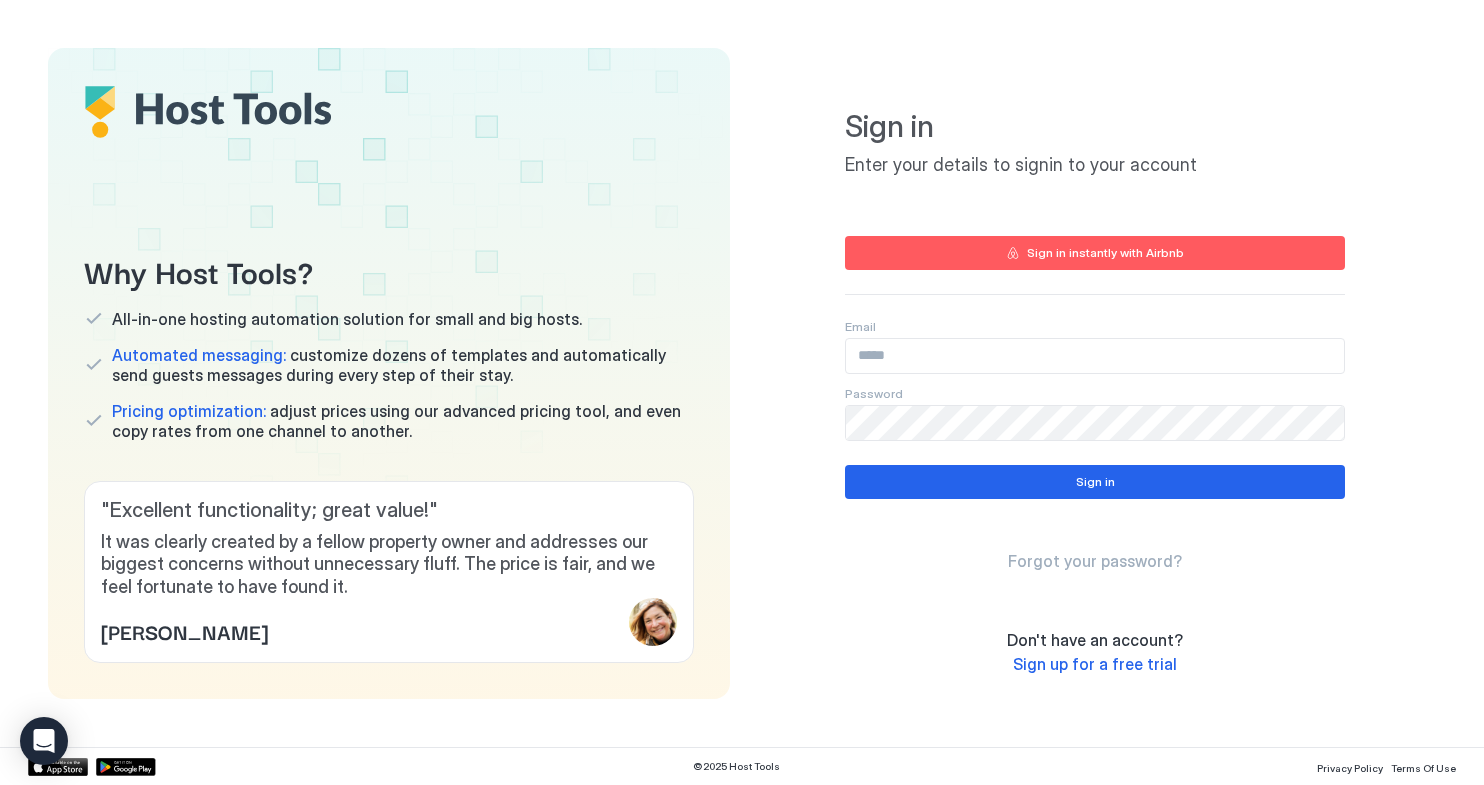 scroll, scrollTop: 0, scrollLeft: 0, axis: both 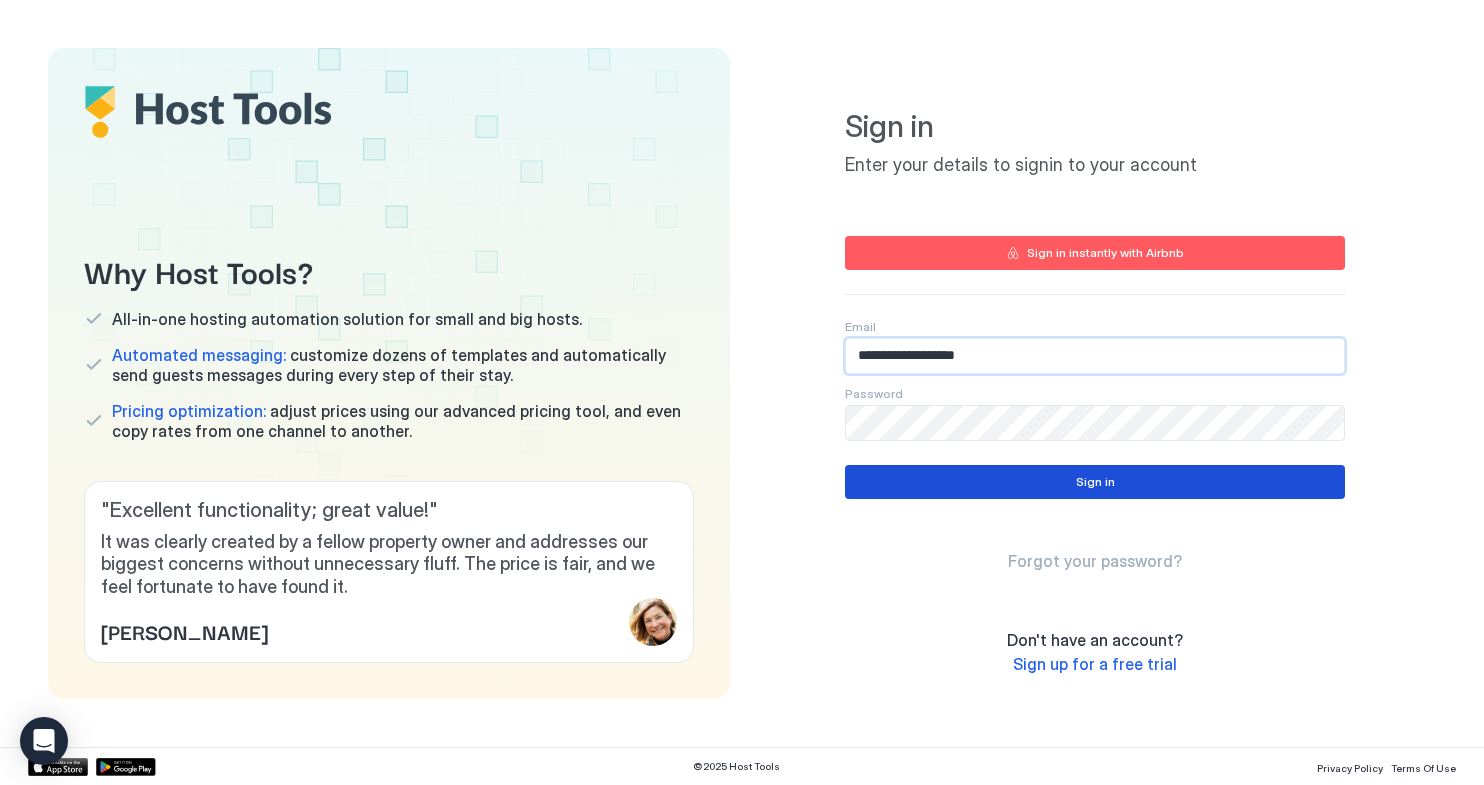 click on "Sign in" at bounding box center [1095, 482] 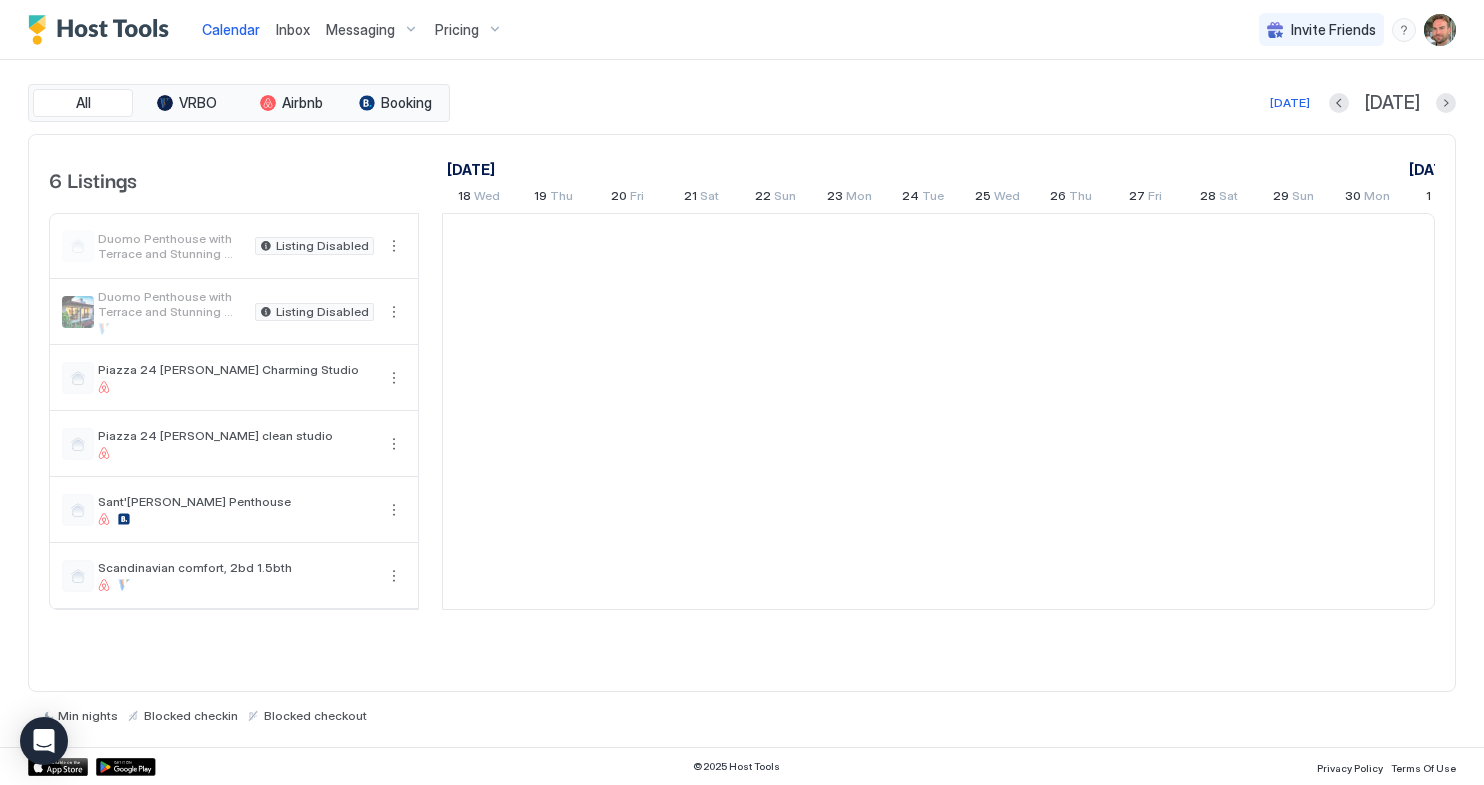 scroll, scrollTop: 0, scrollLeft: 1111, axis: horizontal 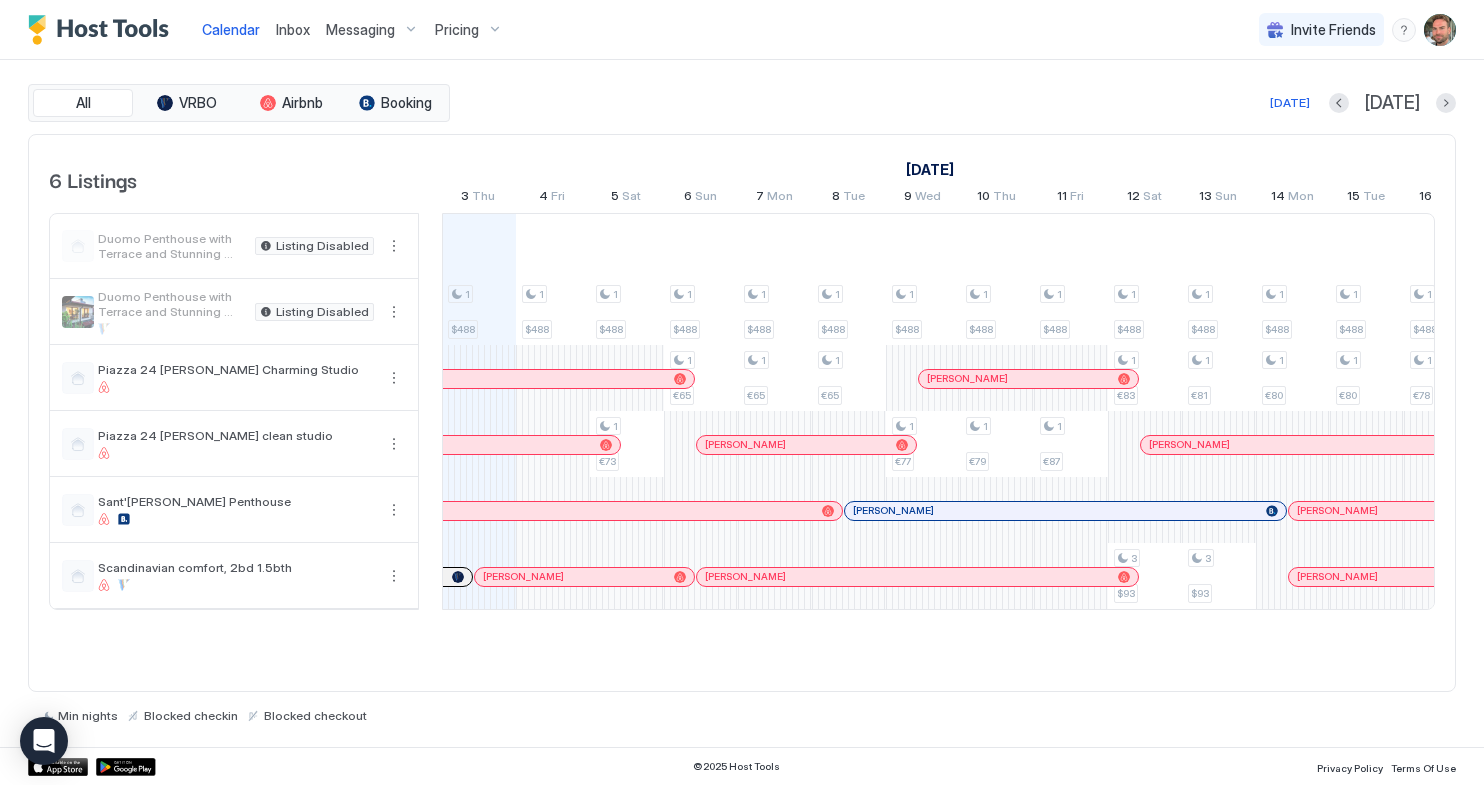 click on "Messaging" at bounding box center [372, 30] 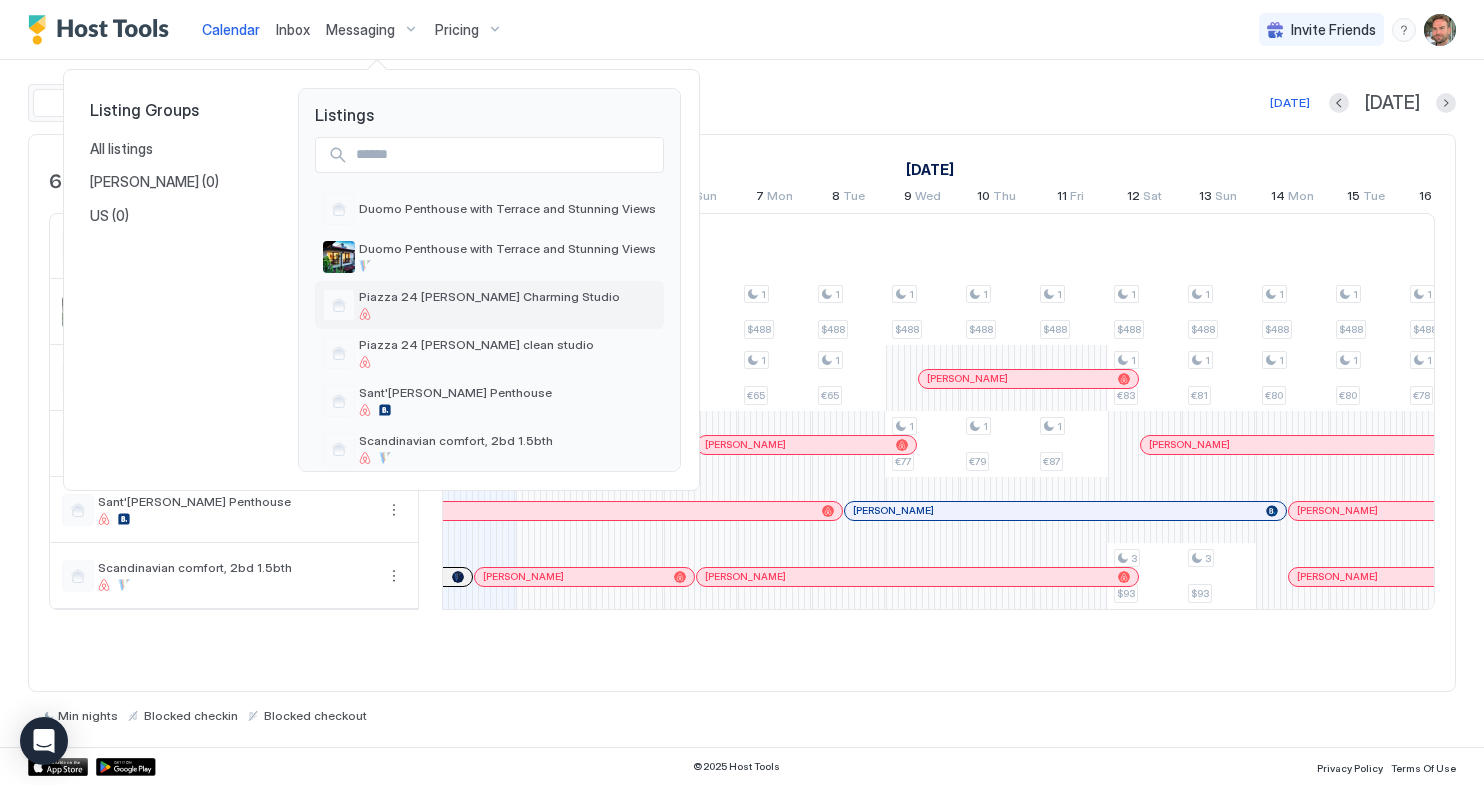 click at bounding box center (489, 314) 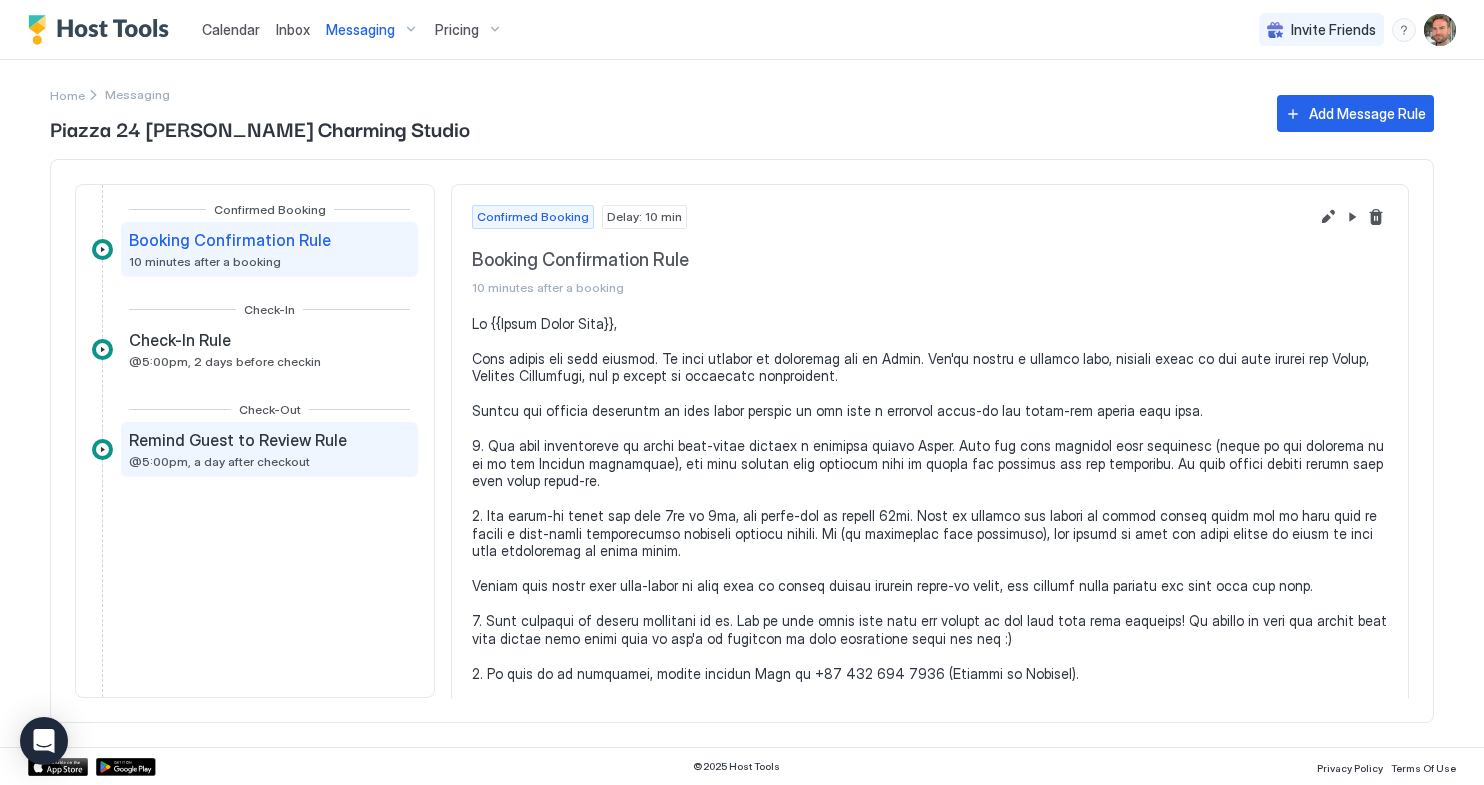 click on "Remind Guest to Review Rule @5:00pm, a day after checkout" at bounding box center (240, 449) 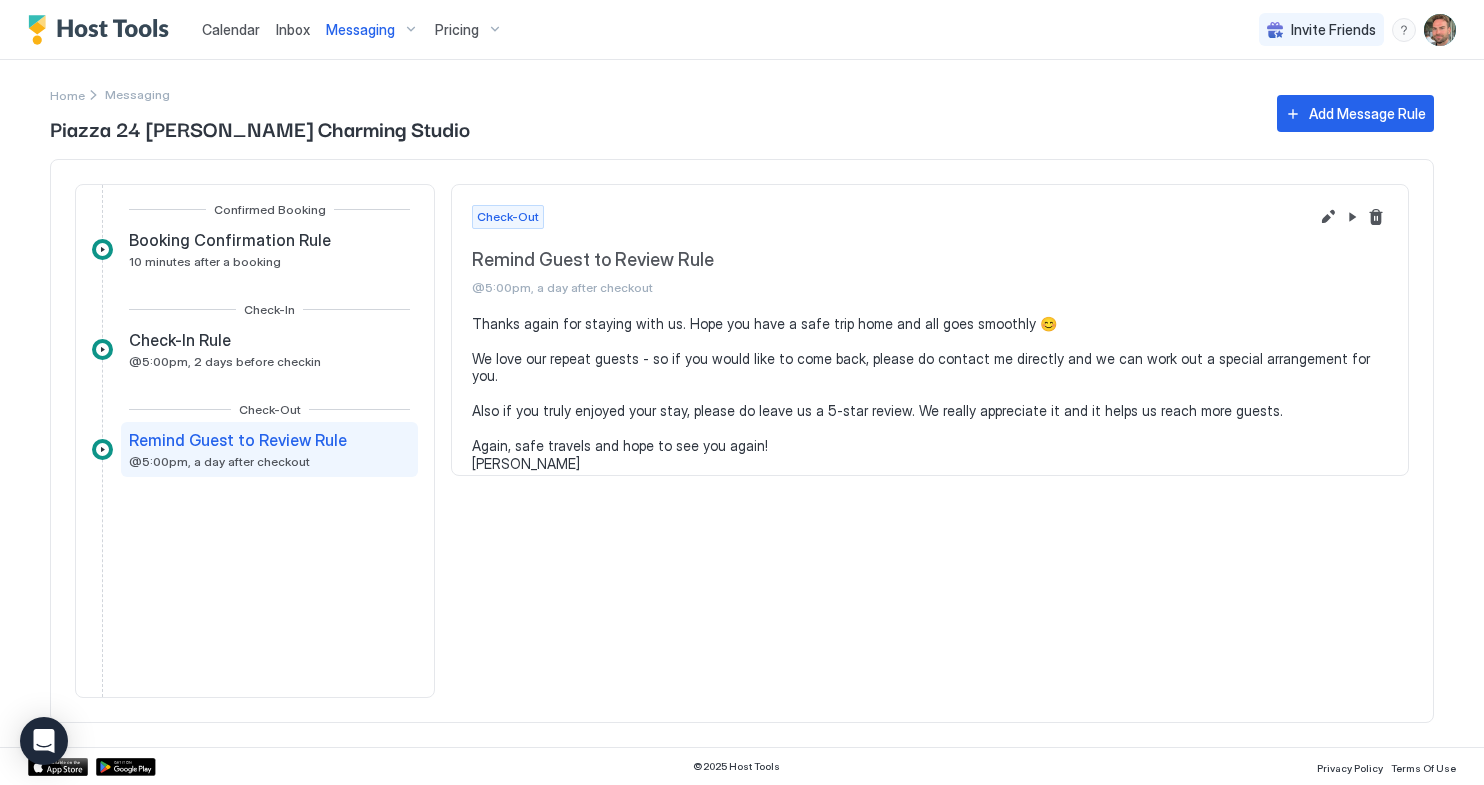 click on "Thanks again for staying with us. Hope you have a safe trip home and all goes smoothly 😊
We love our repeat guests - so if you would like to come back, please do contact me directly and we can work out a special arrangement for you.
Also if you truly enjoyed your stay, please do leave us a 5-star review. We really appreciate it and it helps us reach more guests.
Again, safe travels and hope to see you again!
[PERSON_NAME]" at bounding box center [930, 394] 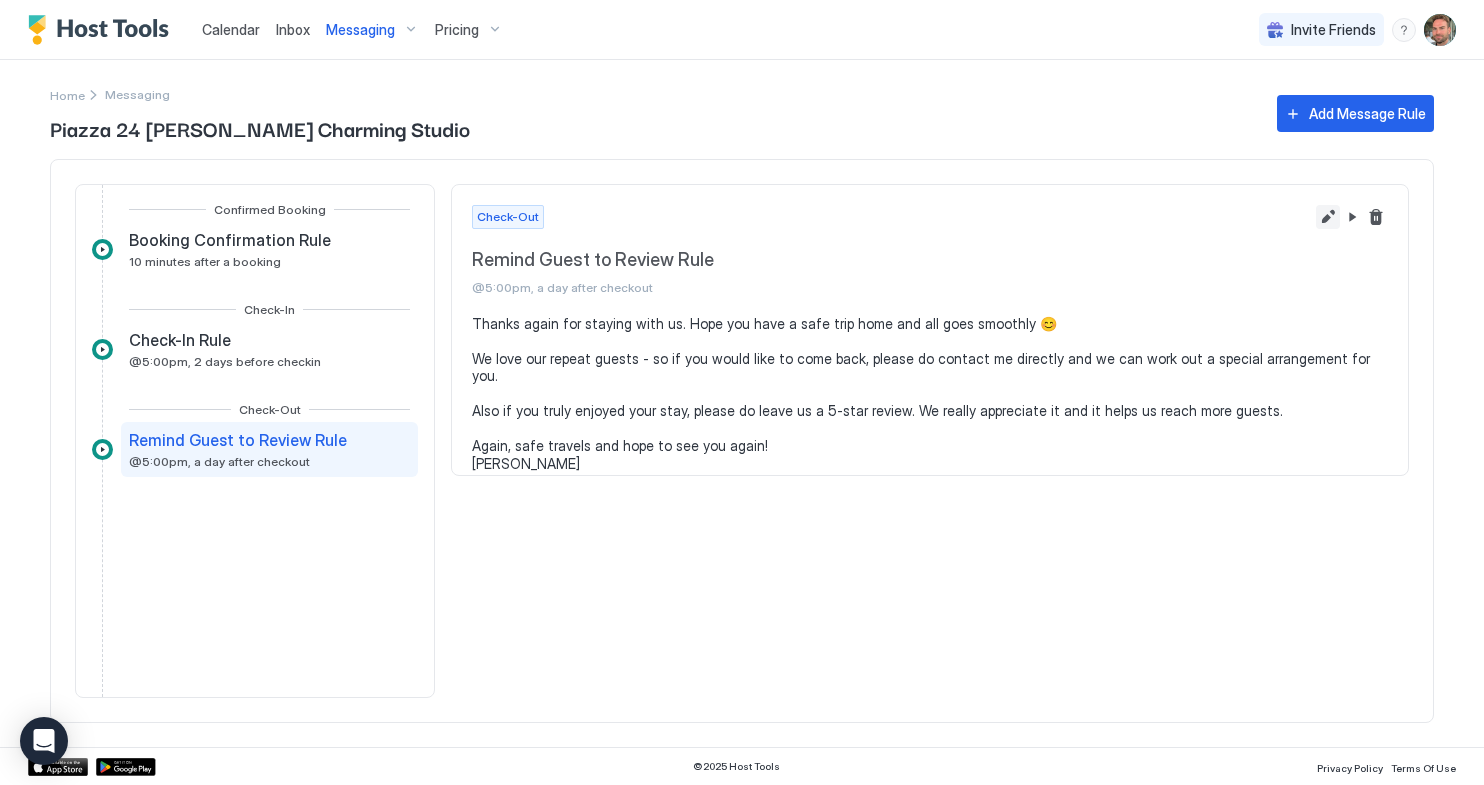 click at bounding box center [1328, 217] 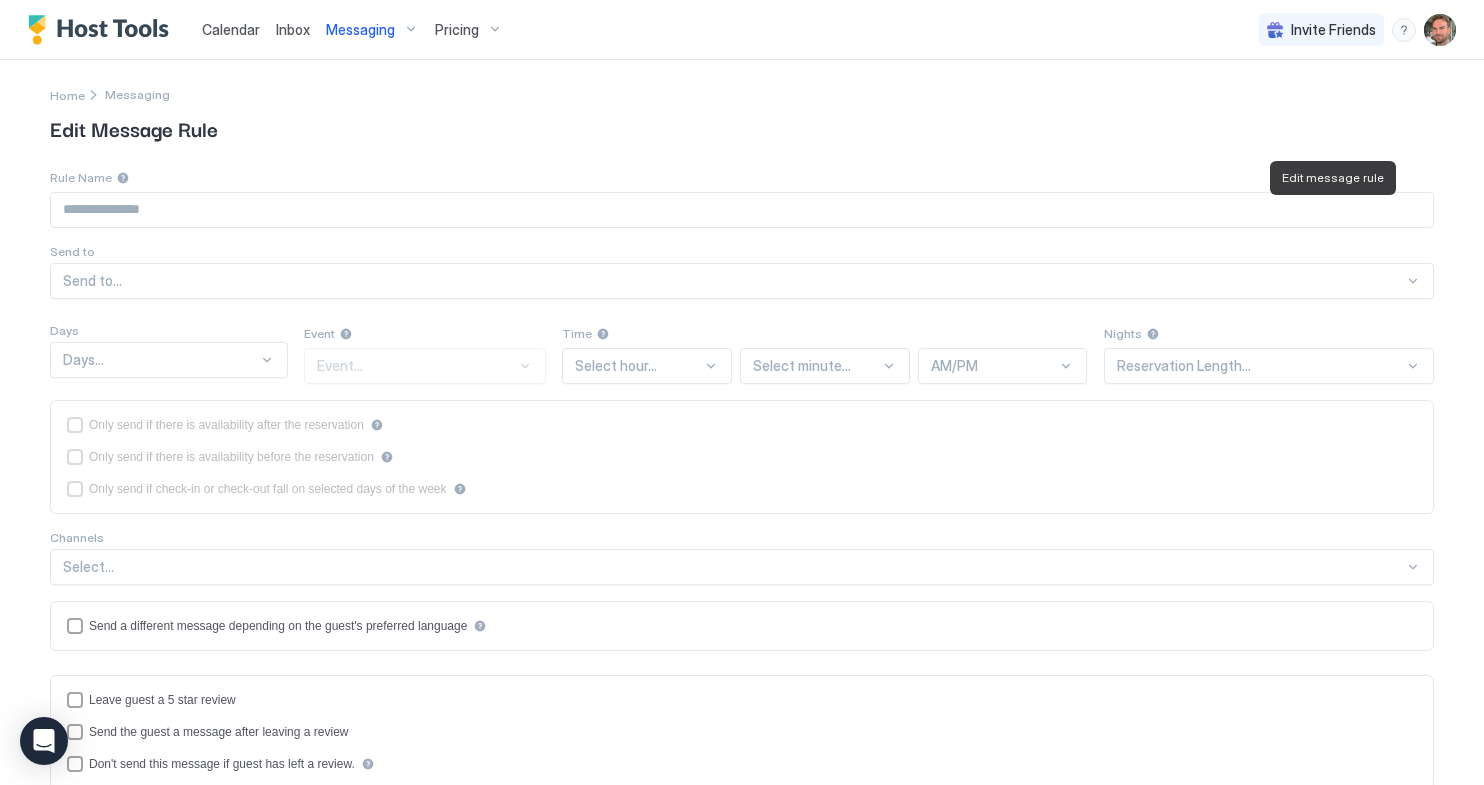 type on "**********" 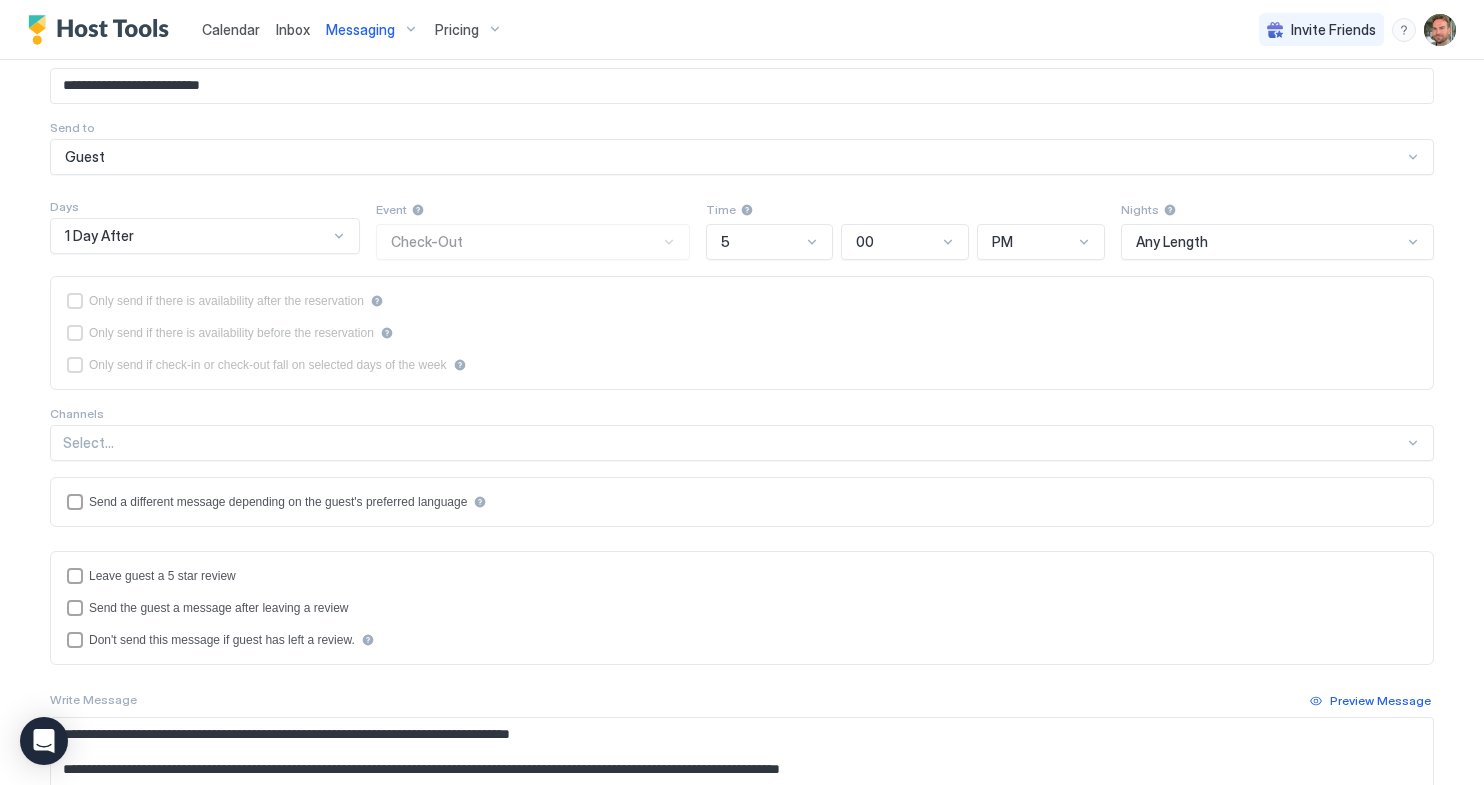 scroll, scrollTop: 408, scrollLeft: 0, axis: vertical 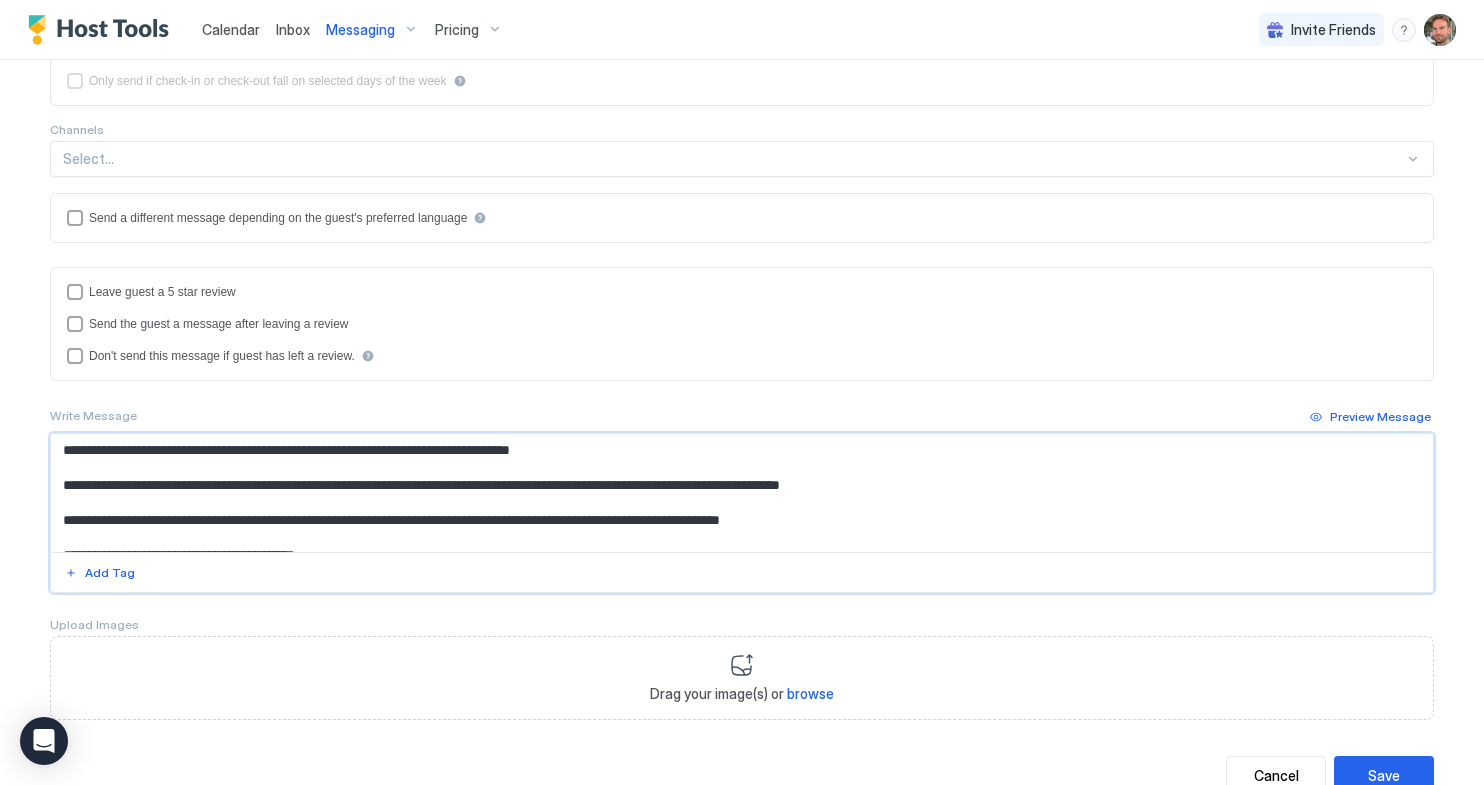 click on "**********" at bounding box center [742, 493] 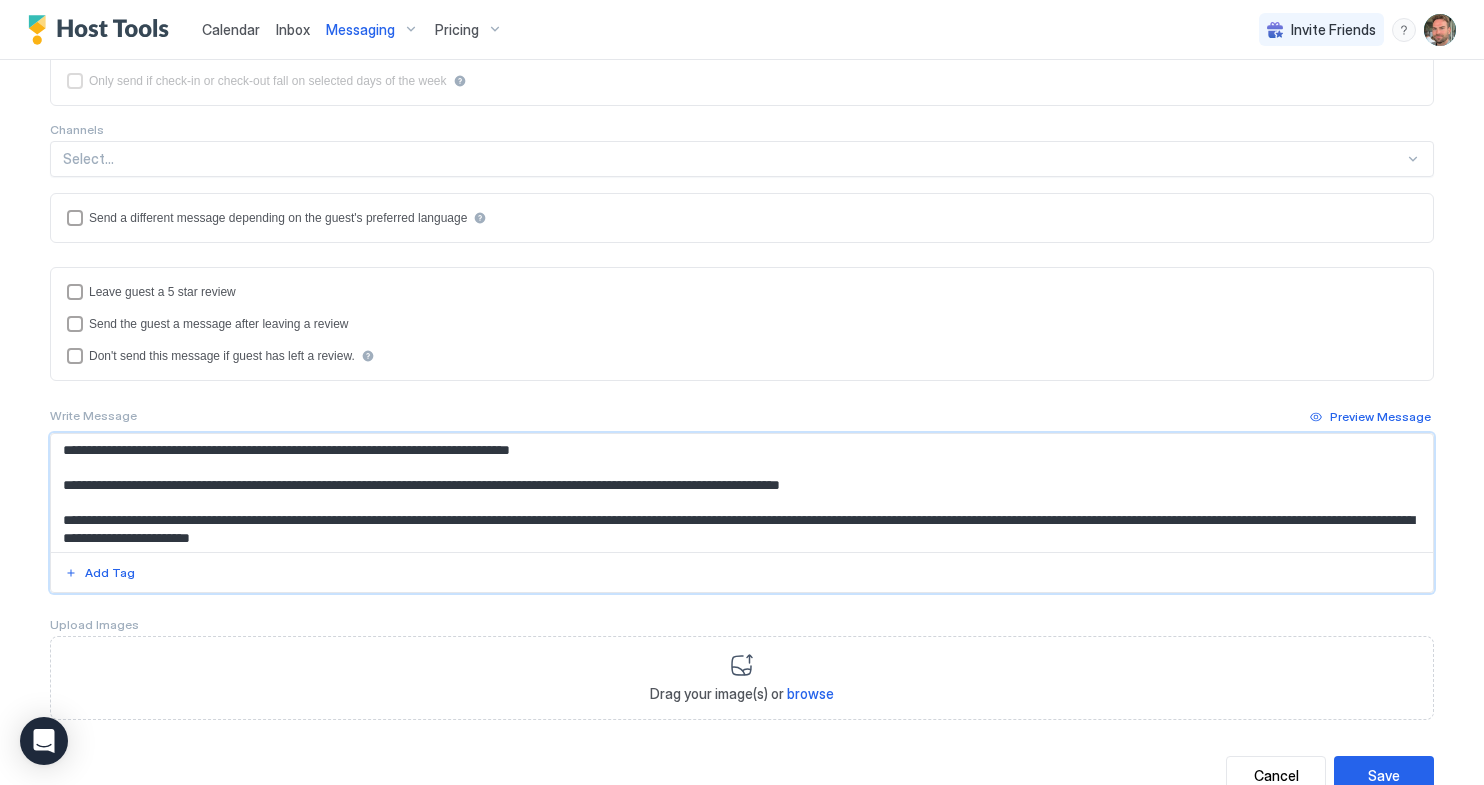 click on "**********" at bounding box center [742, 493] 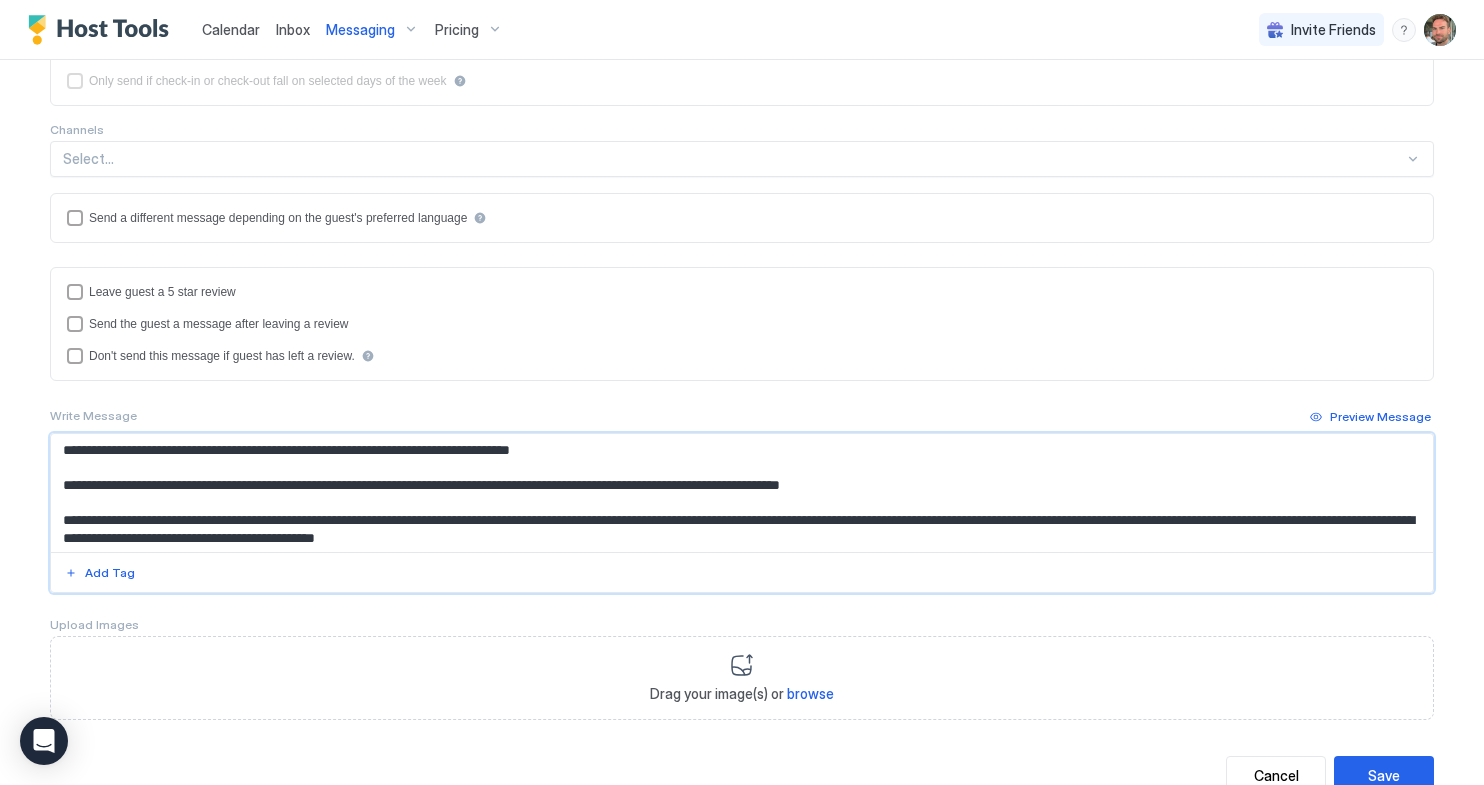 scroll, scrollTop: 56, scrollLeft: 0, axis: vertical 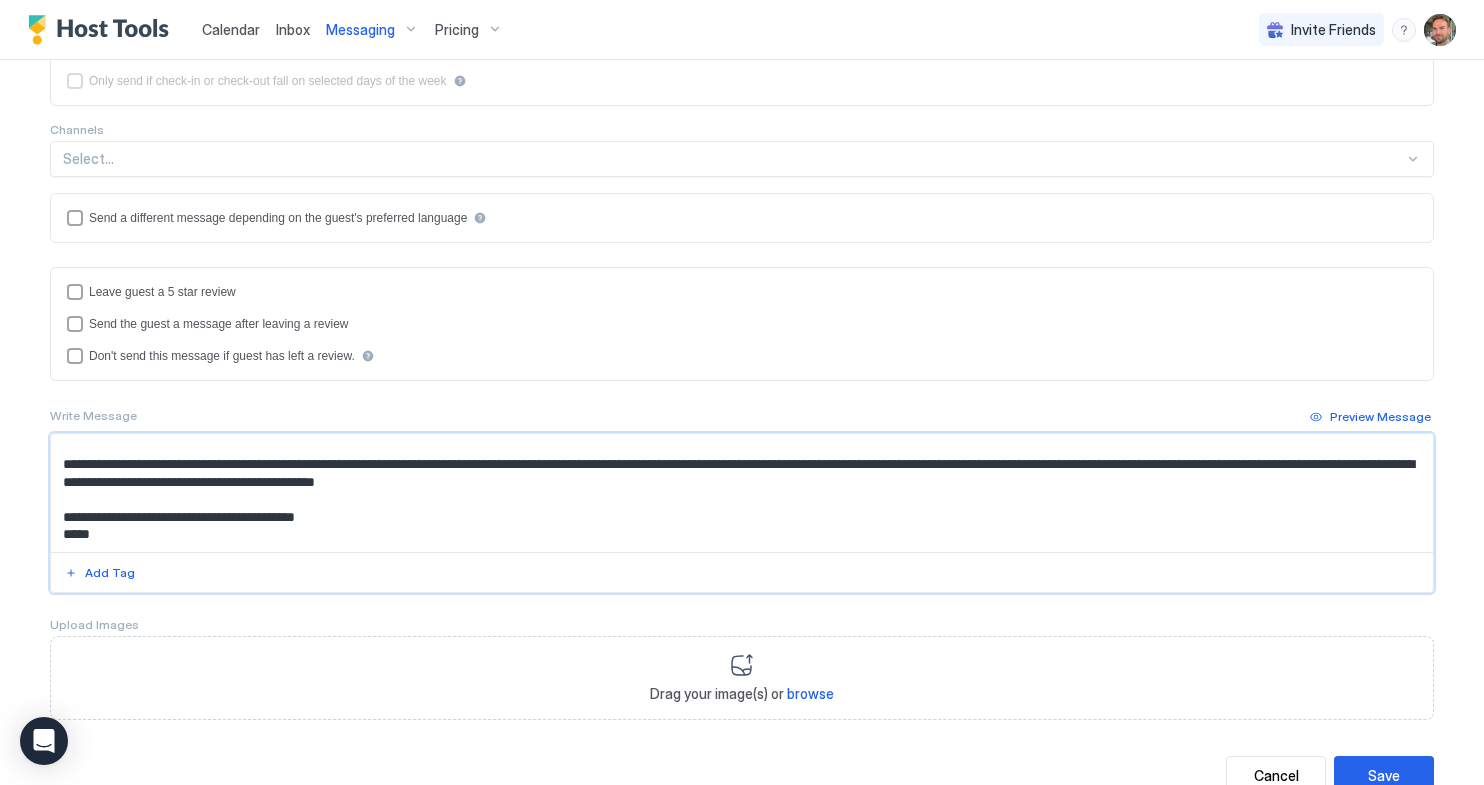 click on "**********" at bounding box center [742, 493] 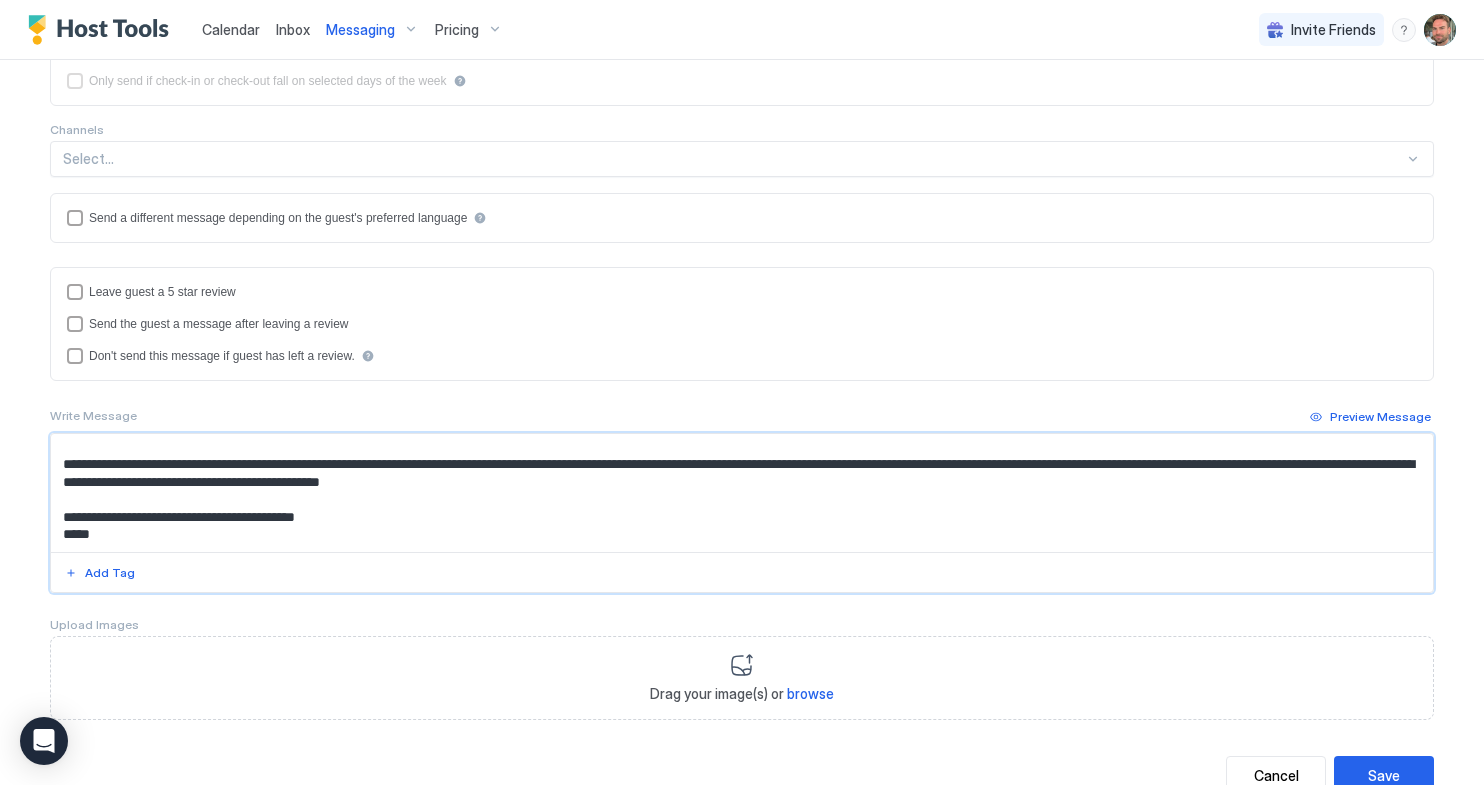 click on "**********" at bounding box center [742, 493] 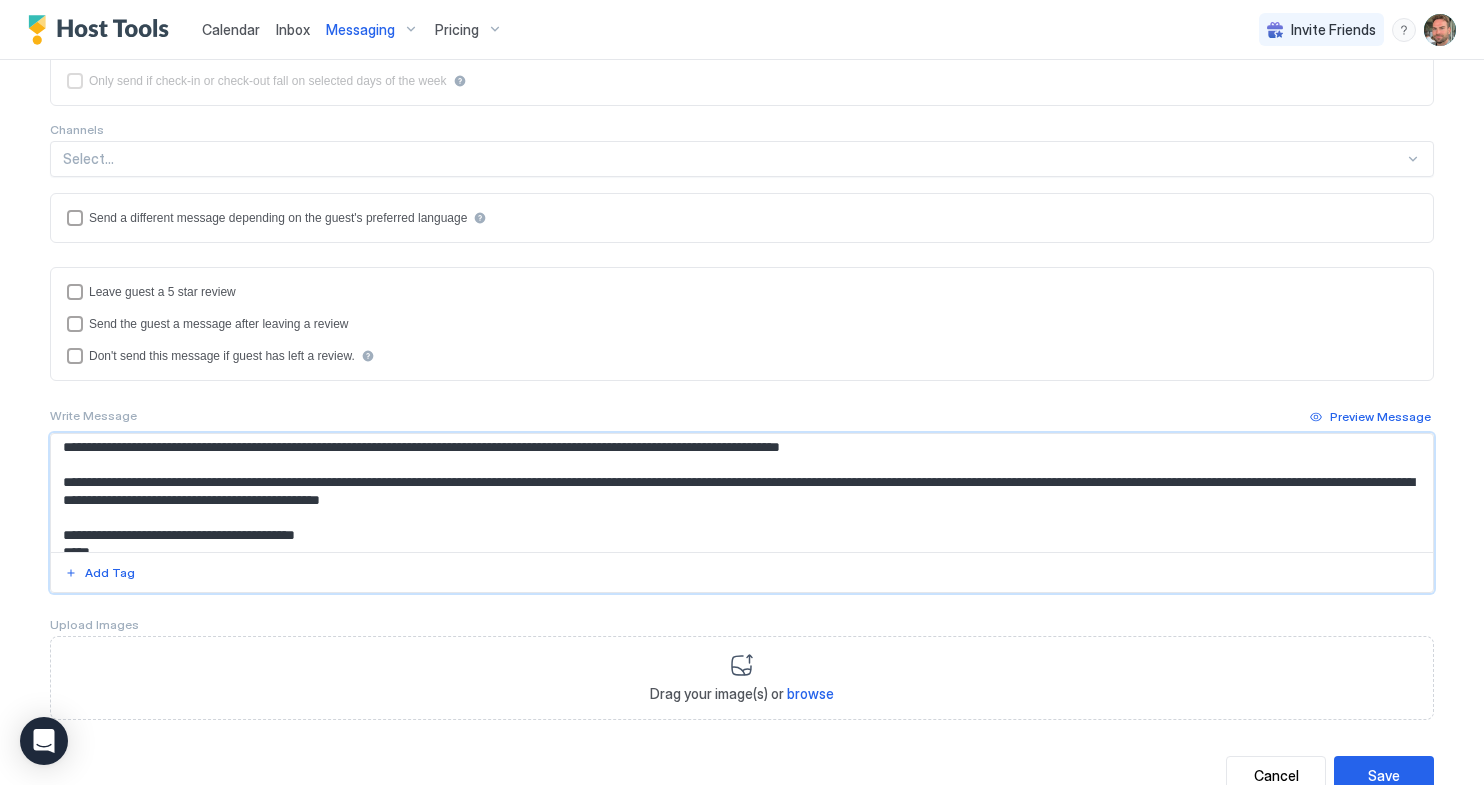 scroll, scrollTop: 56, scrollLeft: 0, axis: vertical 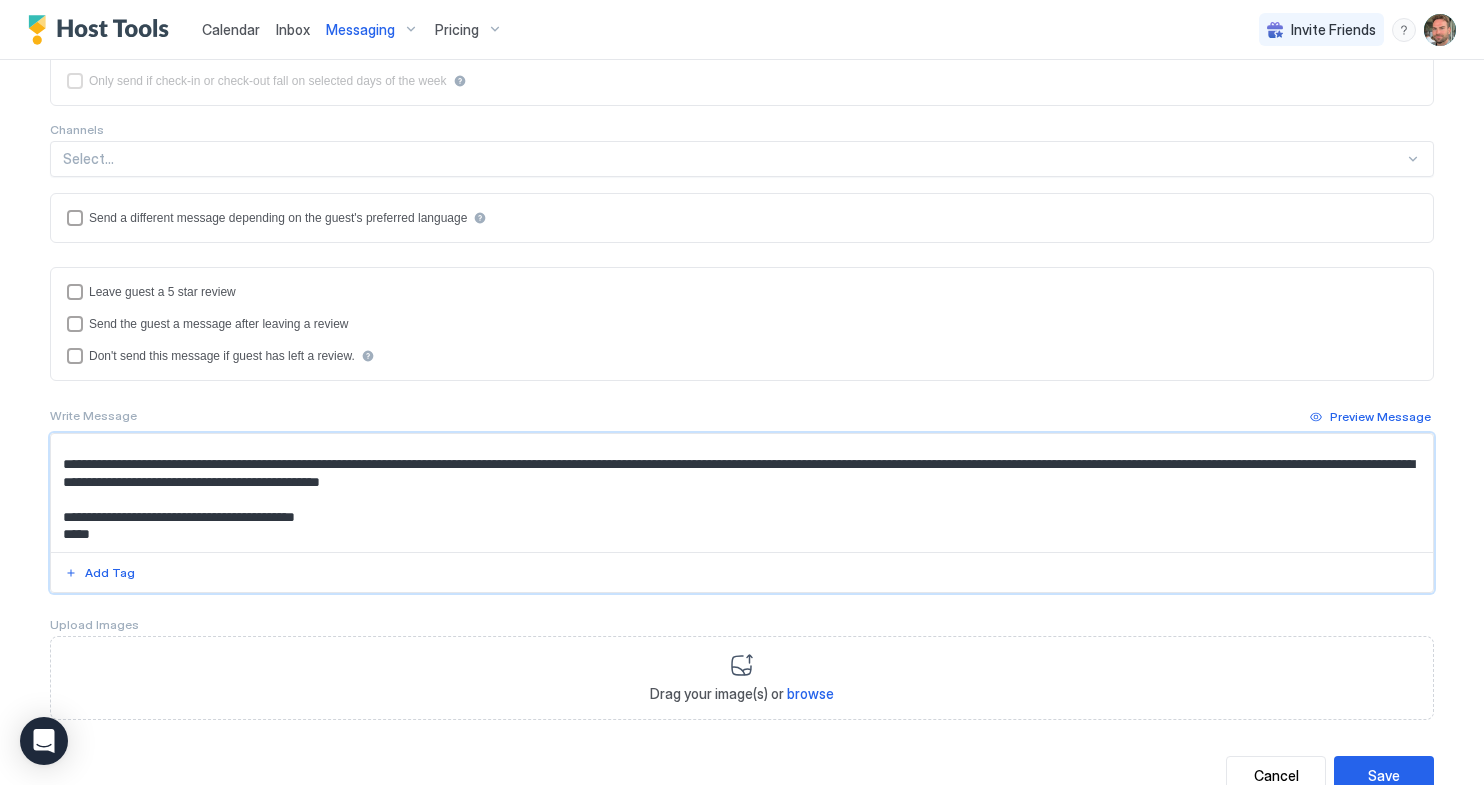 drag, startPoint x: 612, startPoint y: 492, endPoint x: 59, endPoint y: 471, distance: 553.3986 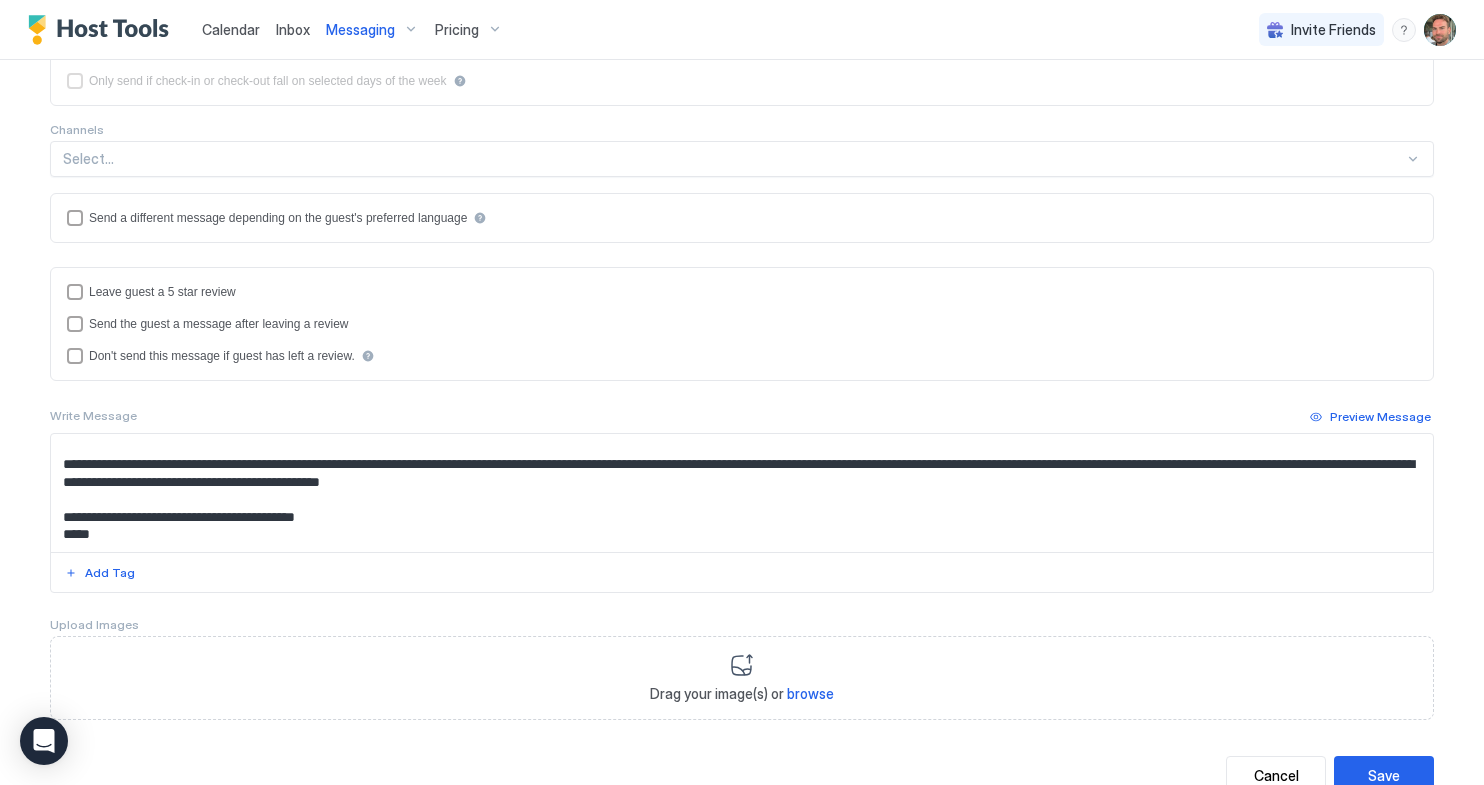 click on "**********" at bounding box center [742, 493] 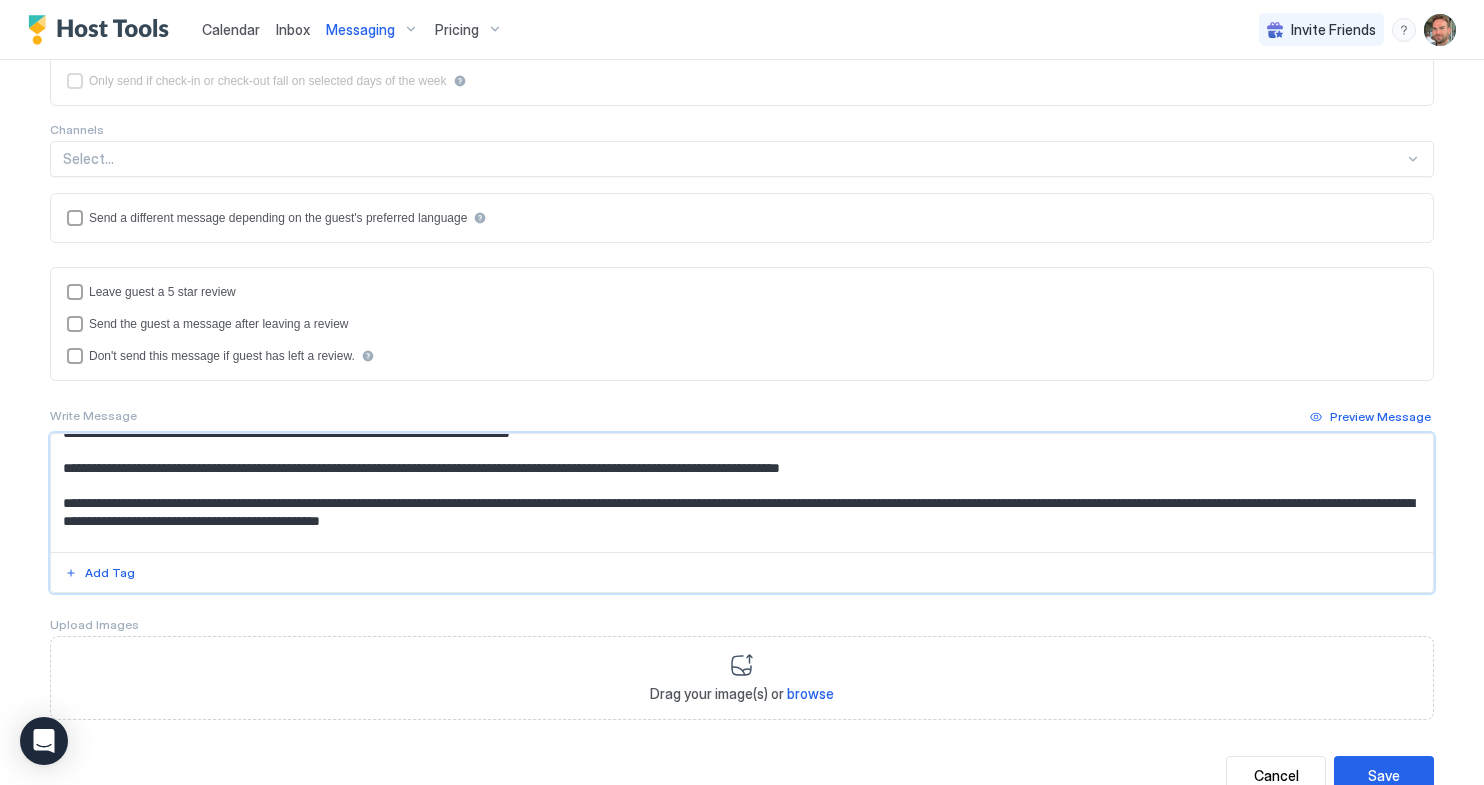 scroll, scrollTop: 0, scrollLeft: 0, axis: both 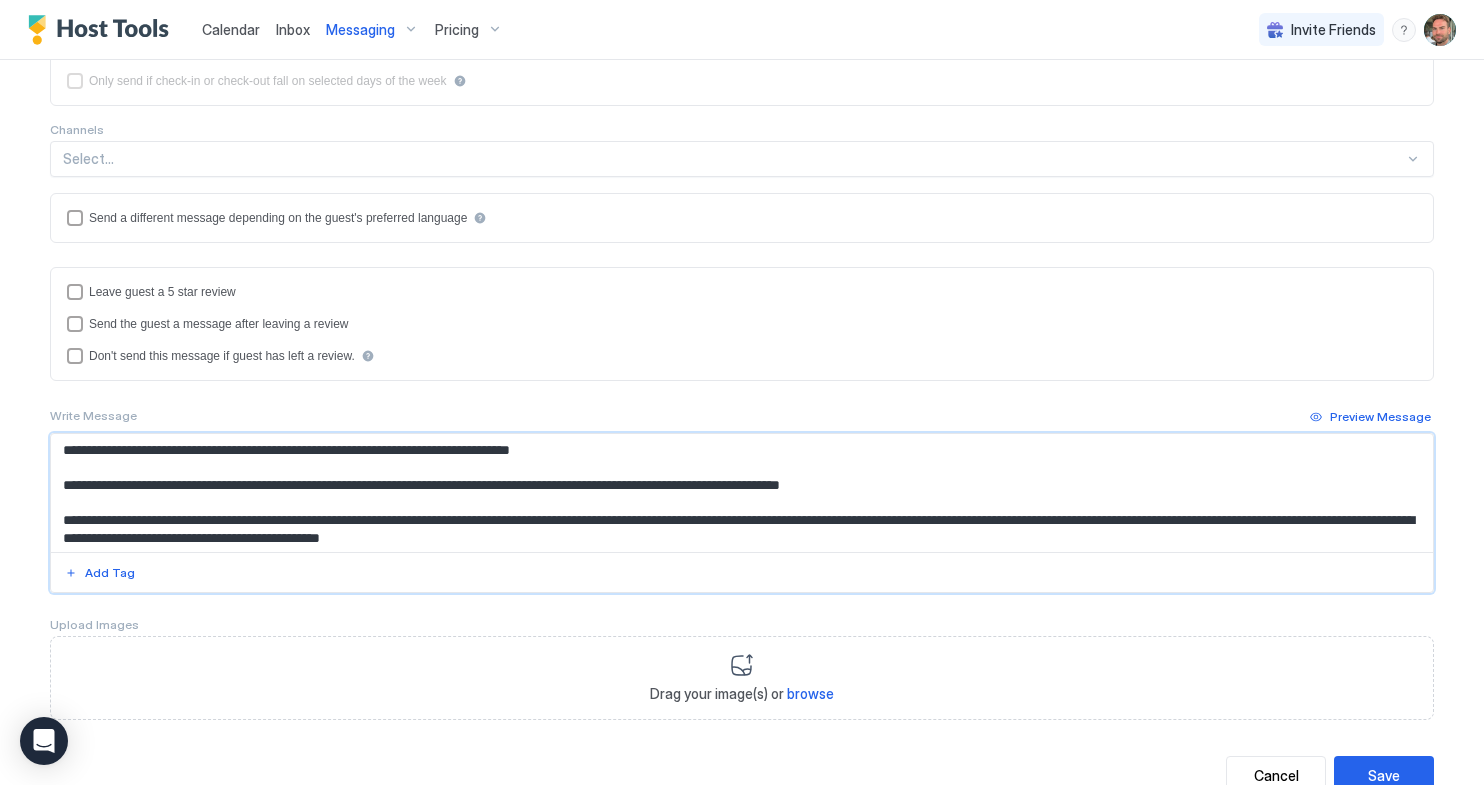 click on "**********" at bounding box center (742, 493) 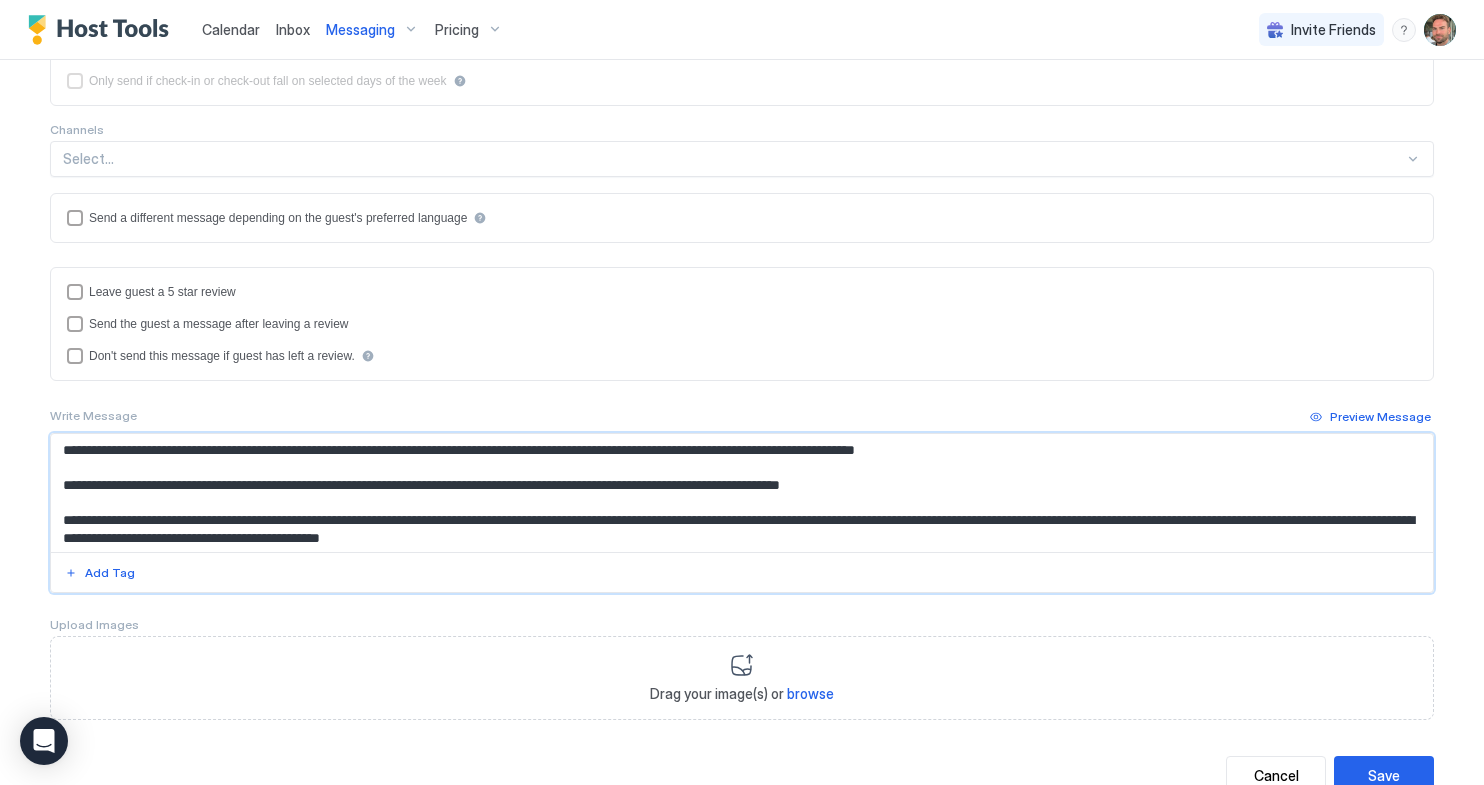 click on "**********" at bounding box center [742, 493] 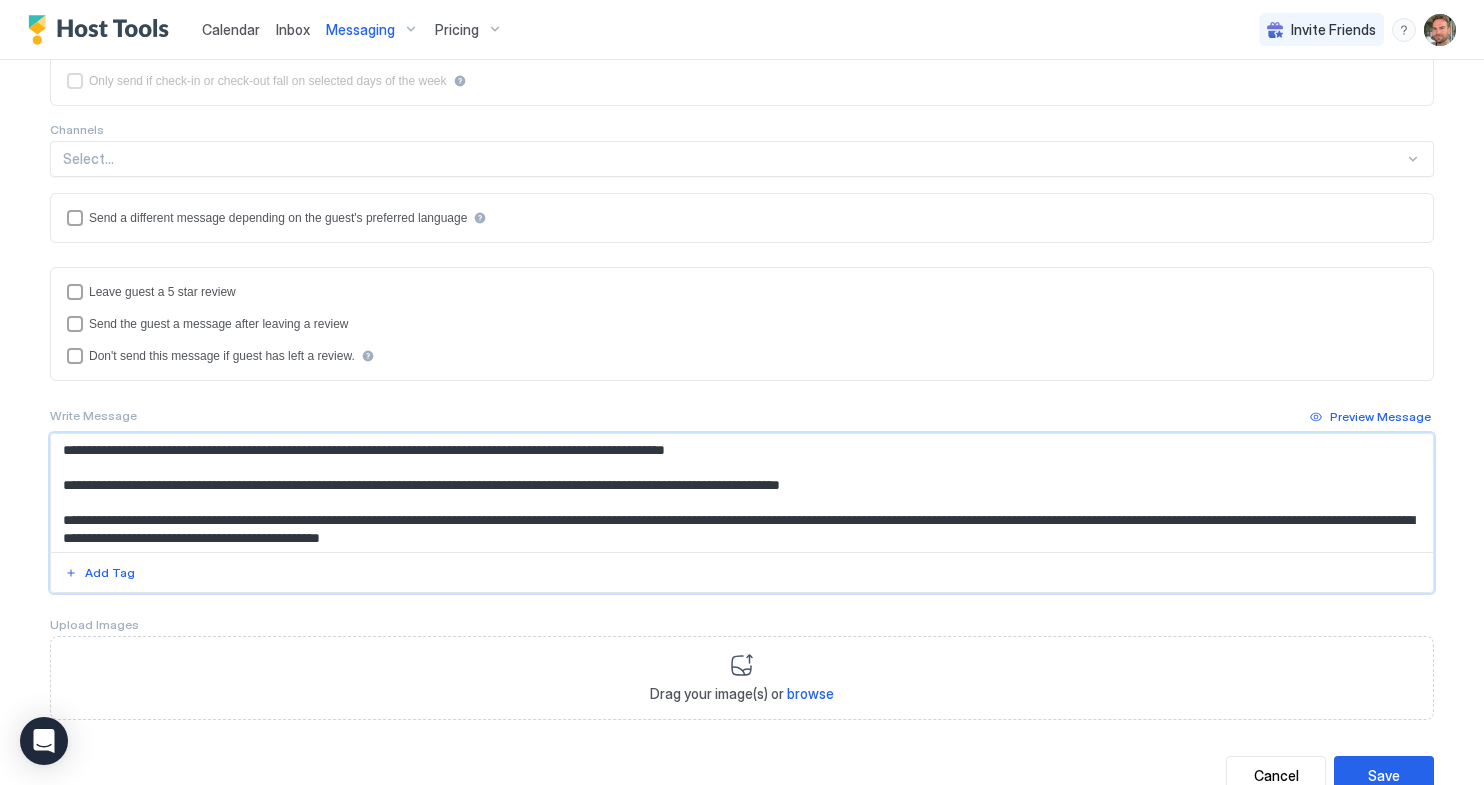 click on "**********" at bounding box center (742, 493) 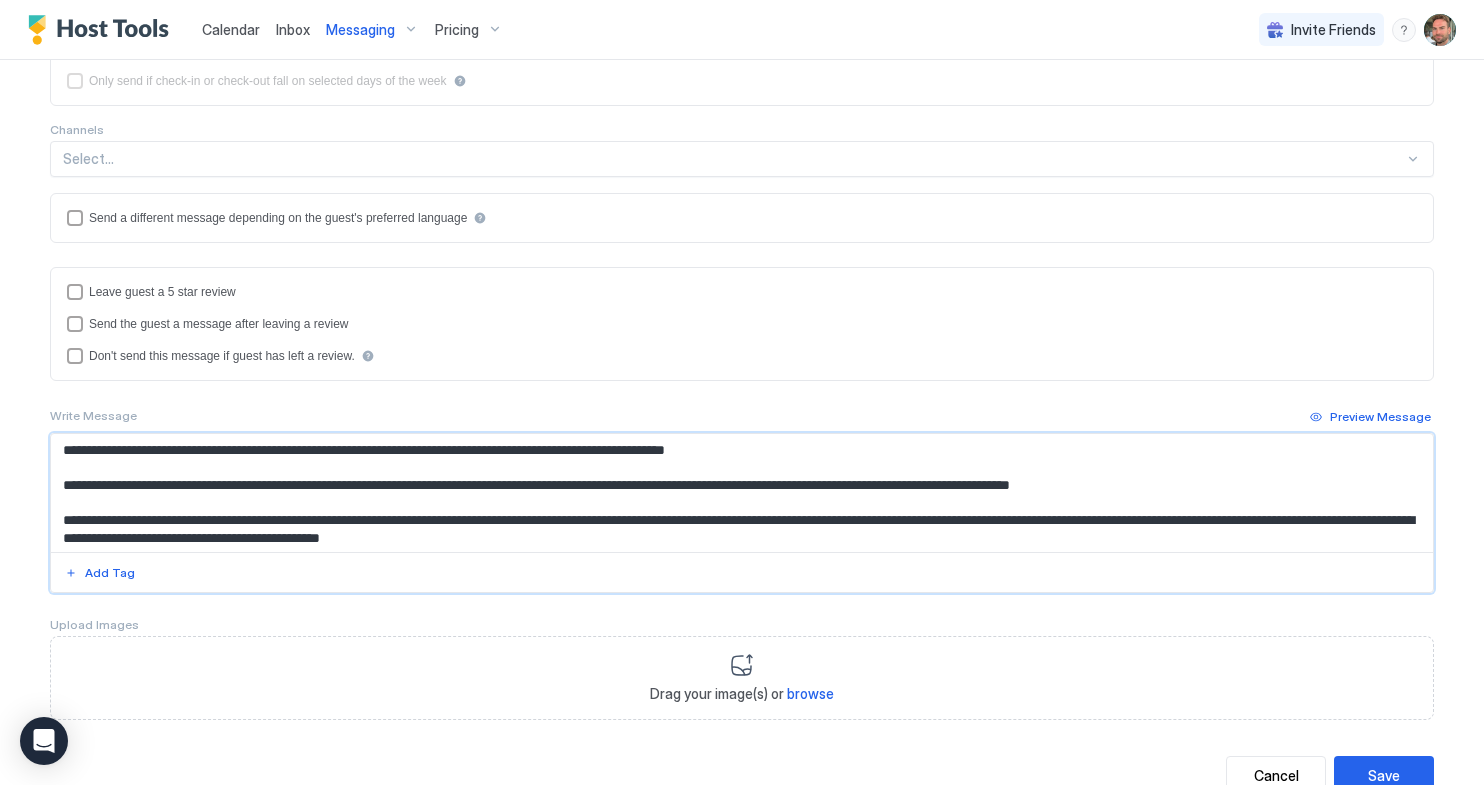click on "**********" at bounding box center (742, 493) 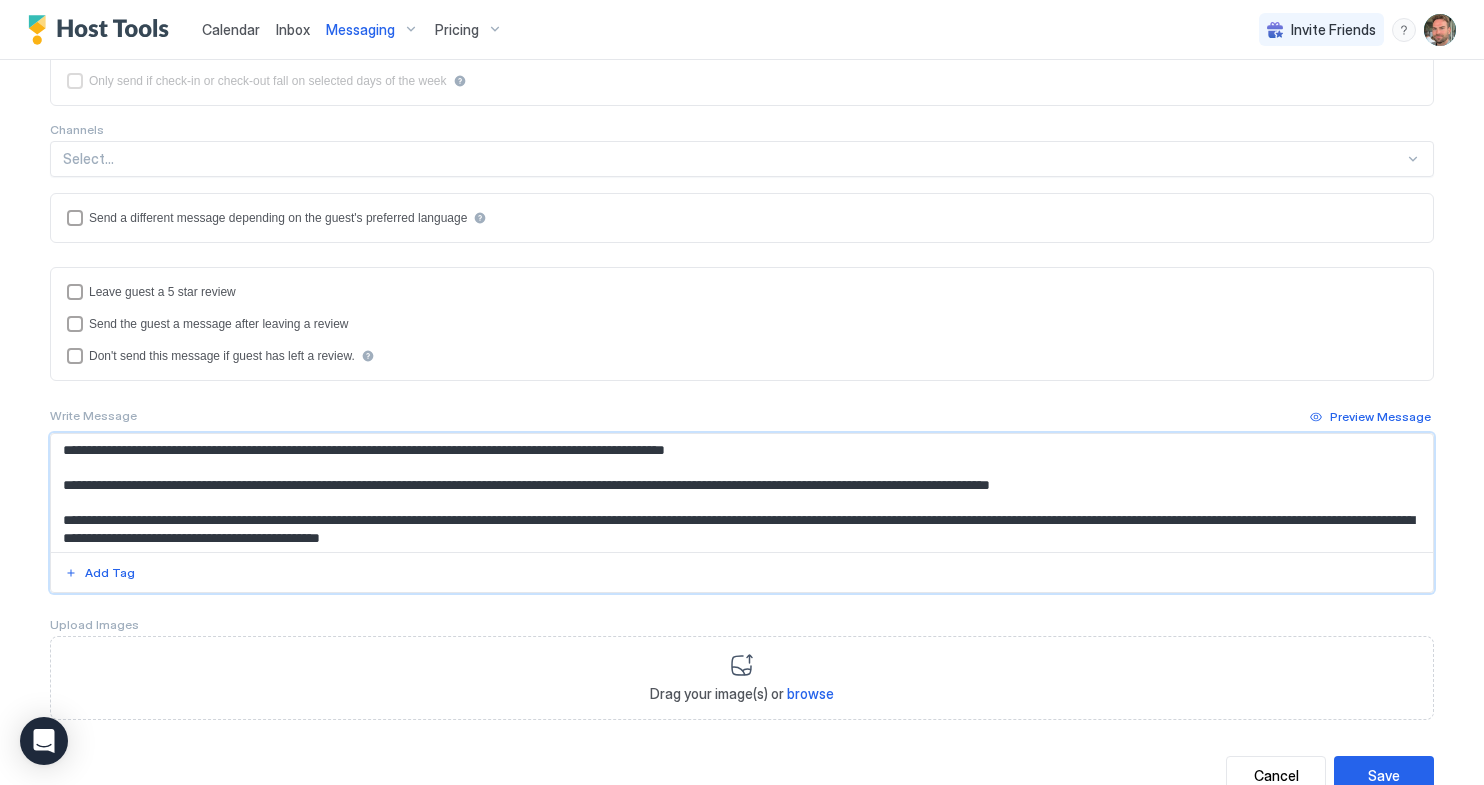 click on "**********" at bounding box center [742, 493] 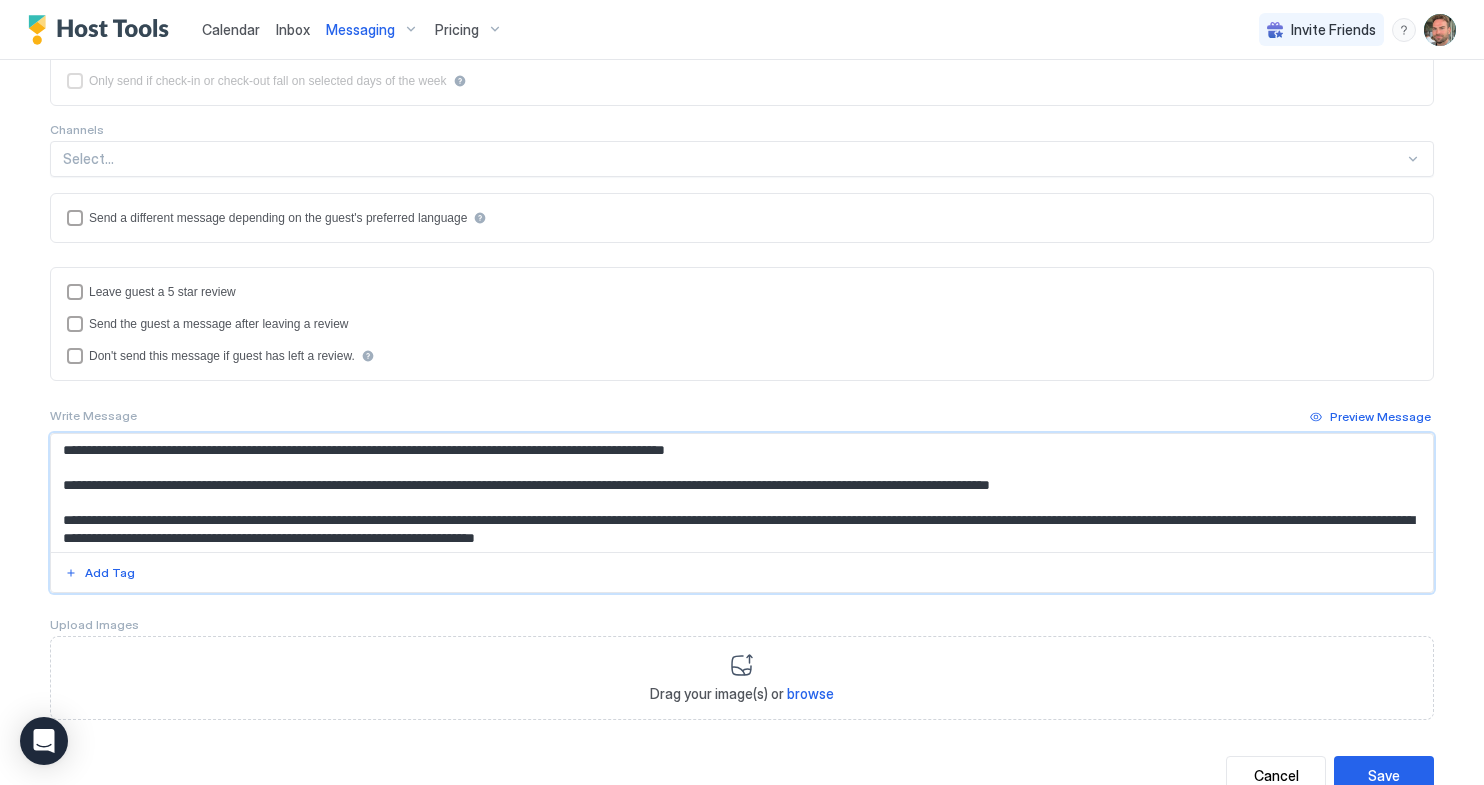 drag, startPoint x: 659, startPoint y: 521, endPoint x: 926, endPoint y: 517, distance: 267.02997 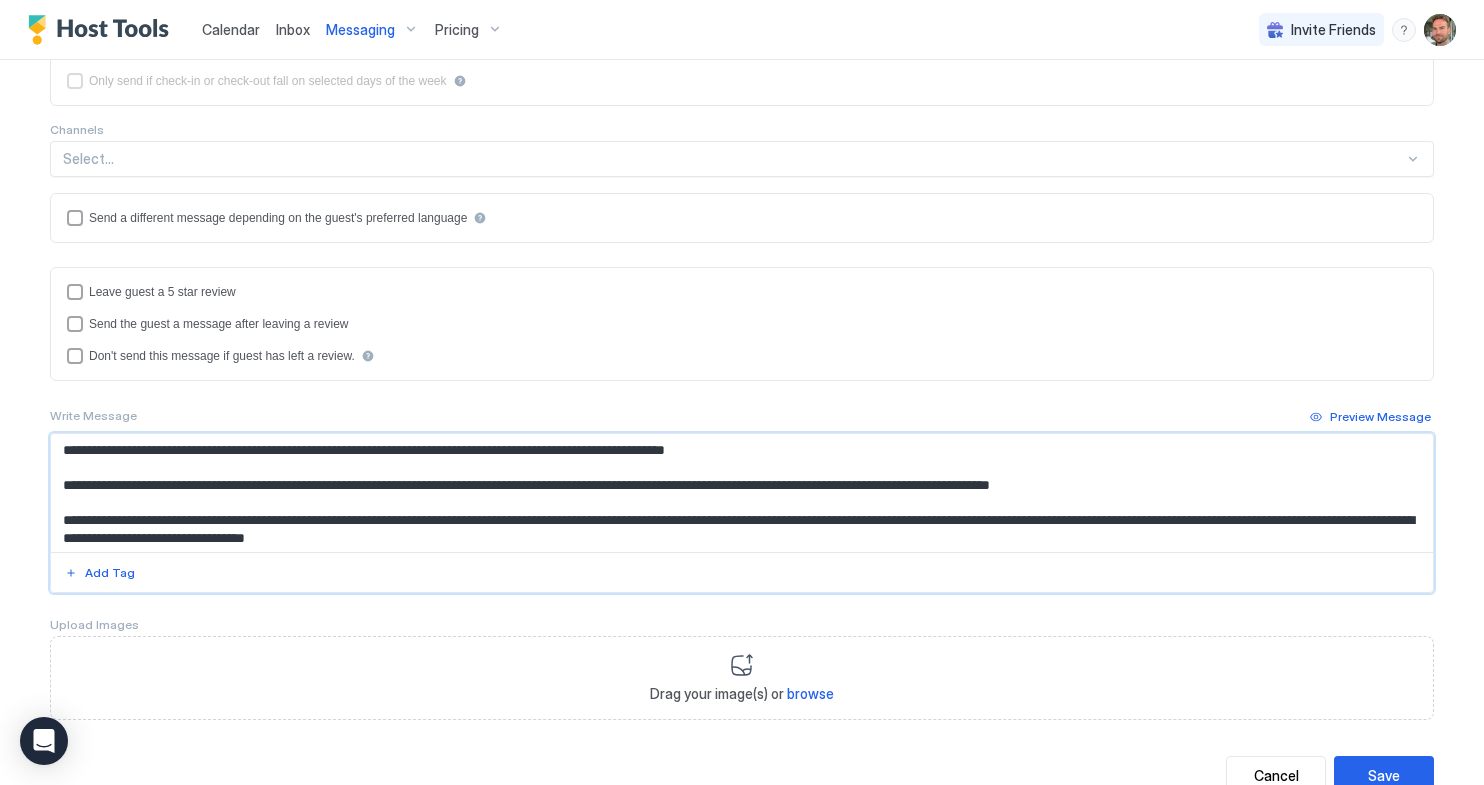 click on "**********" at bounding box center [742, 493] 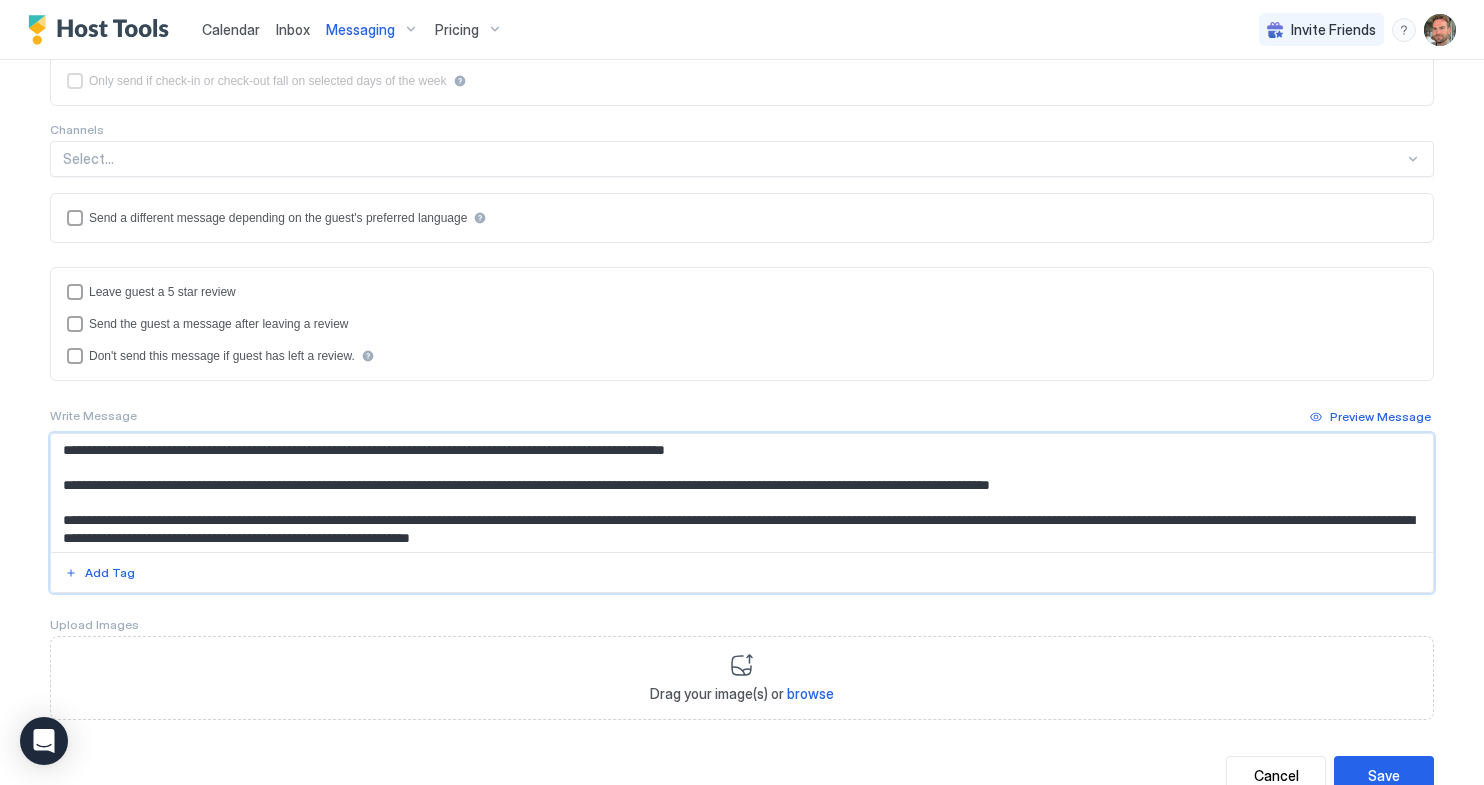 click on "**********" at bounding box center (742, 493) 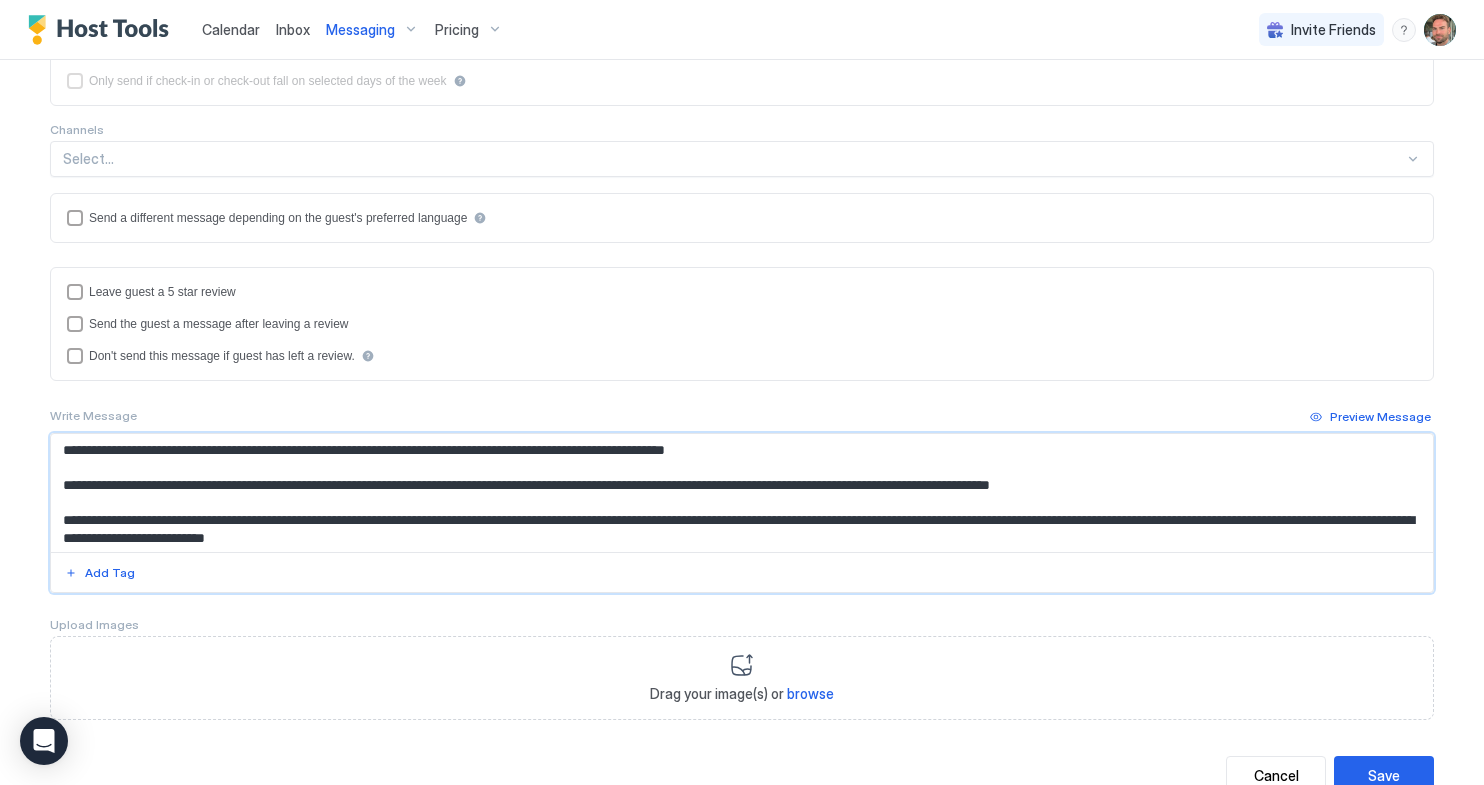 click on "**********" at bounding box center [742, 493] 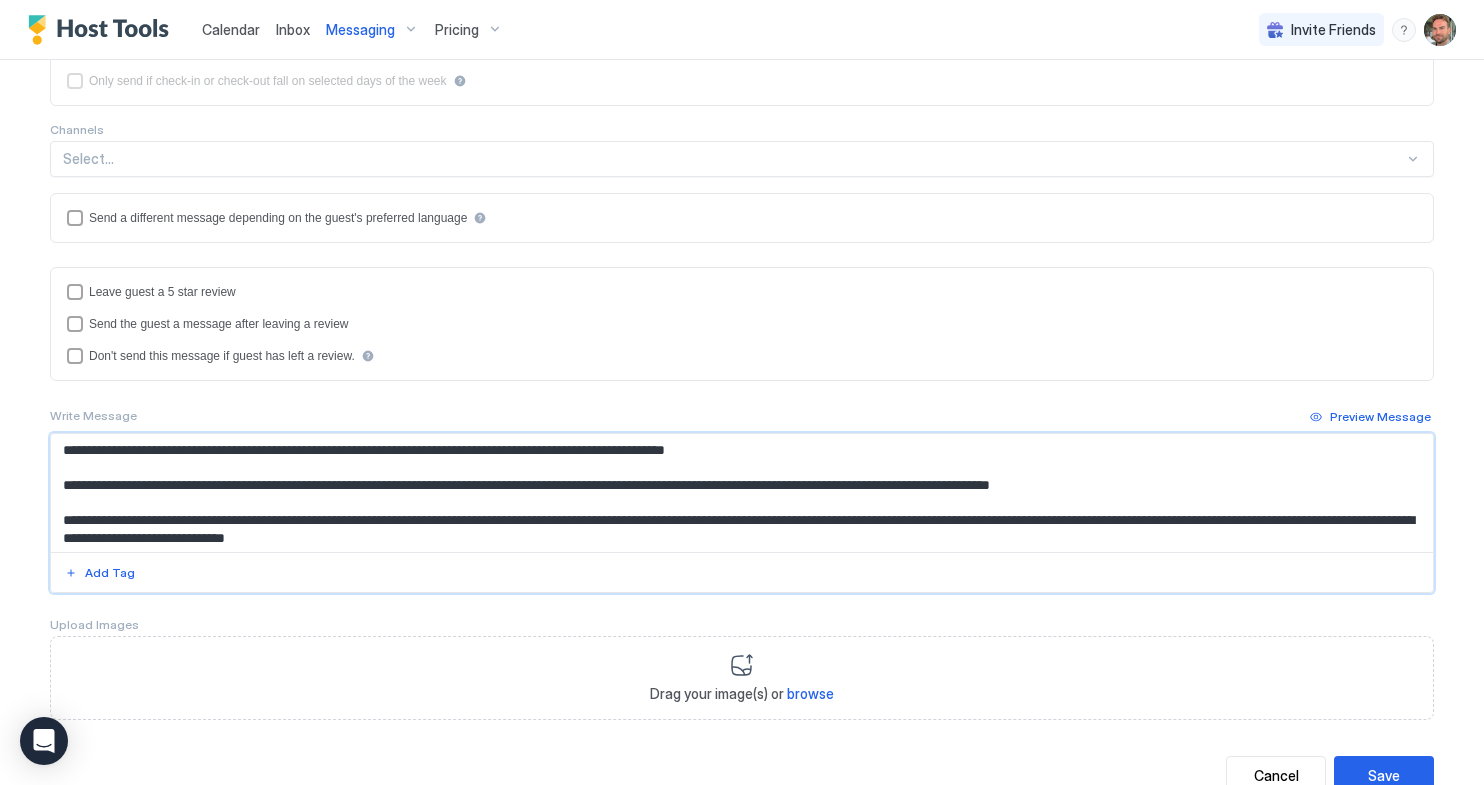 click on "**********" at bounding box center [742, 493] 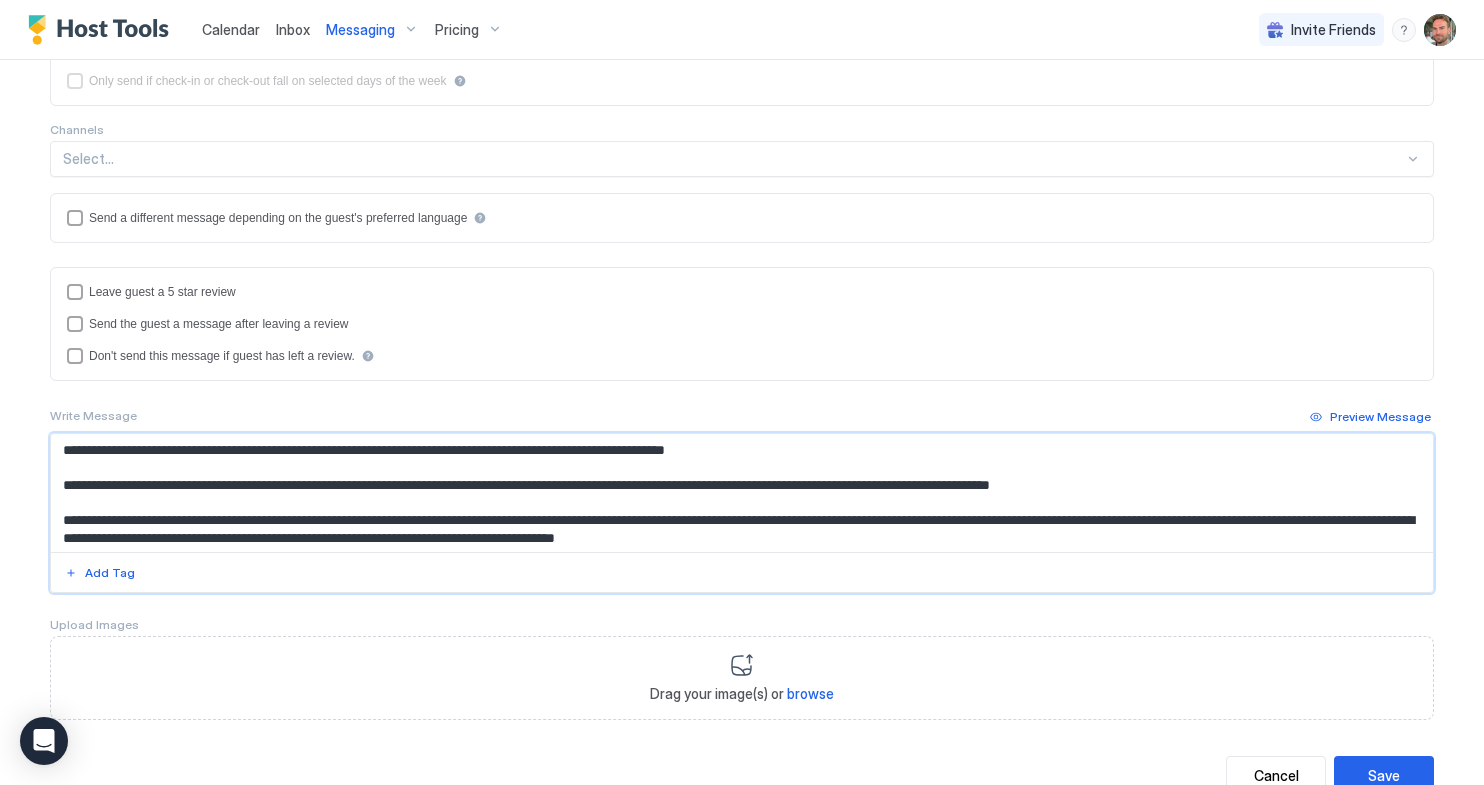 click on "**********" at bounding box center (742, 493) 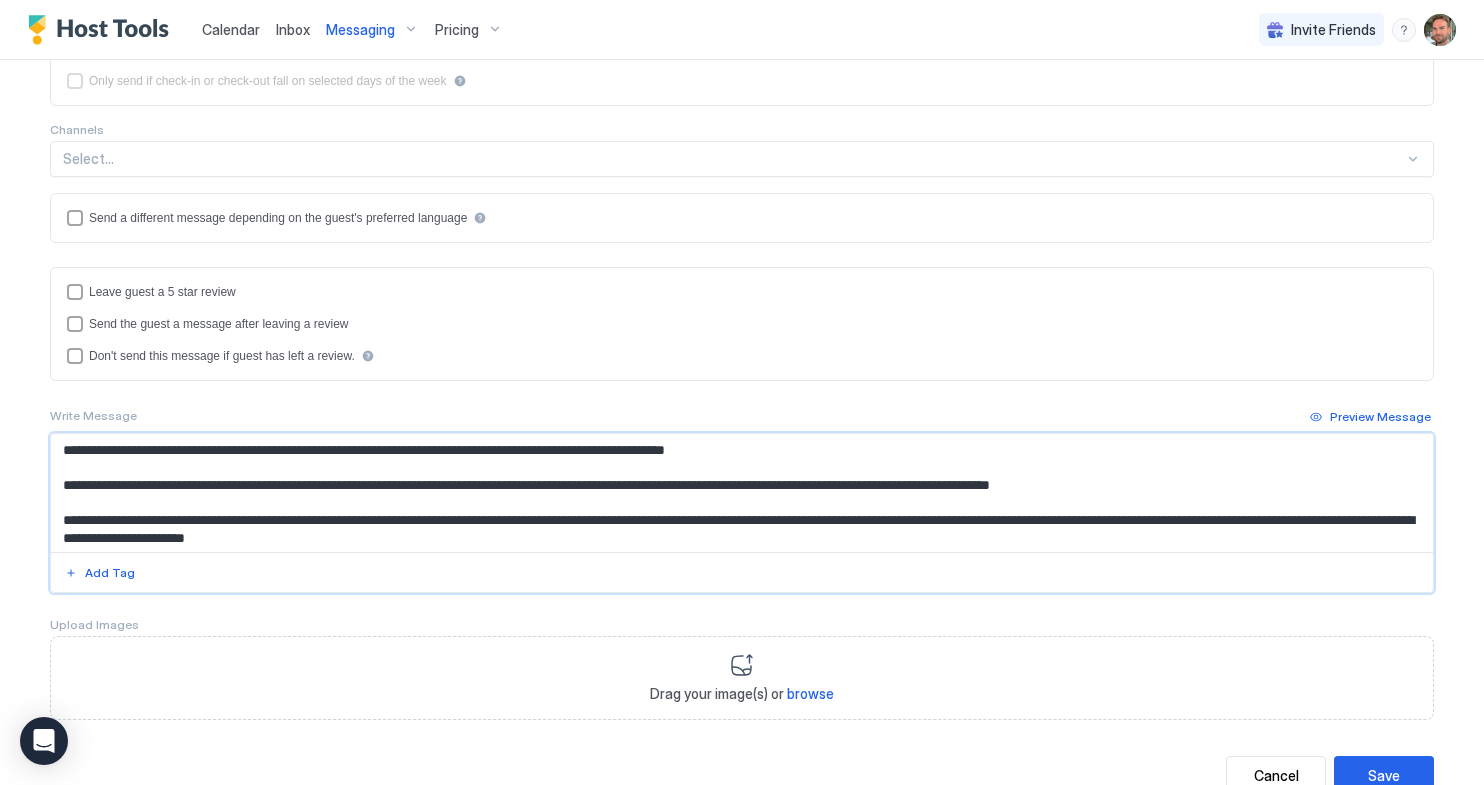 click on "**********" at bounding box center [742, 493] 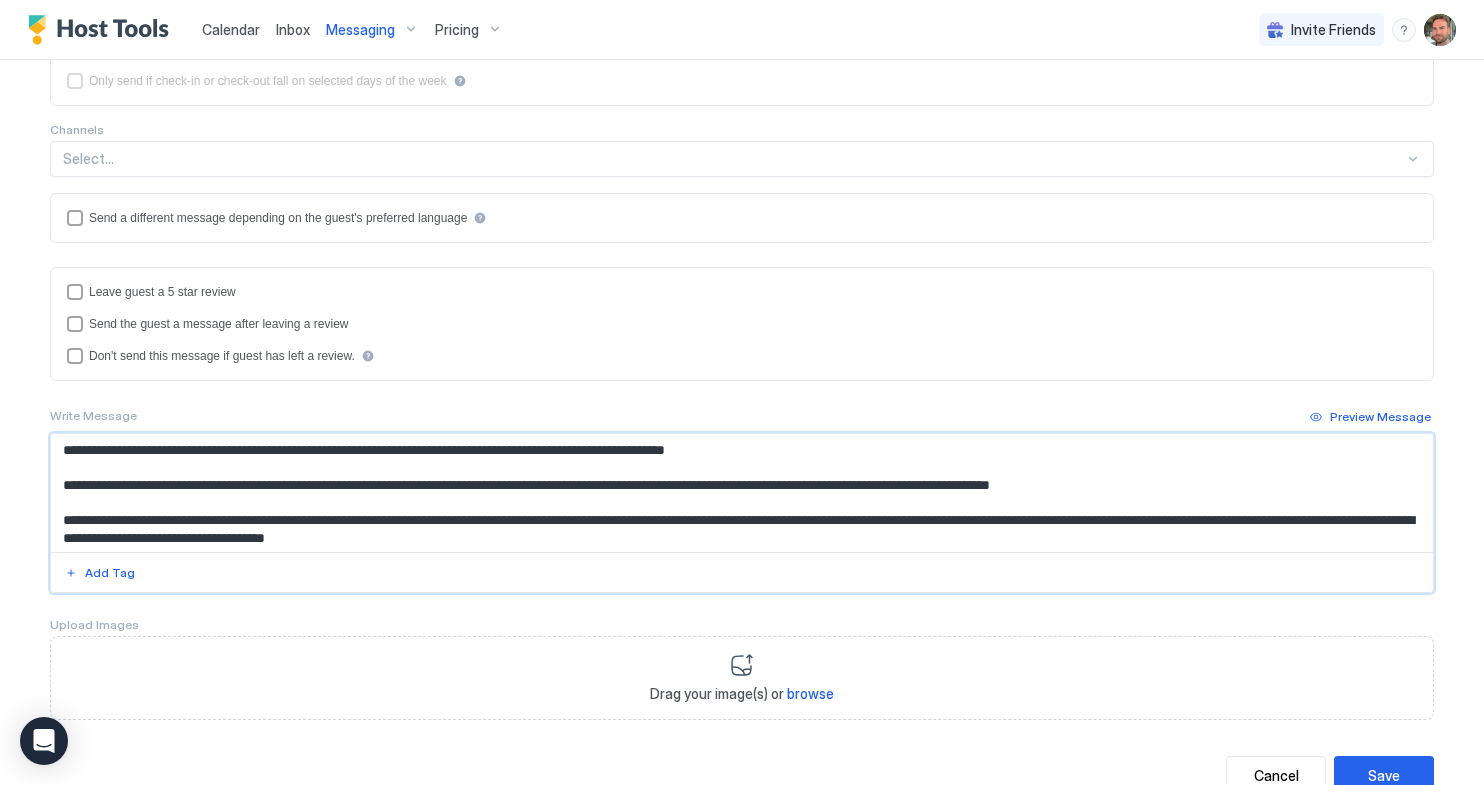 click on "**********" at bounding box center [742, 493] 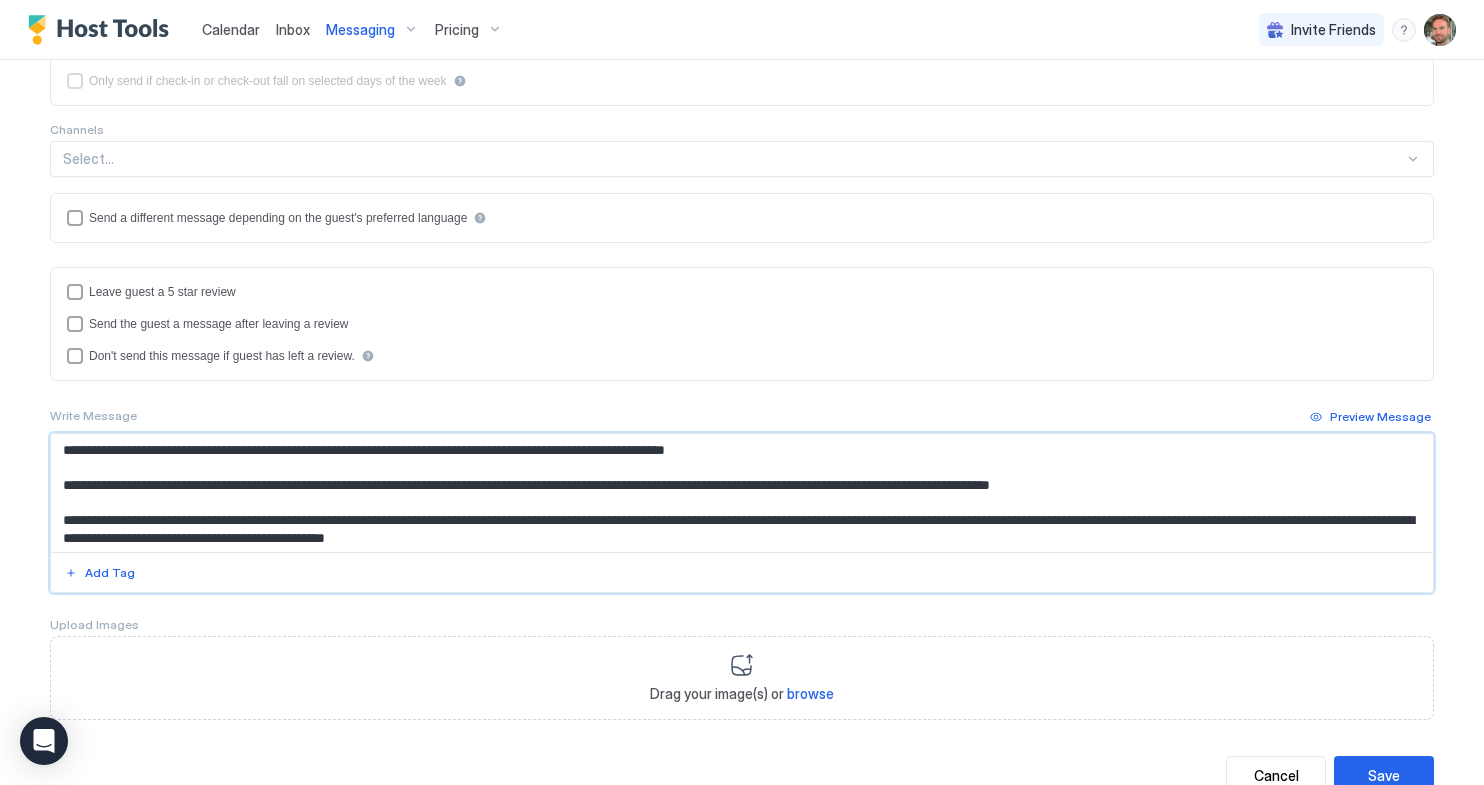 click on "**********" at bounding box center [742, 493] 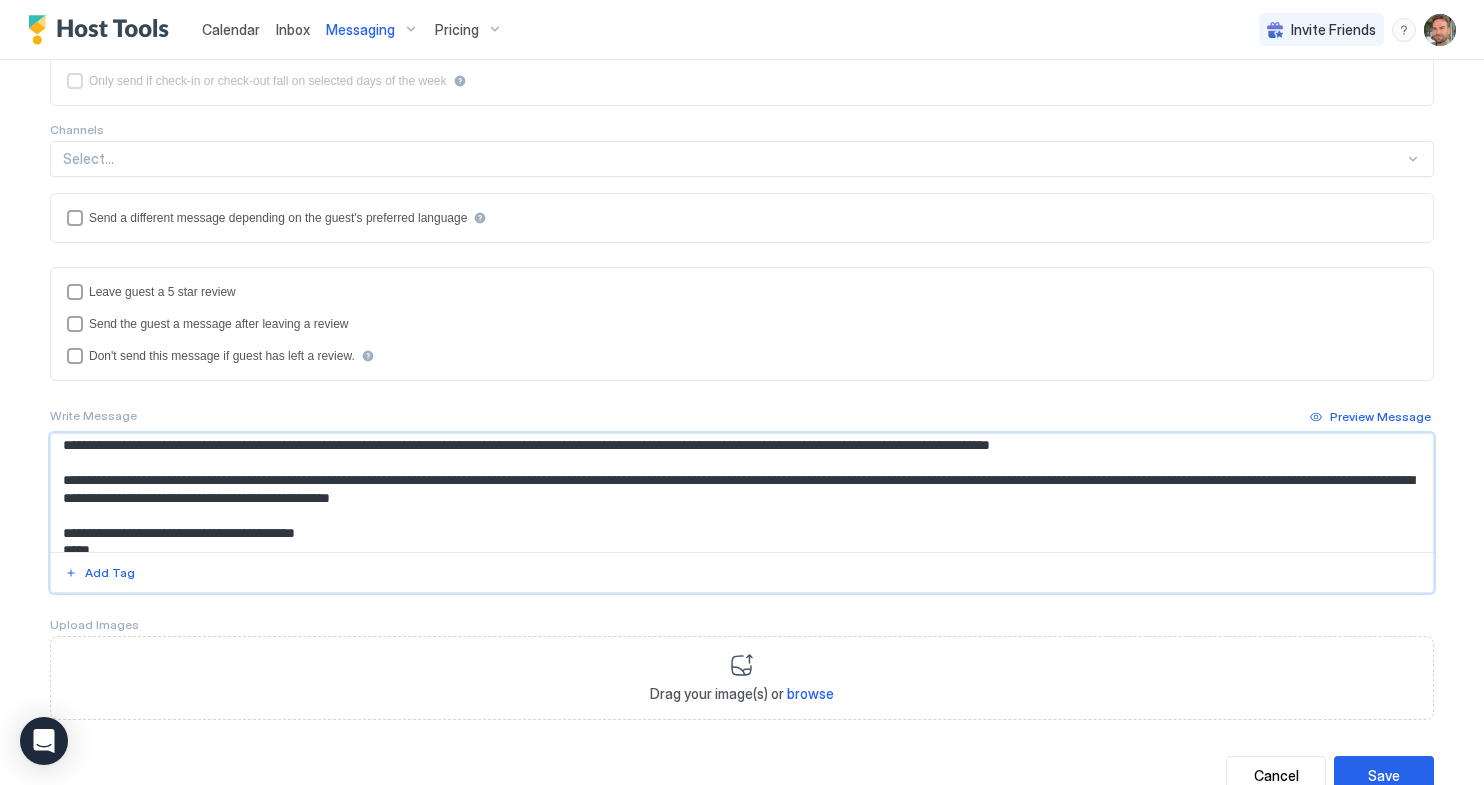 scroll, scrollTop: 56, scrollLeft: 0, axis: vertical 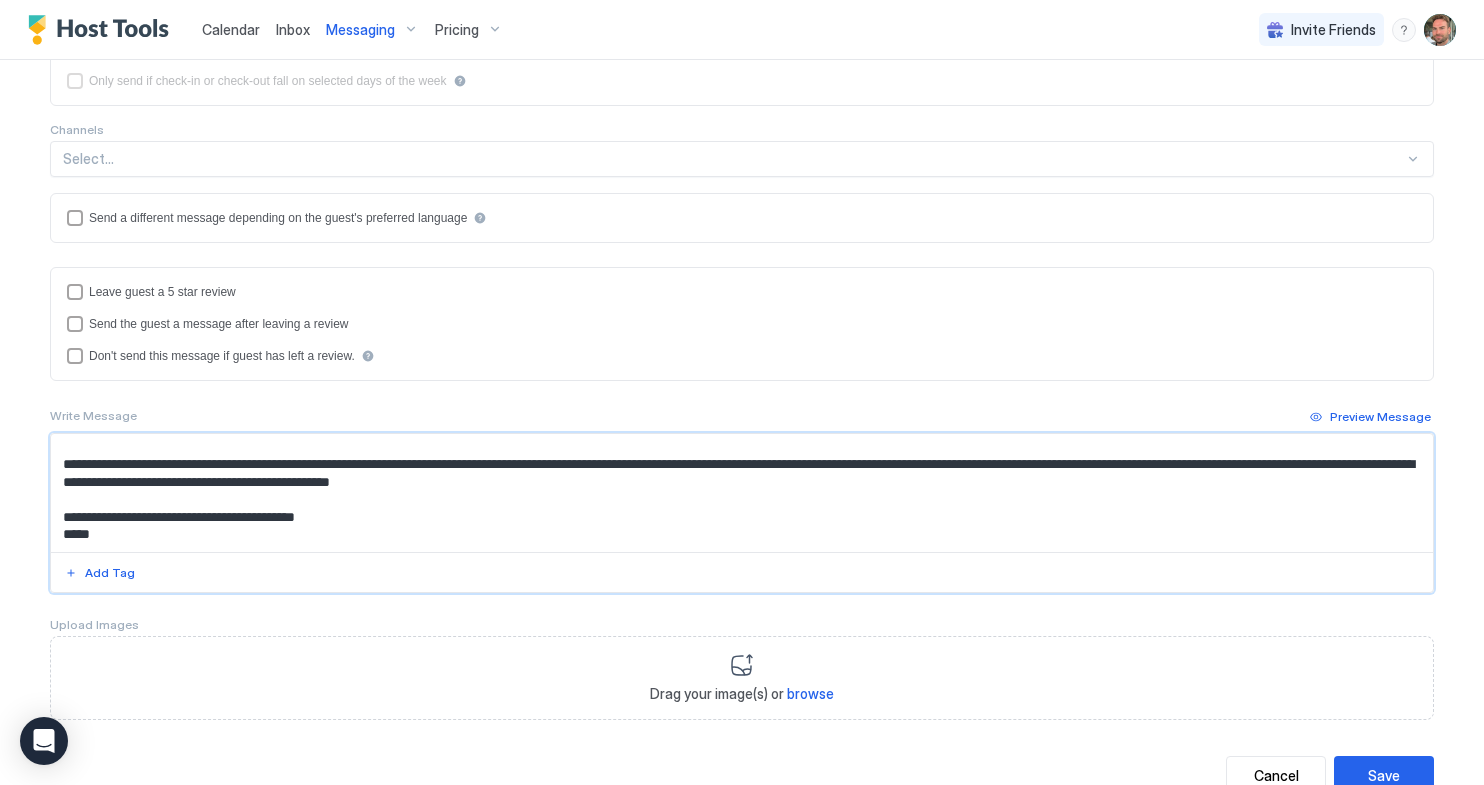 click on "**********" at bounding box center (742, 493) 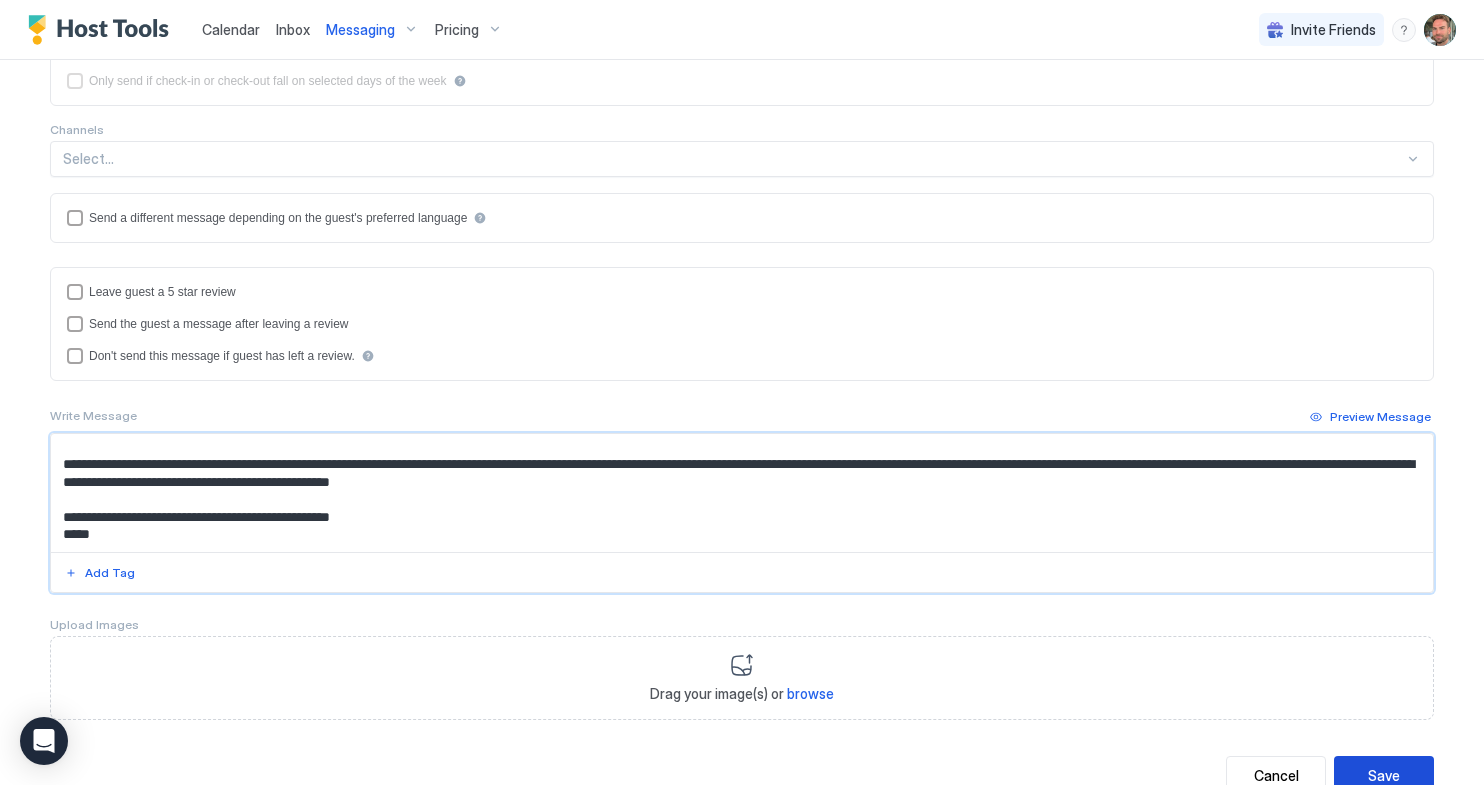 type on "**********" 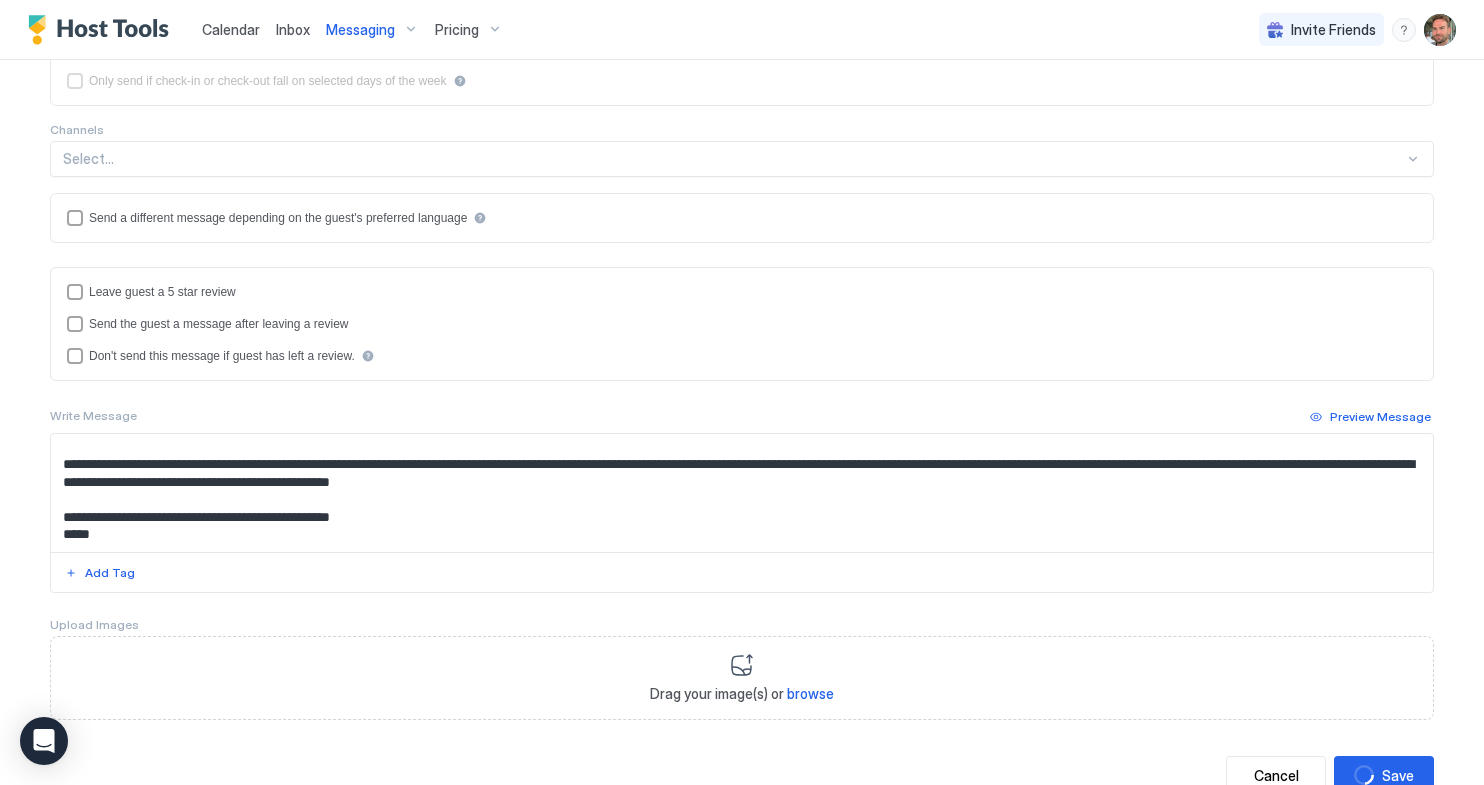 scroll, scrollTop: 0, scrollLeft: 0, axis: both 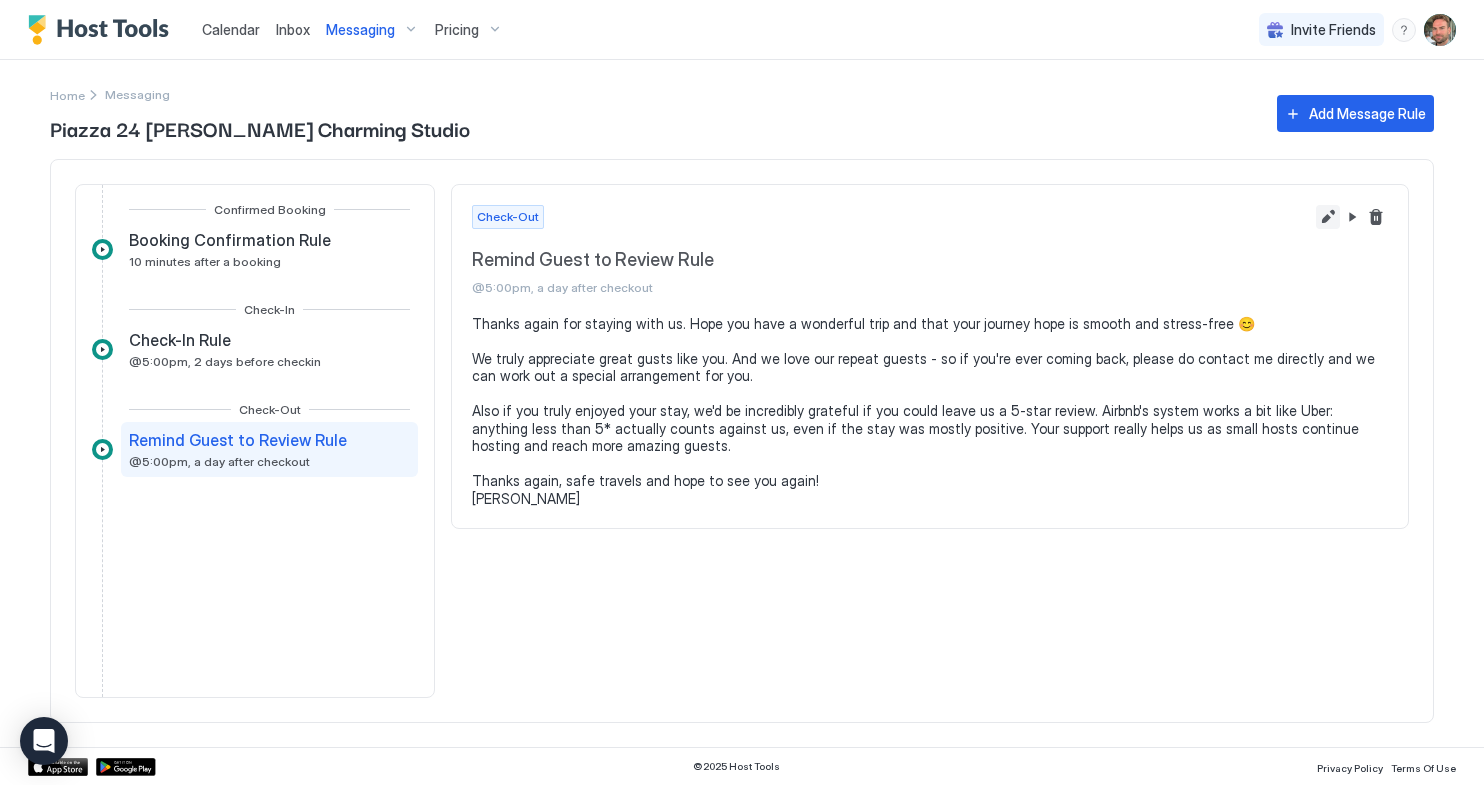 click at bounding box center [1328, 217] 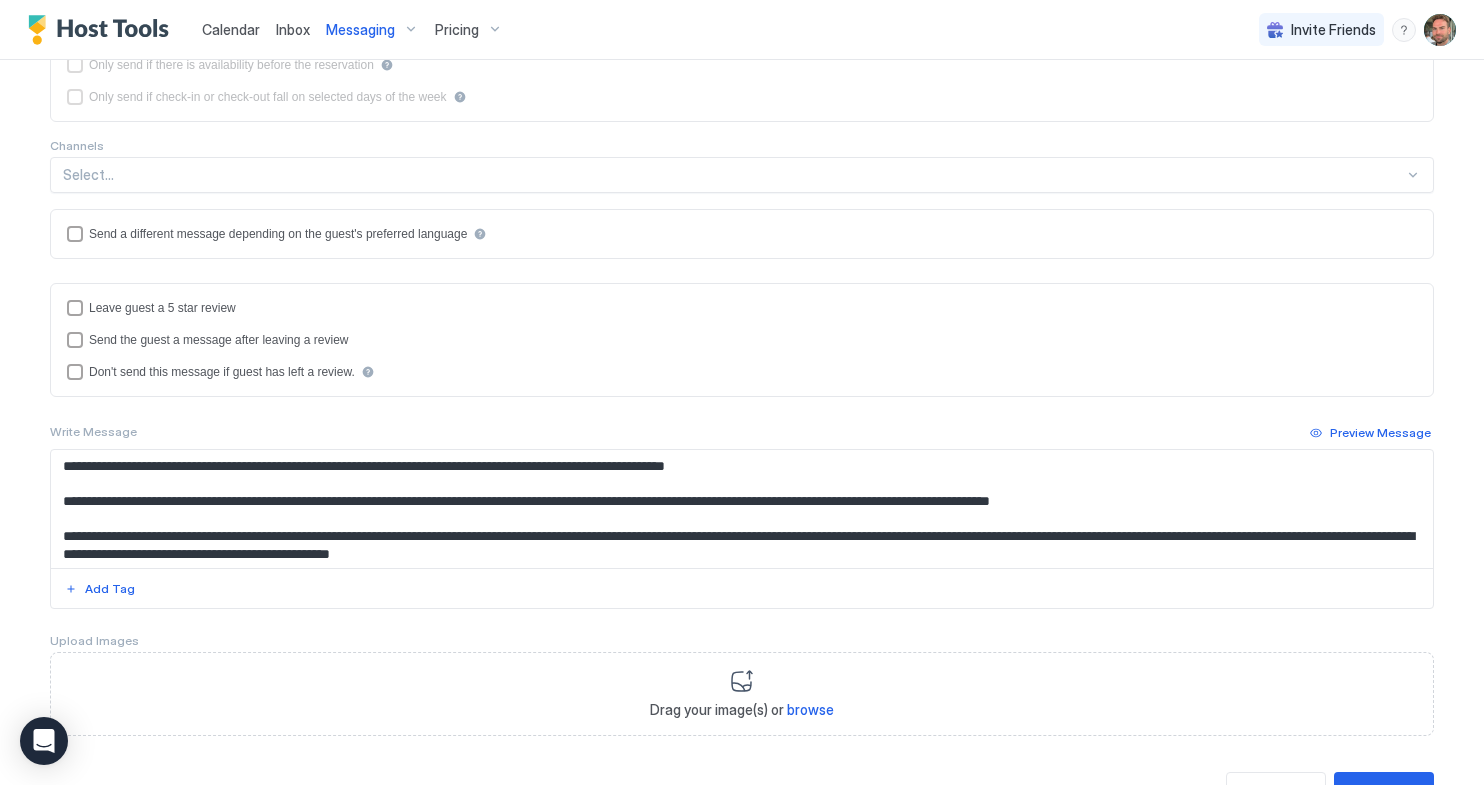 scroll, scrollTop: 408, scrollLeft: 0, axis: vertical 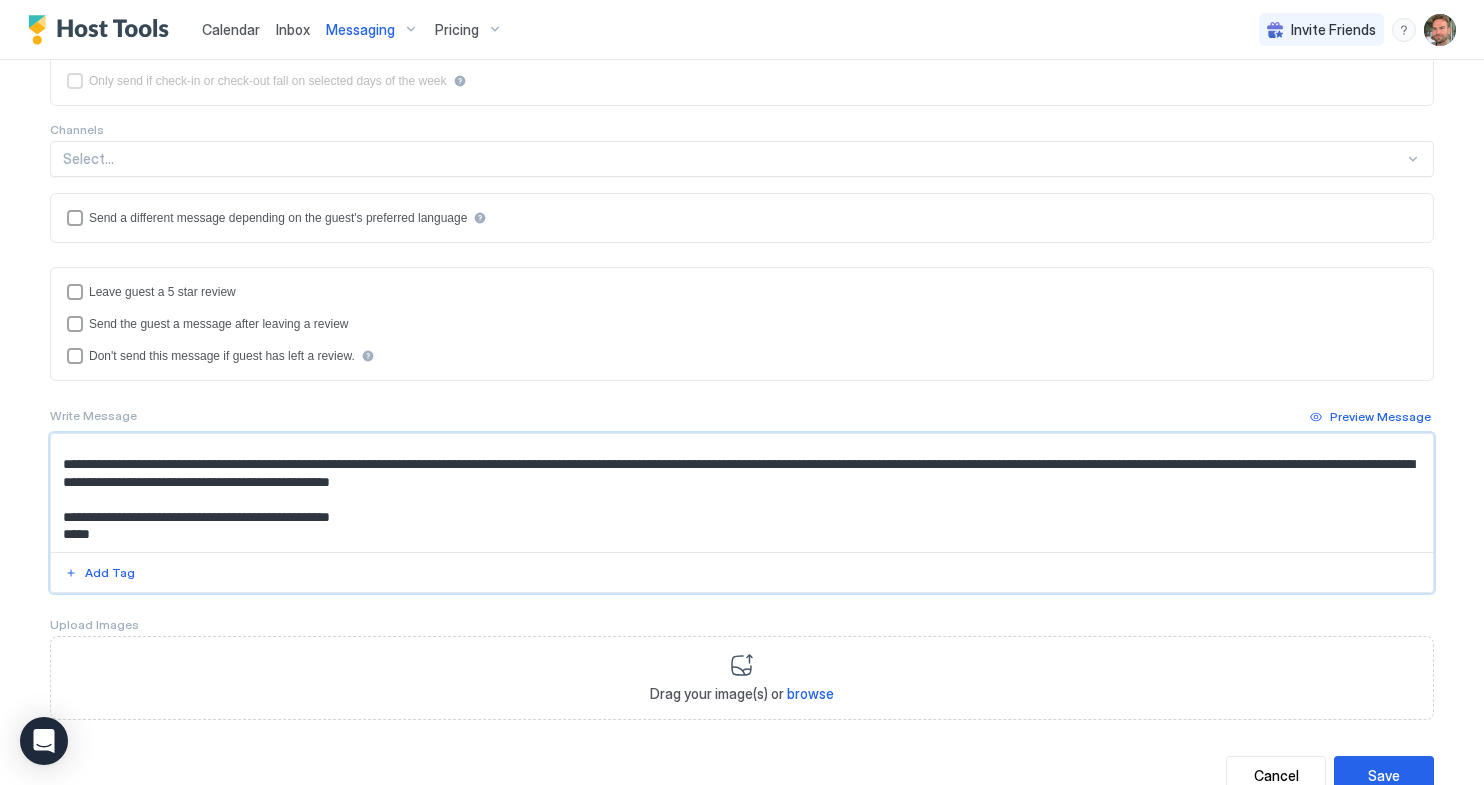 drag, startPoint x: 1067, startPoint y: 464, endPoint x: 1154, endPoint y: 463, distance: 87.005745 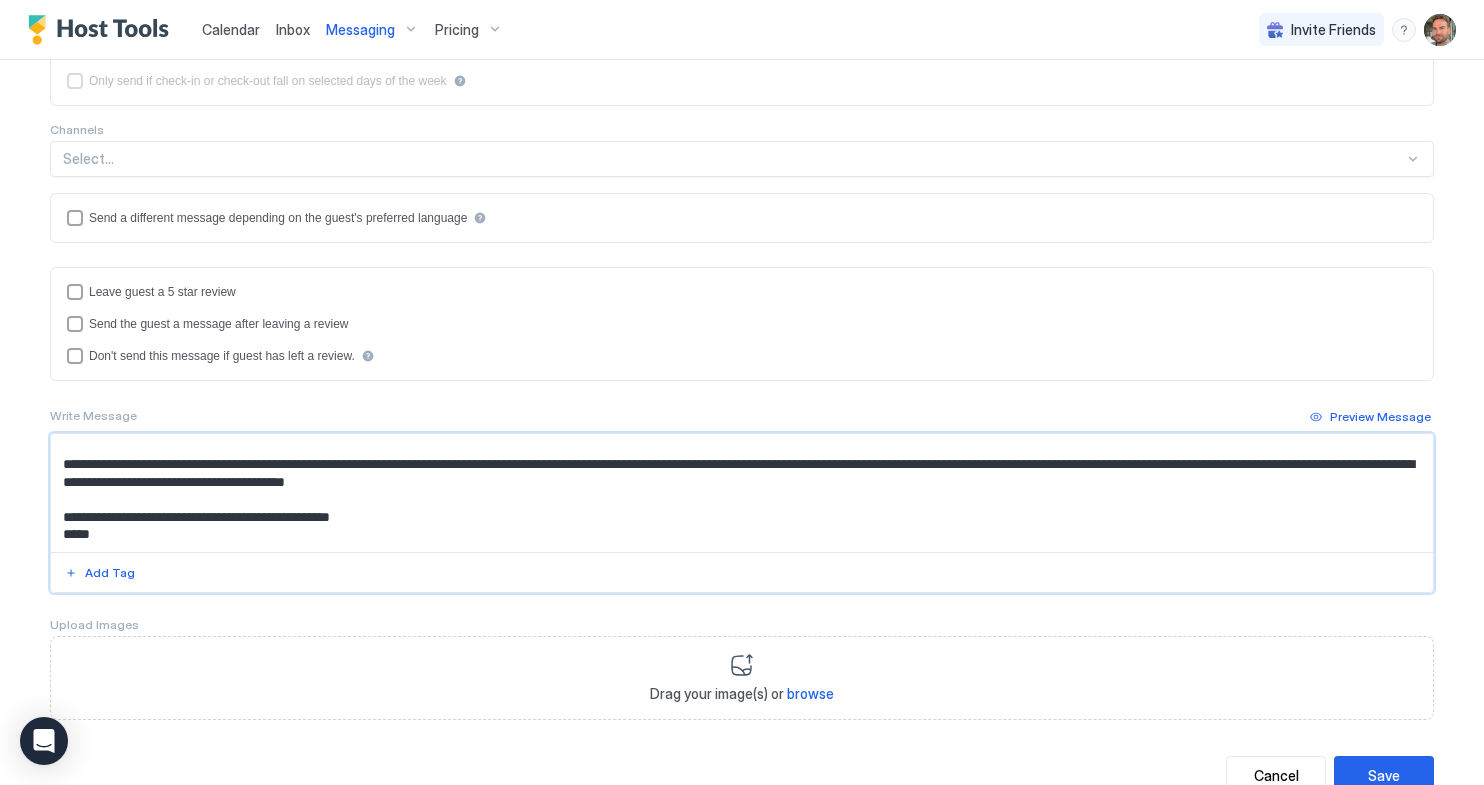 click on "**********" at bounding box center (742, 493) 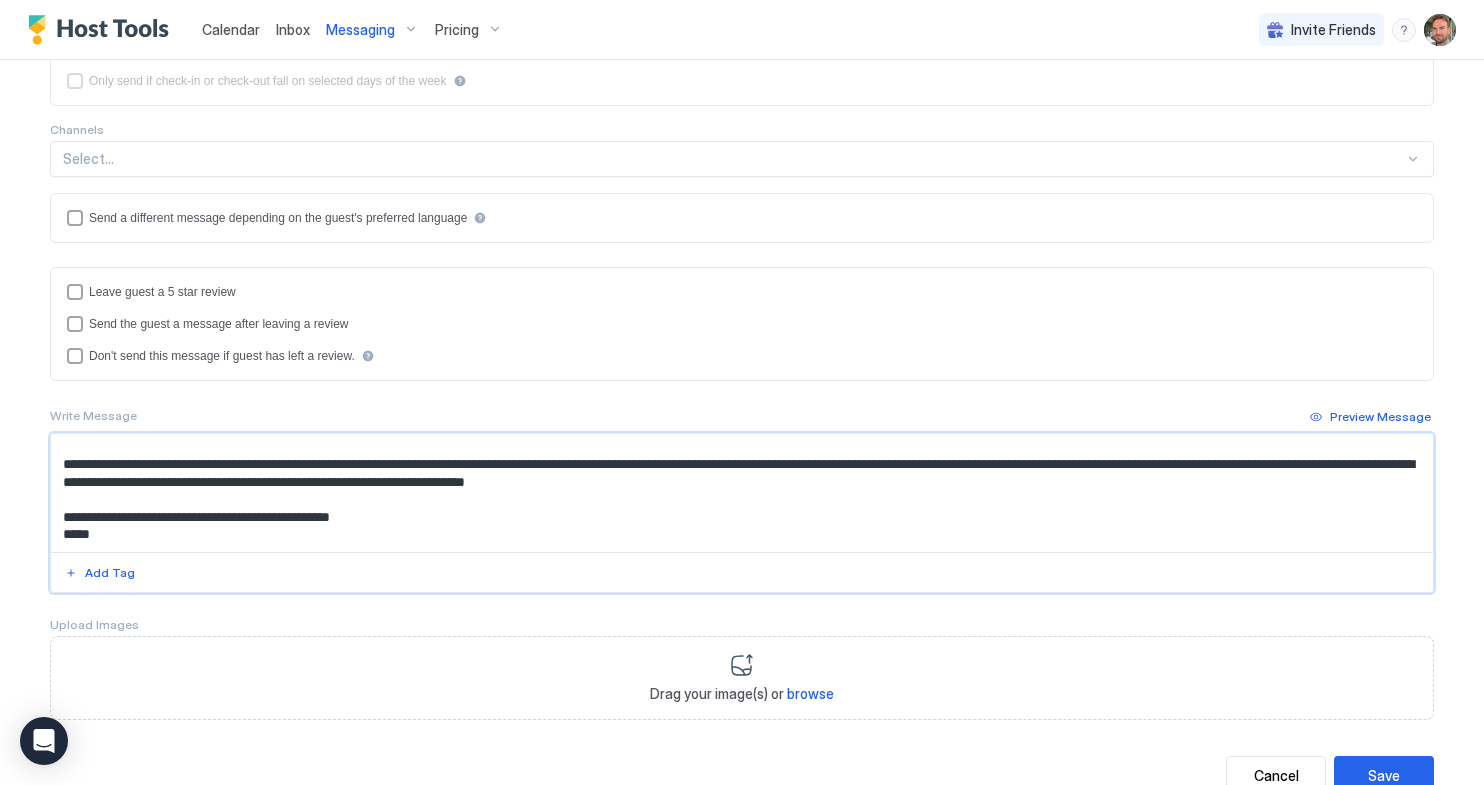 click on "**********" at bounding box center [742, 493] 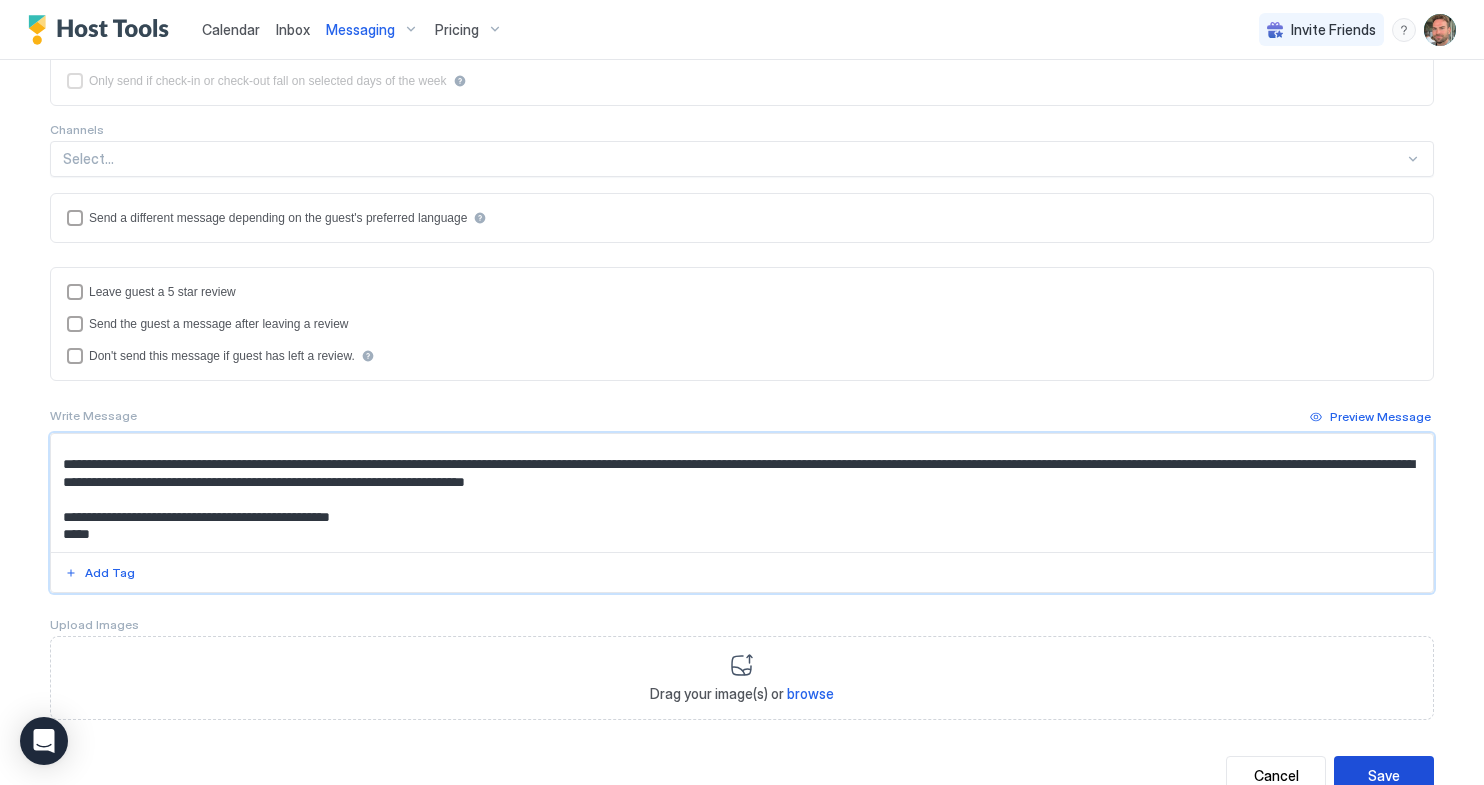 type on "**********" 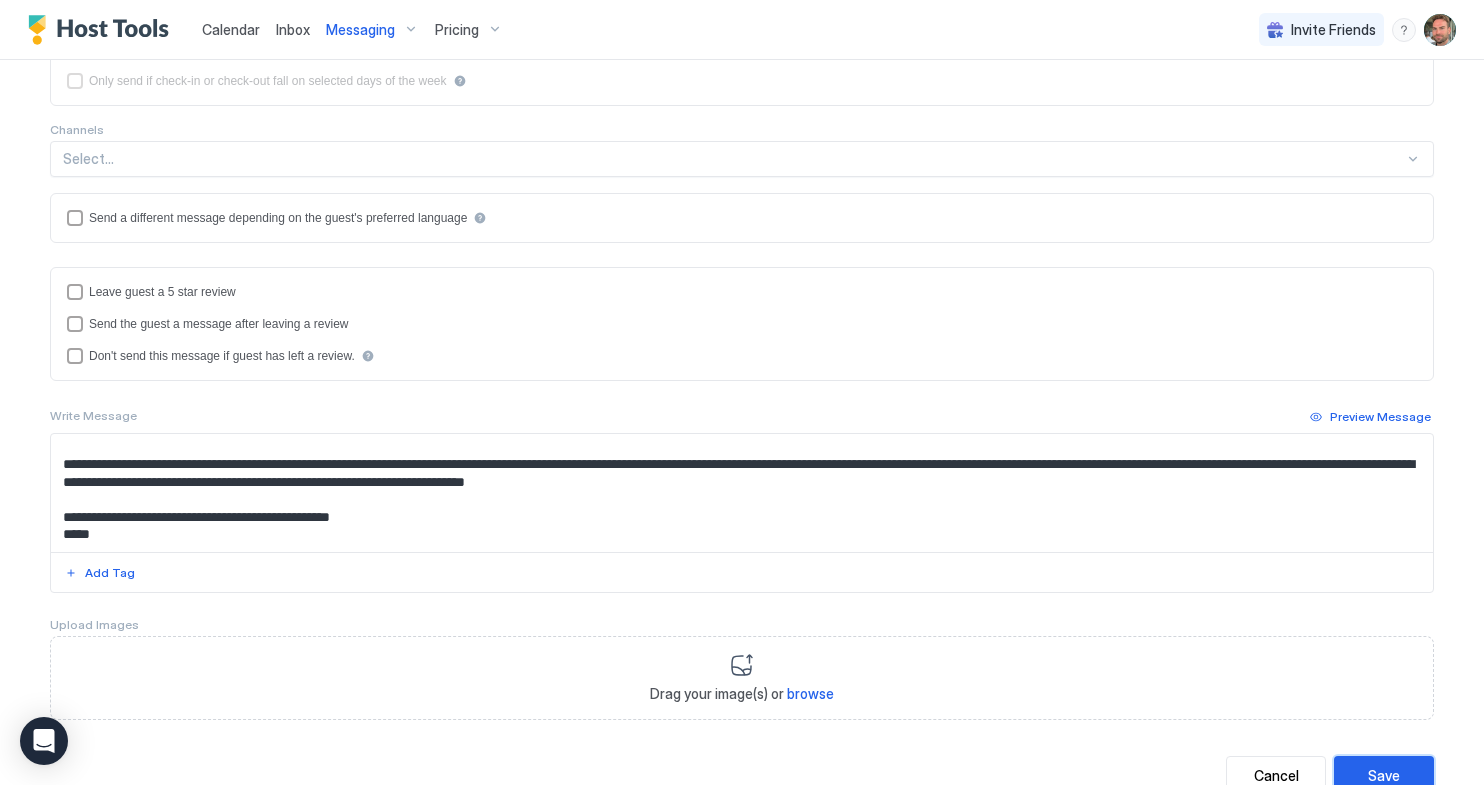 click on "Save" at bounding box center (1384, 775) 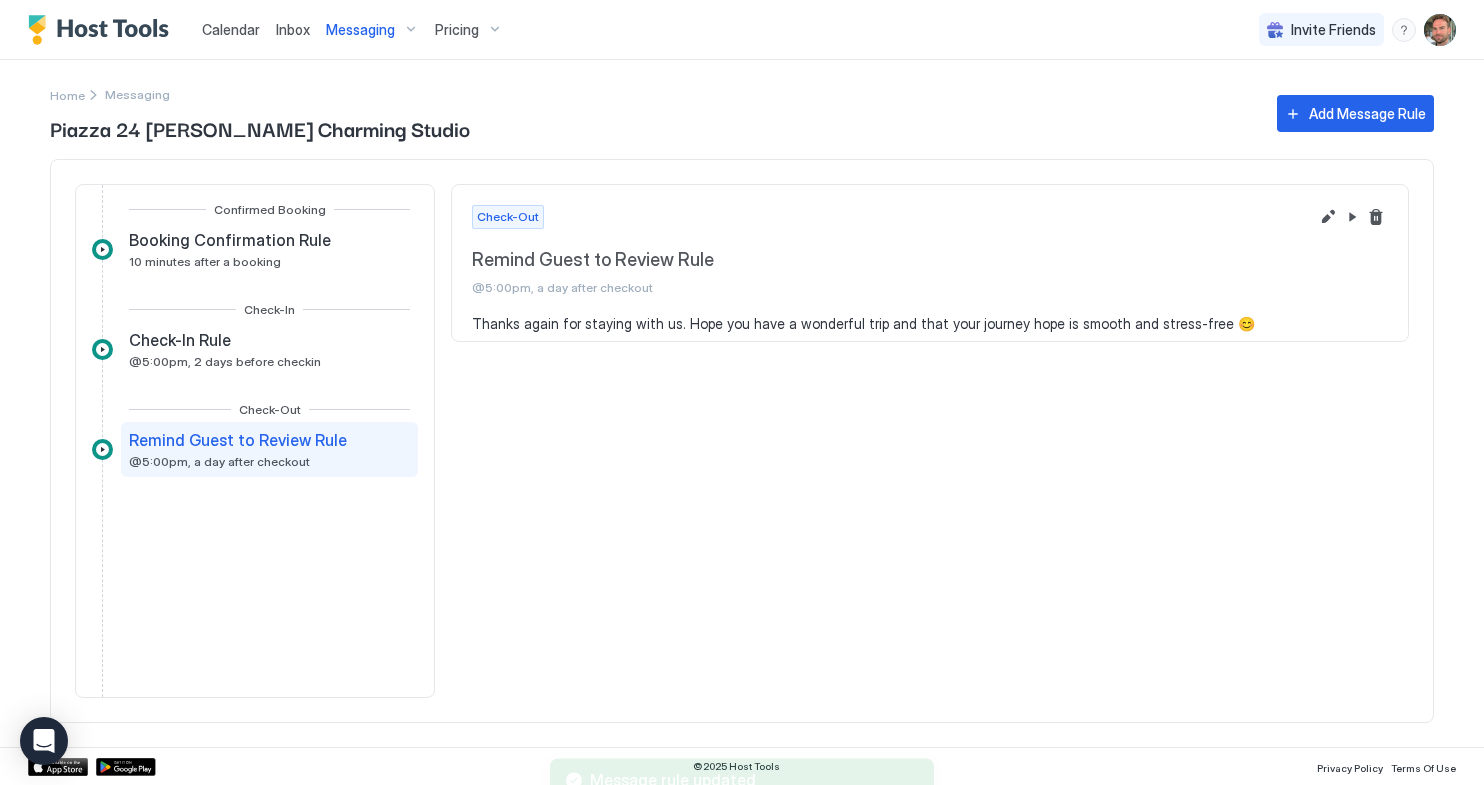 scroll, scrollTop: 0, scrollLeft: 0, axis: both 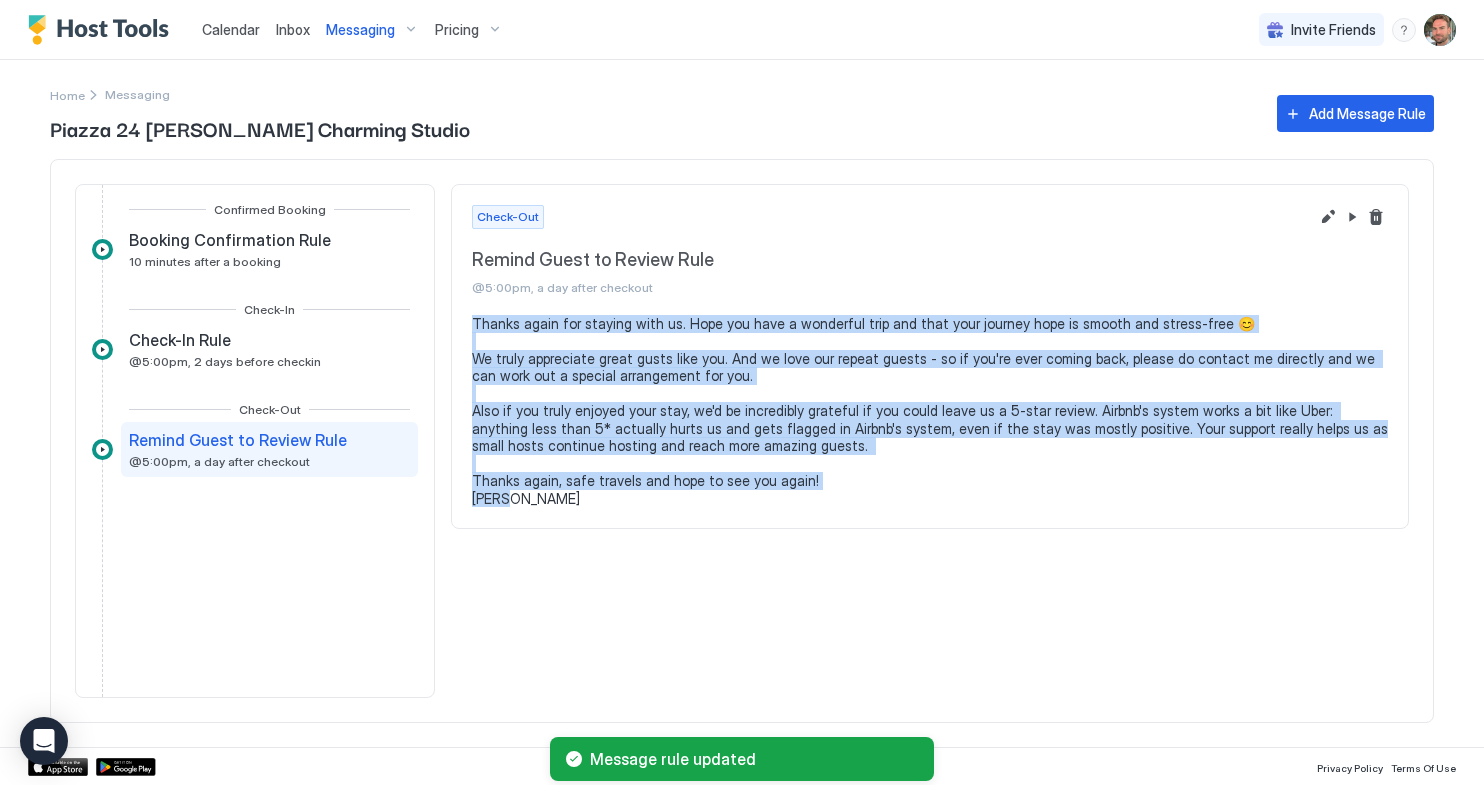 drag, startPoint x: 719, startPoint y: 487, endPoint x: 471, endPoint y: 321, distance: 298.42923 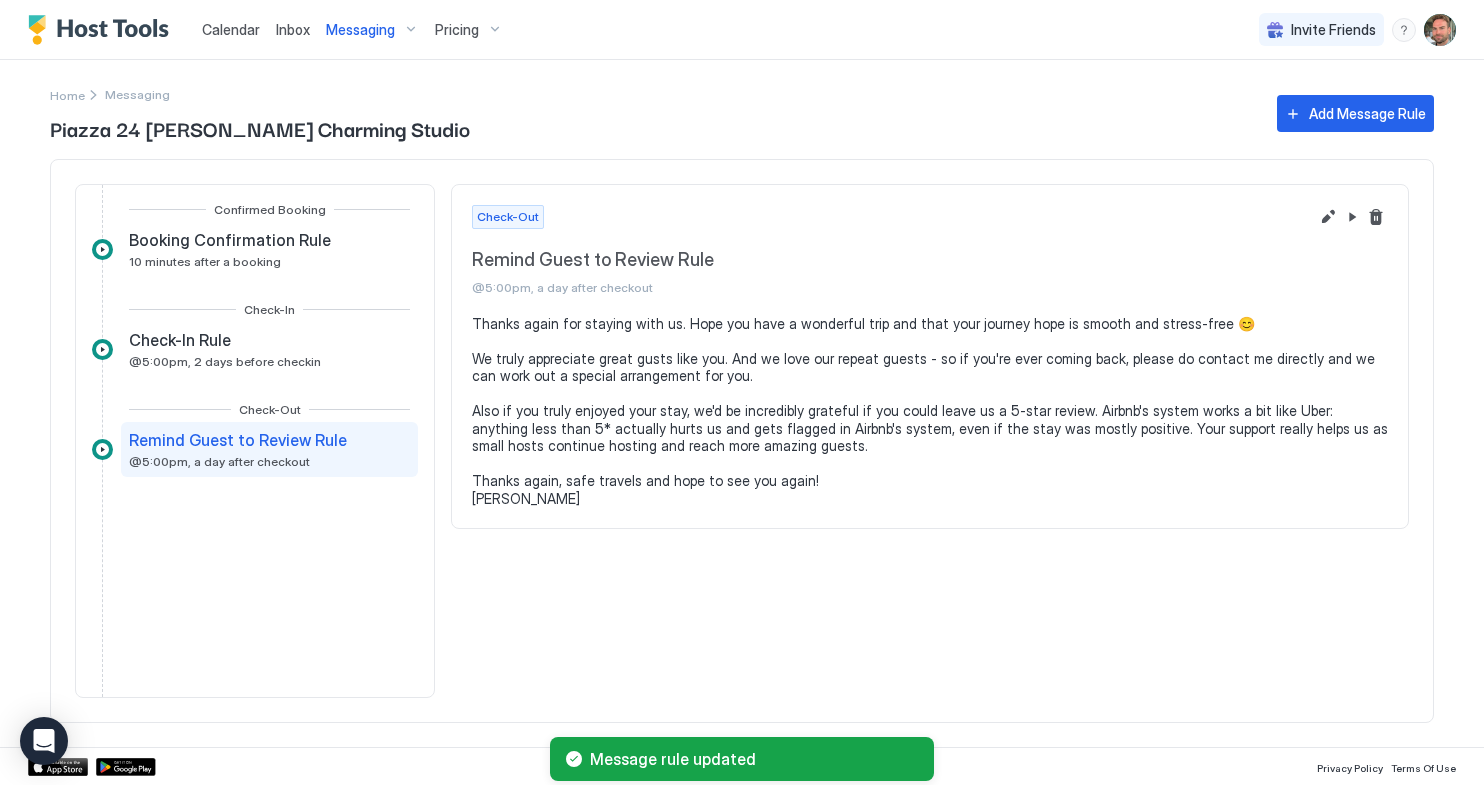click on "Messaging" at bounding box center (137, 94) 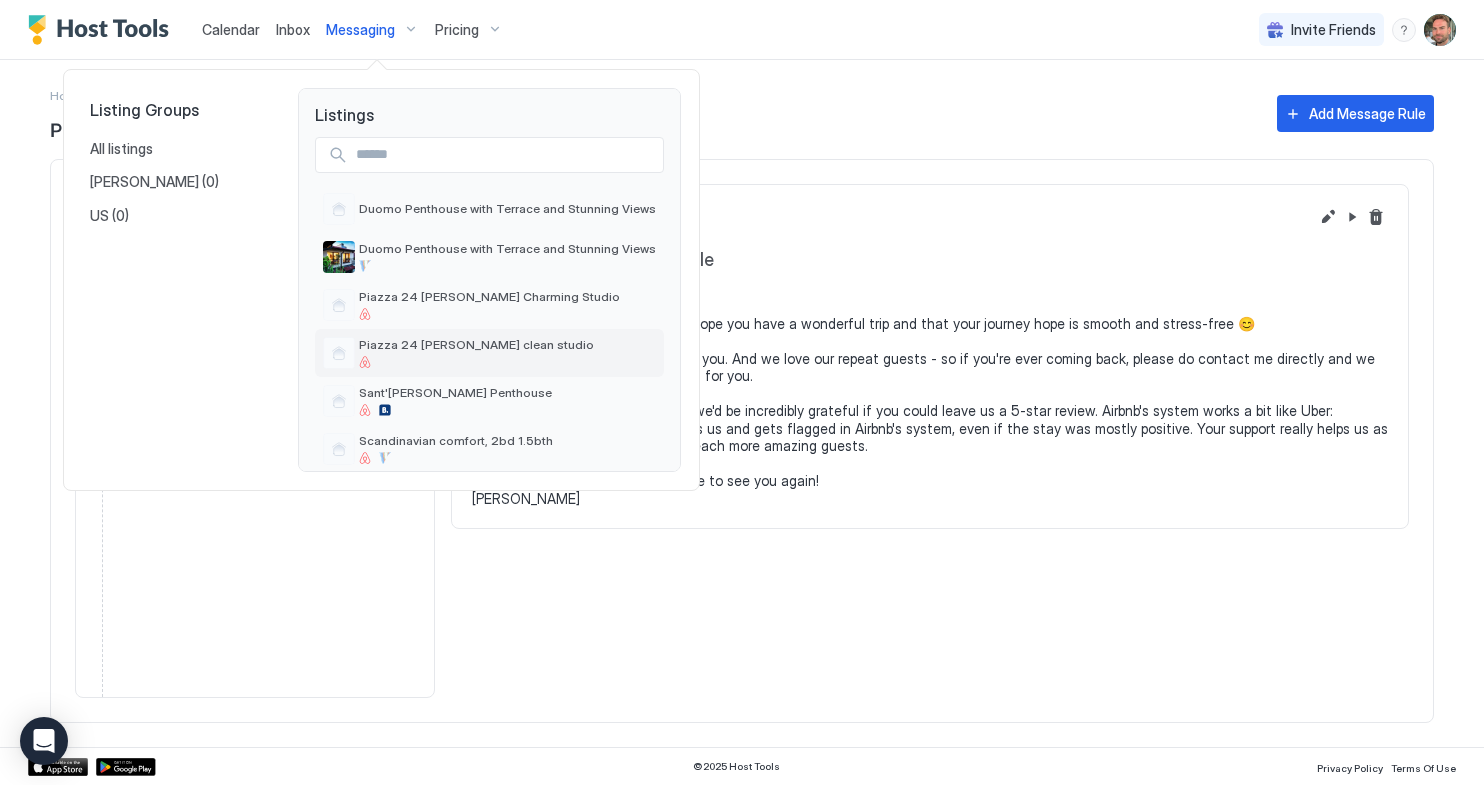 click on "[PERSON_NAME] 24 [PERSON_NAME] clean studio" at bounding box center (476, 344) 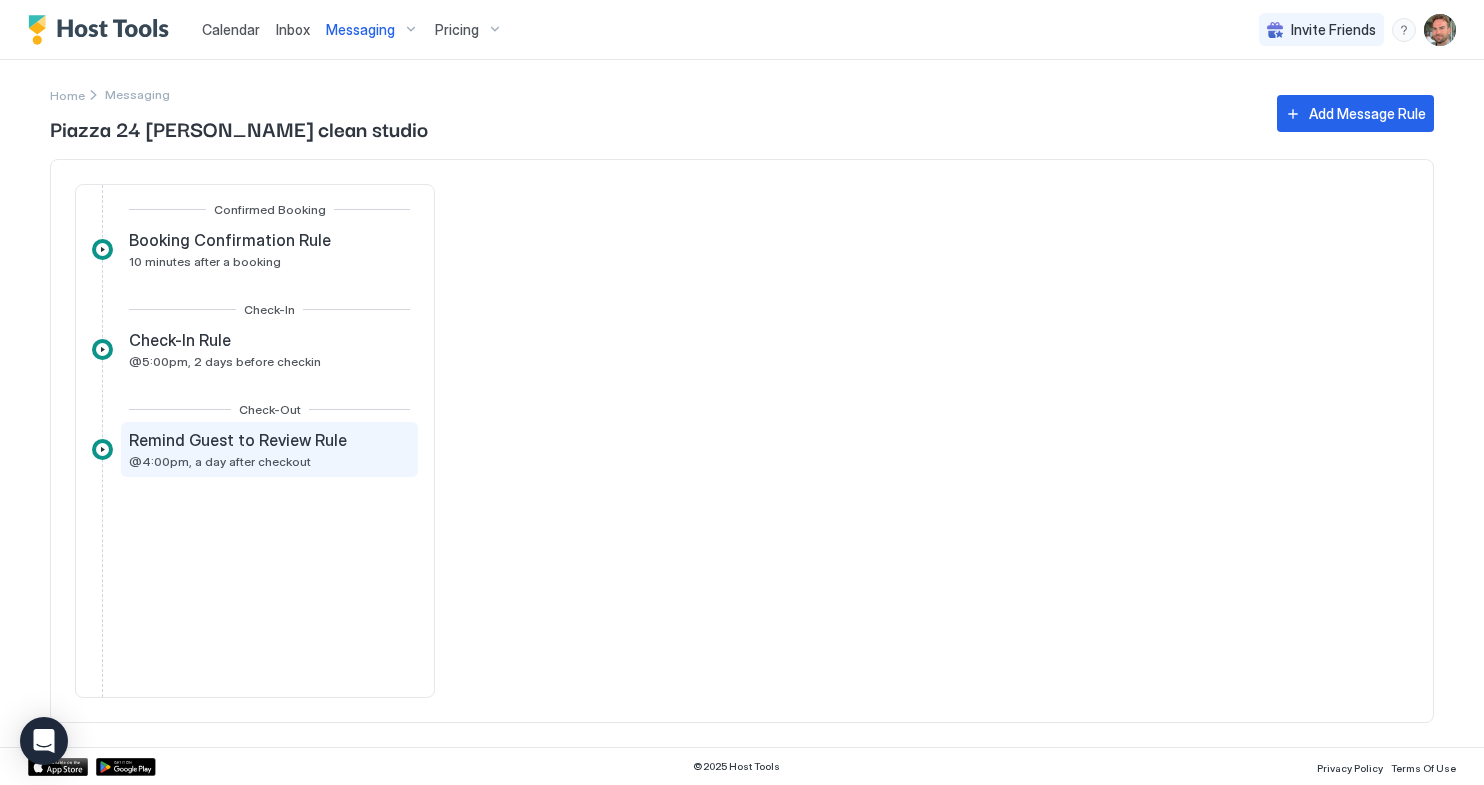 click on "Remind Guest to Review Rule" at bounding box center (238, 440) 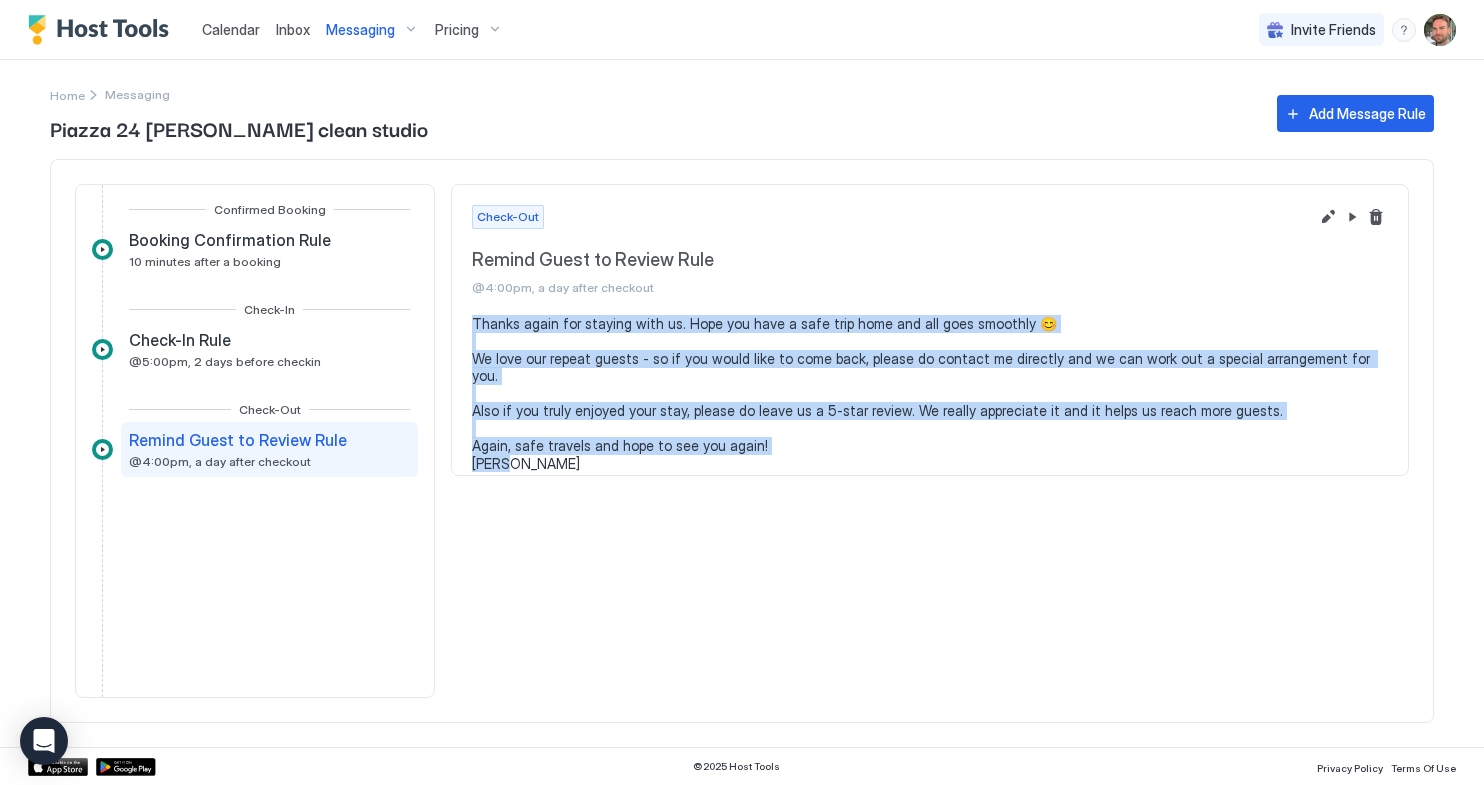 drag, startPoint x: 636, startPoint y: 455, endPoint x: 474, endPoint y: 324, distance: 208.33867 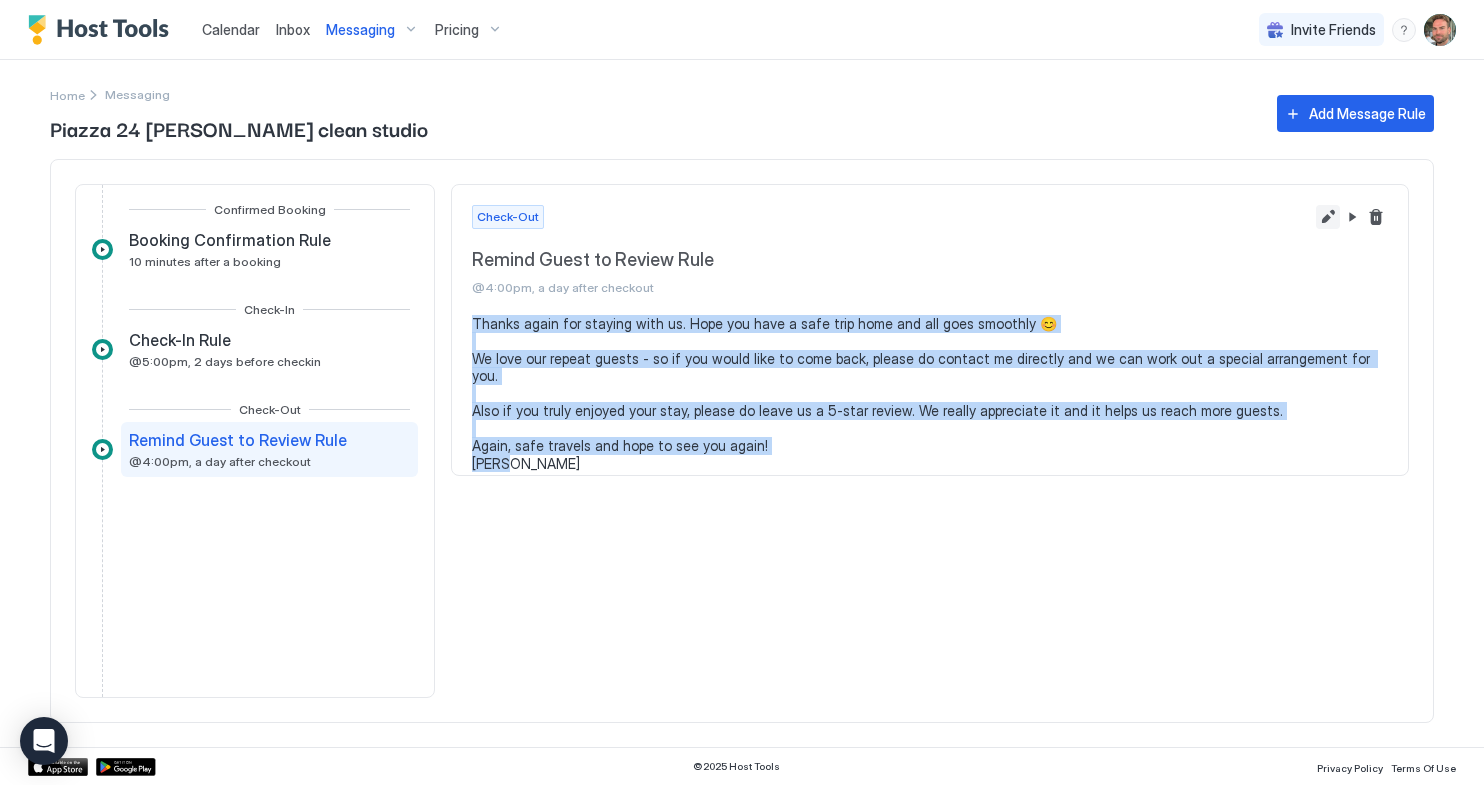 click at bounding box center [1328, 217] 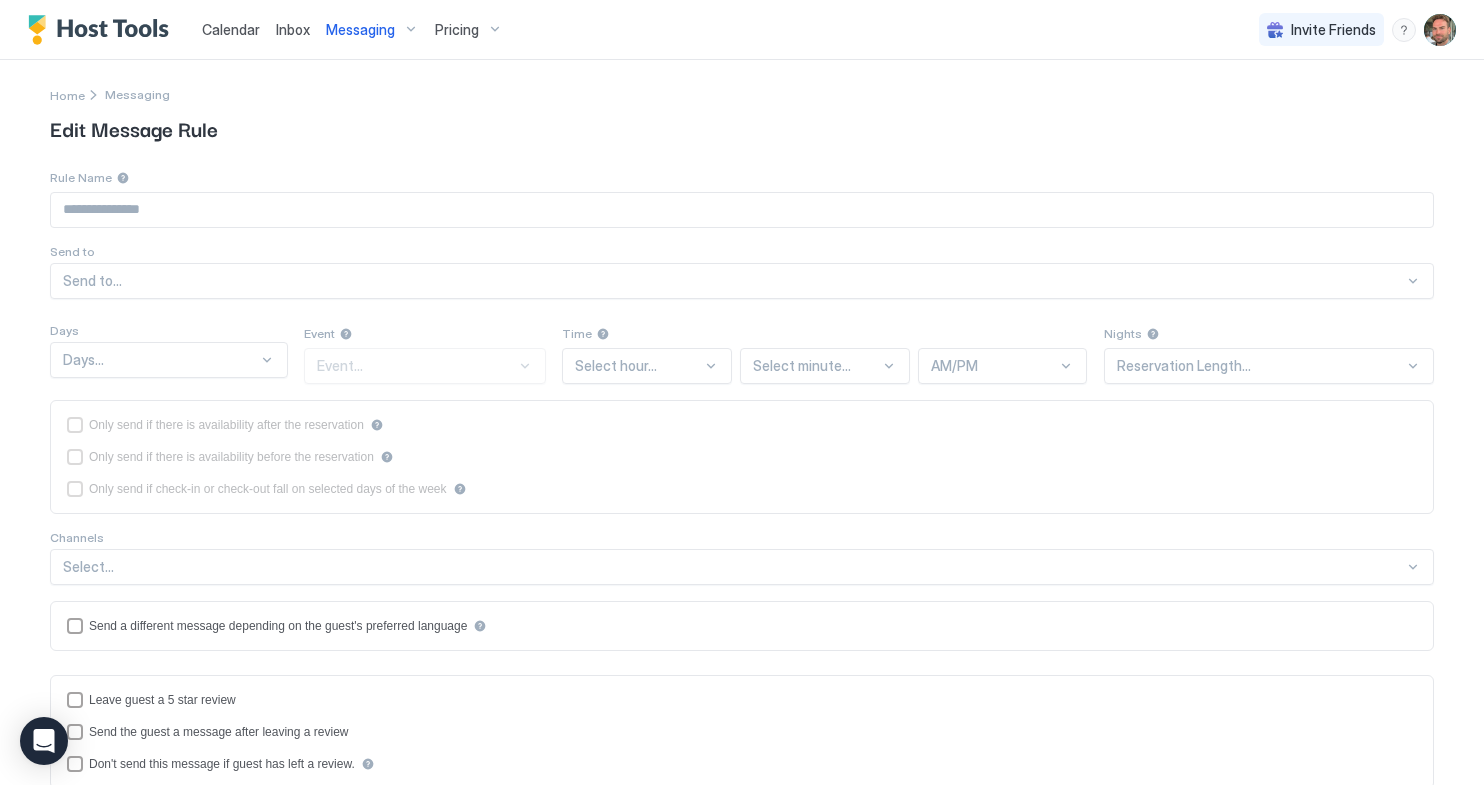 type on "**********" 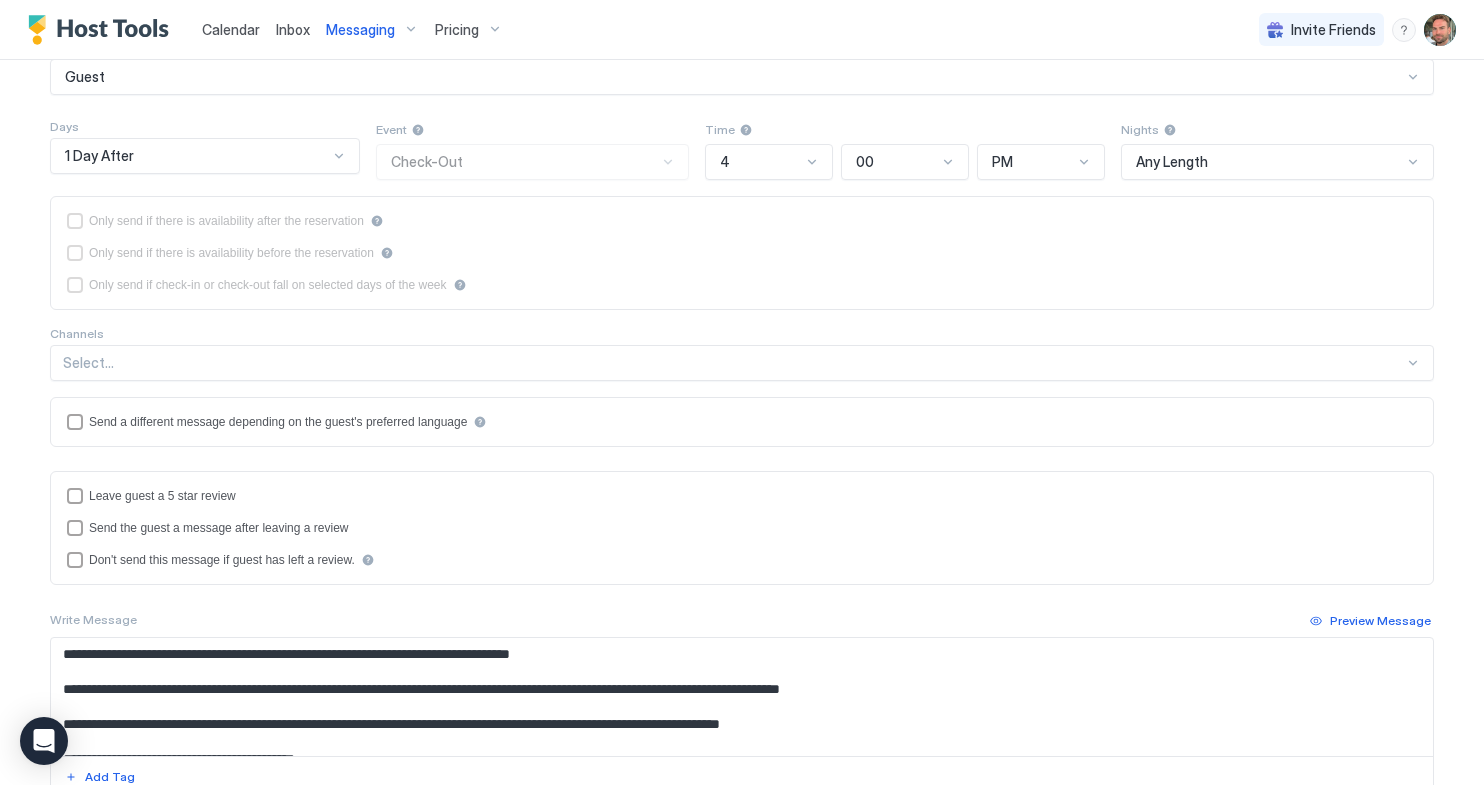 scroll, scrollTop: 478, scrollLeft: 0, axis: vertical 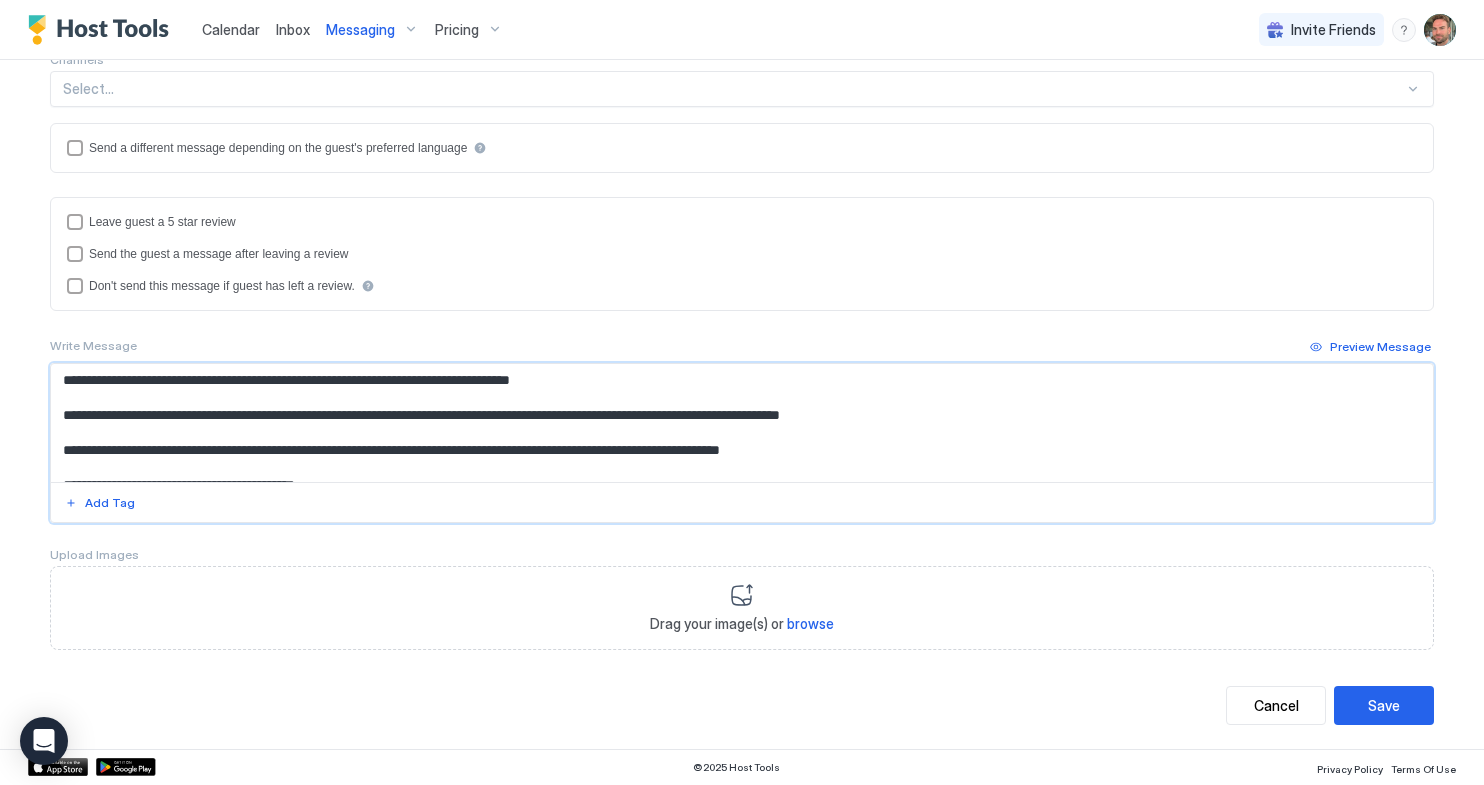 click on "**********" at bounding box center [742, 423] 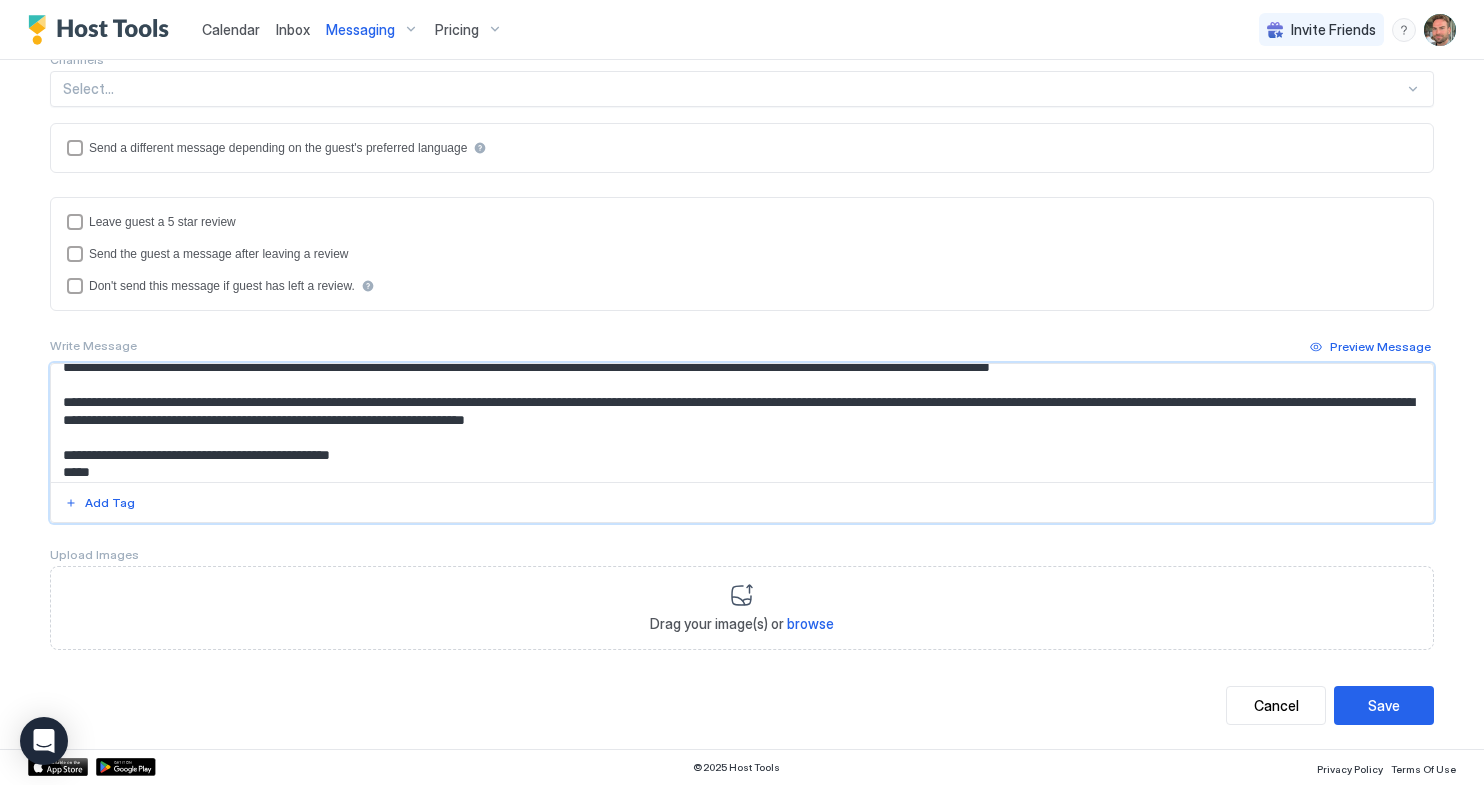 scroll, scrollTop: 0, scrollLeft: 0, axis: both 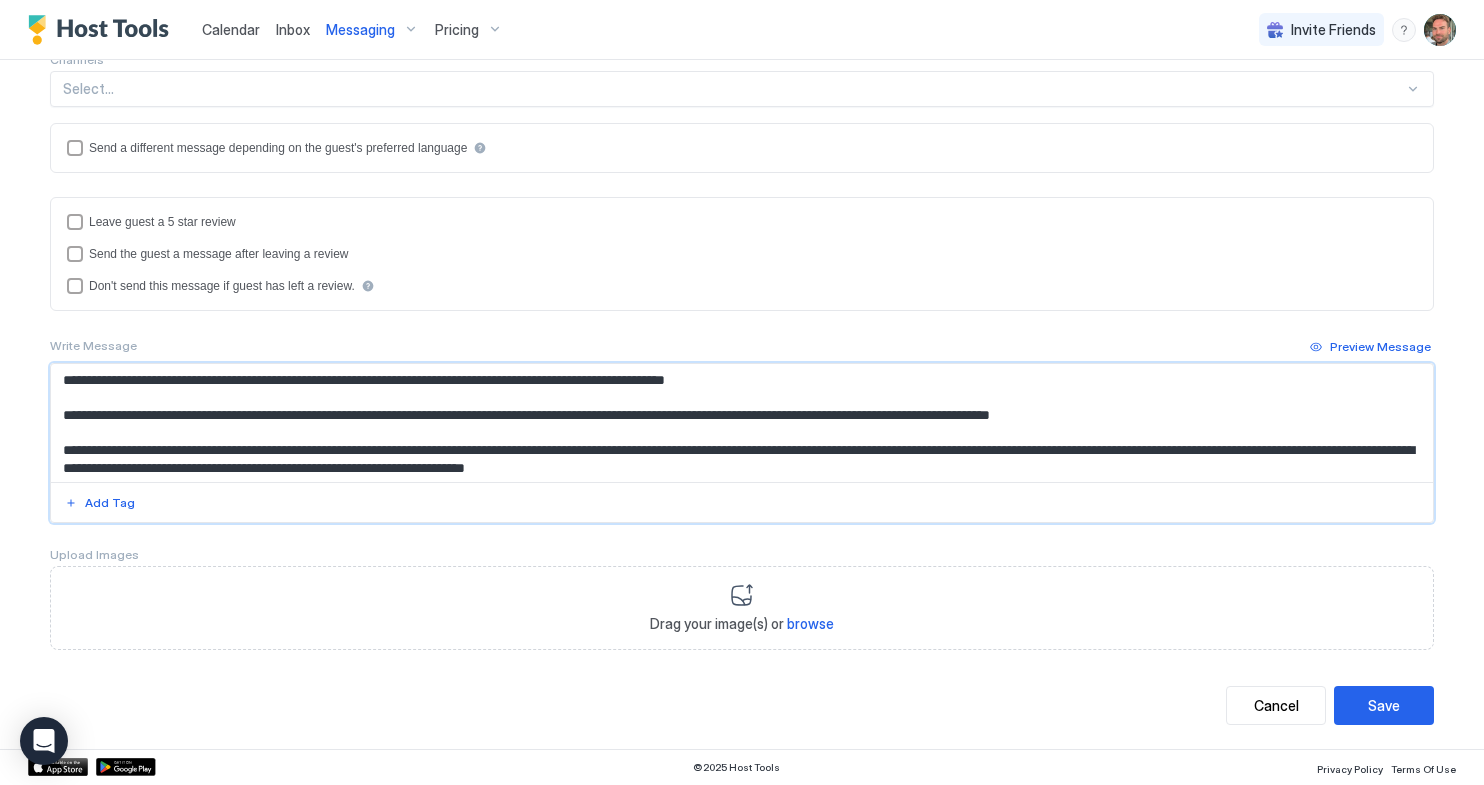 click on "**********" at bounding box center [742, 423] 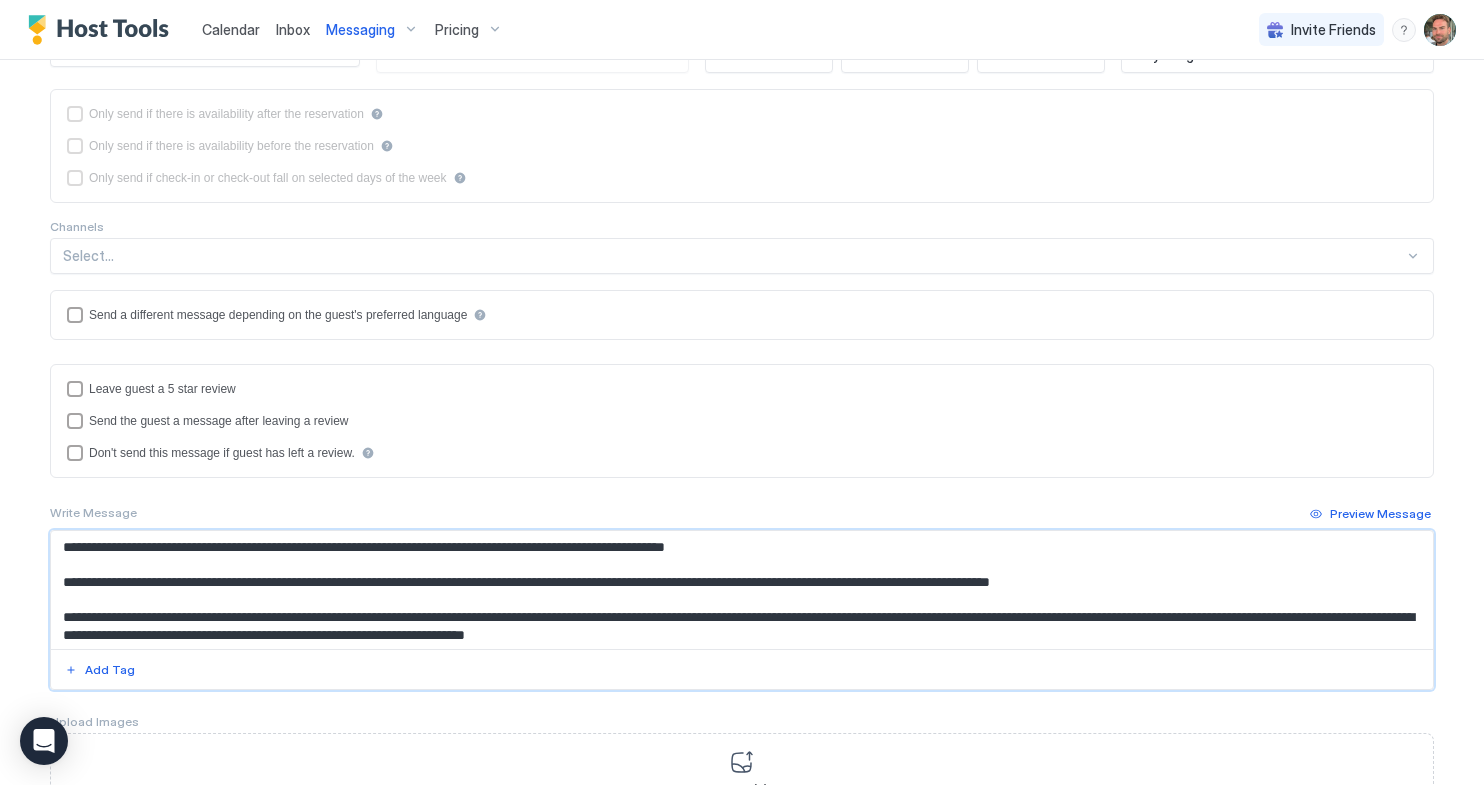 scroll, scrollTop: 376, scrollLeft: 0, axis: vertical 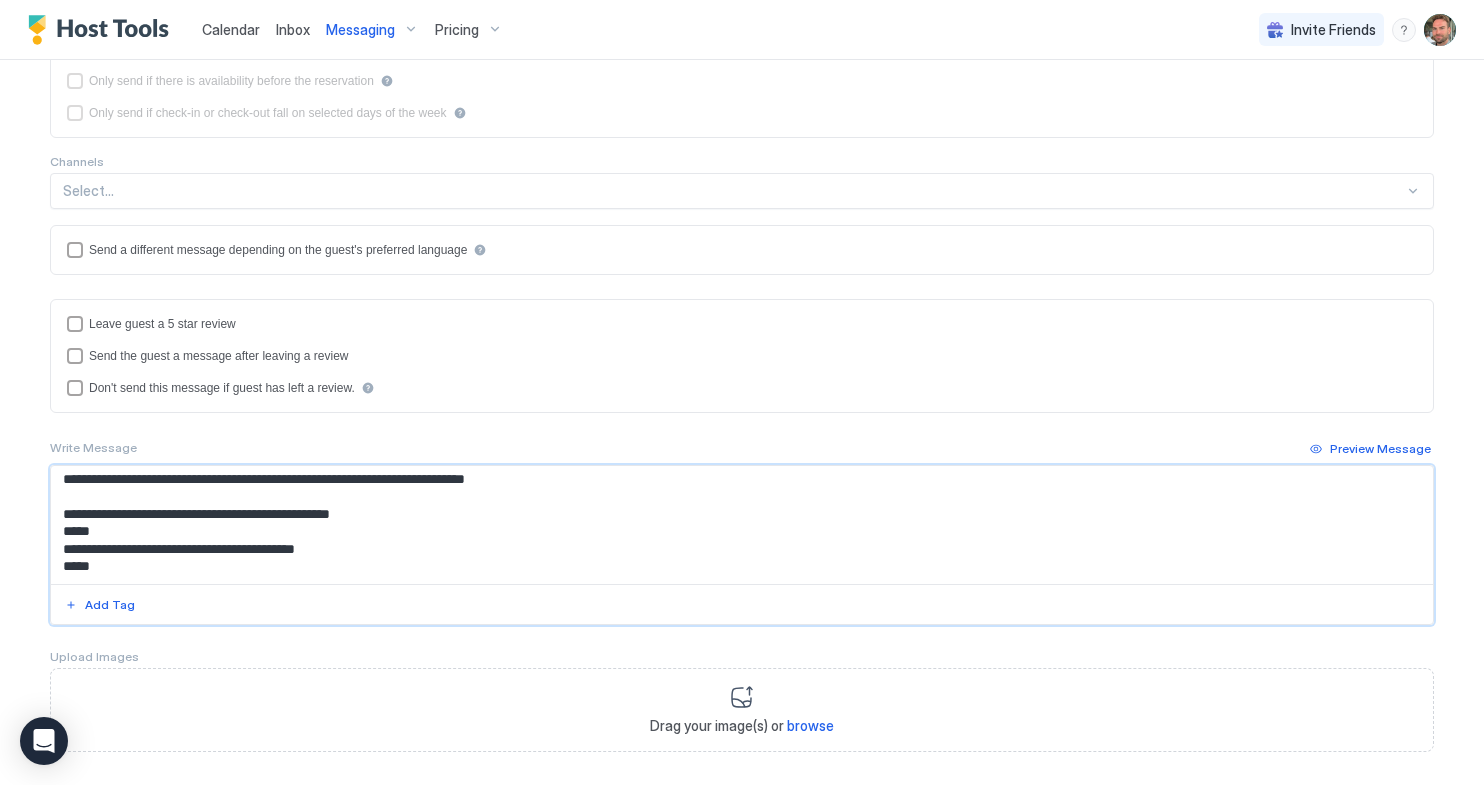 drag, startPoint x: 315, startPoint y: 577, endPoint x: 370, endPoint y: 538, distance: 67.424034 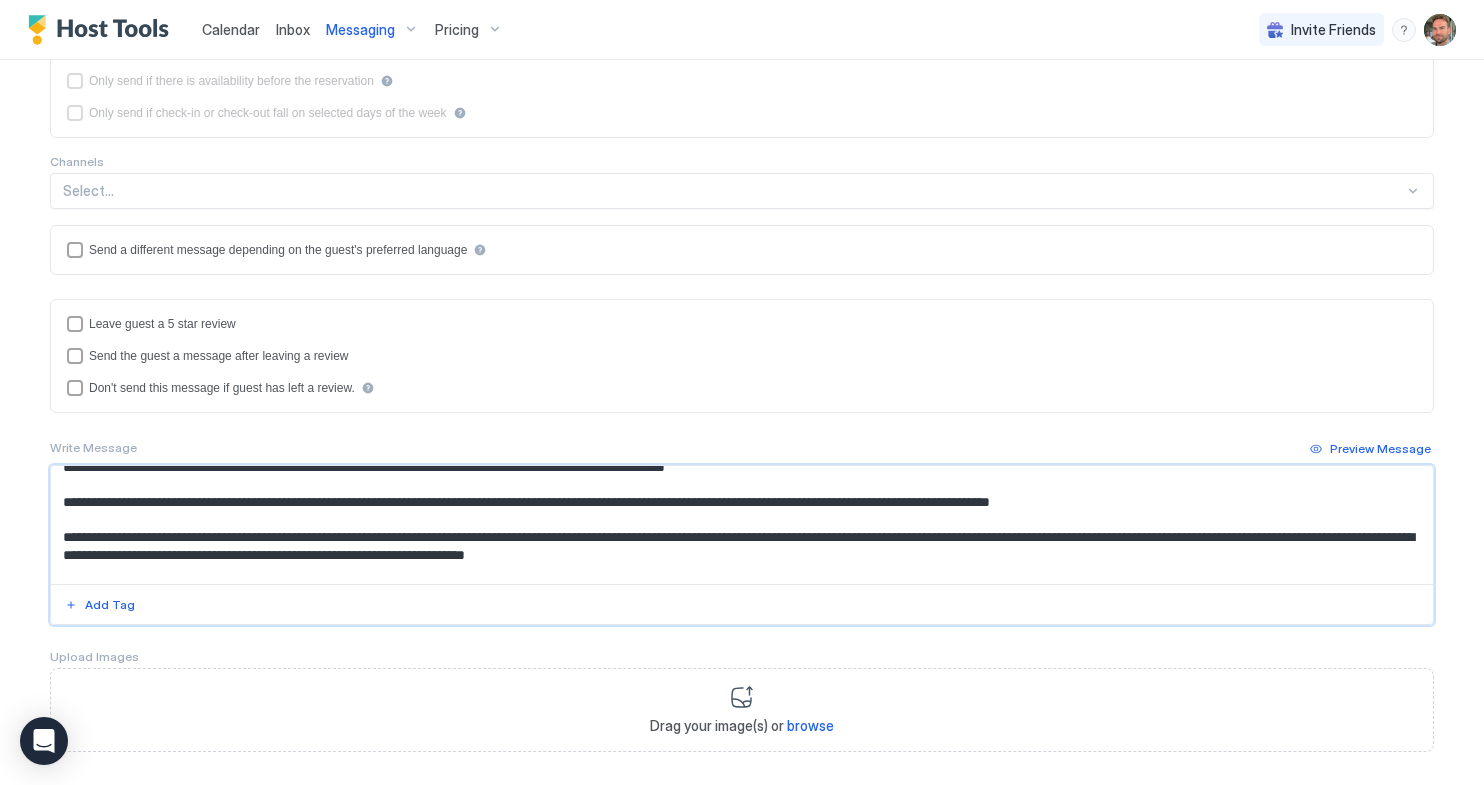 scroll, scrollTop: 0, scrollLeft: 0, axis: both 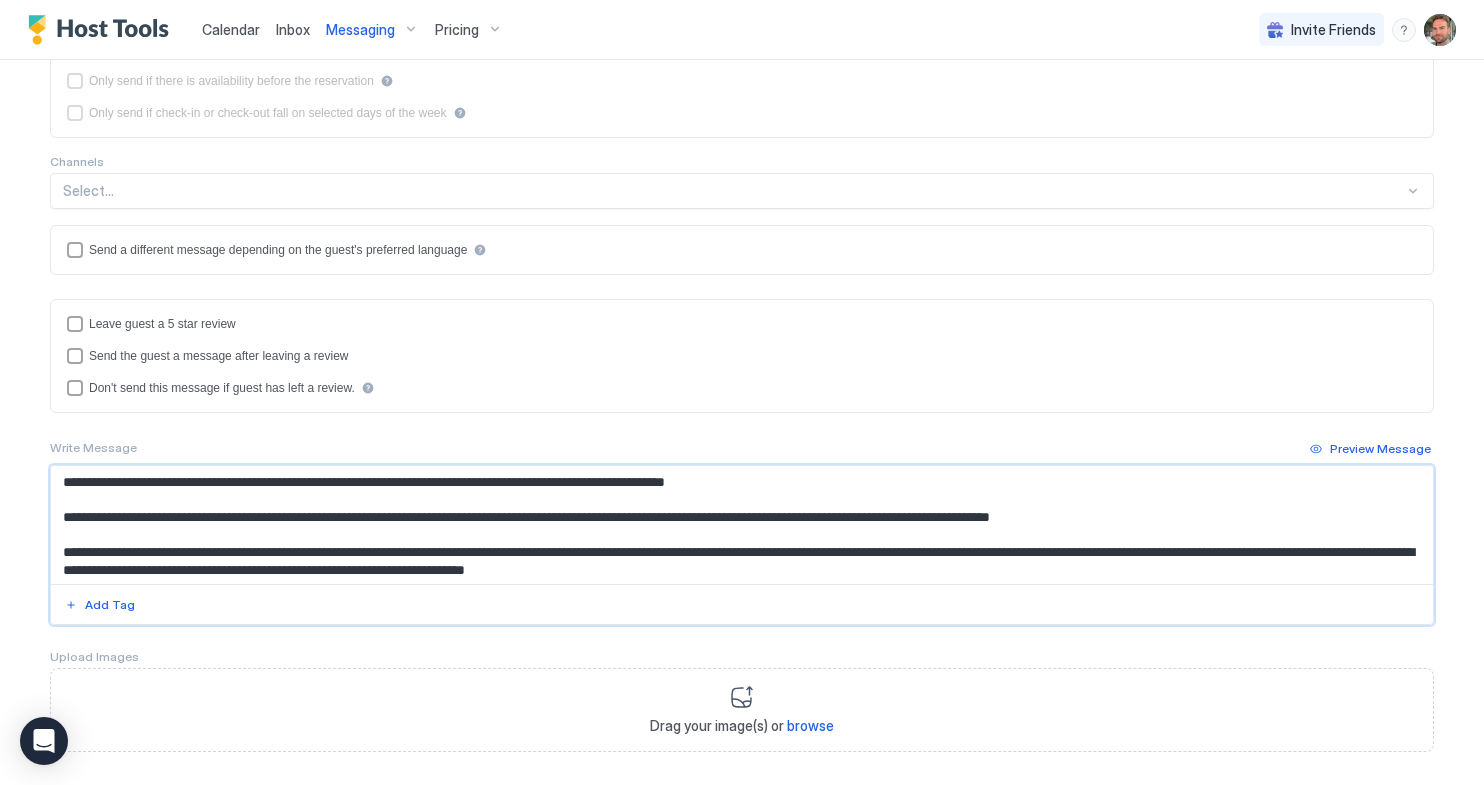 click on "**********" at bounding box center [742, 525] 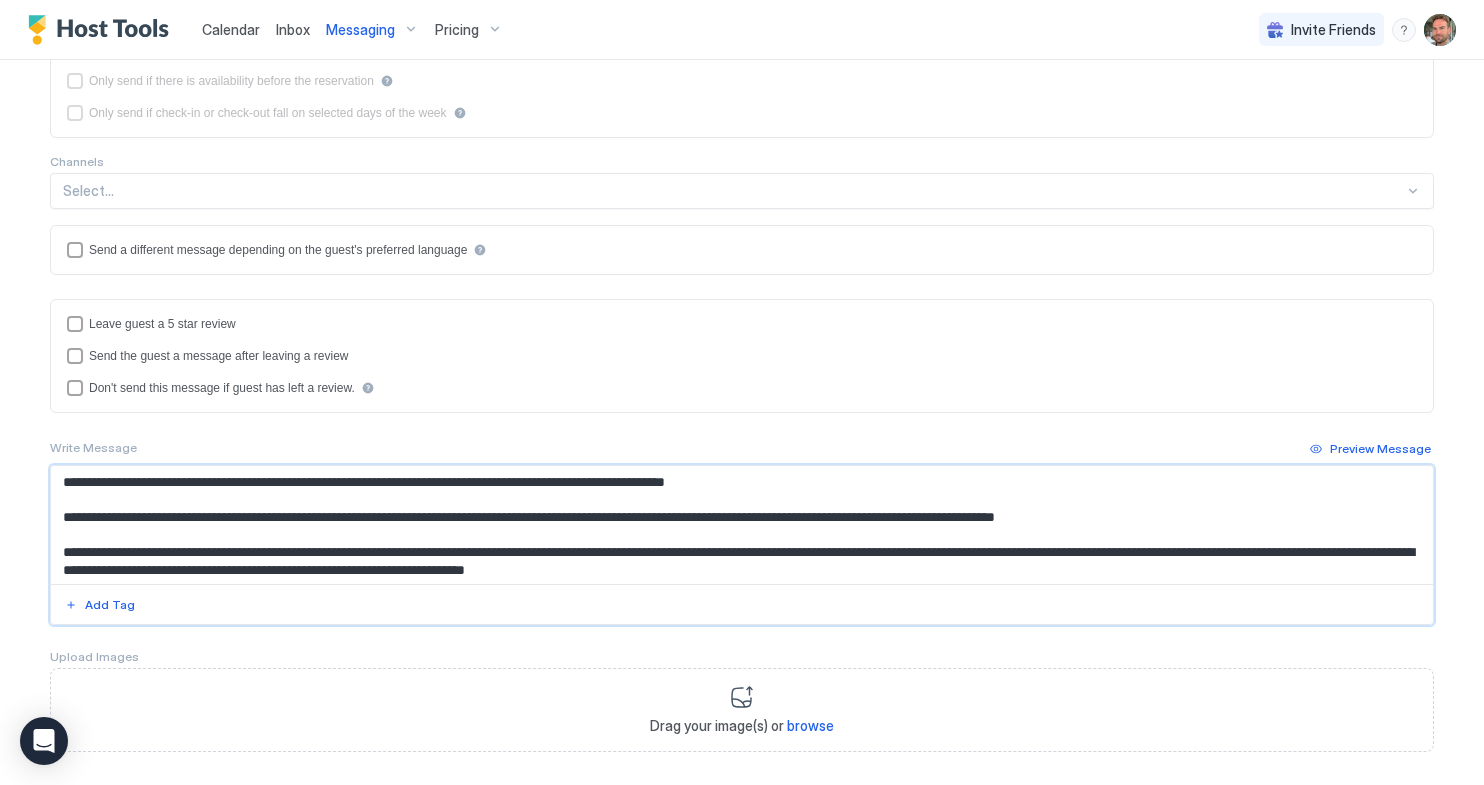 click on "**********" at bounding box center (742, 525) 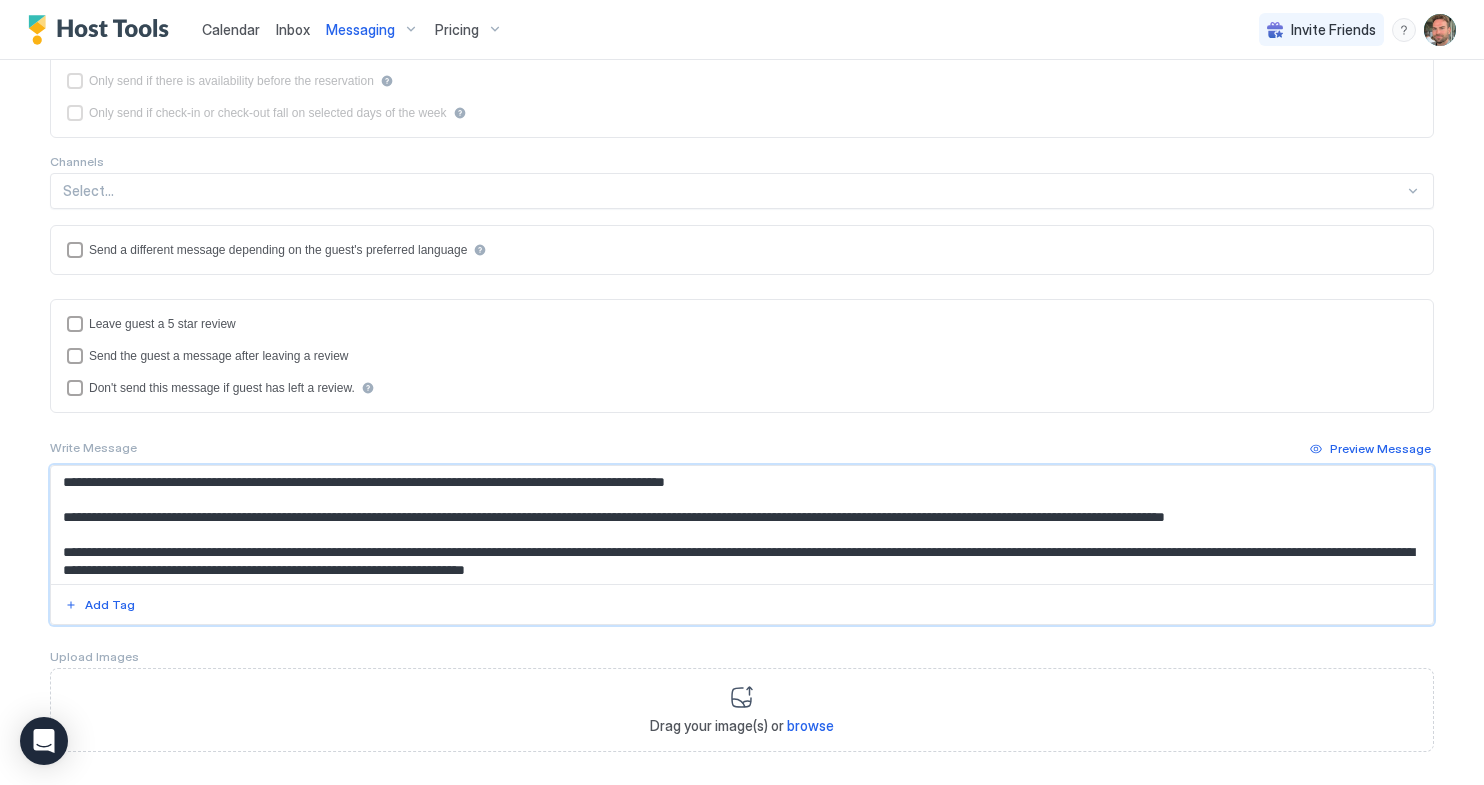 click on "**********" at bounding box center [742, 525] 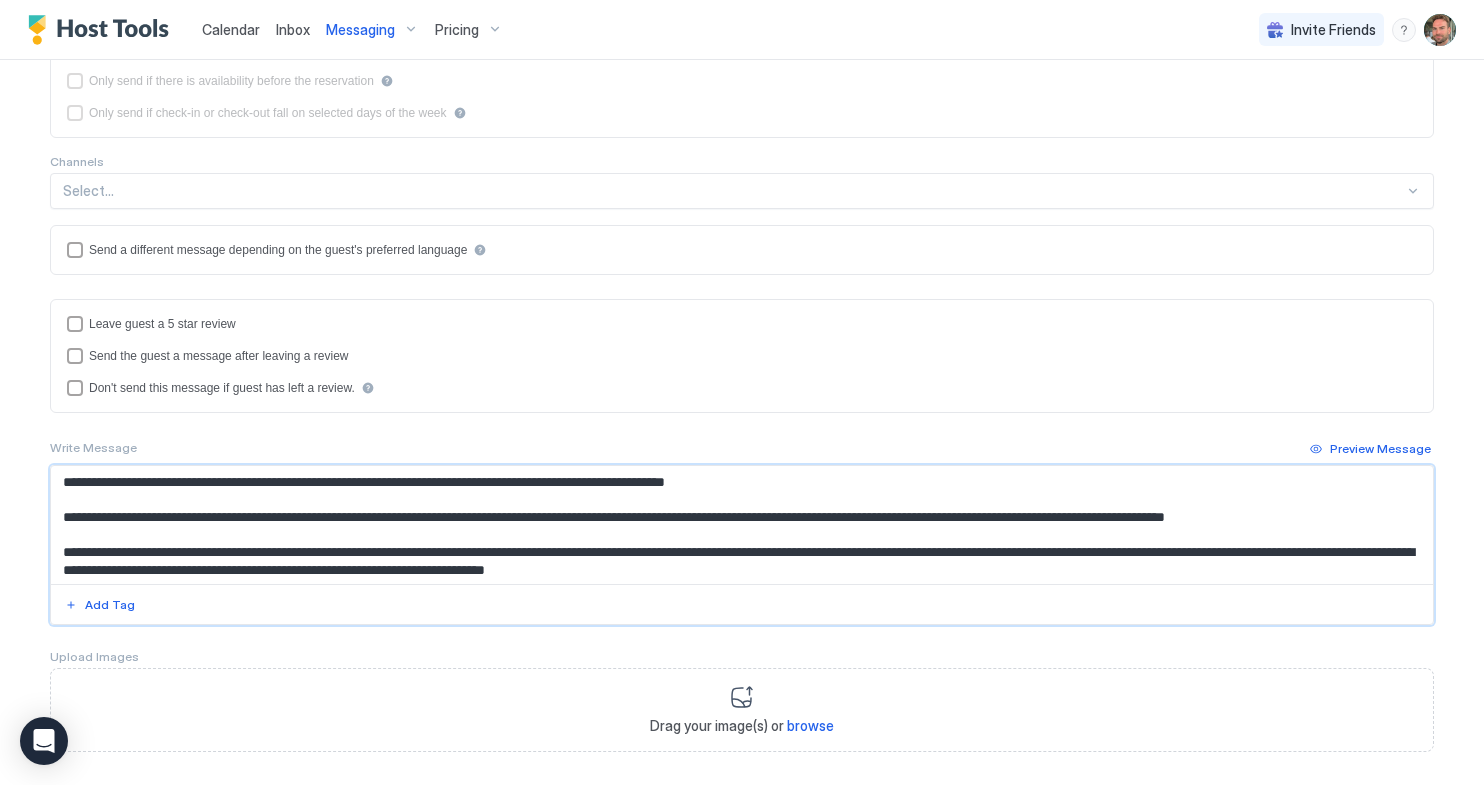 click on "**********" at bounding box center (742, 525) 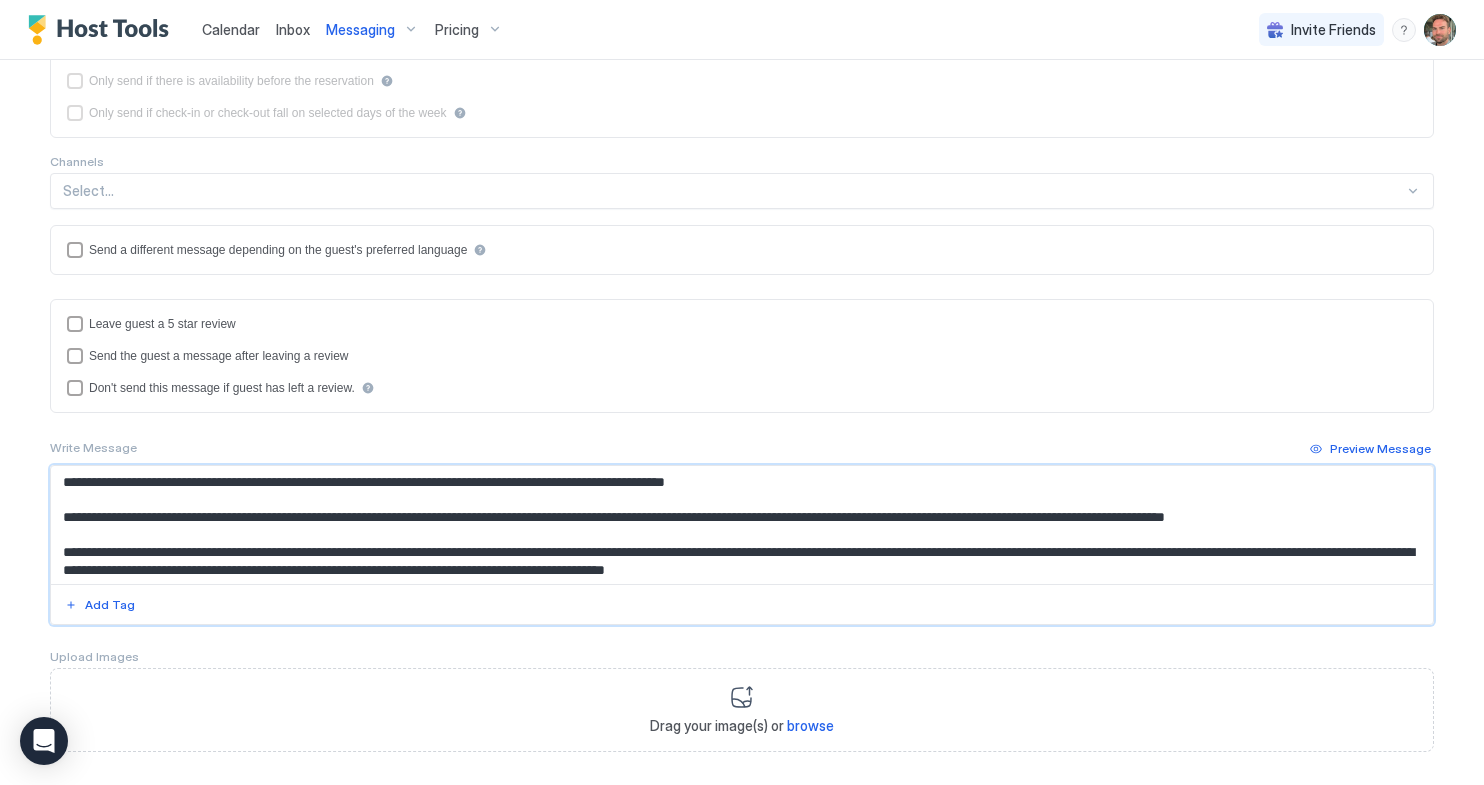 click on "**********" at bounding box center (742, 525) 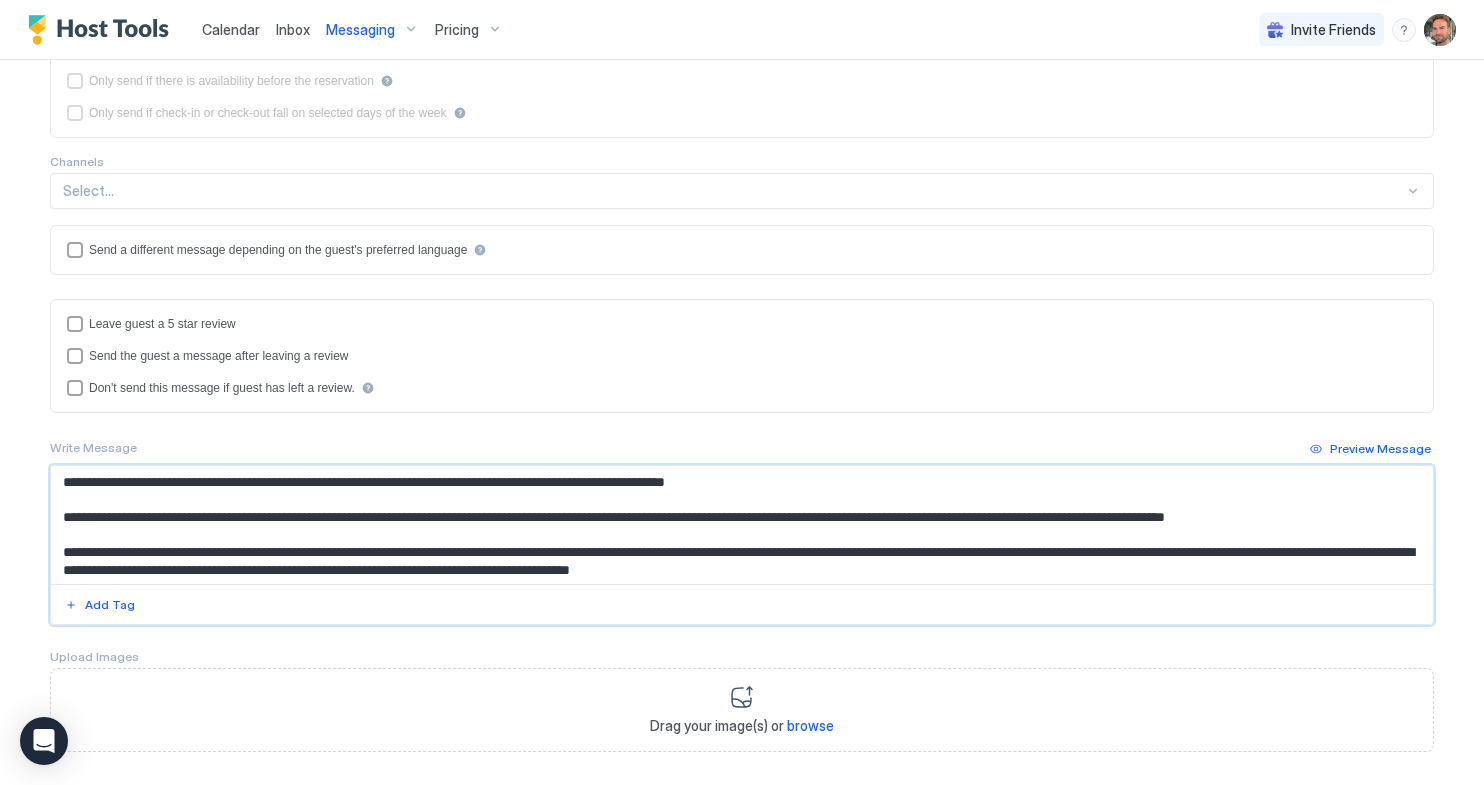 drag, startPoint x: 504, startPoint y: 567, endPoint x: 540, endPoint y: 566, distance: 36.013885 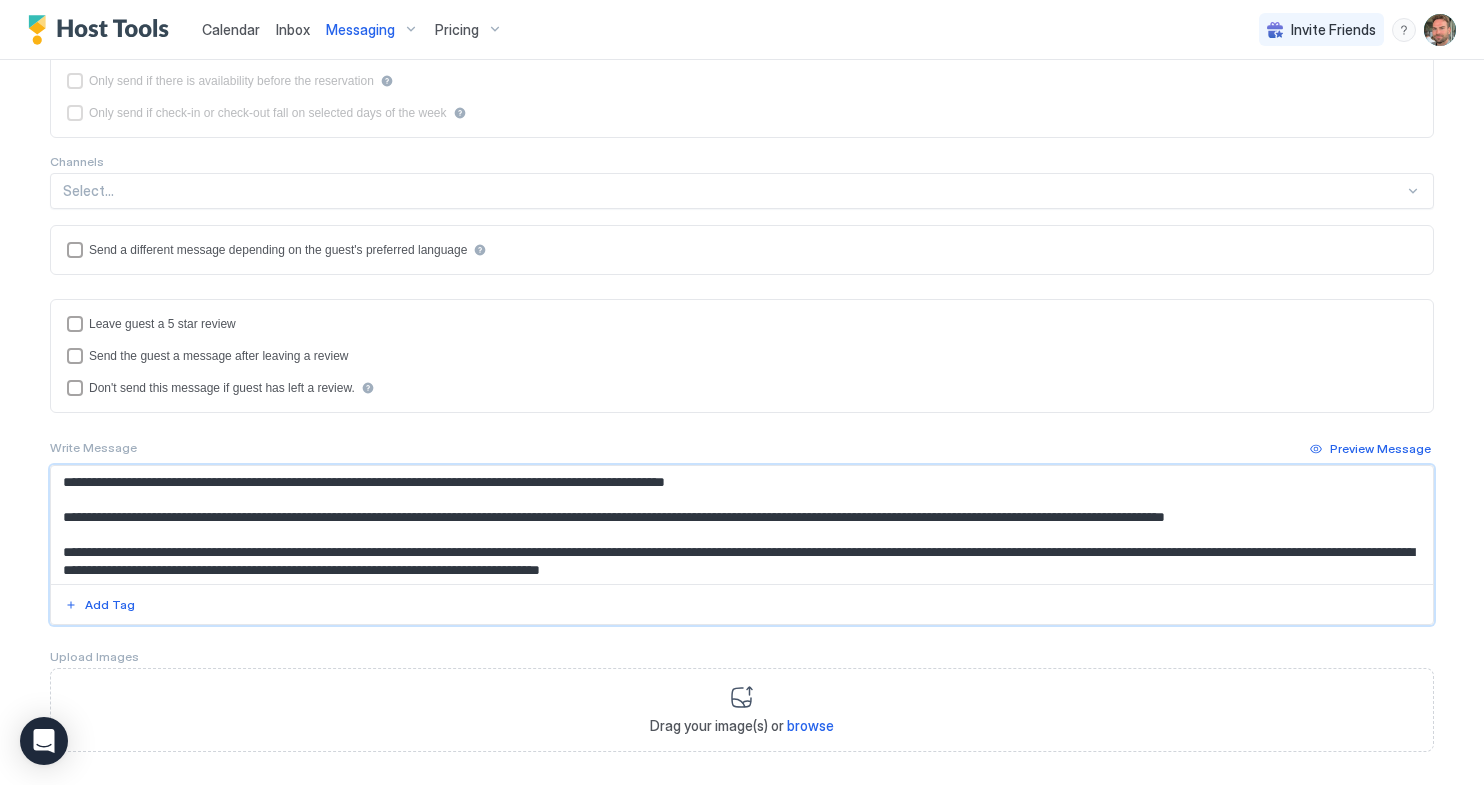 click on "**********" at bounding box center (742, 525) 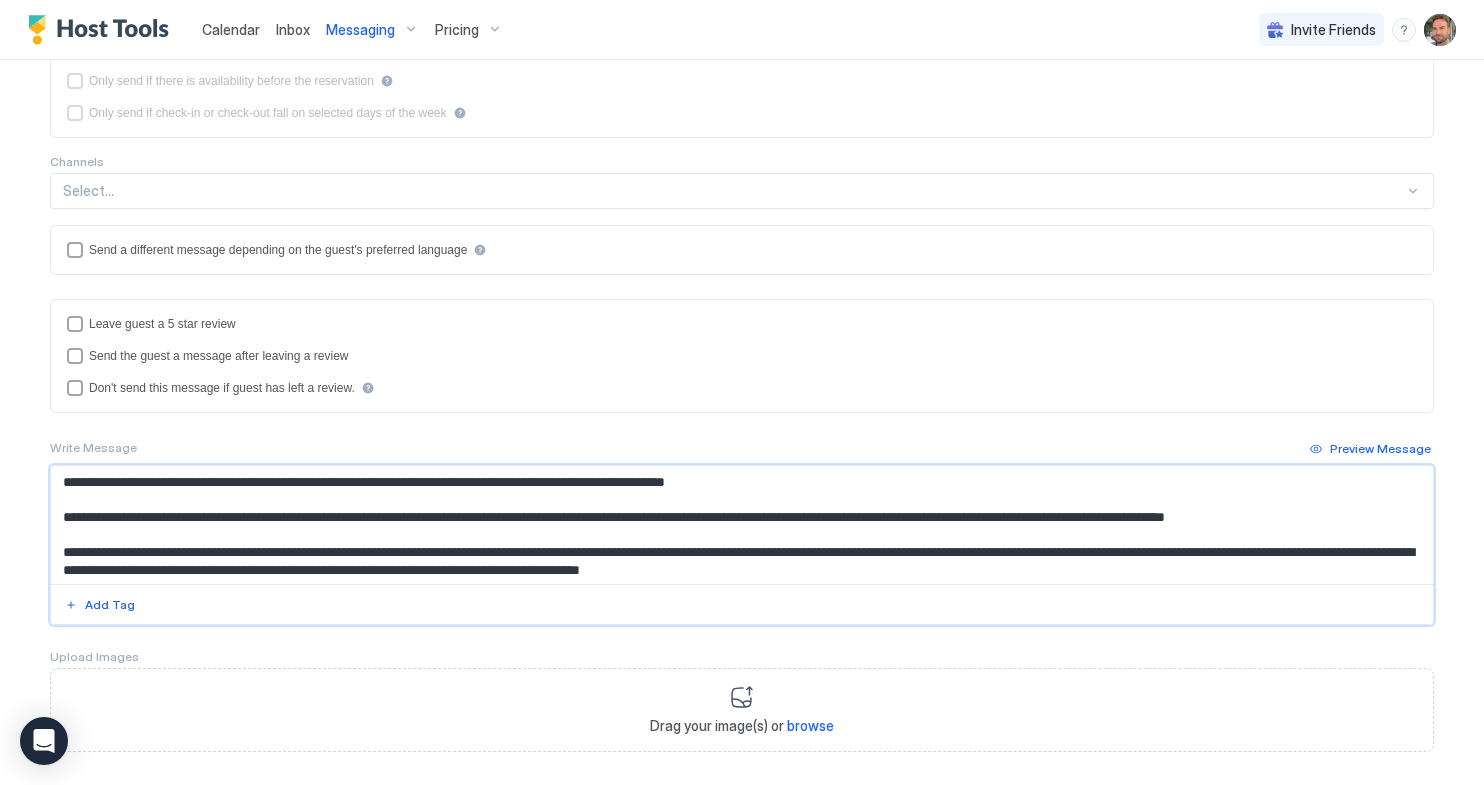 click on "**********" at bounding box center (742, 525) 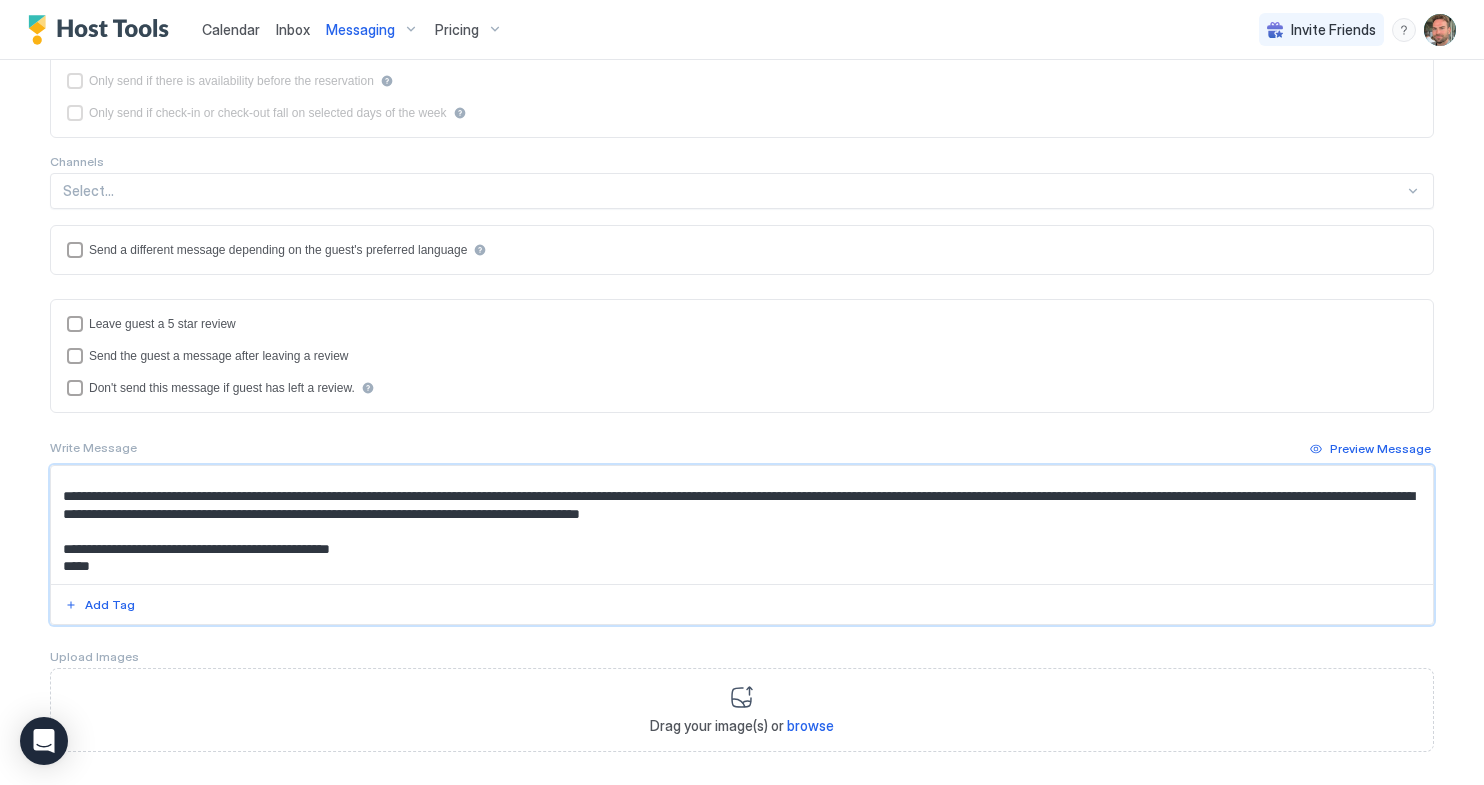 scroll, scrollTop: 0, scrollLeft: 0, axis: both 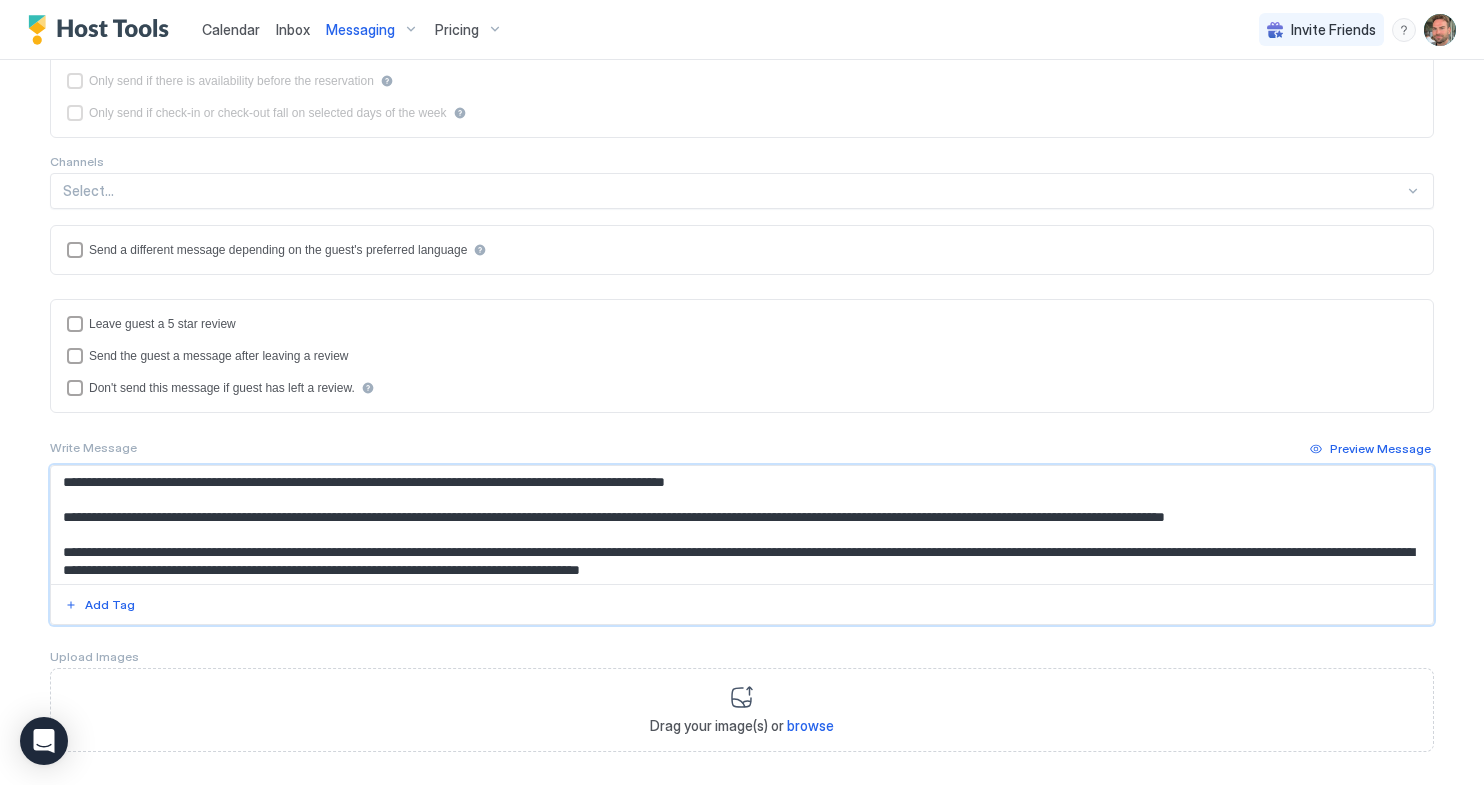 drag, startPoint x: 508, startPoint y: 516, endPoint x: 1403, endPoint y: 517, distance: 895.00055 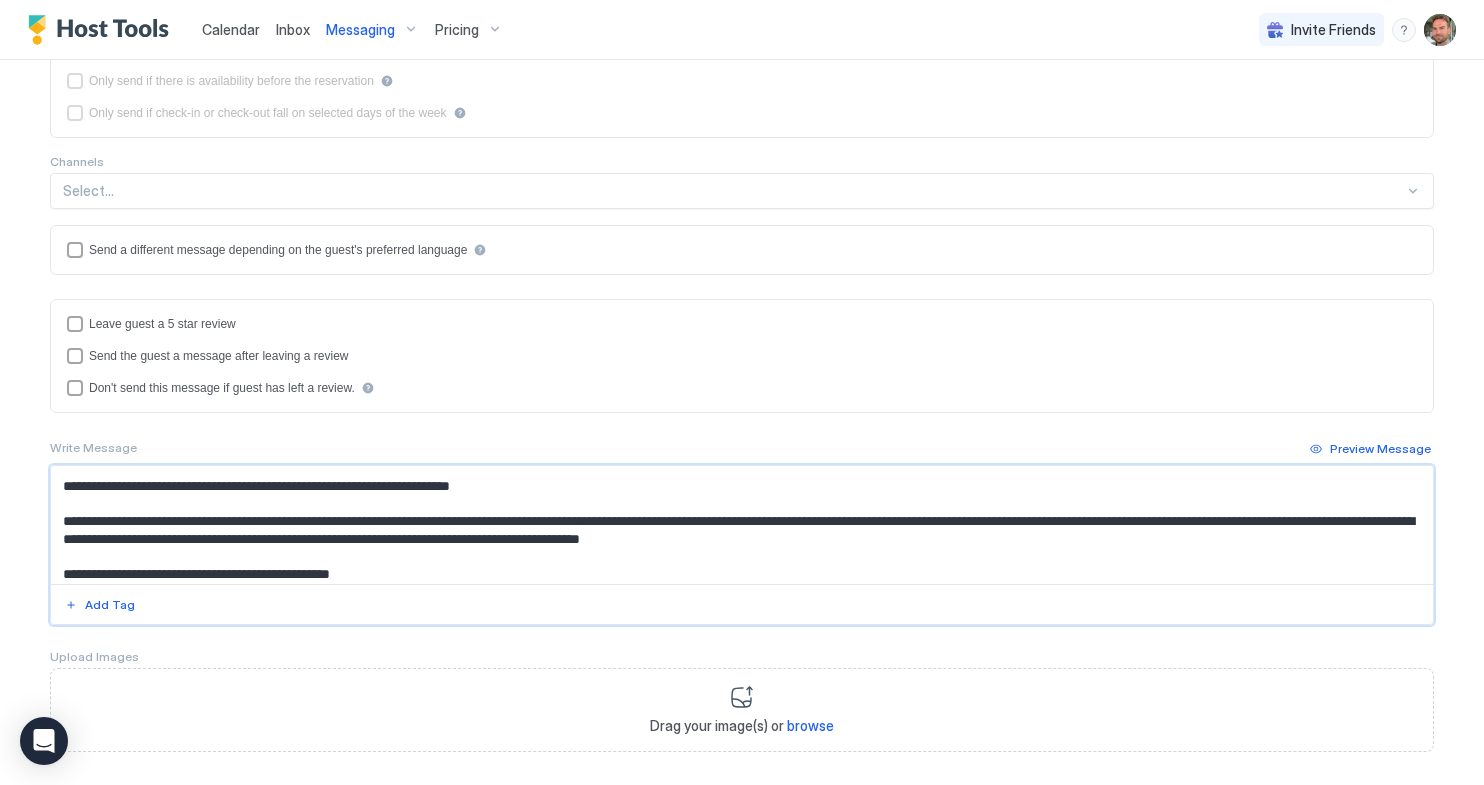 scroll, scrollTop: 56, scrollLeft: 0, axis: vertical 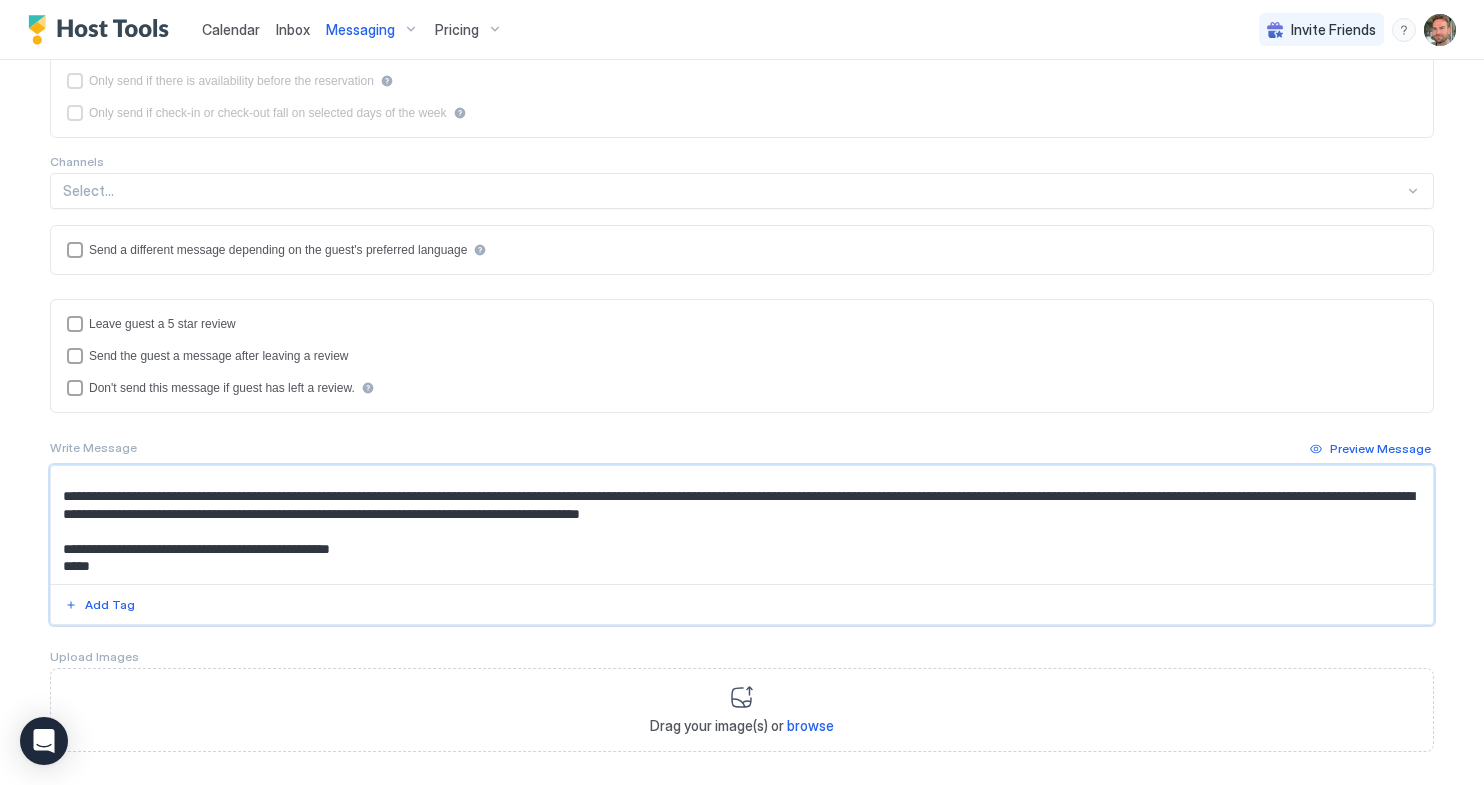 click on "**********" at bounding box center [742, 525] 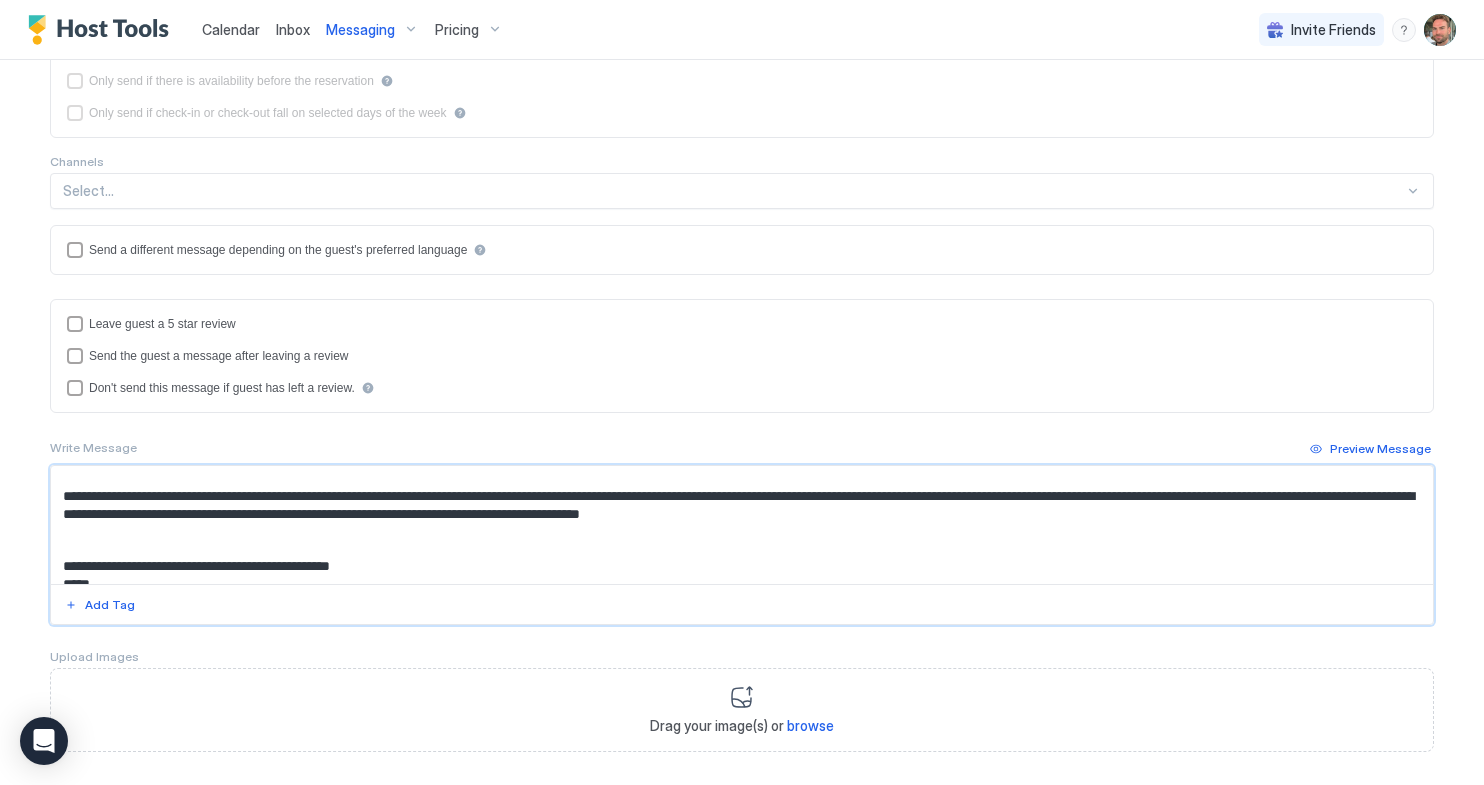 paste on "**********" 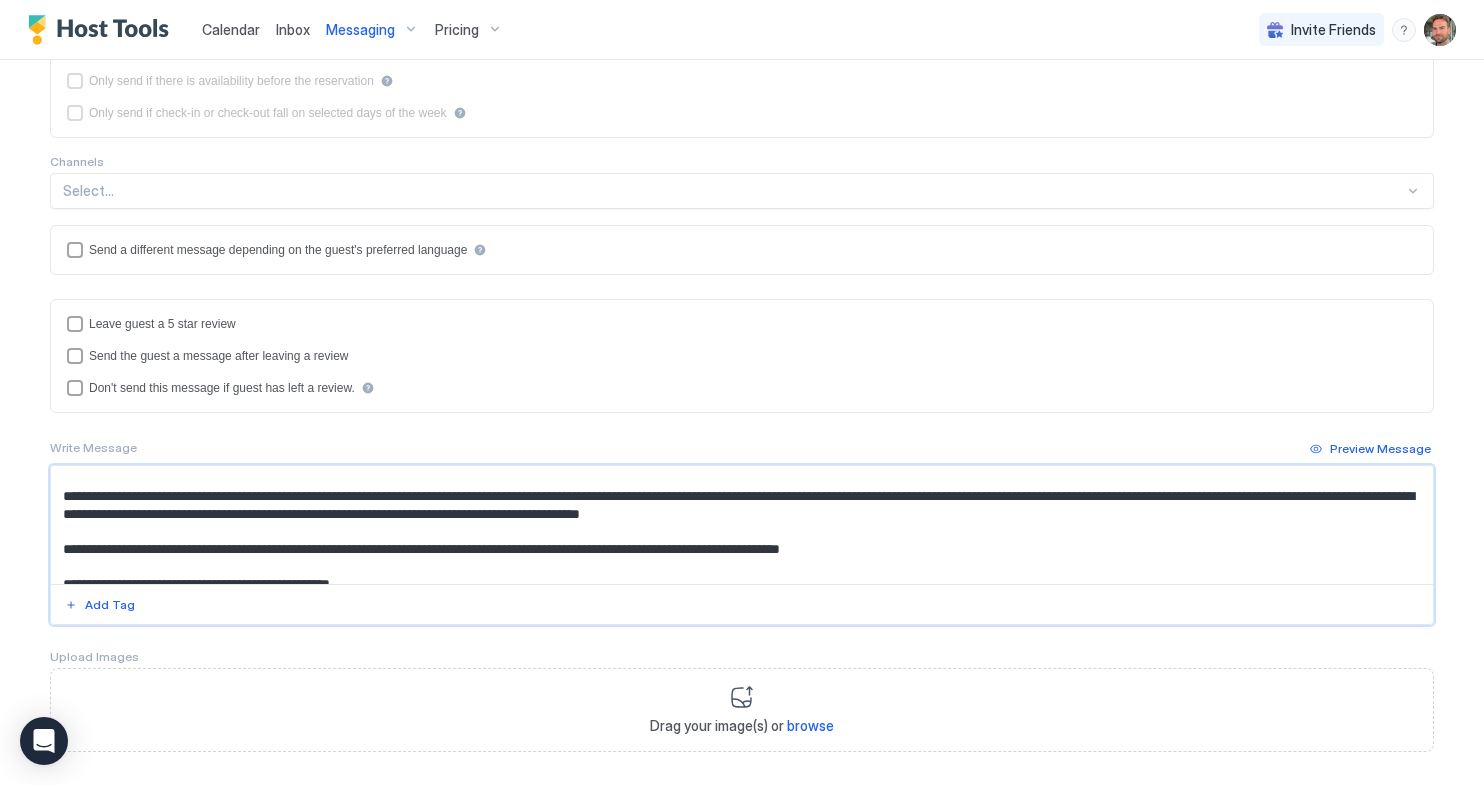 click on "**********" at bounding box center (742, 525) 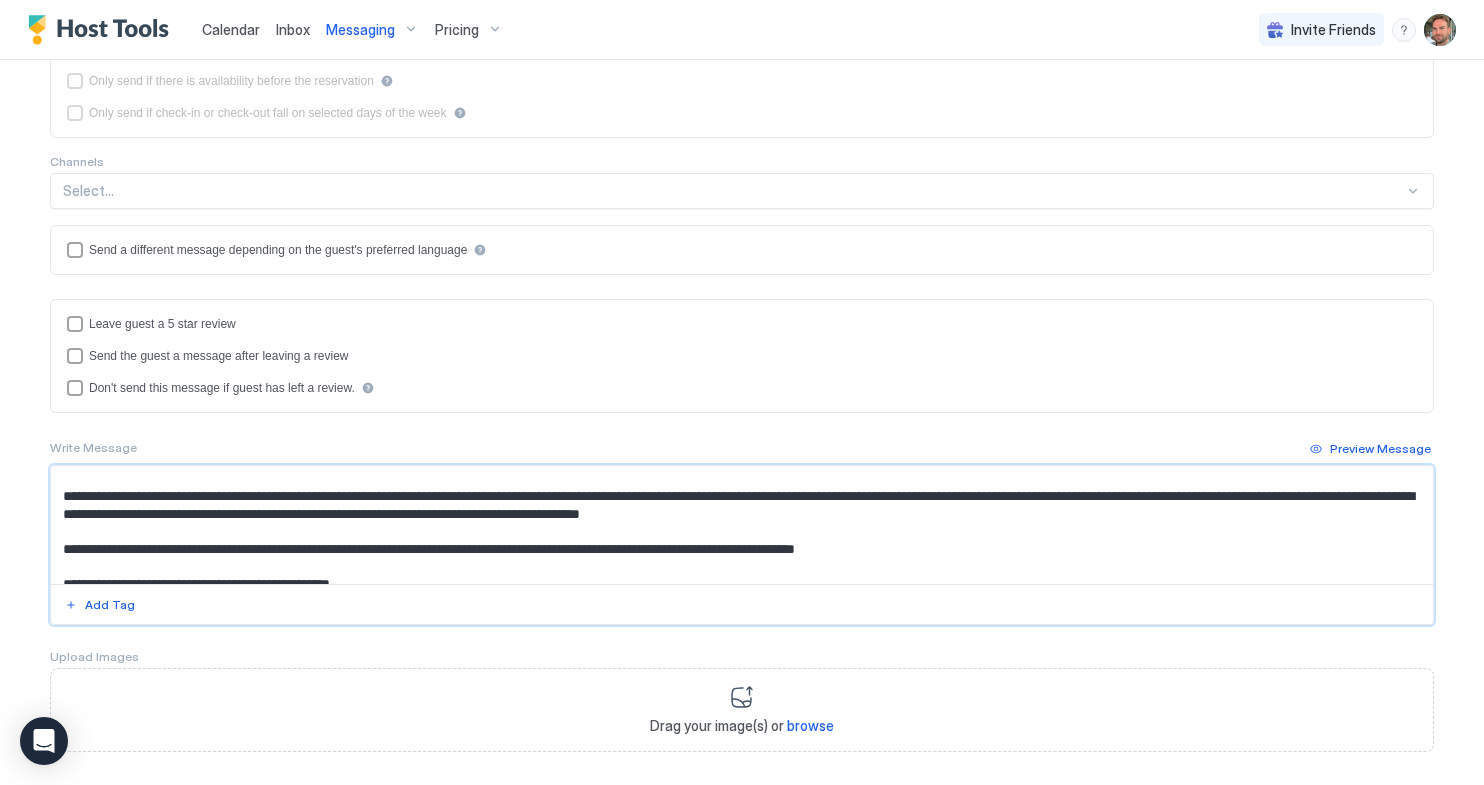 click on "**********" at bounding box center (742, 525) 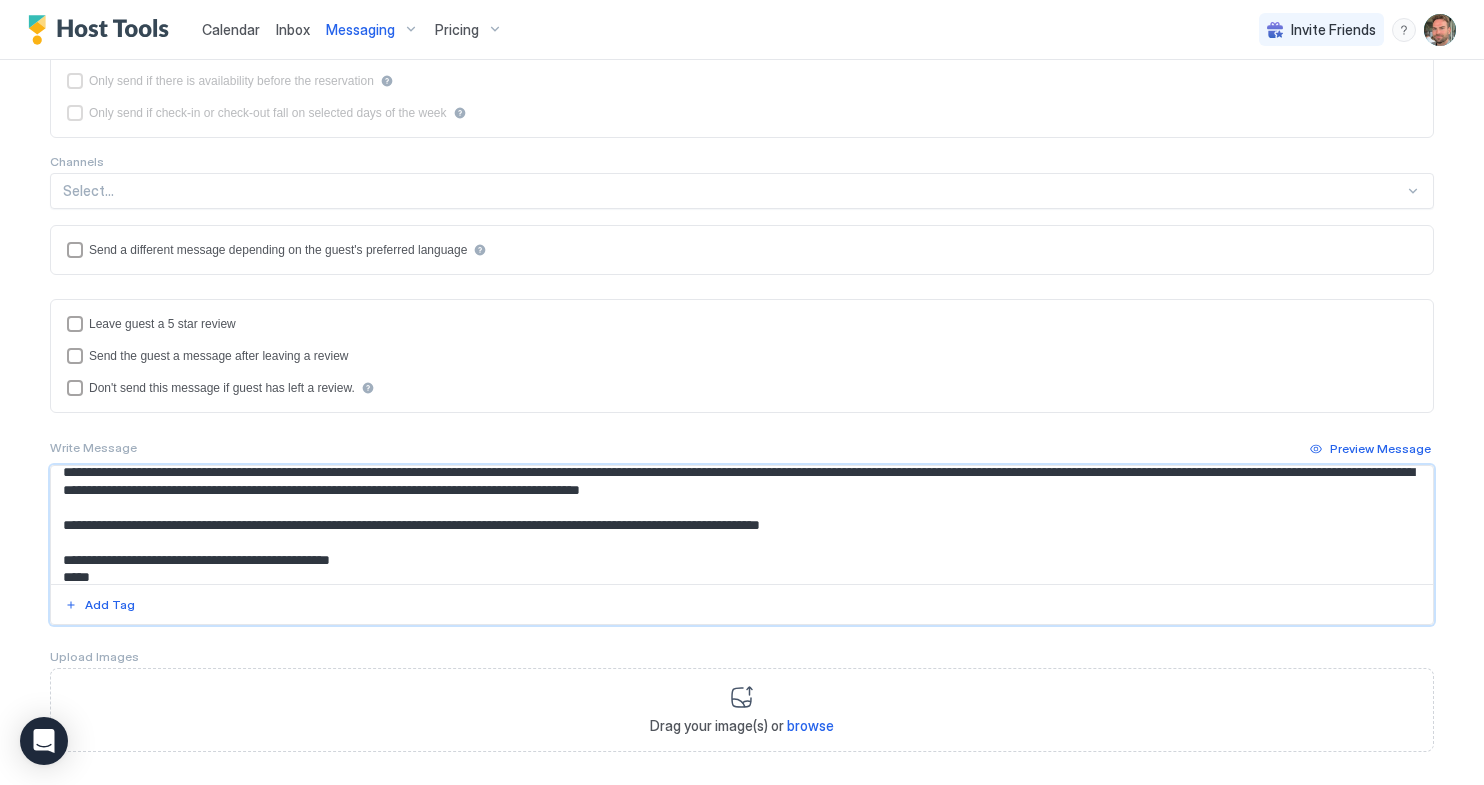 scroll, scrollTop: 91, scrollLeft: 0, axis: vertical 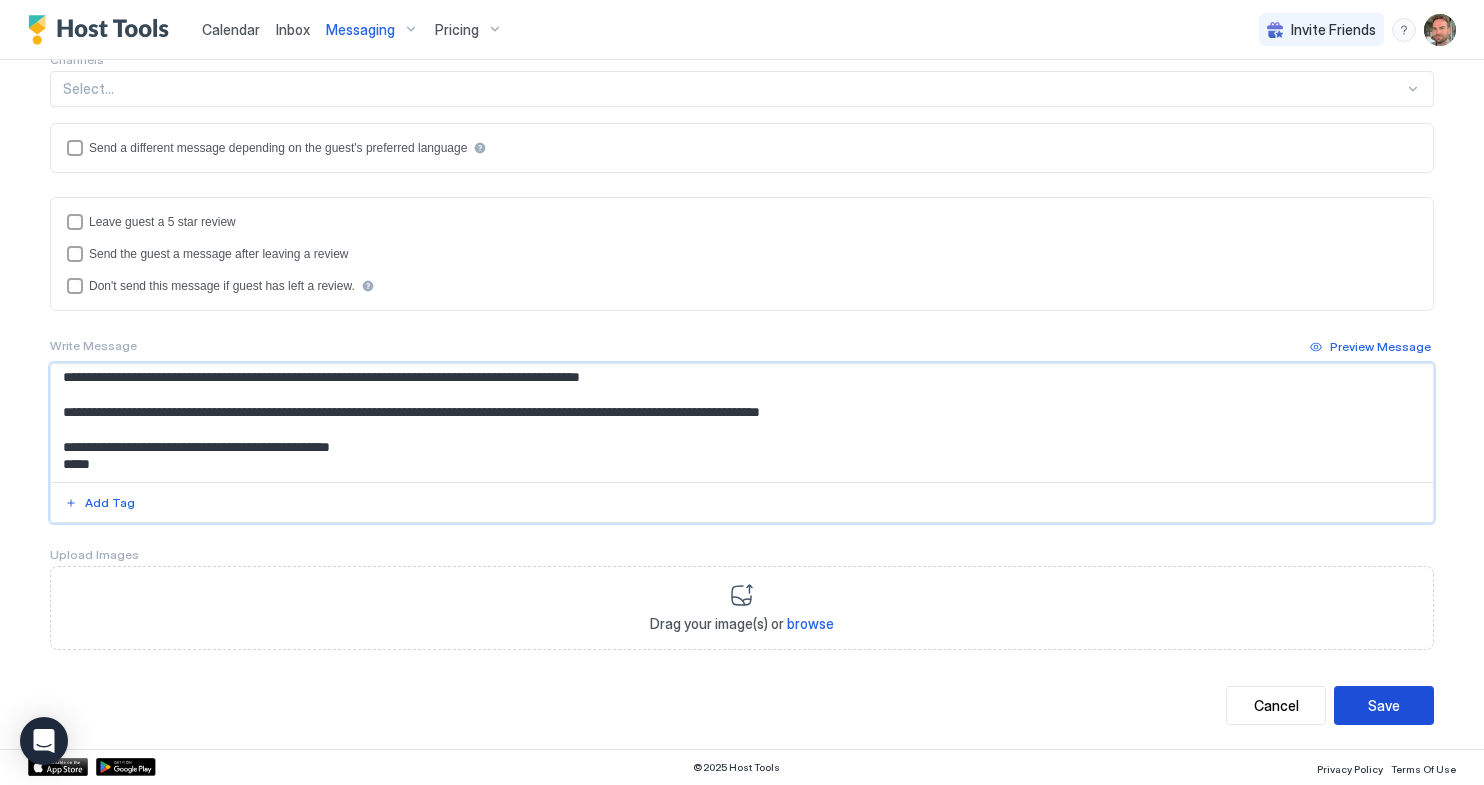 type on "**********" 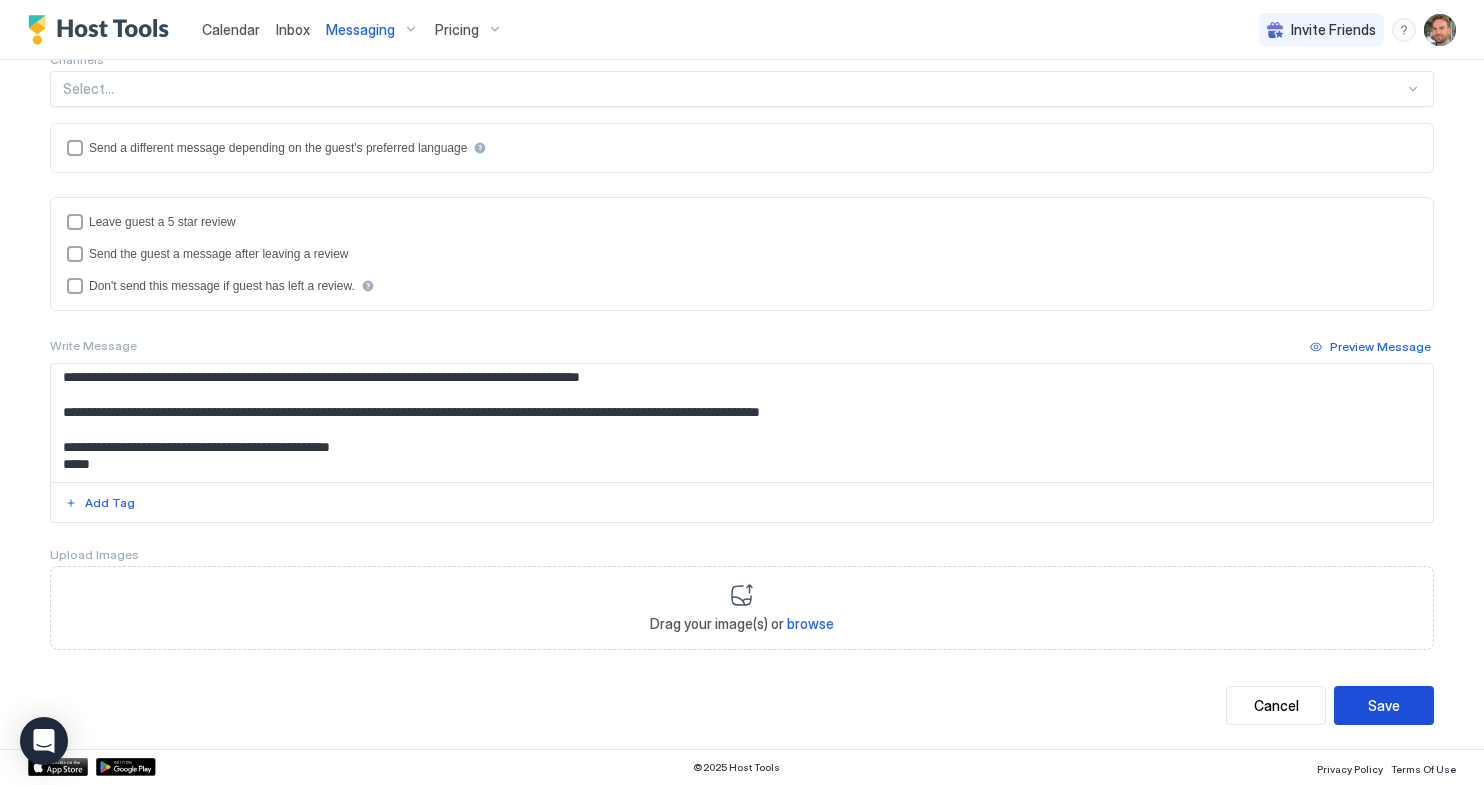 click on "Save" at bounding box center [1384, 705] 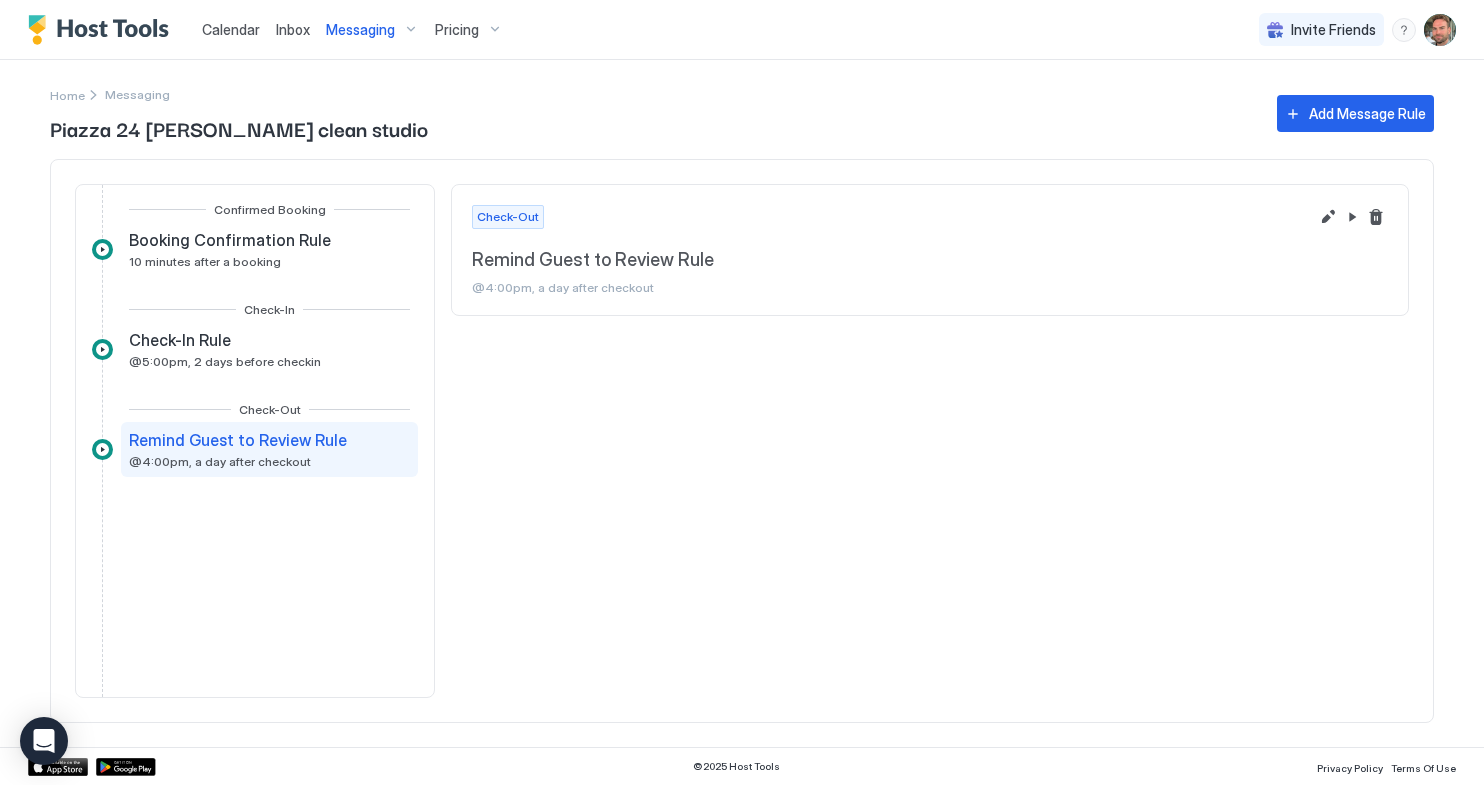 scroll, scrollTop: 0, scrollLeft: 0, axis: both 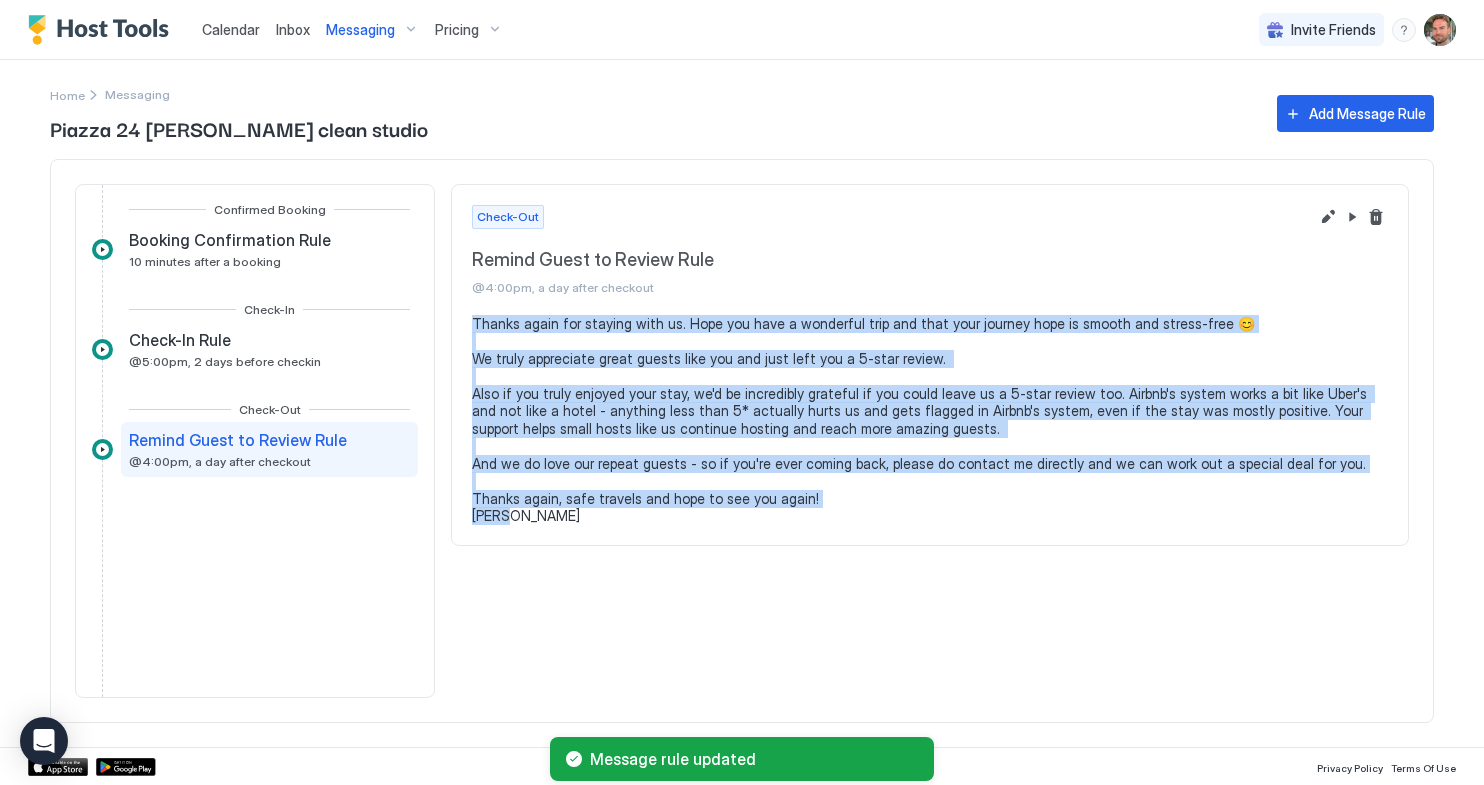 drag, startPoint x: 571, startPoint y: 521, endPoint x: 472, endPoint y: 319, distance: 224.95555 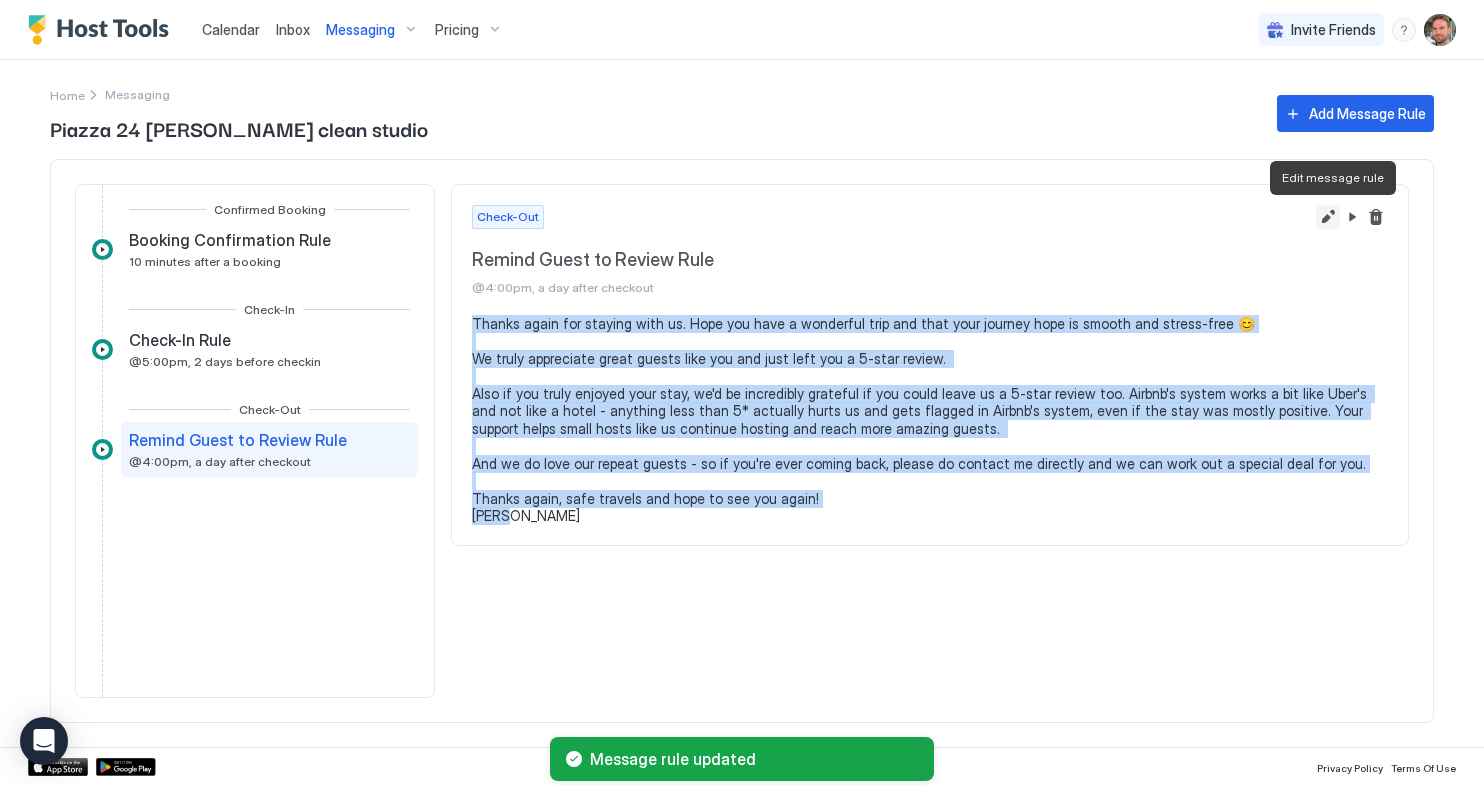 click at bounding box center (1328, 217) 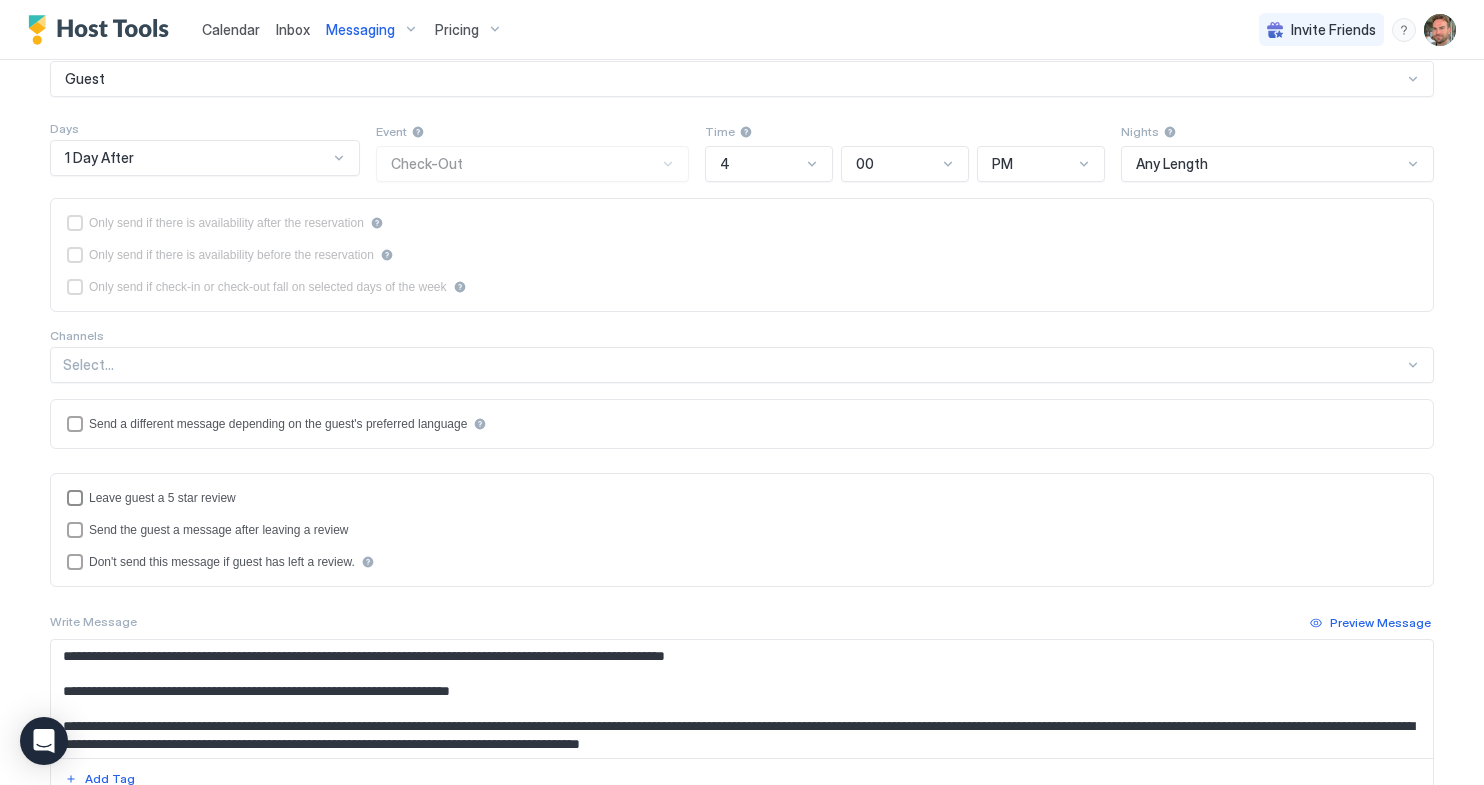 scroll, scrollTop: 204, scrollLeft: 0, axis: vertical 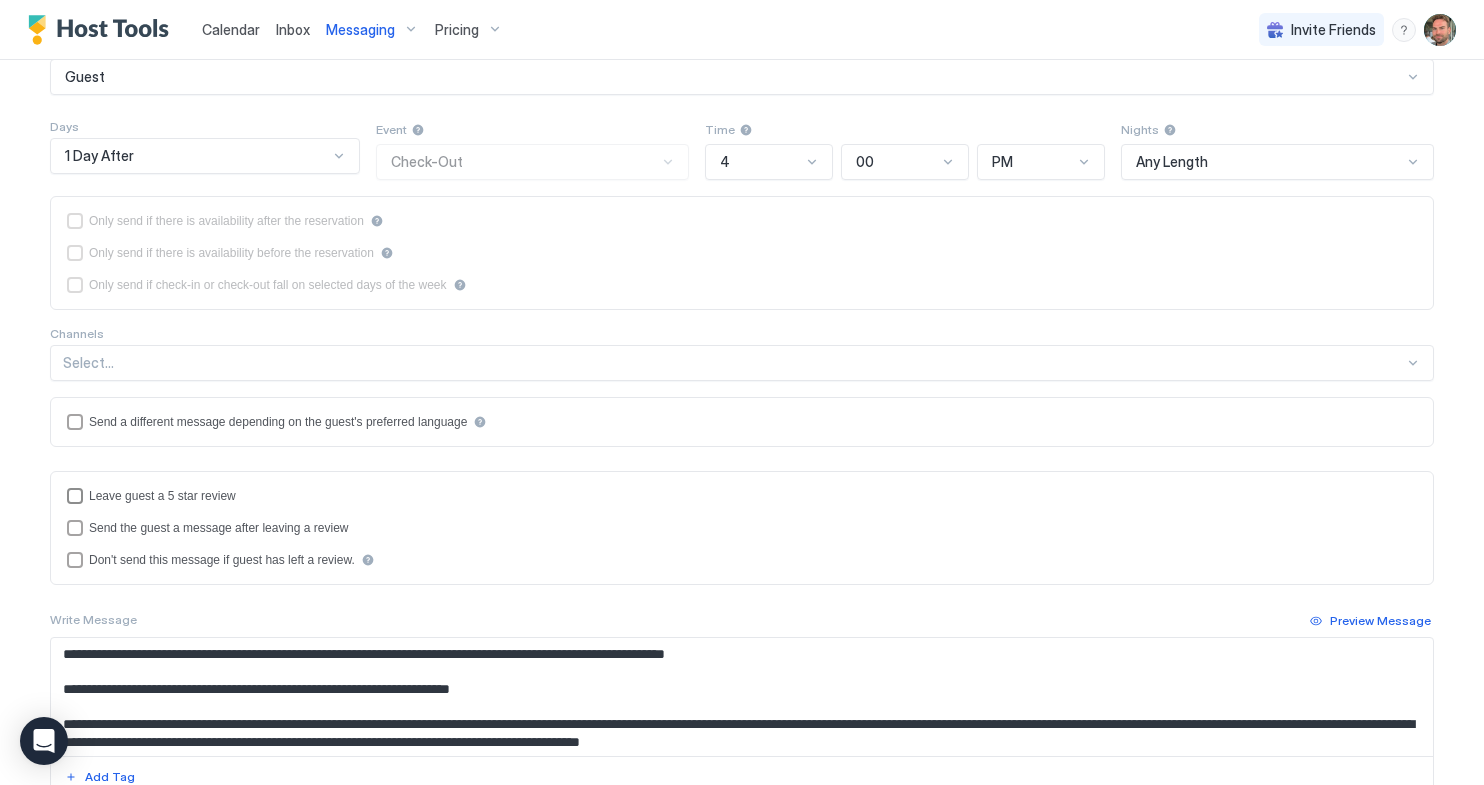 click at bounding box center (75, 496) 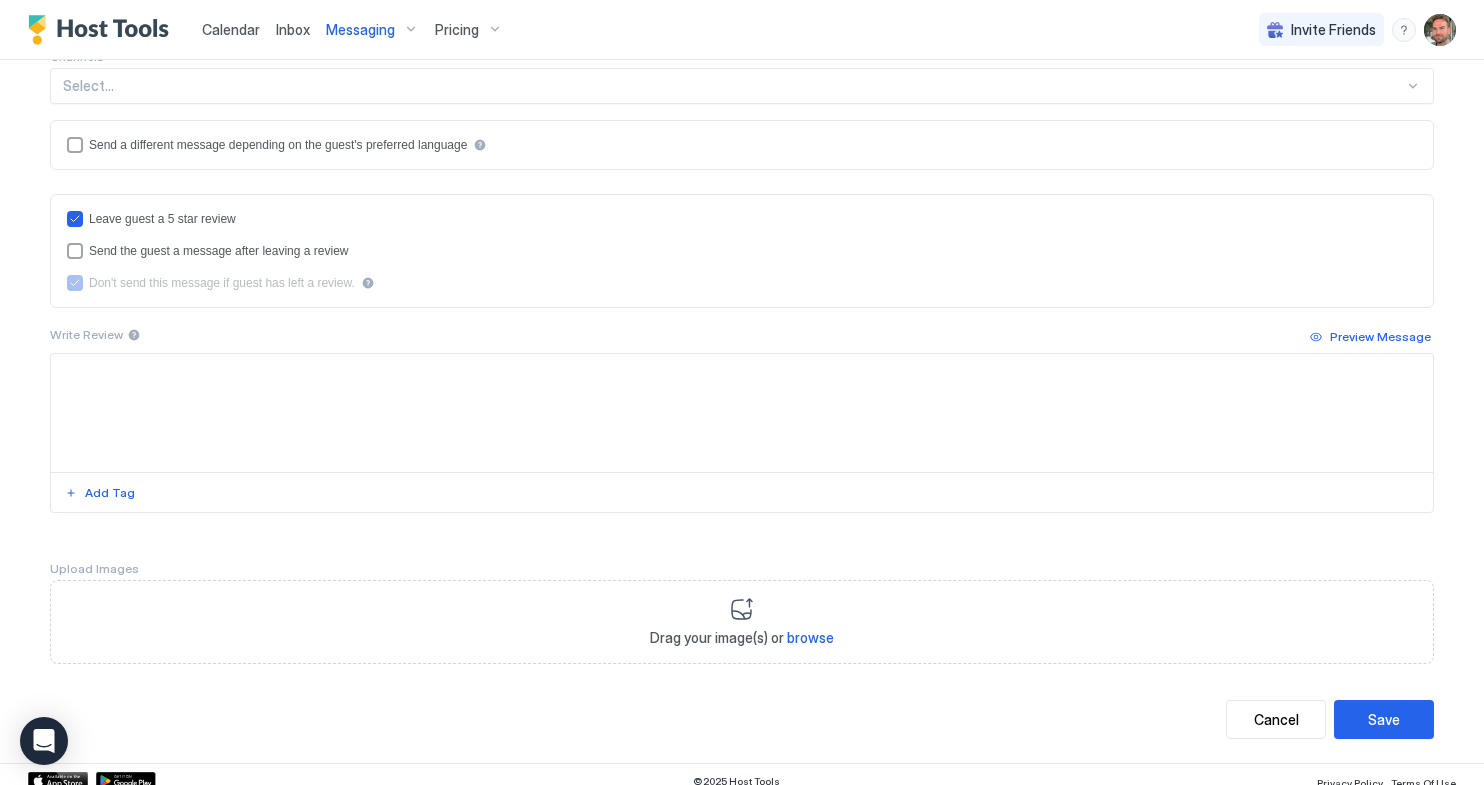 scroll, scrollTop: 495, scrollLeft: 0, axis: vertical 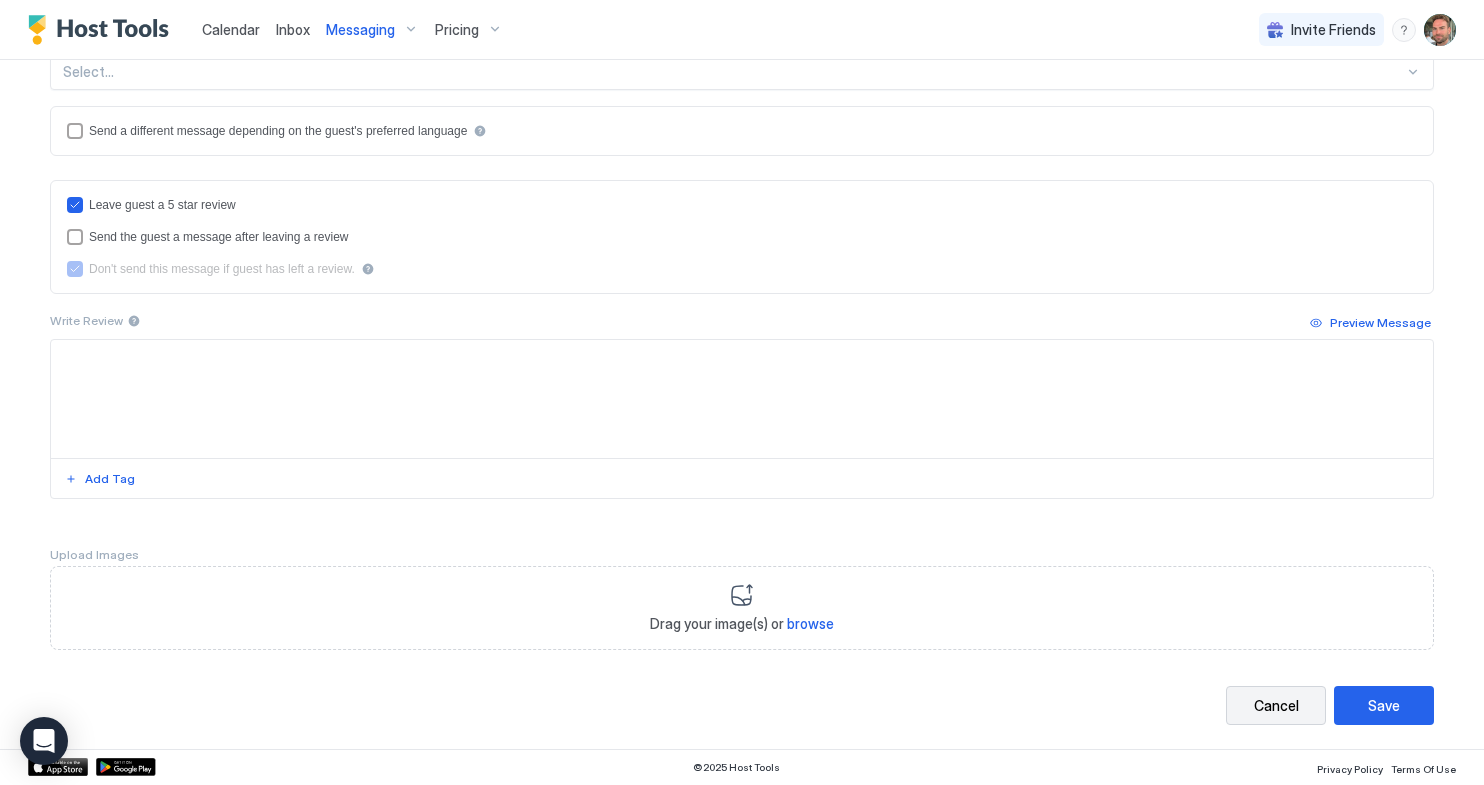 click on "Cancel" at bounding box center (1276, 705) 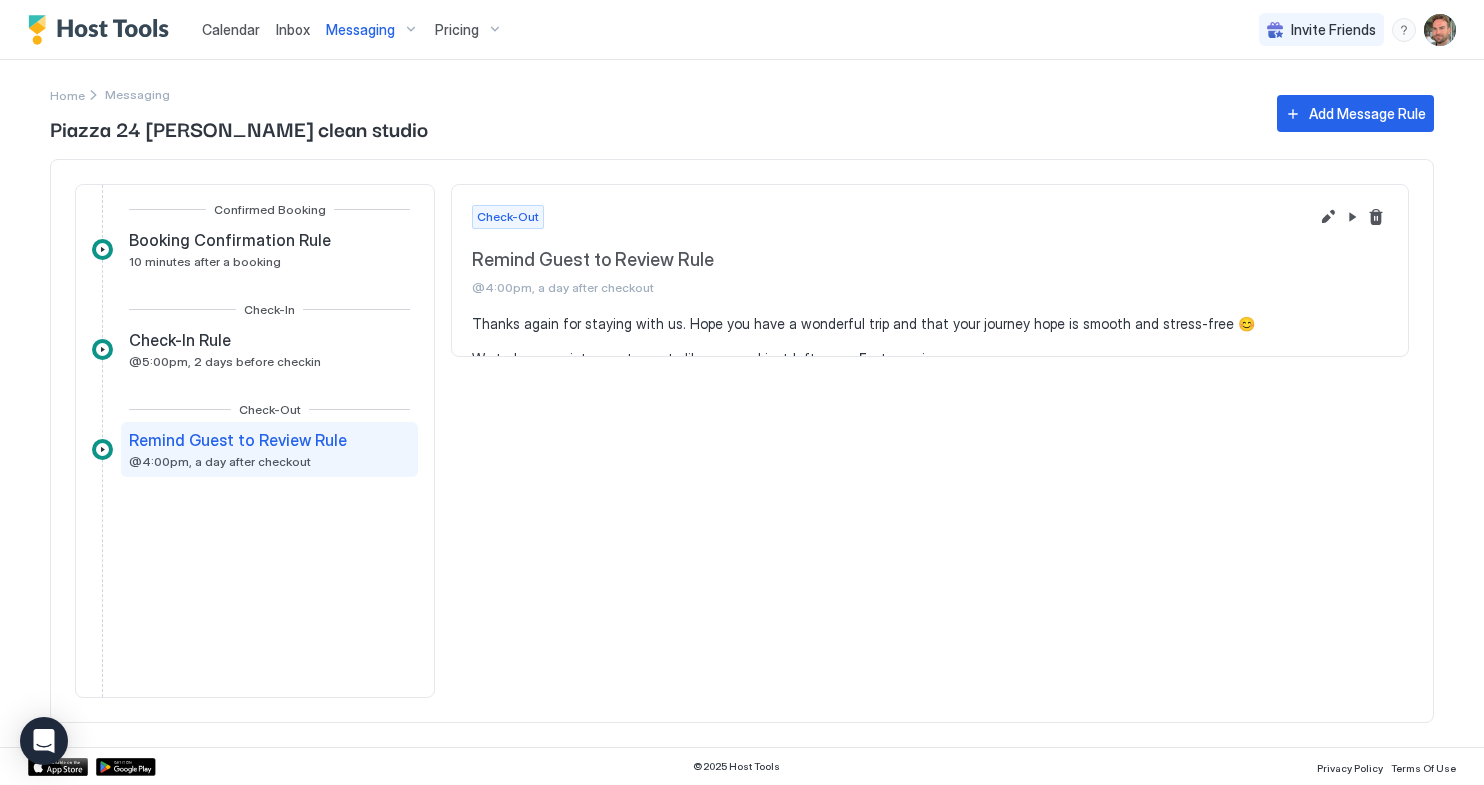 scroll, scrollTop: 0, scrollLeft: 0, axis: both 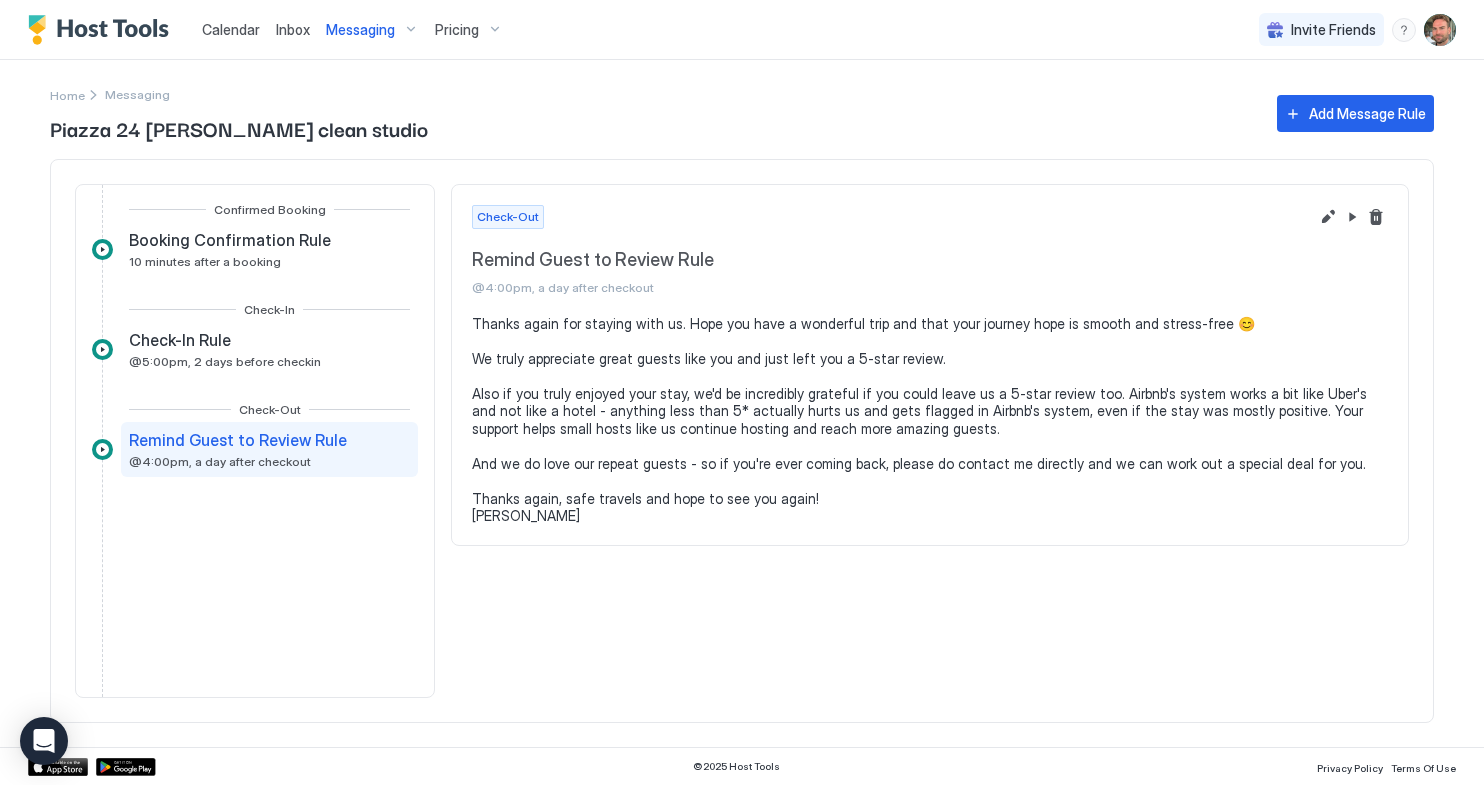 click on "Remind Guest to Review Rule" at bounding box center [238, 440] 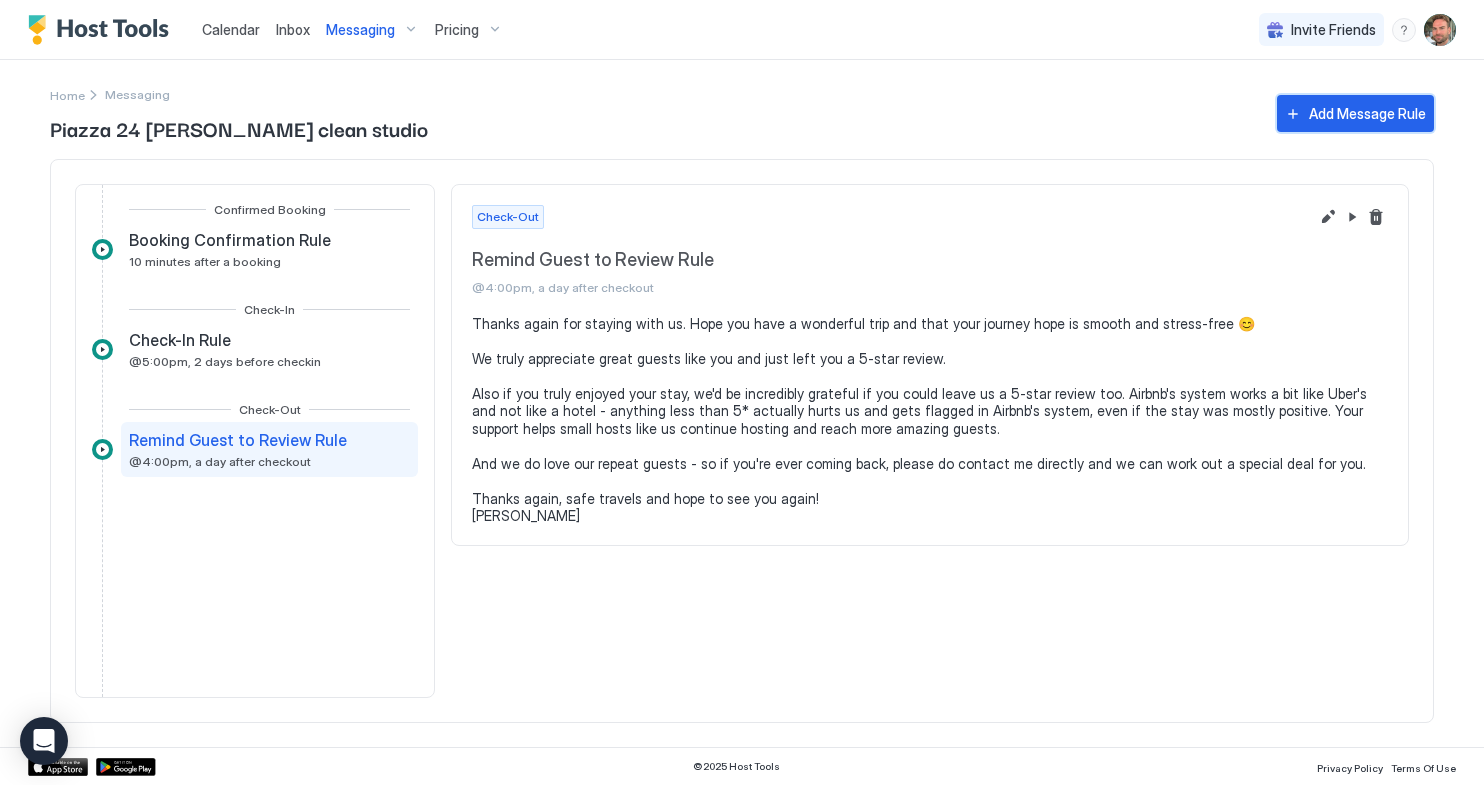 click on "Add Message Rule" at bounding box center (1367, 113) 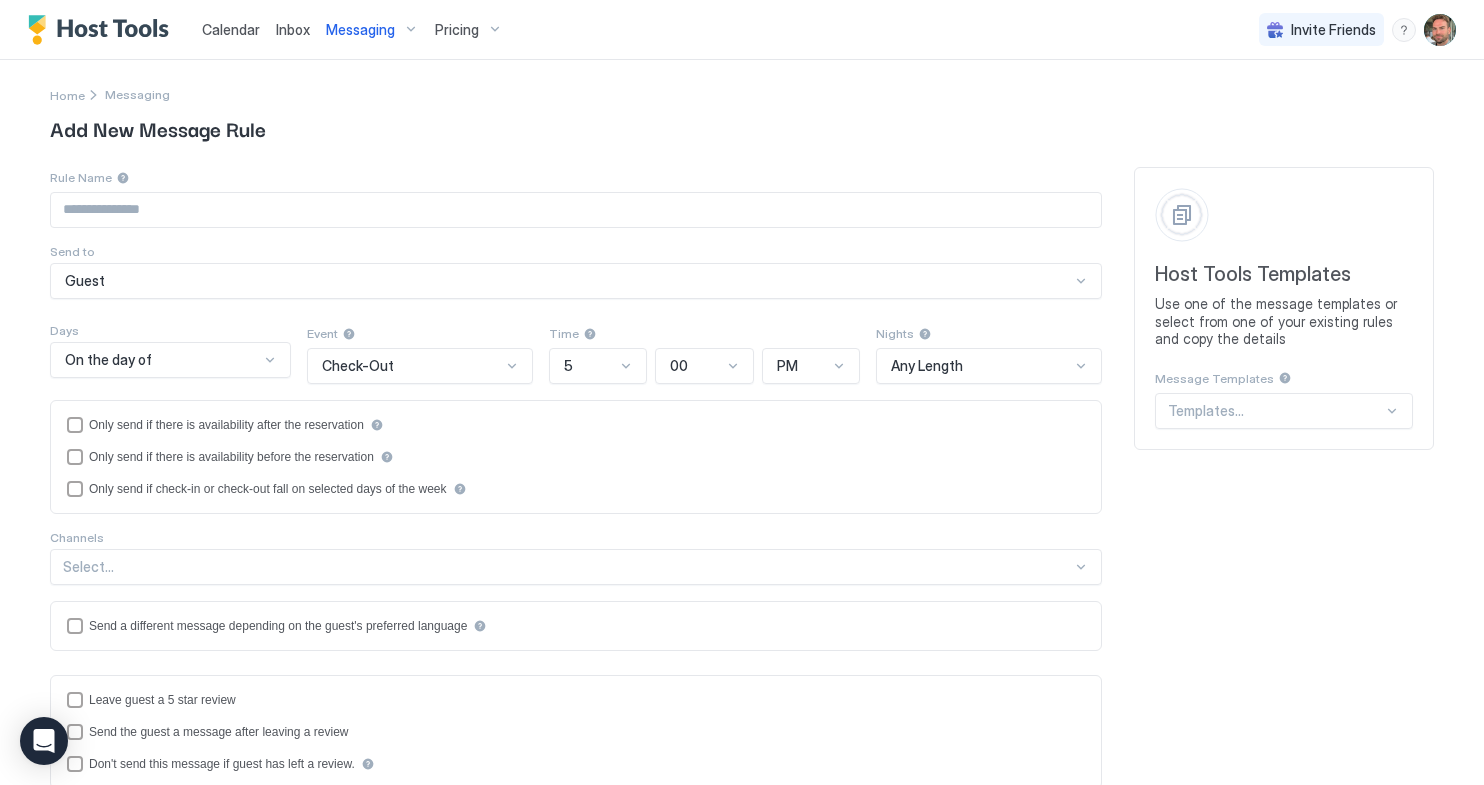 click on "5" at bounding box center [590, 366] 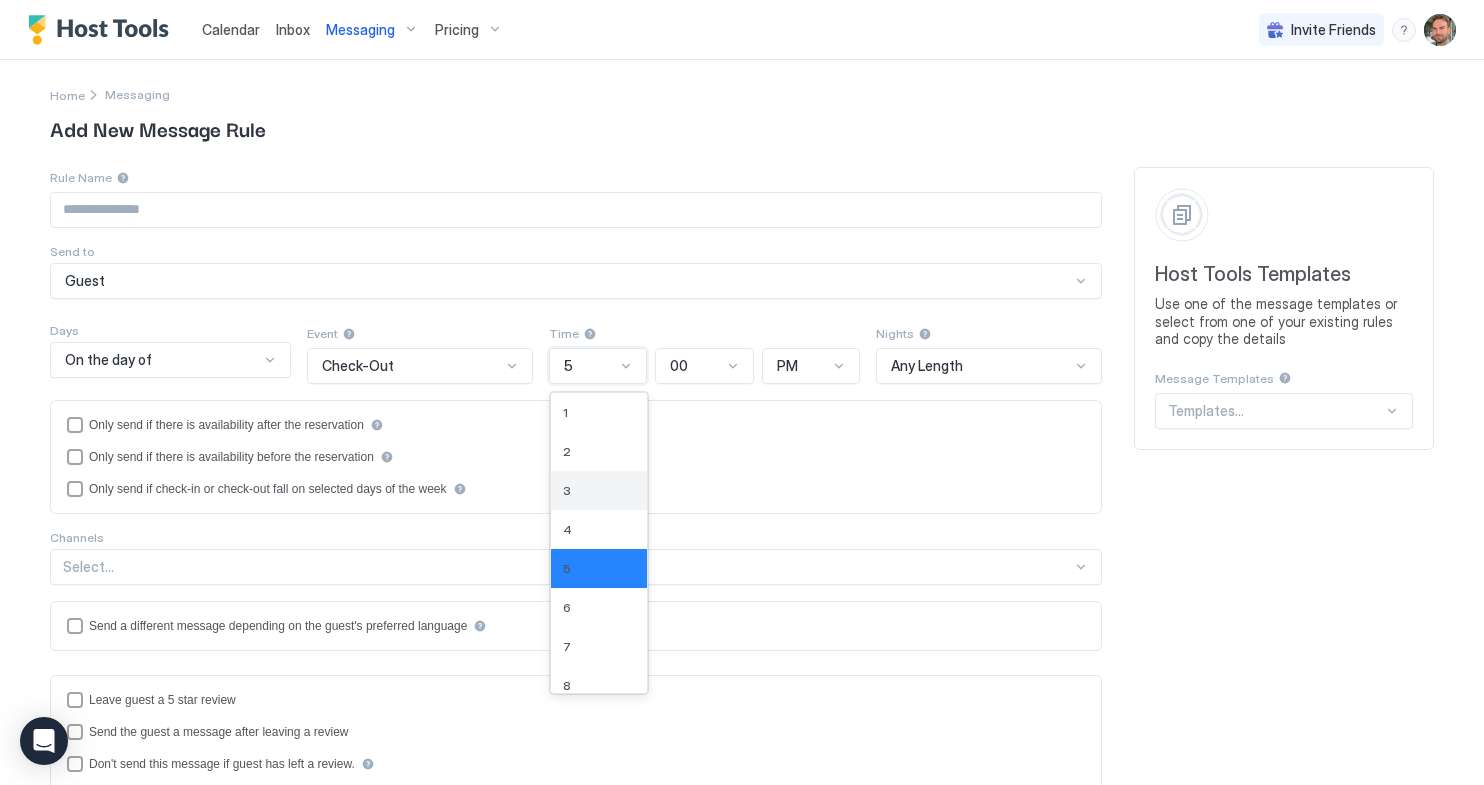 click on "3" at bounding box center (599, 490) 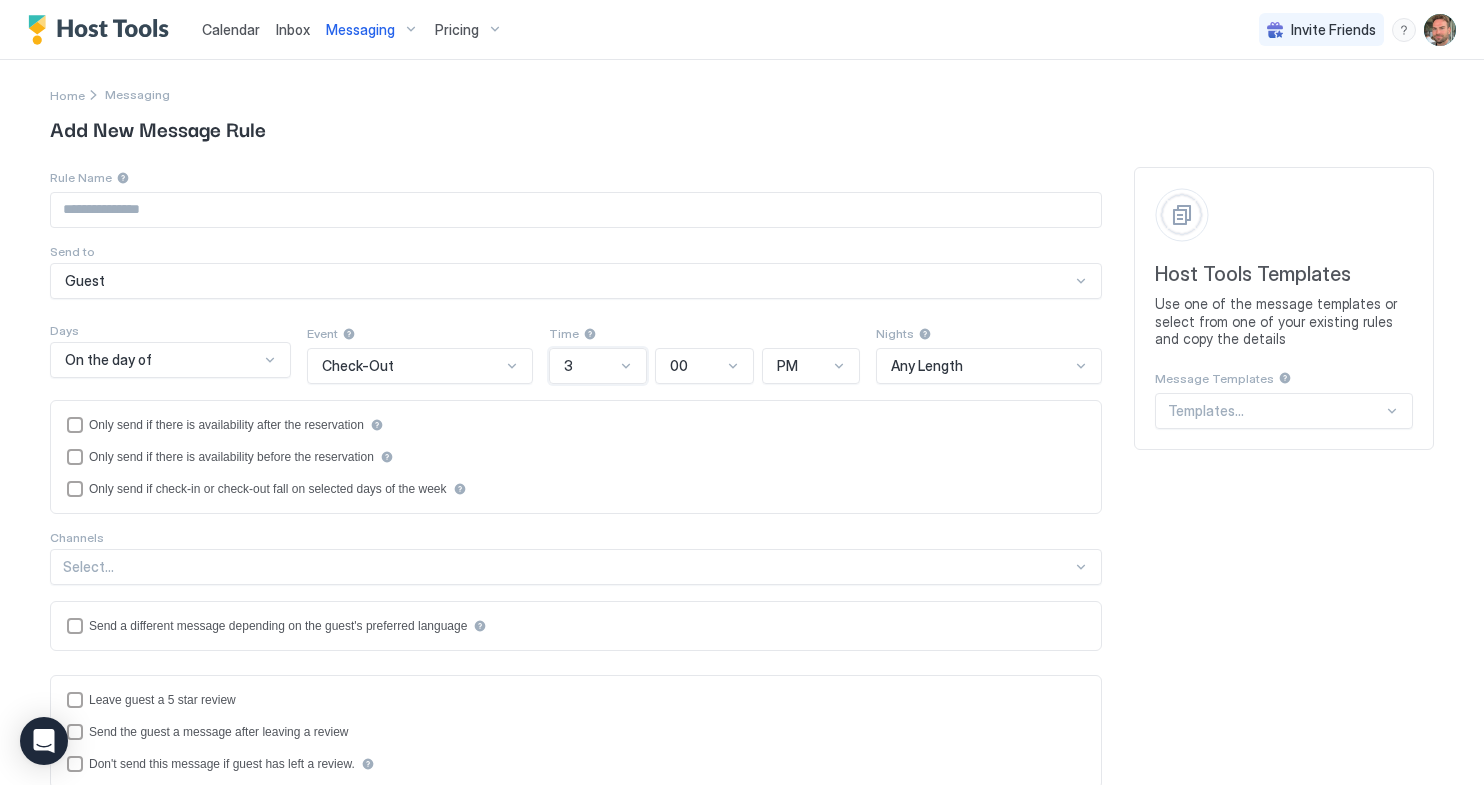 click on "00" at bounding box center [704, 366] 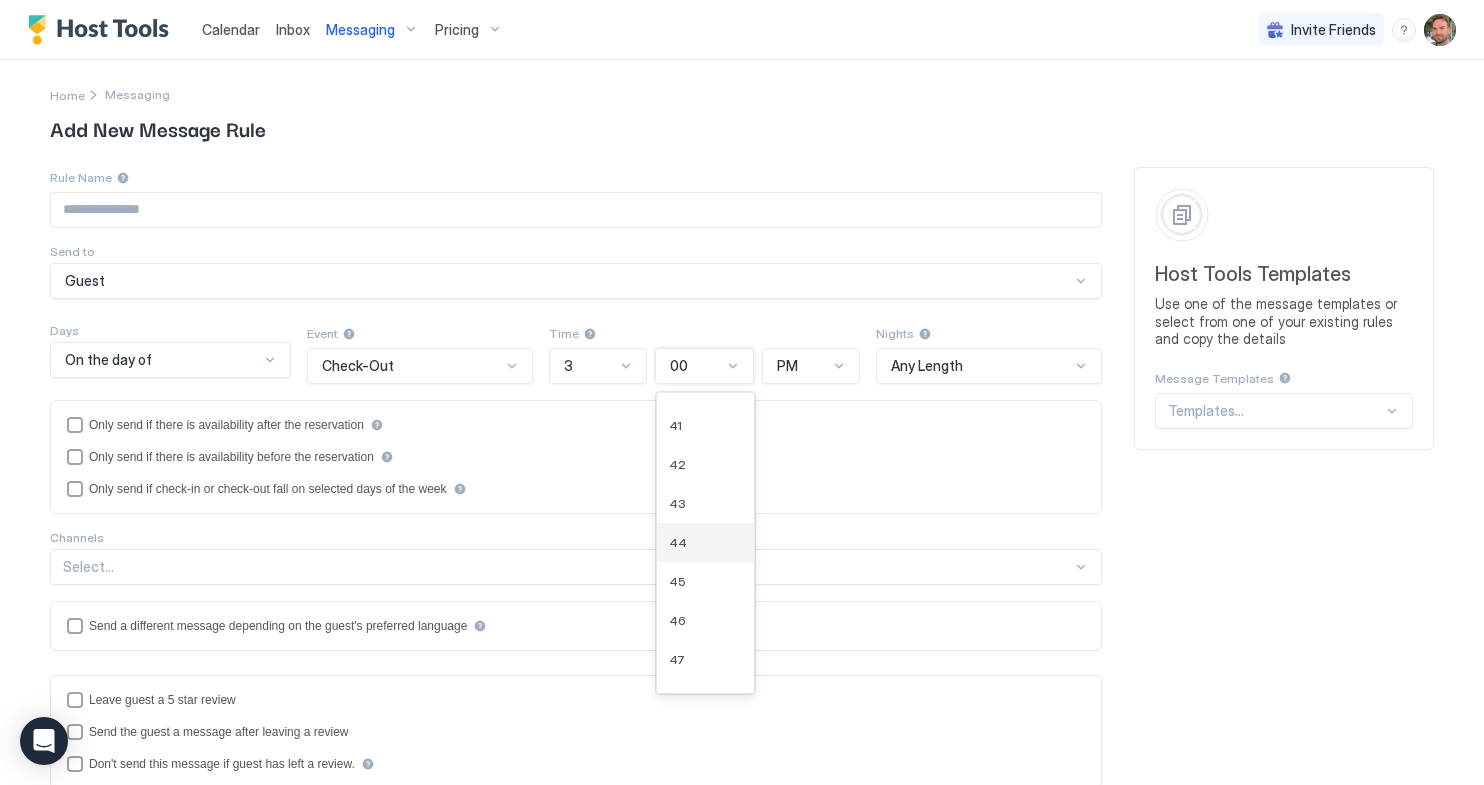 scroll, scrollTop: 1632, scrollLeft: 0, axis: vertical 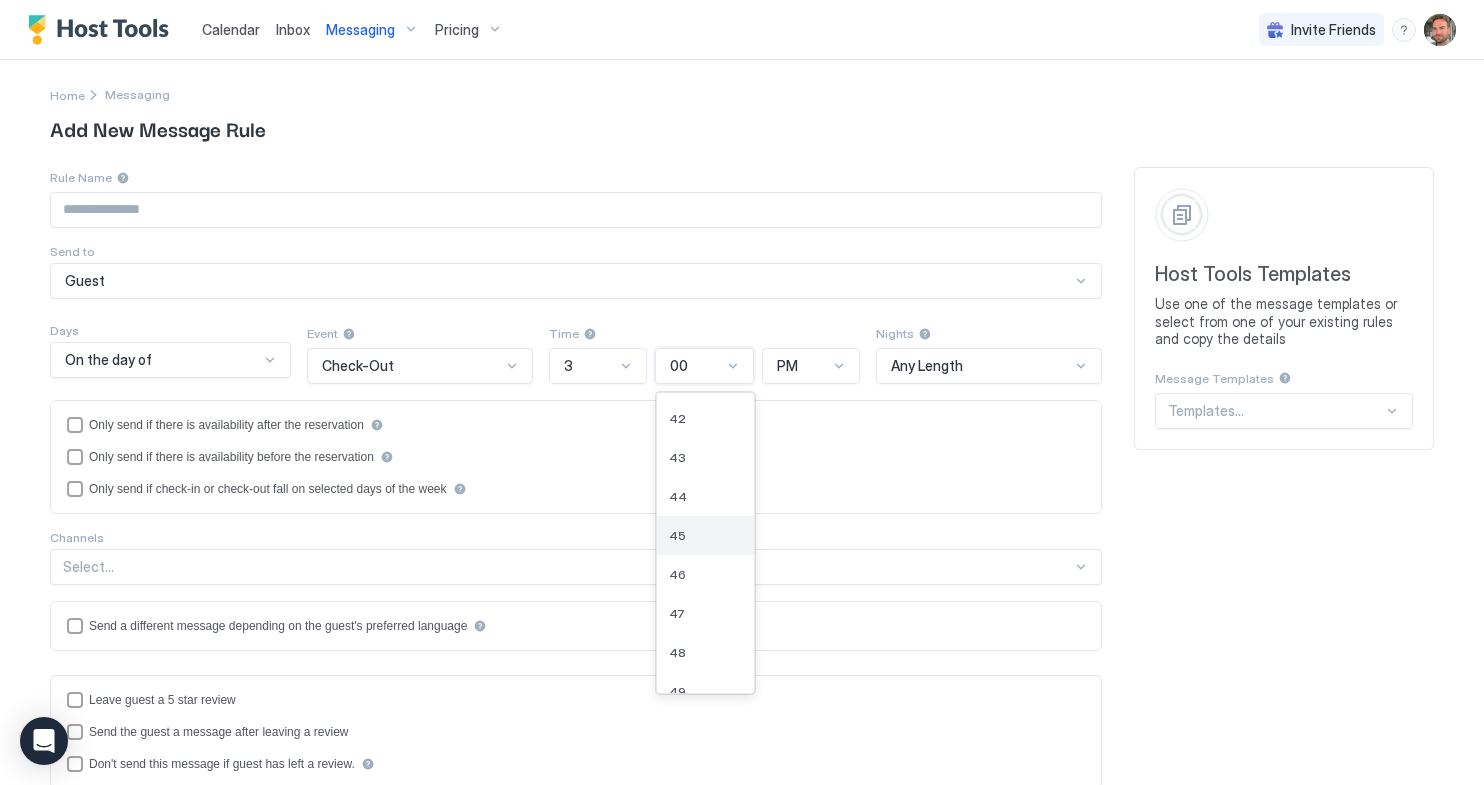 click on "45" at bounding box center (705, 535) 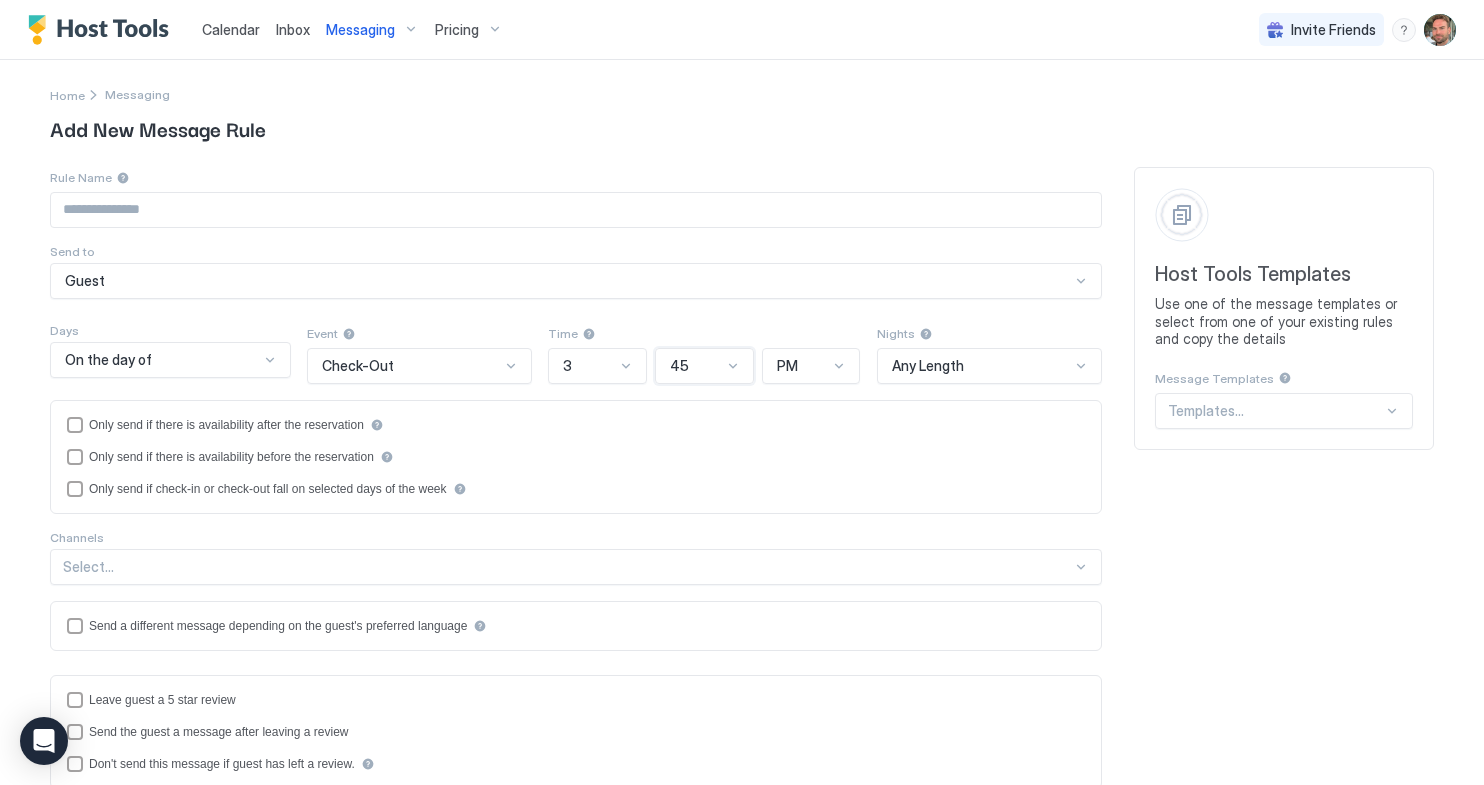 click on "On the day of" at bounding box center (170, 360) 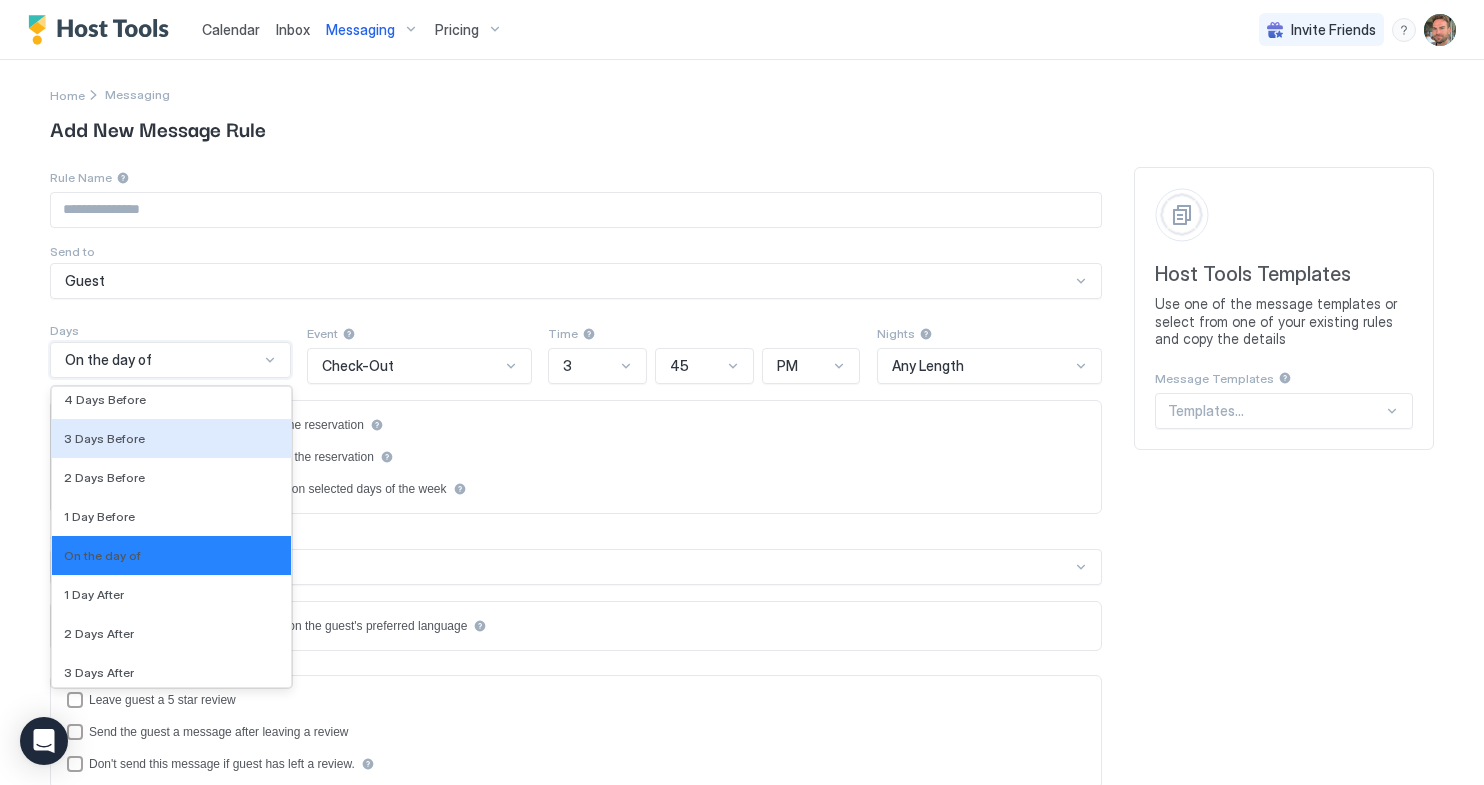 scroll, scrollTop: 3082, scrollLeft: 0, axis: vertical 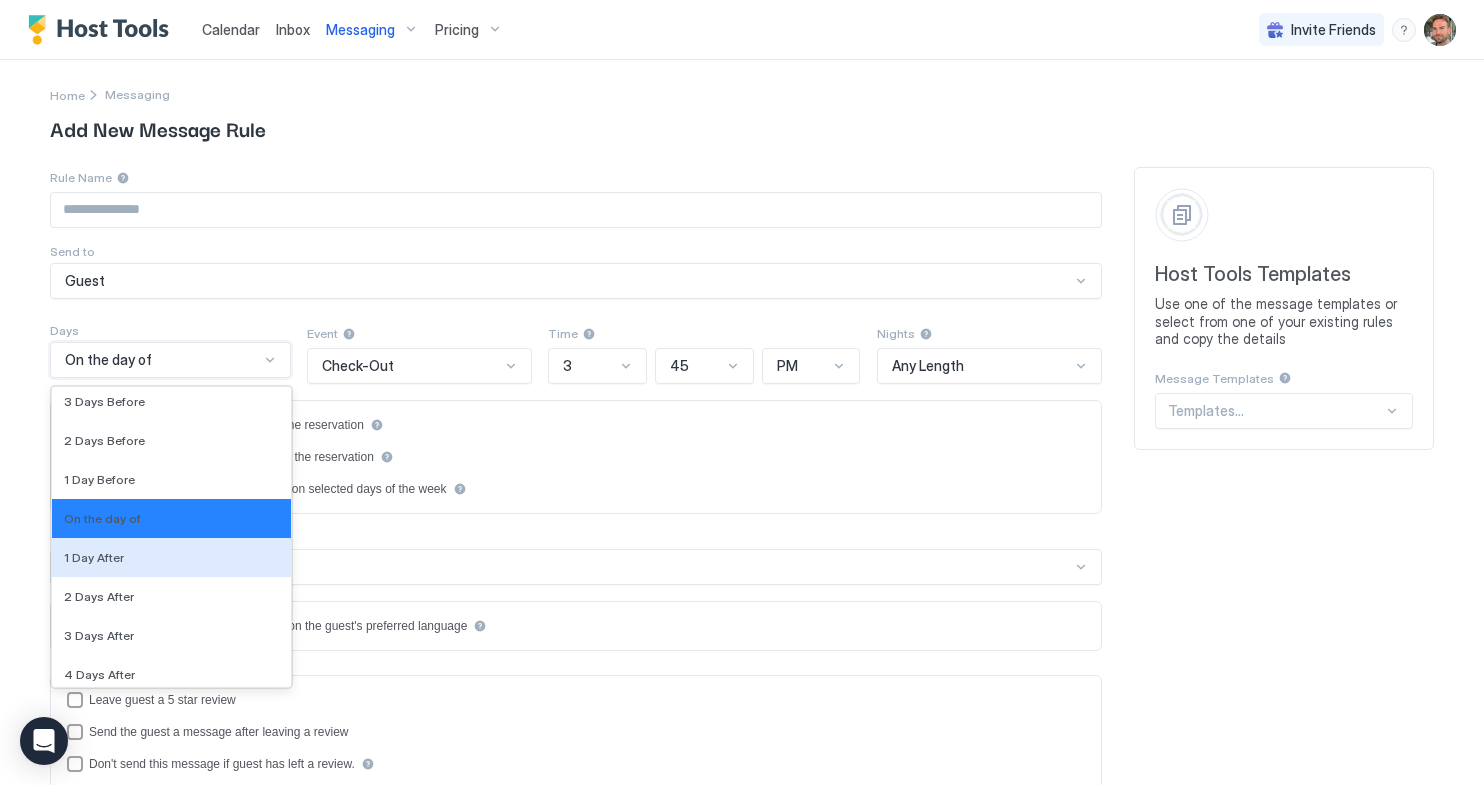 click on "1 Day After" at bounding box center (171, 557) 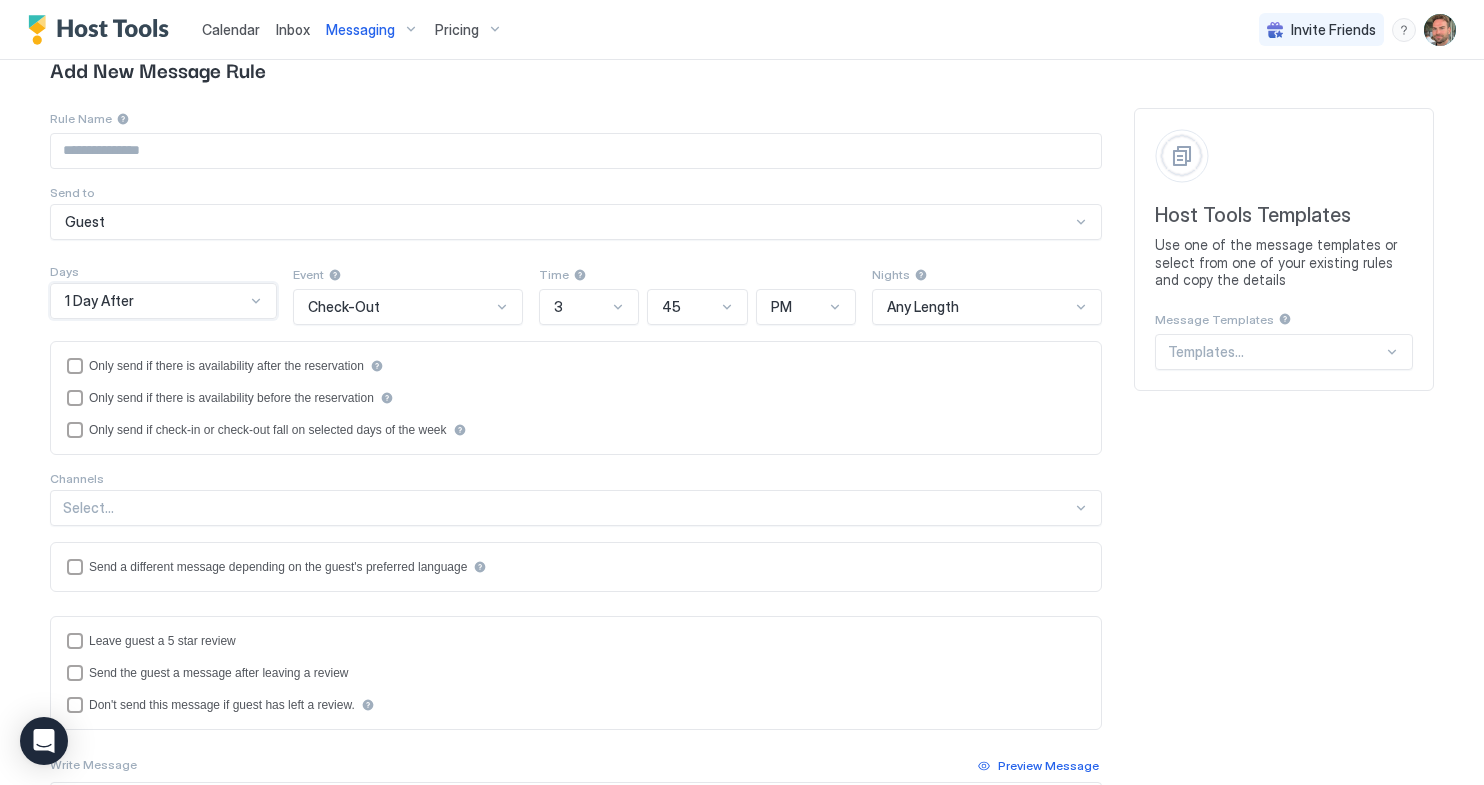 scroll, scrollTop: 102, scrollLeft: 0, axis: vertical 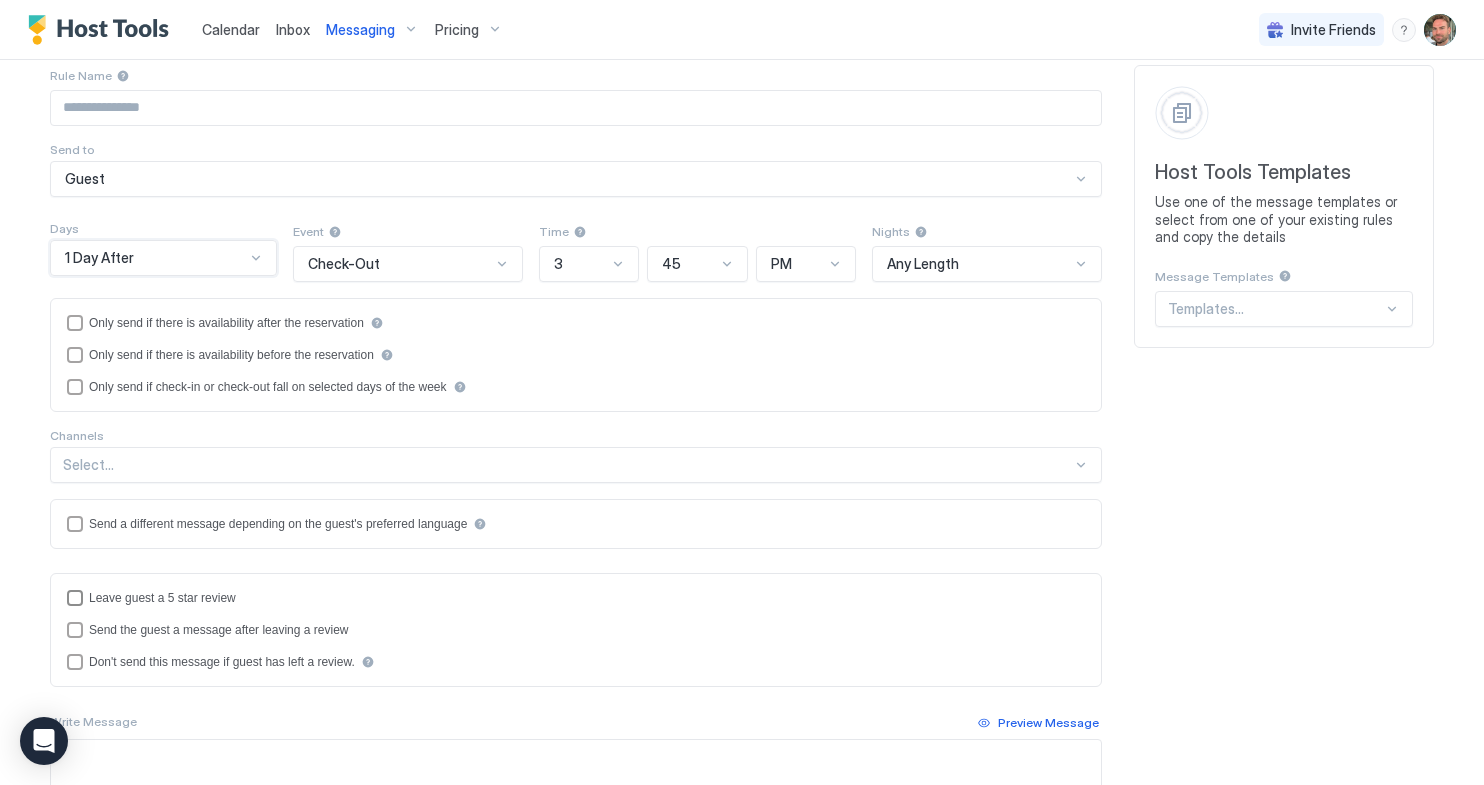 click on "Leave guest a 5 star review" at bounding box center (162, 598) 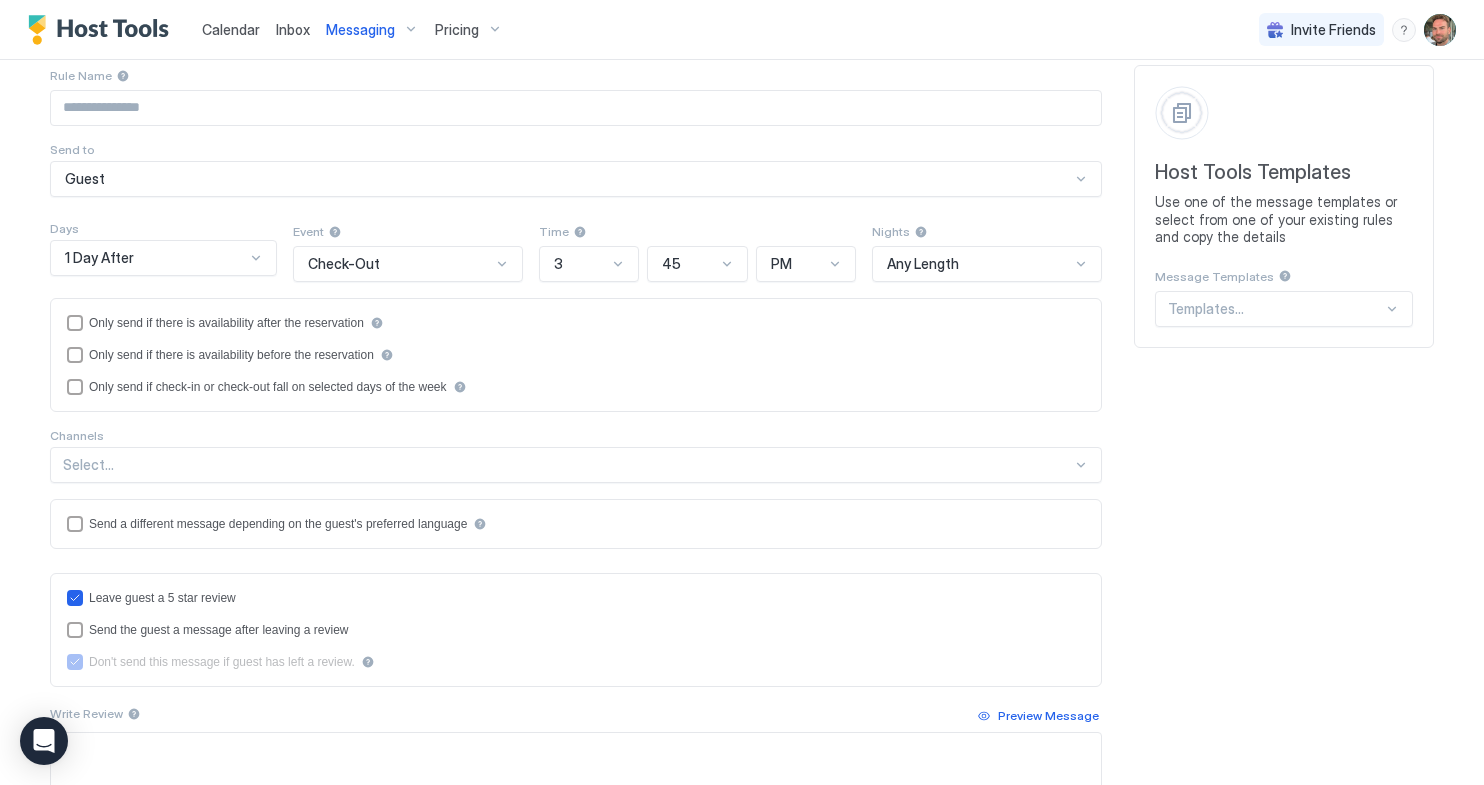 scroll, scrollTop: 306, scrollLeft: 0, axis: vertical 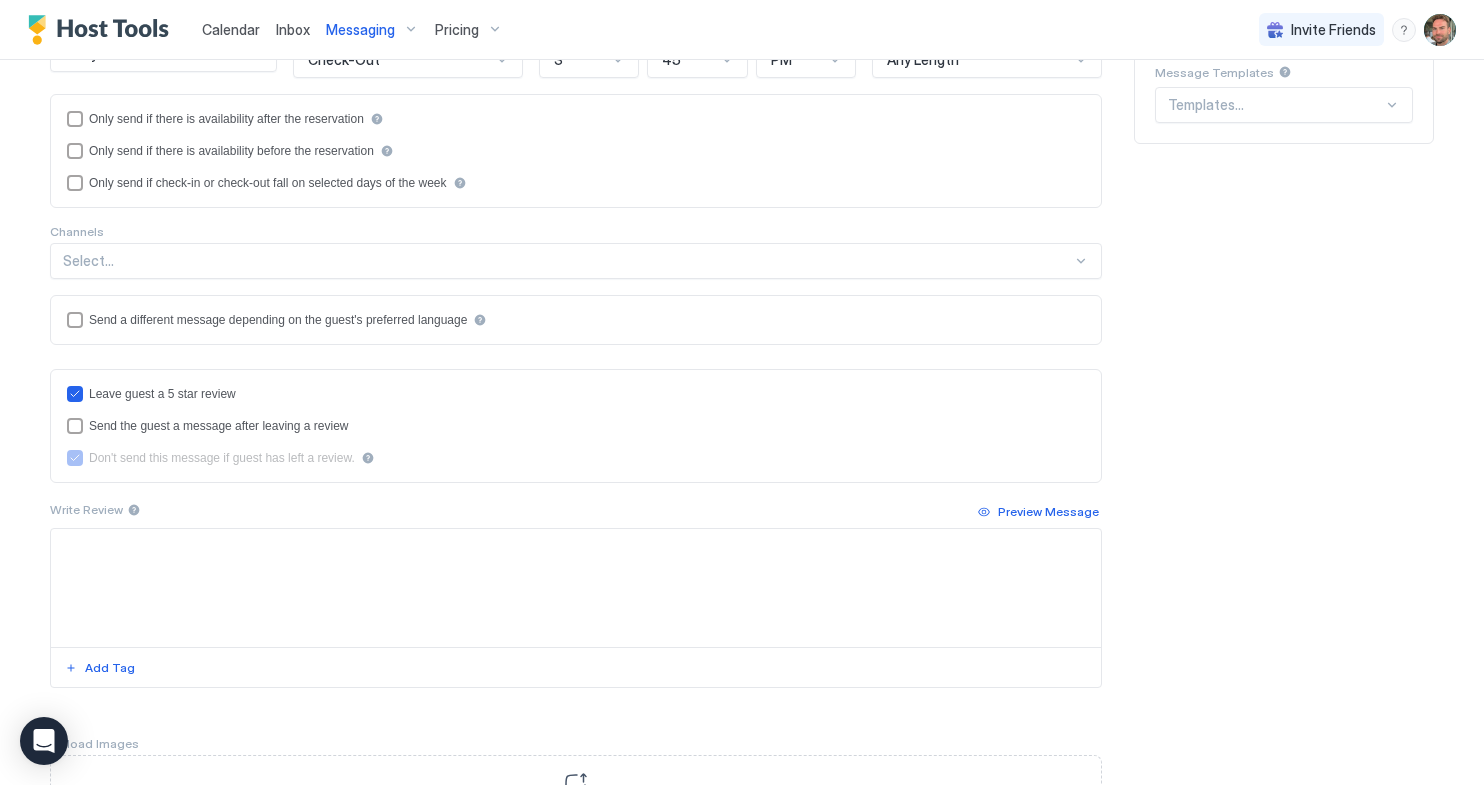 click at bounding box center (576, 588) 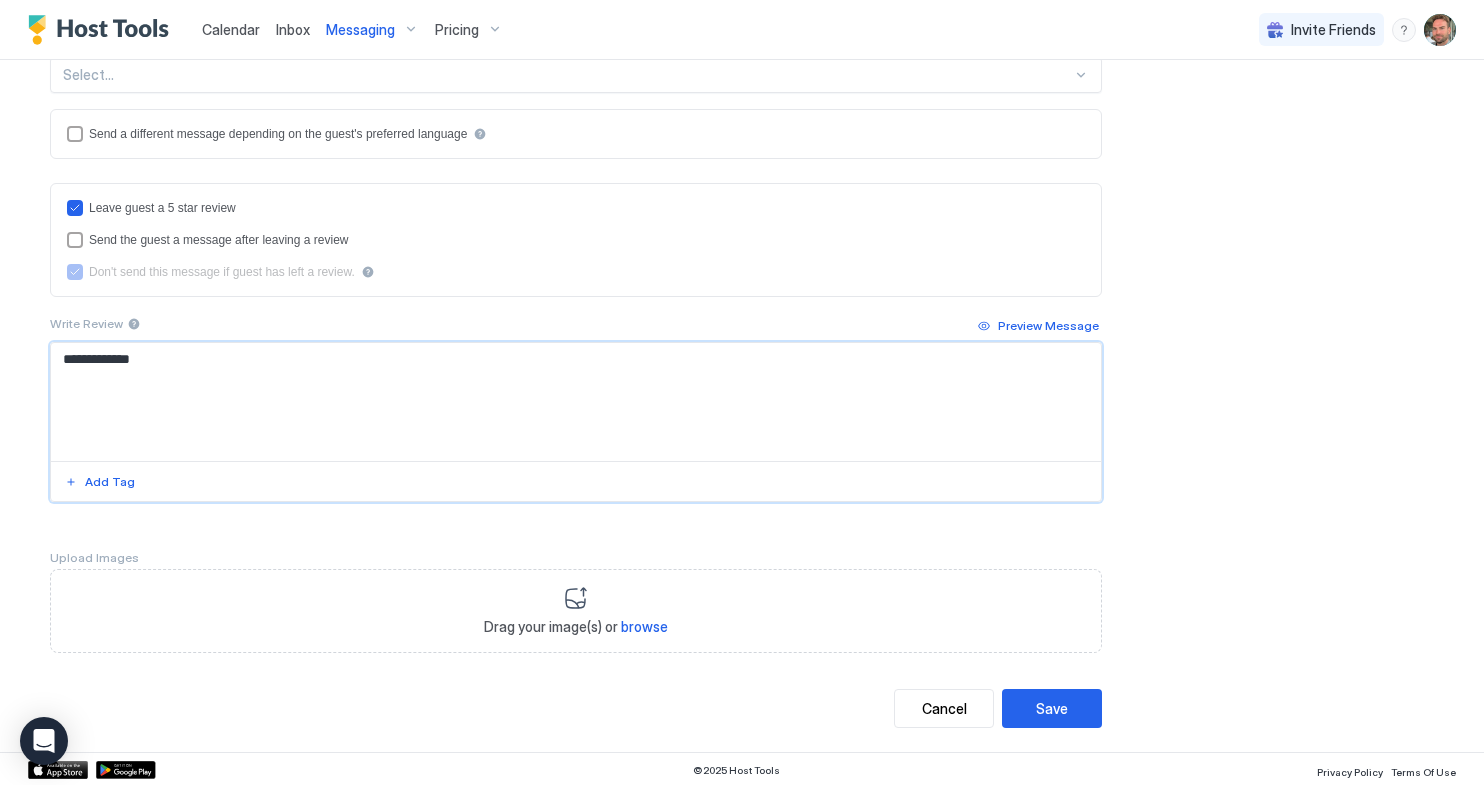 scroll, scrollTop: 495, scrollLeft: 0, axis: vertical 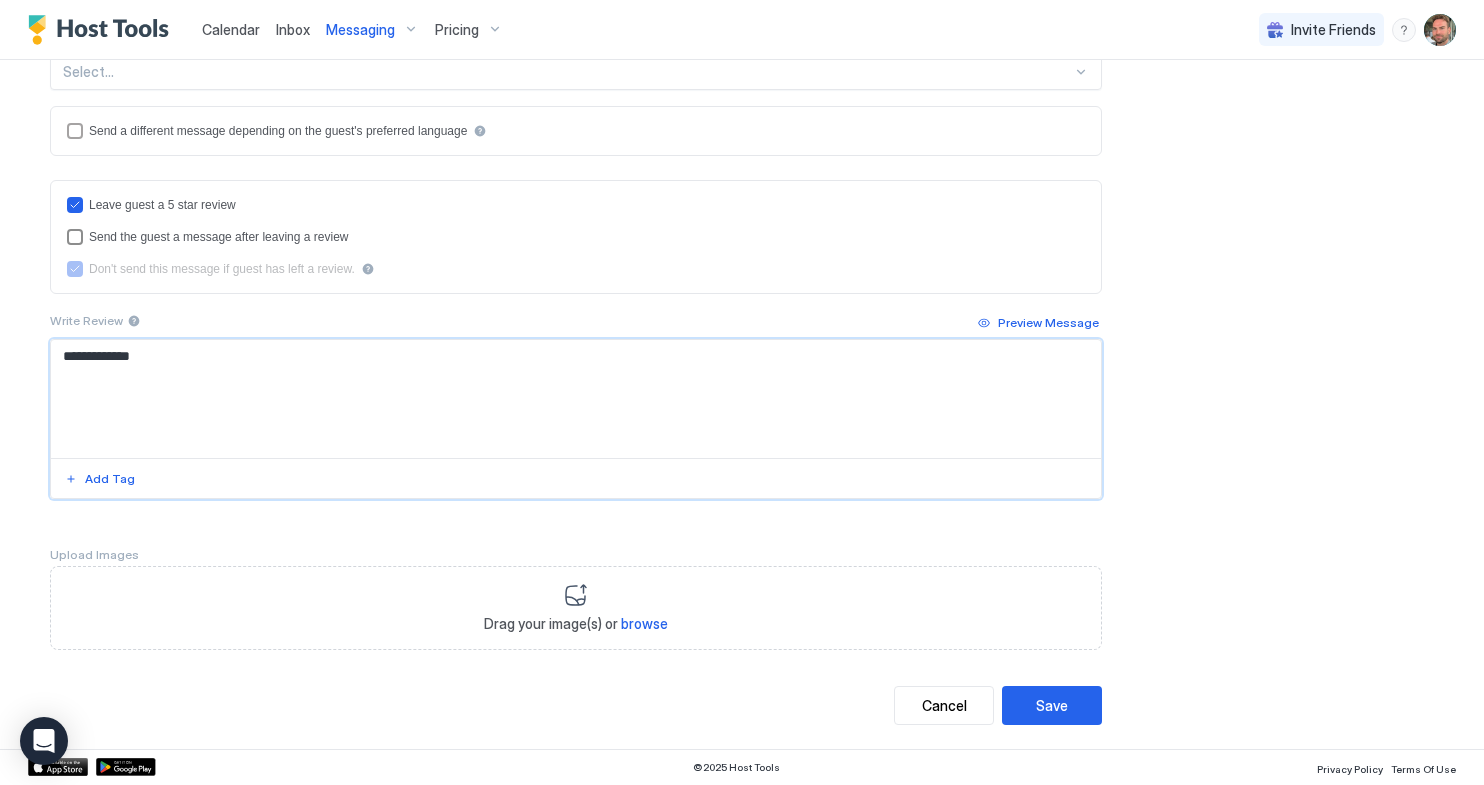 type on "**********" 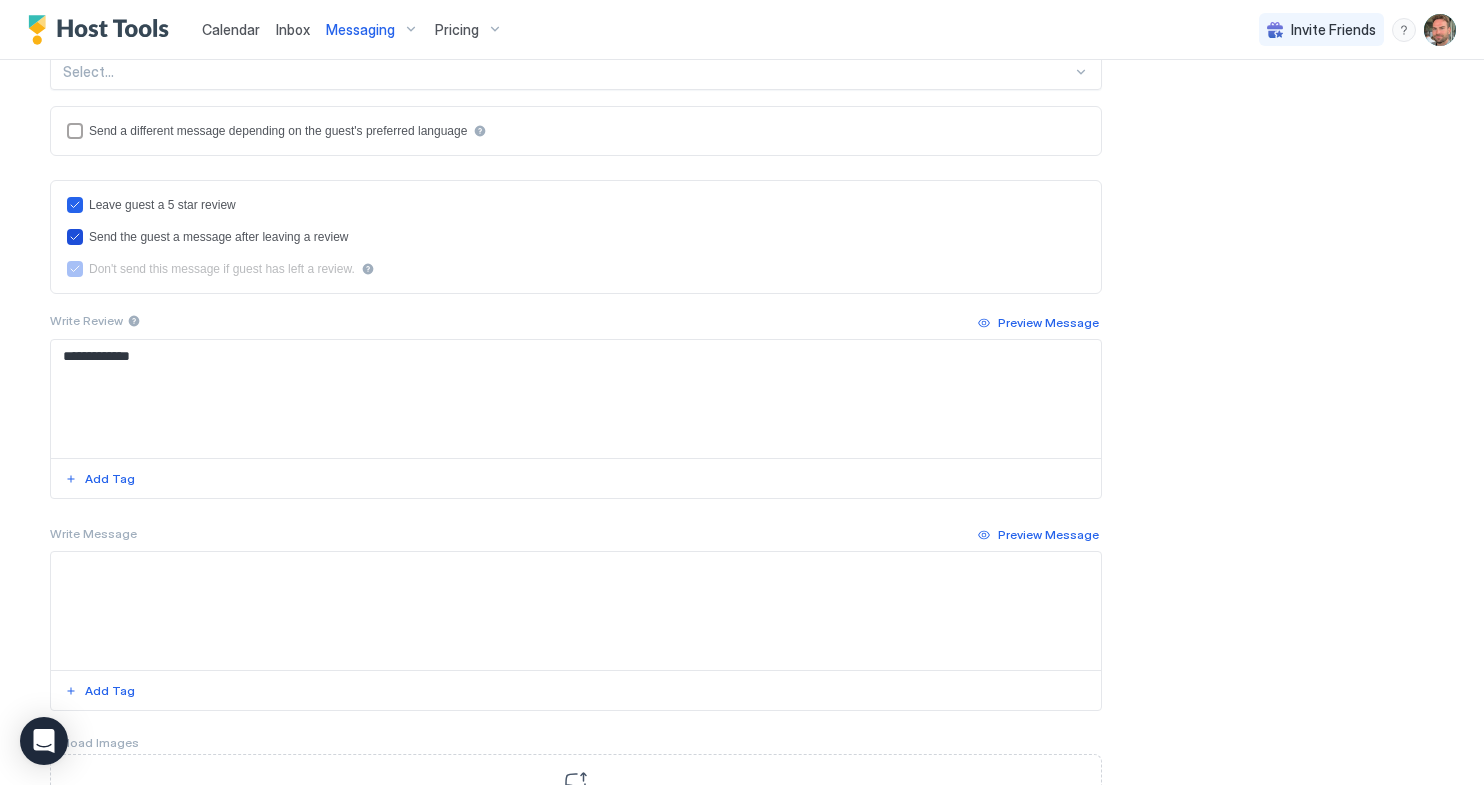 click on "Send the guest a message after leaving a review" at bounding box center (219, 237) 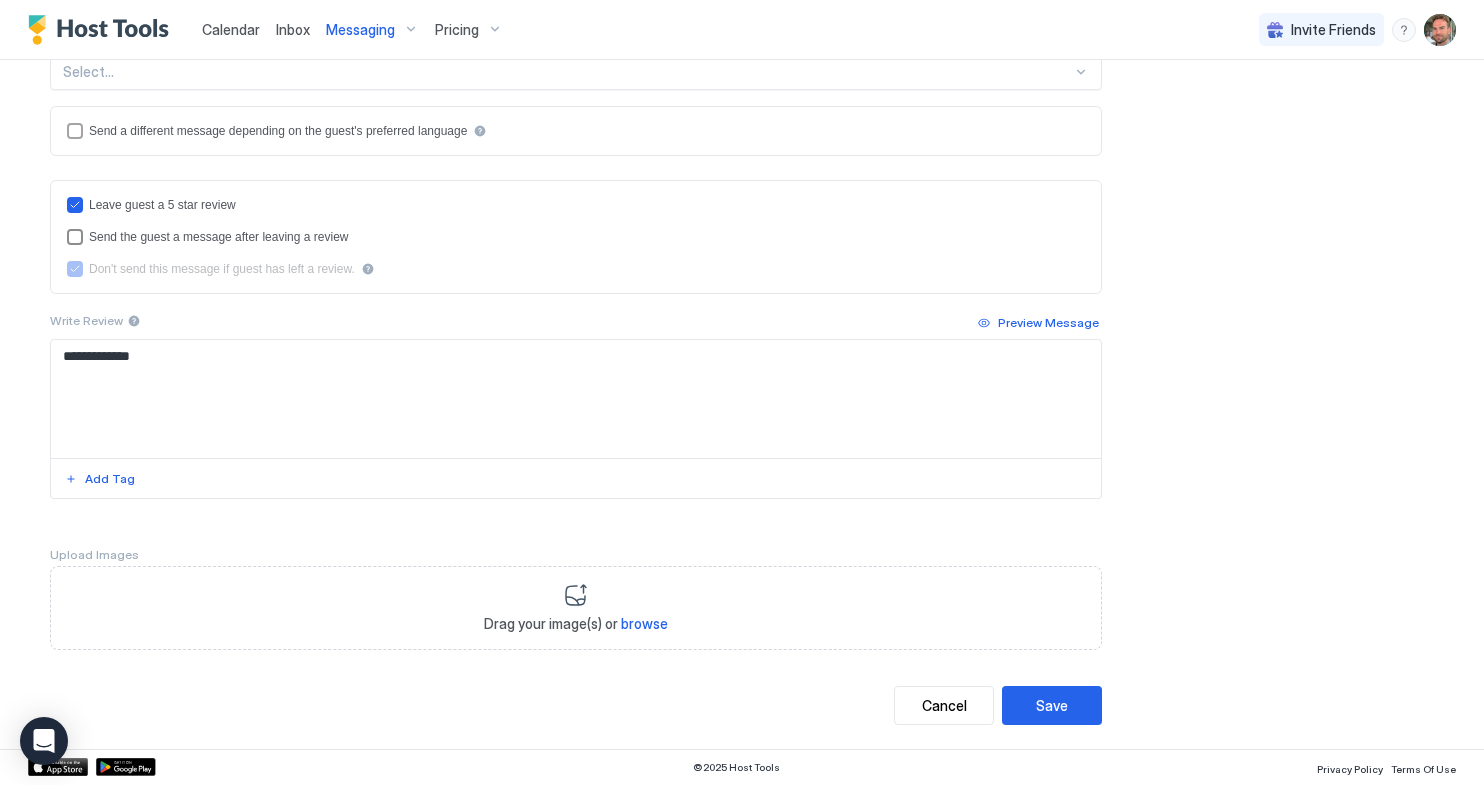 click on "Send the guest a message after leaving a review" at bounding box center (219, 237) 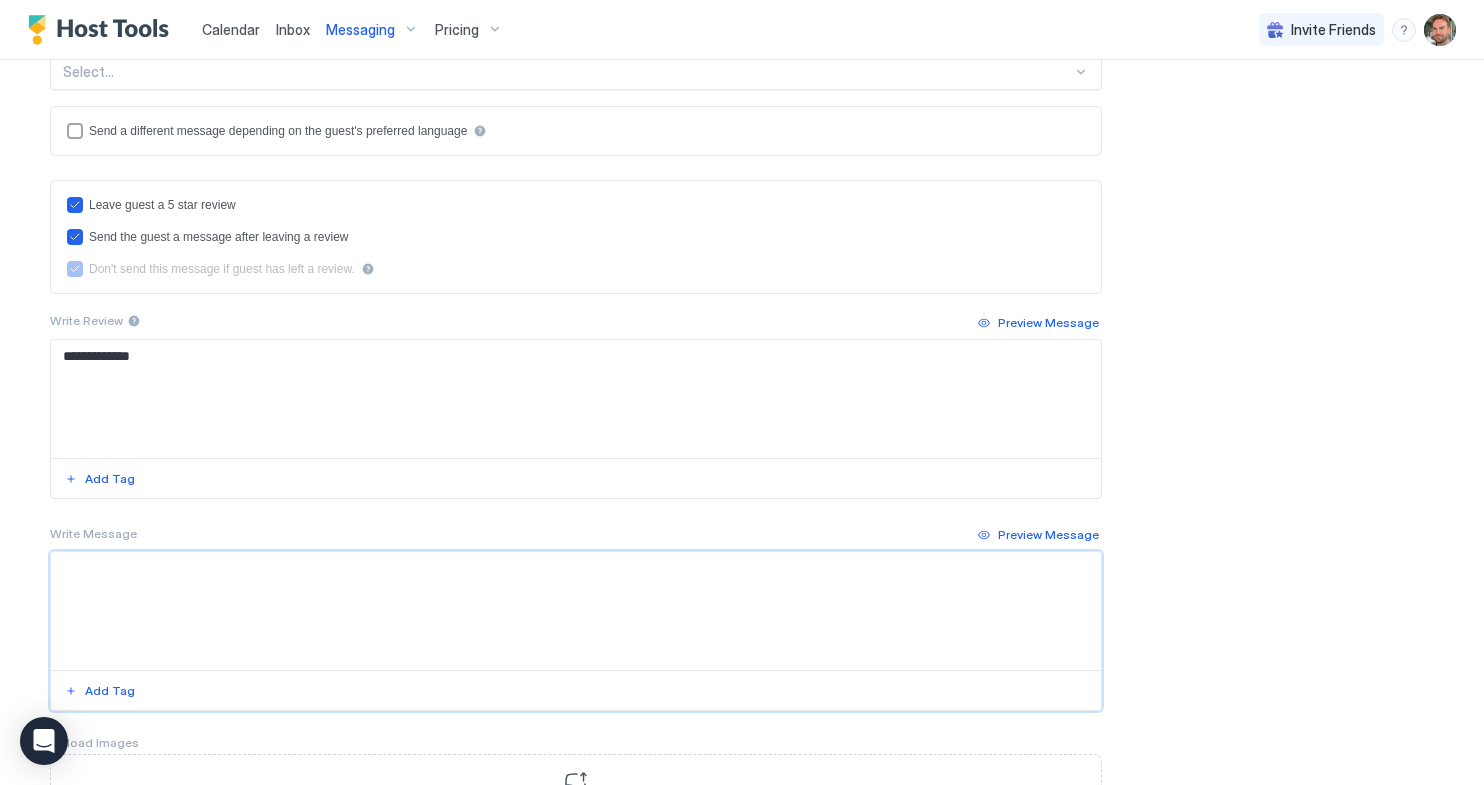 click at bounding box center [576, 611] 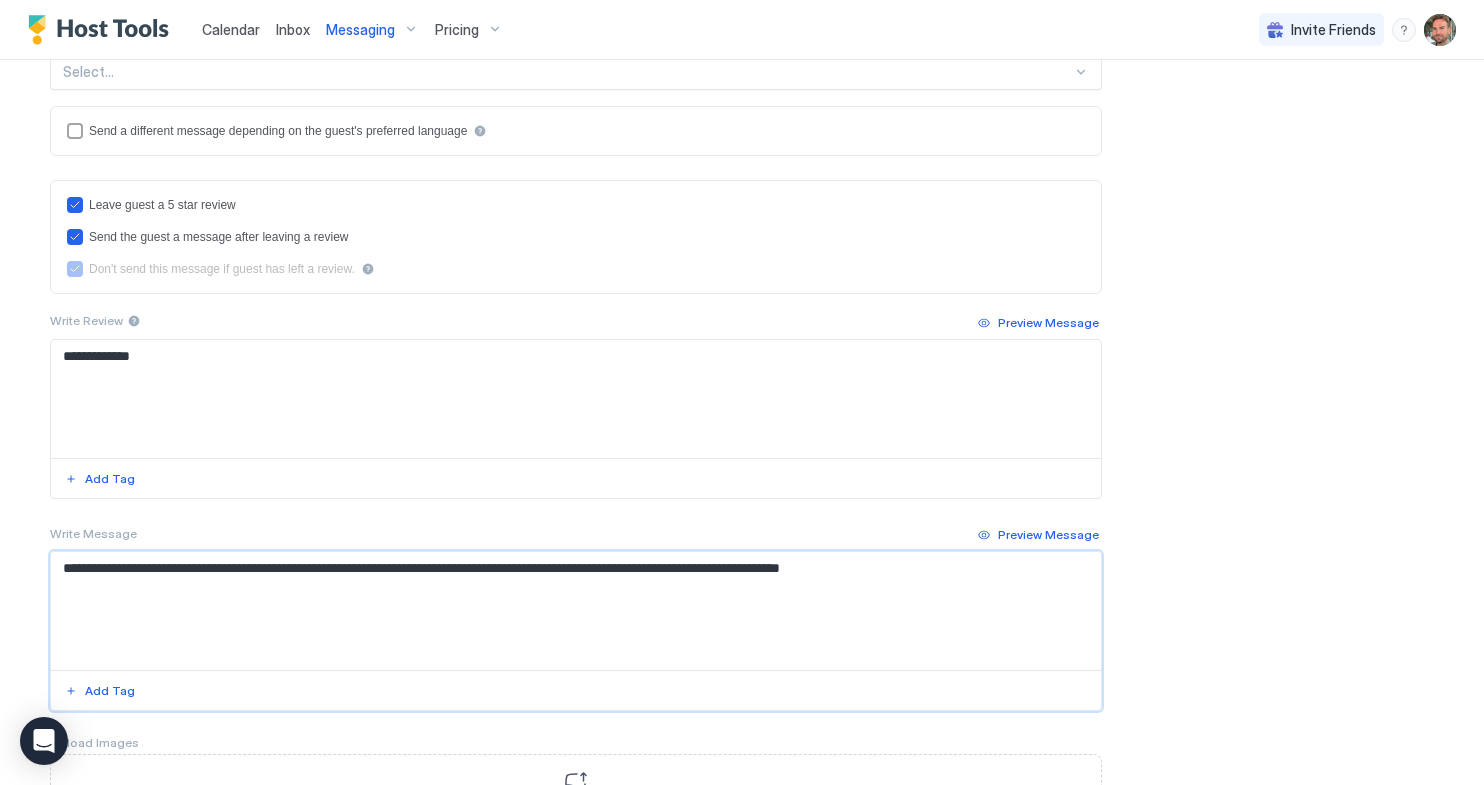 type 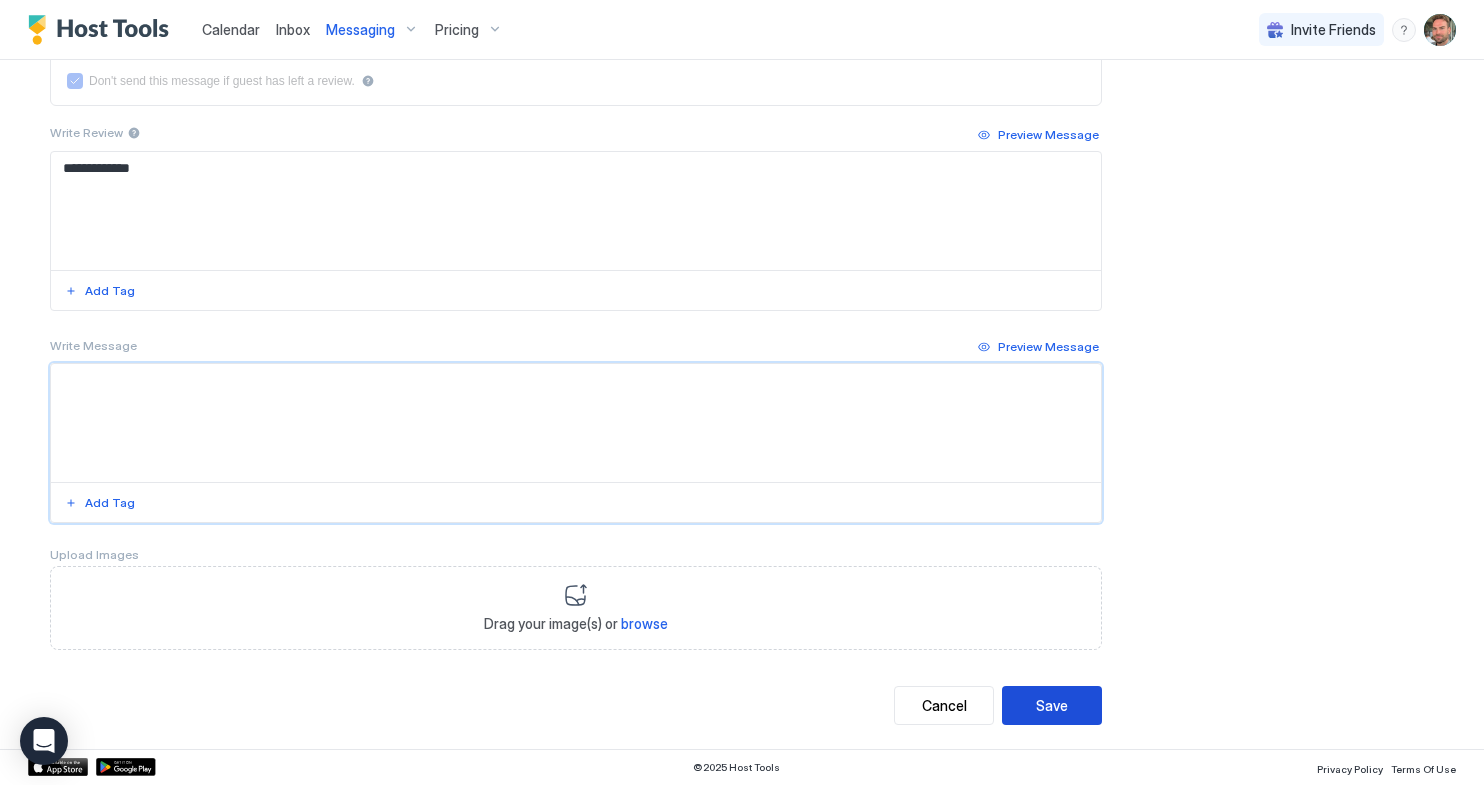click on "Save" at bounding box center (1052, 705) 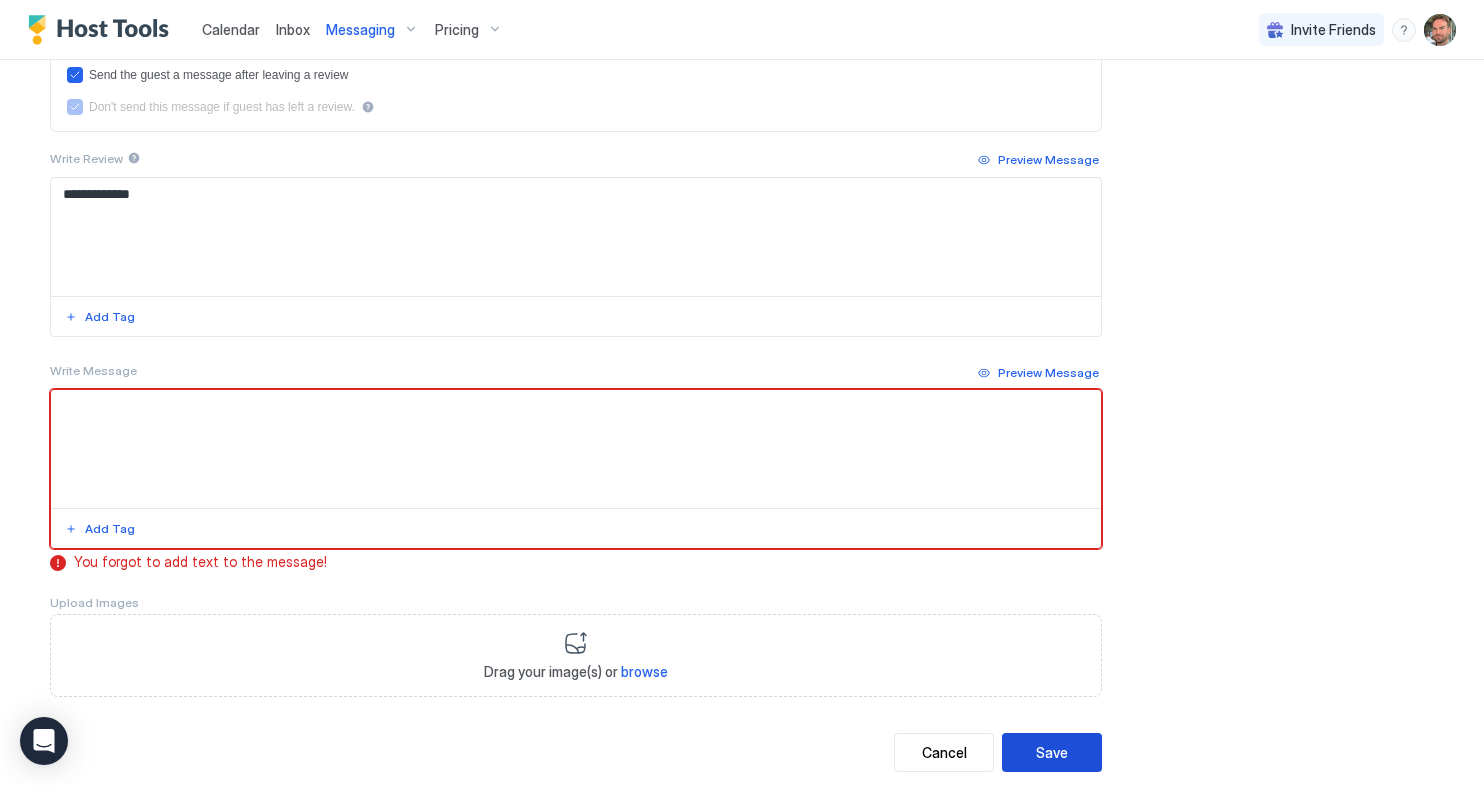 scroll, scrollTop: 708, scrollLeft: 0, axis: vertical 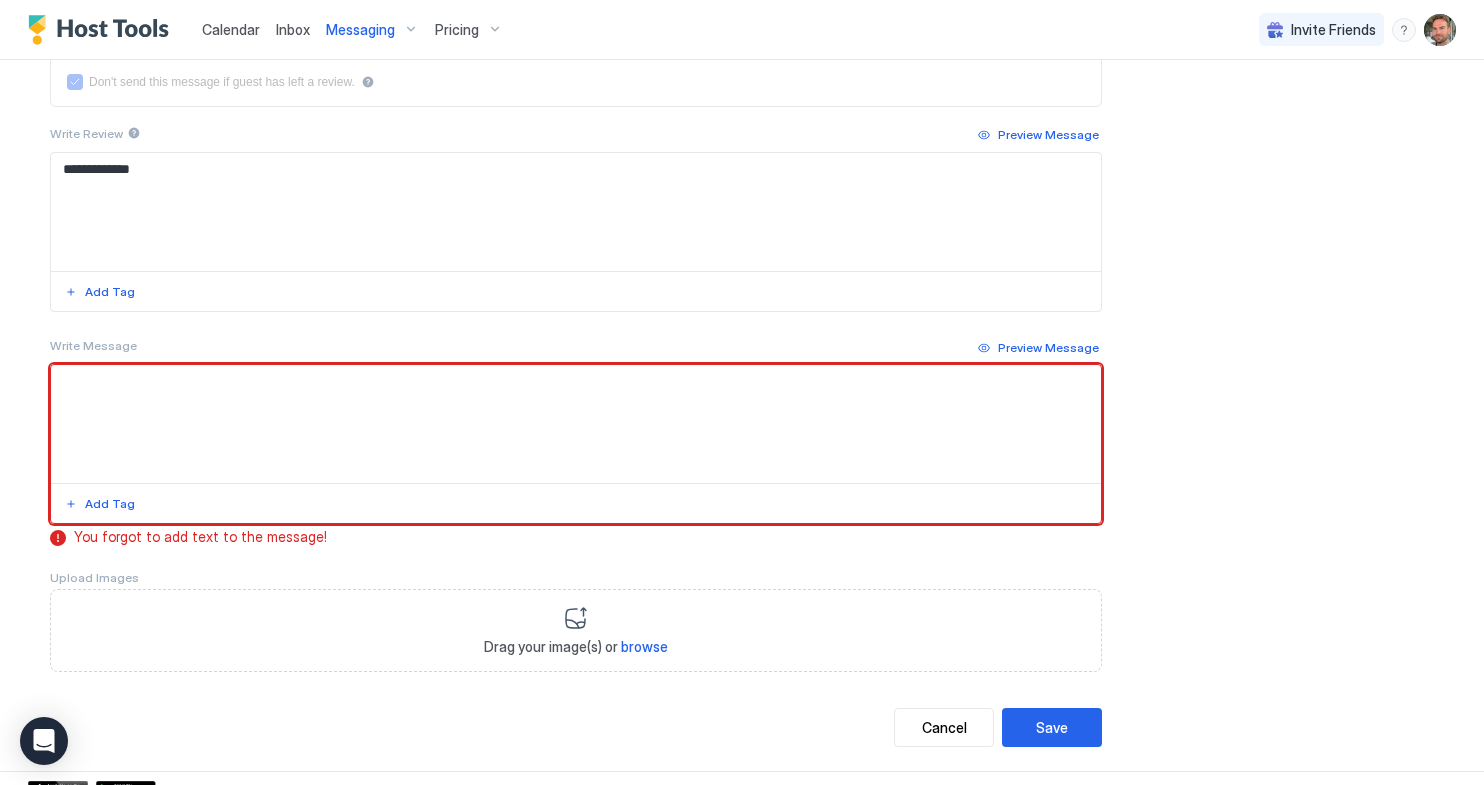 click at bounding box center (576, 424) 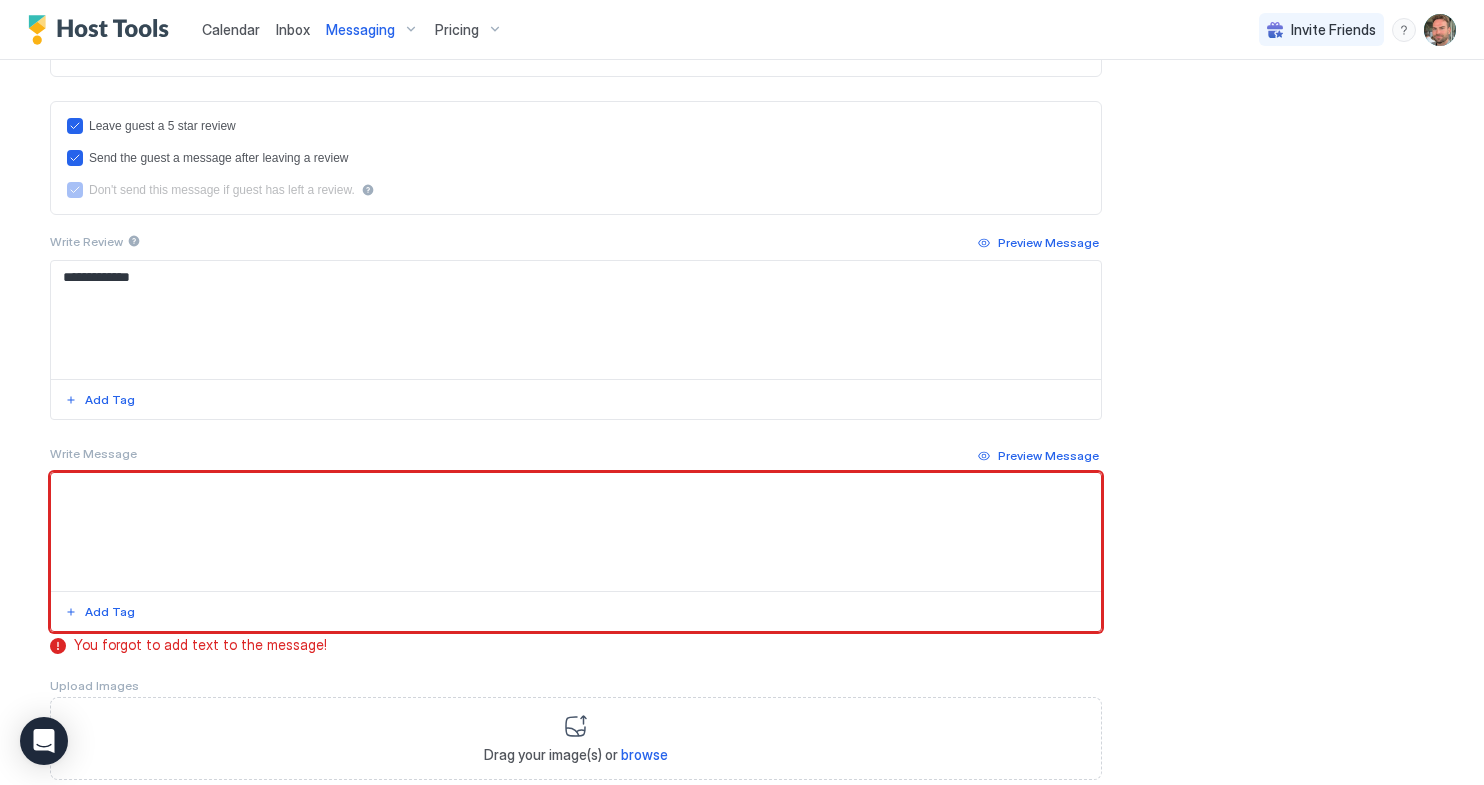 scroll, scrollTop: 504, scrollLeft: 0, axis: vertical 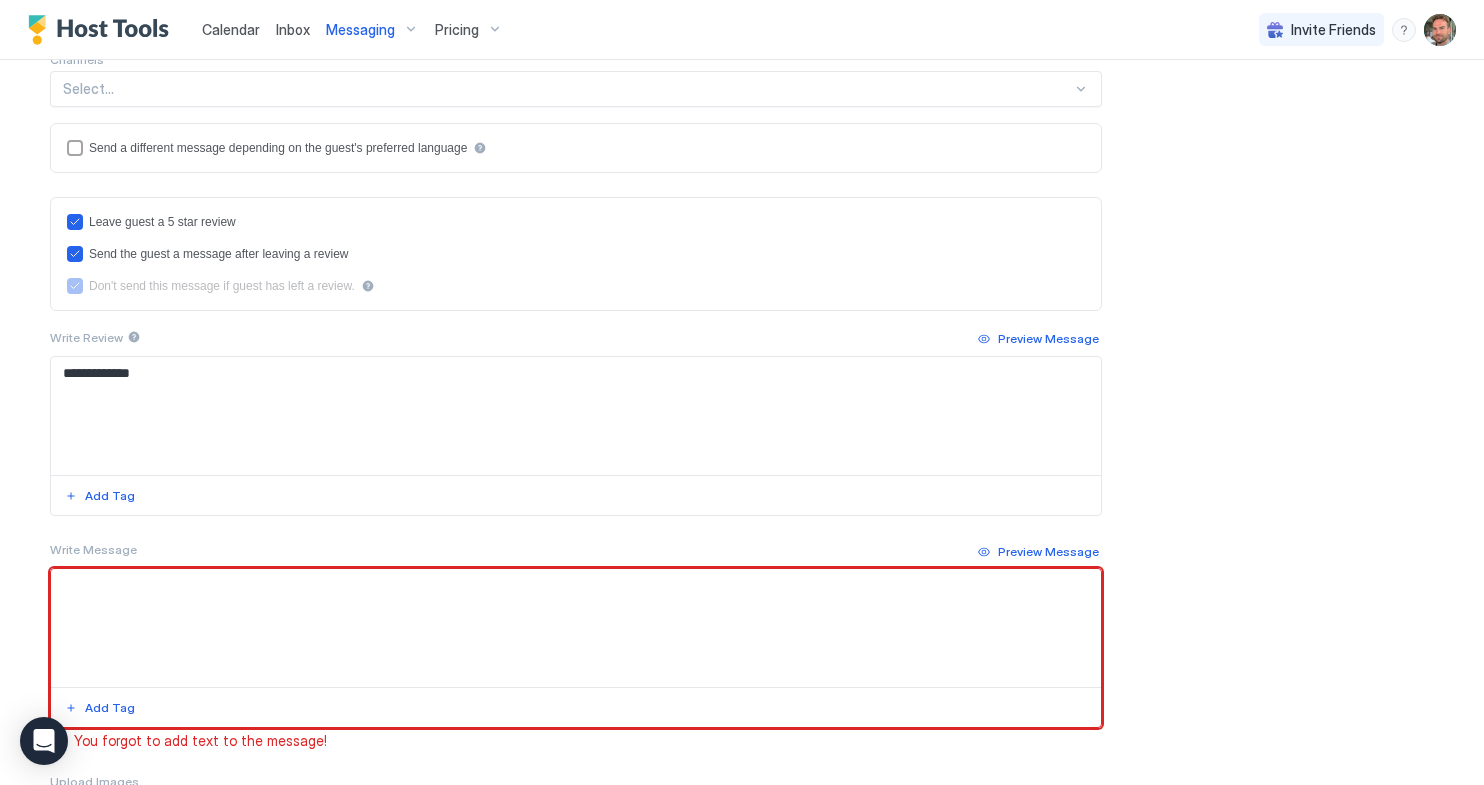 click on "Leave guest a 5 star review Send the guest a message after leaving a review Don't send this message if guest has left a review." at bounding box center (576, -21) 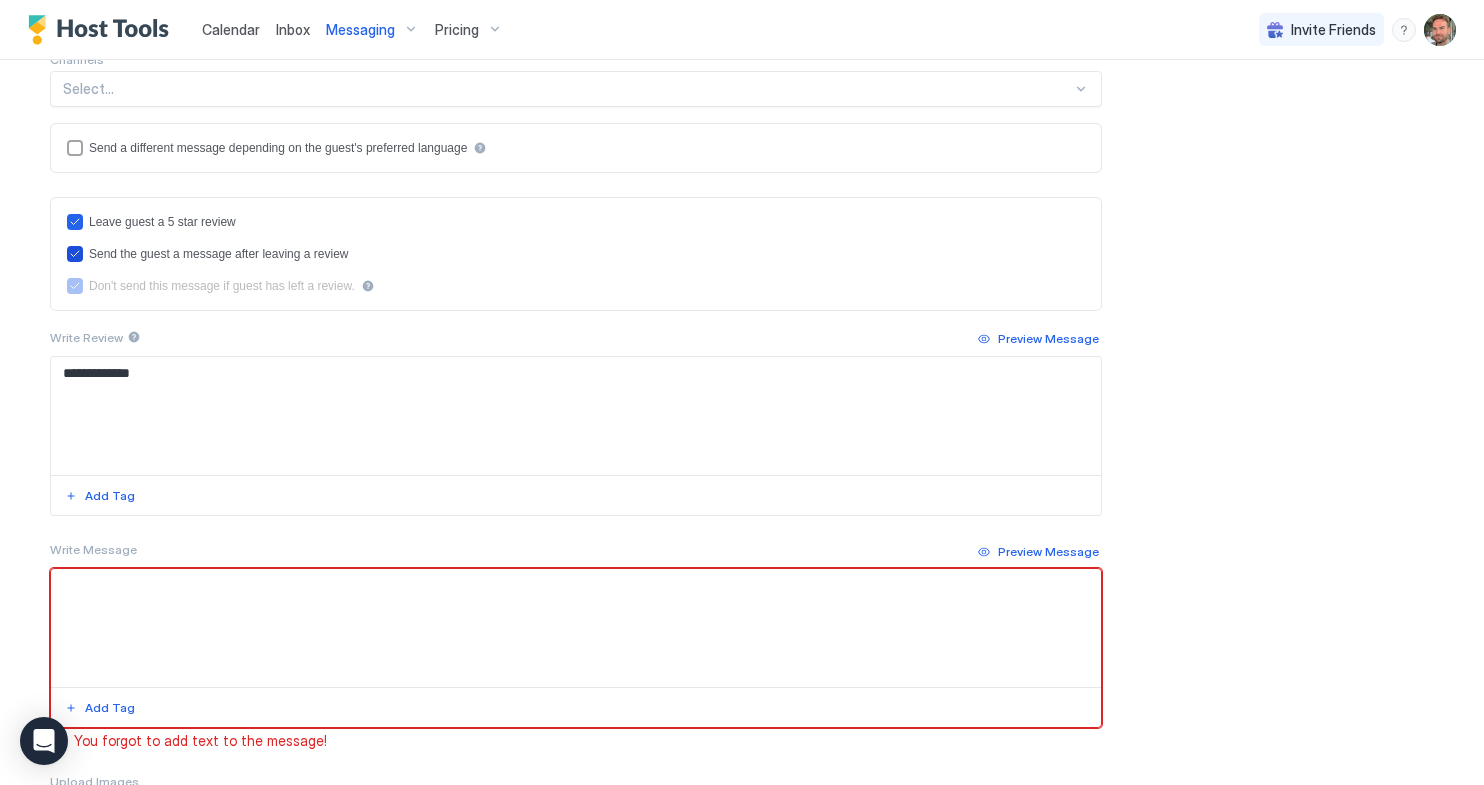 click on "Send the guest a message after leaving a review" at bounding box center (219, 254) 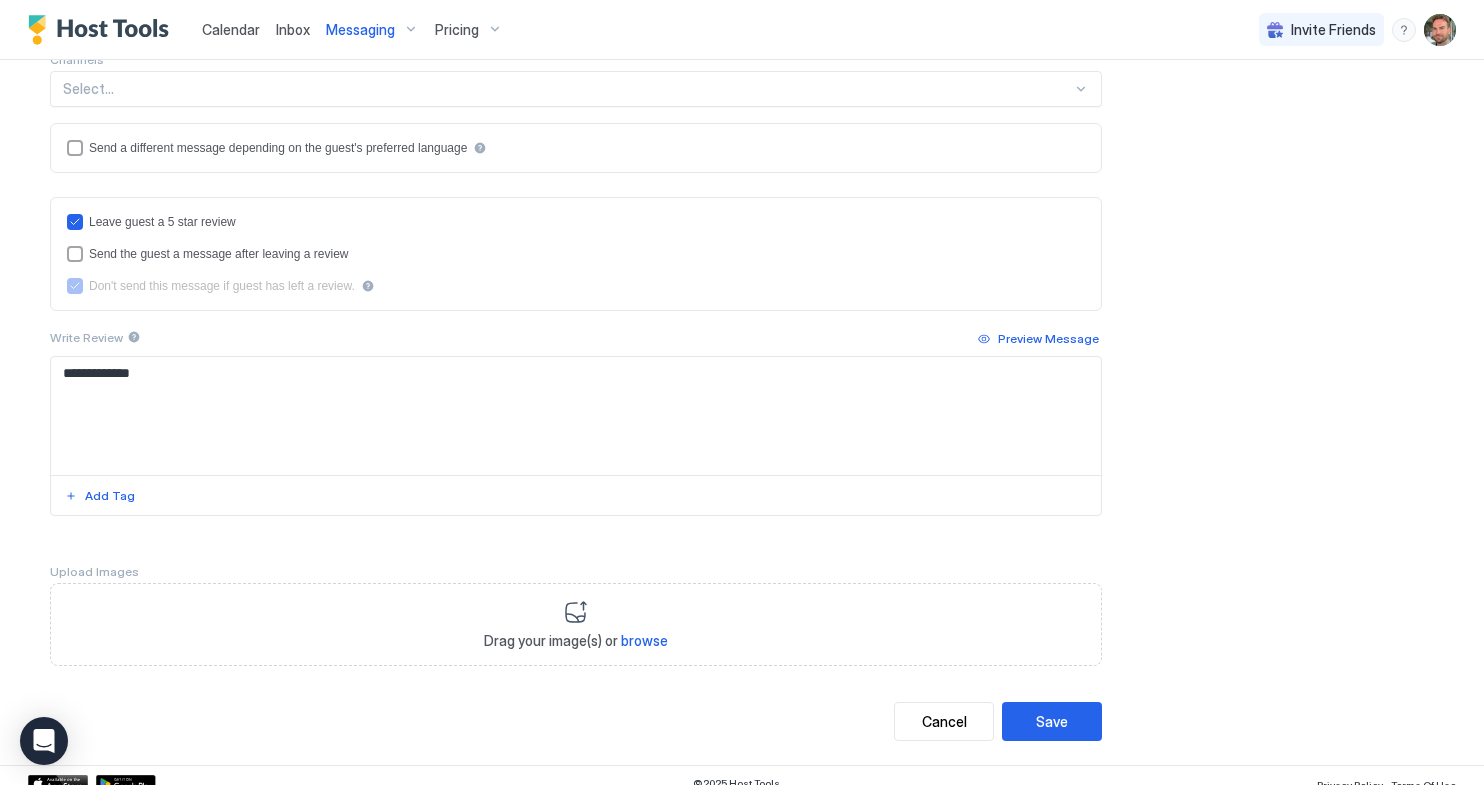 scroll, scrollTop: 520, scrollLeft: 0, axis: vertical 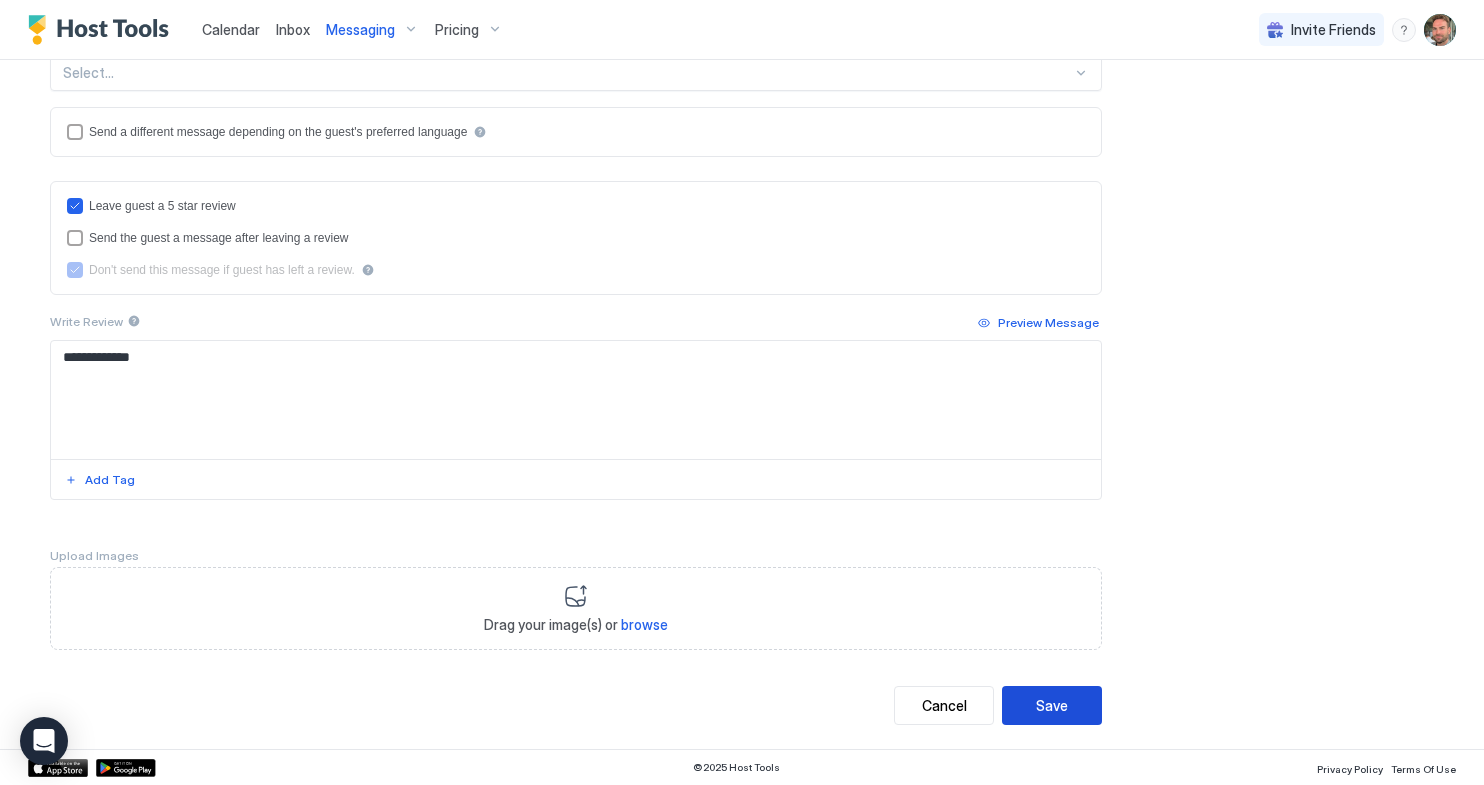 click on "Save" at bounding box center [1052, 705] 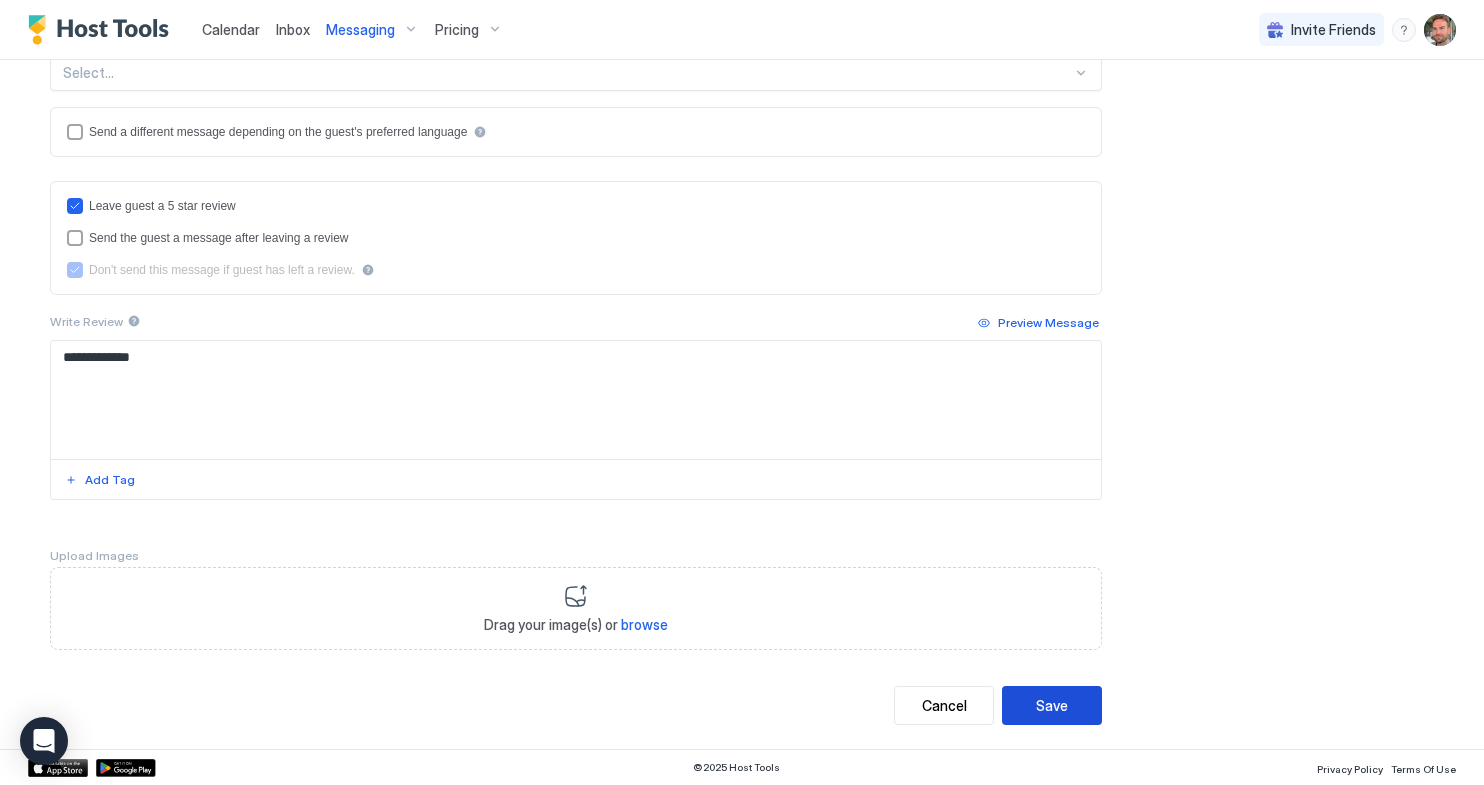 click on "Save" at bounding box center (1052, 705) 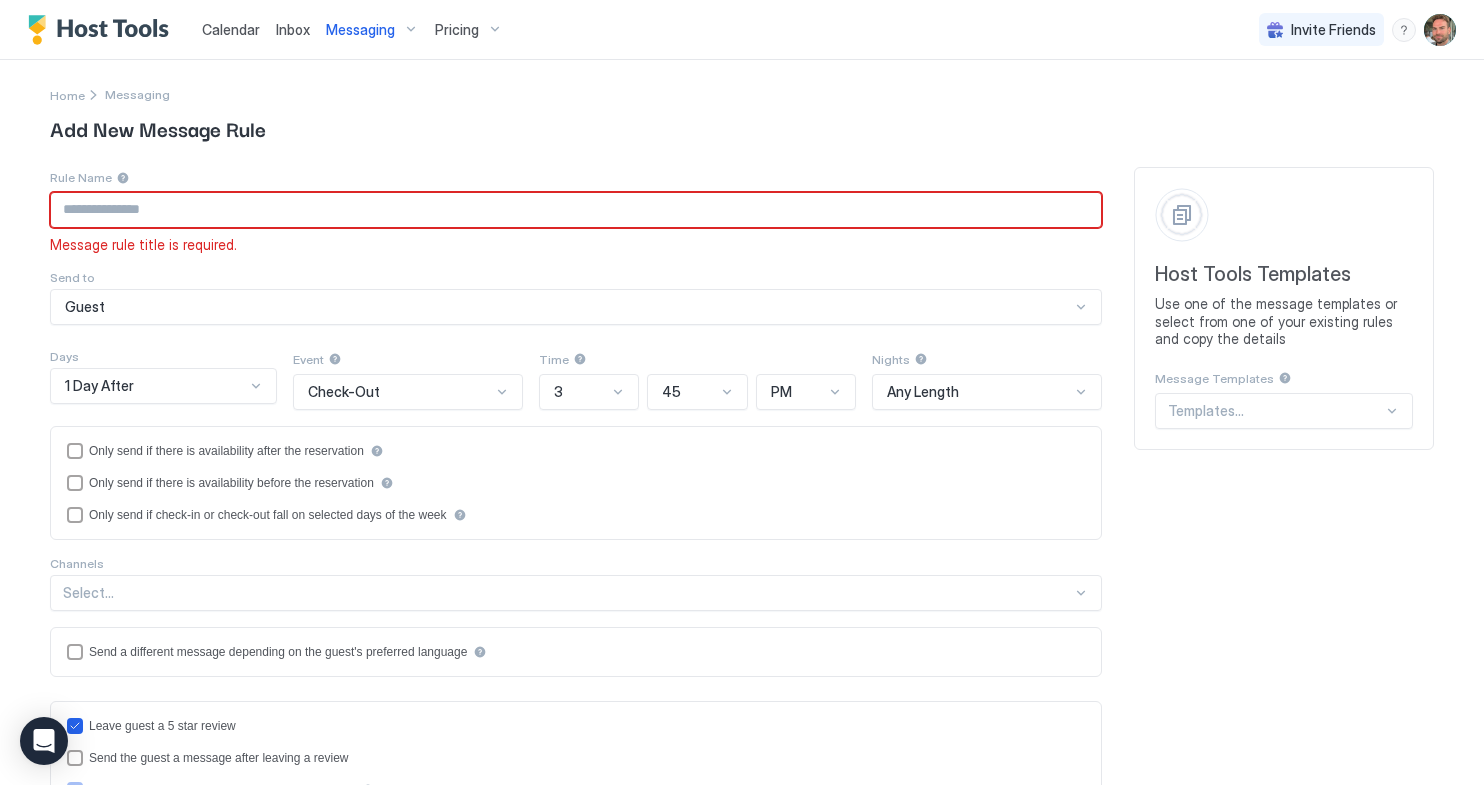 scroll, scrollTop: 520, scrollLeft: 0, axis: vertical 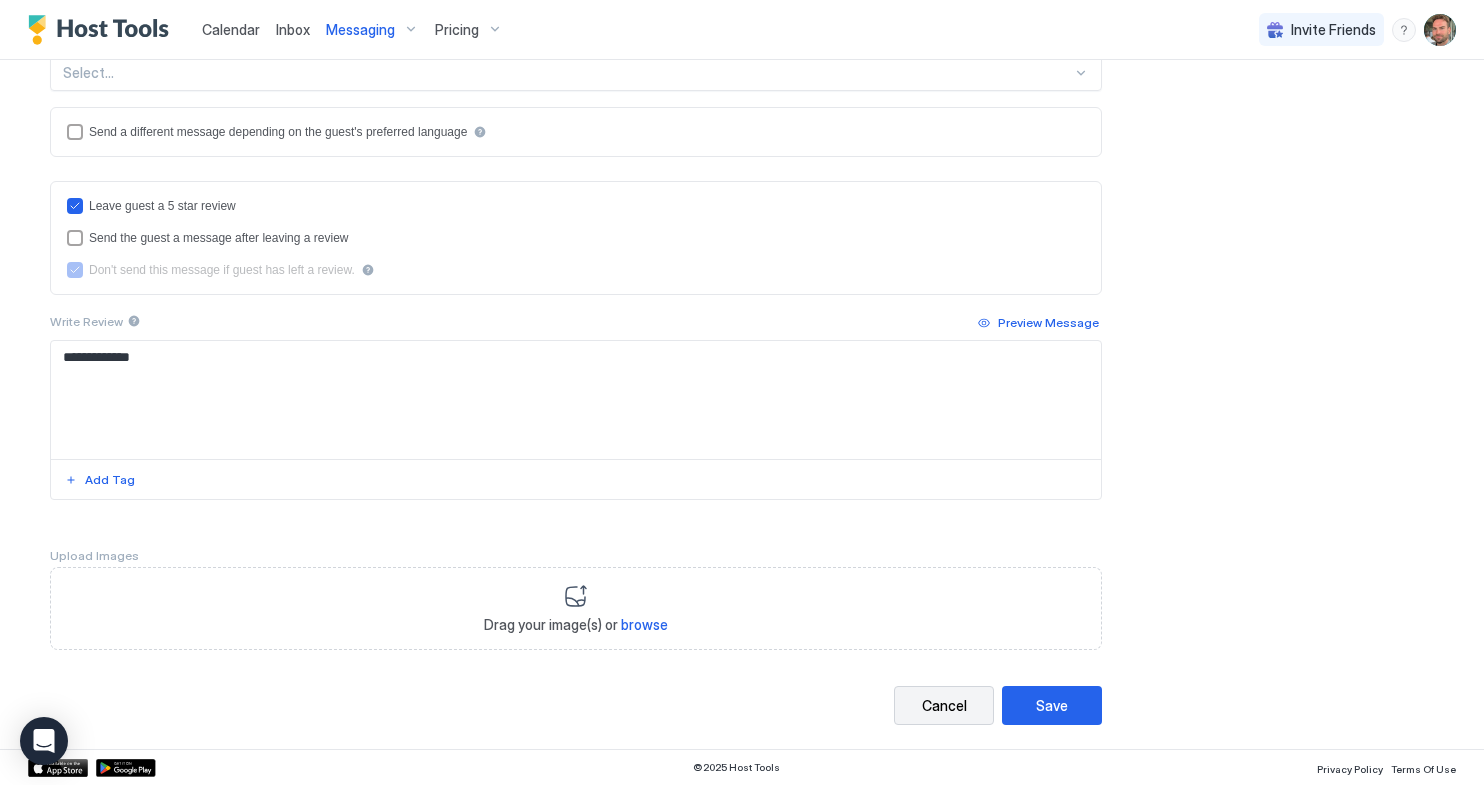 click on "Cancel" at bounding box center [944, 705] 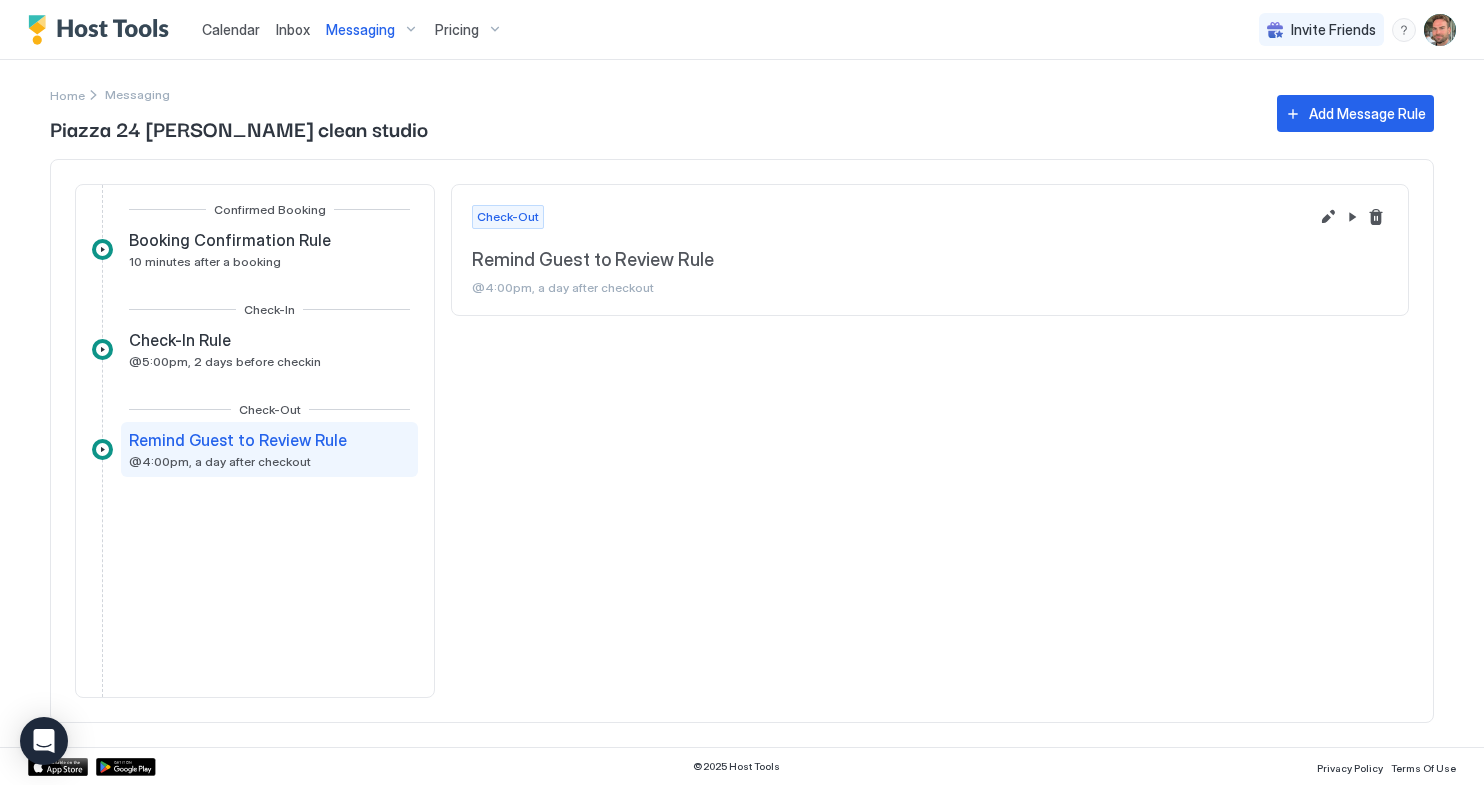 scroll, scrollTop: 0, scrollLeft: 0, axis: both 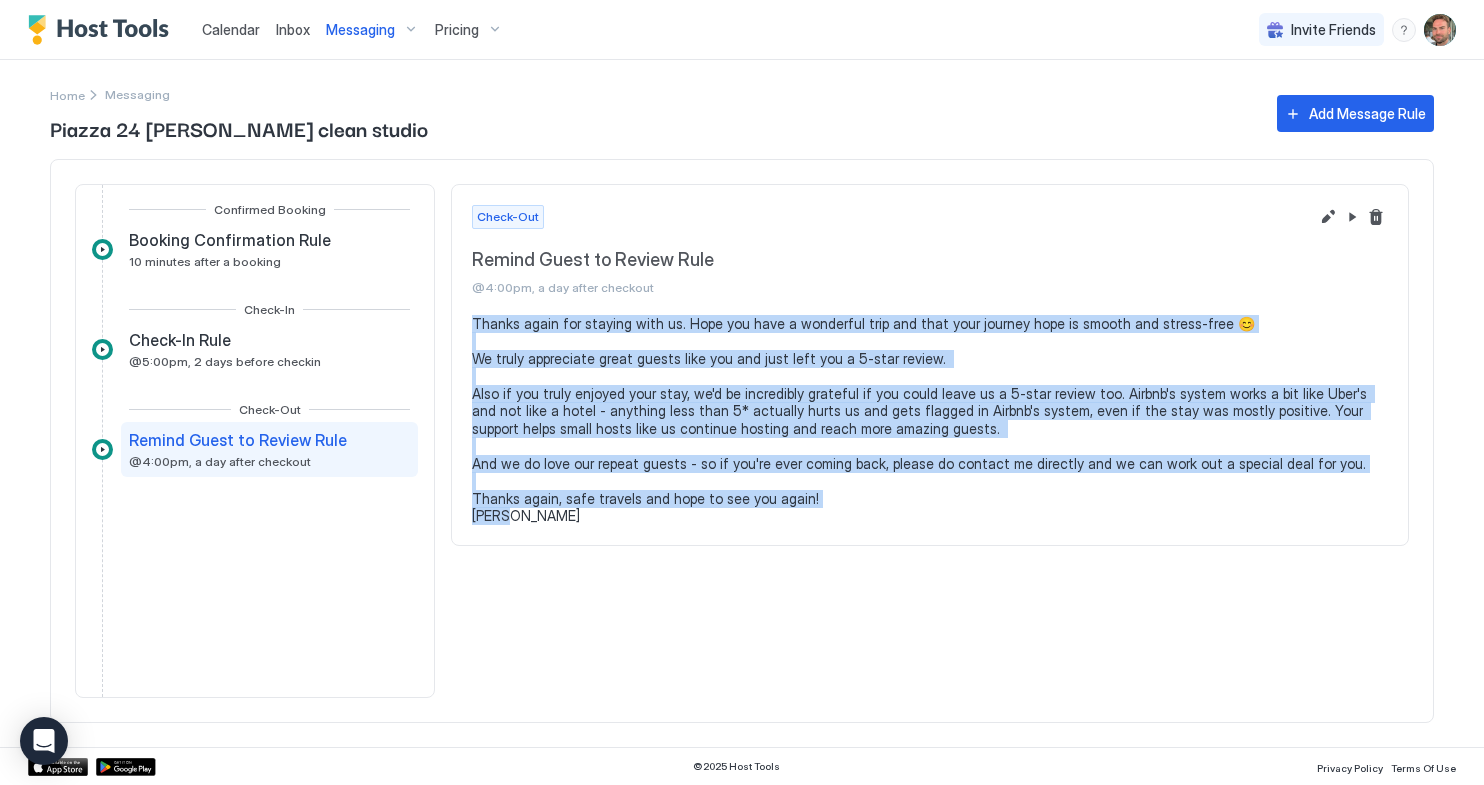 drag, startPoint x: 635, startPoint y: 528, endPoint x: 467, endPoint y: 316, distance: 270.49585 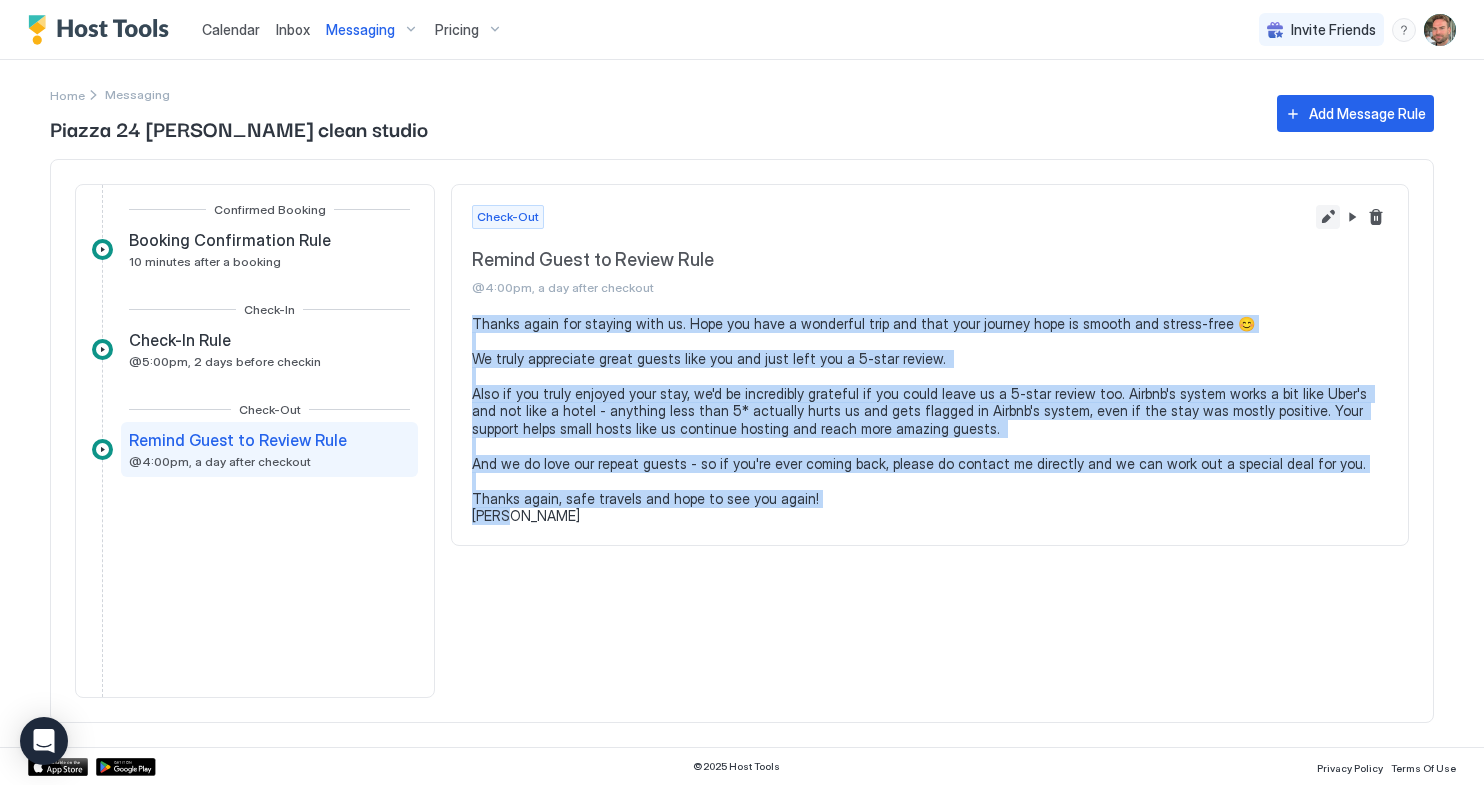 click at bounding box center (1328, 217) 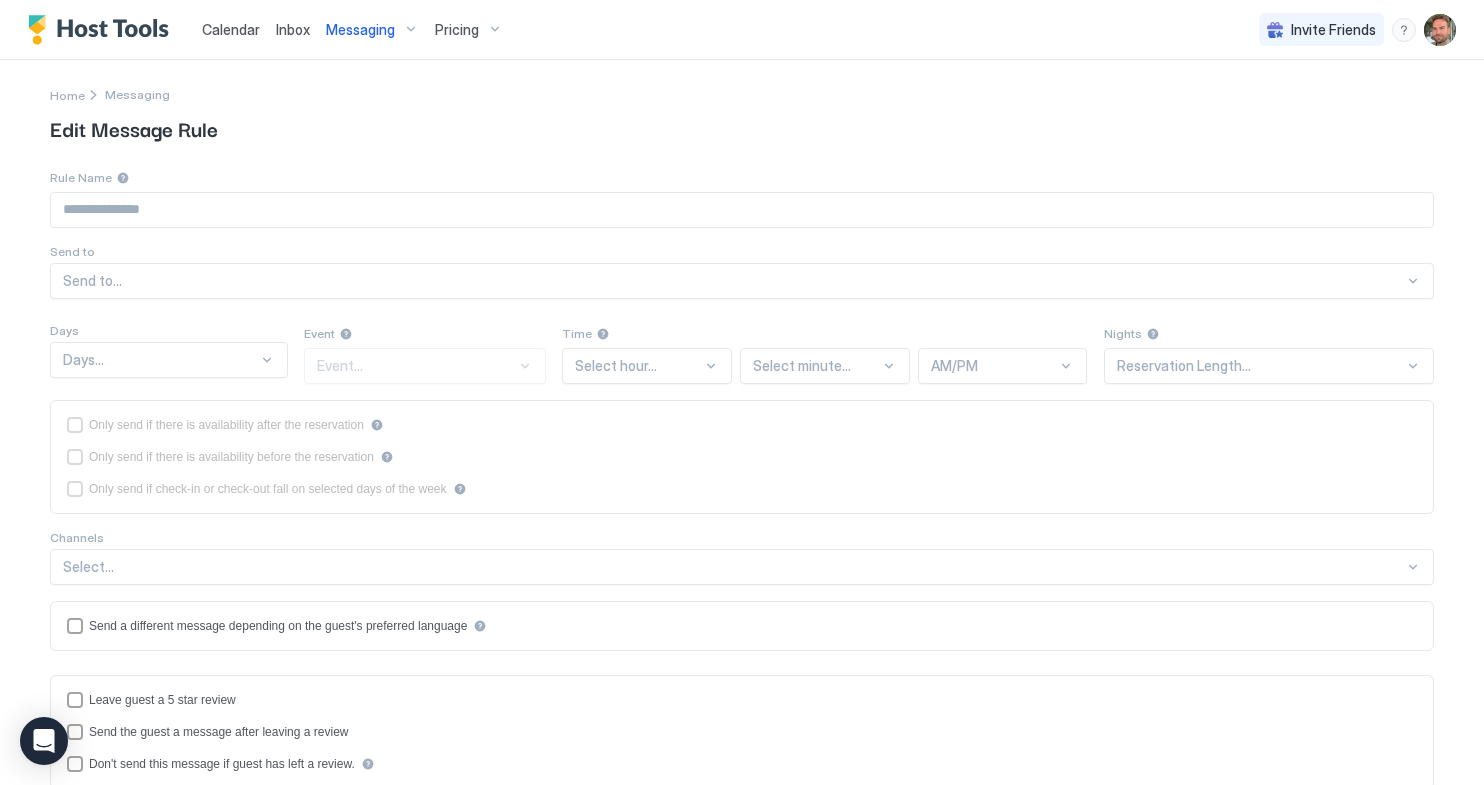 type on "**********" 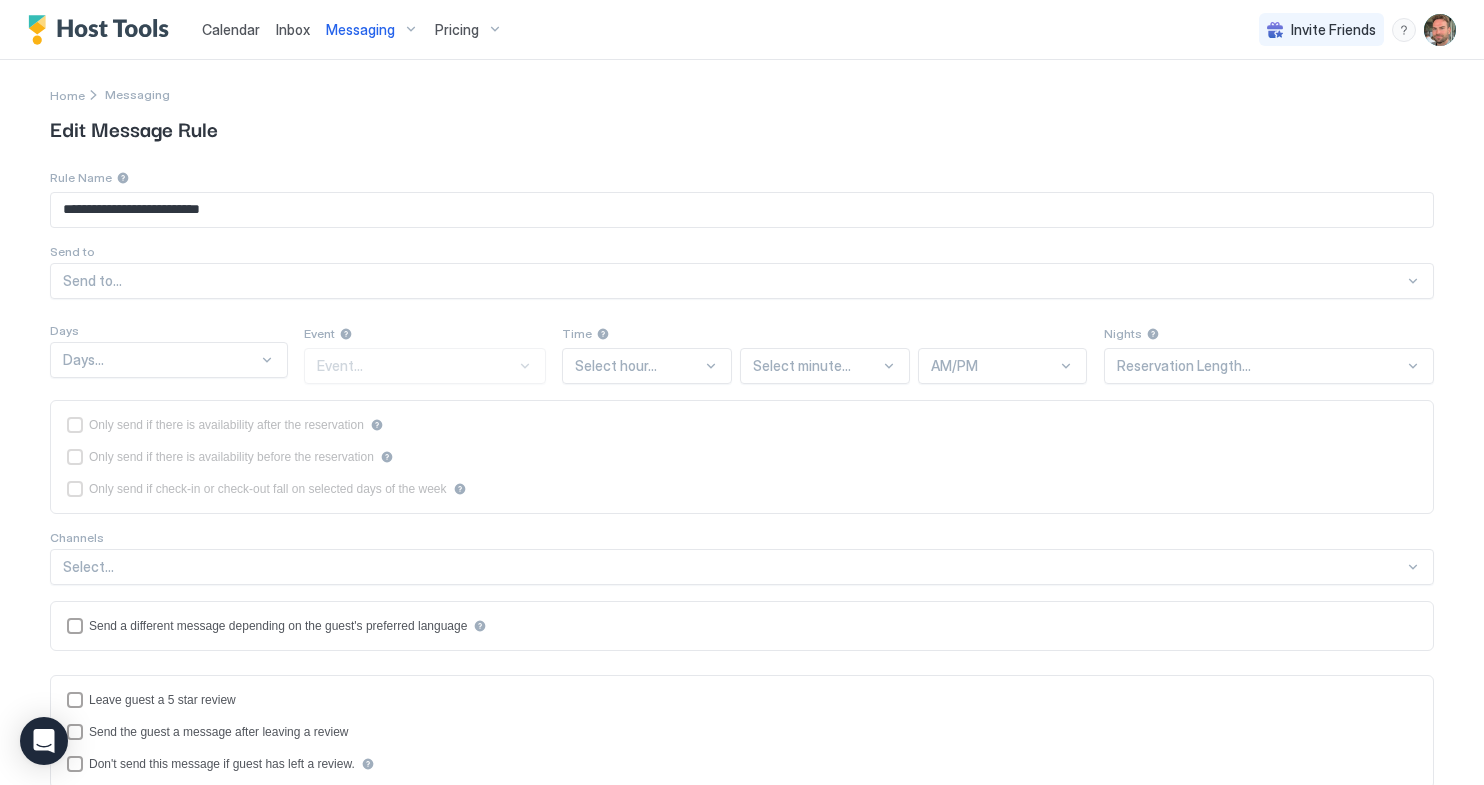 type on "**********" 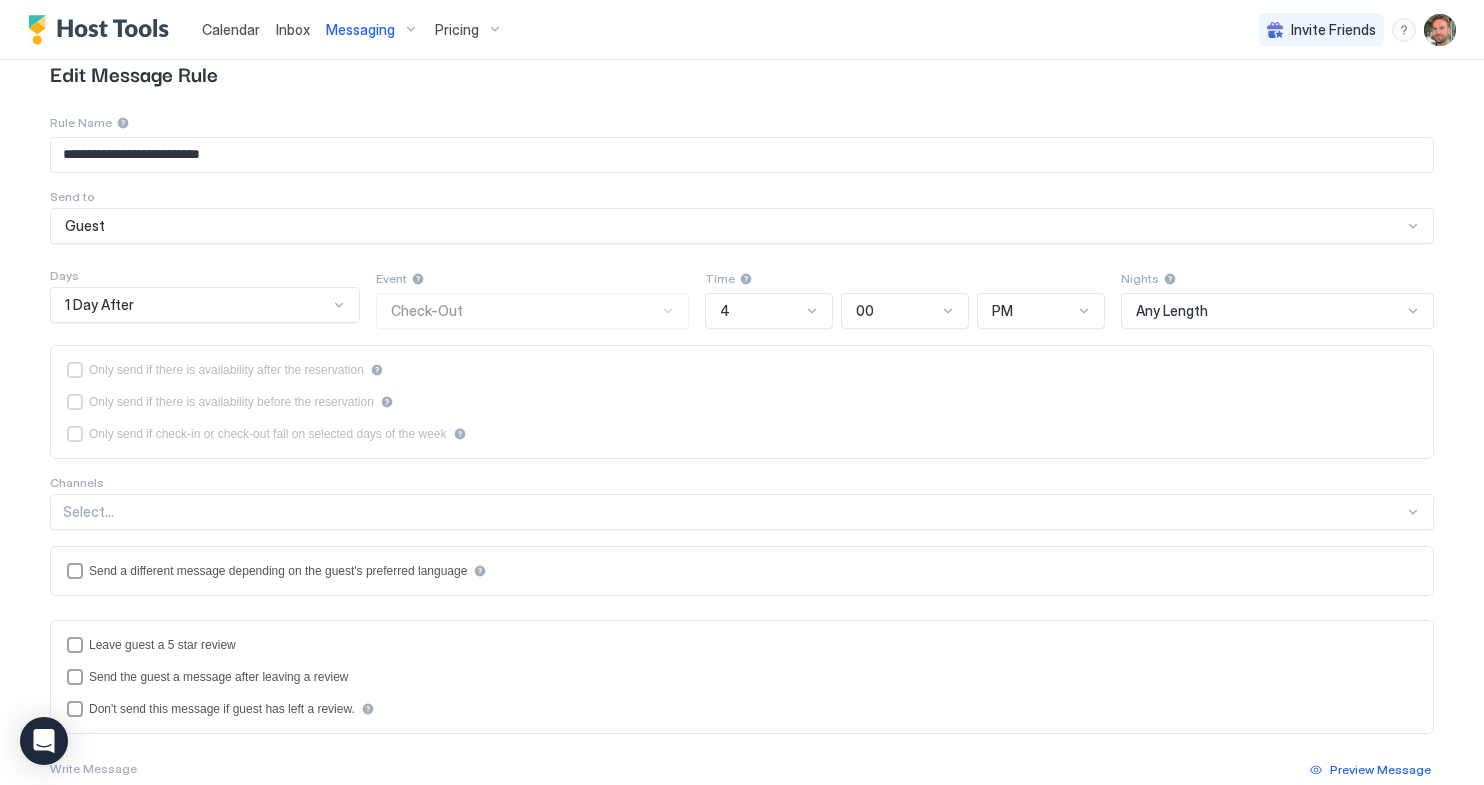 scroll, scrollTop: 102, scrollLeft: 0, axis: vertical 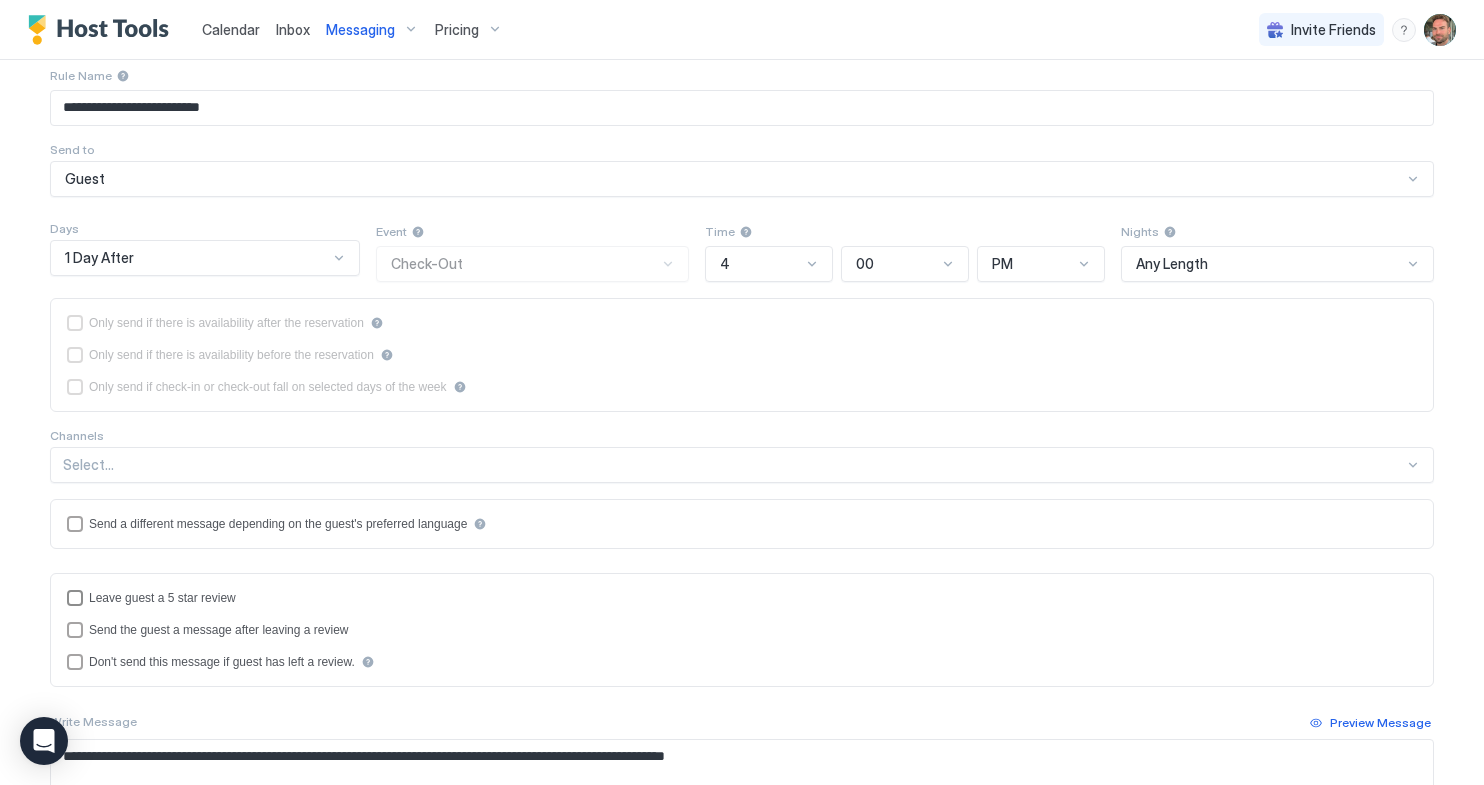 click at bounding box center (75, 598) 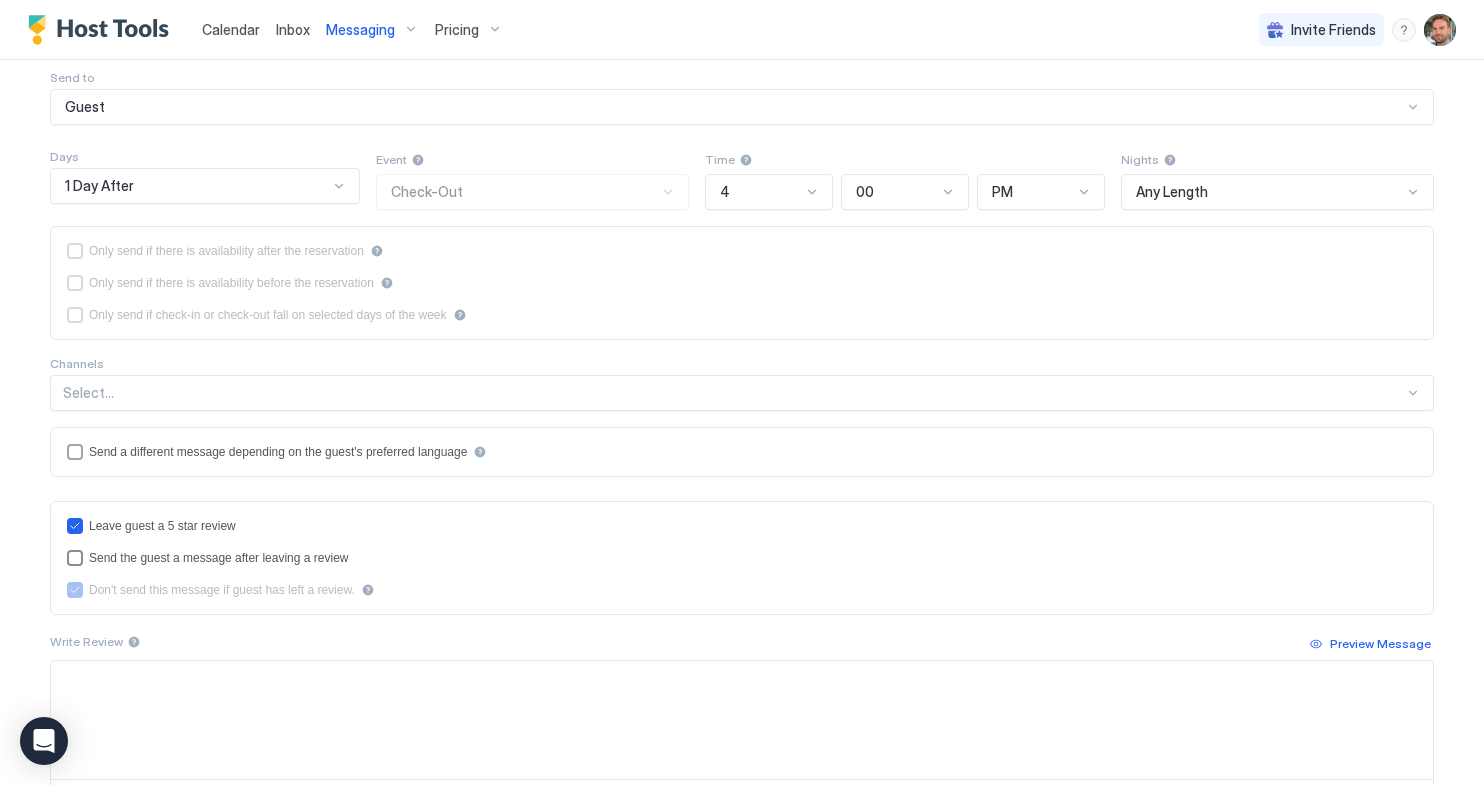 scroll, scrollTop: 204, scrollLeft: 0, axis: vertical 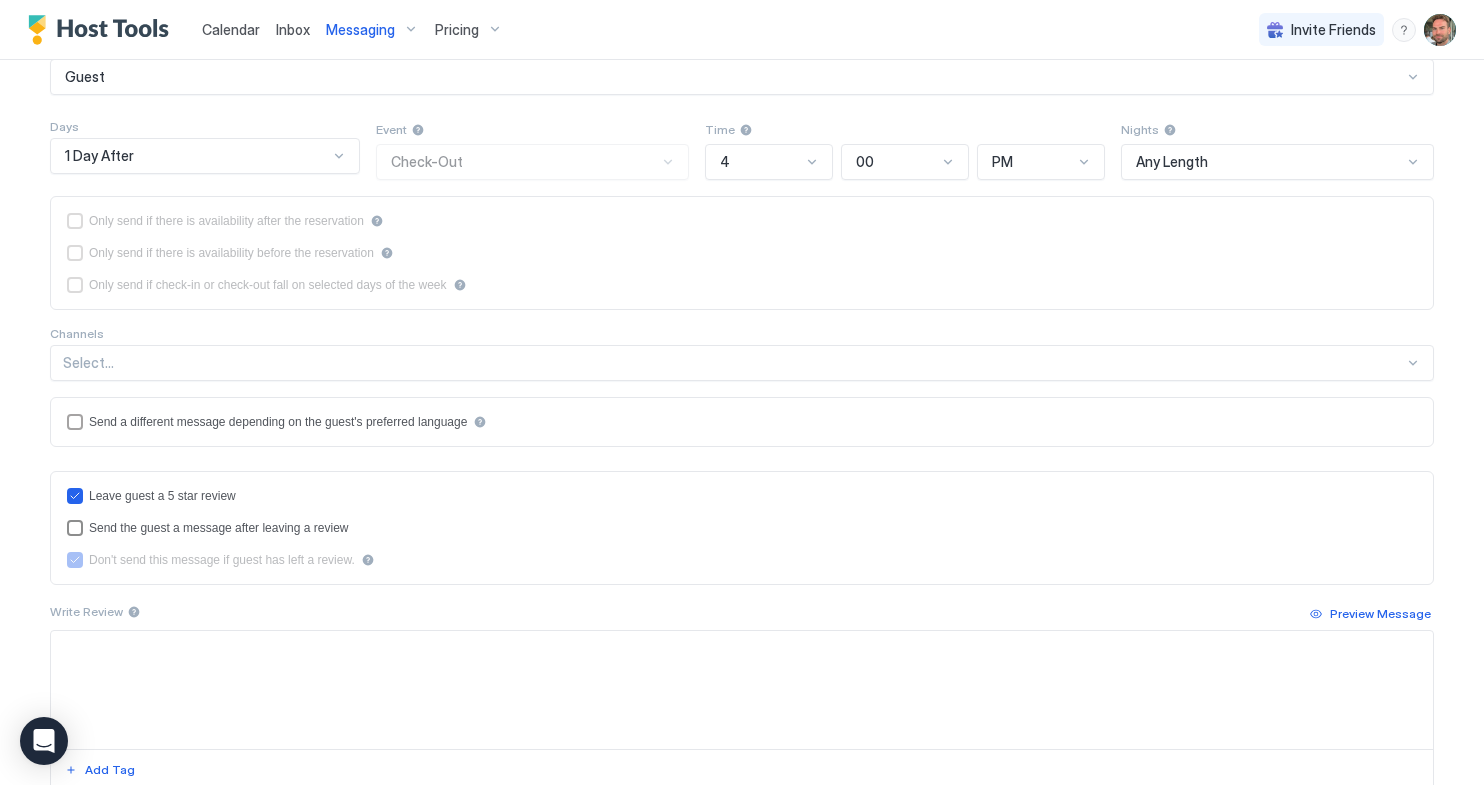 click on "Send the guest a message after leaving a review" at bounding box center (219, 528) 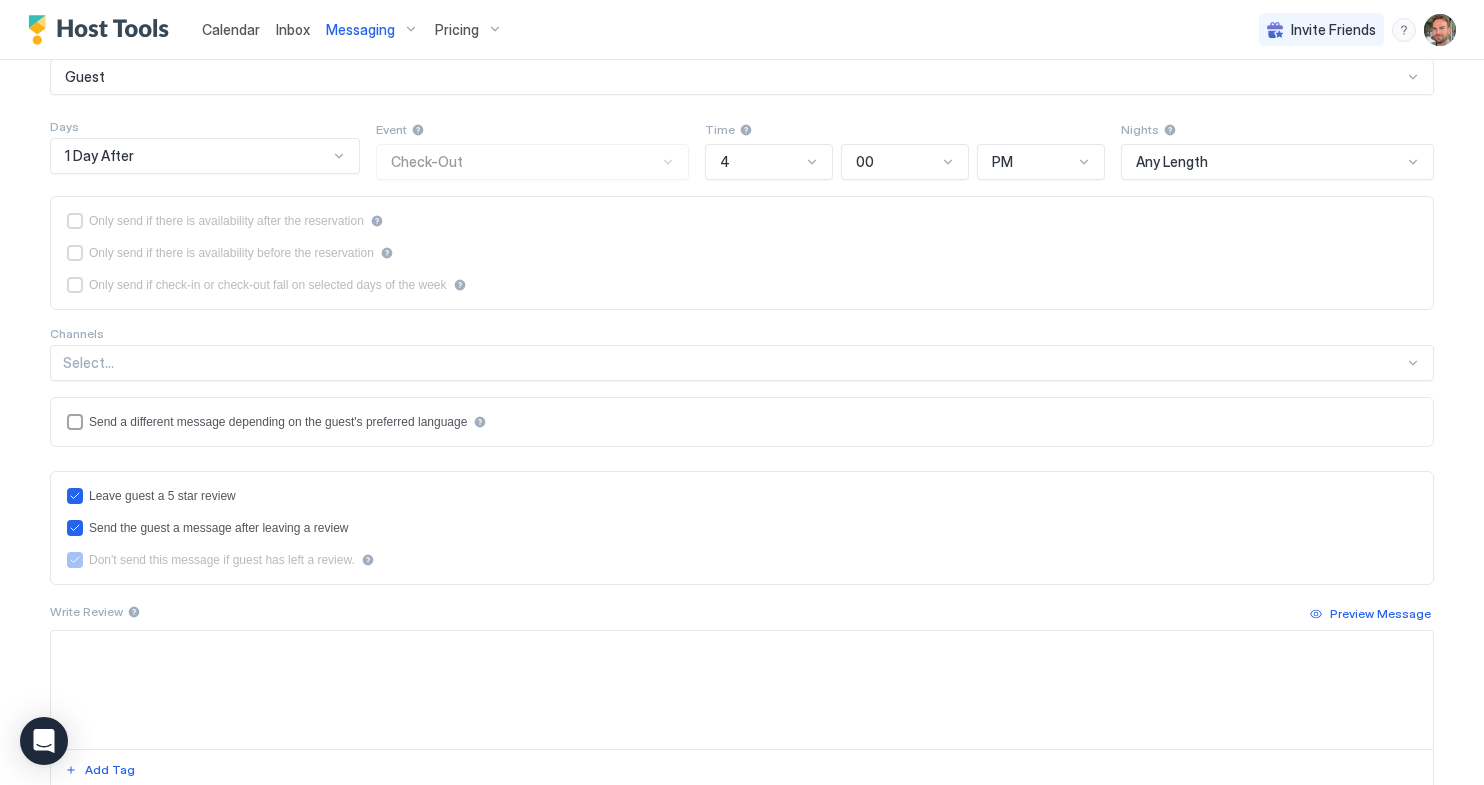 scroll, scrollTop: 306, scrollLeft: 0, axis: vertical 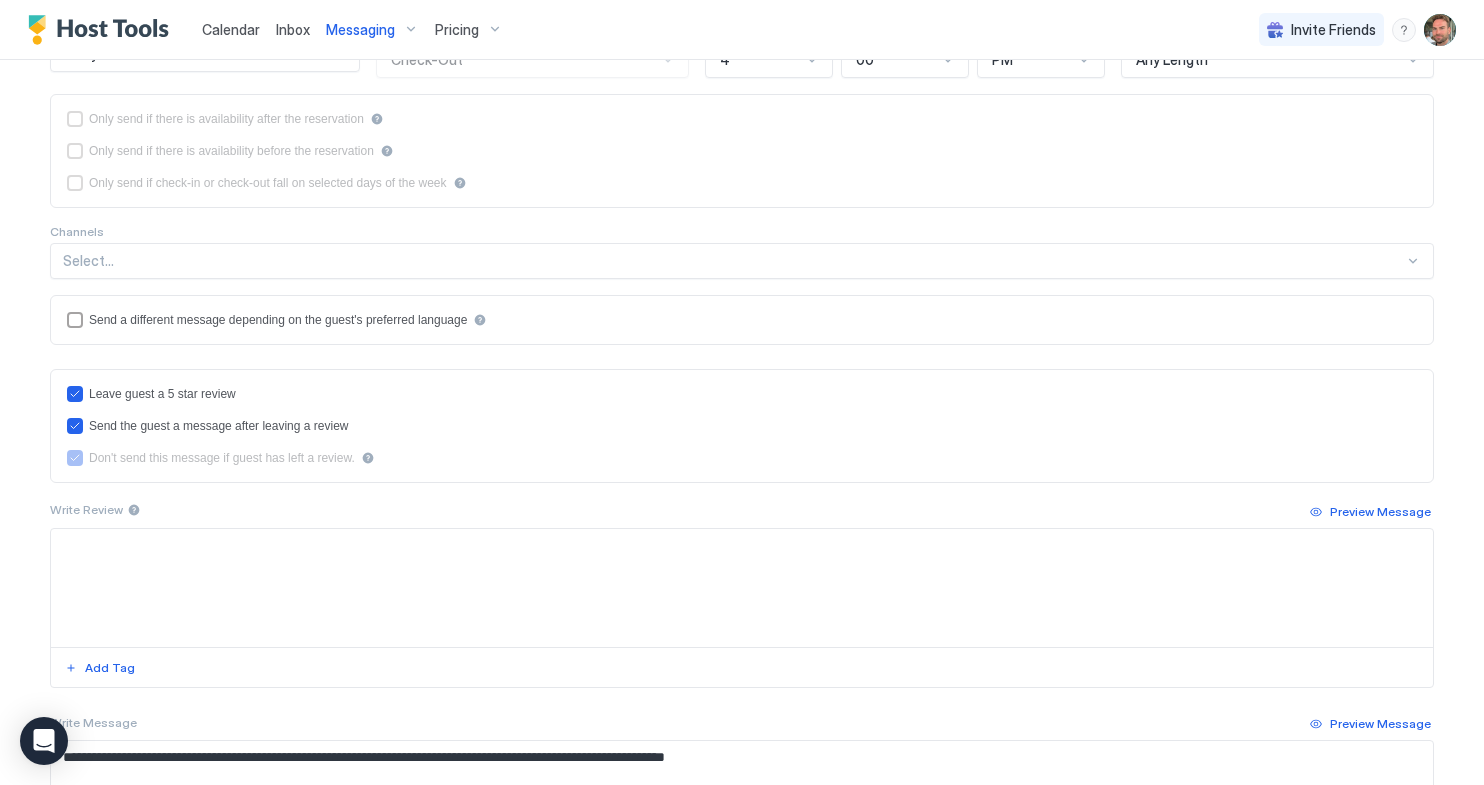 click at bounding box center (742, 588) 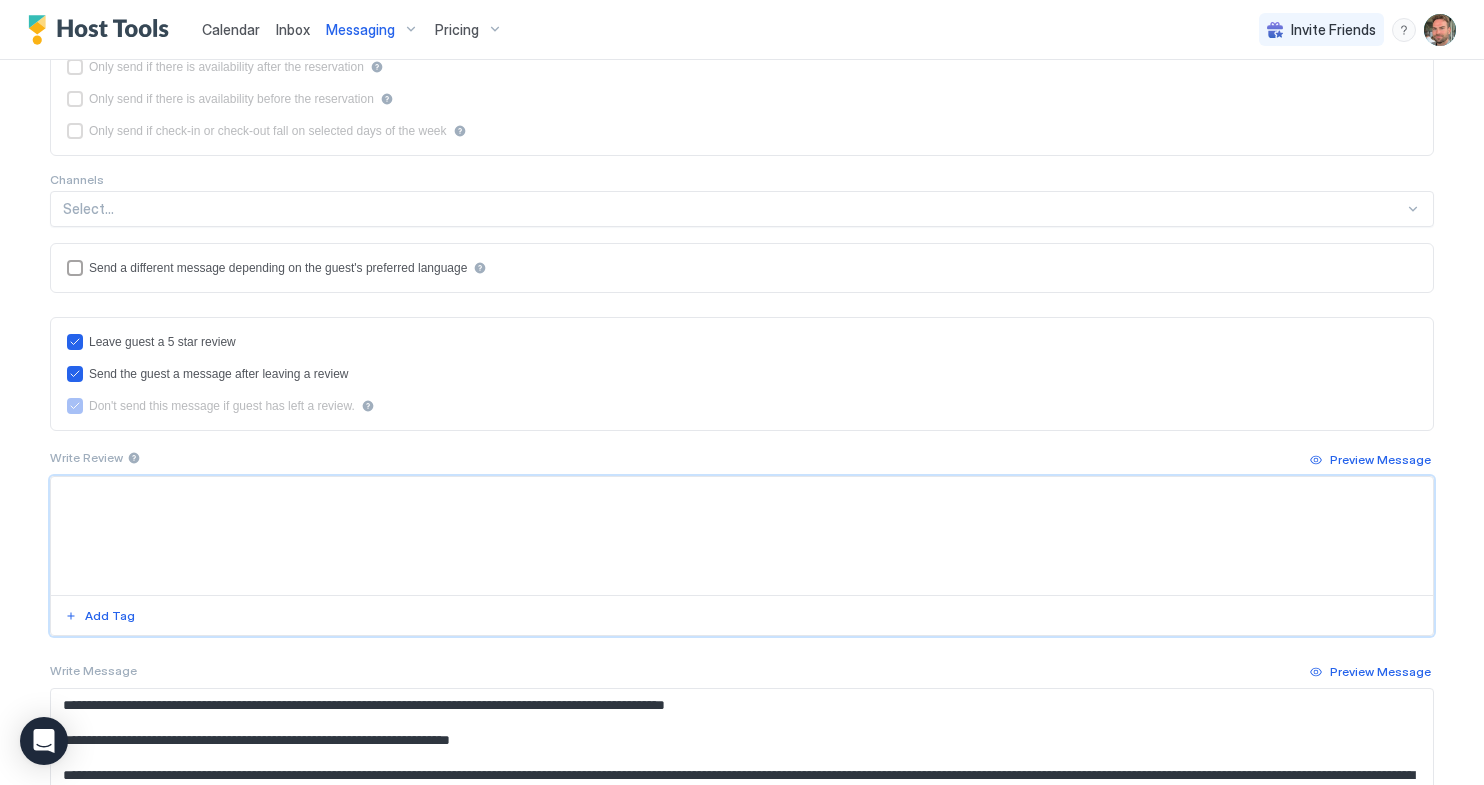 scroll, scrollTop: 408, scrollLeft: 0, axis: vertical 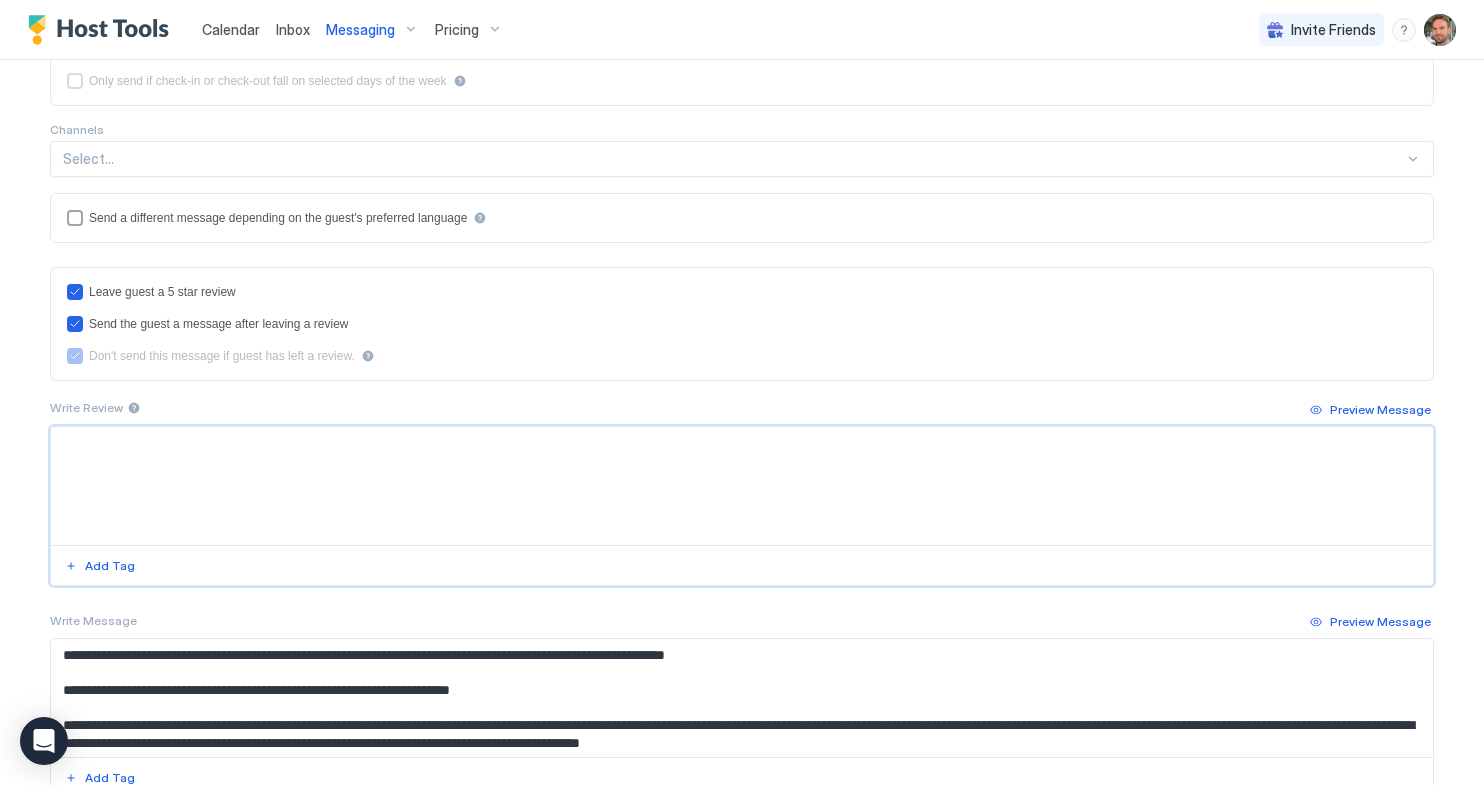 paste on "**********" 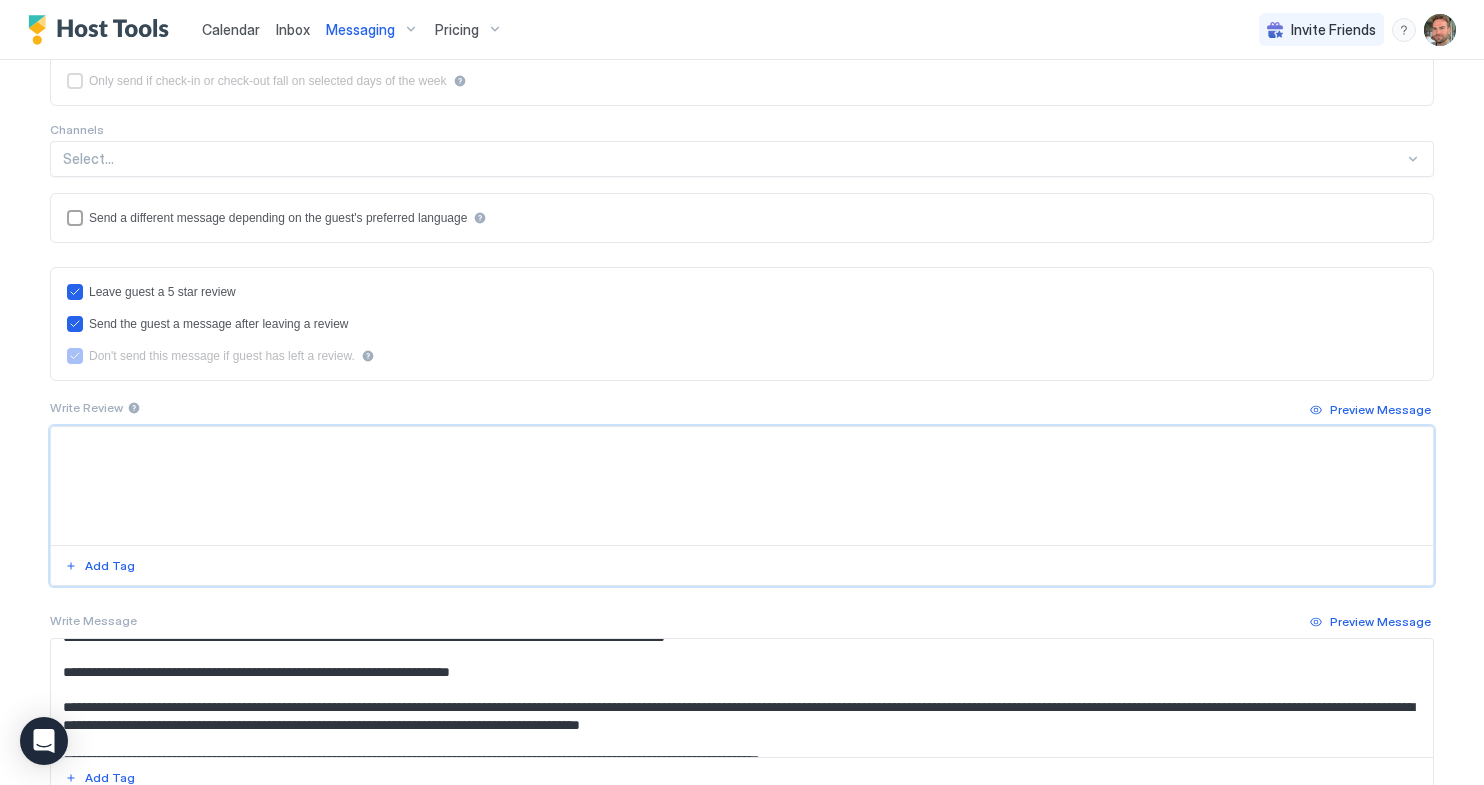 scroll, scrollTop: 0, scrollLeft: 0, axis: both 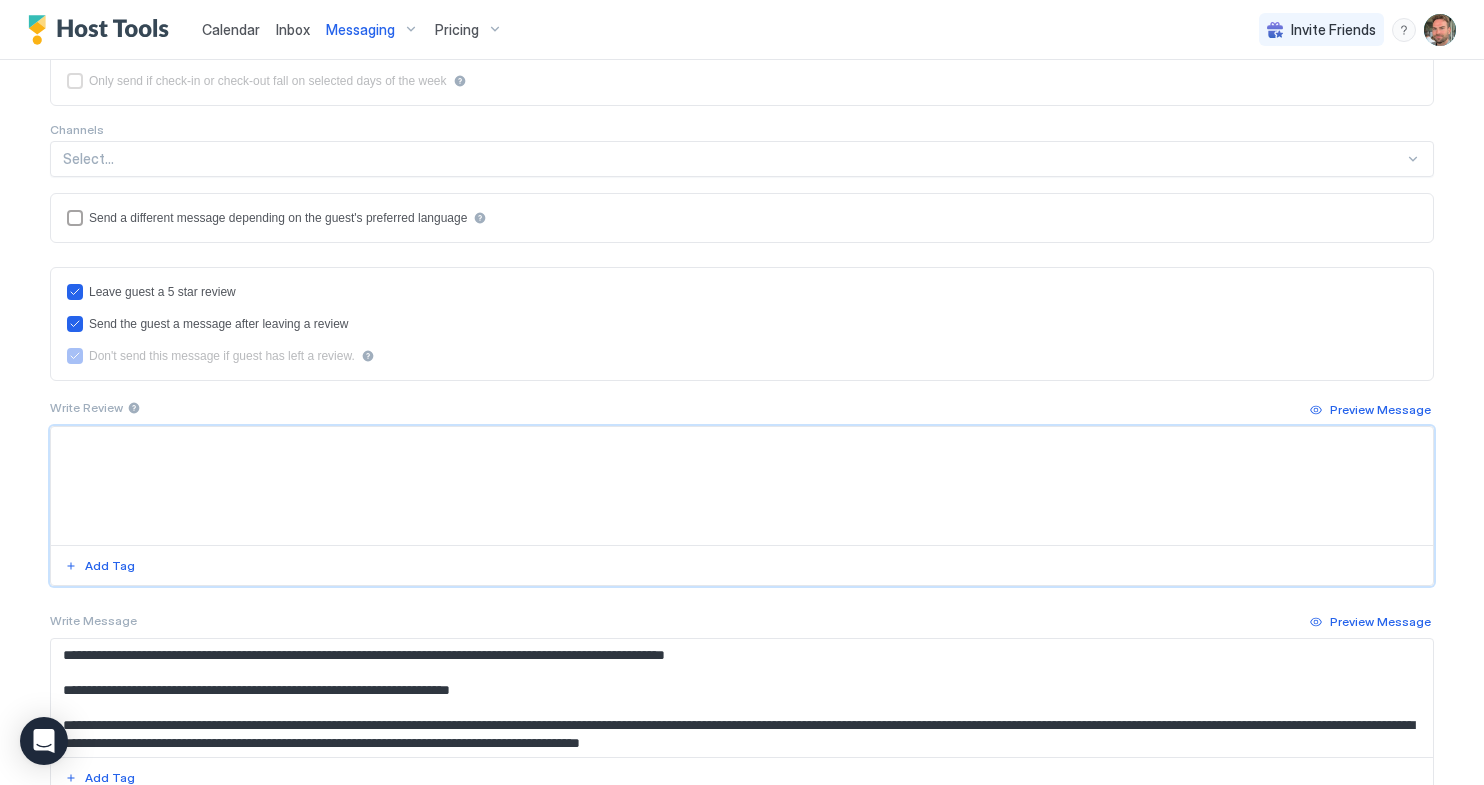 click at bounding box center [742, 486] 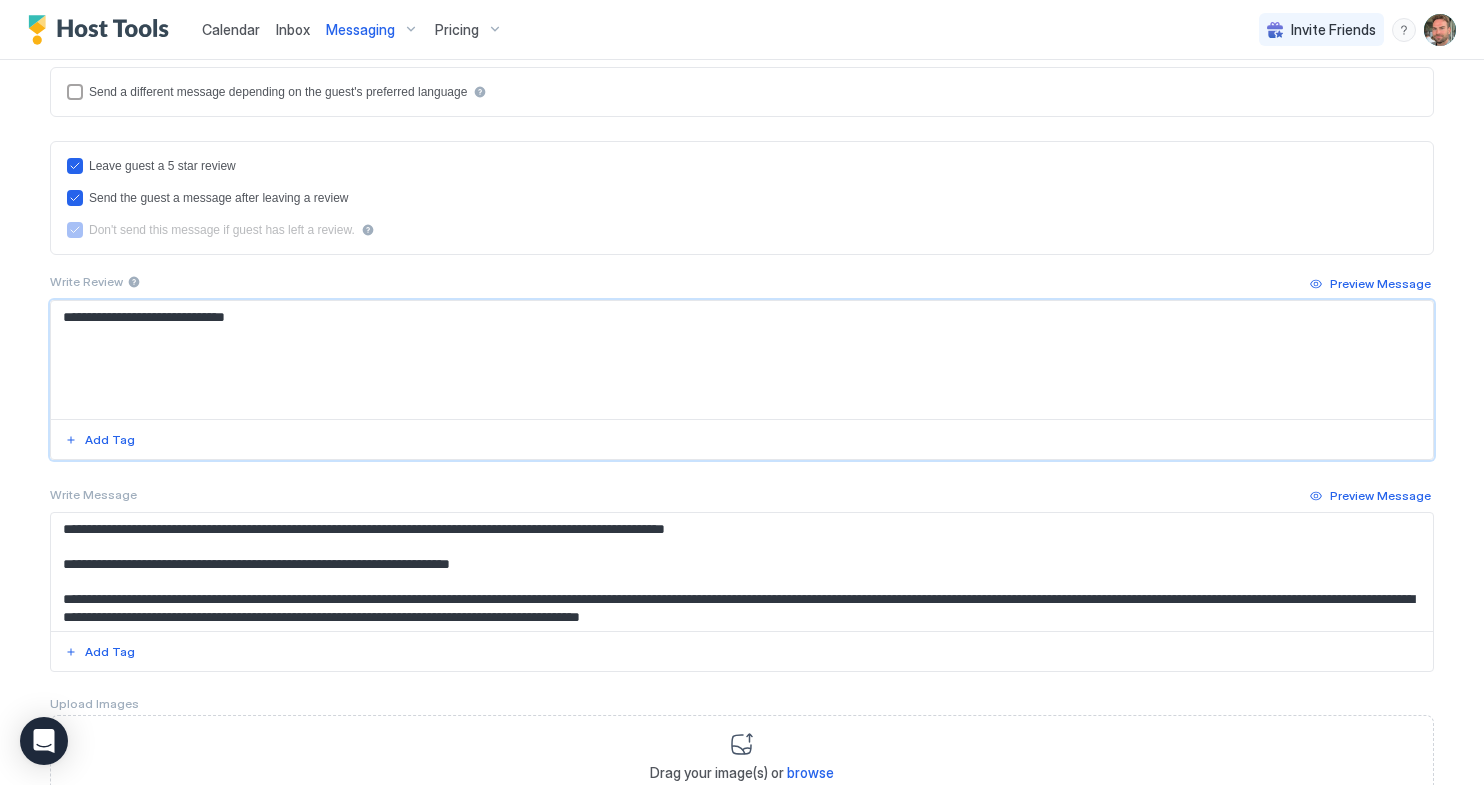 scroll, scrollTop: 683, scrollLeft: 0, axis: vertical 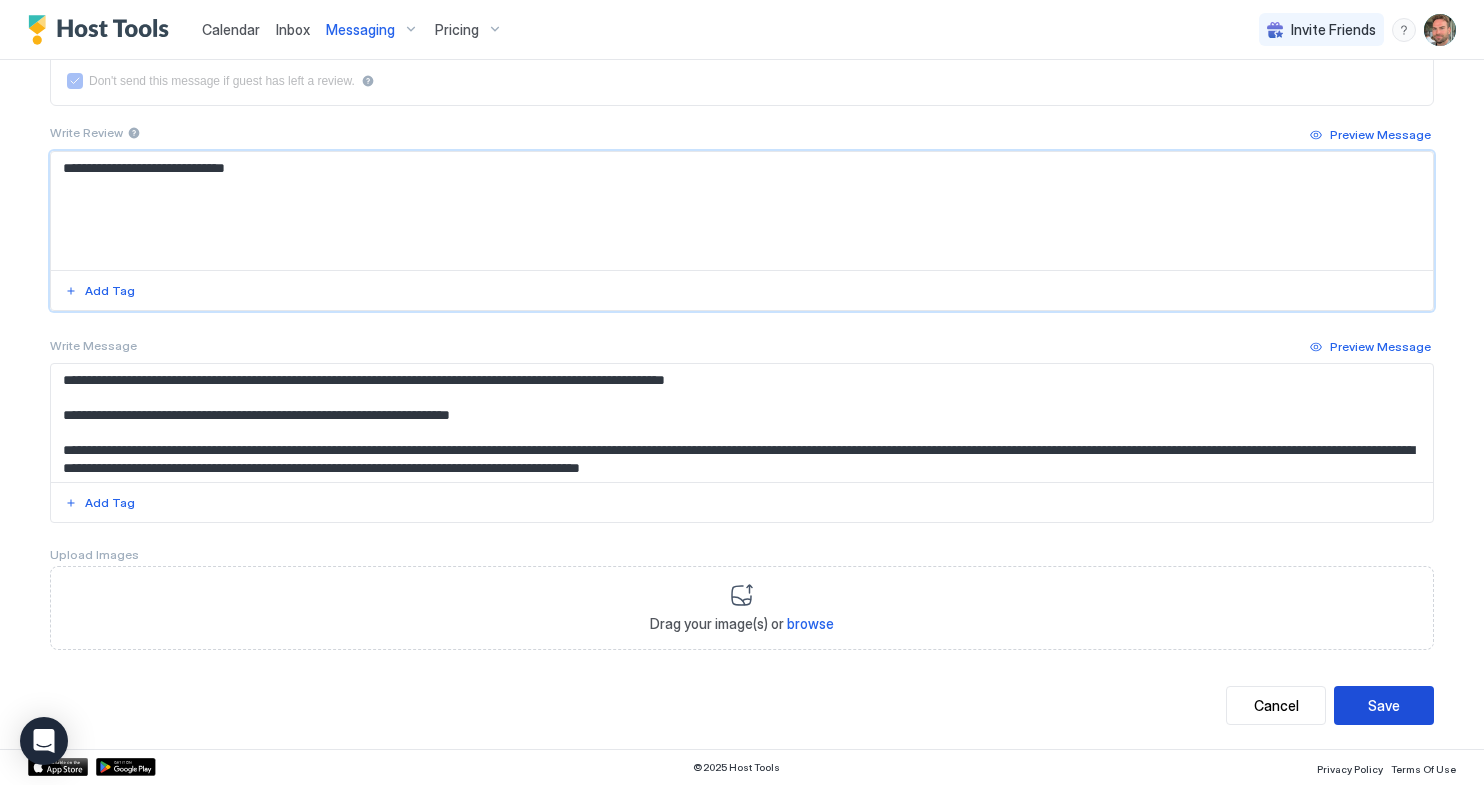 type on "**********" 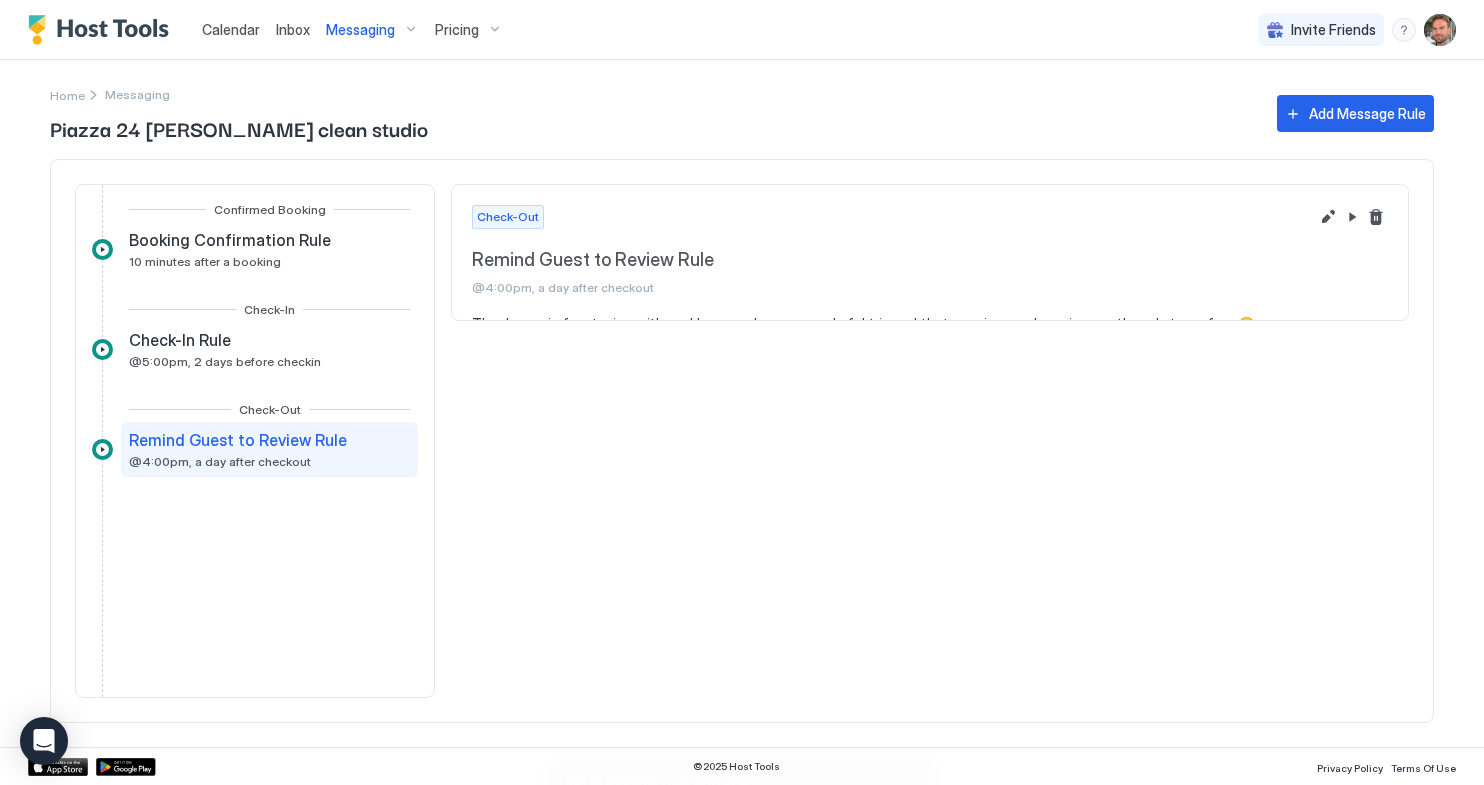 scroll, scrollTop: 0, scrollLeft: 0, axis: both 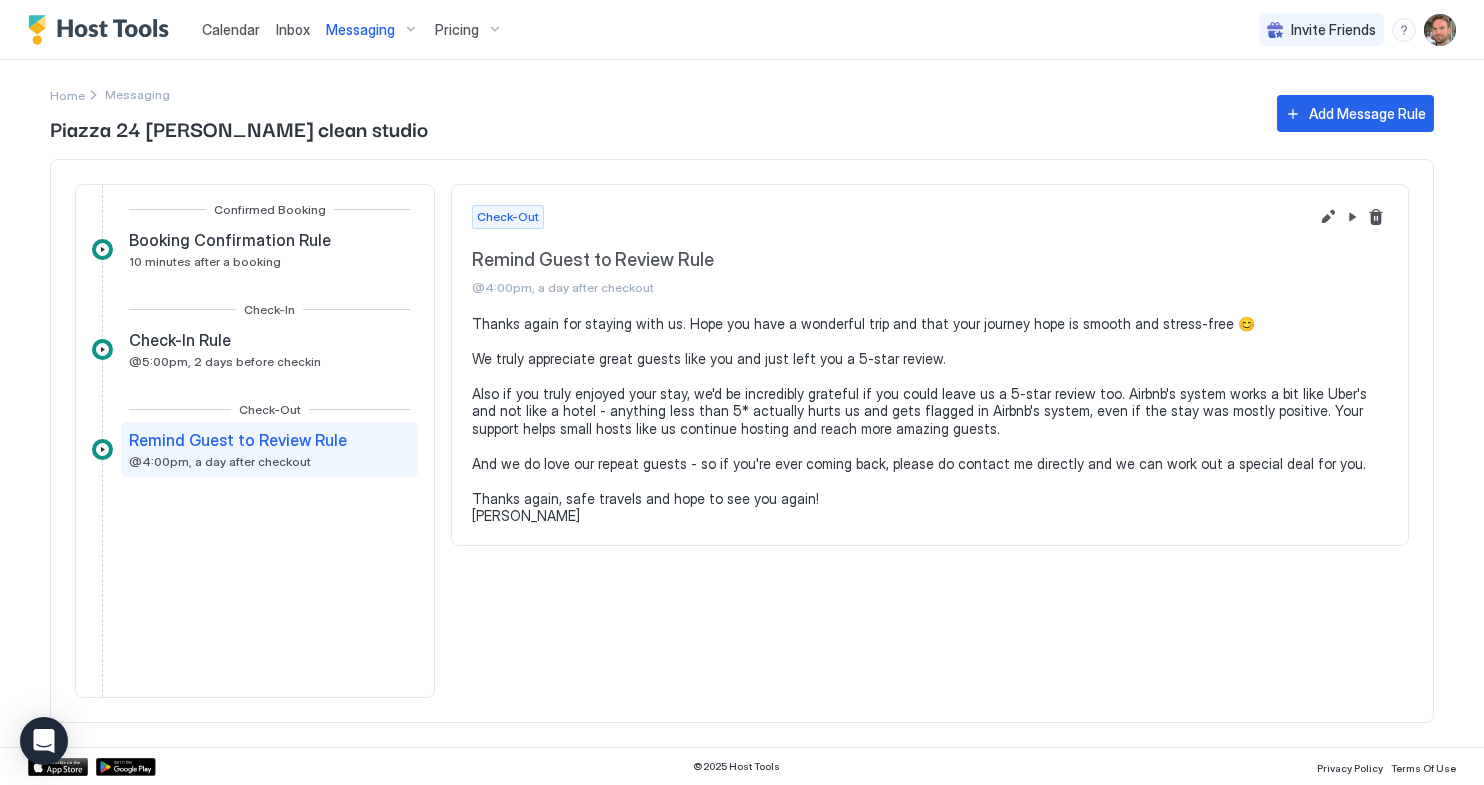 click on "Remind Guest to Review Rule" at bounding box center (238, 440) 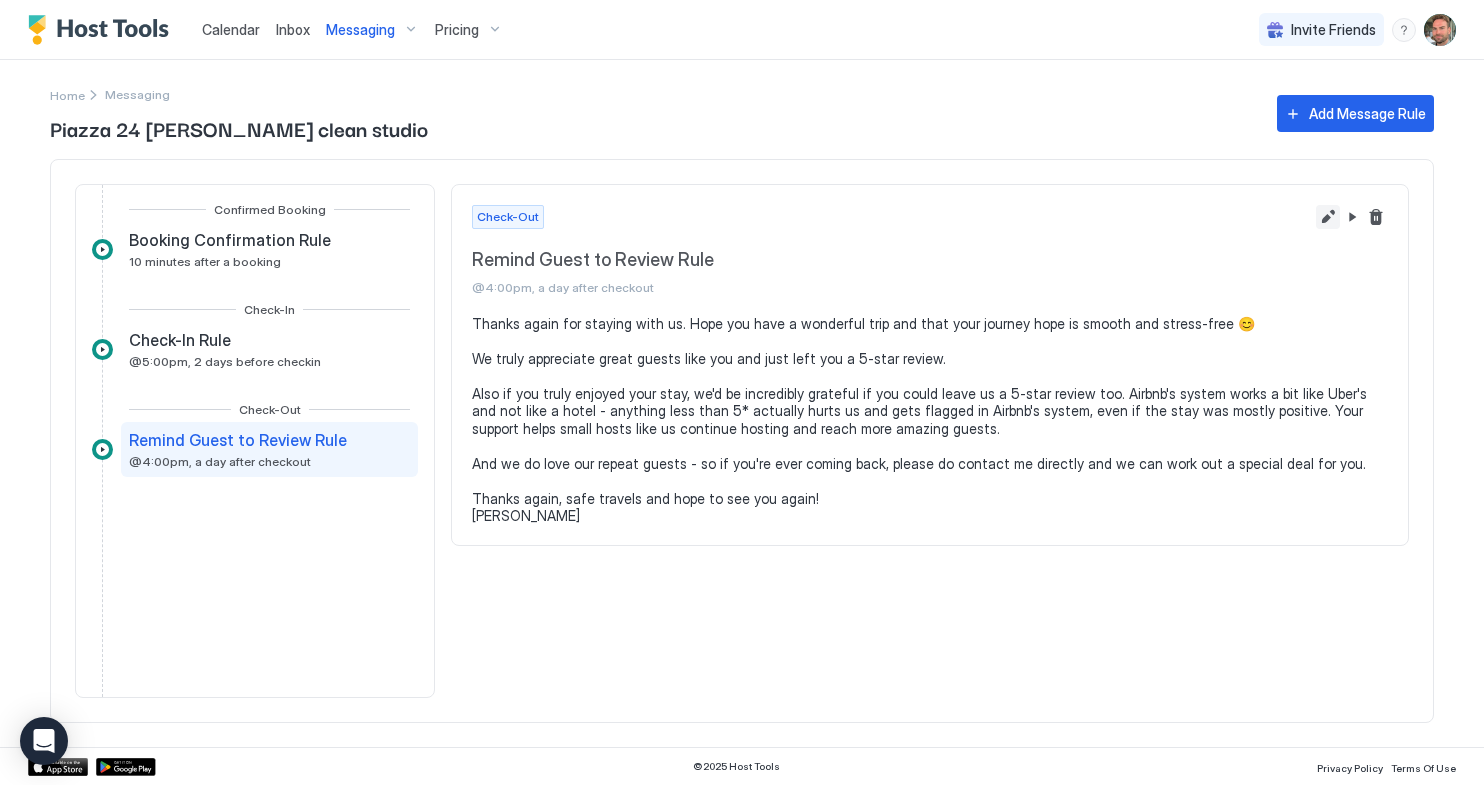 click at bounding box center [1328, 217] 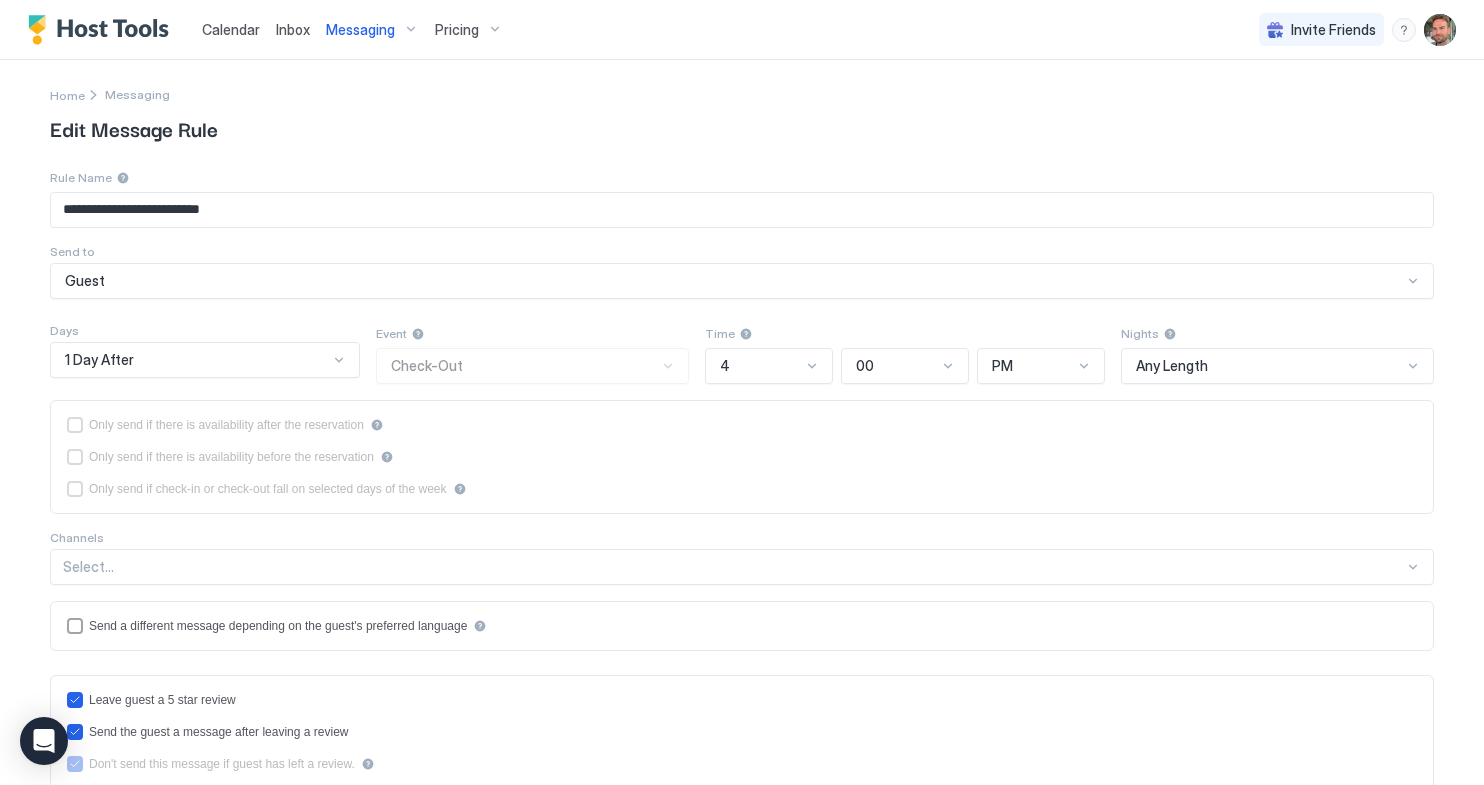 click on "4" at bounding box center (769, 366) 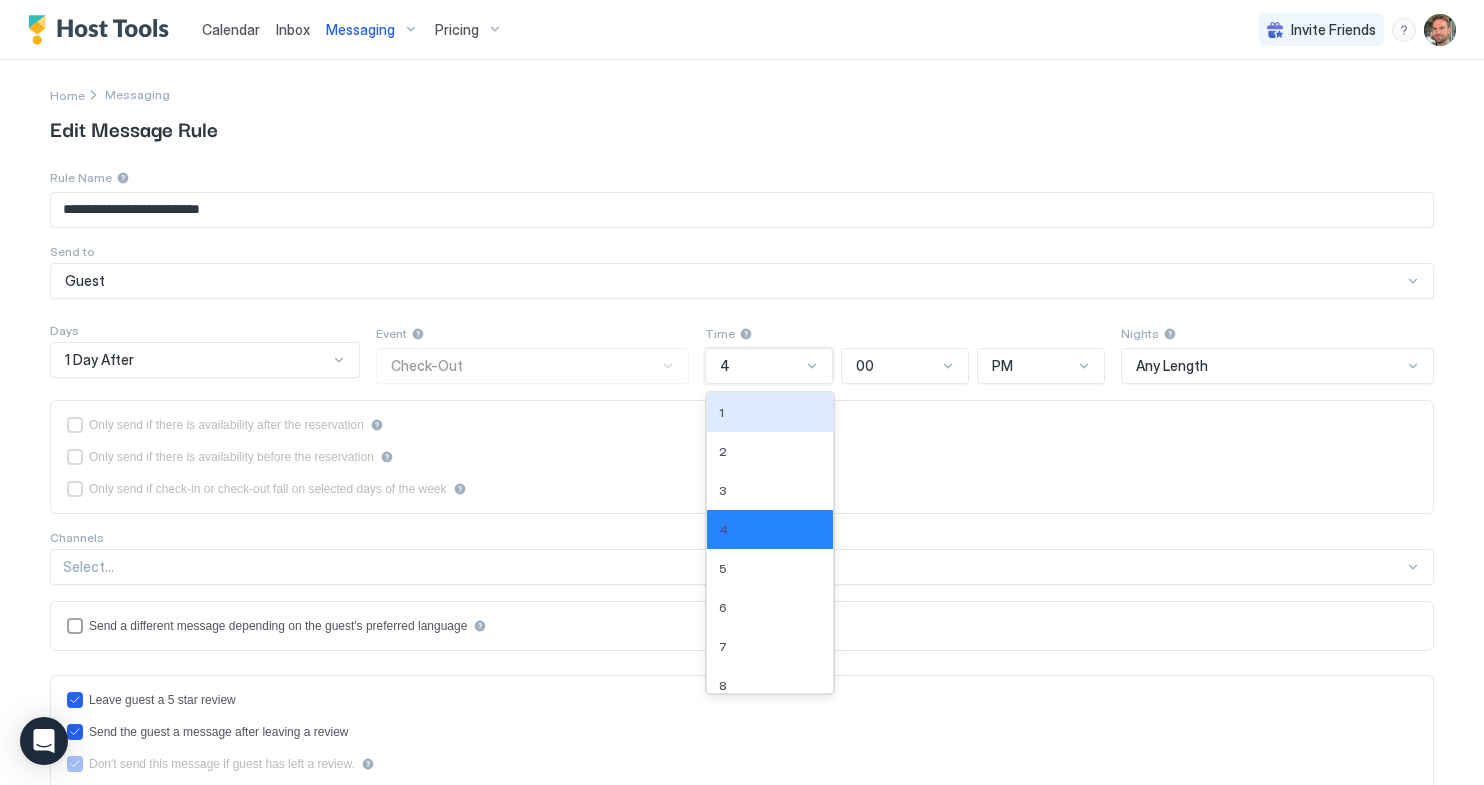 click on "4" at bounding box center [769, 366] 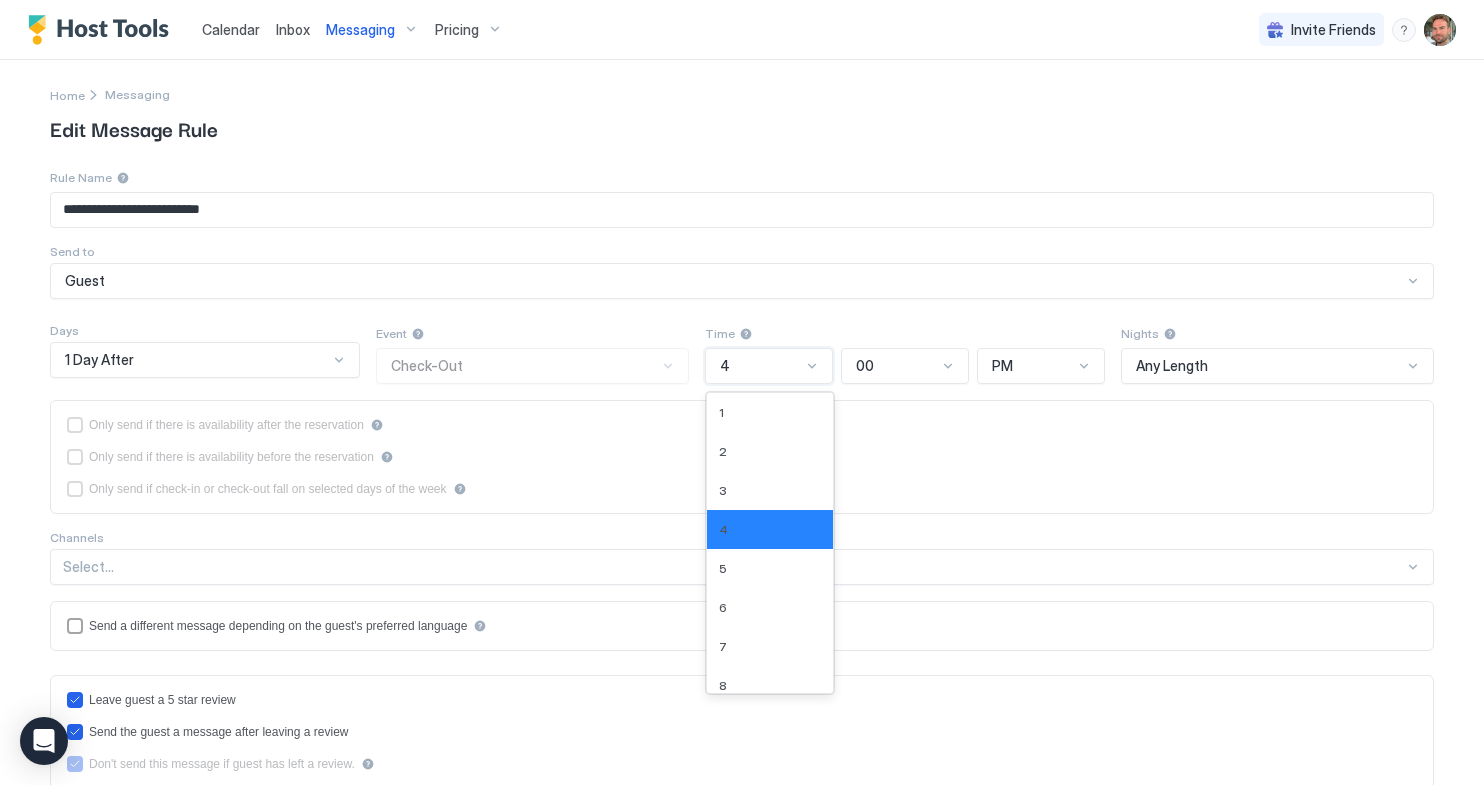 click at bounding box center (812, 366) 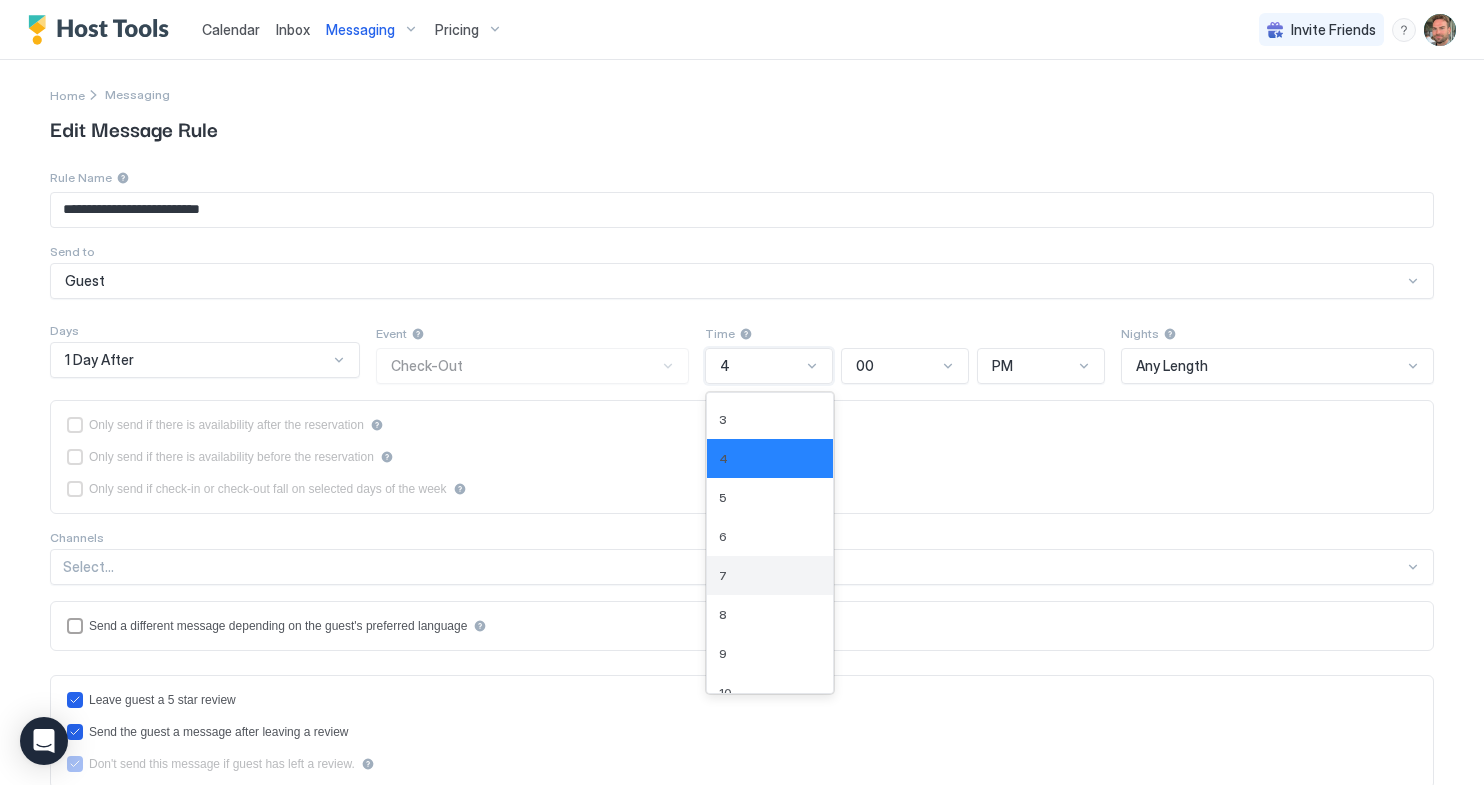 scroll, scrollTop: 168, scrollLeft: 0, axis: vertical 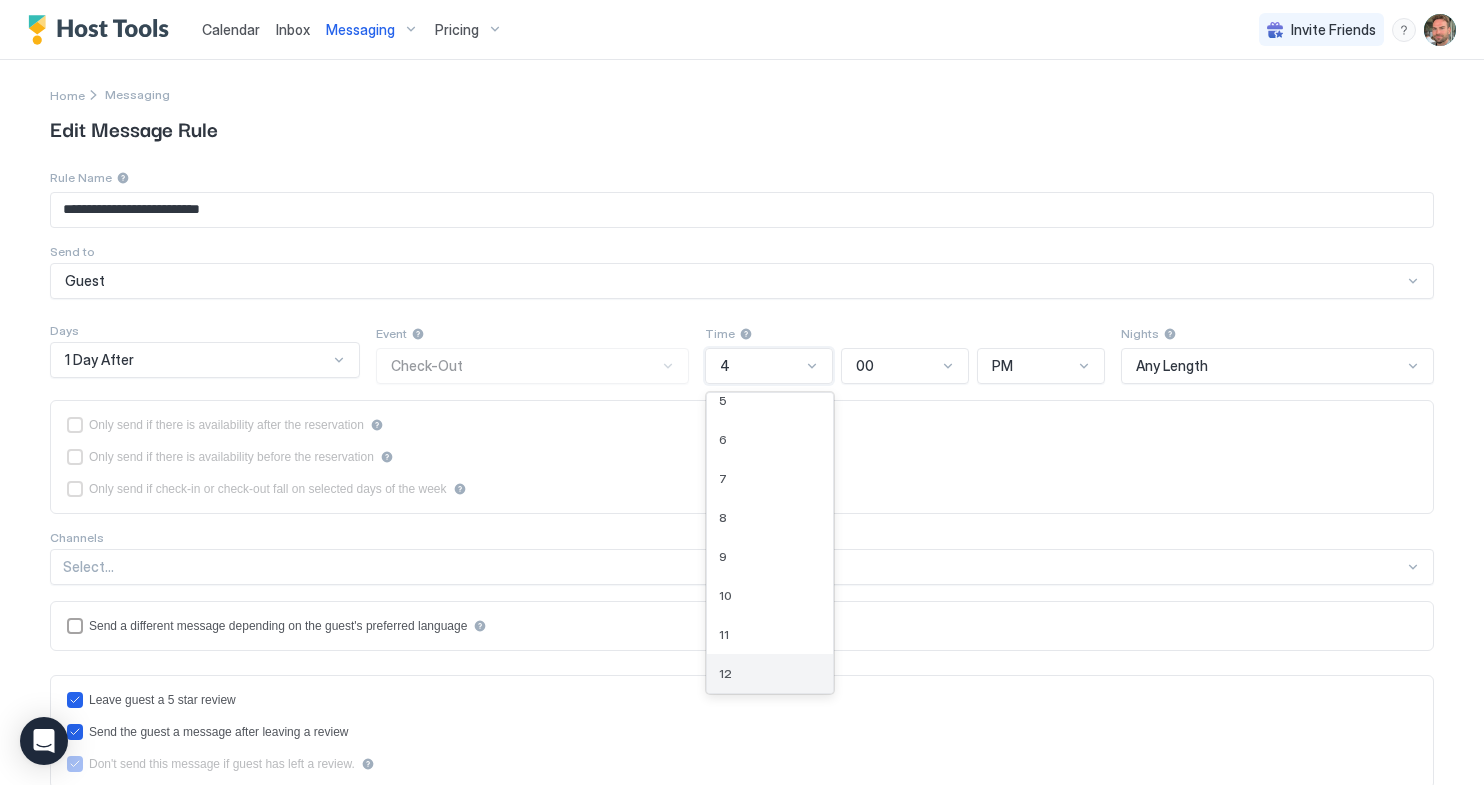 click on "12" at bounding box center (770, 673) 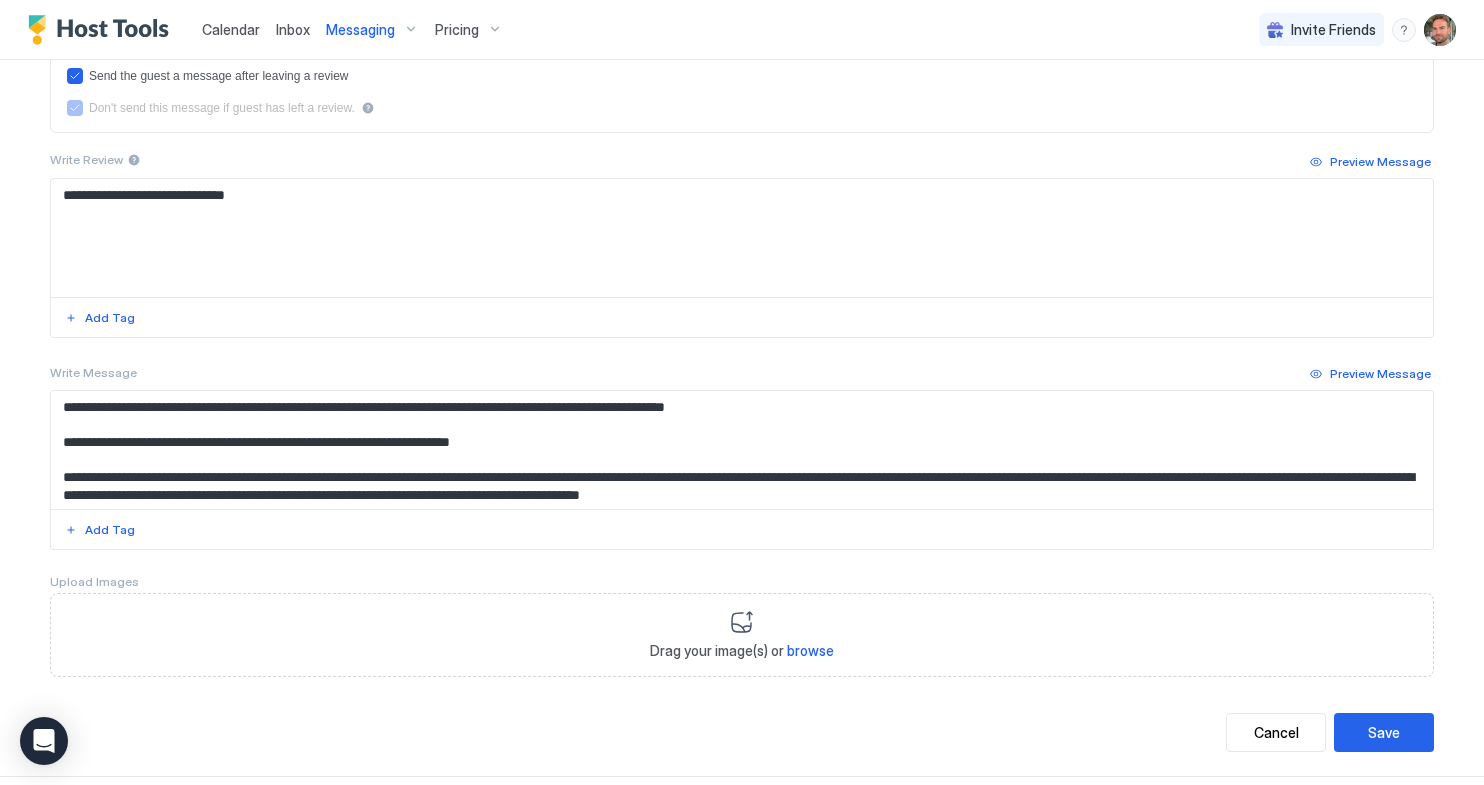 scroll, scrollTop: 683, scrollLeft: 0, axis: vertical 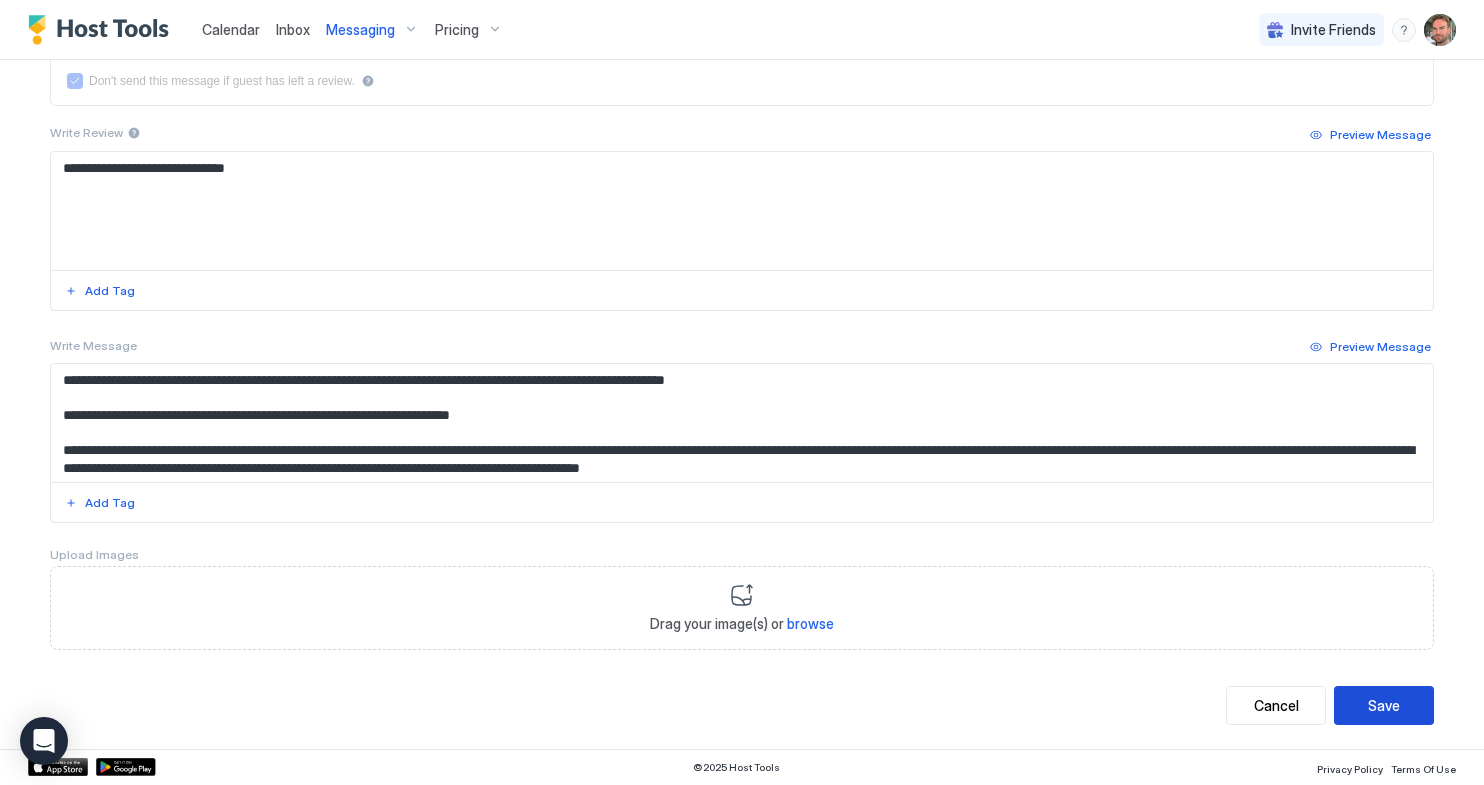 click on "Save" at bounding box center (1384, 705) 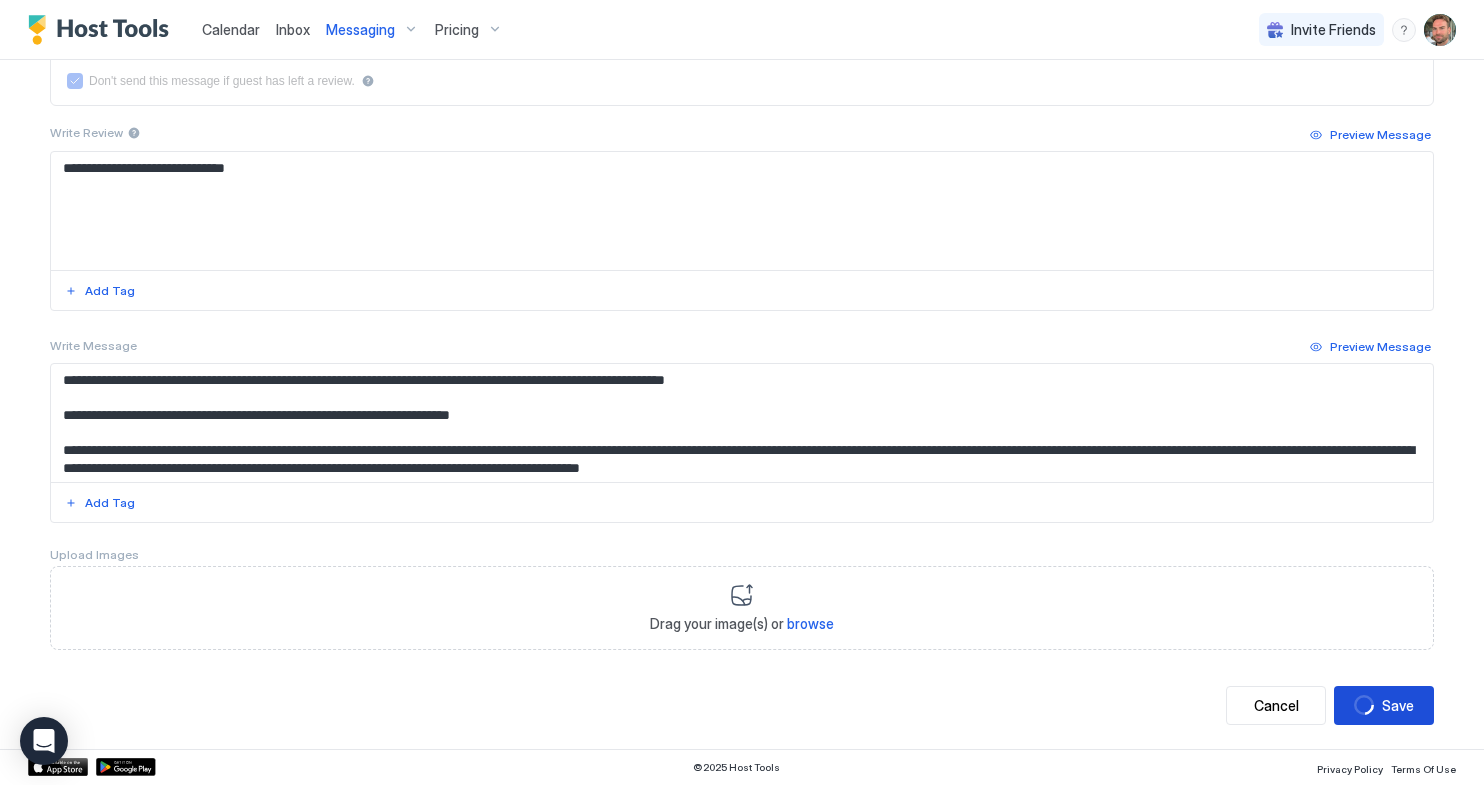 scroll, scrollTop: 0, scrollLeft: 0, axis: both 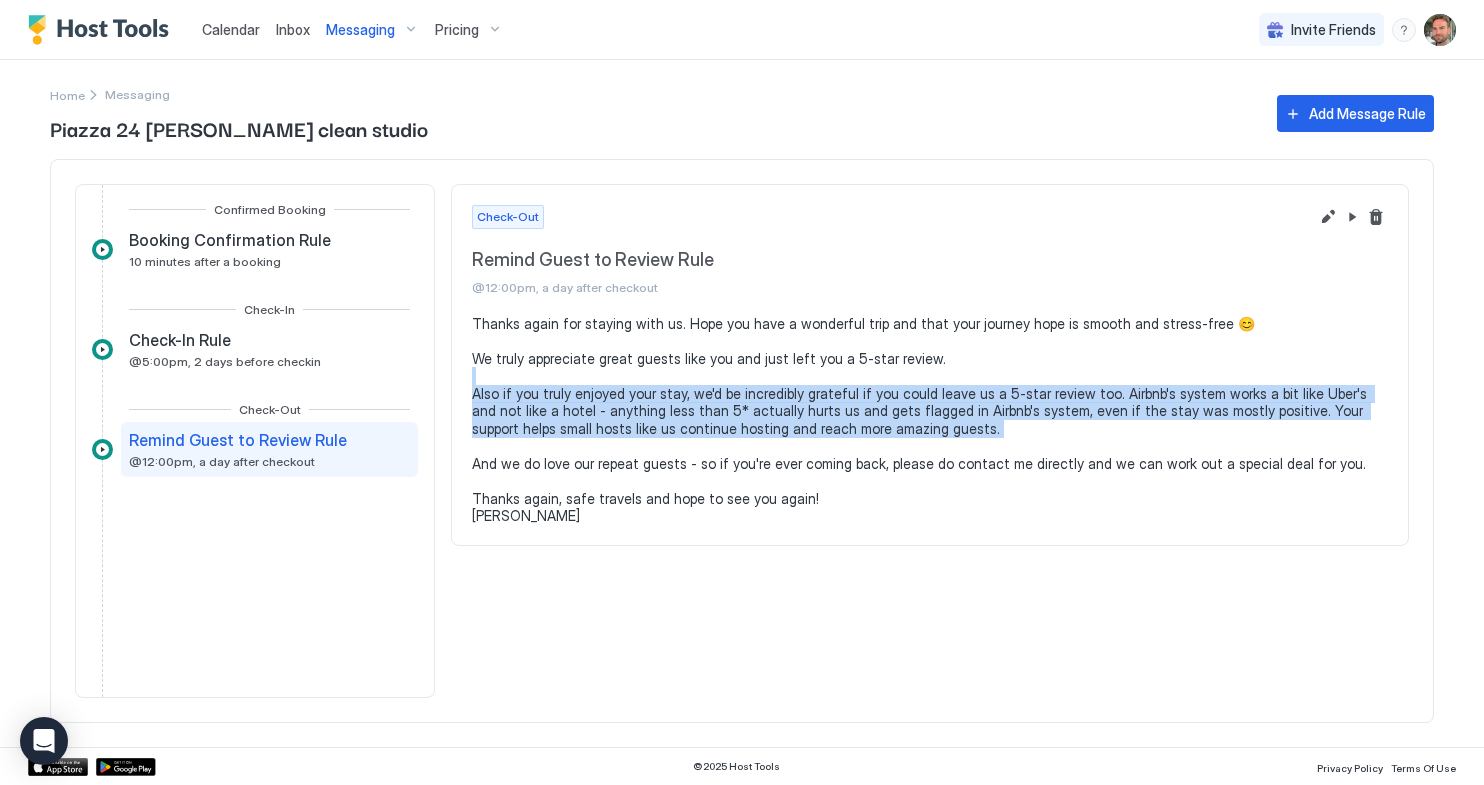 drag, startPoint x: 961, startPoint y: 370, endPoint x: 1040, endPoint y: 436, distance: 102.941734 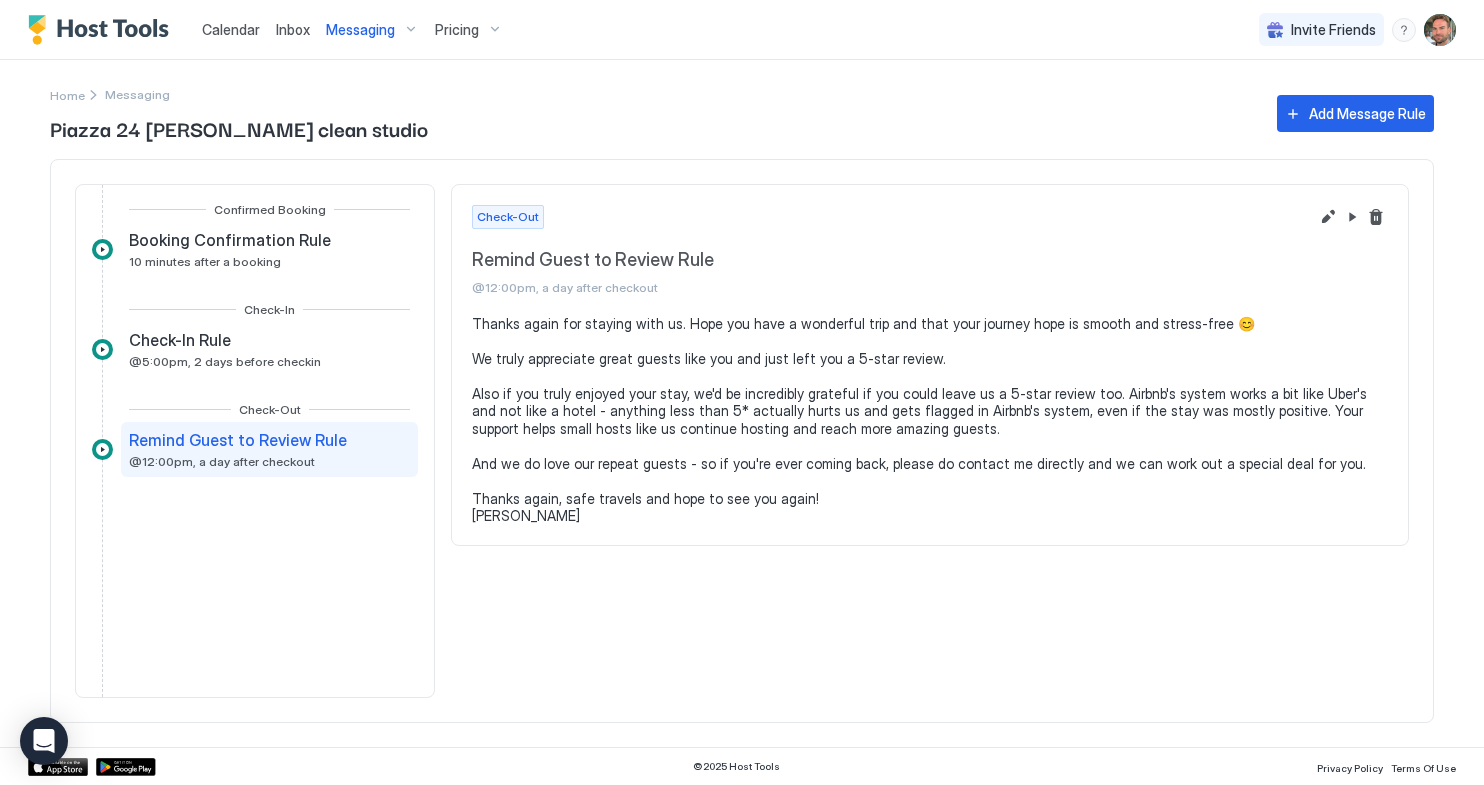 click on "Thanks again for staying with us. Hope you have a wonderful trip and that your journey hope is smooth and stress-free 😊
We truly appreciate great guests like you and just left you a 5-star review.
Also if you truly enjoyed your stay, we'd be incredibly grateful if you could leave us a 5-star review too. Airbnb's system works a bit like Uber's and not like a hotel - anything less than 5* actually hurts us and gets flagged in Airbnb's system, even if the stay was mostly positive. Your support helps small hosts like us continue hosting and reach more amazing guests.
And we do love our repeat guests - so if you're ever coming back, please do contact me directly and we can work out a special deal for you.
Thanks again, safe travels and hope to see you again!
Darin" at bounding box center [930, 420] 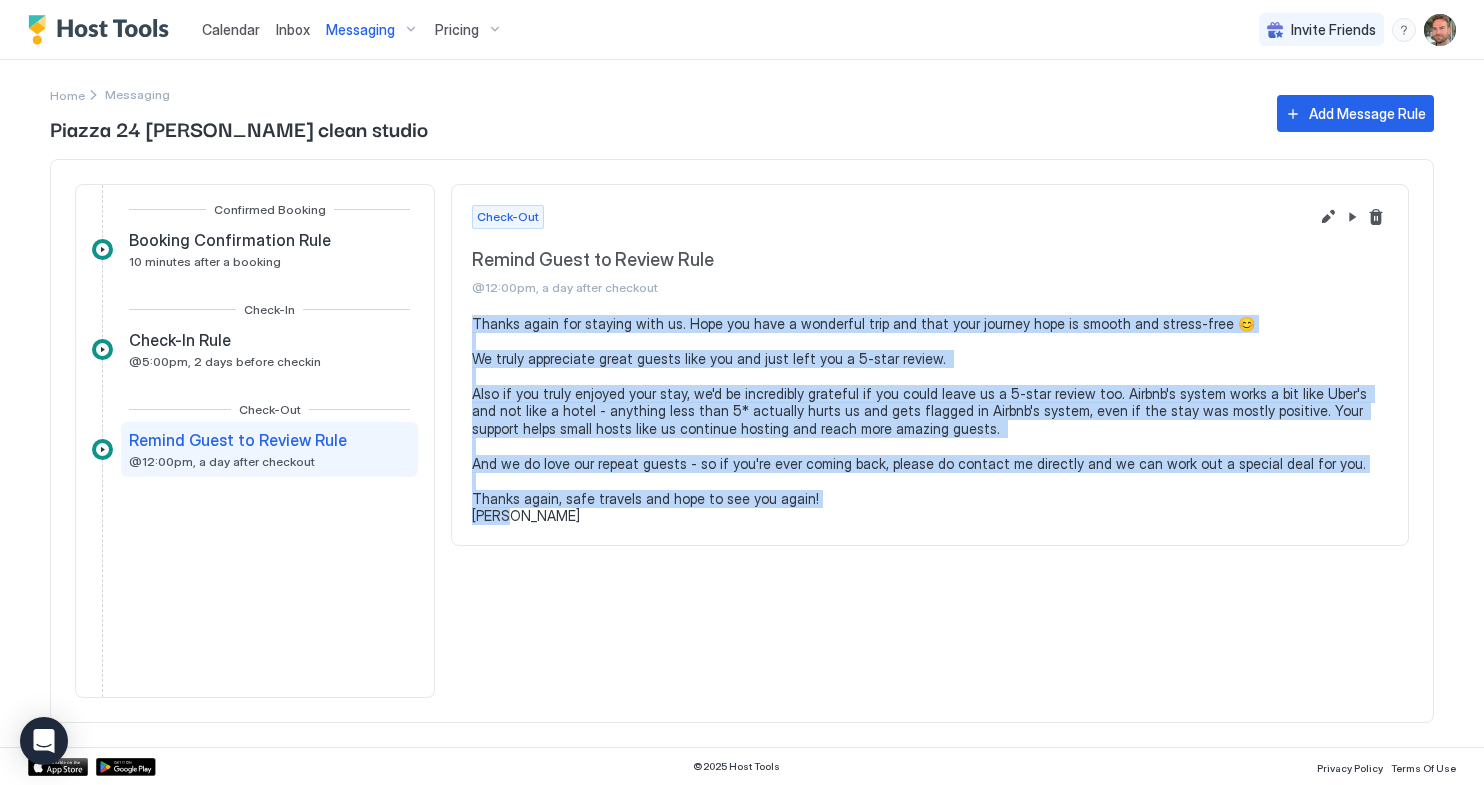 drag, startPoint x: 591, startPoint y: 527, endPoint x: 469, endPoint y: 331, distance: 230.86794 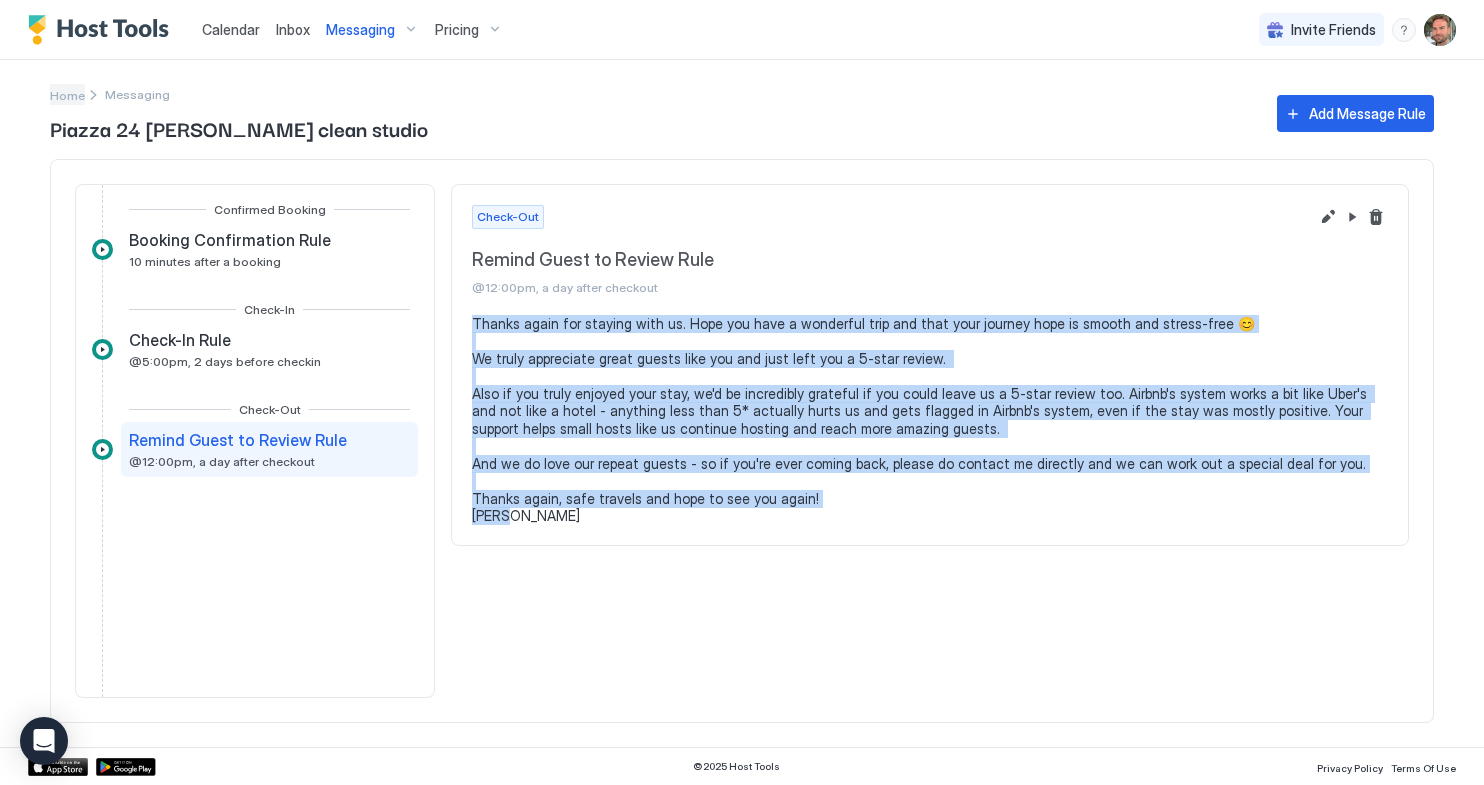 click on "Home" at bounding box center [67, 95] 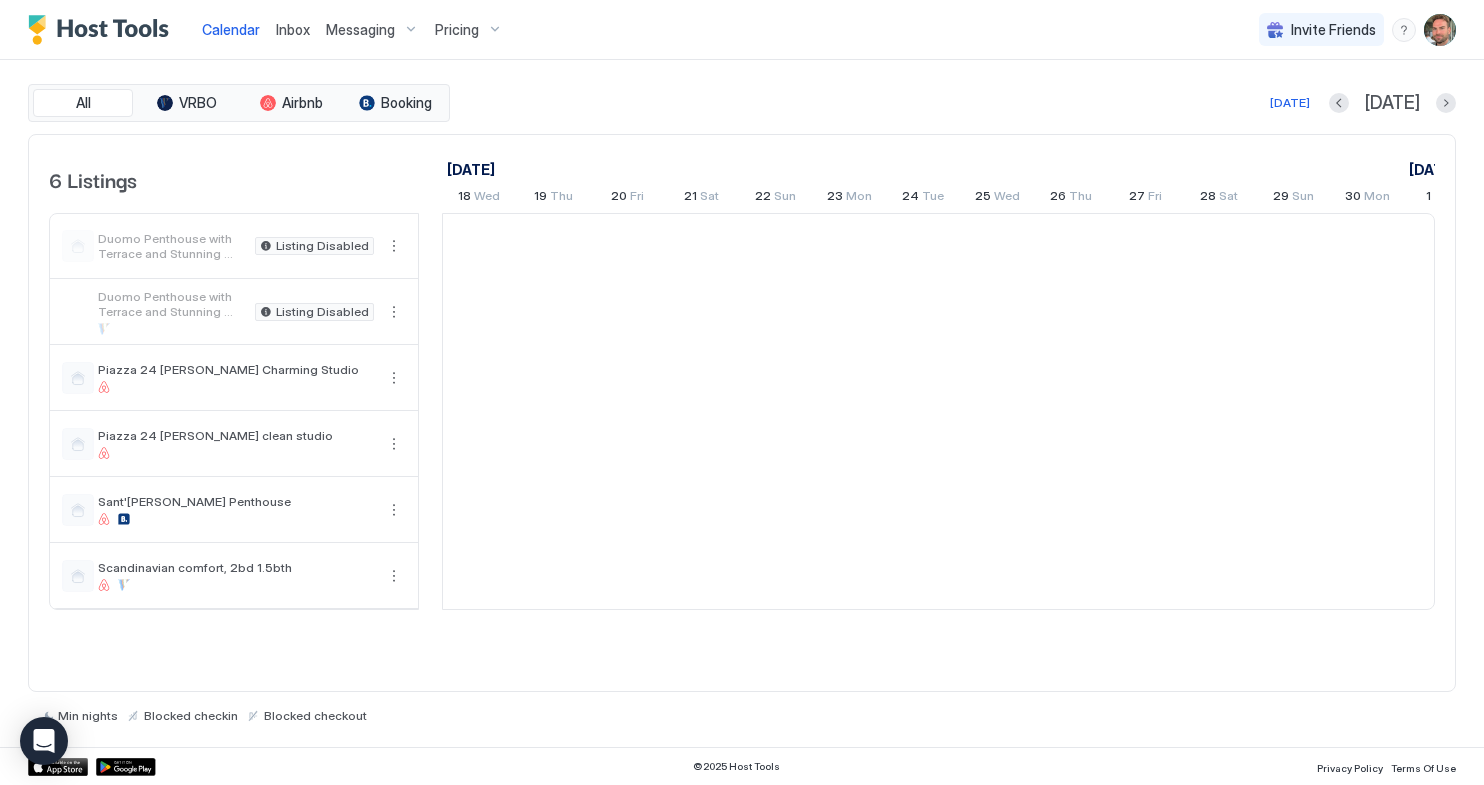 scroll, scrollTop: 0, scrollLeft: 1111, axis: horizontal 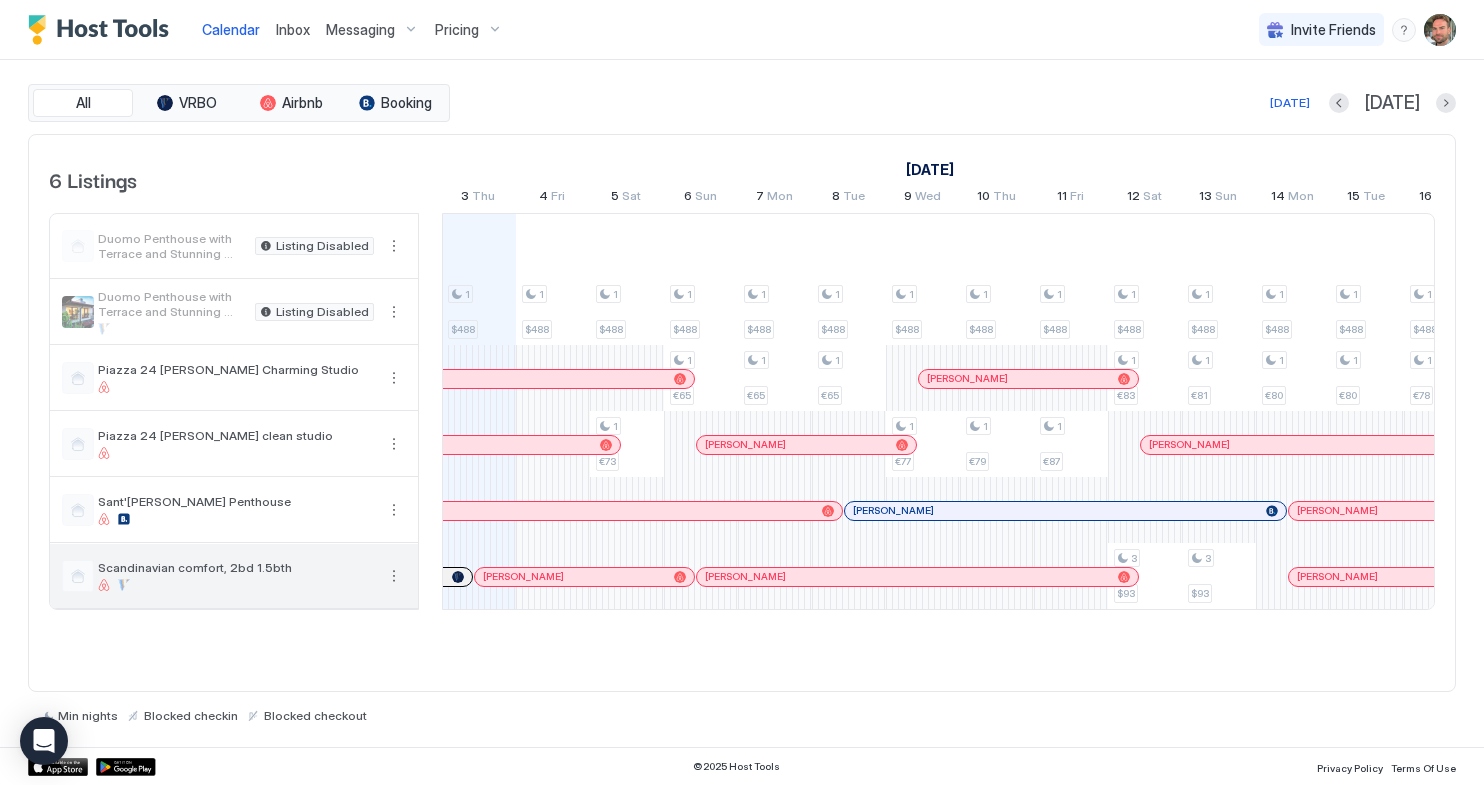 click on "Scandinavian comfort, 2bd 1.5bth" at bounding box center (236, 567) 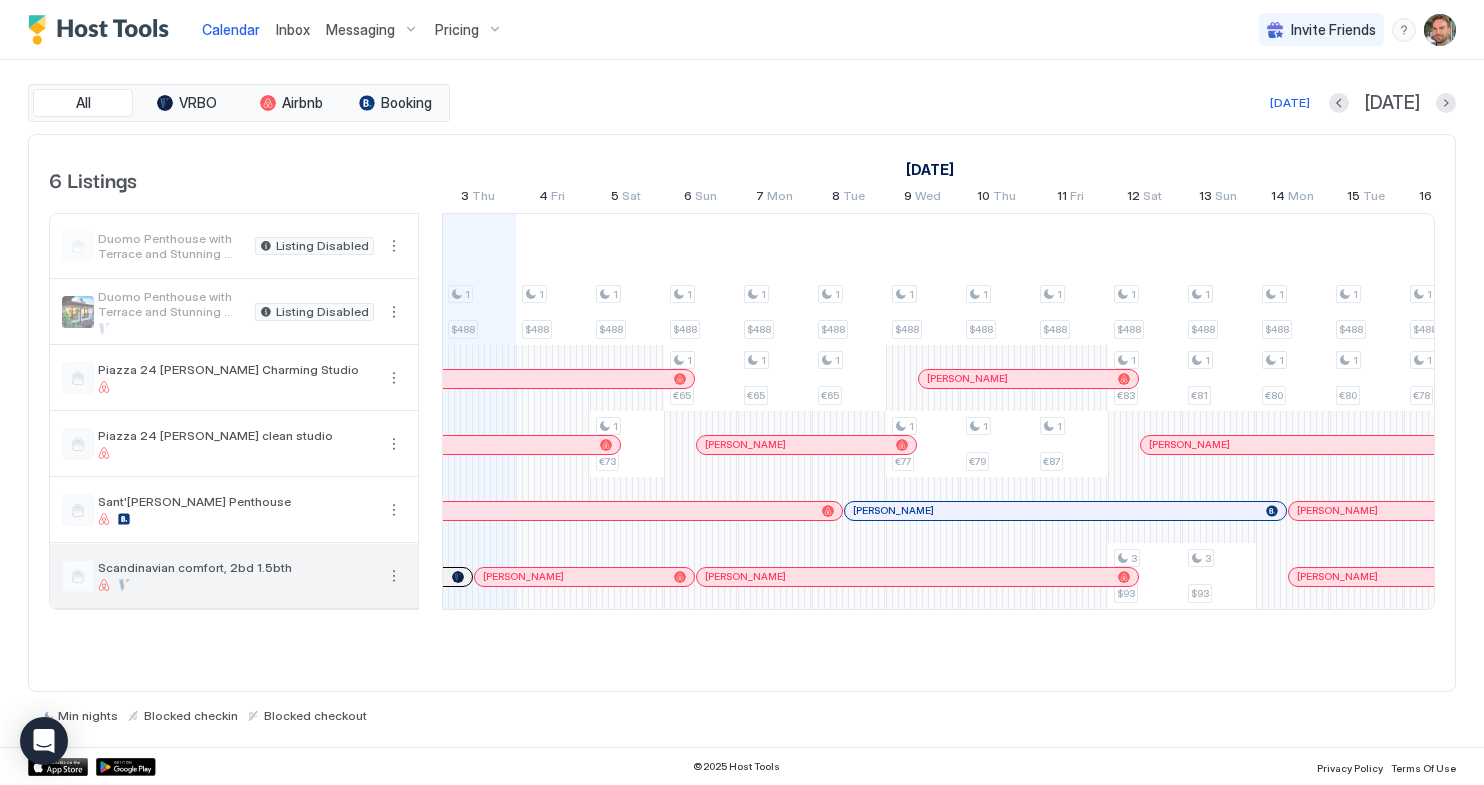 click at bounding box center (394, 576) 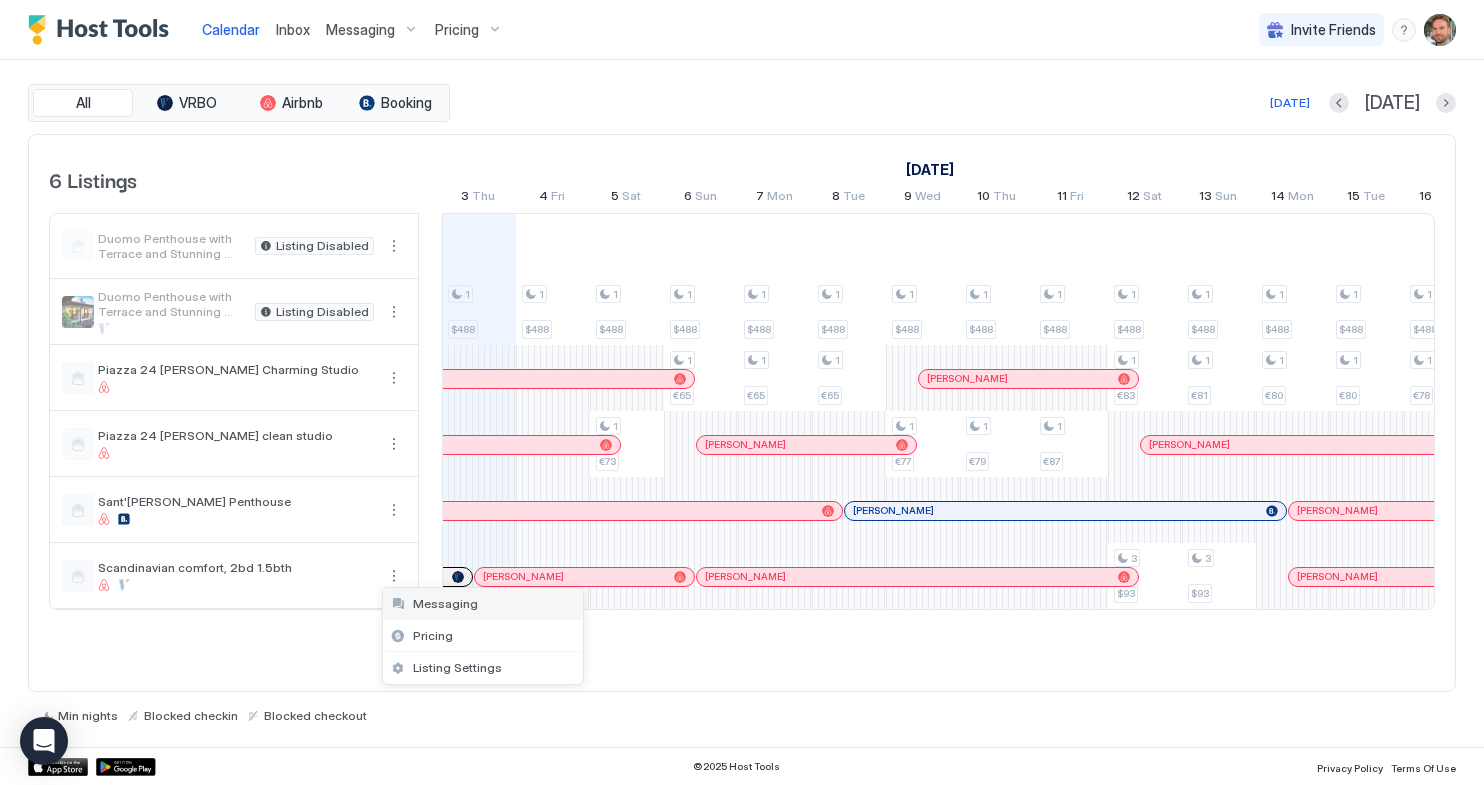 click on "Messaging" at bounding box center [434, 603] 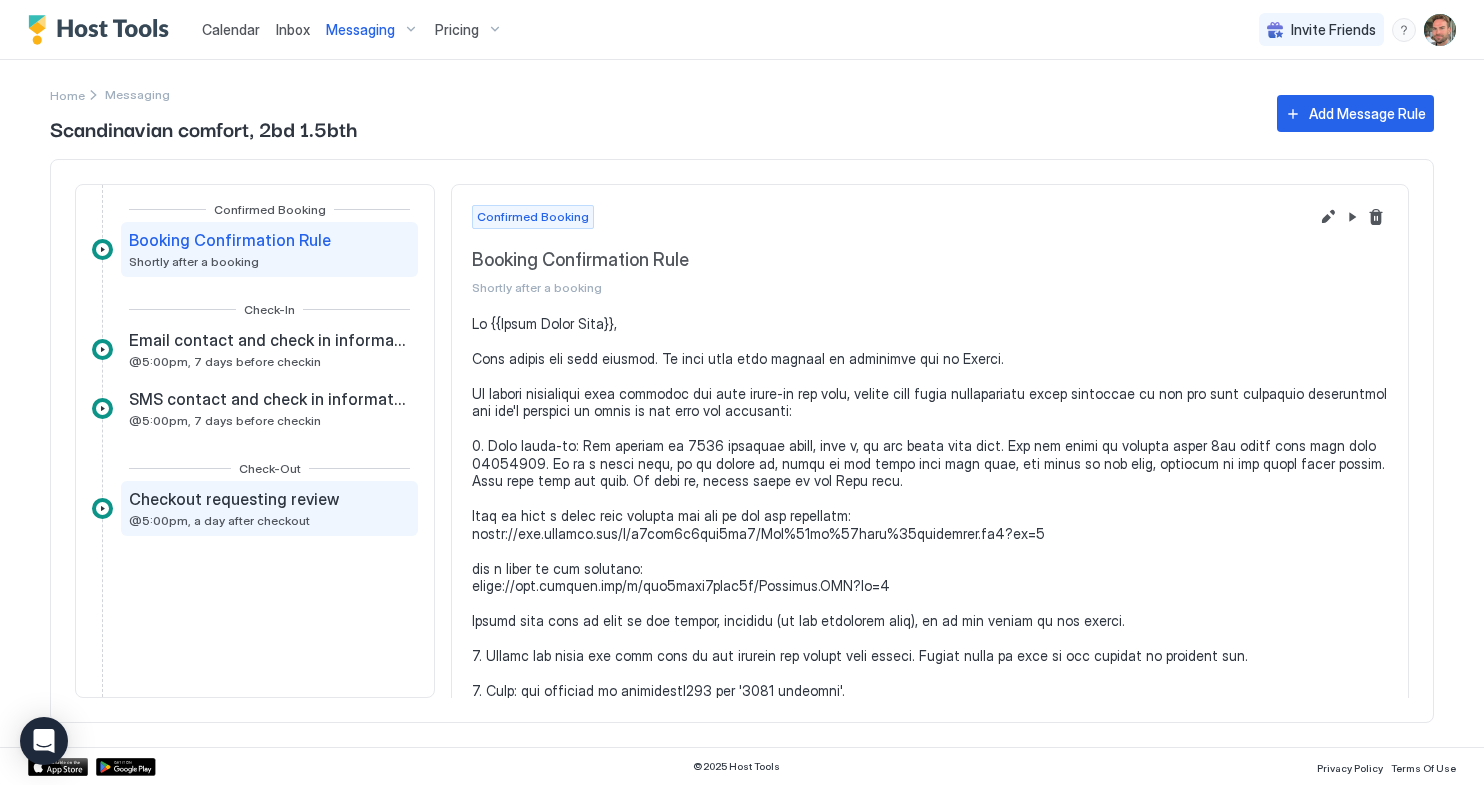click on "@5:00pm, a day after checkout" at bounding box center (219, 520) 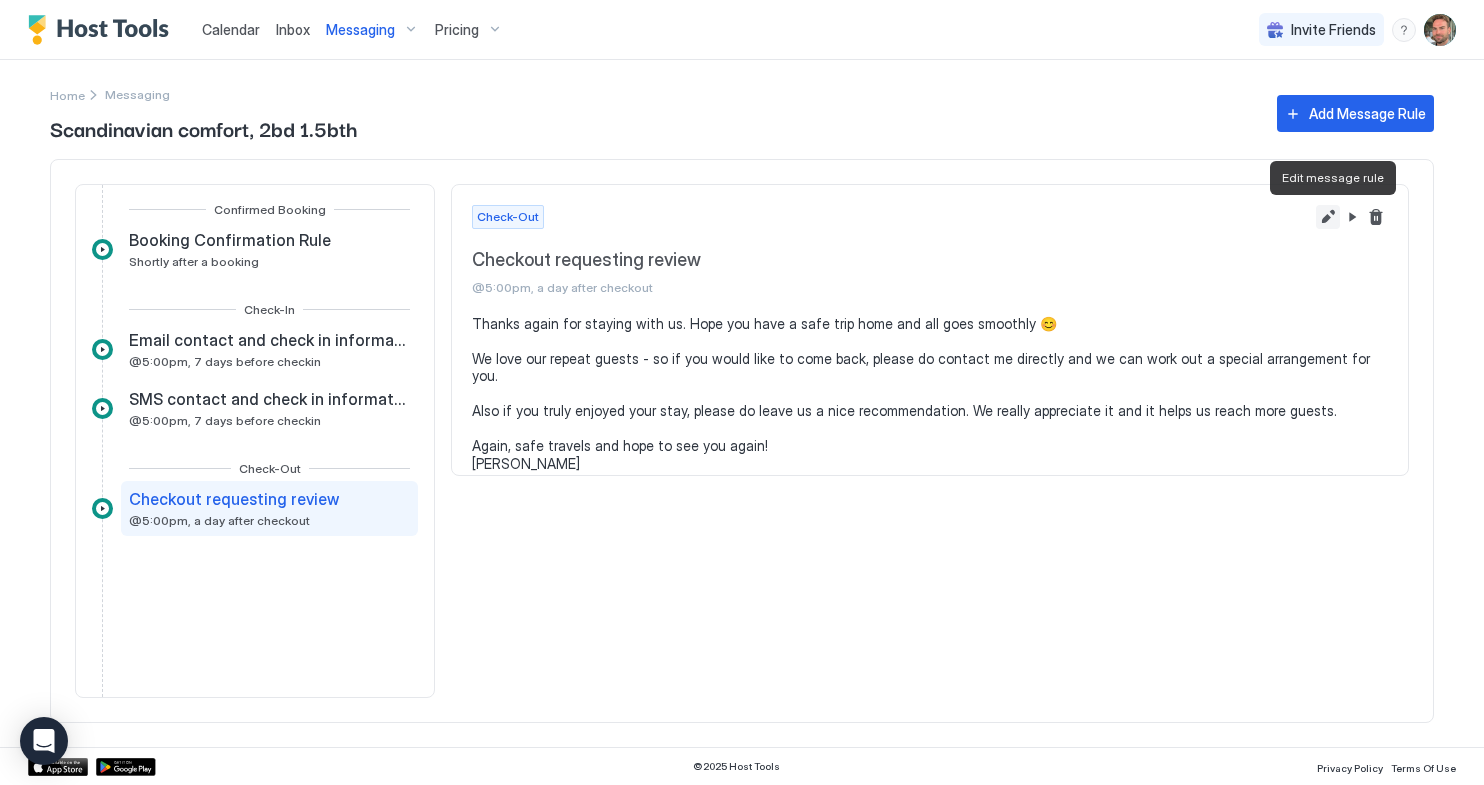 click at bounding box center [1328, 217] 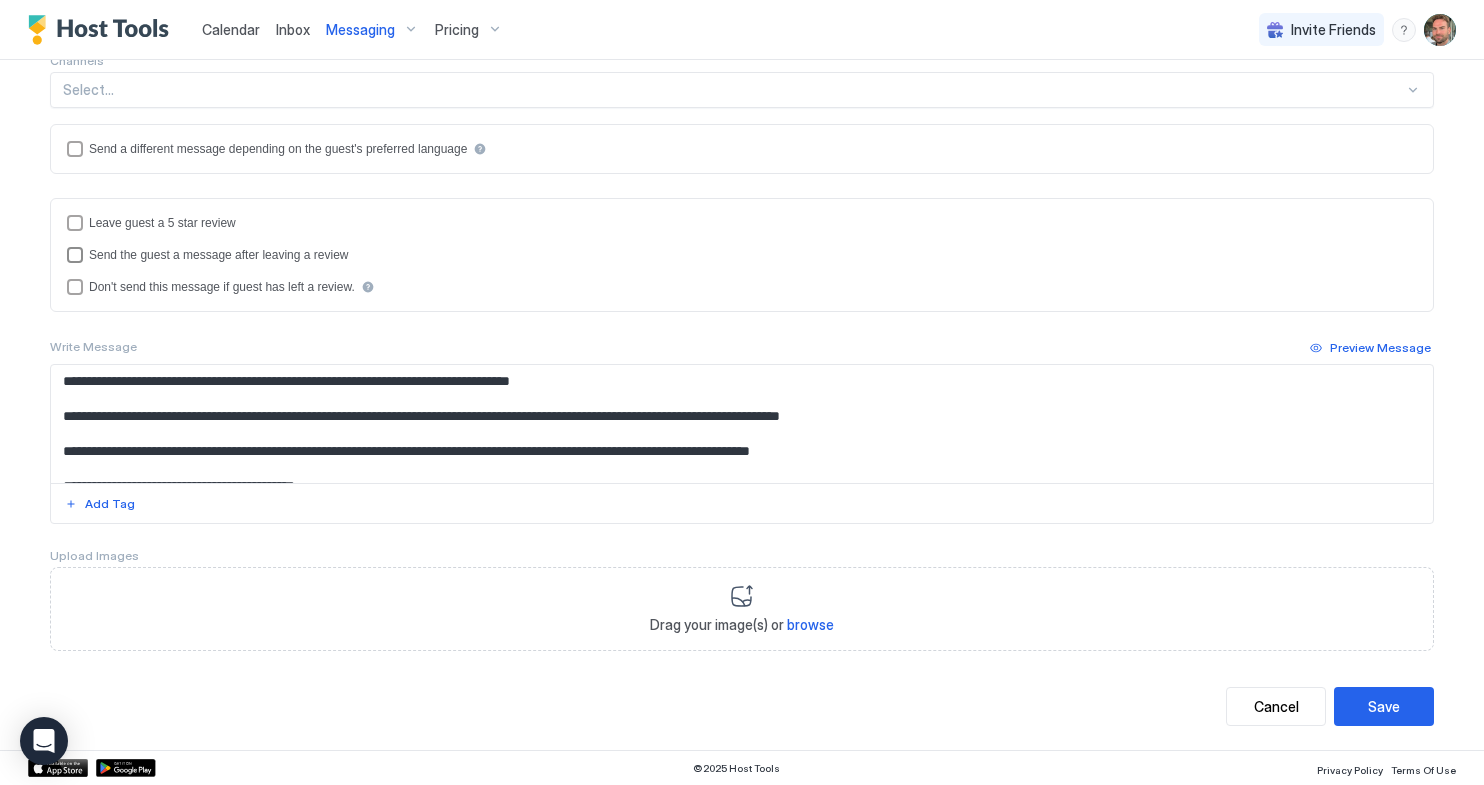 scroll, scrollTop: 478, scrollLeft: 0, axis: vertical 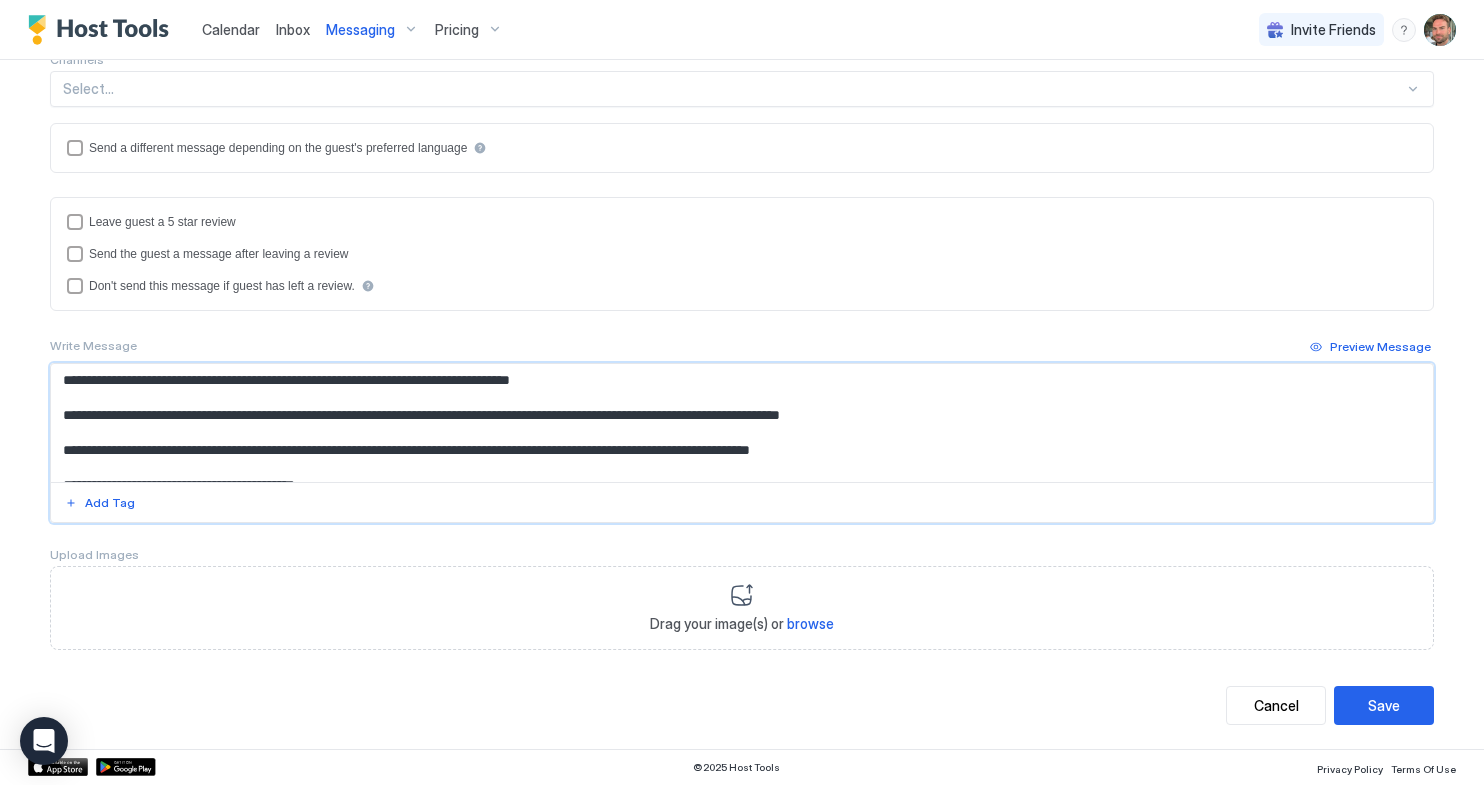 click on "**********" at bounding box center [742, 423] 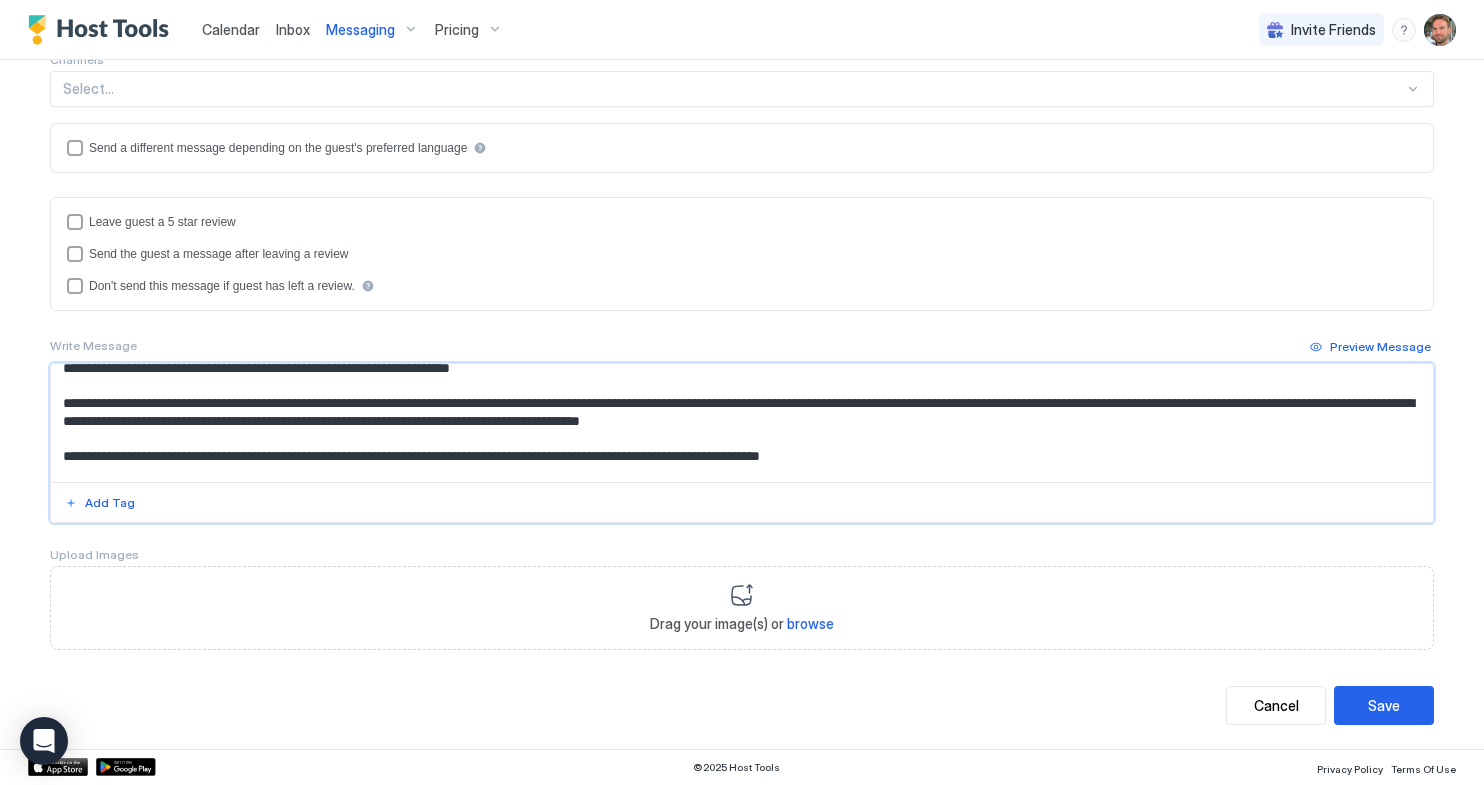 scroll, scrollTop: 91, scrollLeft: 0, axis: vertical 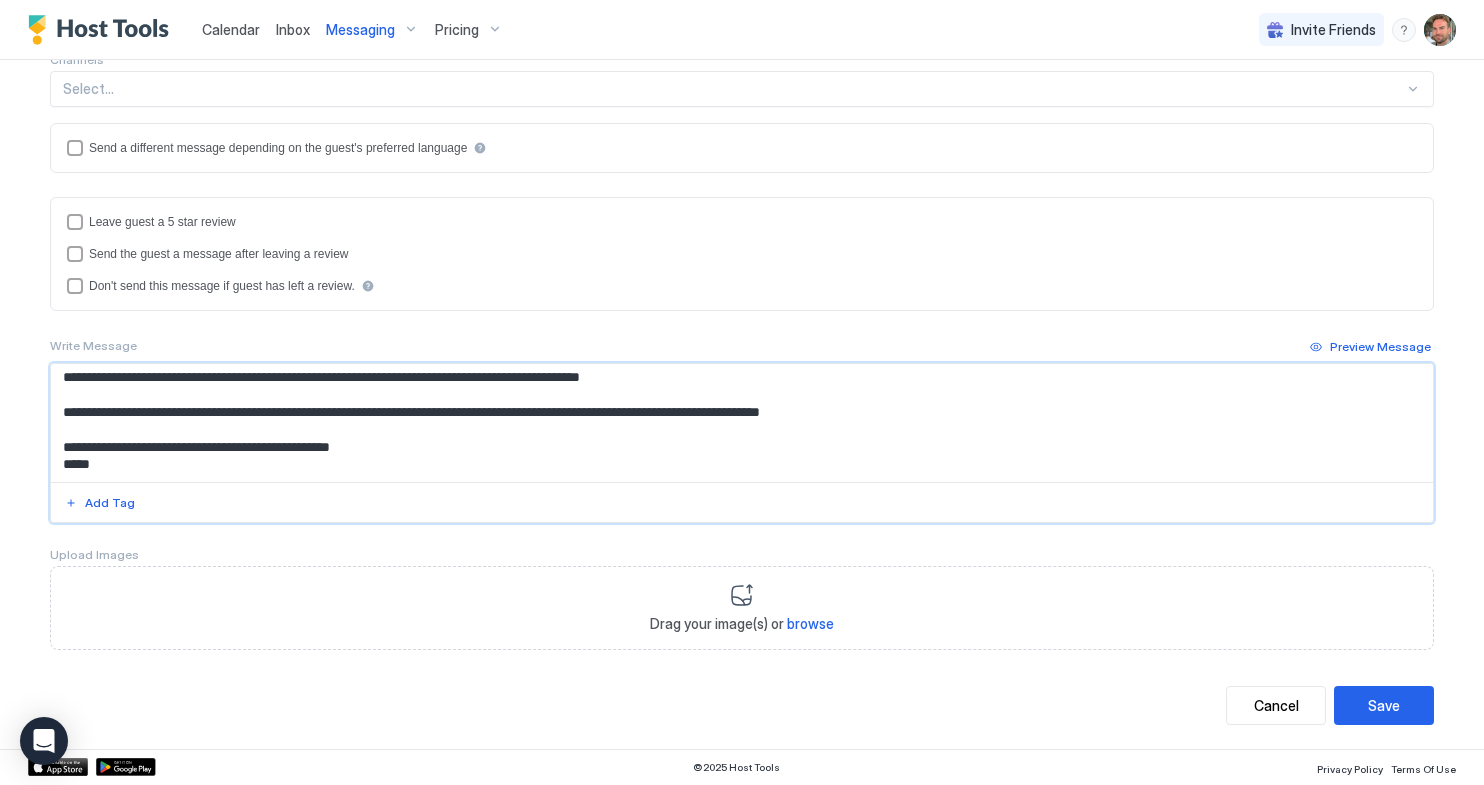 drag, startPoint x: 861, startPoint y: 413, endPoint x: 904, endPoint y: 408, distance: 43.289722 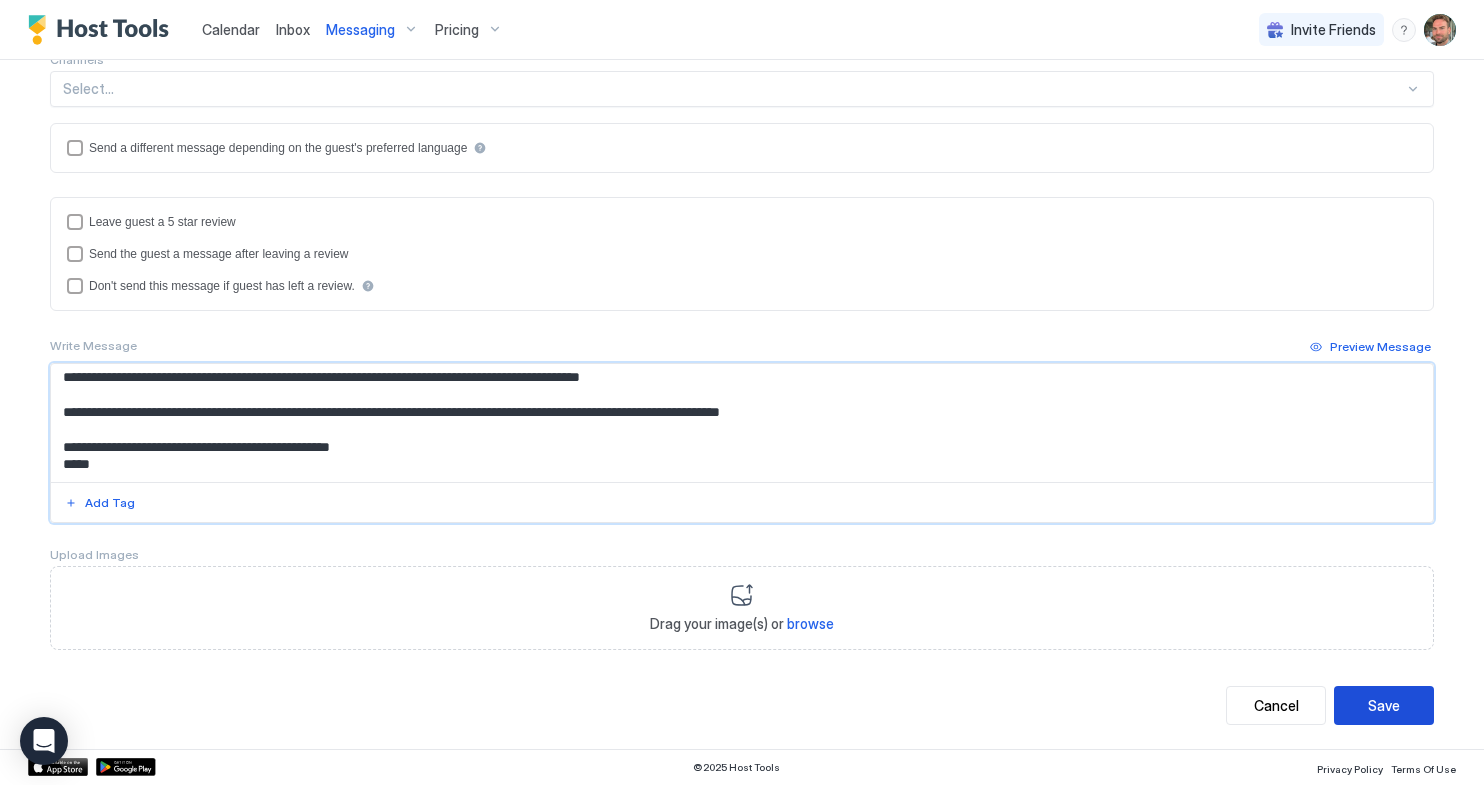 type on "**********" 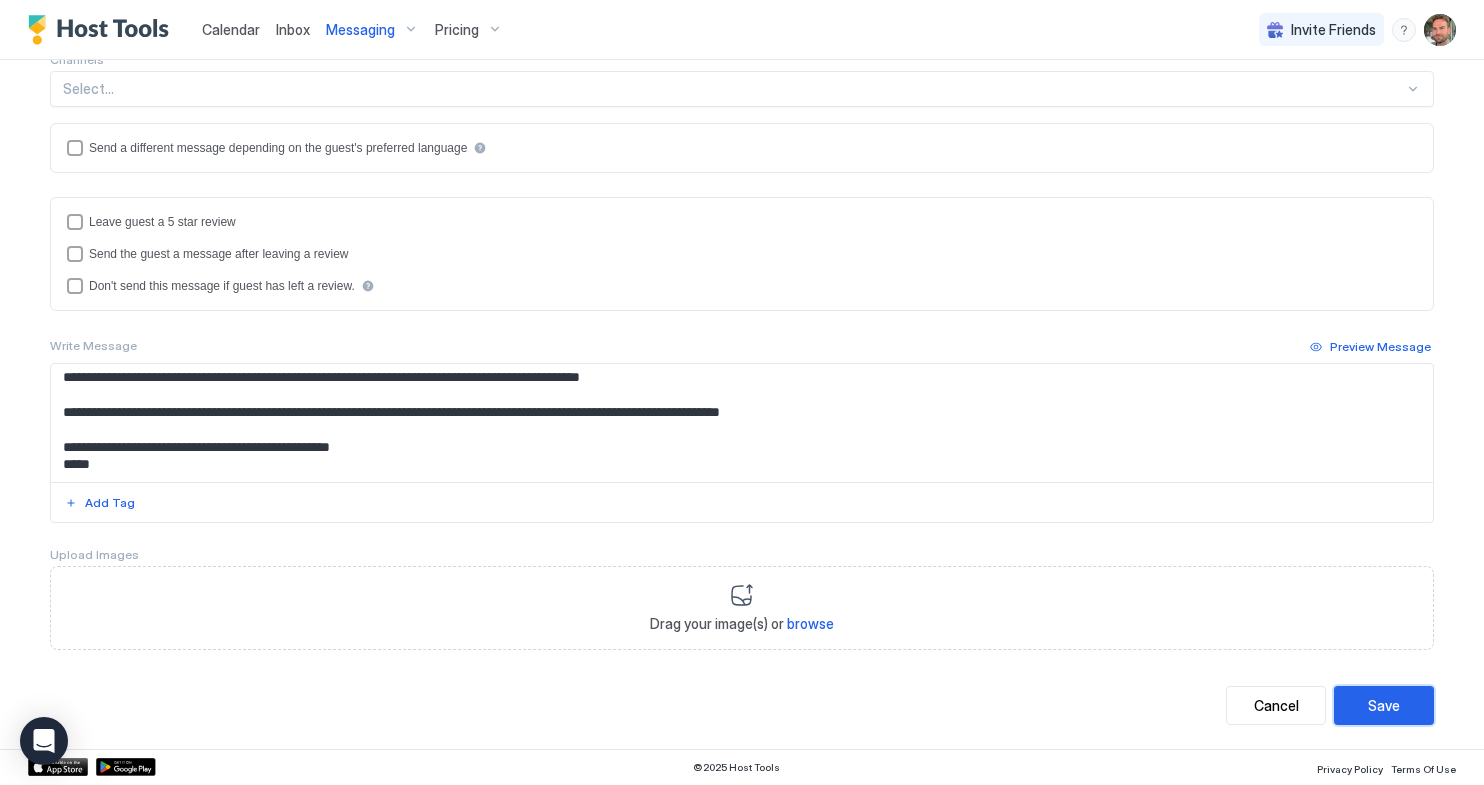 click on "Save" at bounding box center [1384, 705] 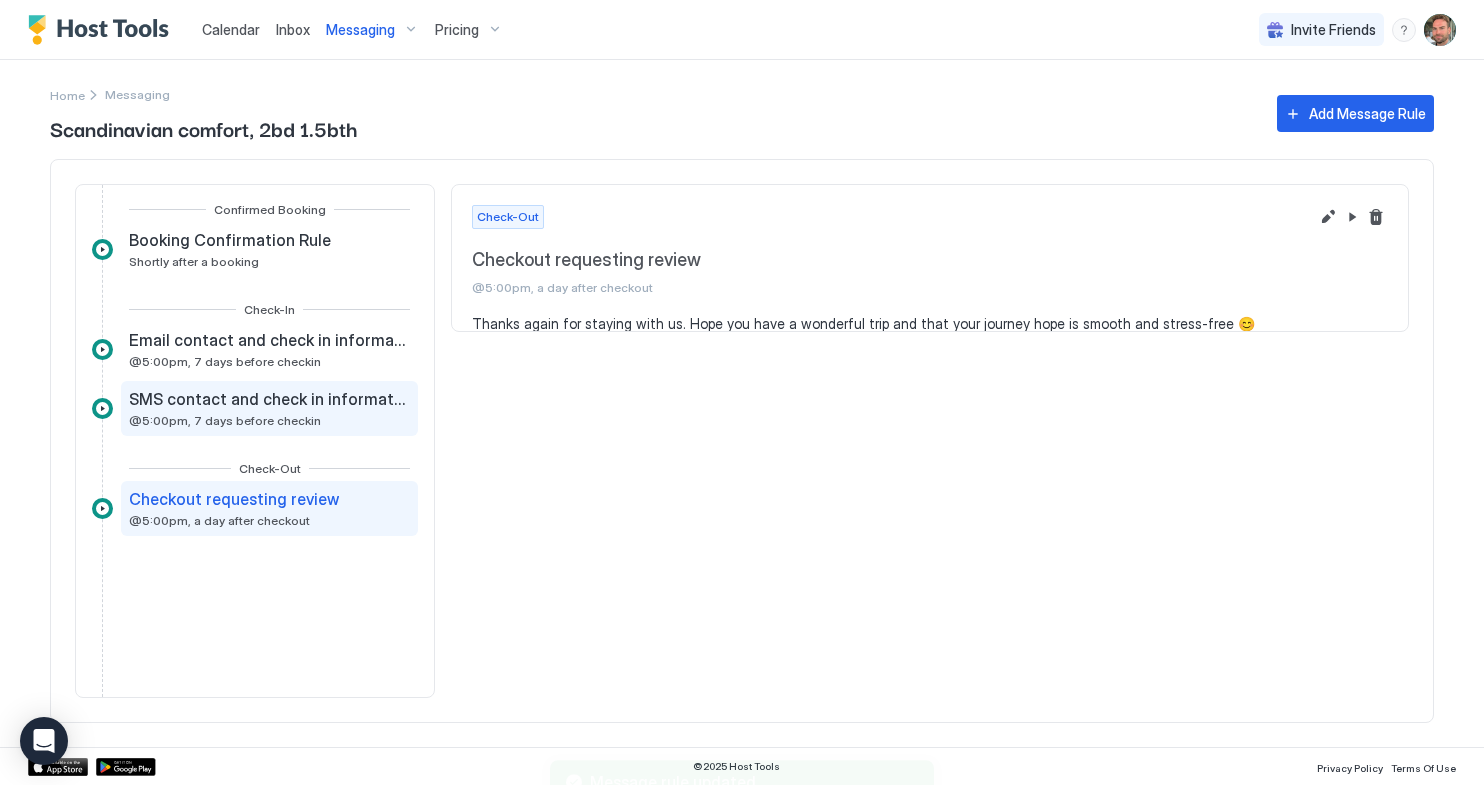 scroll, scrollTop: 0, scrollLeft: 0, axis: both 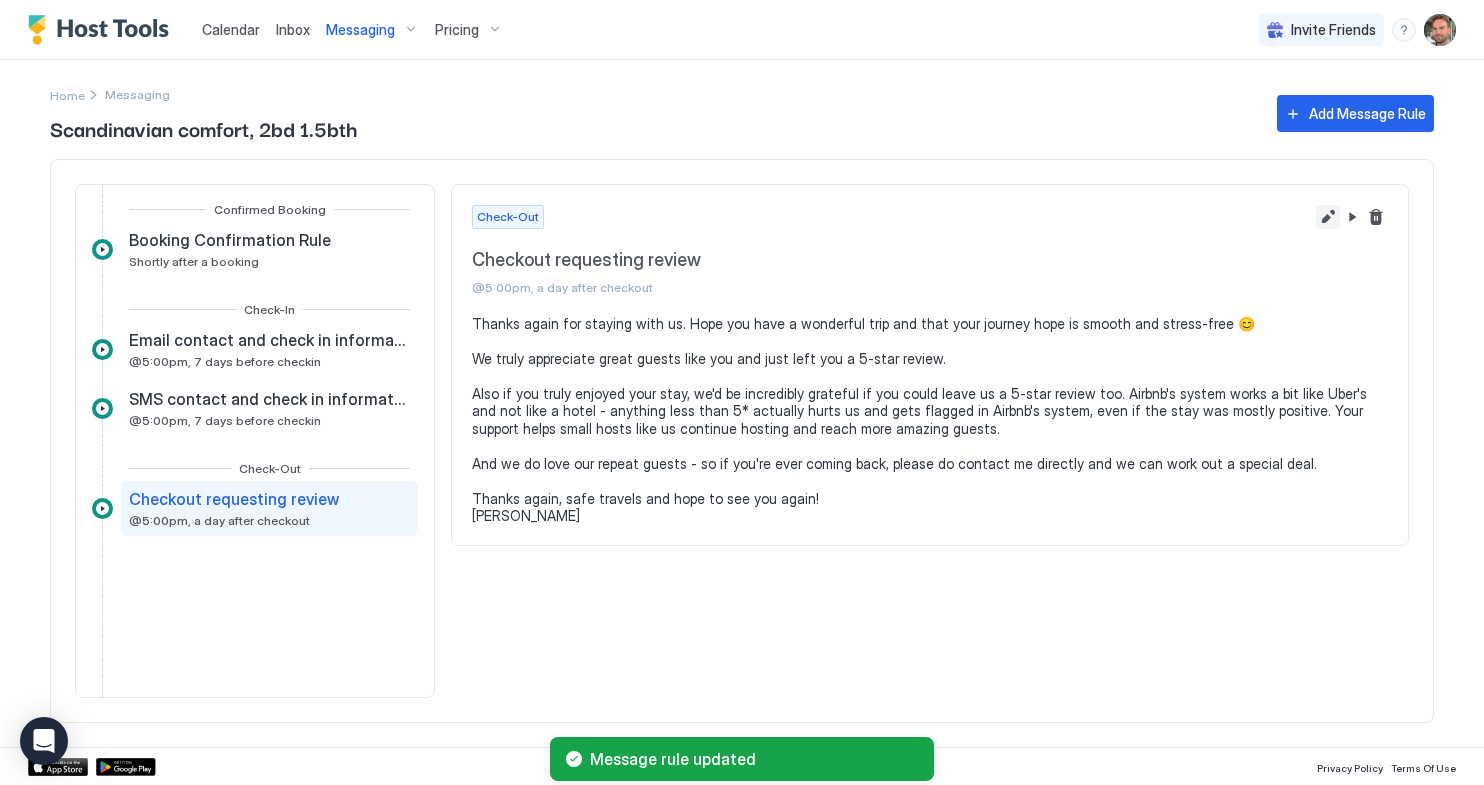 click at bounding box center [1328, 217] 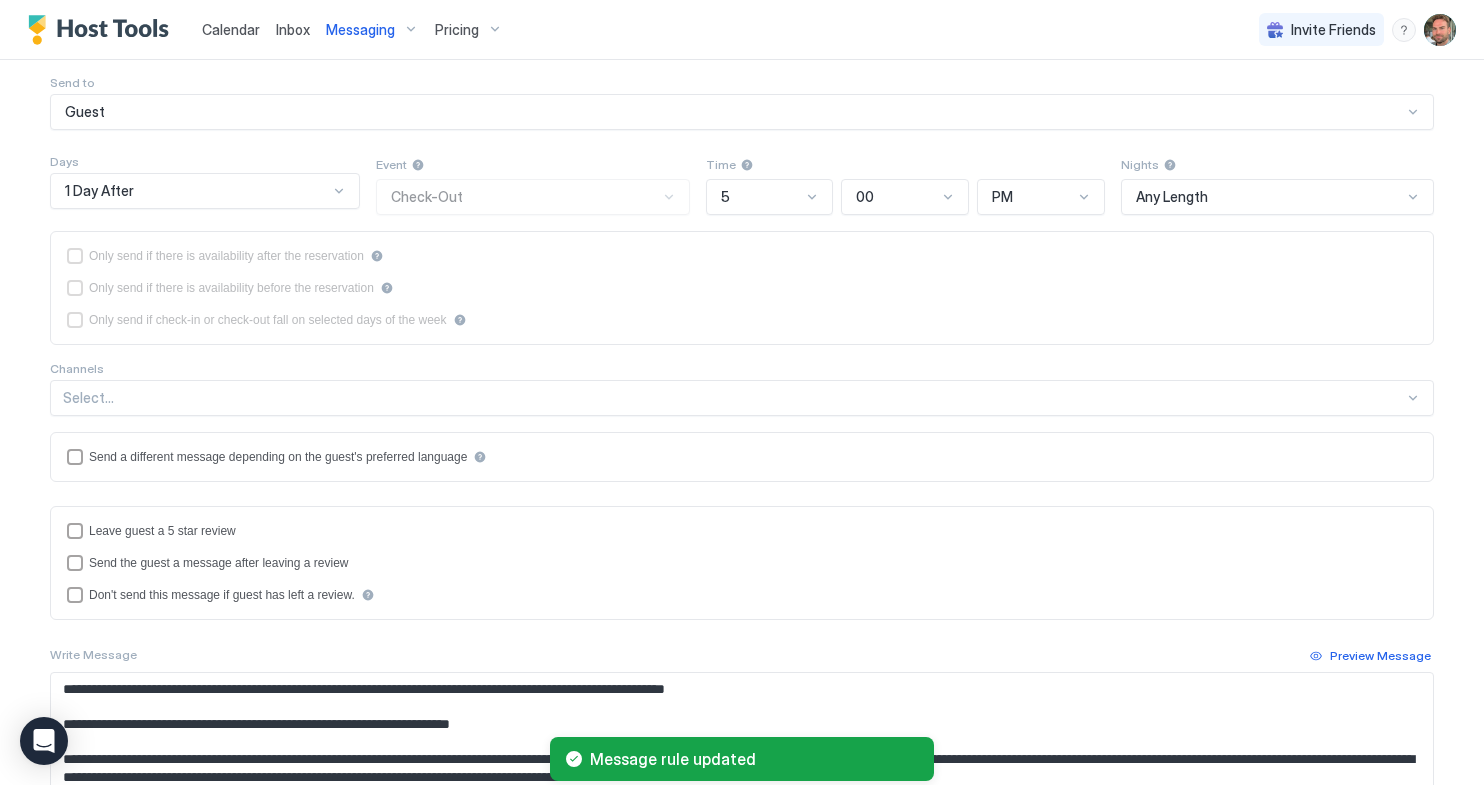 scroll, scrollTop: 204, scrollLeft: 0, axis: vertical 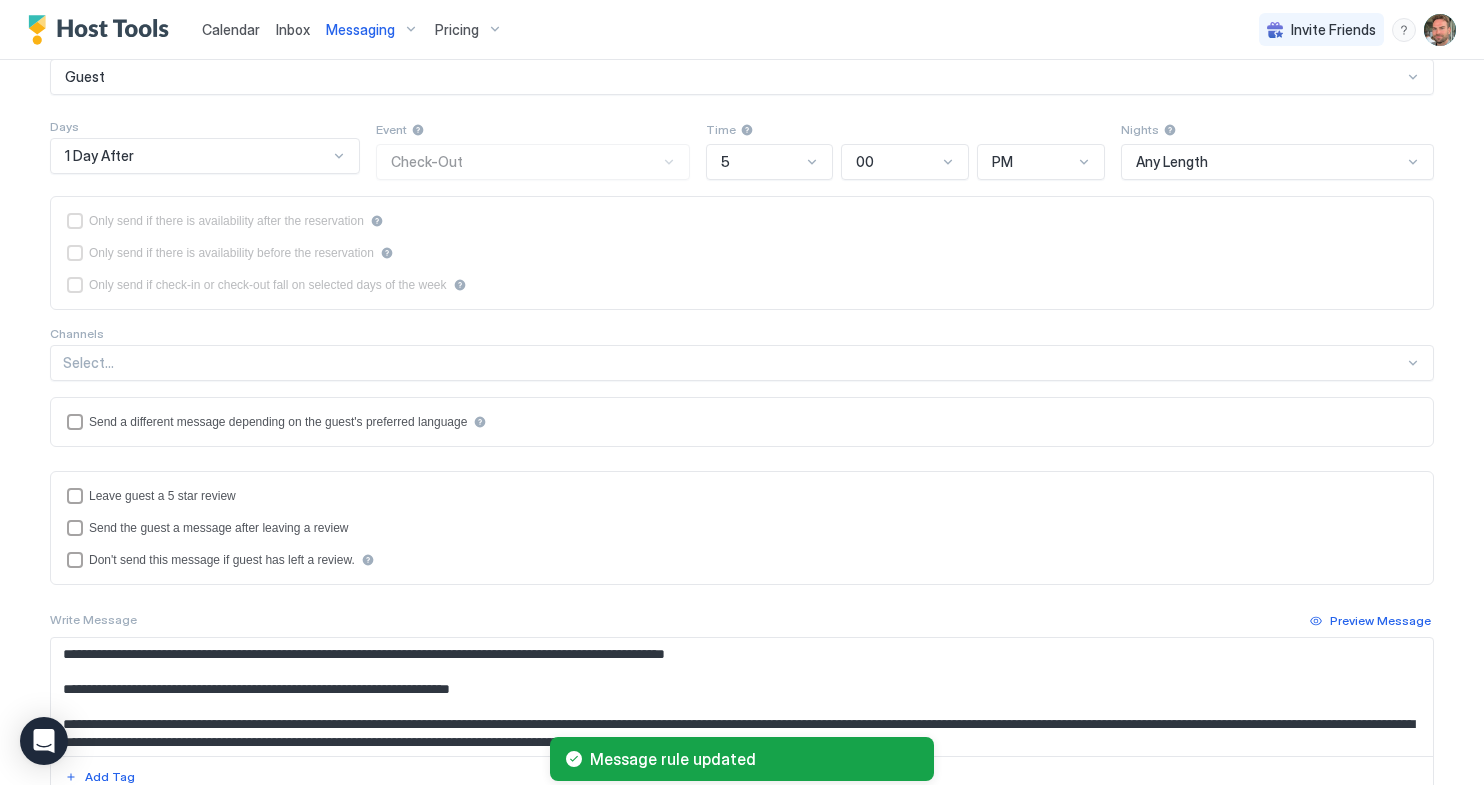 click on "5" at bounding box center [770, 162] 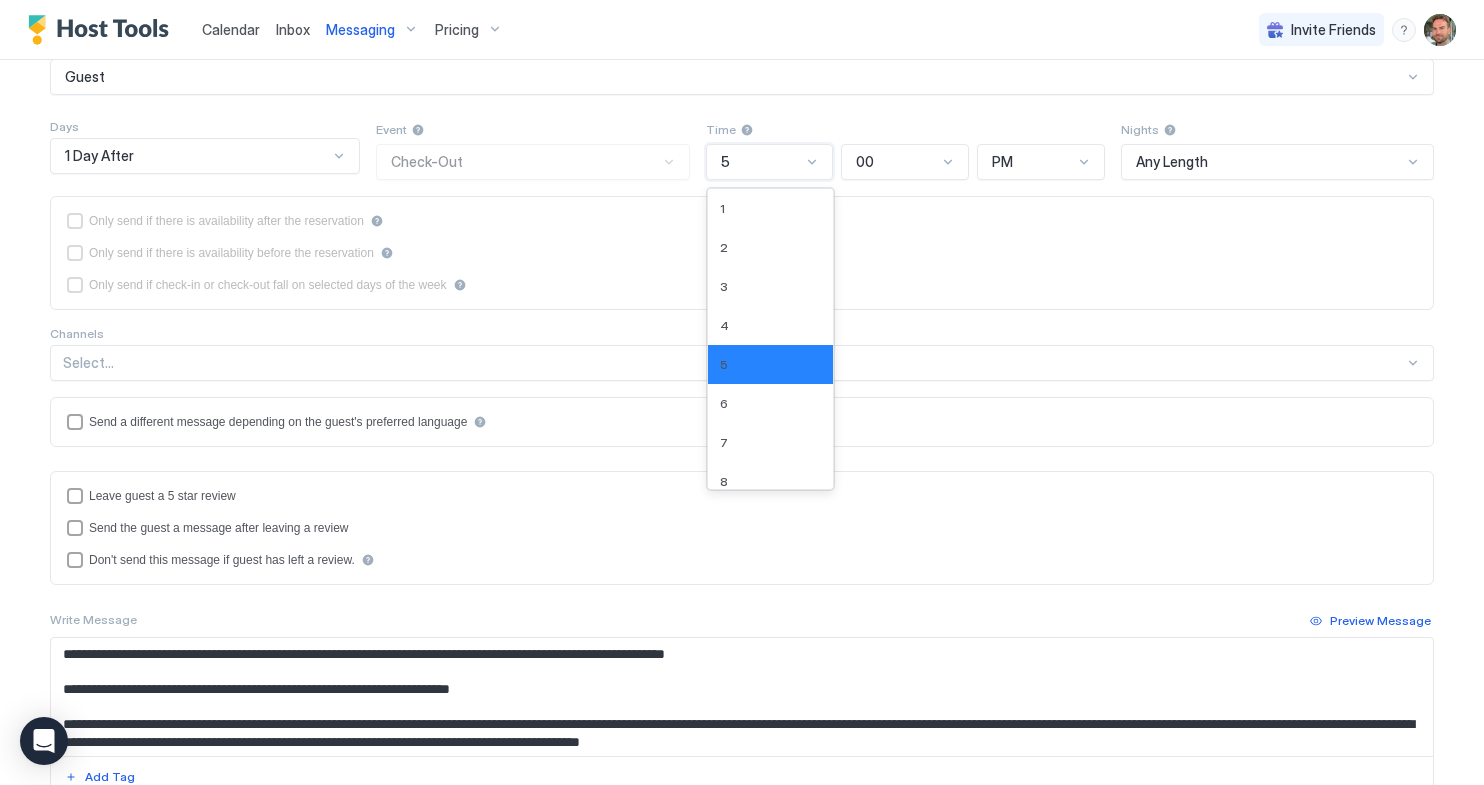 scroll, scrollTop: 168, scrollLeft: 0, axis: vertical 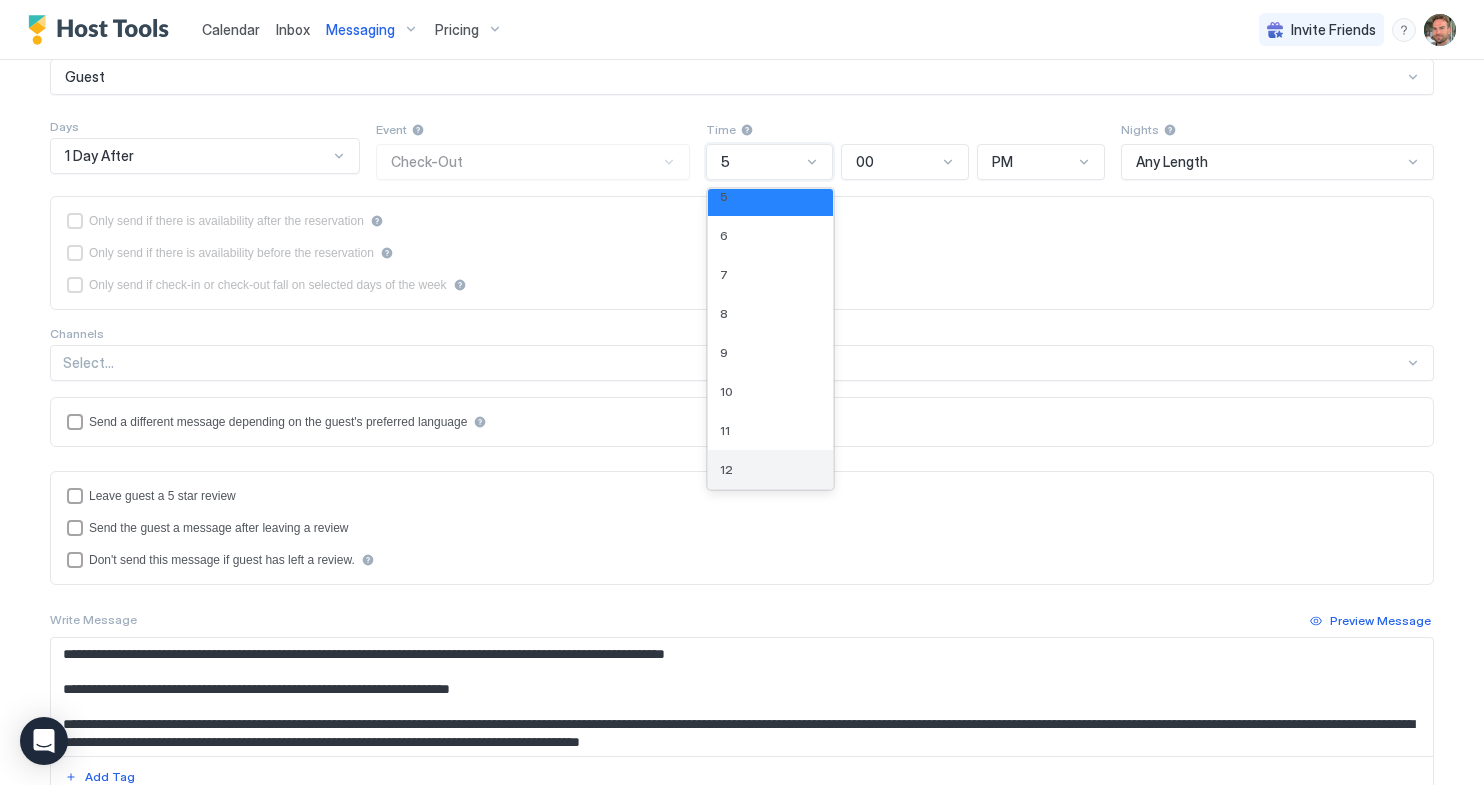 click on "12" at bounding box center (771, 469) 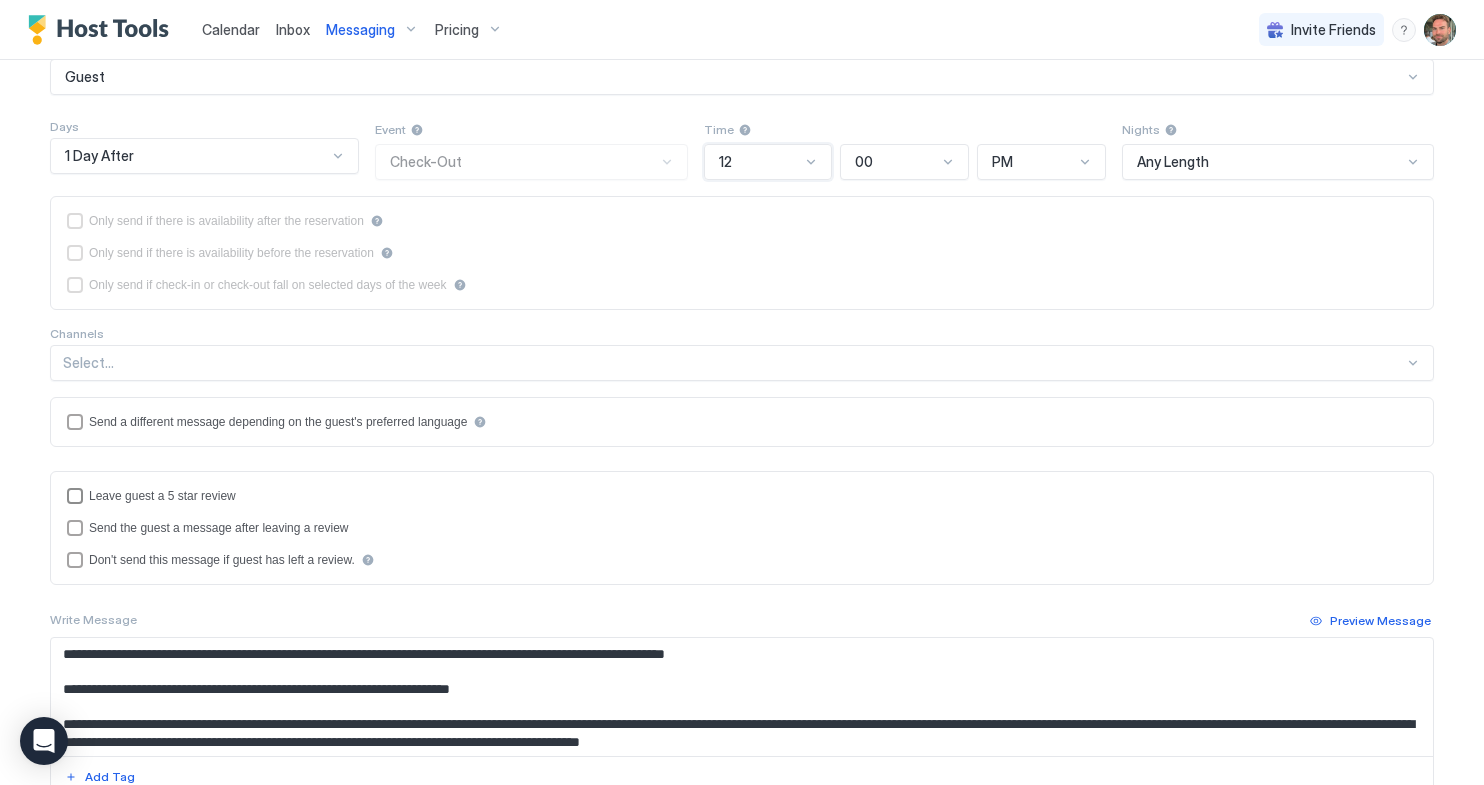 click on "Leave guest a 5 star review" at bounding box center (162, 496) 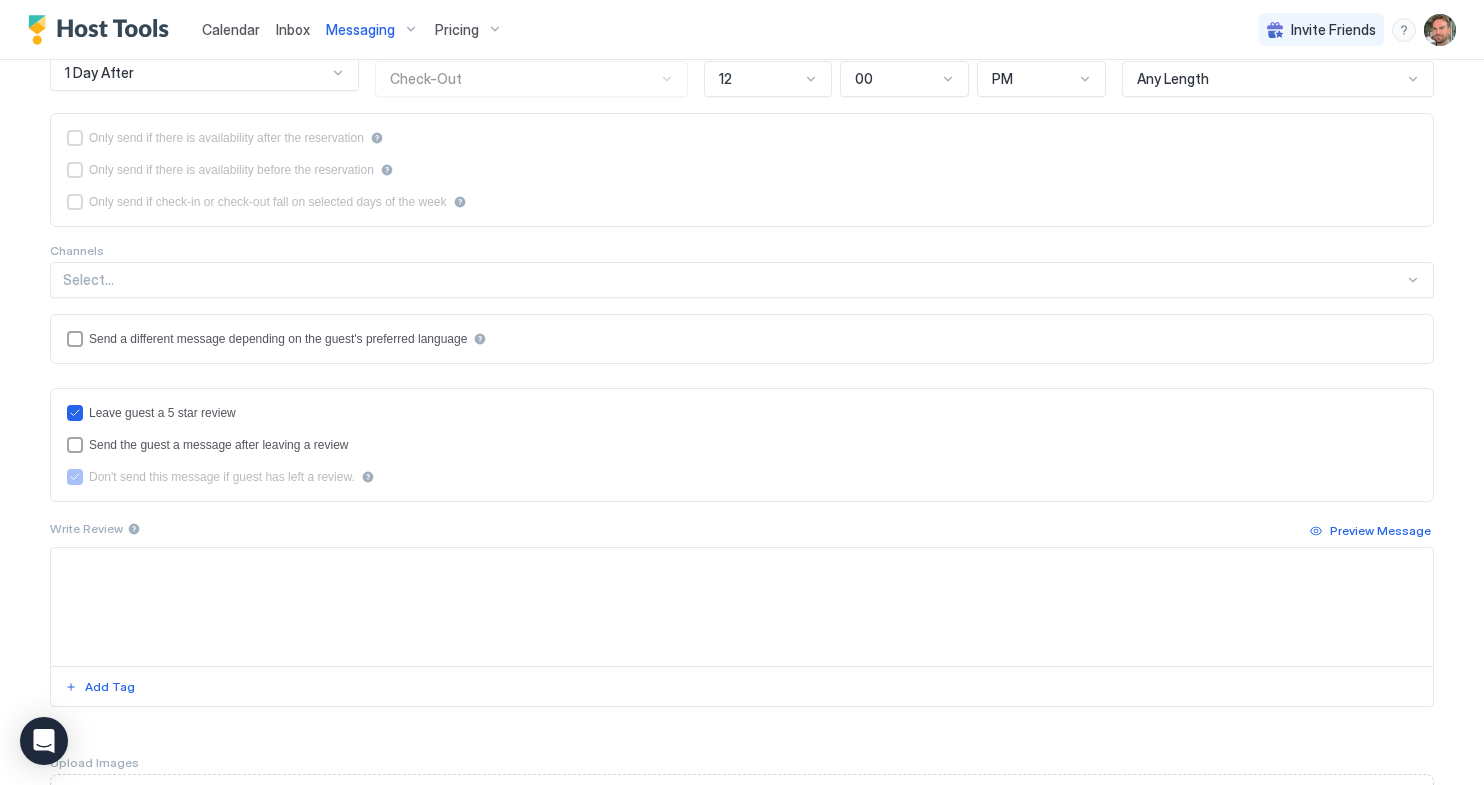 scroll, scrollTop: 408, scrollLeft: 0, axis: vertical 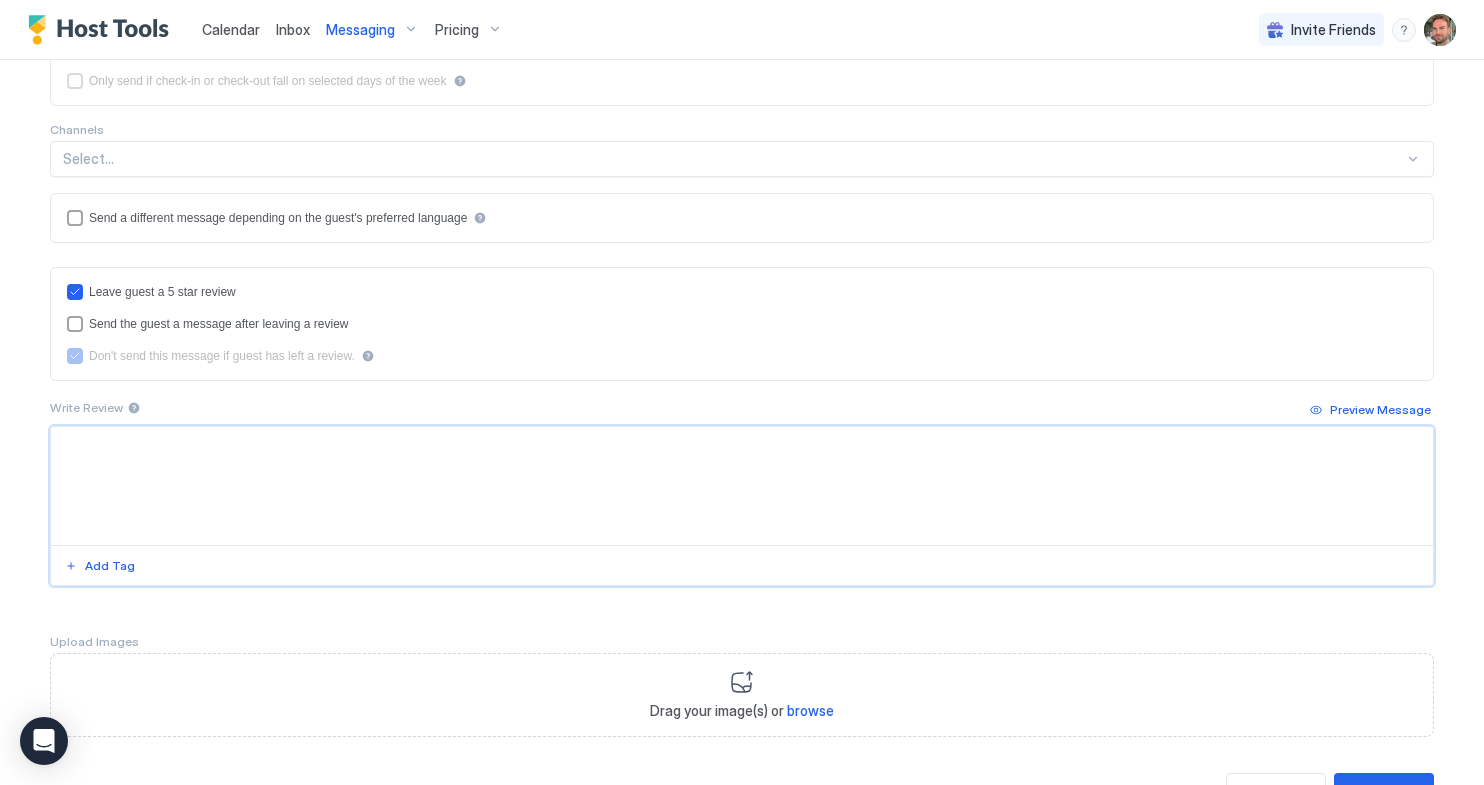click at bounding box center (742, 486) 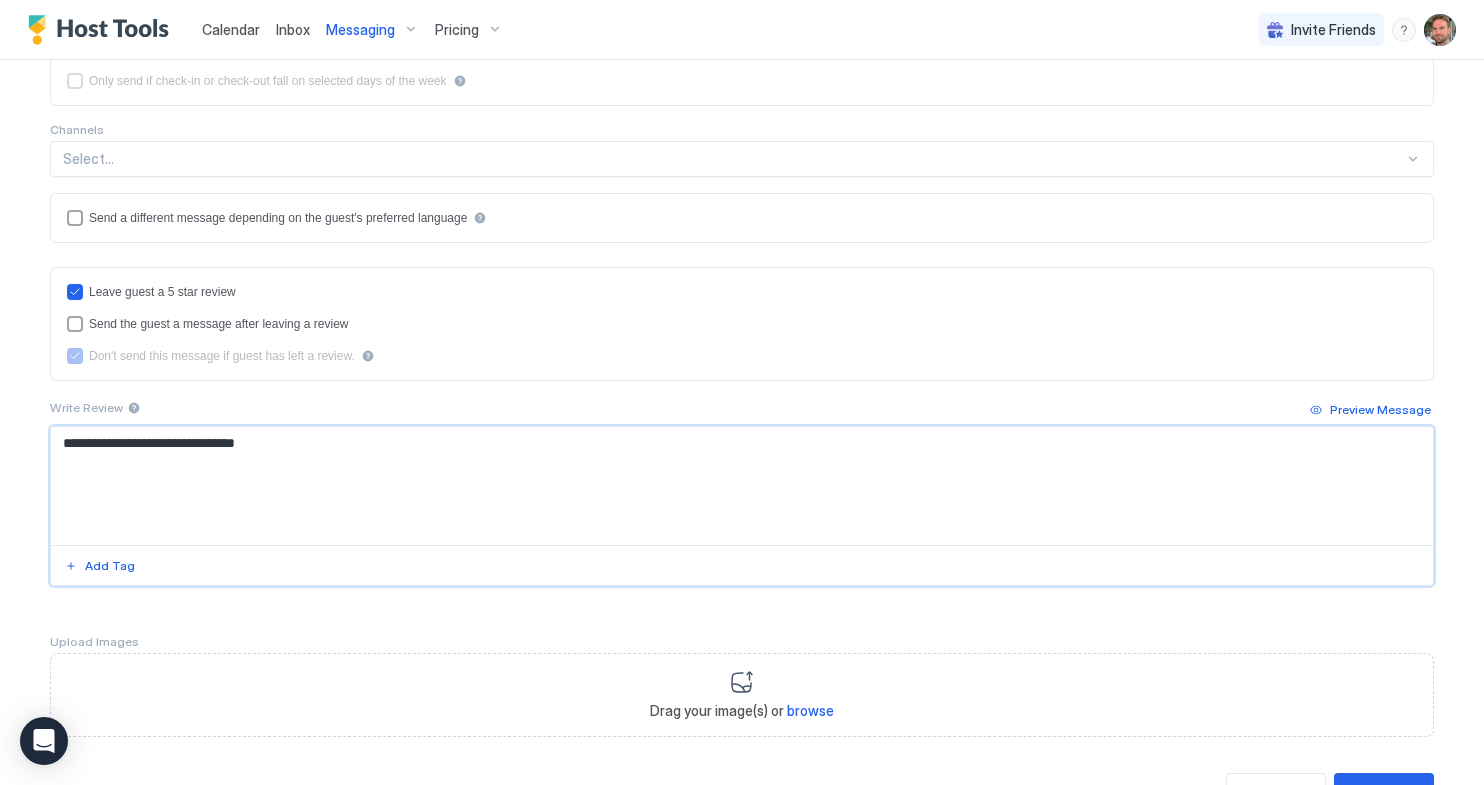 type on "**********" 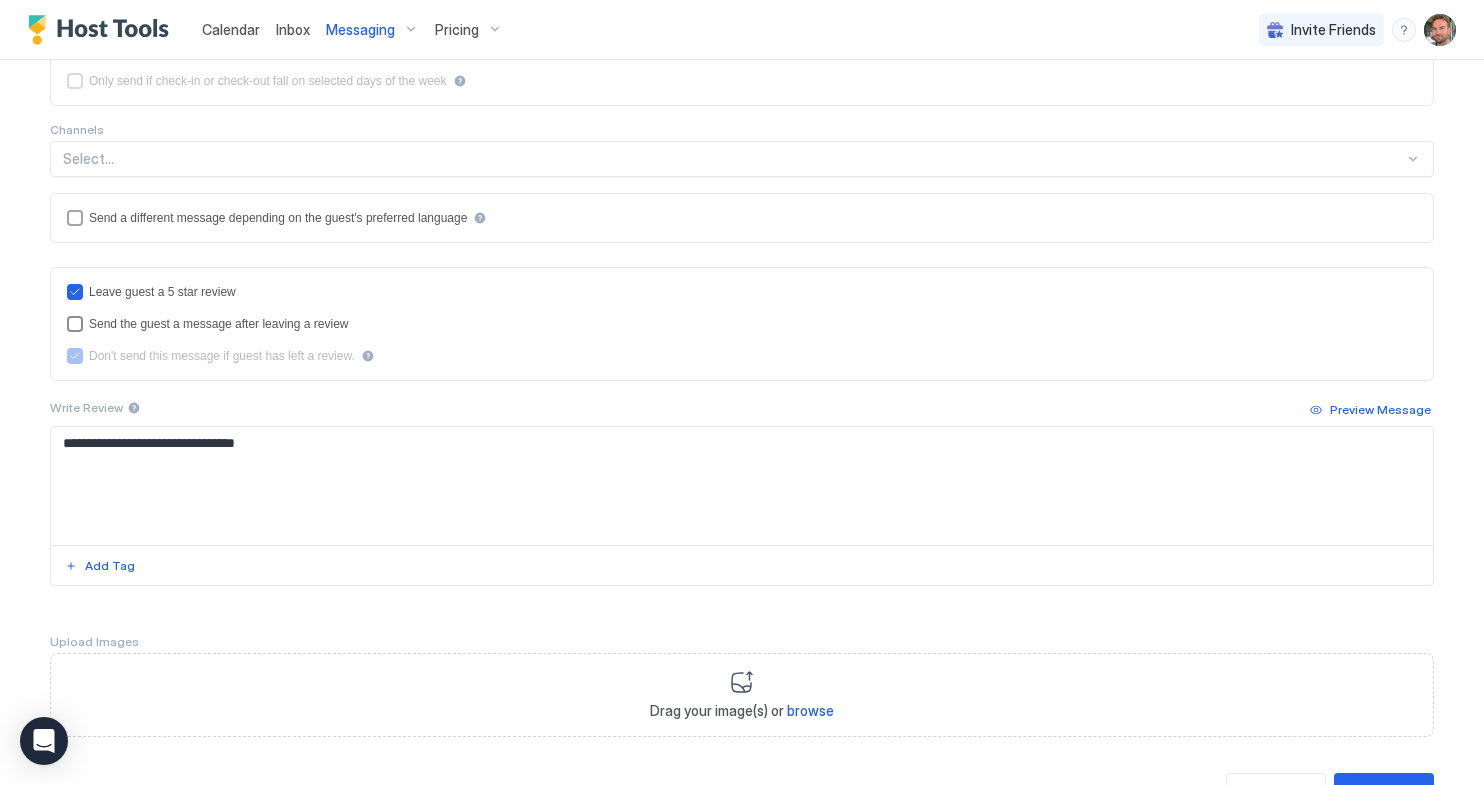 click on "Send the guest a message after leaving a review" at bounding box center (219, 324) 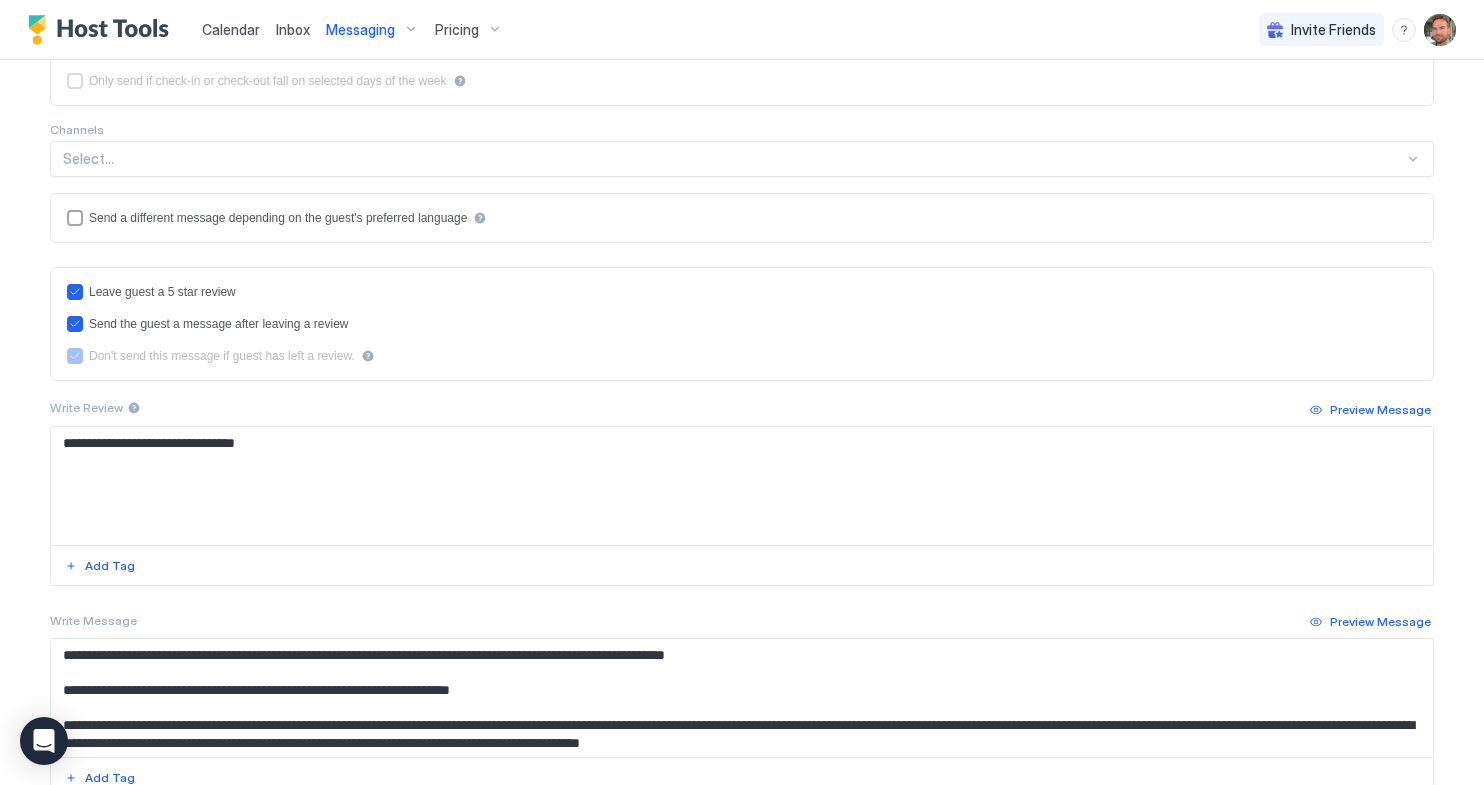 scroll, scrollTop: 683, scrollLeft: 0, axis: vertical 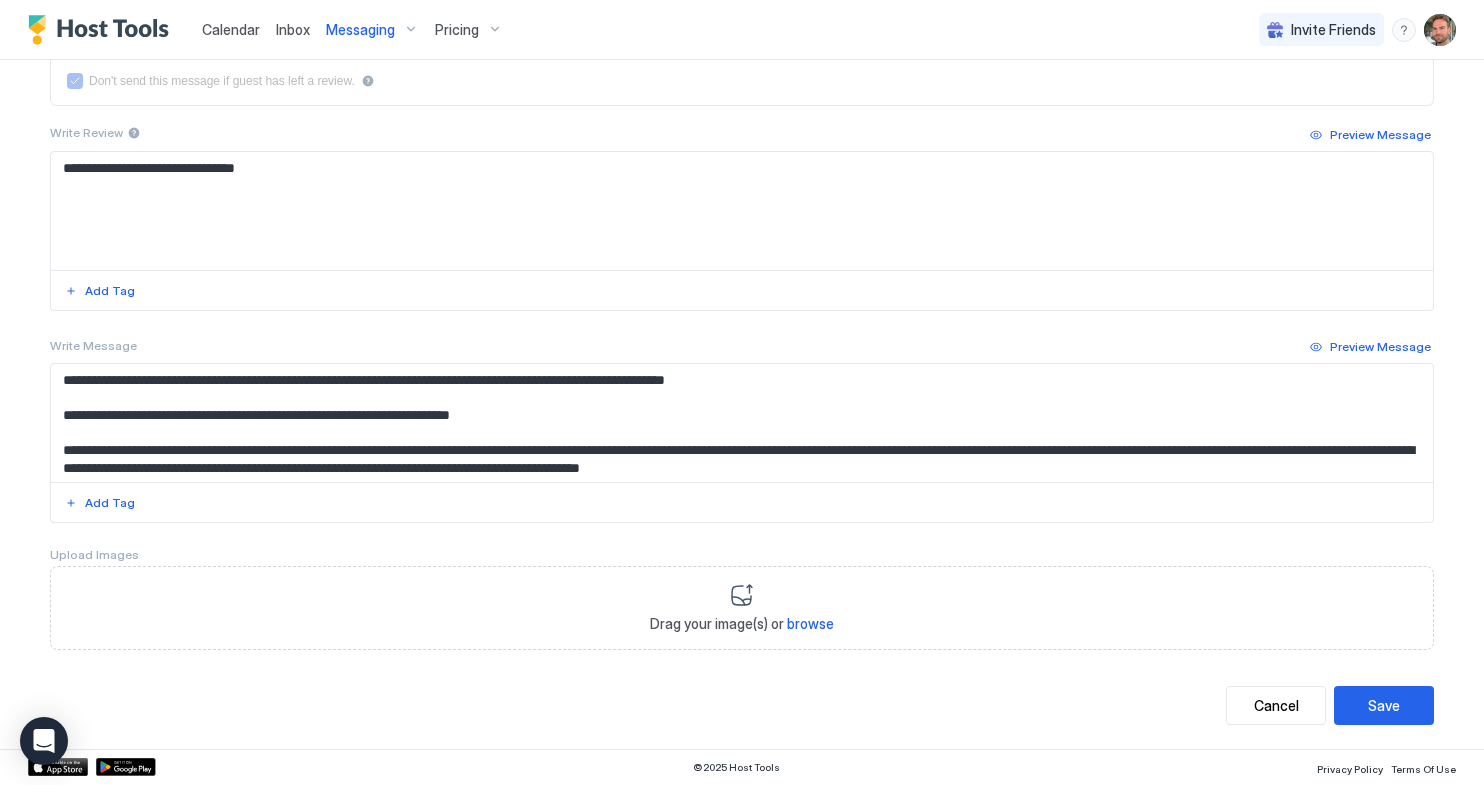 click on "**********" at bounding box center (742, 423) 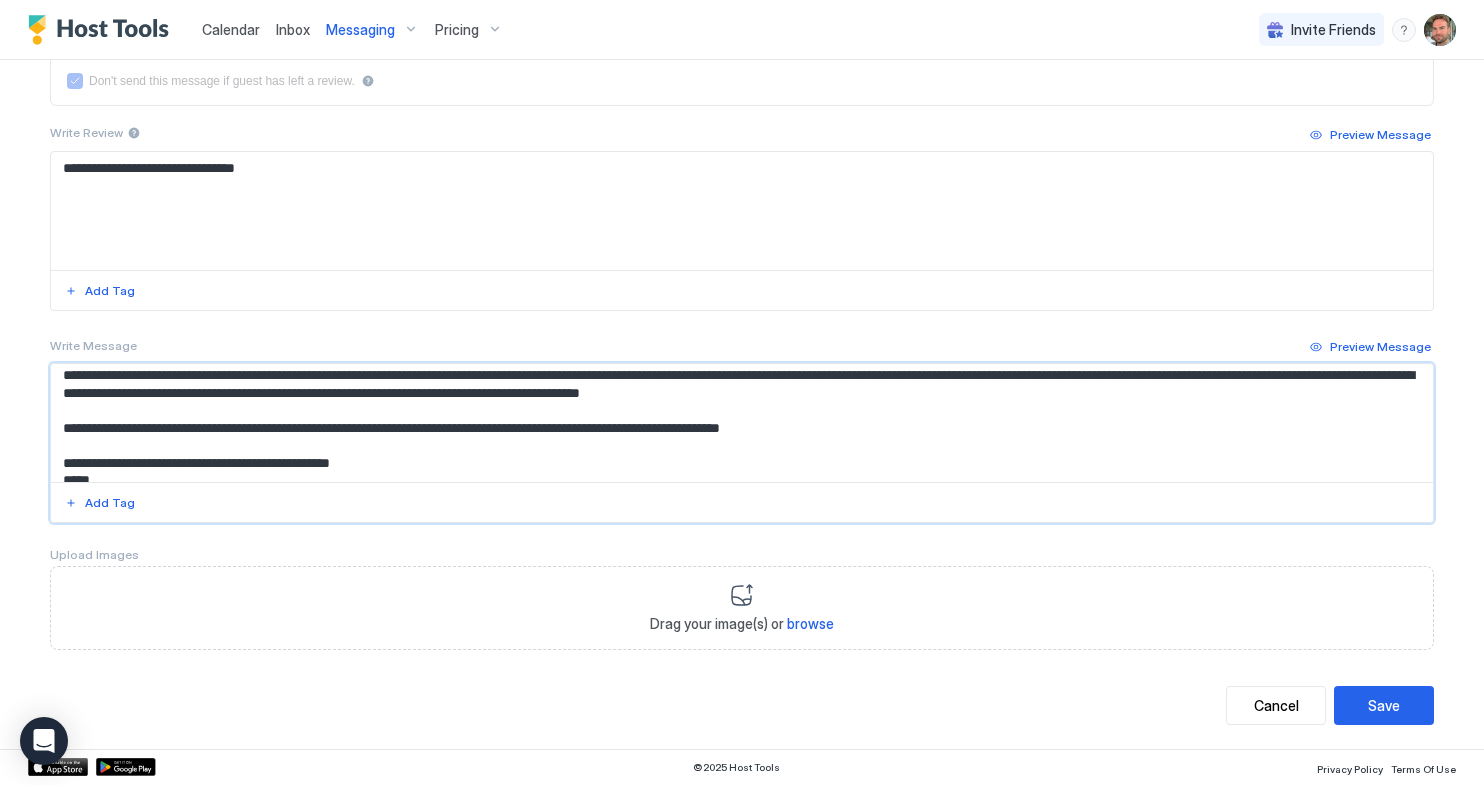 scroll, scrollTop: 91, scrollLeft: 0, axis: vertical 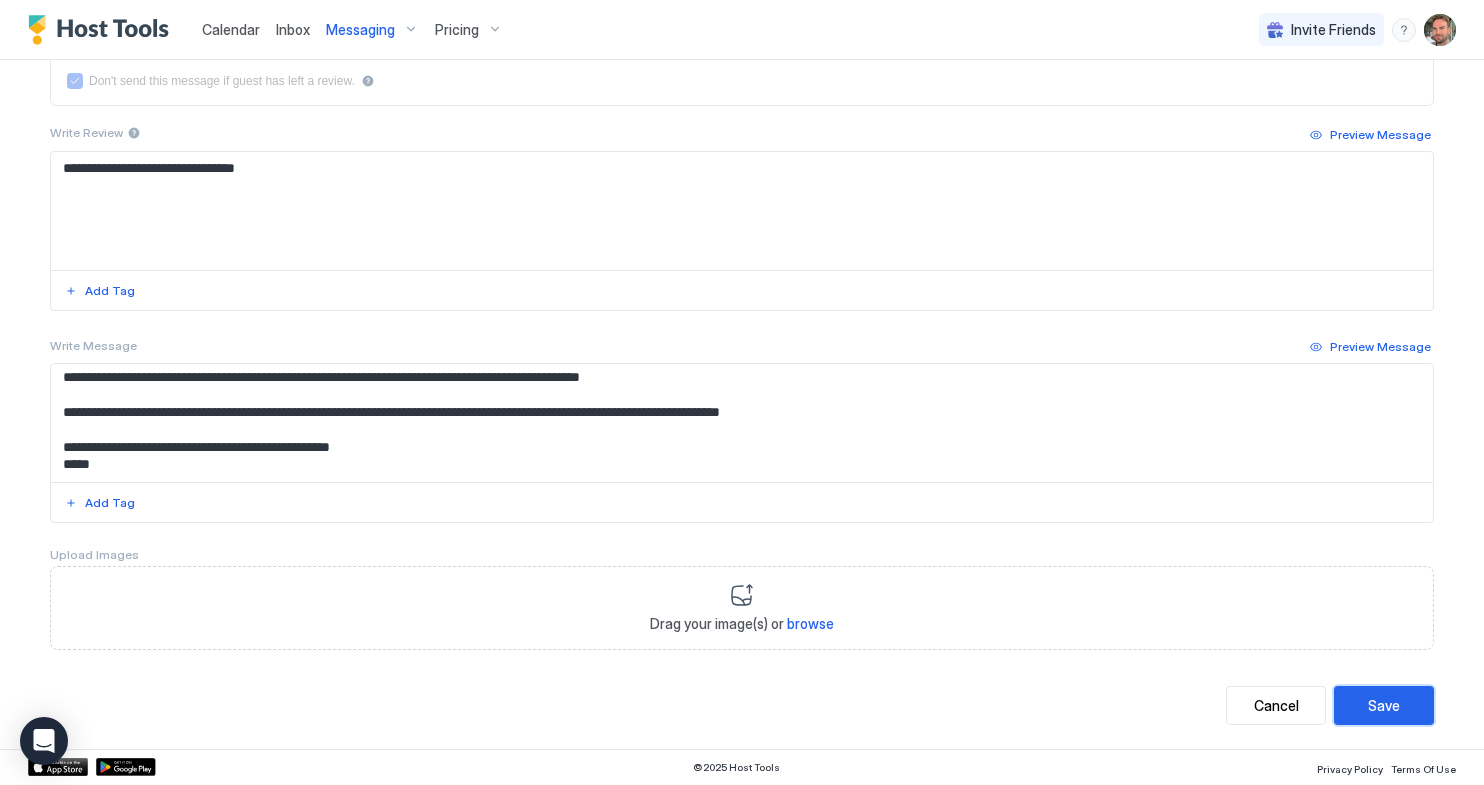 click on "Save" at bounding box center (1384, 705) 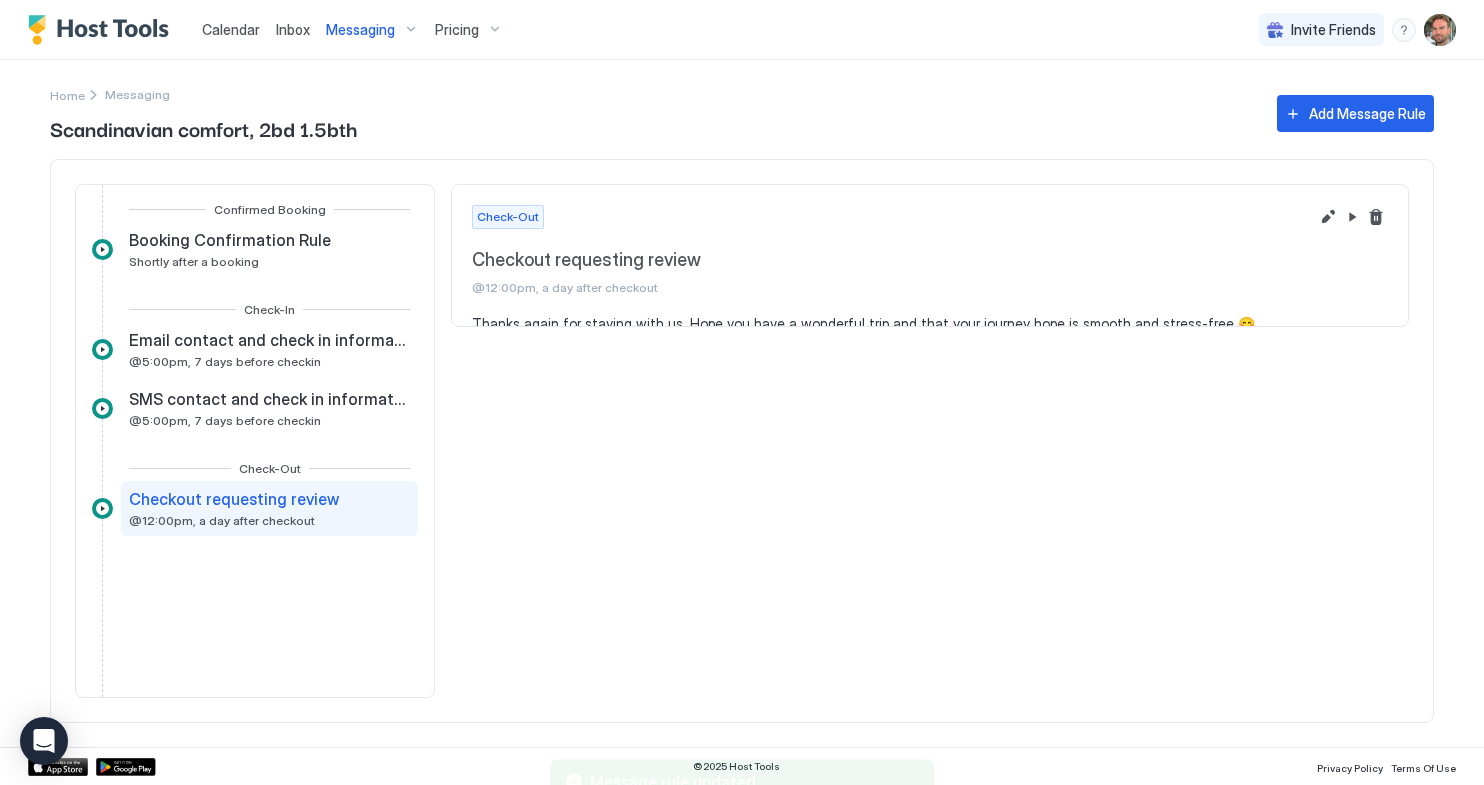 scroll, scrollTop: 0, scrollLeft: 0, axis: both 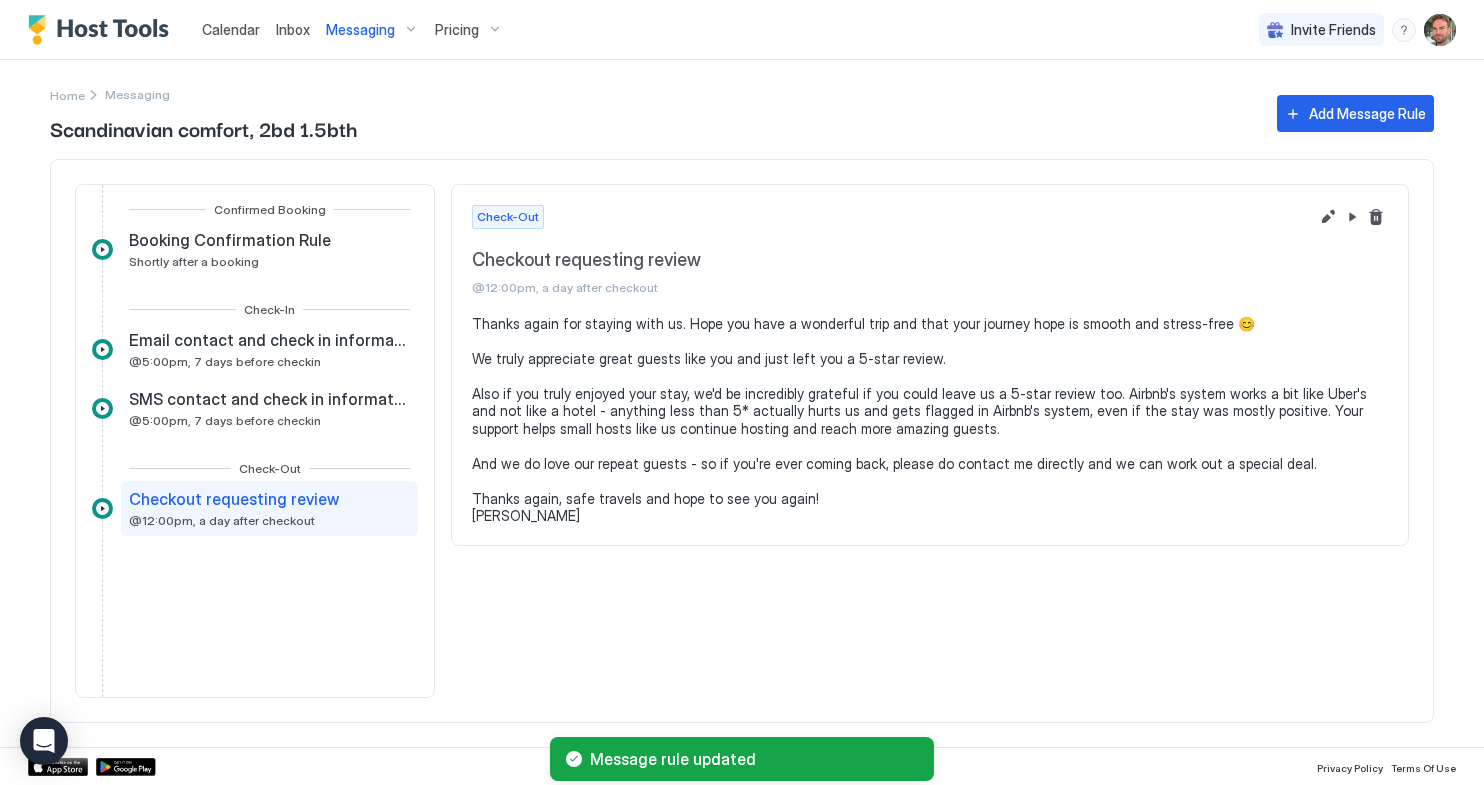 click on "Messaging" at bounding box center (360, 30) 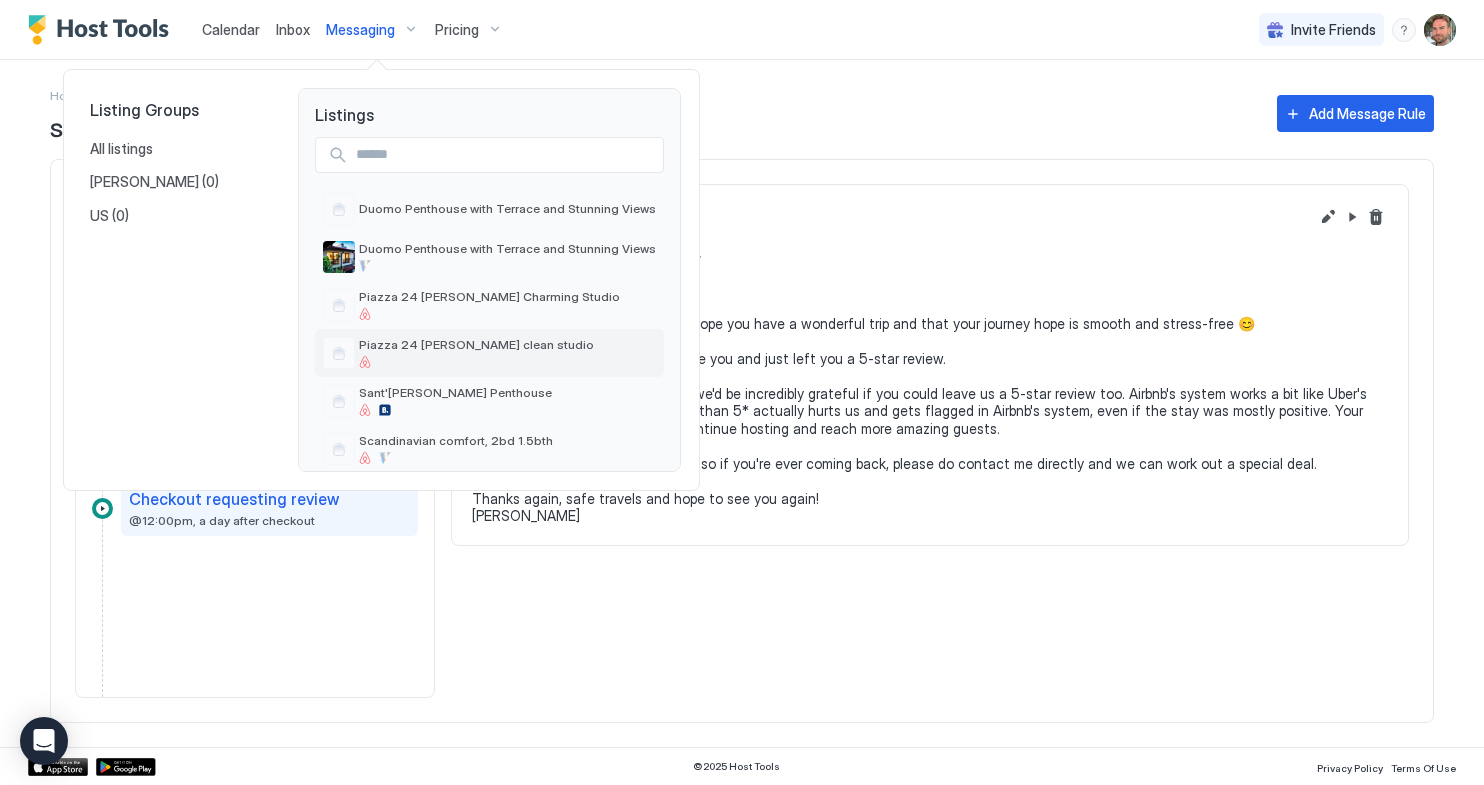 click on "[PERSON_NAME] 24 [PERSON_NAME] clean studio" at bounding box center (476, 344) 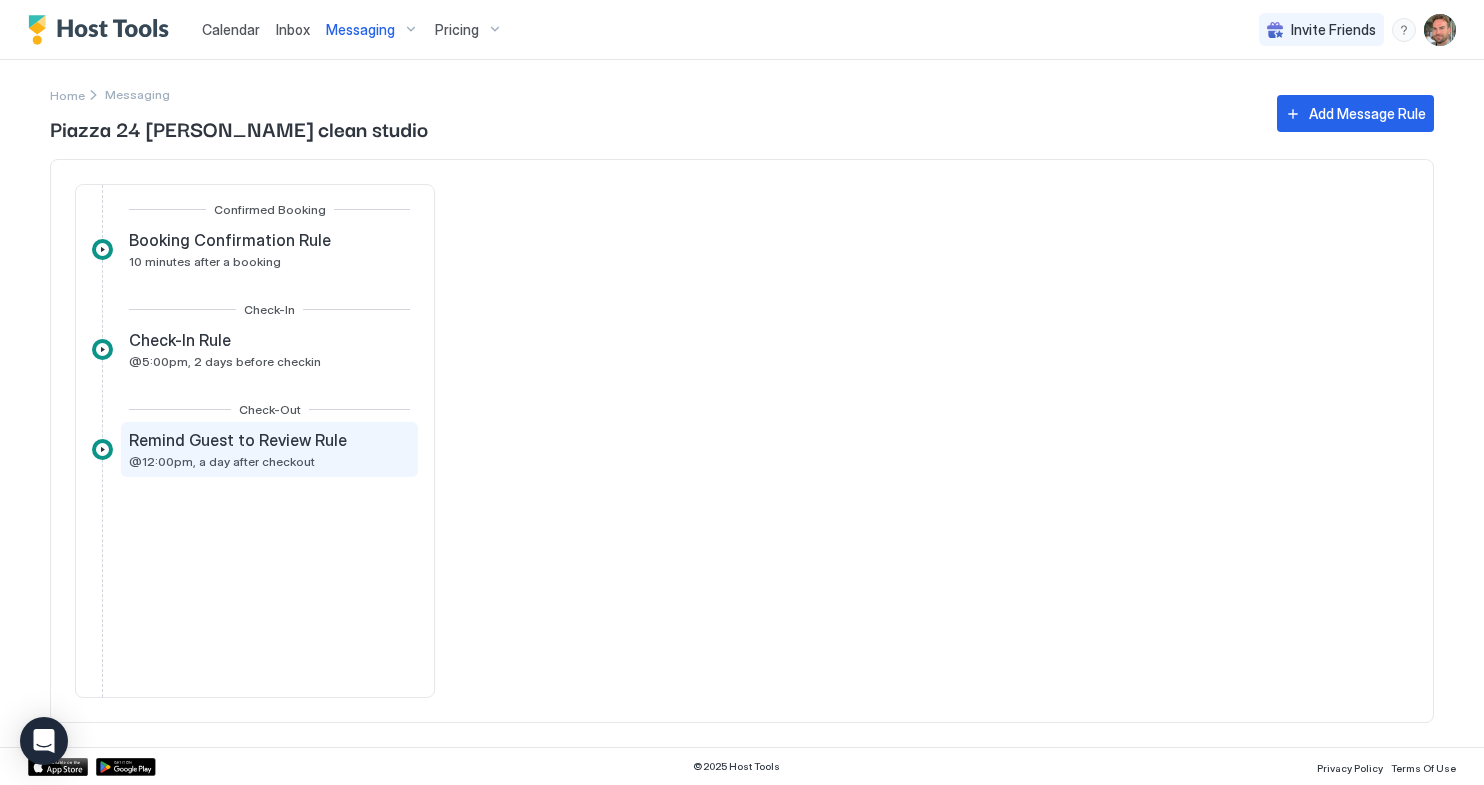 click on "Remind Guest to Review Rule" at bounding box center (238, 440) 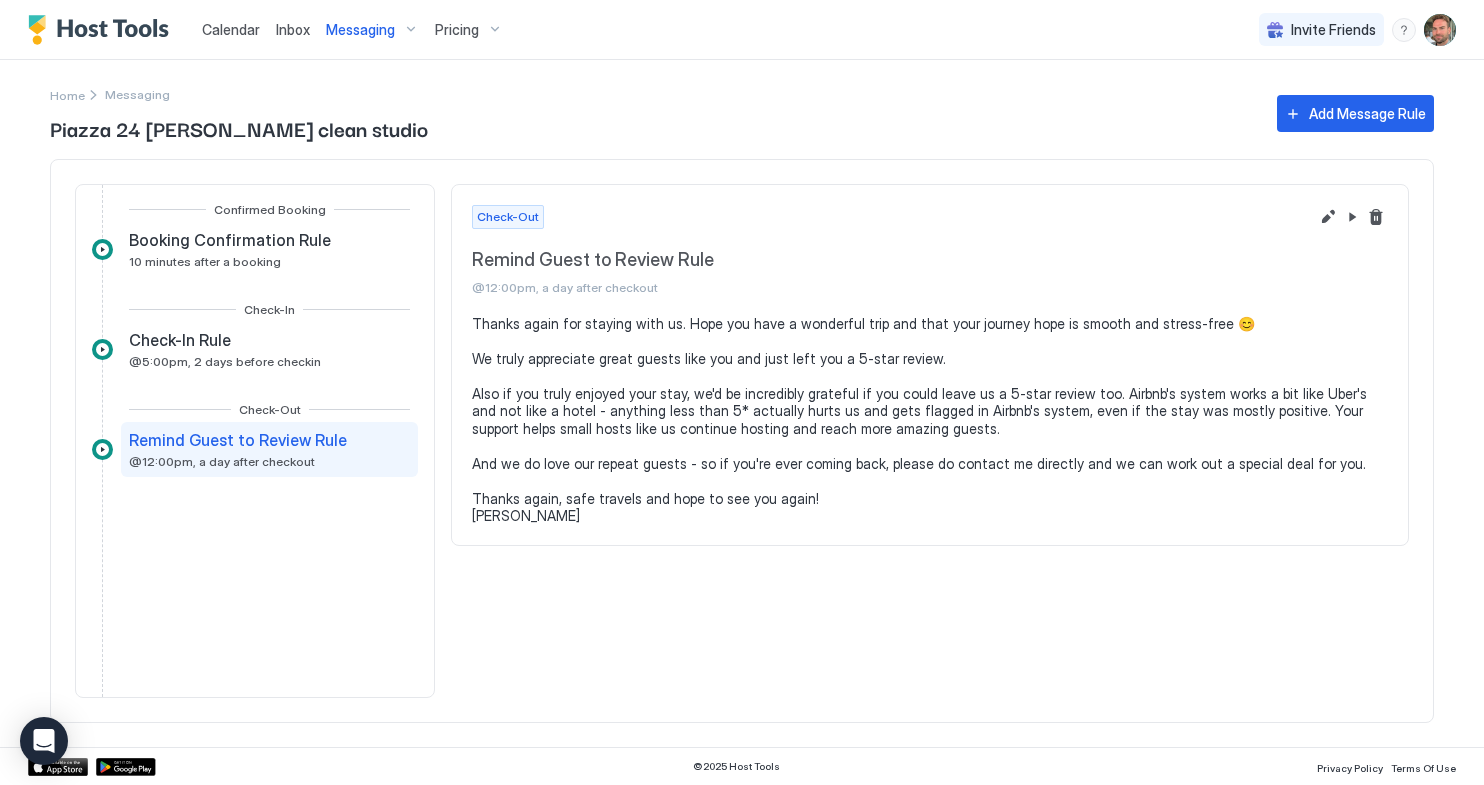 click on "Messaging" at bounding box center [360, 30] 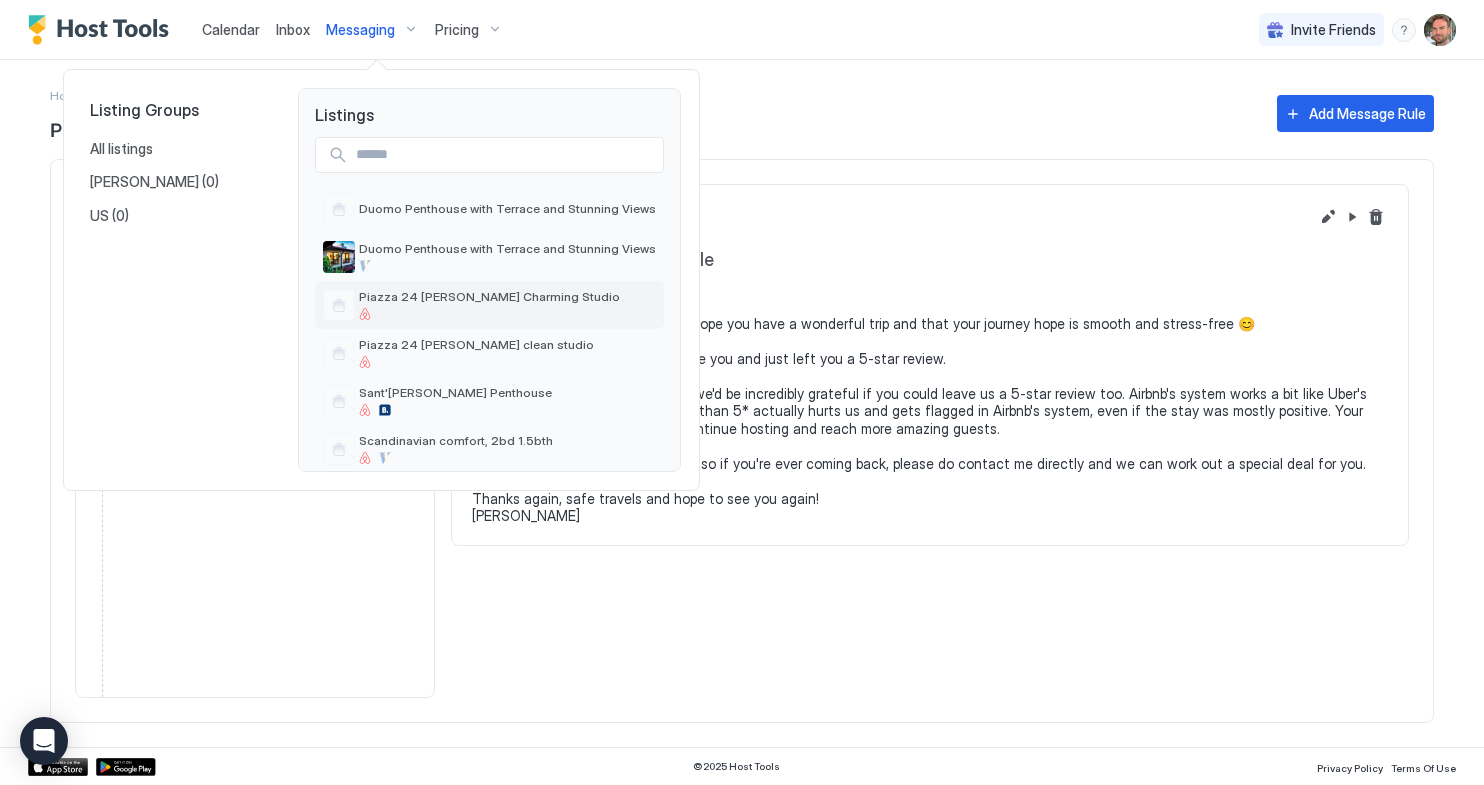 click on "Piazza 24 [PERSON_NAME] Charming Studio" at bounding box center (489, 296) 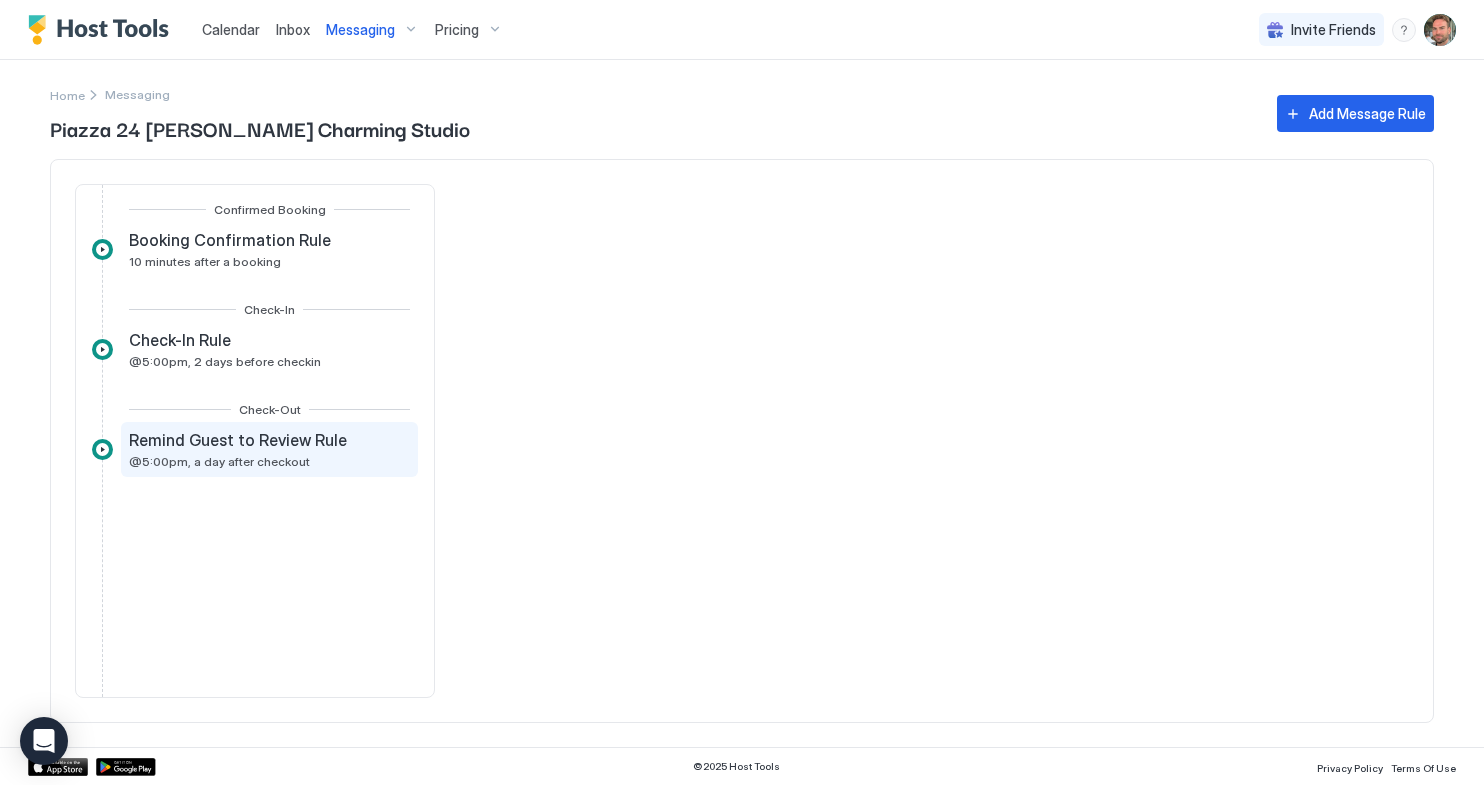 click on "Remind Guest to Review Rule" at bounding box center (238, 440) 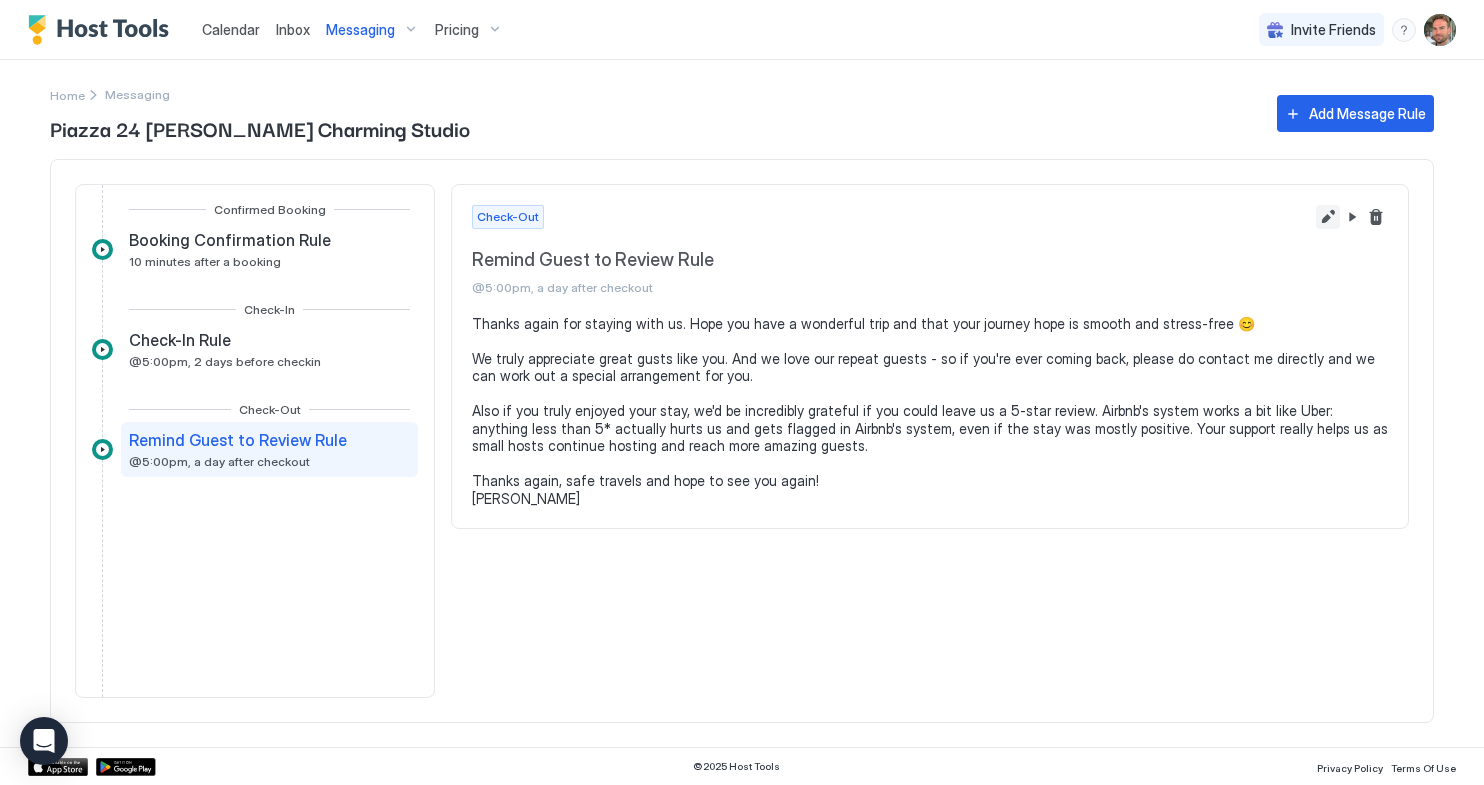 click at bounding box center (1328, 217) 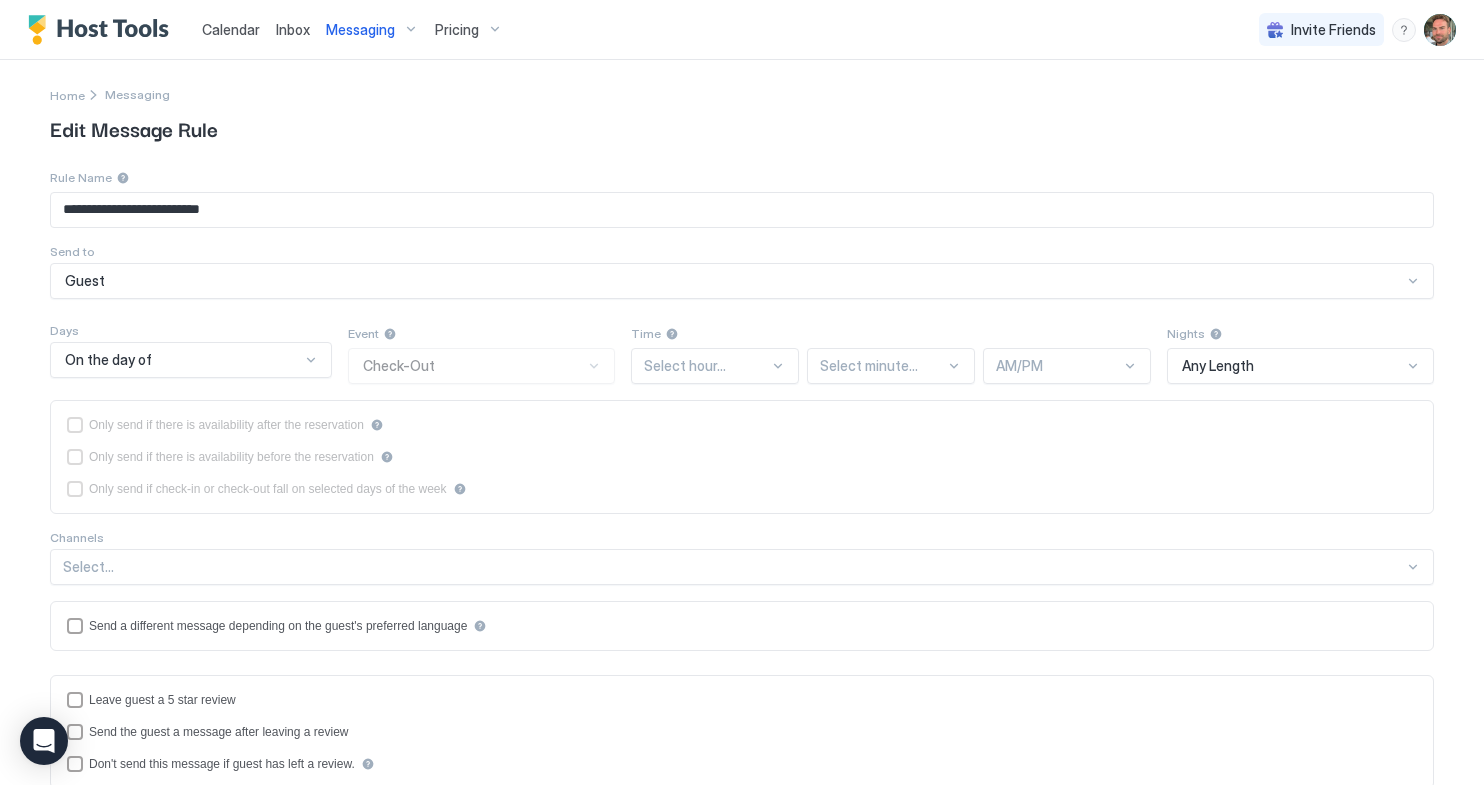 type on "**********" 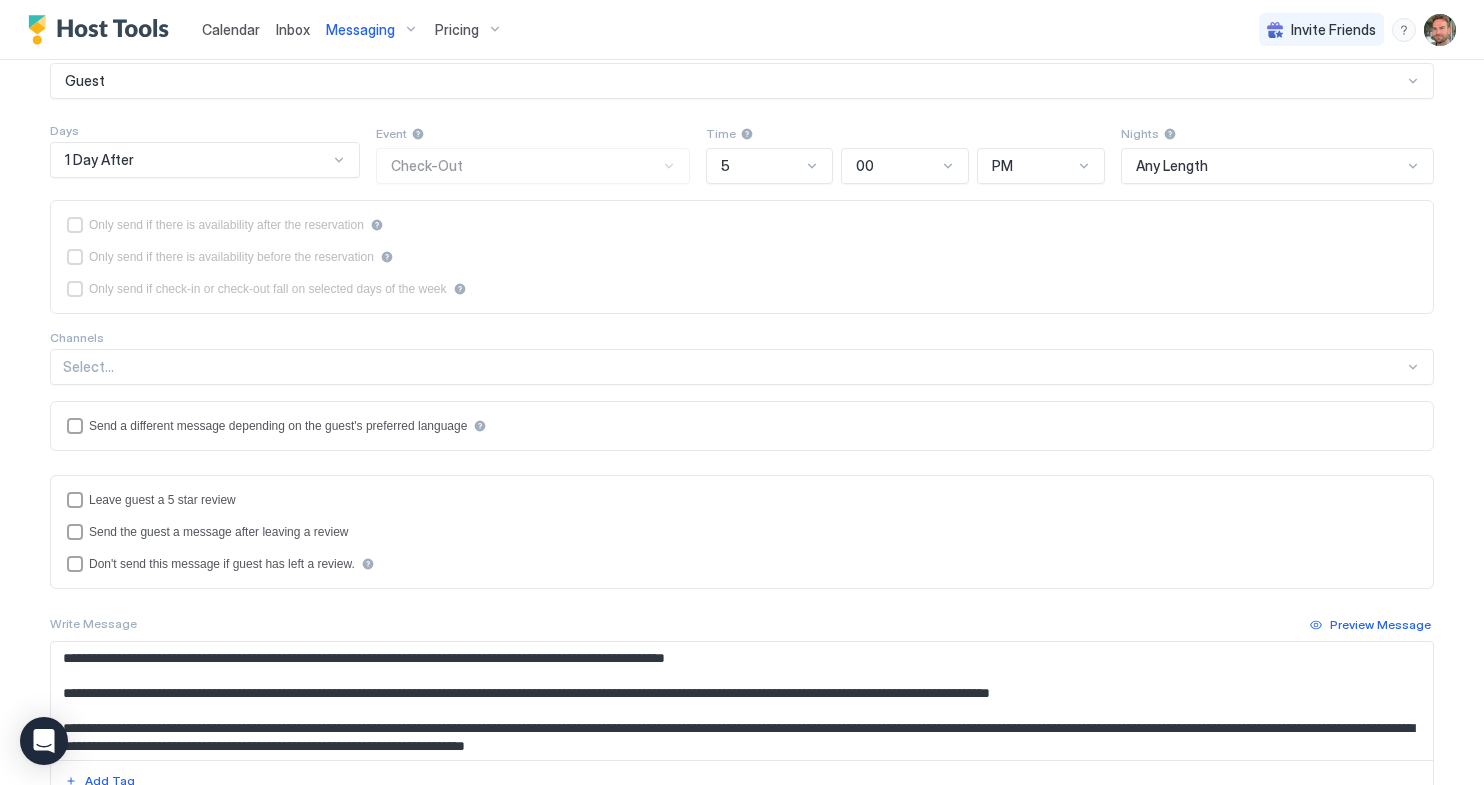 scroll, scrollTop: 204, scrollLeft: 0, axis: vertical 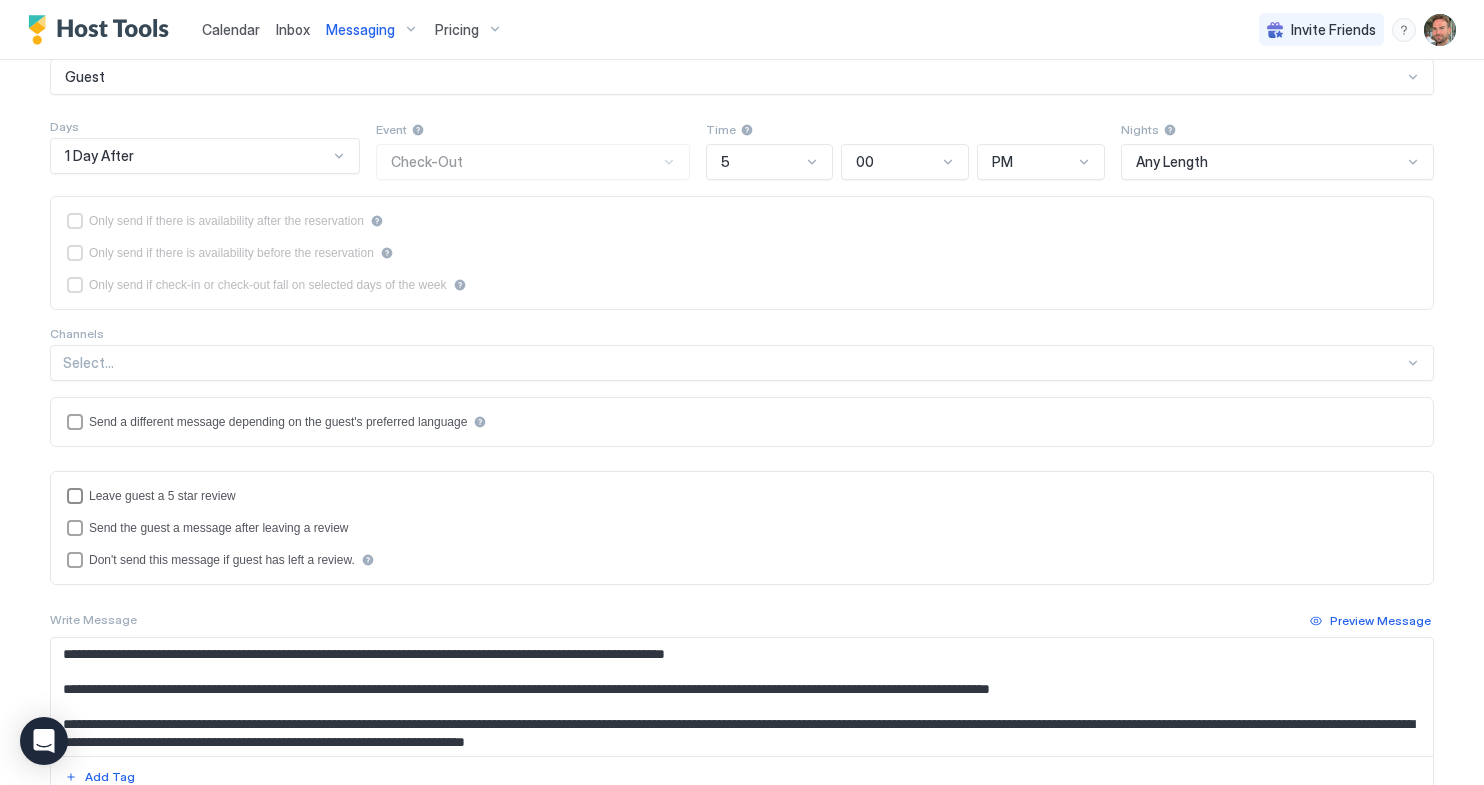 click on "Leave guest a 5 star review" at bounding box center (162, 496) 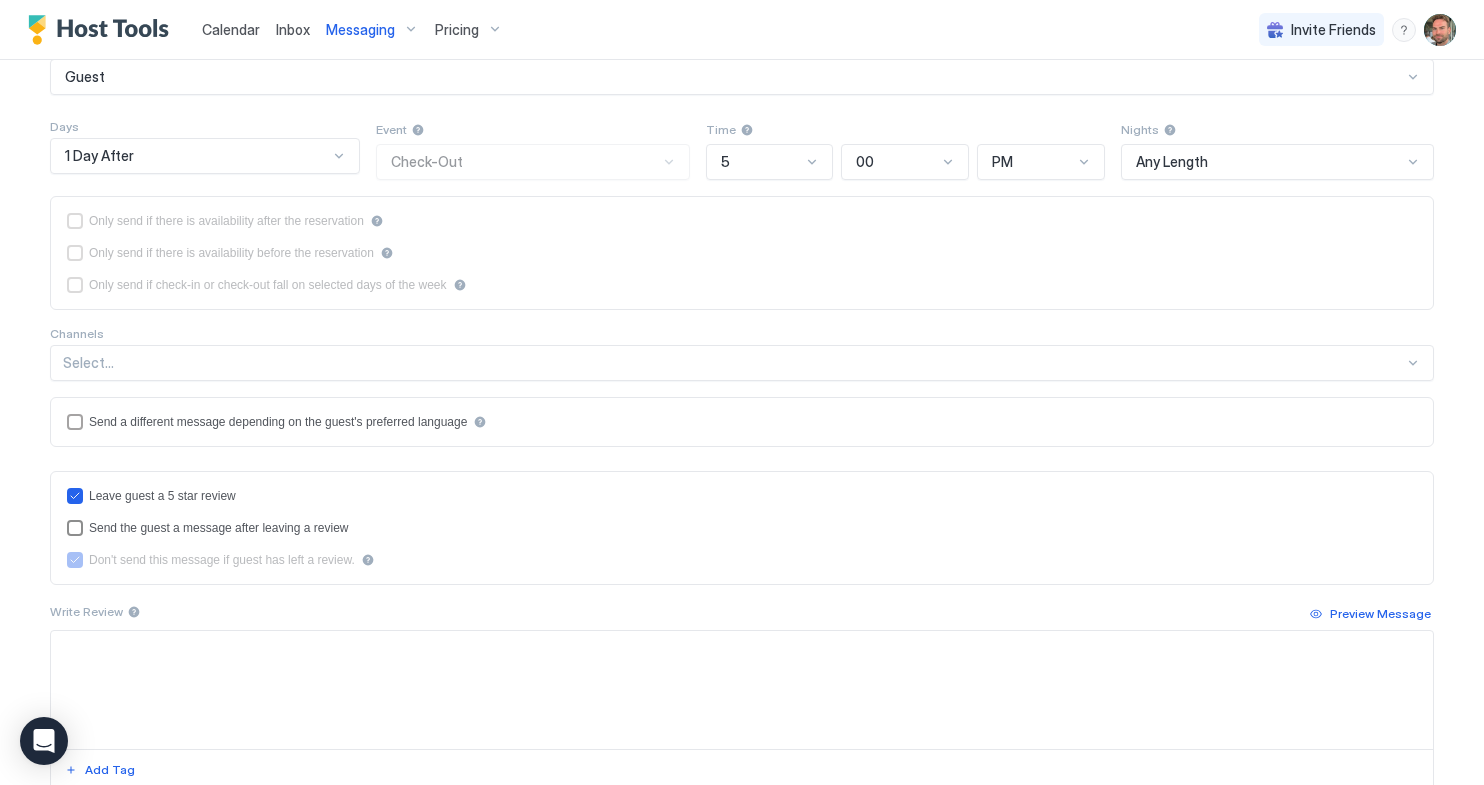 click on "Send the guest a message after leaving a review" at bounding box center [219, 528] 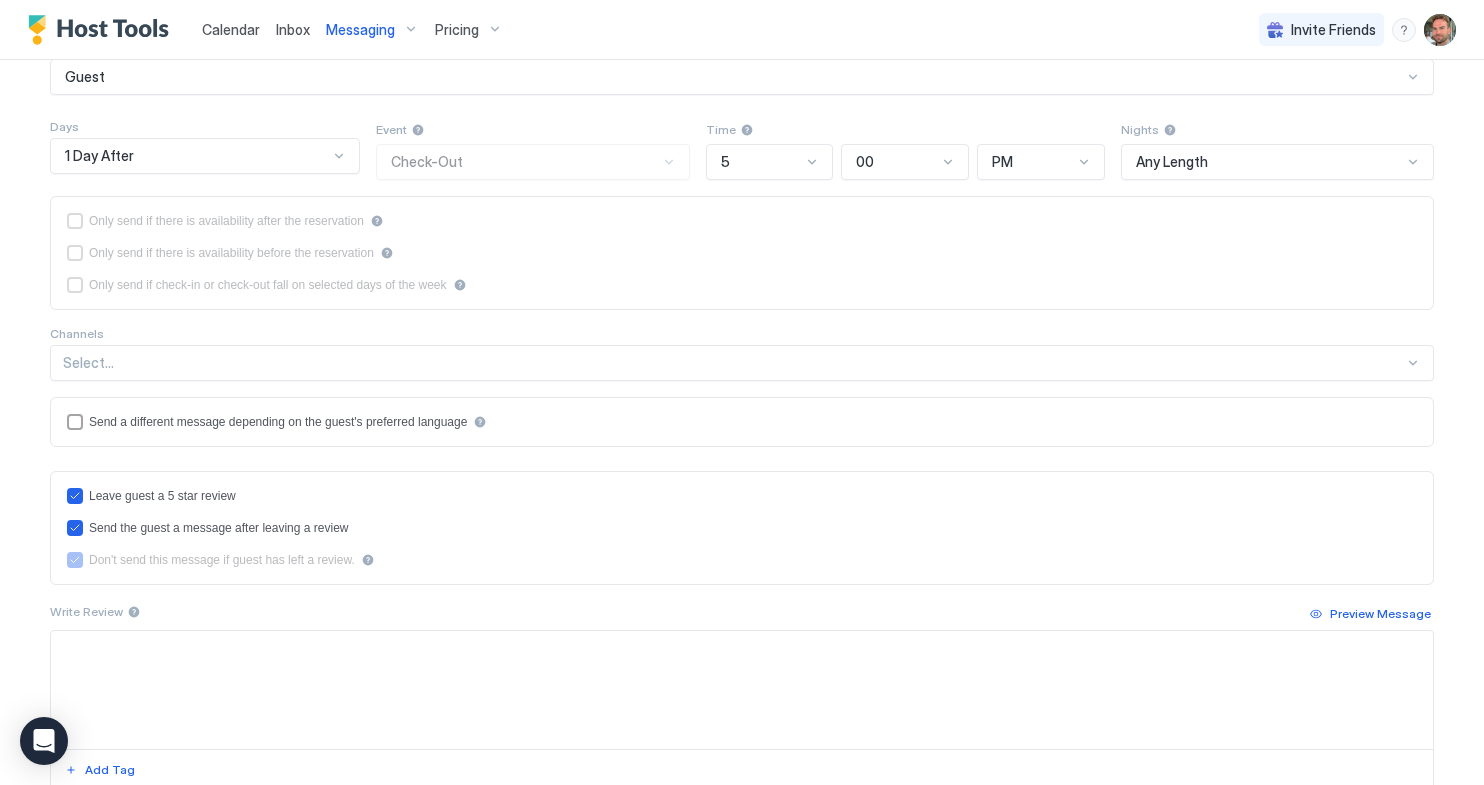 scroll, scrollTop: 306, scrollLeft: 0, axis: vertical 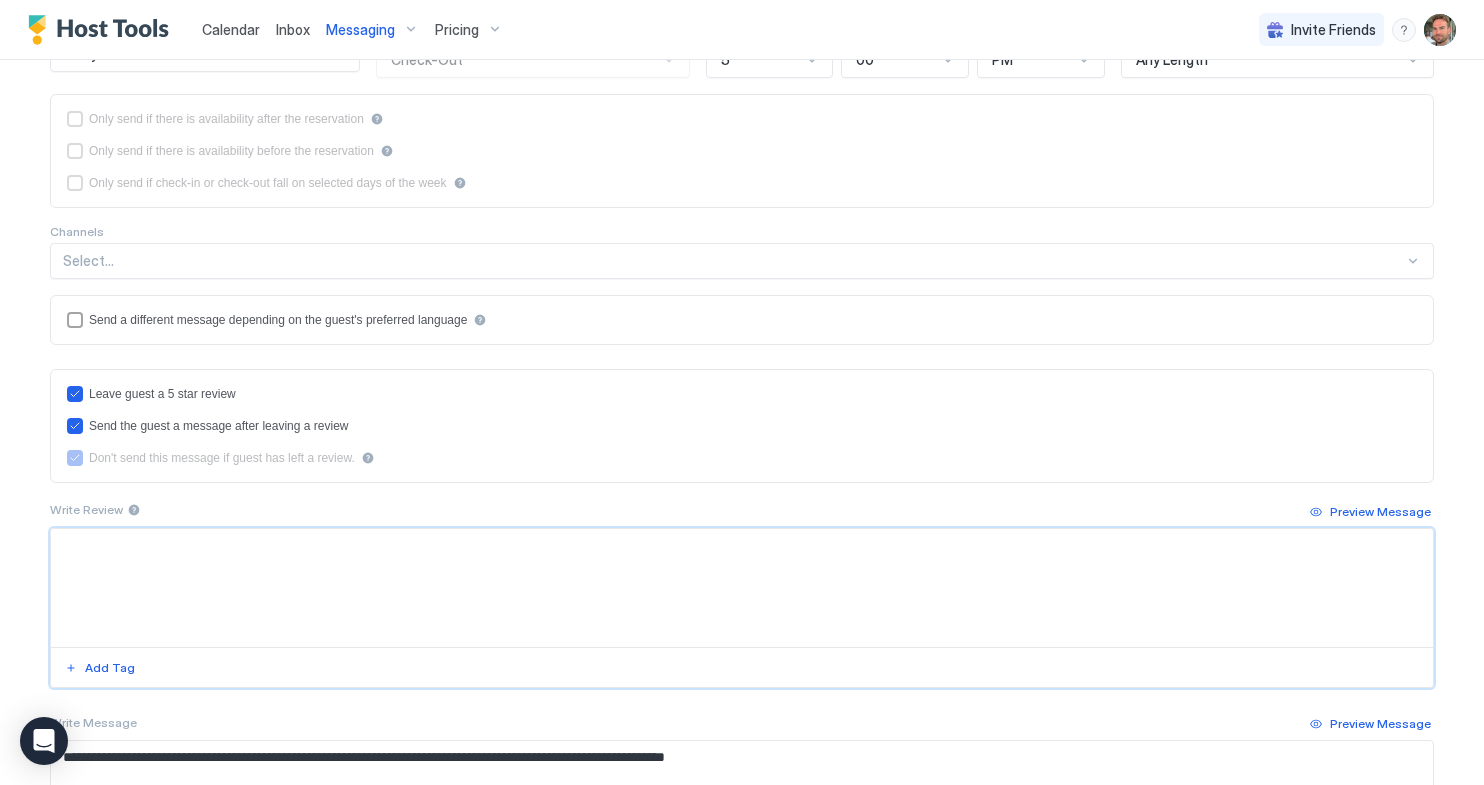 drag, startPoint x: 164, startPoint y: 603, endPoint x: 177, endPoint y: 592, distance: 17.029387 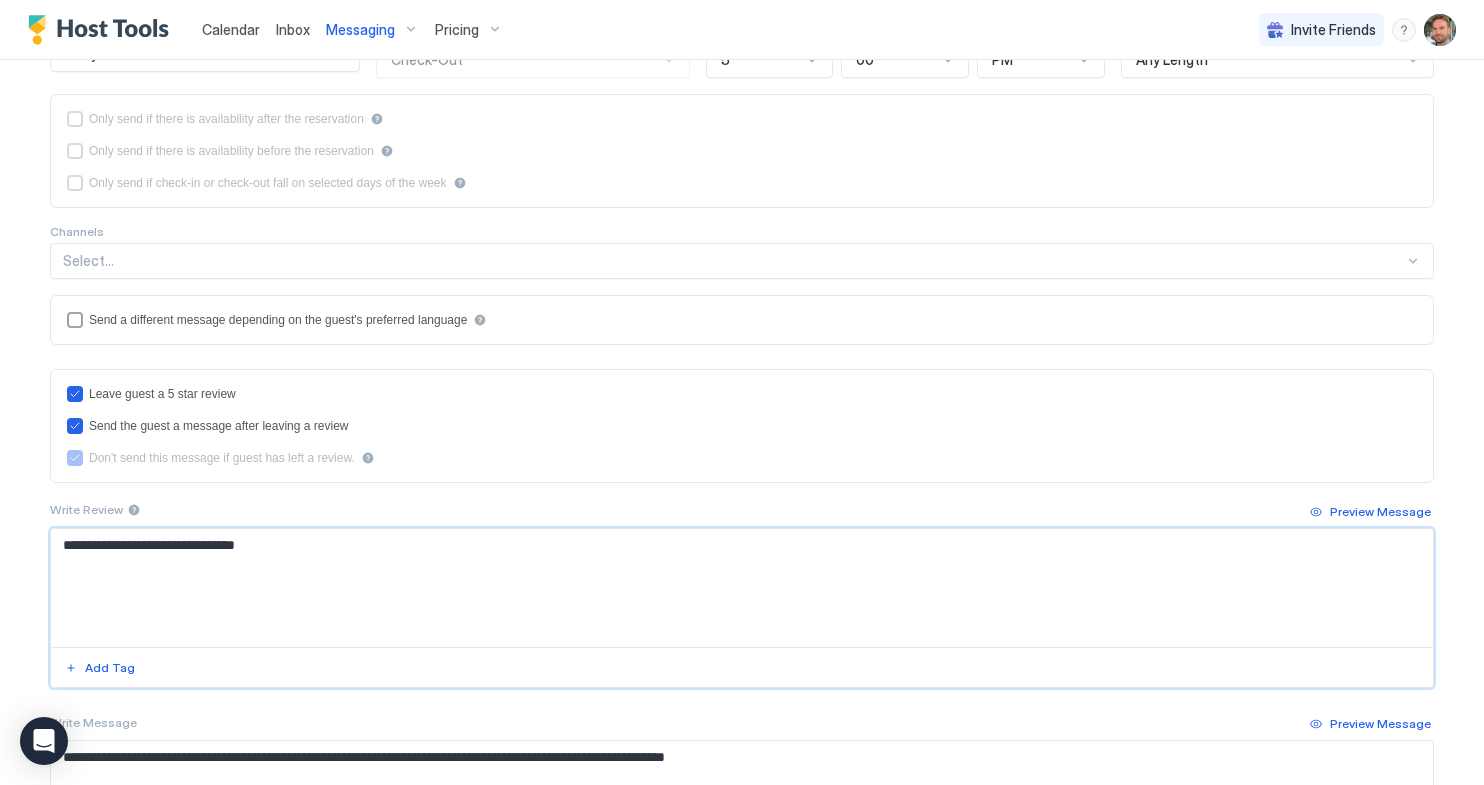 scroll, scrollTop: 683, scrollLeft: 0, axis: vertical 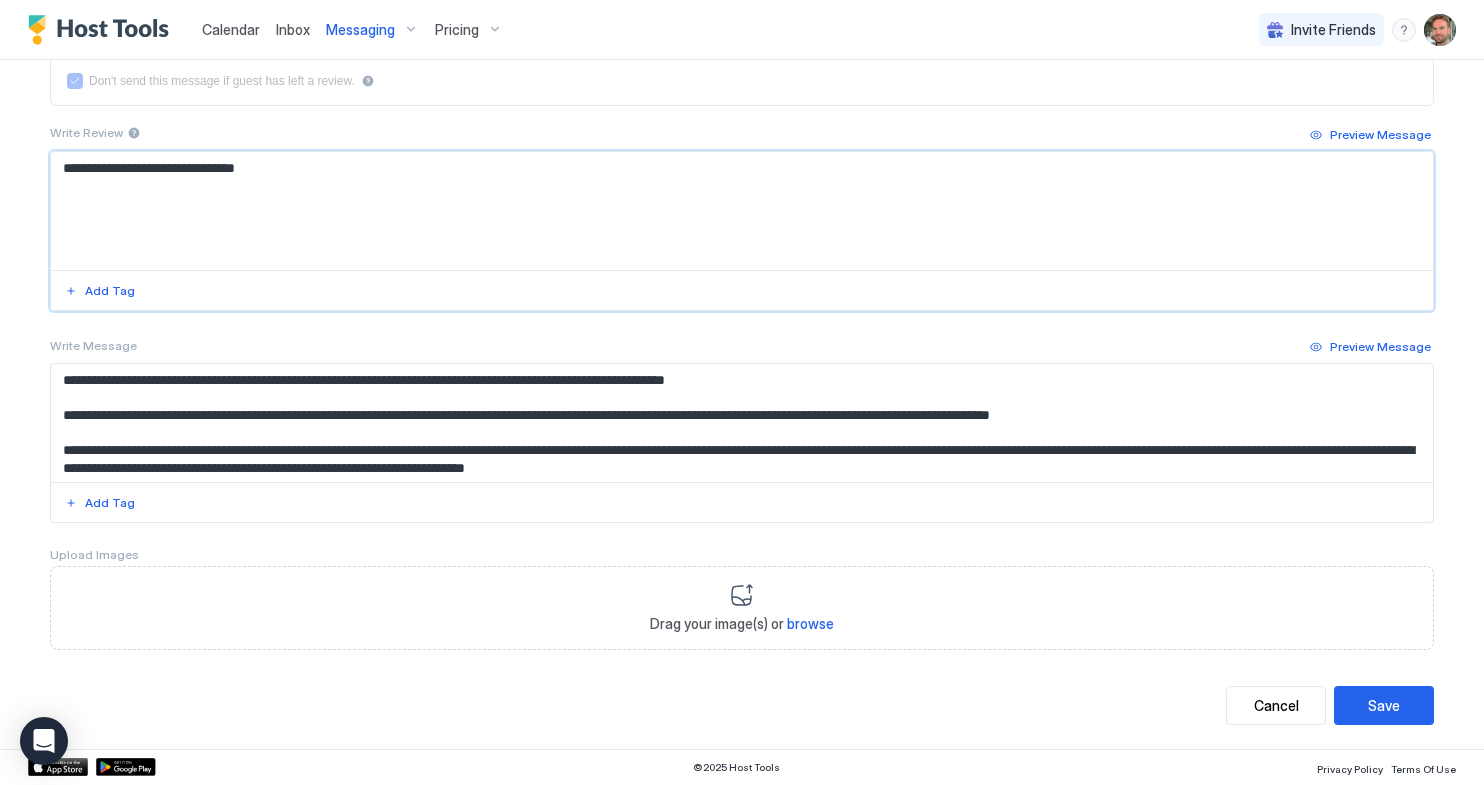 type on "**********" 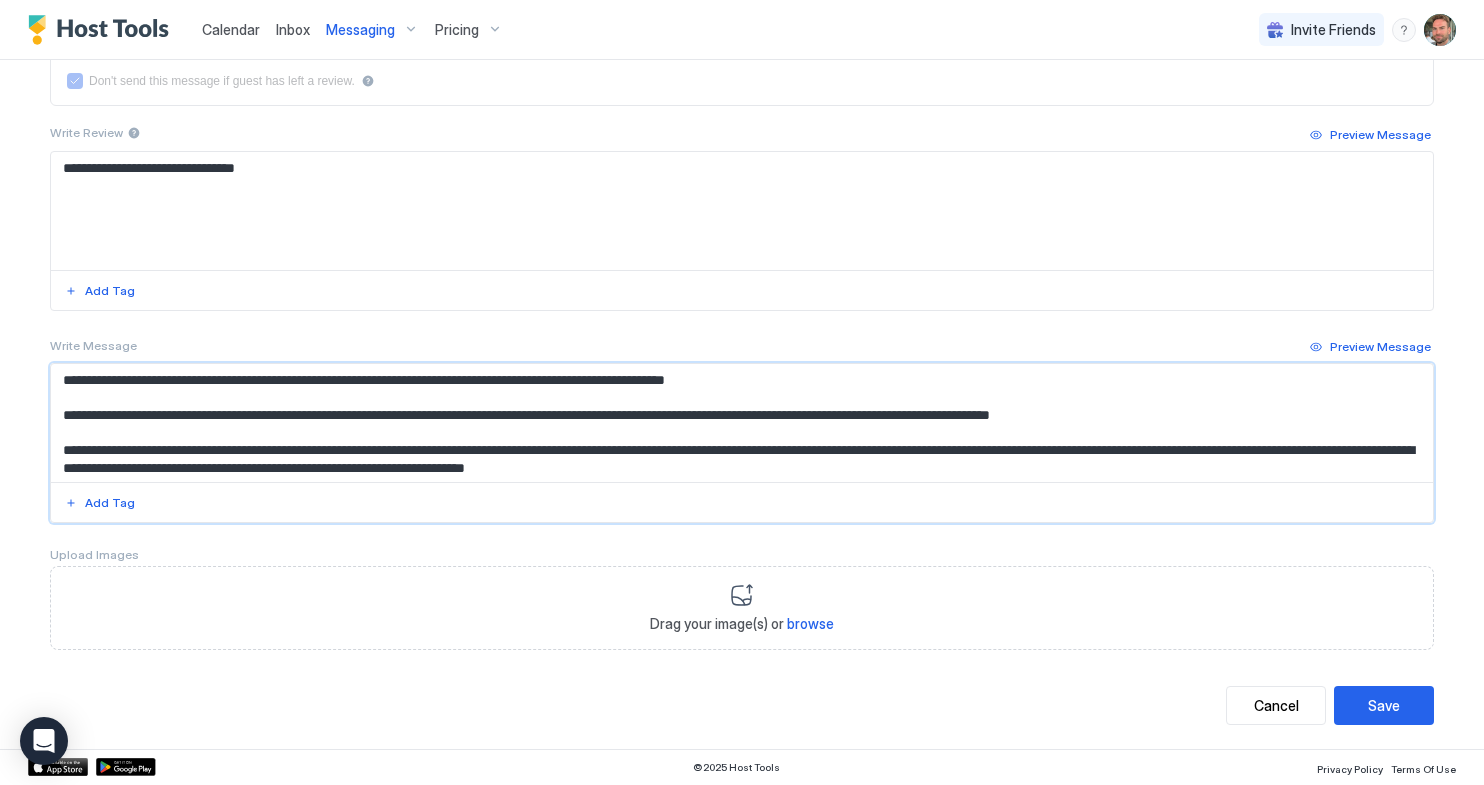click on "**********" at bounding box center [742, 423] 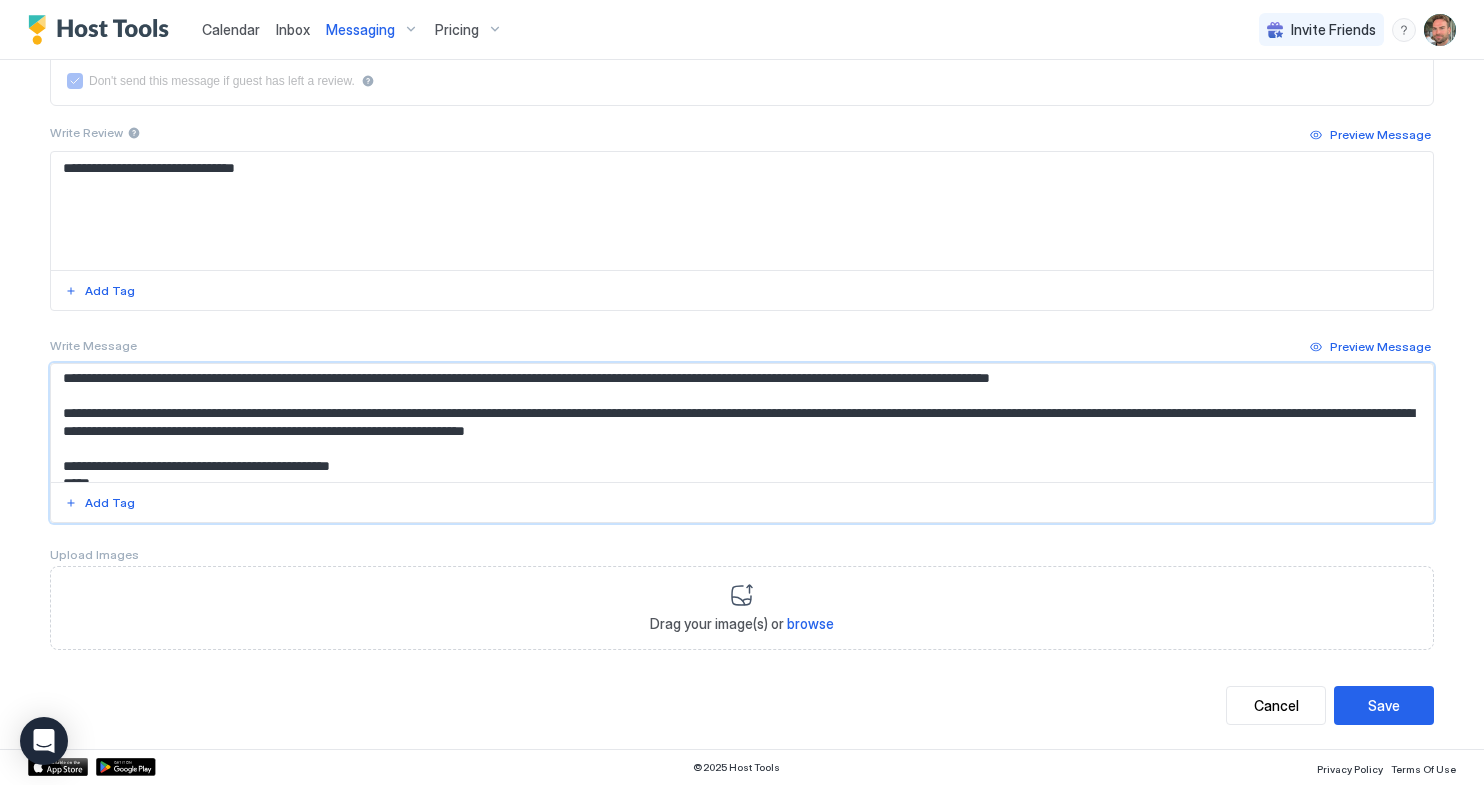 scroll, scrollTop: 56, scrollLeft: 0, axis: vertical 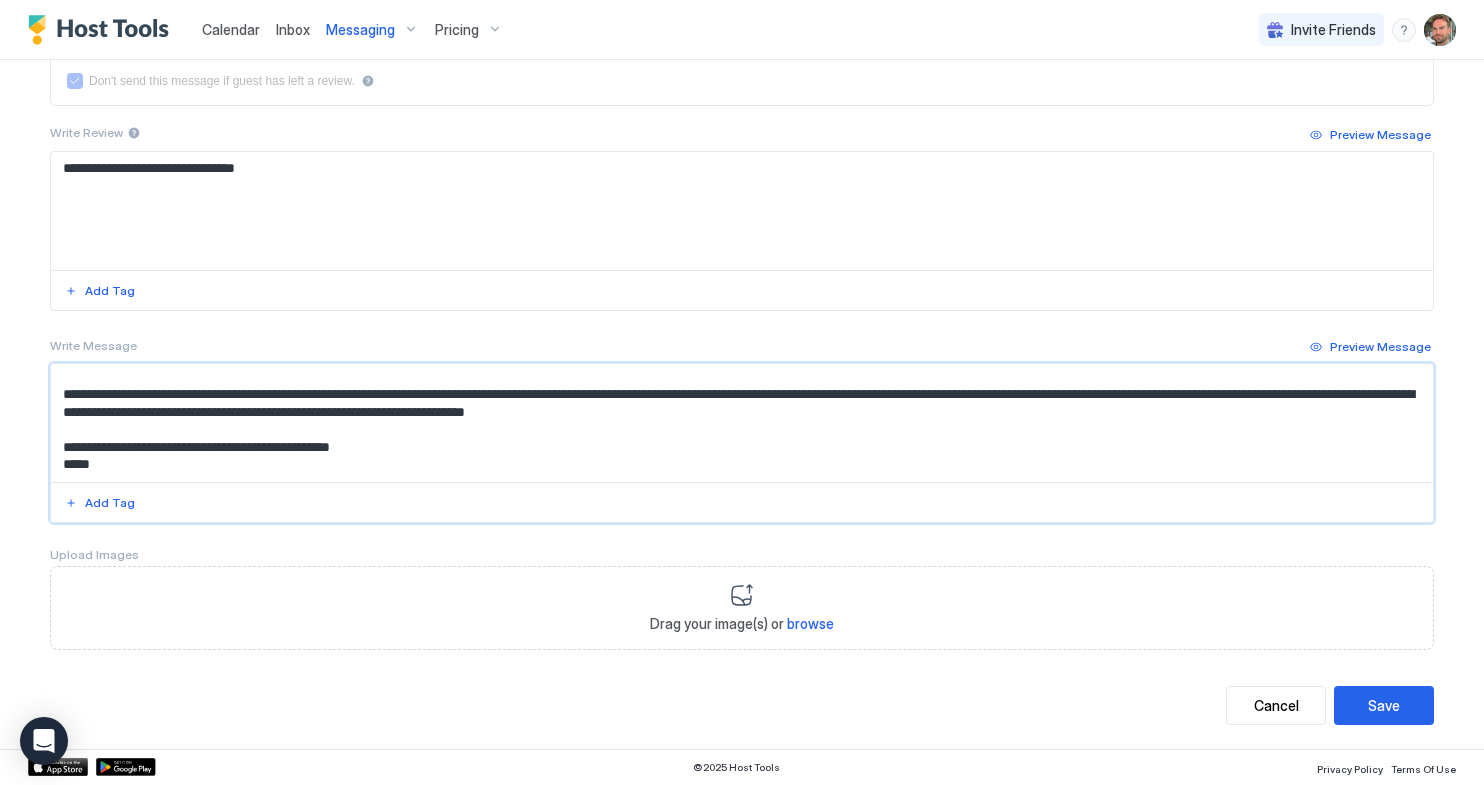 click on "**********" at bounding box center (742, 423) 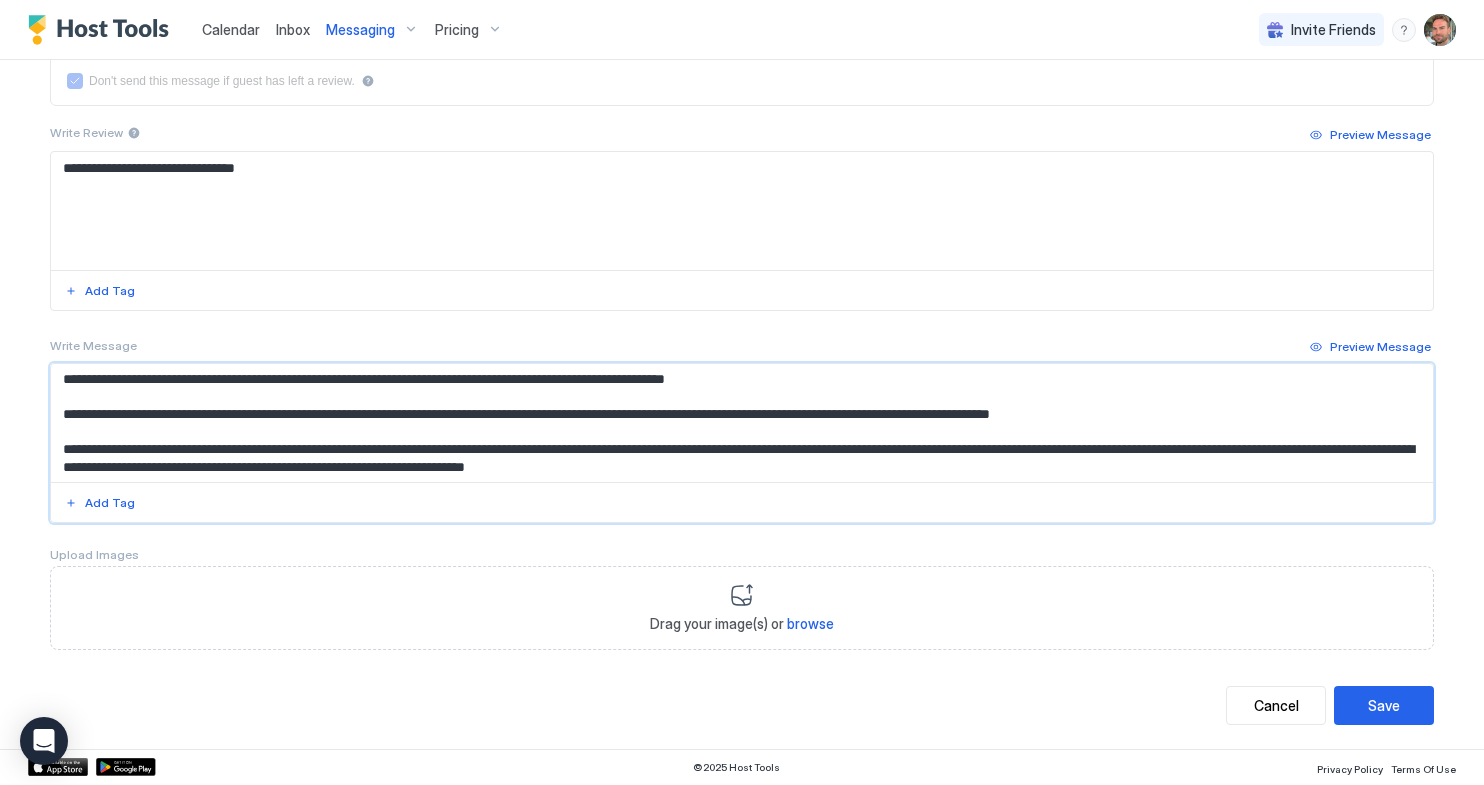 scroll, scrollTop: 0, scrollLeft: 0, axis: both 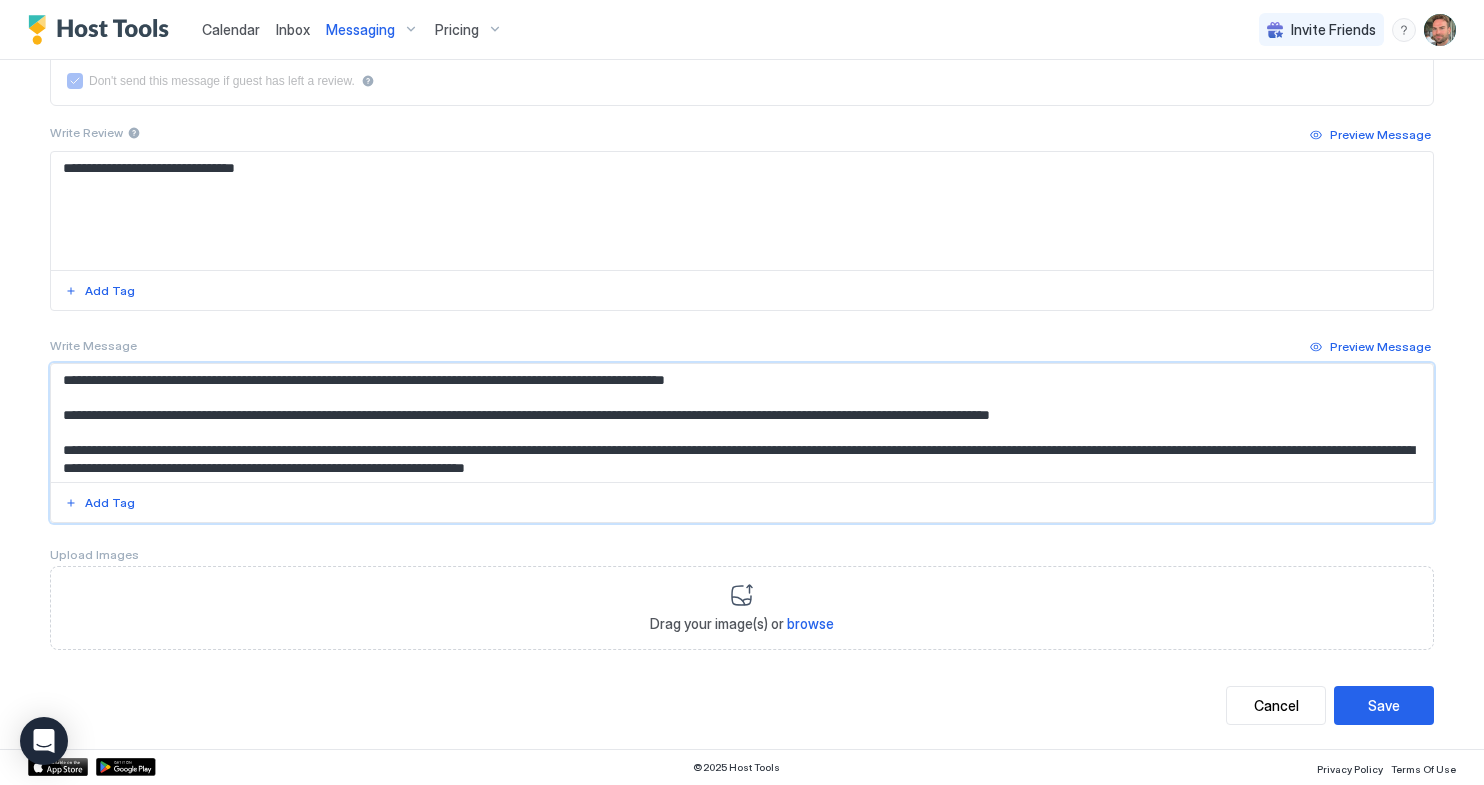 paste on "**********" 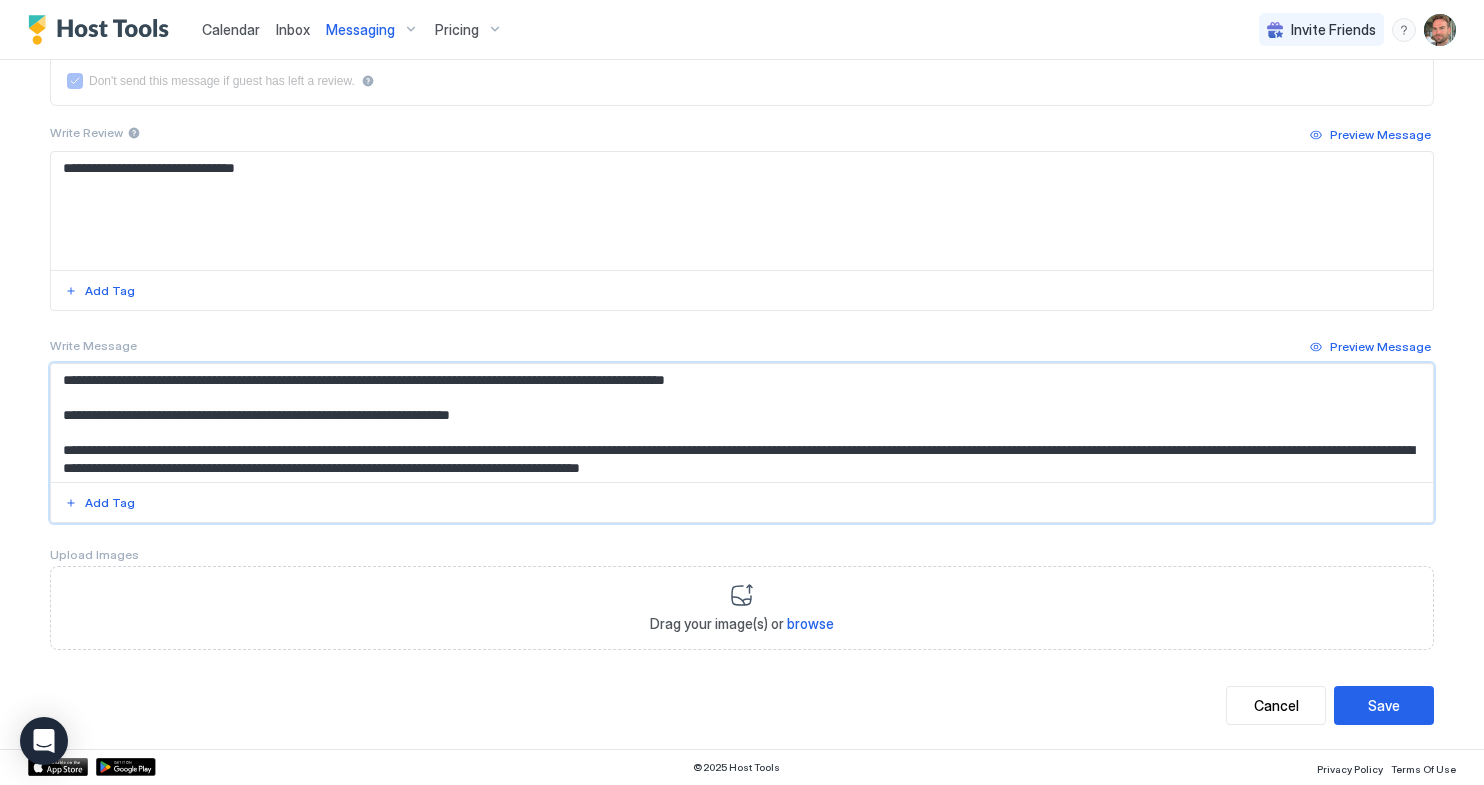 scroll, scrollTop: 91, scrollLeft: 0, axis: vertical 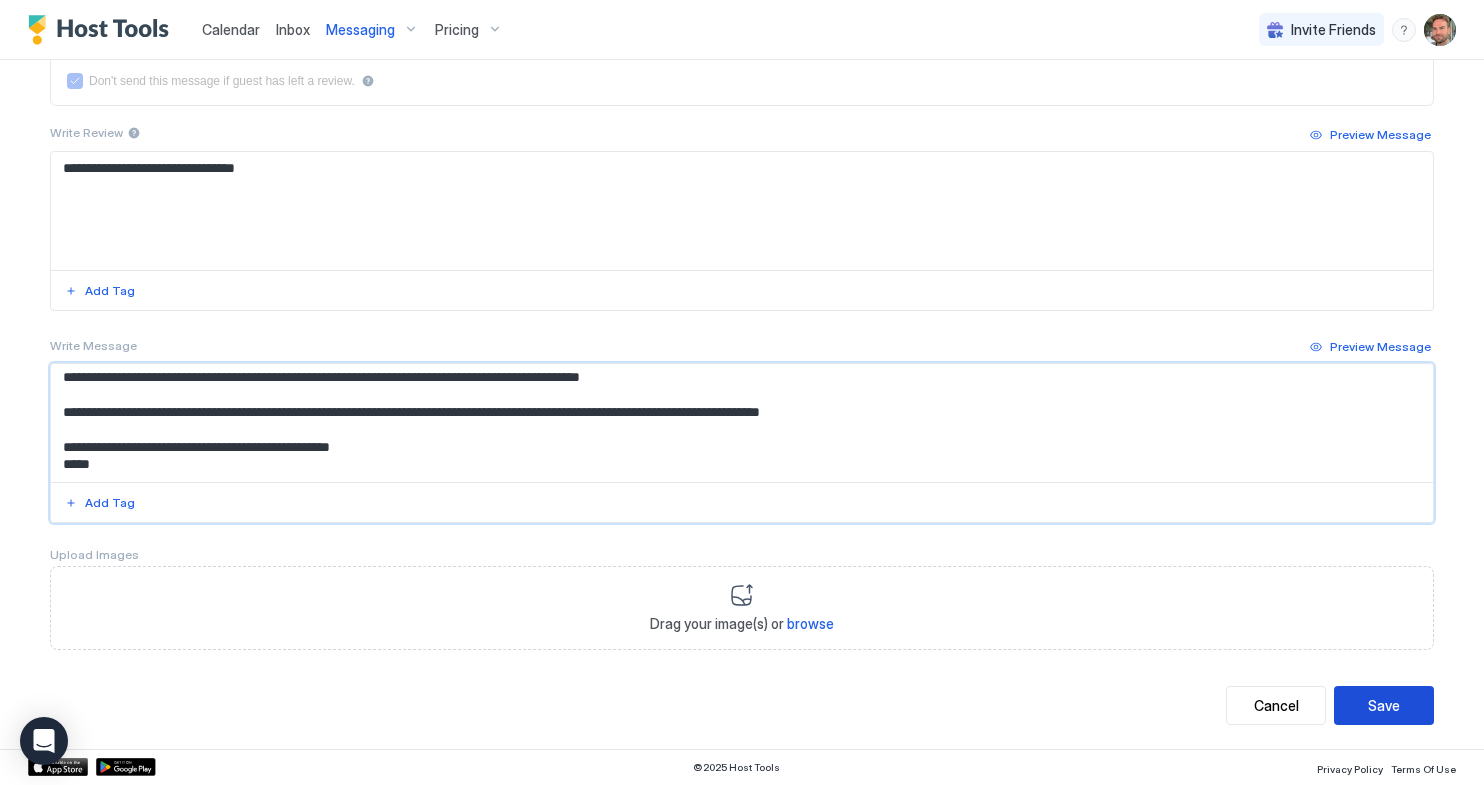 type on "**********" 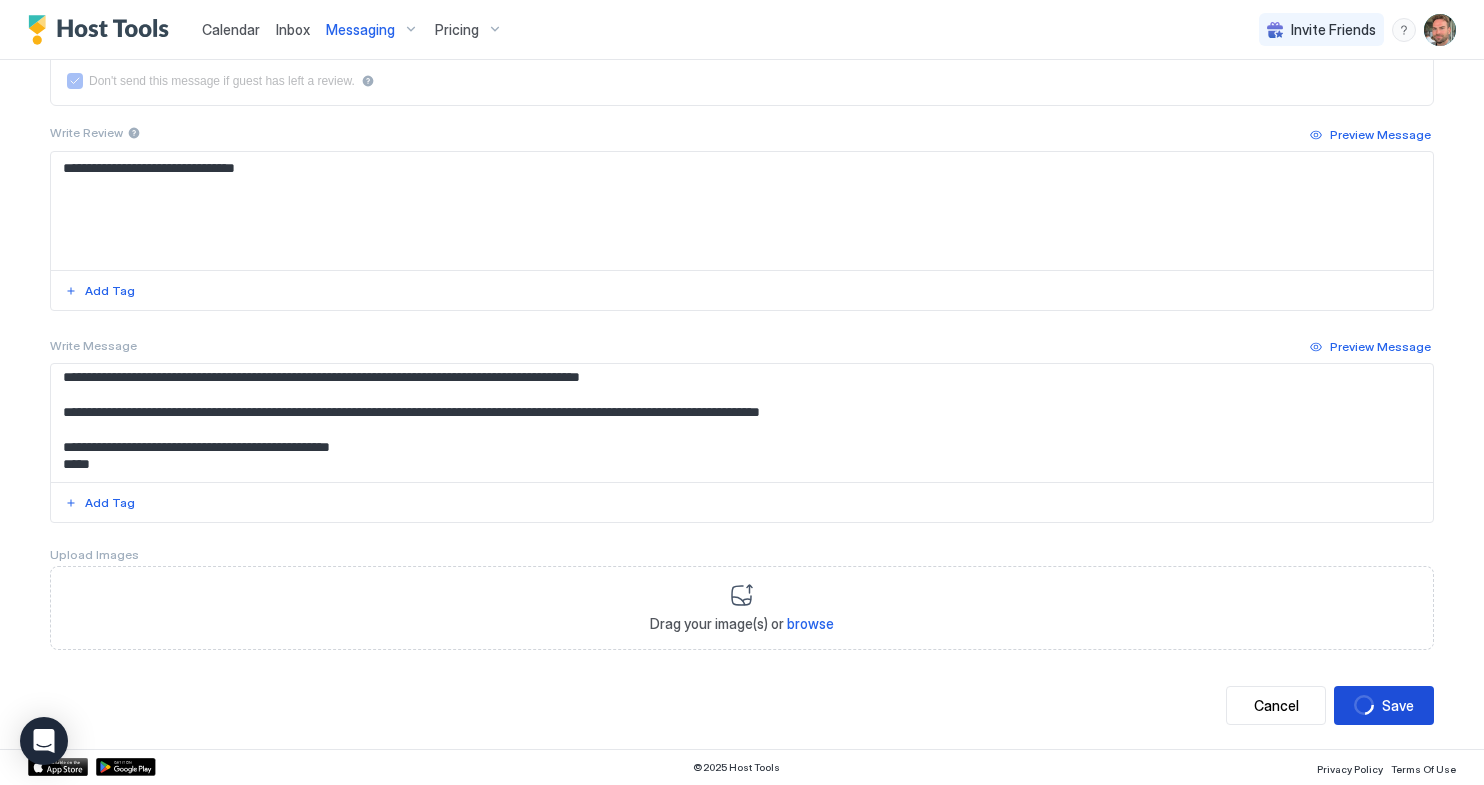 scroll, scrollTop: 0, scrollLeft: 0, axis: both 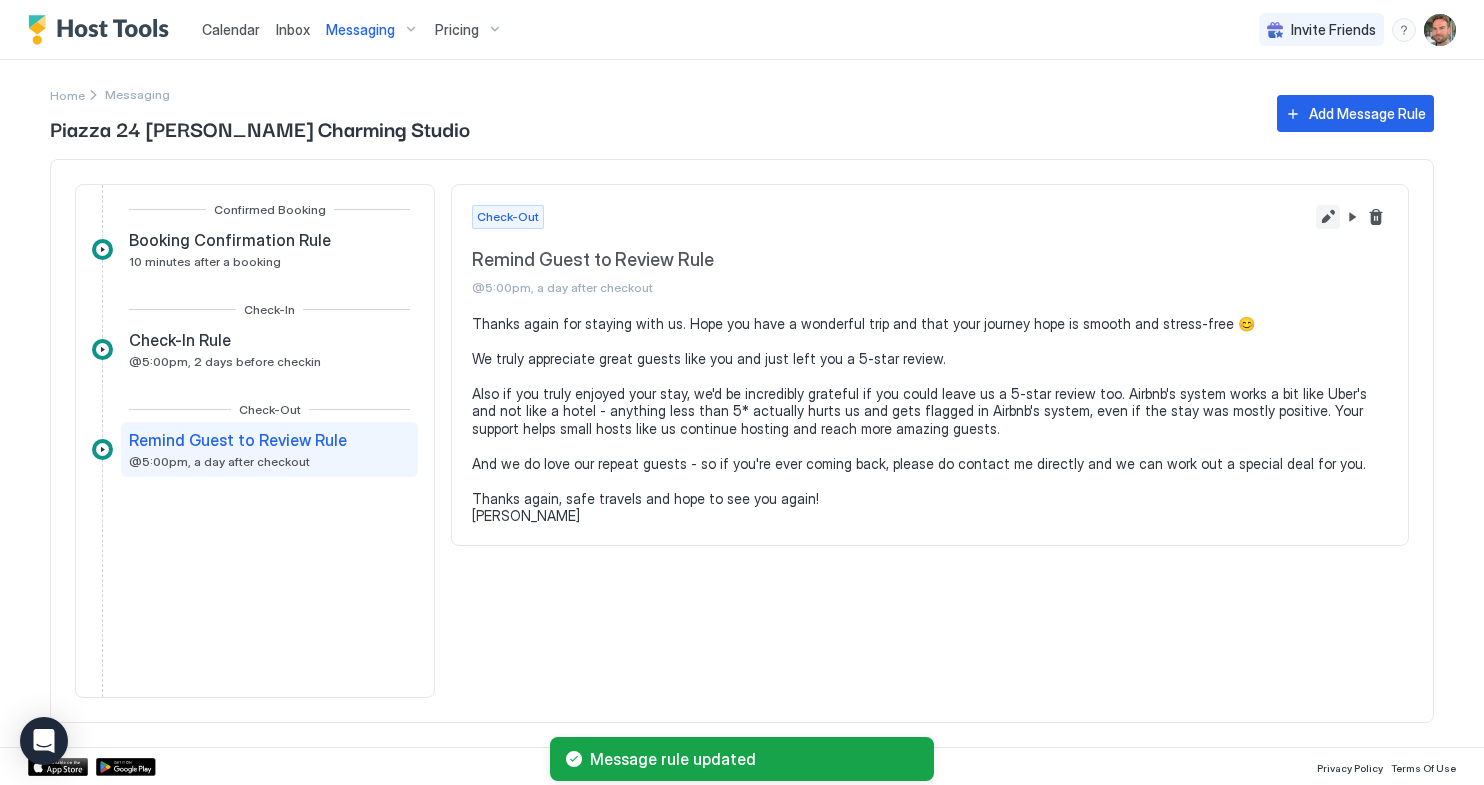 click at bounding box center [1328, 217] 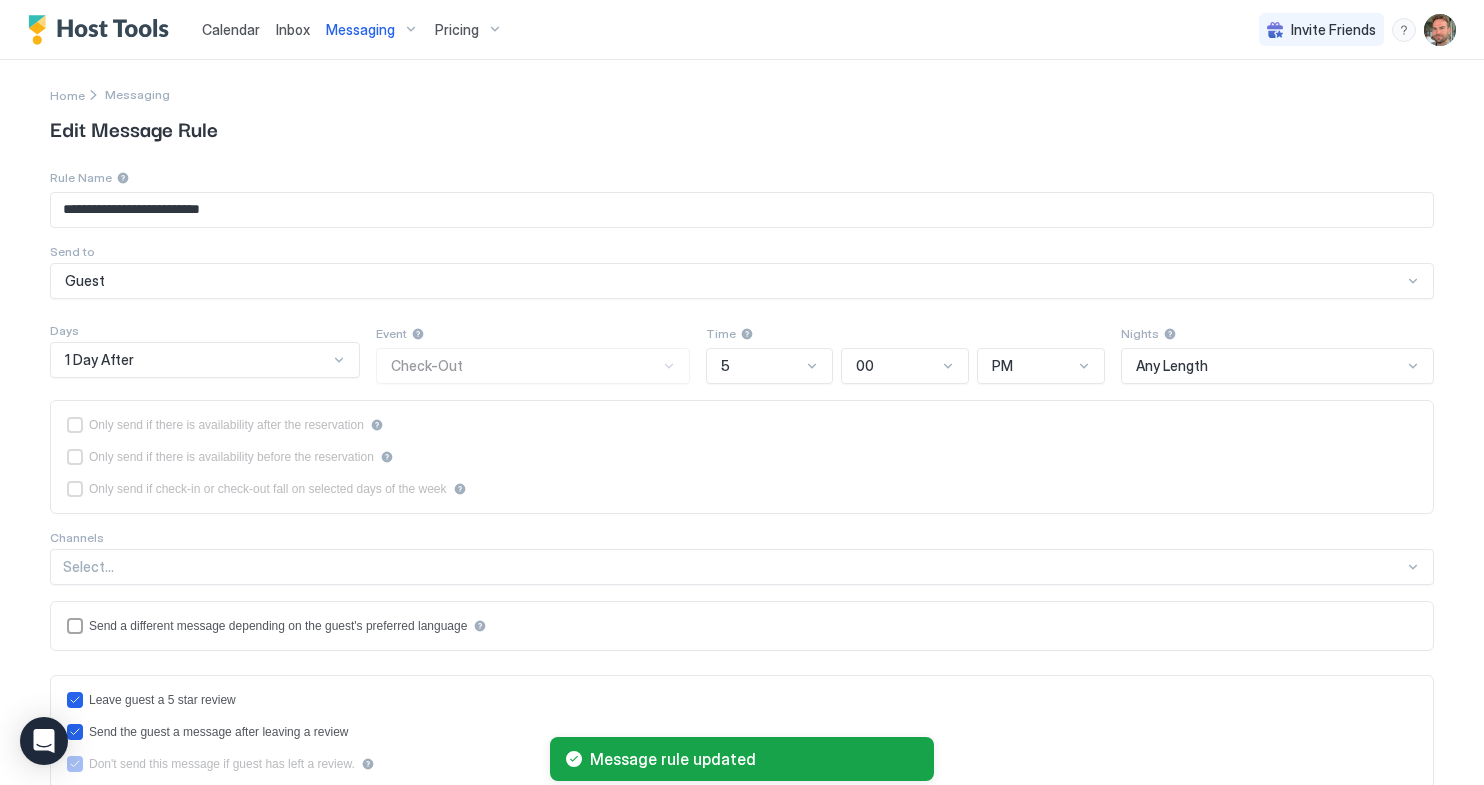 click on "5" at bounding box center [770, 366] 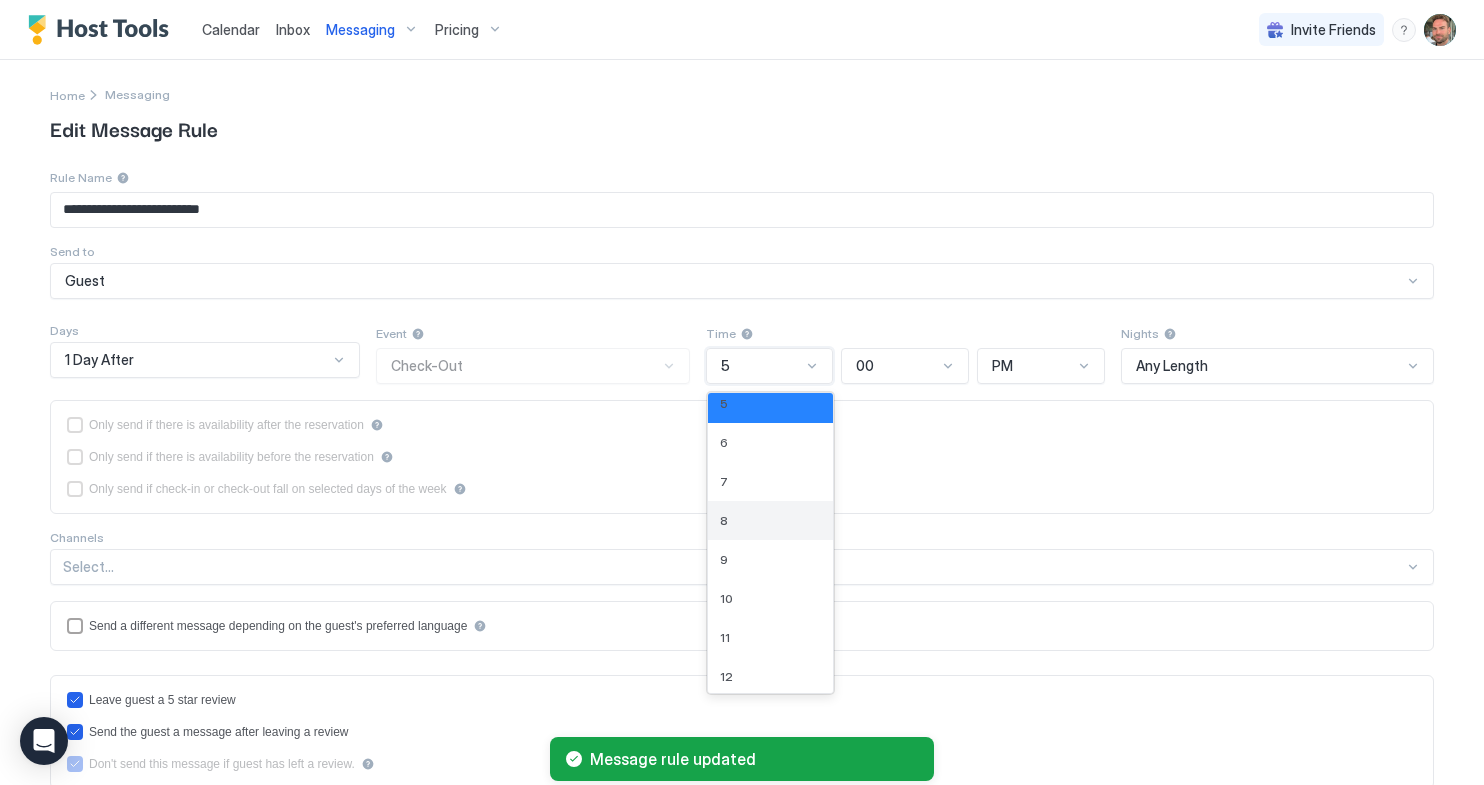 scroll, scrollTop: 168, scrollLeft: 0, axis: vertical 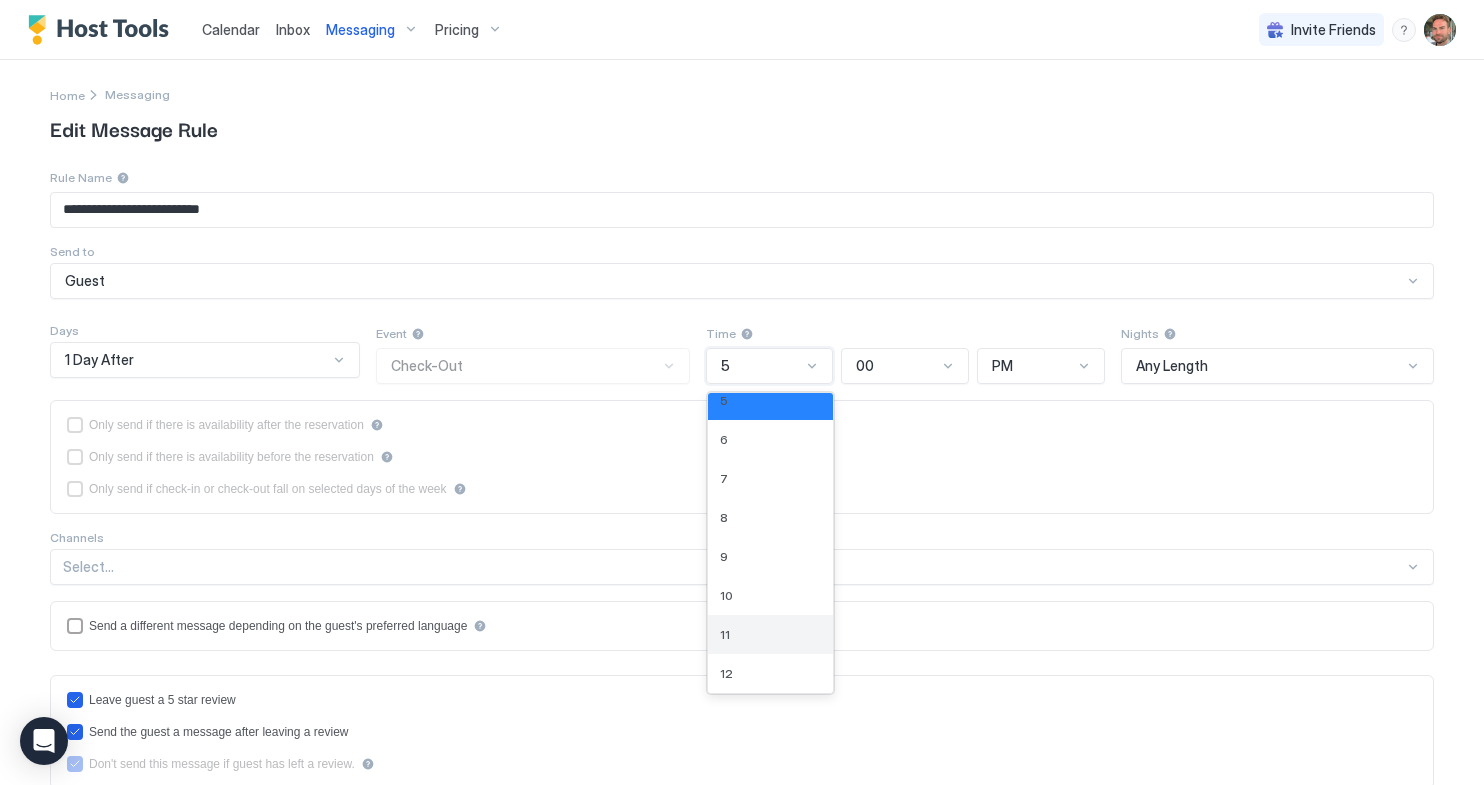 click on "11" at bounding box center [771, 634] 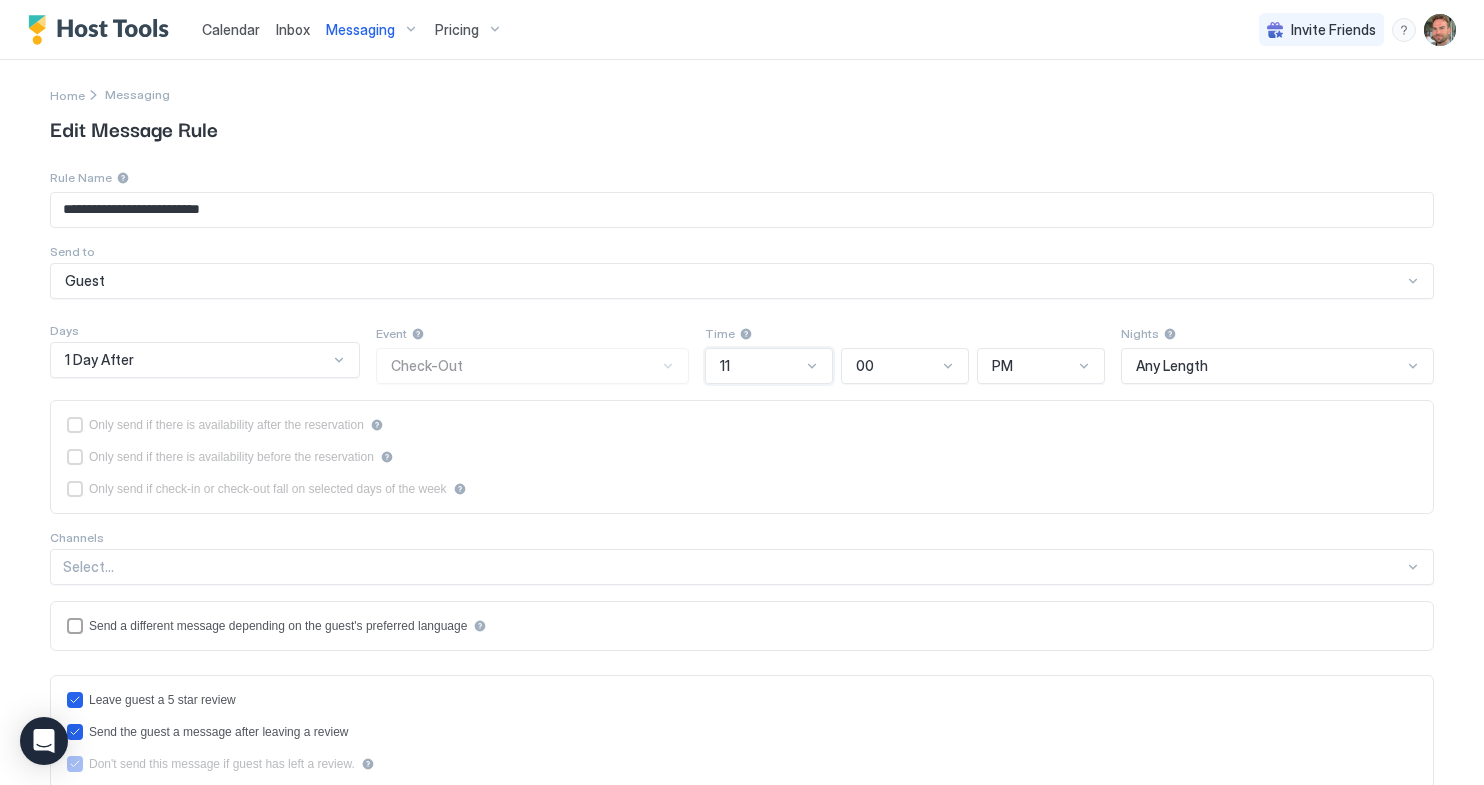 click on "PM" at bounding box center (1032, 366) 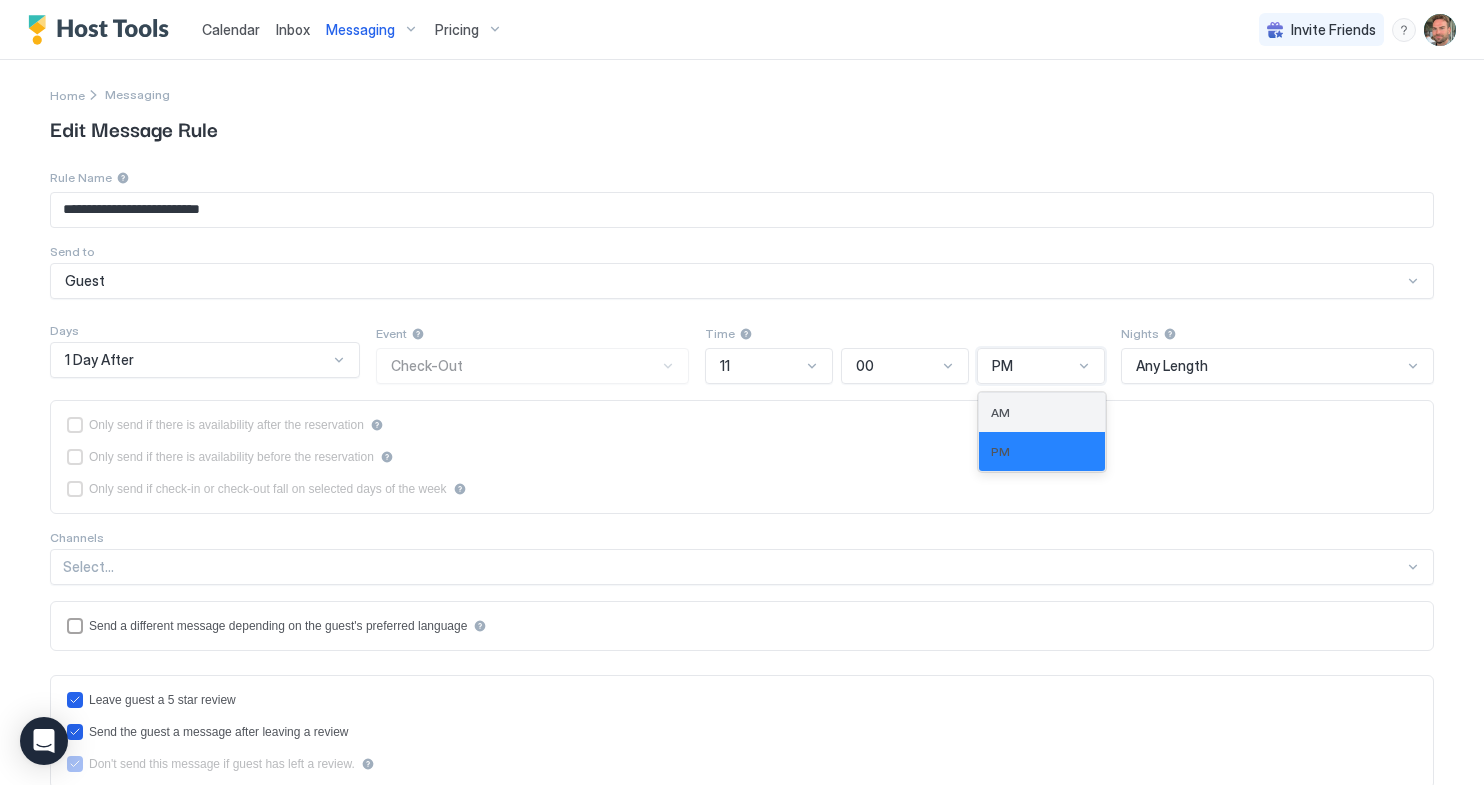 click on "AM" at bounding box center (1042, 412) 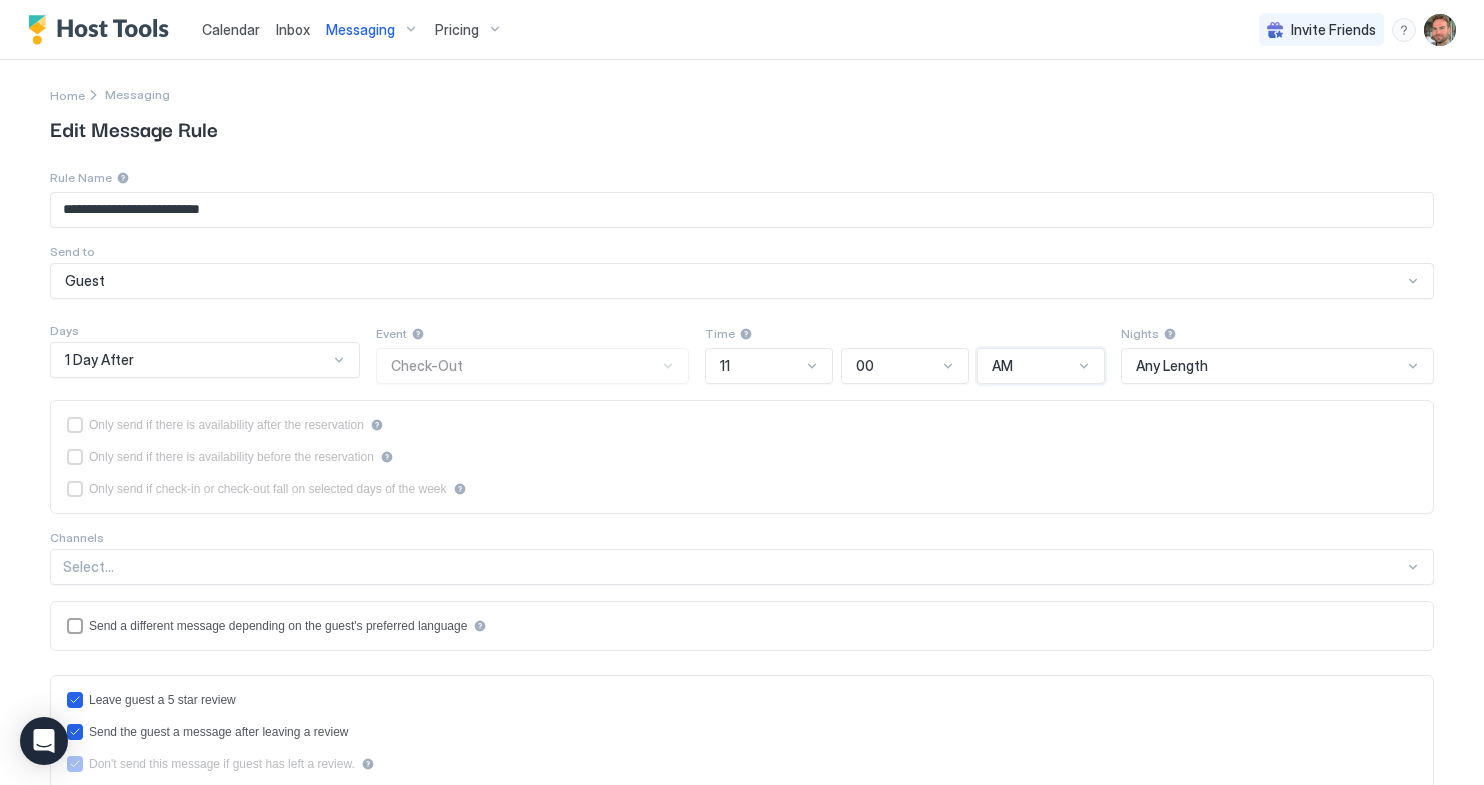 click on "Inbox" at bounding box center (293, 29) 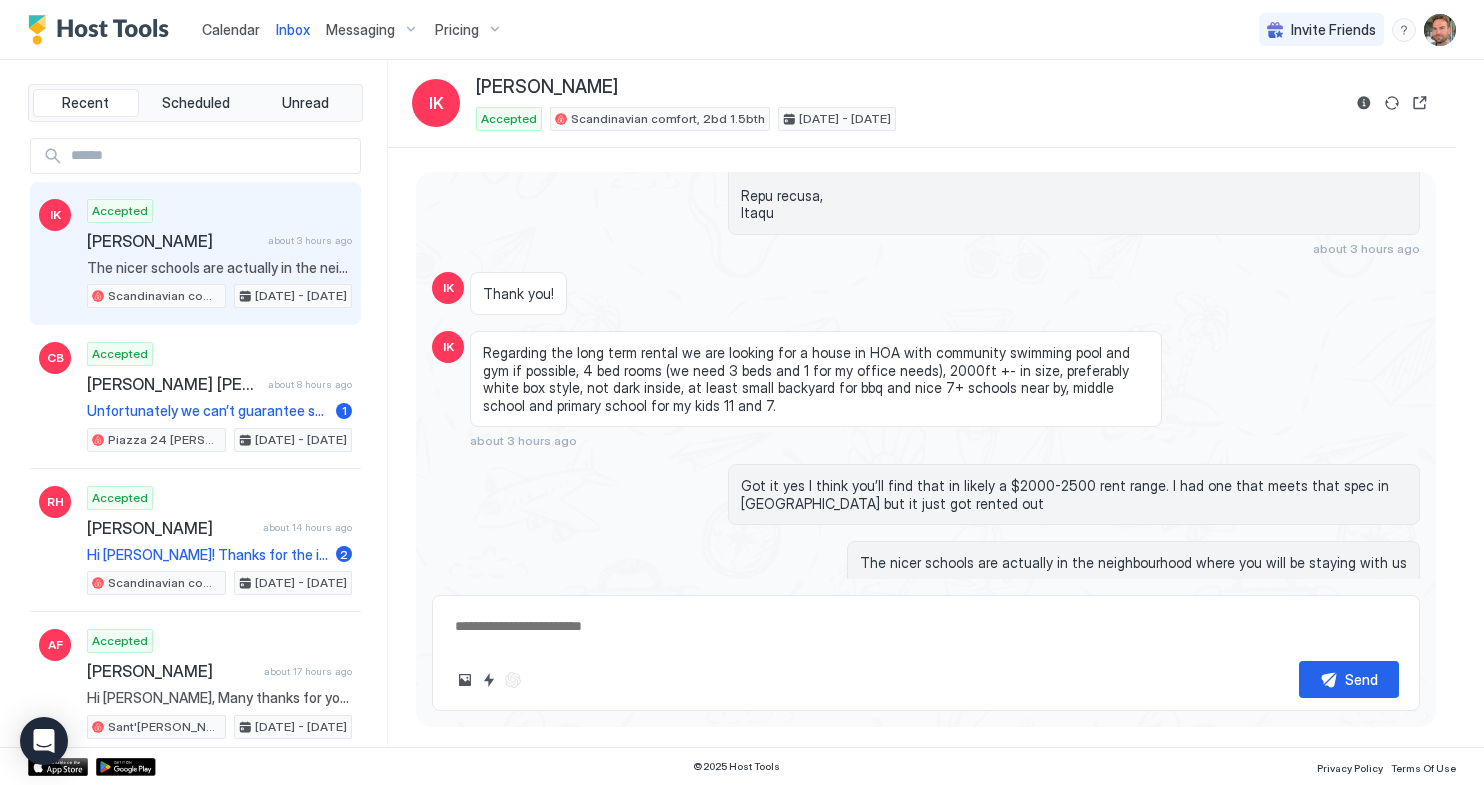 scroll, scrollTop: 1491, scrollLeft: 0, axis: vertical 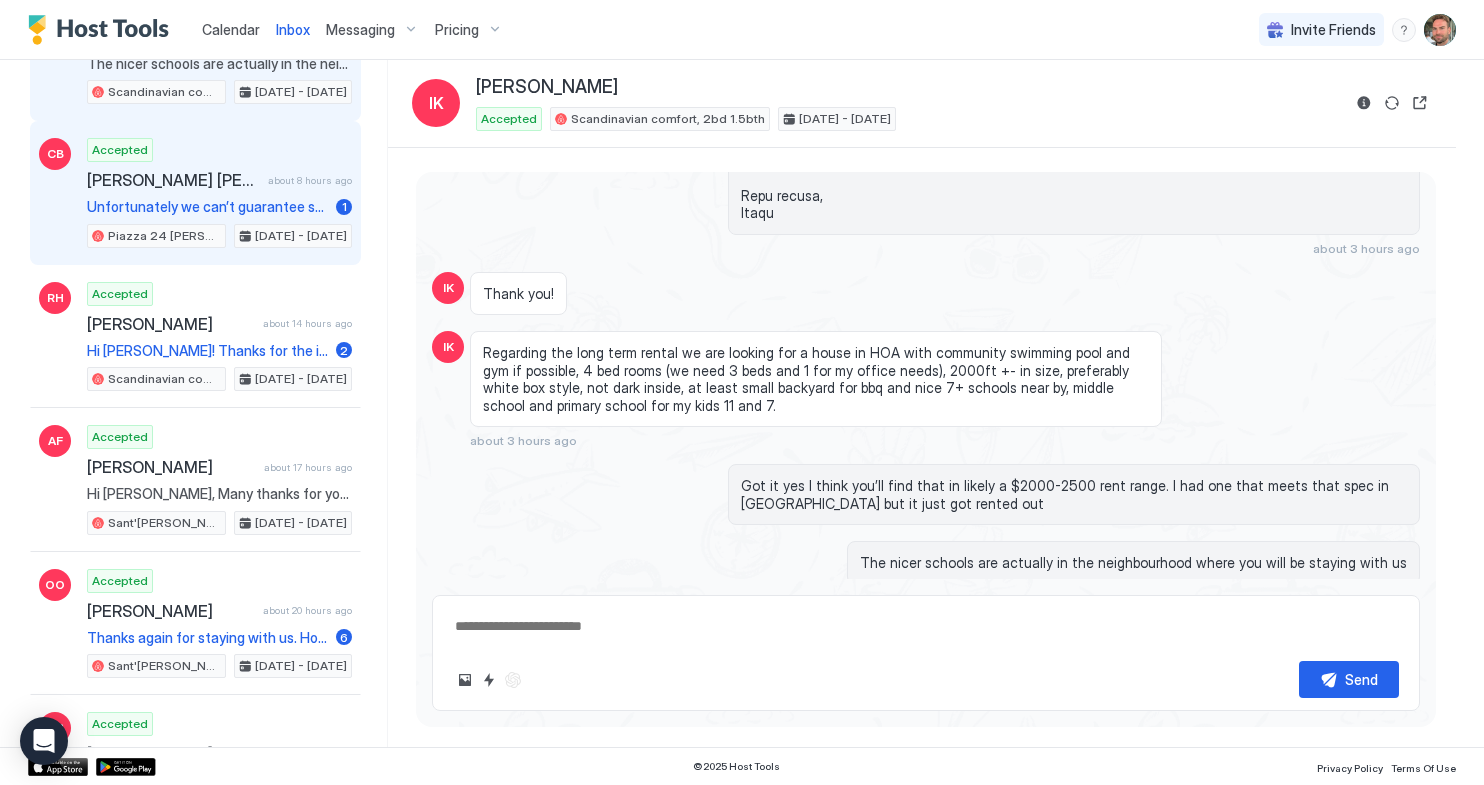click on "[PERSON_NAME] [PERSON_NAME]" at bounding box center (173, 180) 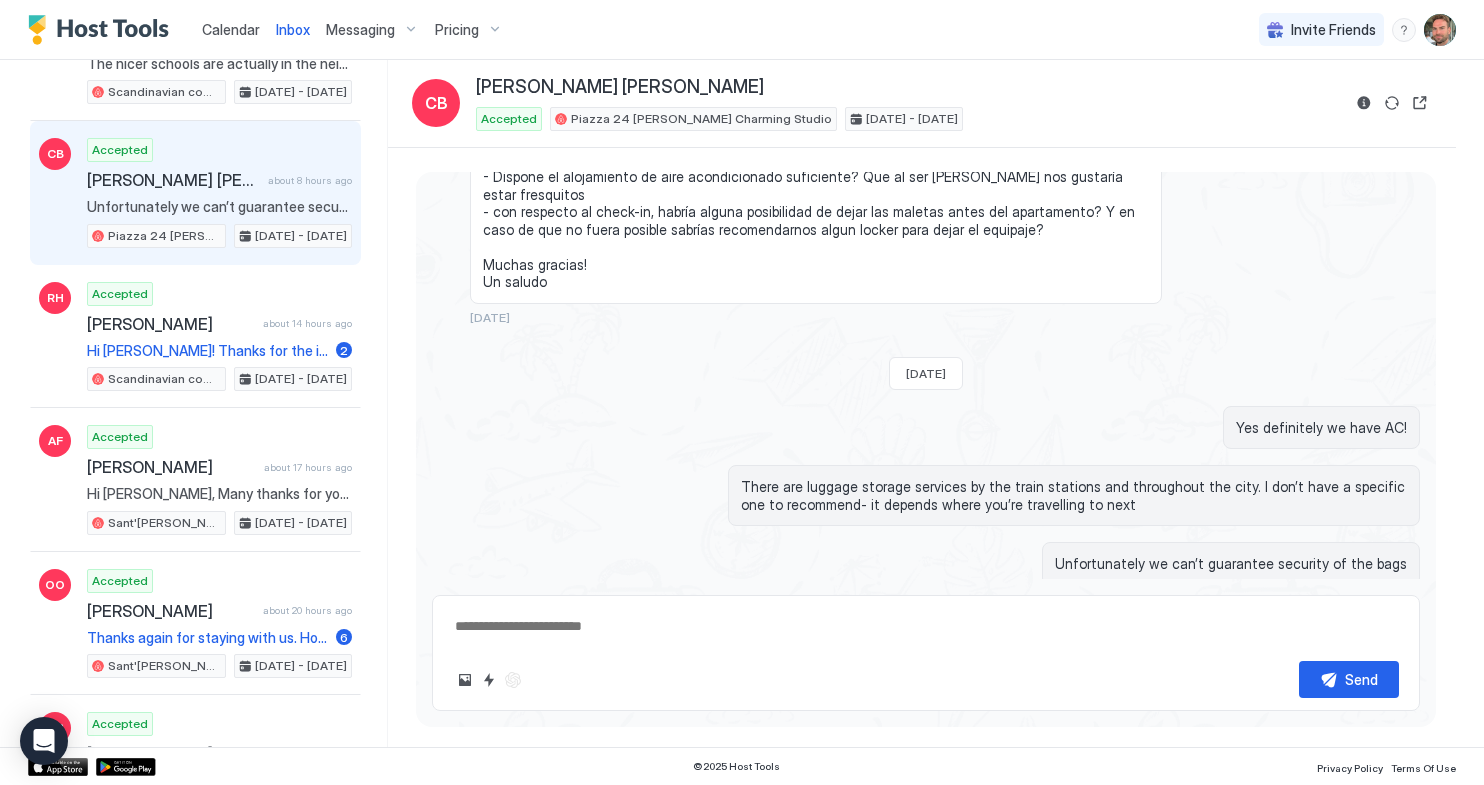 scroll, scrollTop: 2541, scrollLeft: 0, axis: vertical 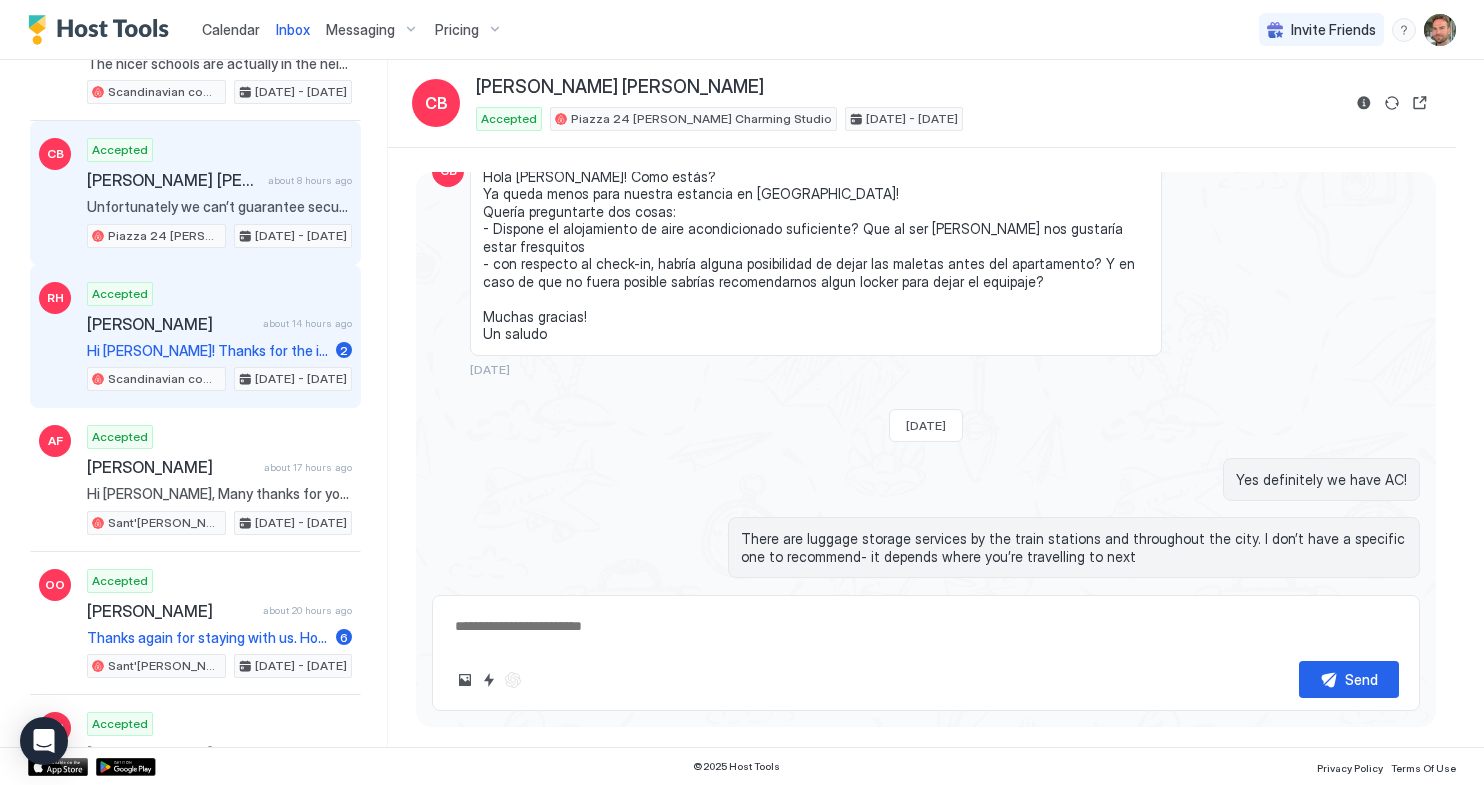 click on "[PERSON_NAME]" at bounding box center [171, 324] 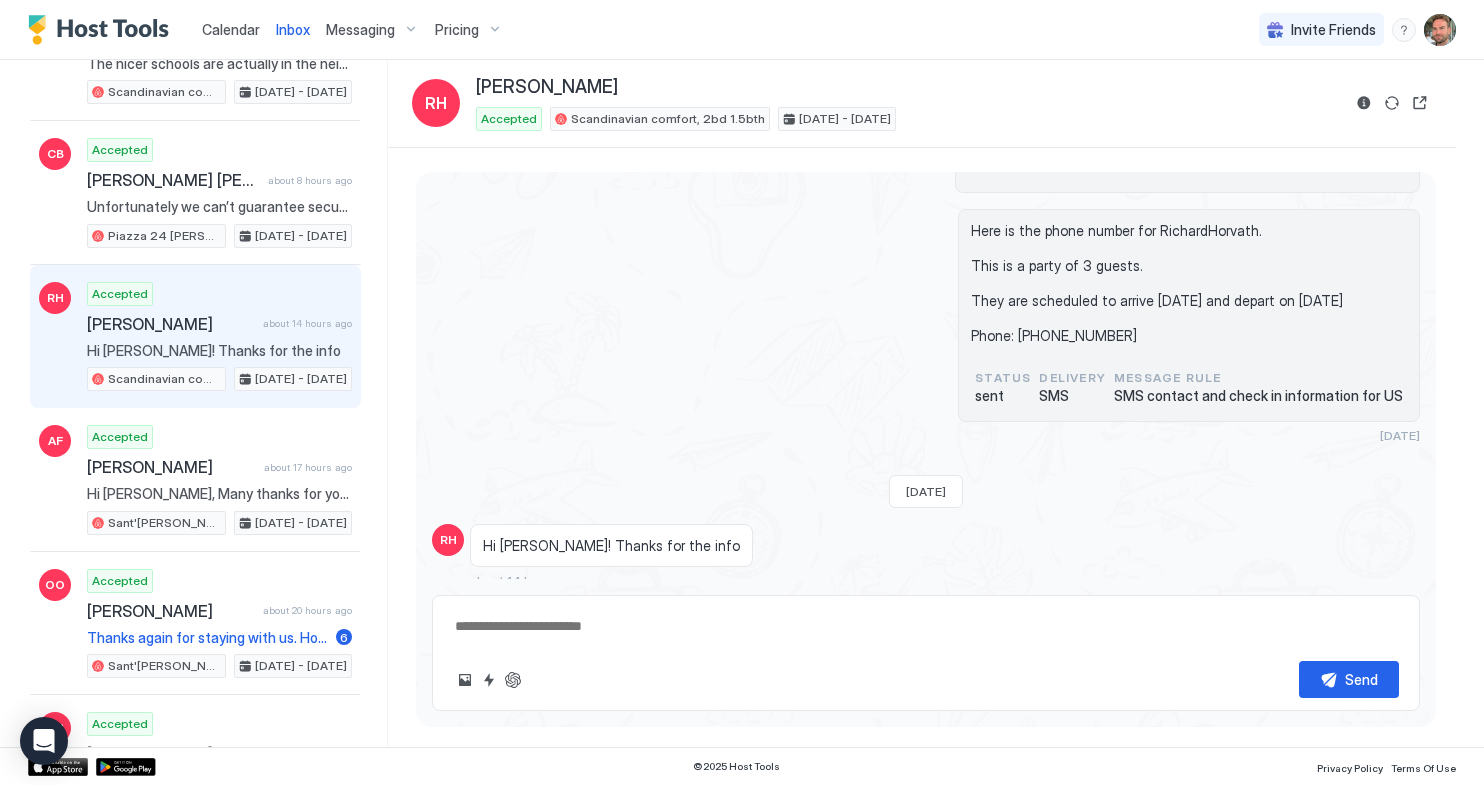 scroll, scrollTop: 1540, scrollLeft: 0, axis: vertical 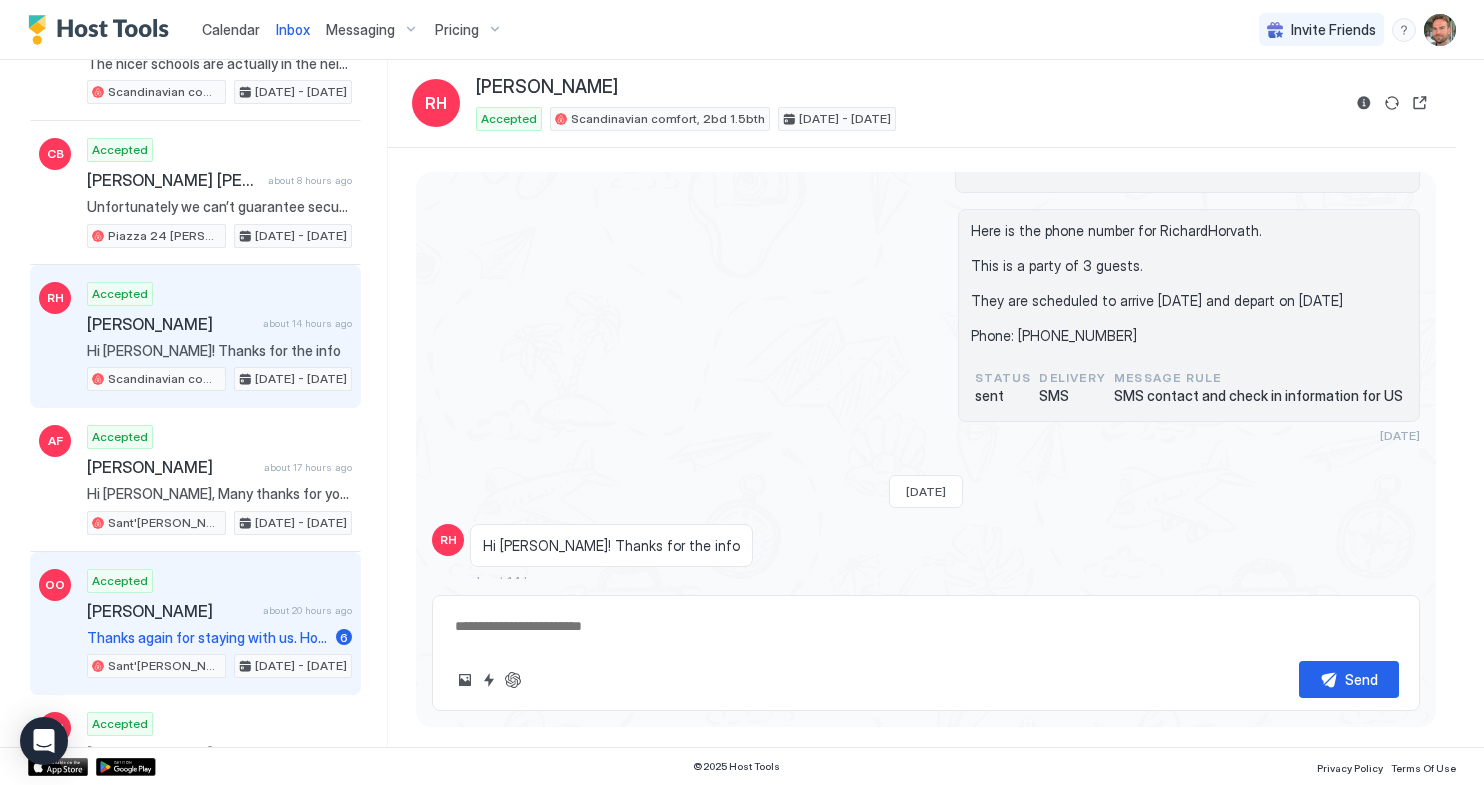 click on "Accepted Oliver O'Neill about 20 hours ago Thanks again for staying with us. Hope you have a safe trip home and all goes smoothly 😊
We love our repeat guests - so if you would like to come back, please do contact me directly and we can work out a special arrangement for you.
Also if you truly enjoyed your stay, please do leave us a 5-star review. We really appreciate it and it helps us reach more guests.
Again, safe travels and hope to see you again!
Darin 6 Sant'Andrea Penthouse Jun 28 - Jul 1, 2025" at bounding box center (219, 624) 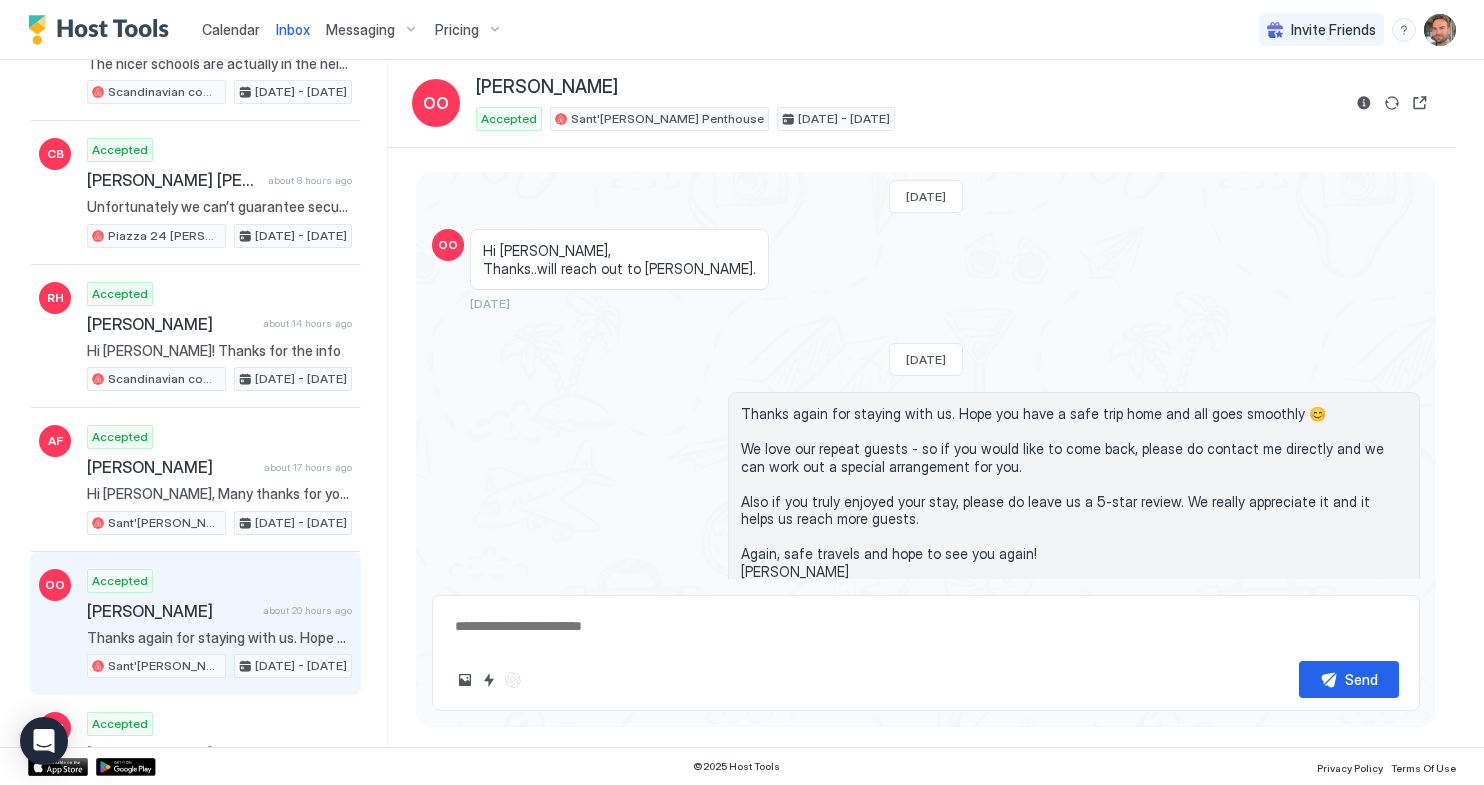 scroll, scrollTop: 2529, scrollLeft: 0, axis: vertical 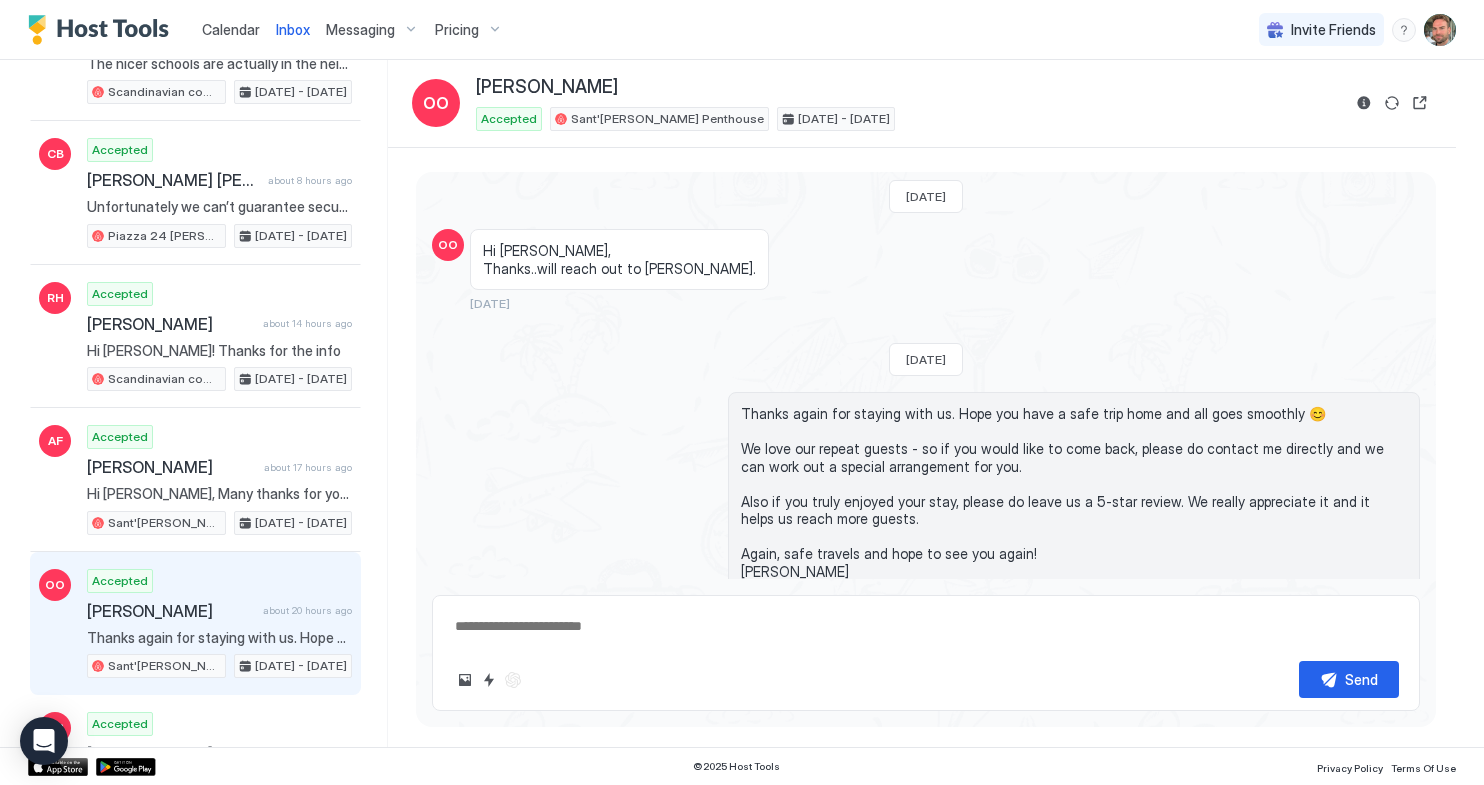 type on "*" 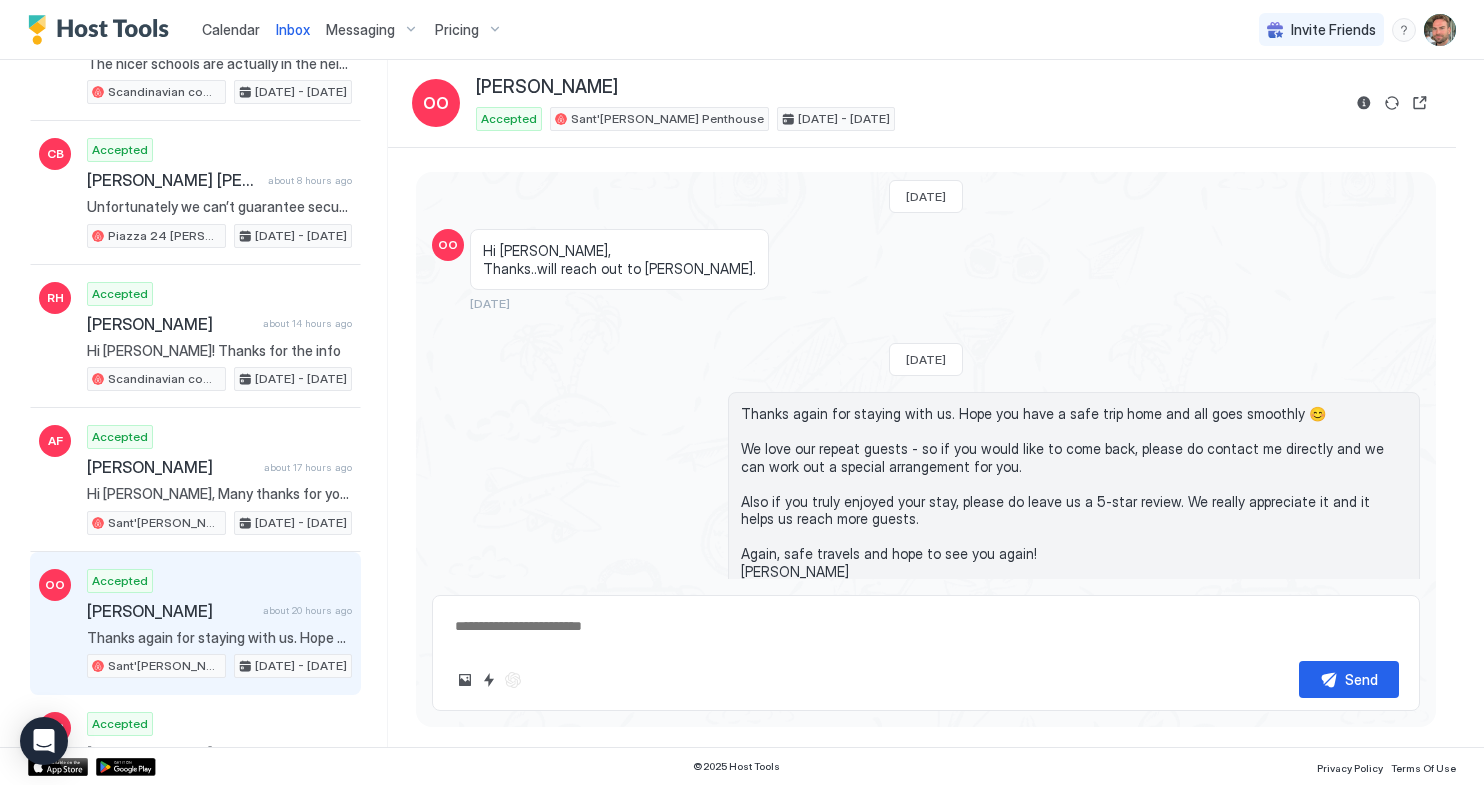 click on "Messaging" at bounding box center [360, 30] 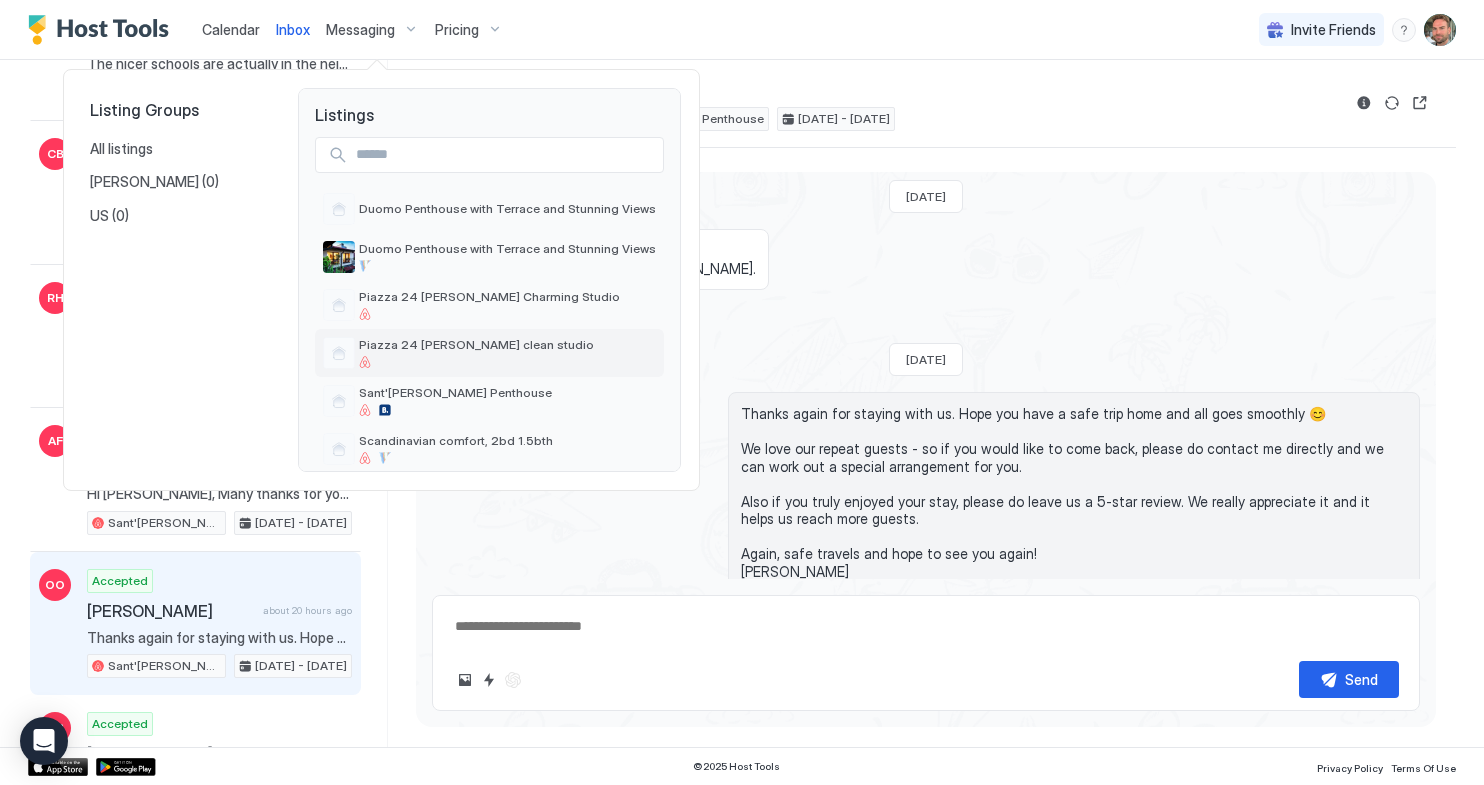 scroll, scrollTop: 2, scrollLeft: 0, axis: vertical 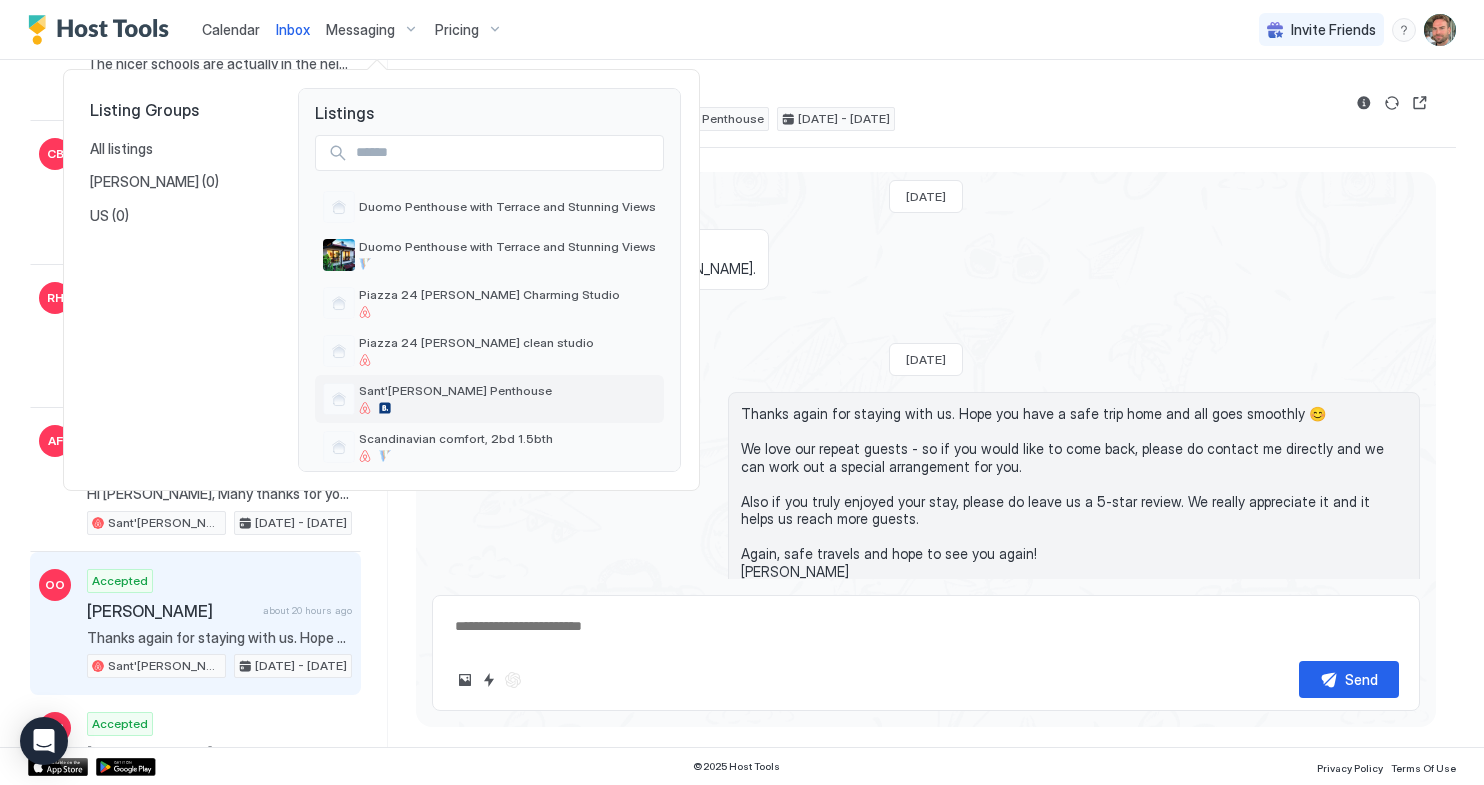 click on "Sant'[PERSON_NAME] Penthouse" at bounding box center (455, 398) 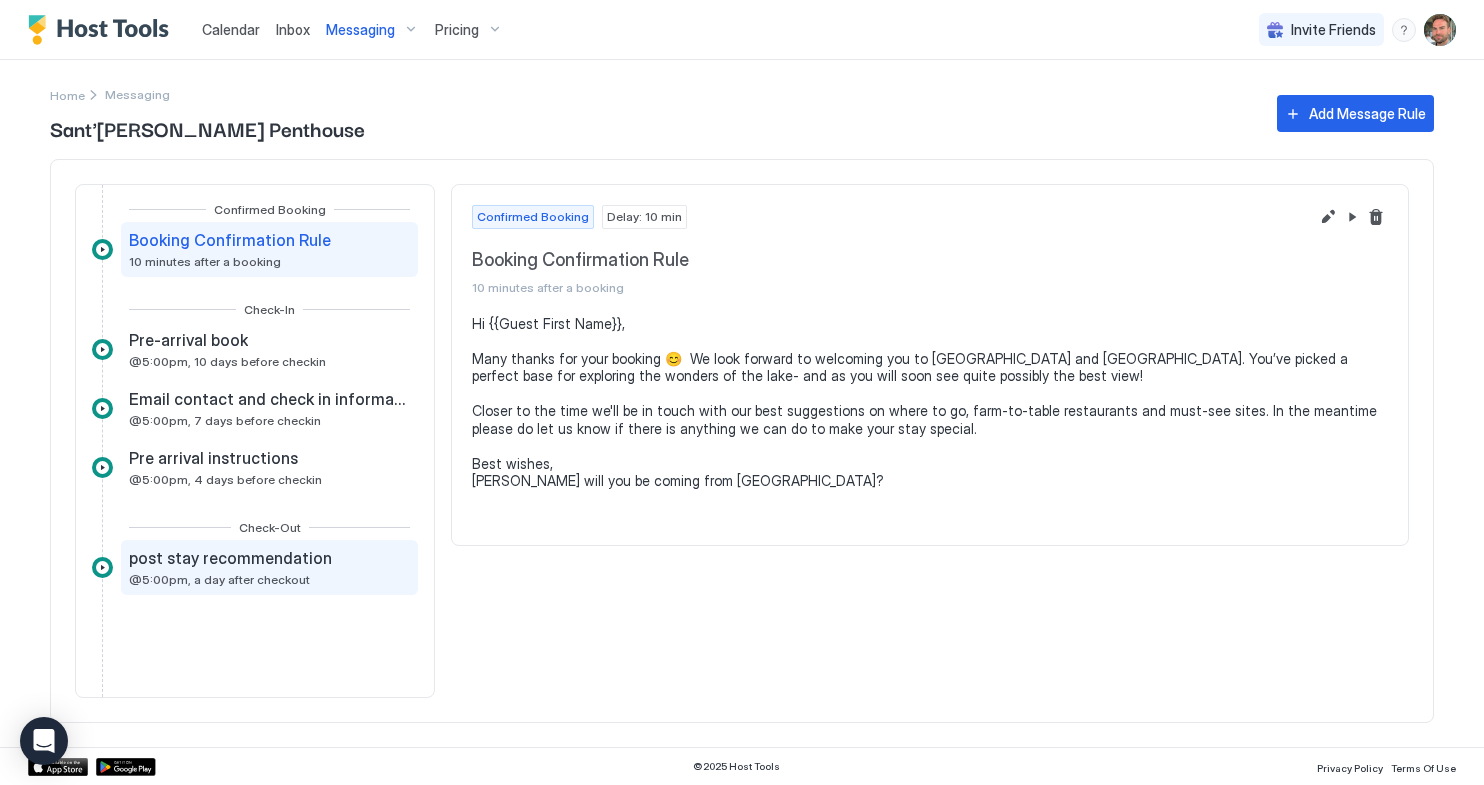 click on "@5:00pm, a day after checkout" at bounding box center (219, 579) 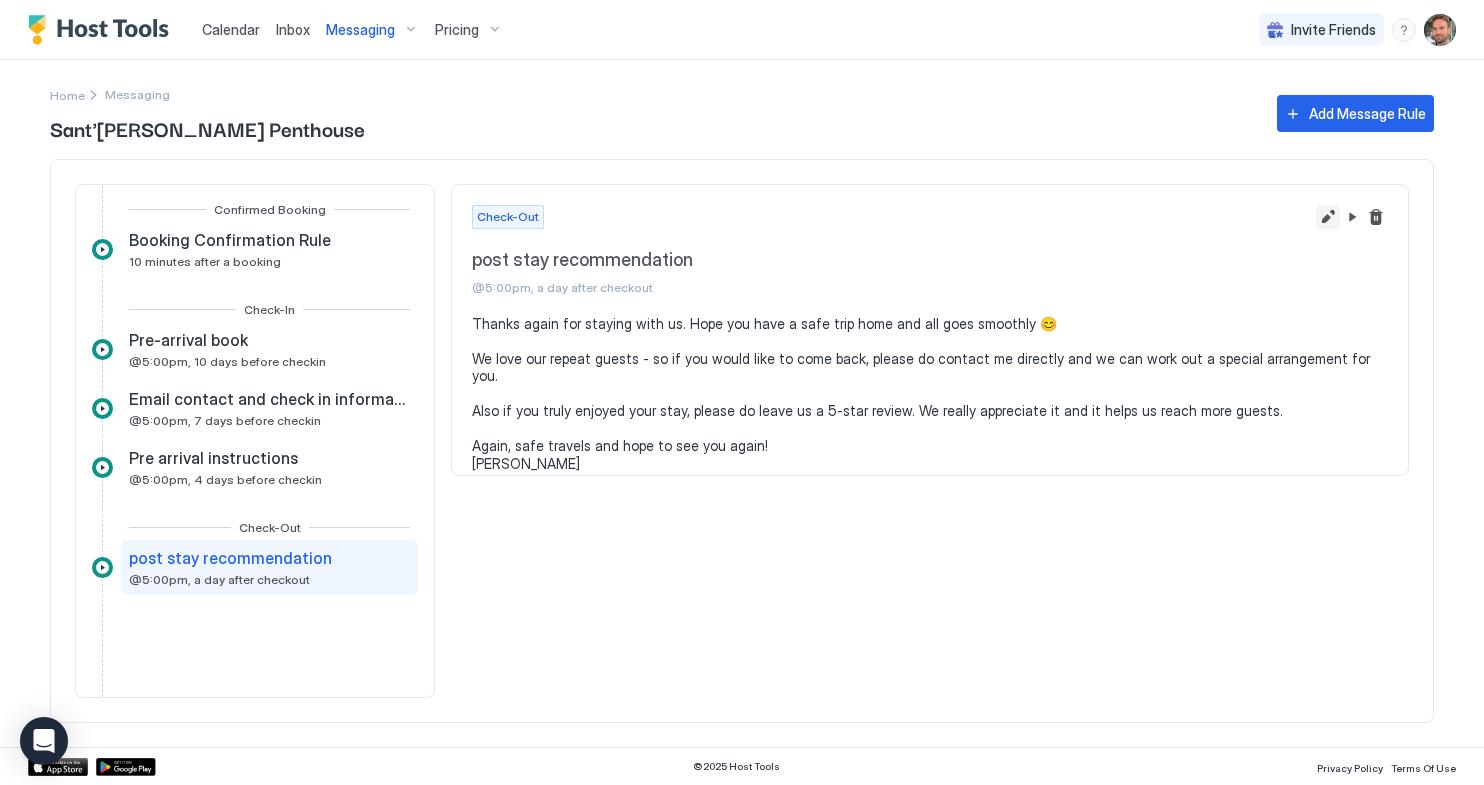 click at bounding box center [1328, 217] 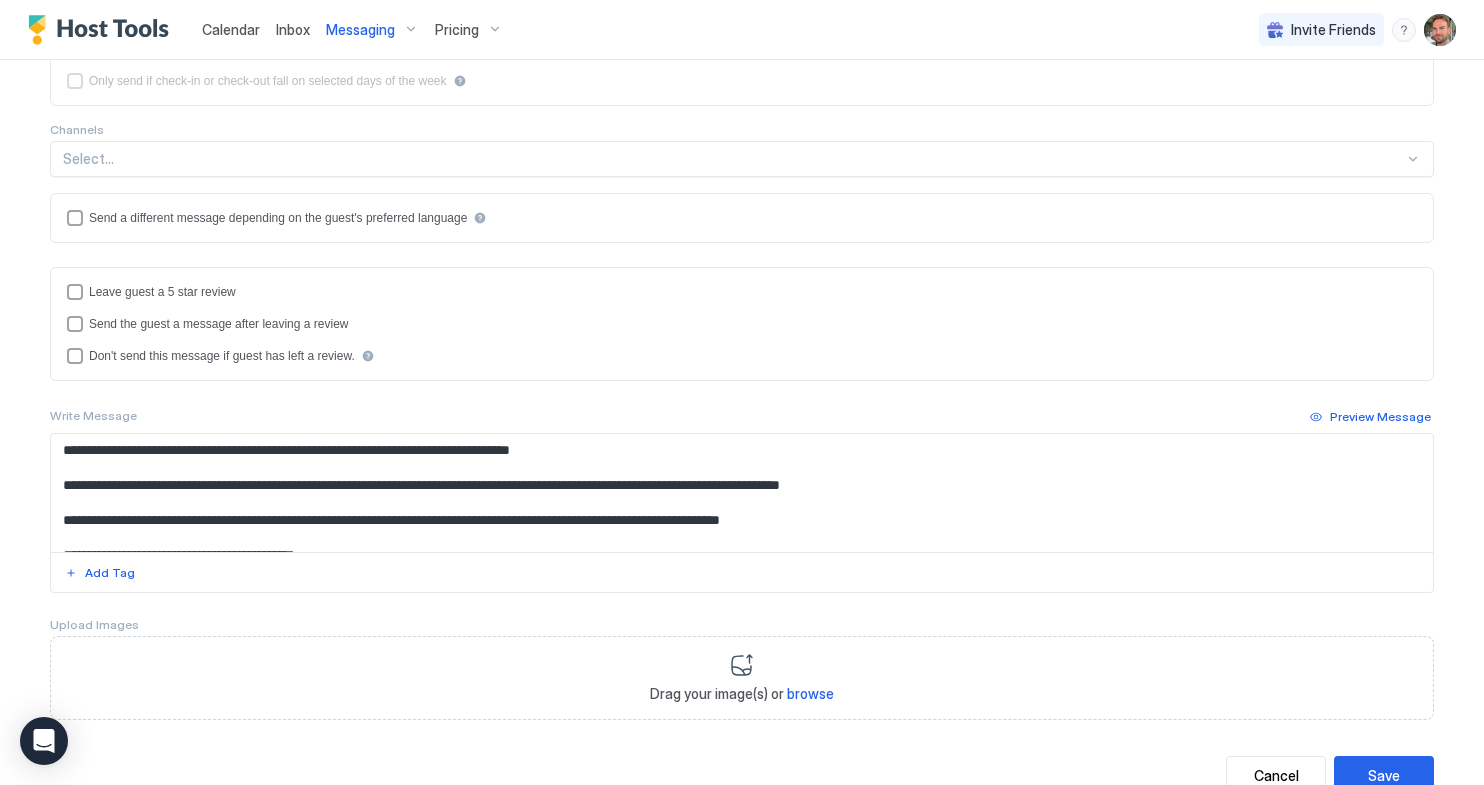 scroll, scrollTop: 478, scrollLeft: 0, axis: vertical 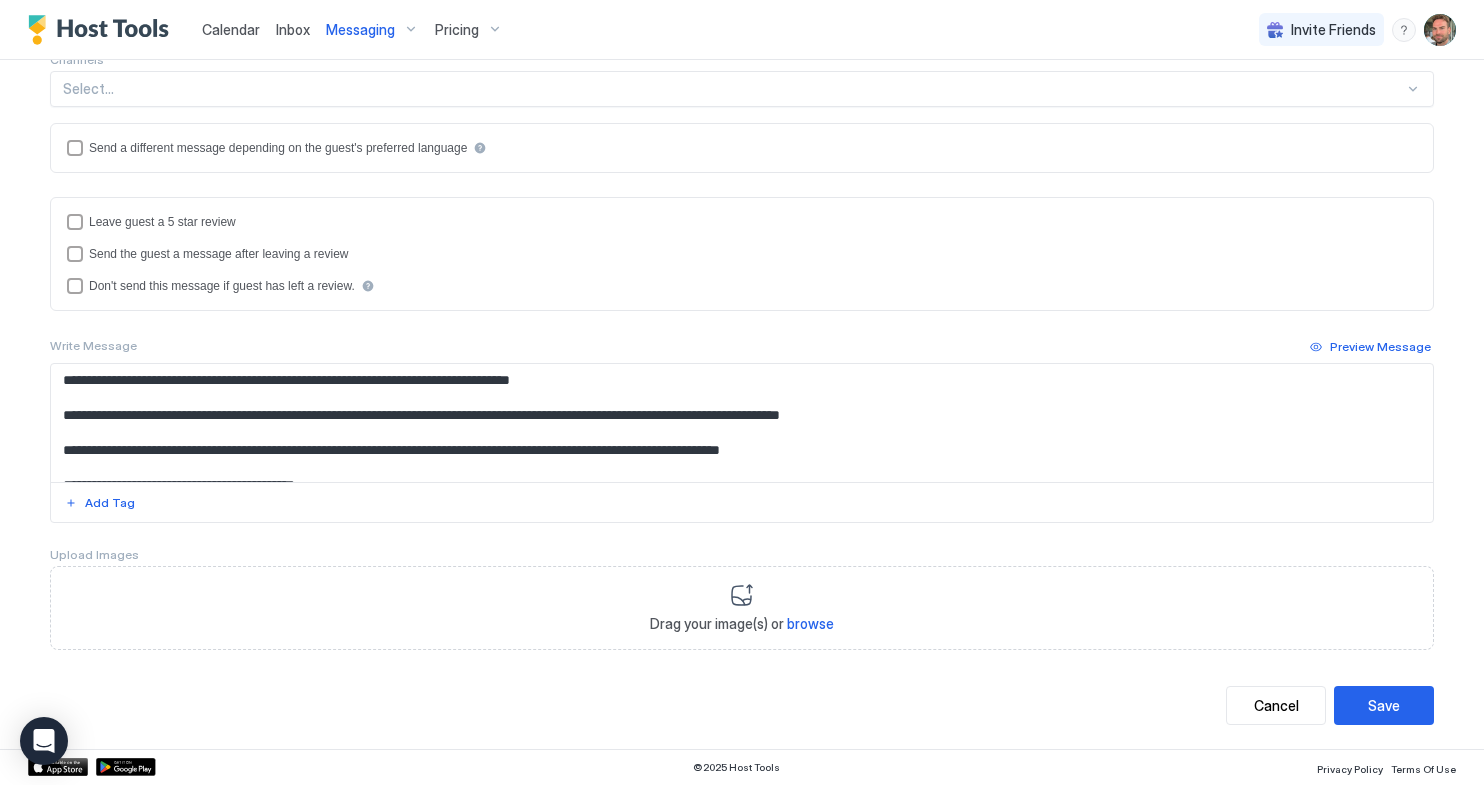 click on "**********" at bounding box center [742, 423] 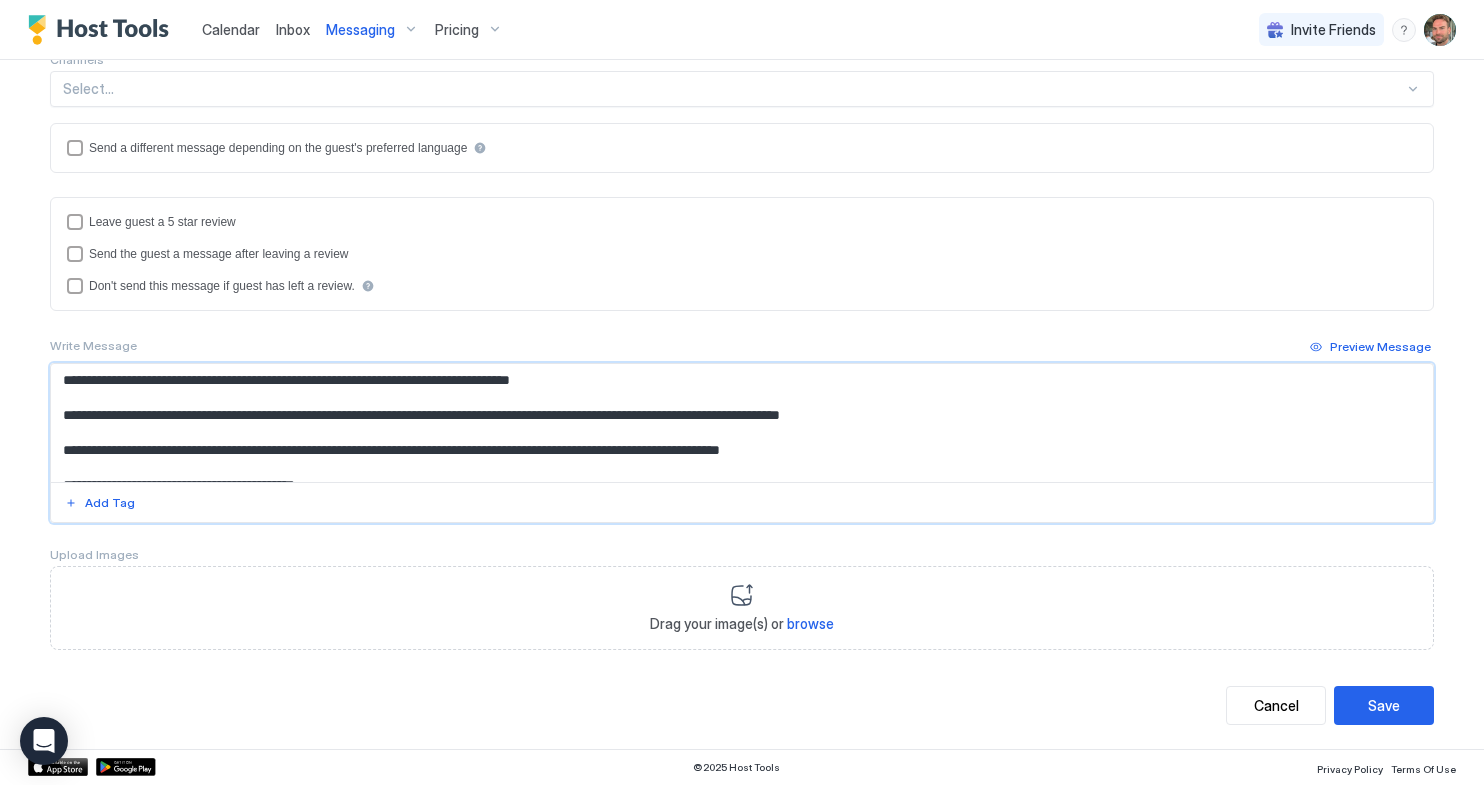 paste on "**********" 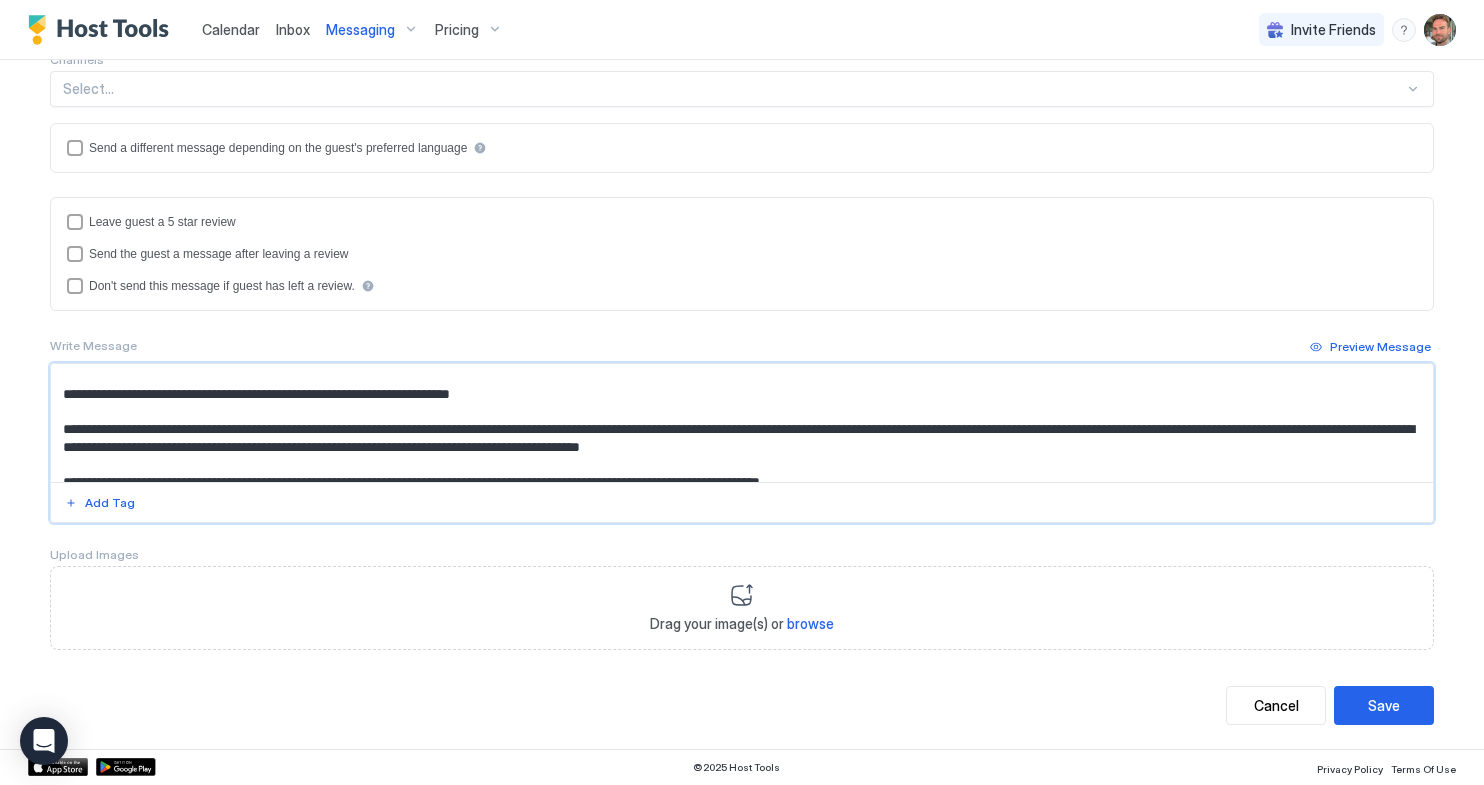 scroll, scrollTop: 0, scrollLeft: 0, axis: both 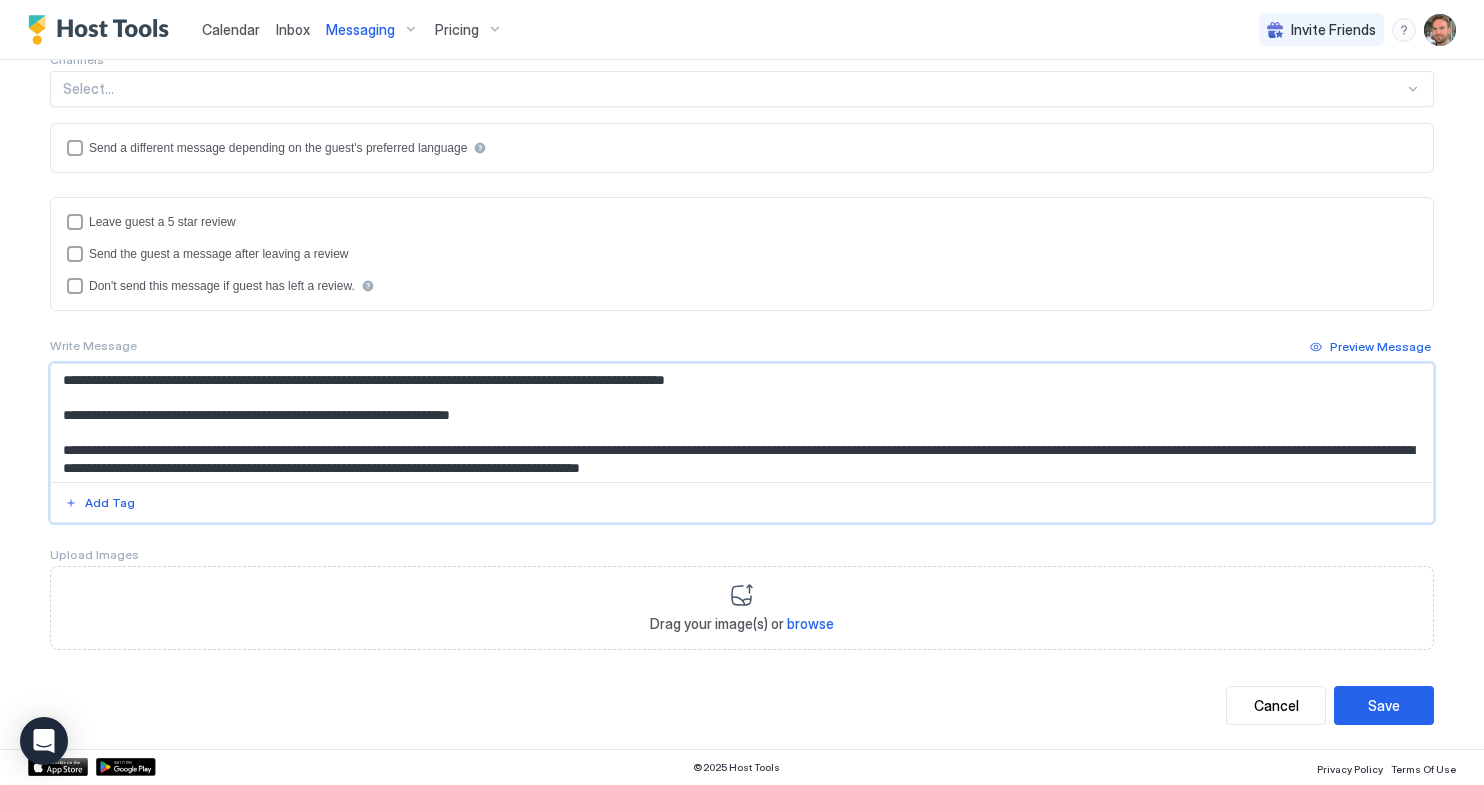 type on "**********" 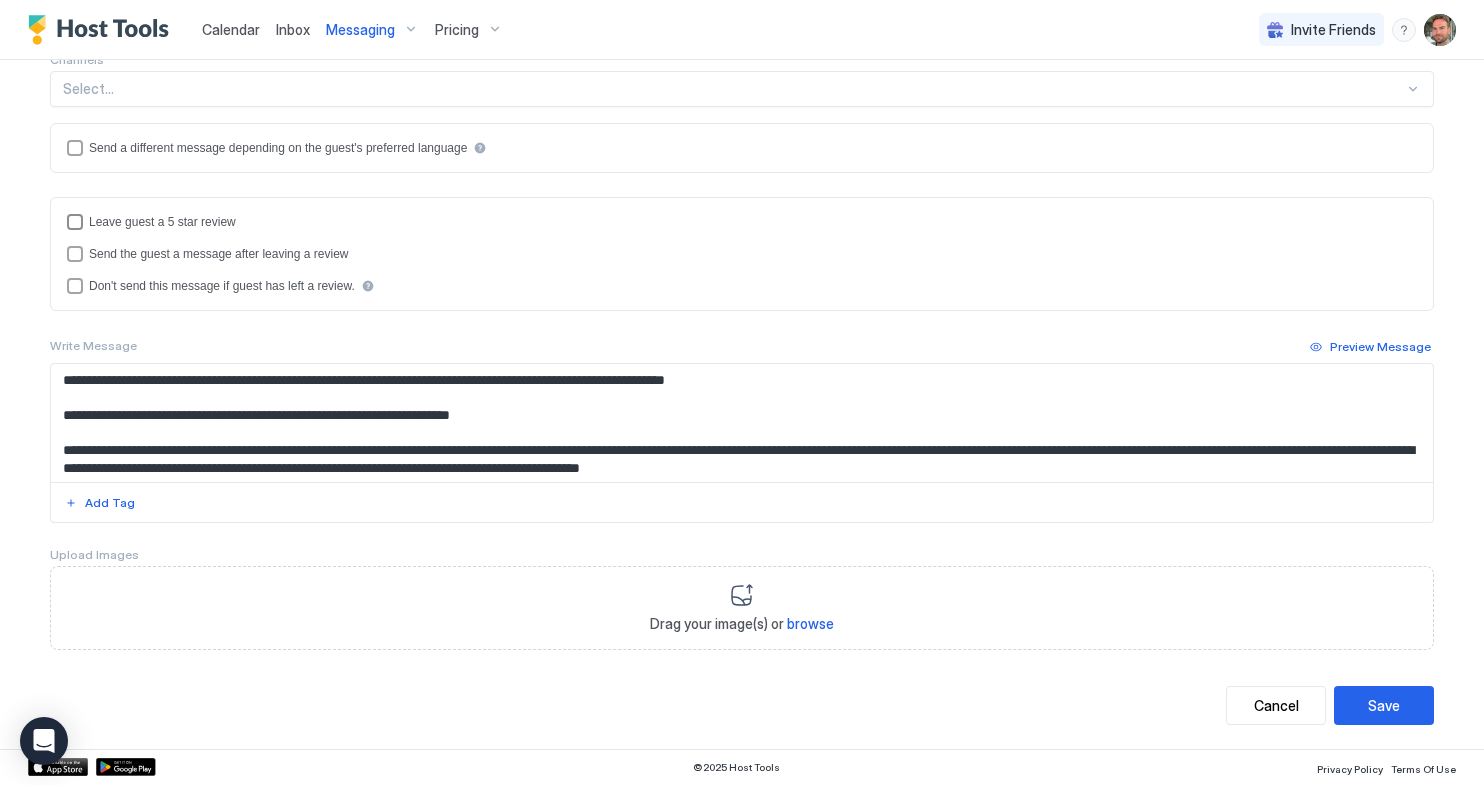 click on "Leave guest a 5 star review" at bounding box center [162, 222] 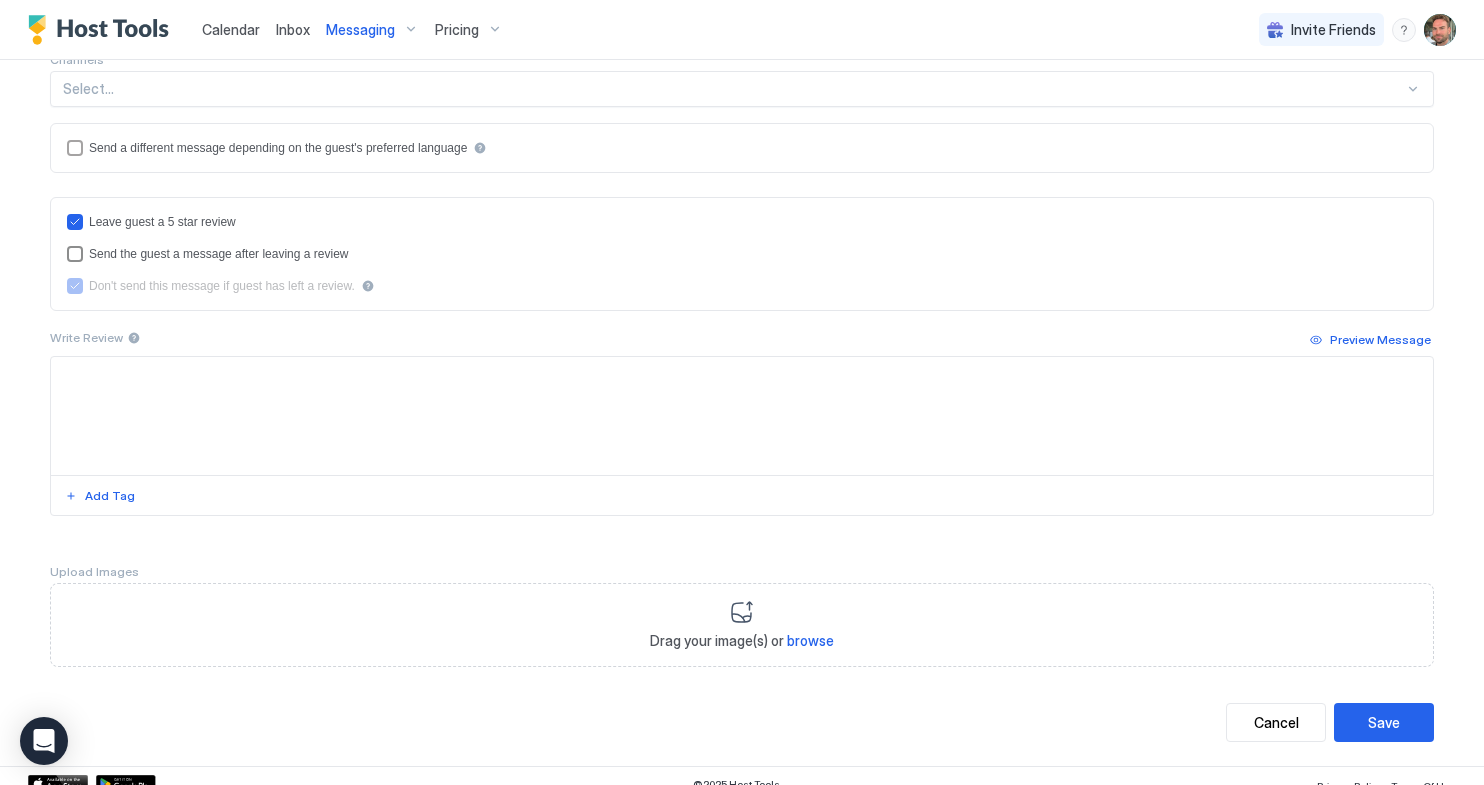 click on "Send the guest a message after leaving a review" at bounding box center [219, 254] 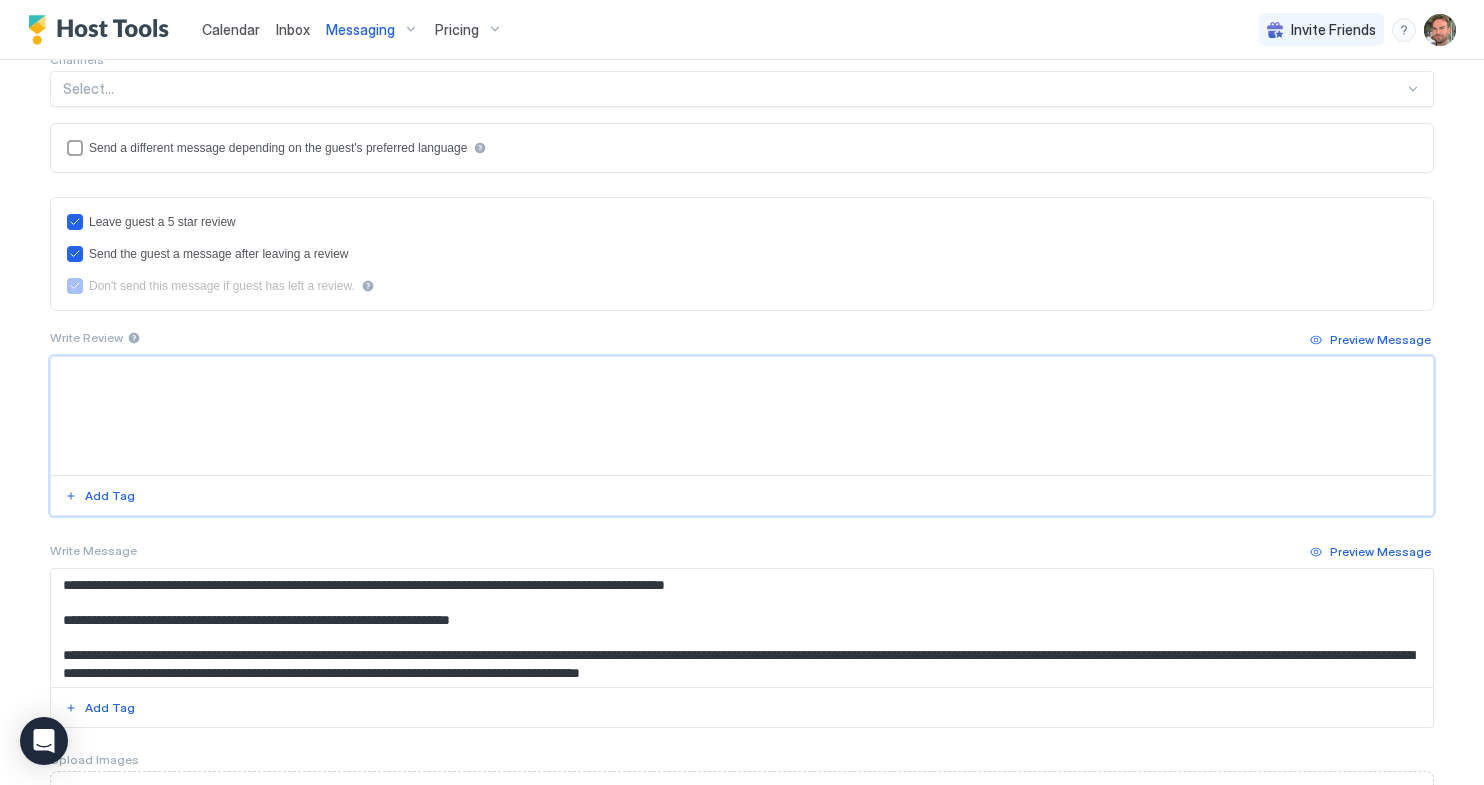 click at bounding box center [742, 416] 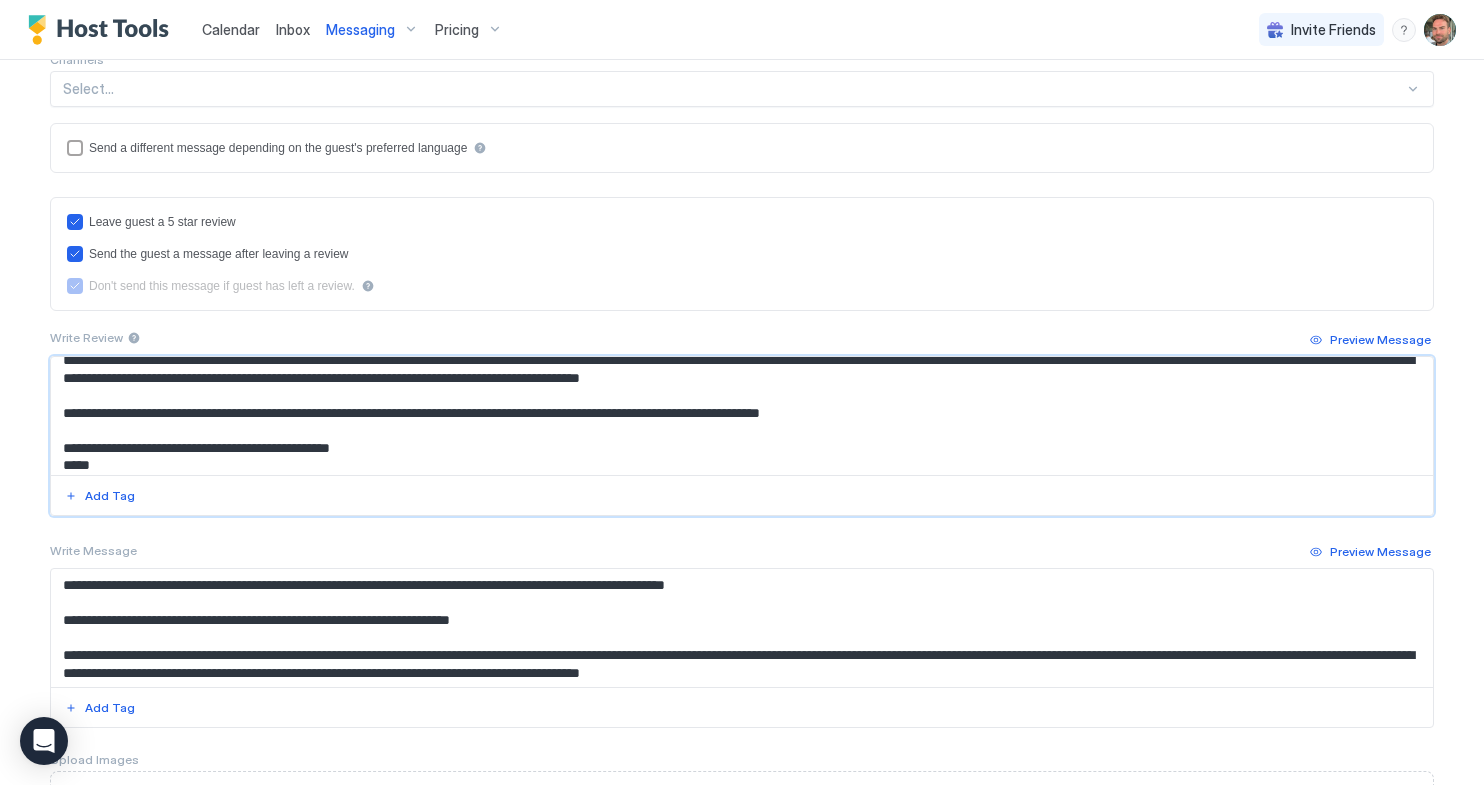 scroll, scrollTop: 0, scrollLeft: 0, axis: both 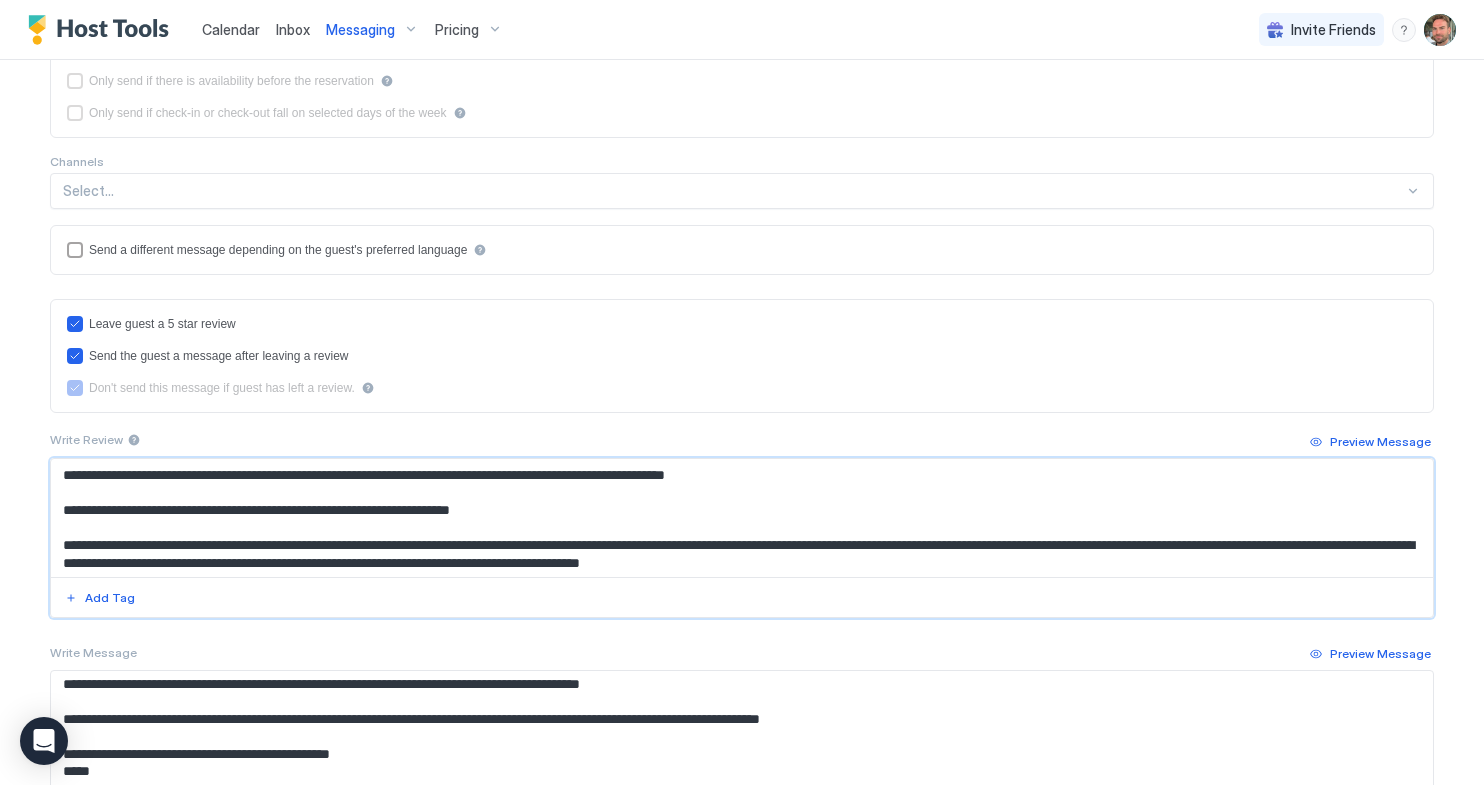 click on "**********" at bounding box center (742, 518) 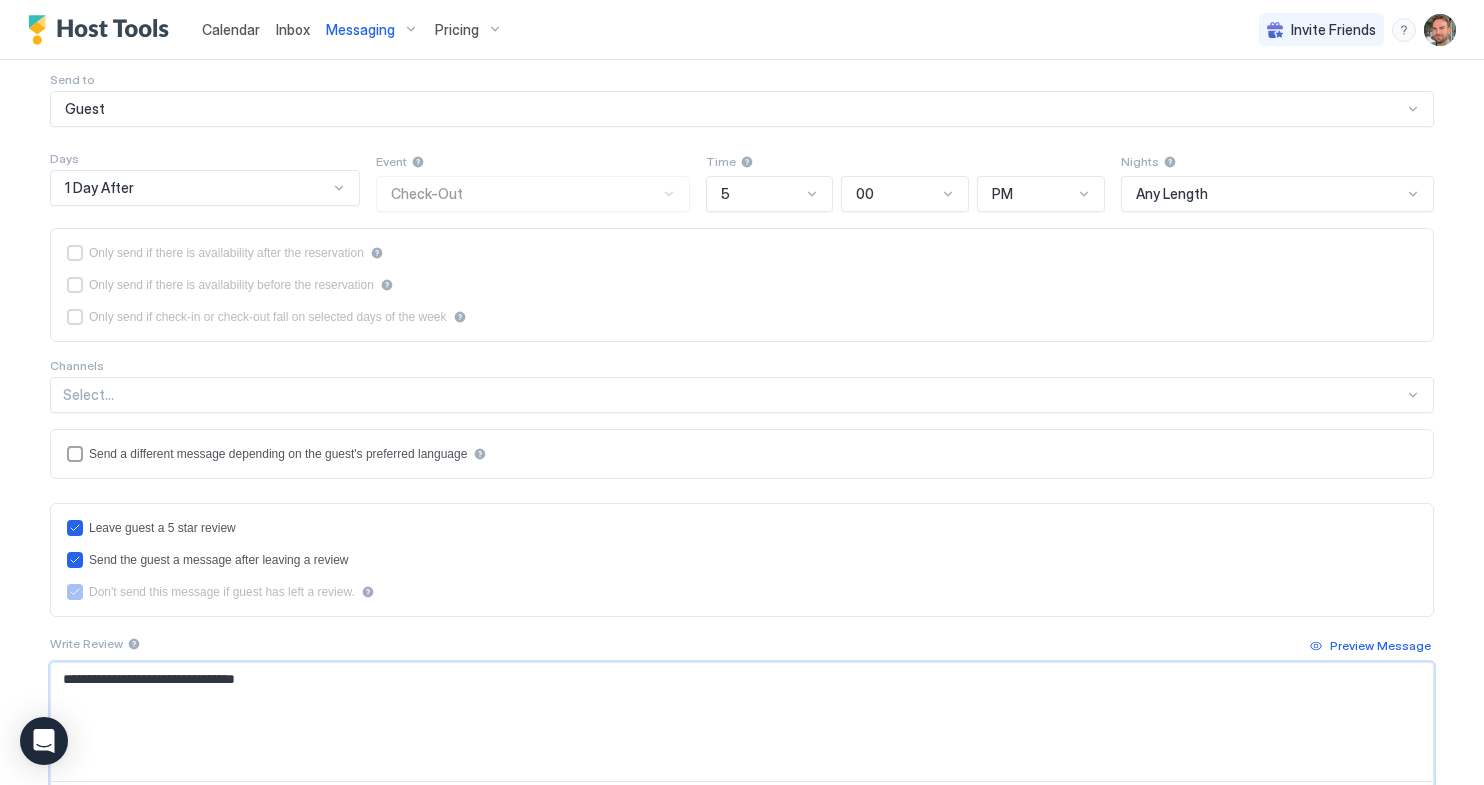 scroll, scrollTop: 70, scrollLeft: 0, axis: vertical 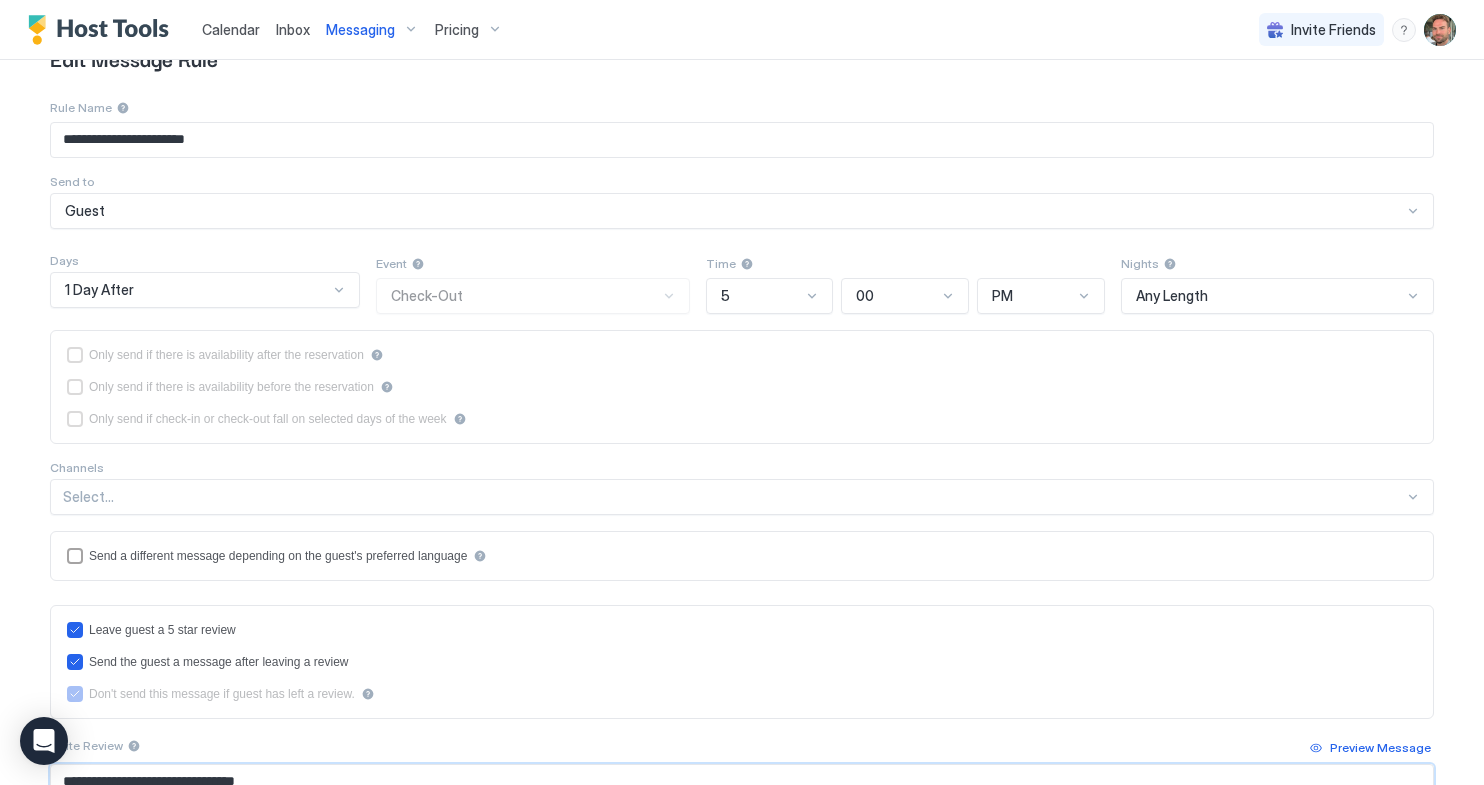 type on "**********" 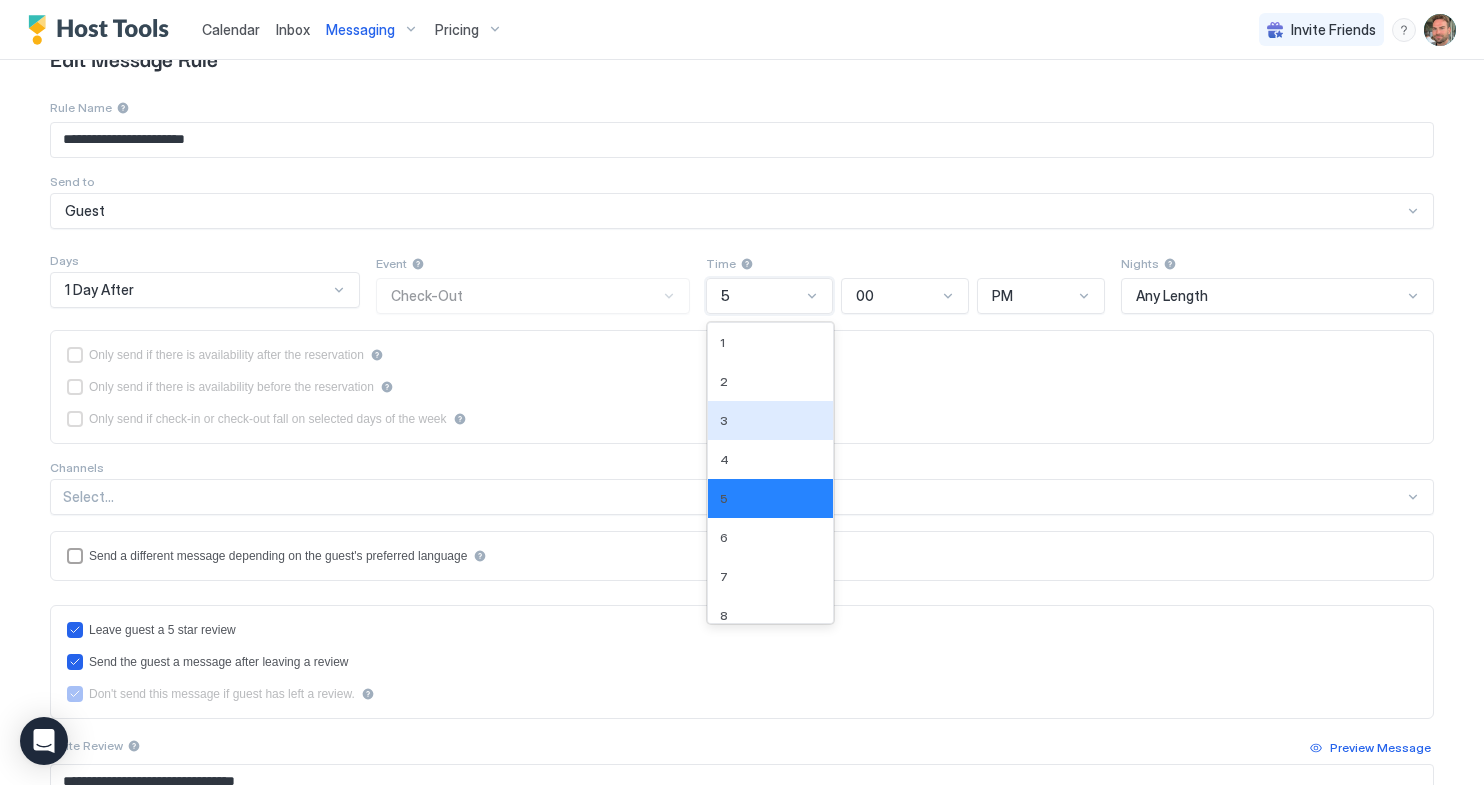 scroll, scrollTop: 168, scrollLeft: 0, axis: vertical 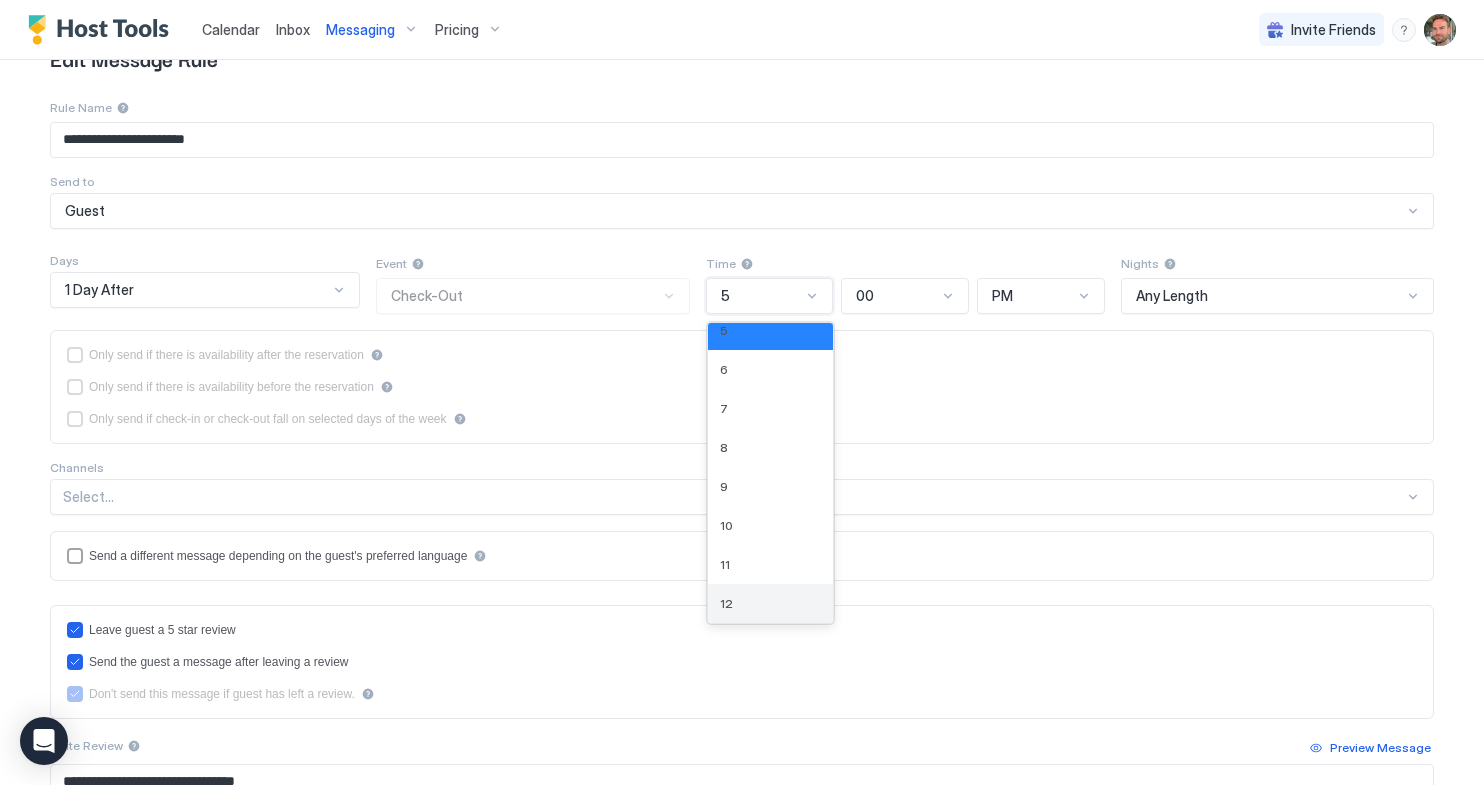 click on "12" at bounding box center [771, 603] 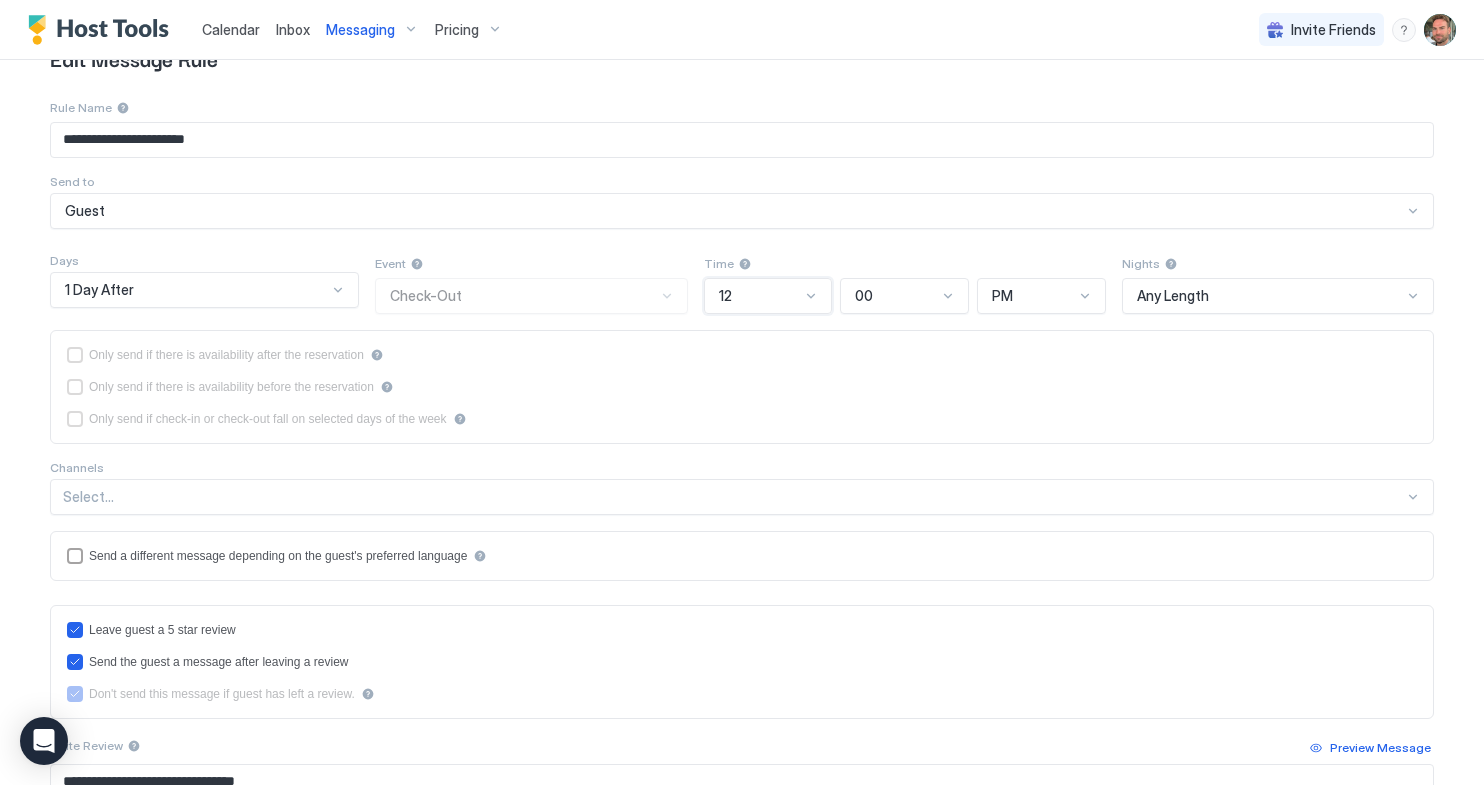click at bounding box center (811, 296) 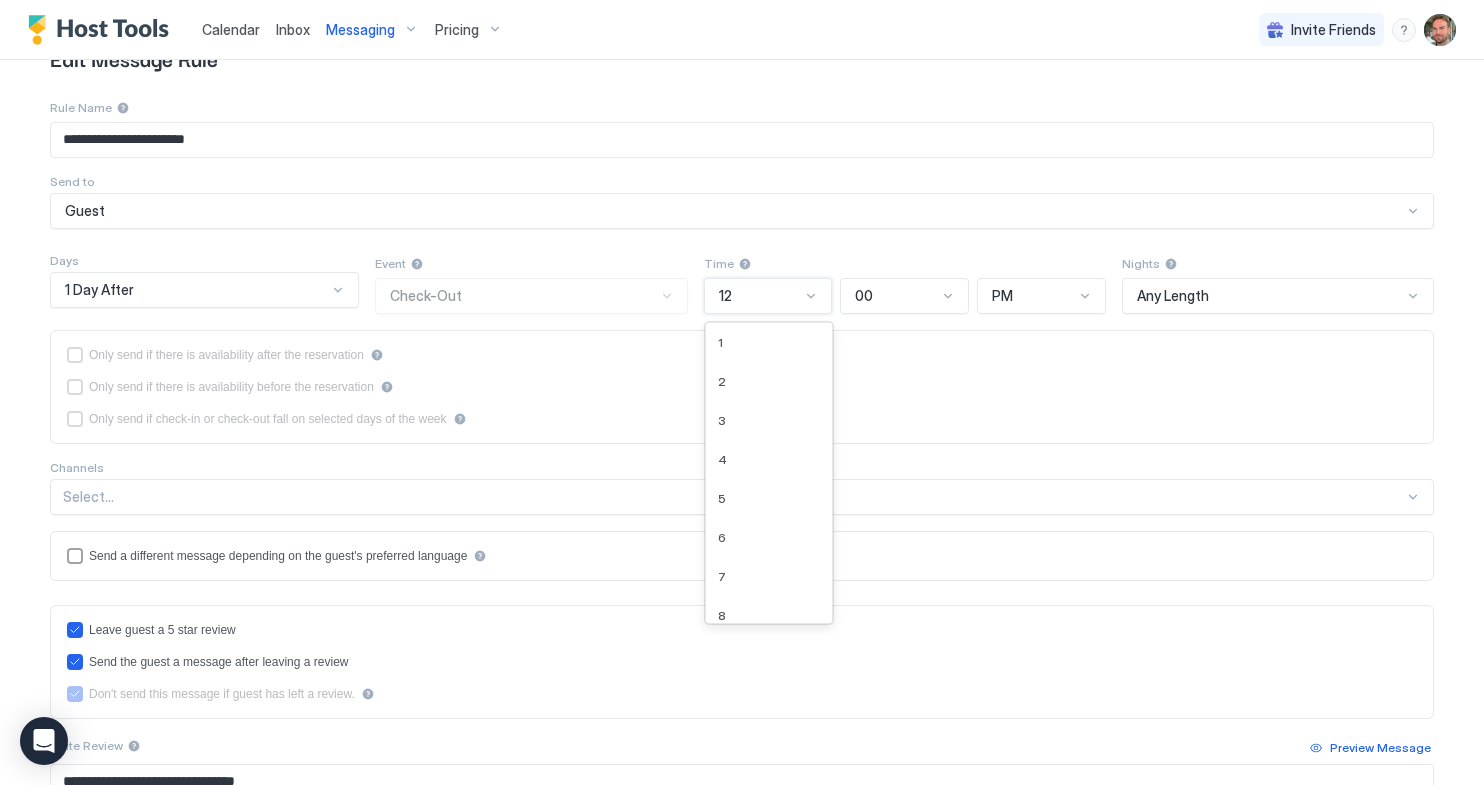 scroll, scrollTop: 168, scrollLeft: 0, axis: vertical 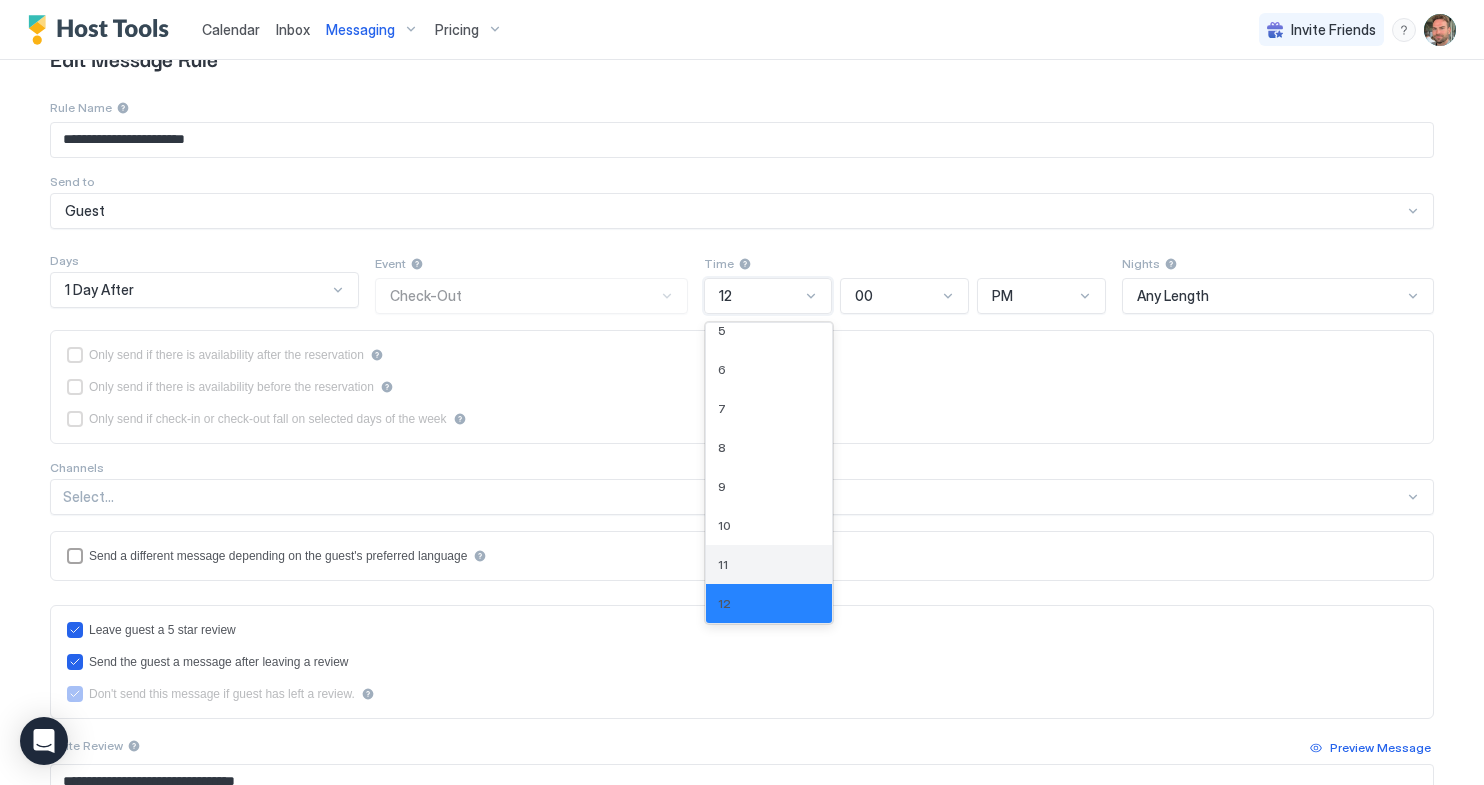 click on "11" at bounding box center (769, 564) 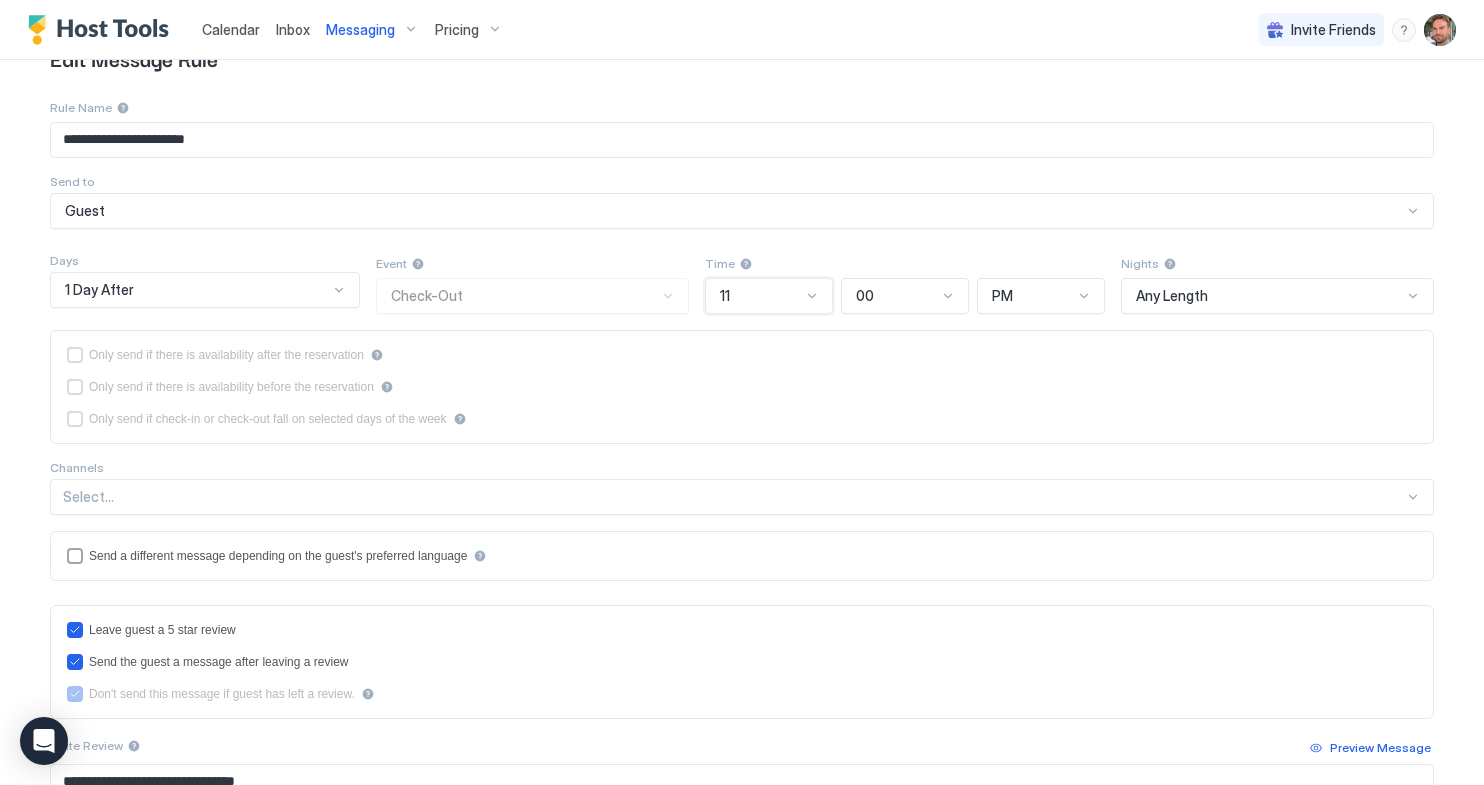 click on "Time   option 11, selected. 11 00 PM" at bounding box center (905, 283) 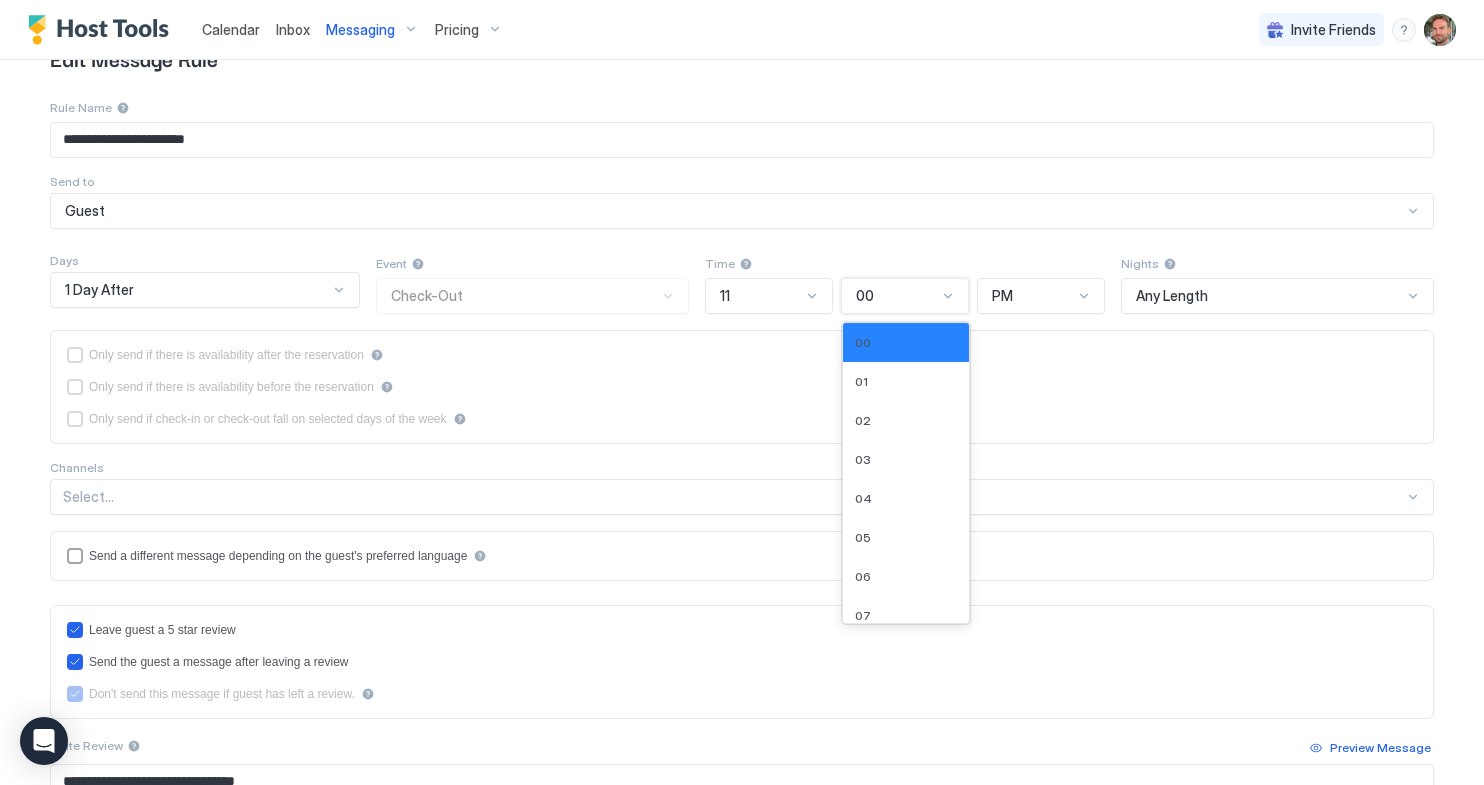 click at bounding box center [948, 296] 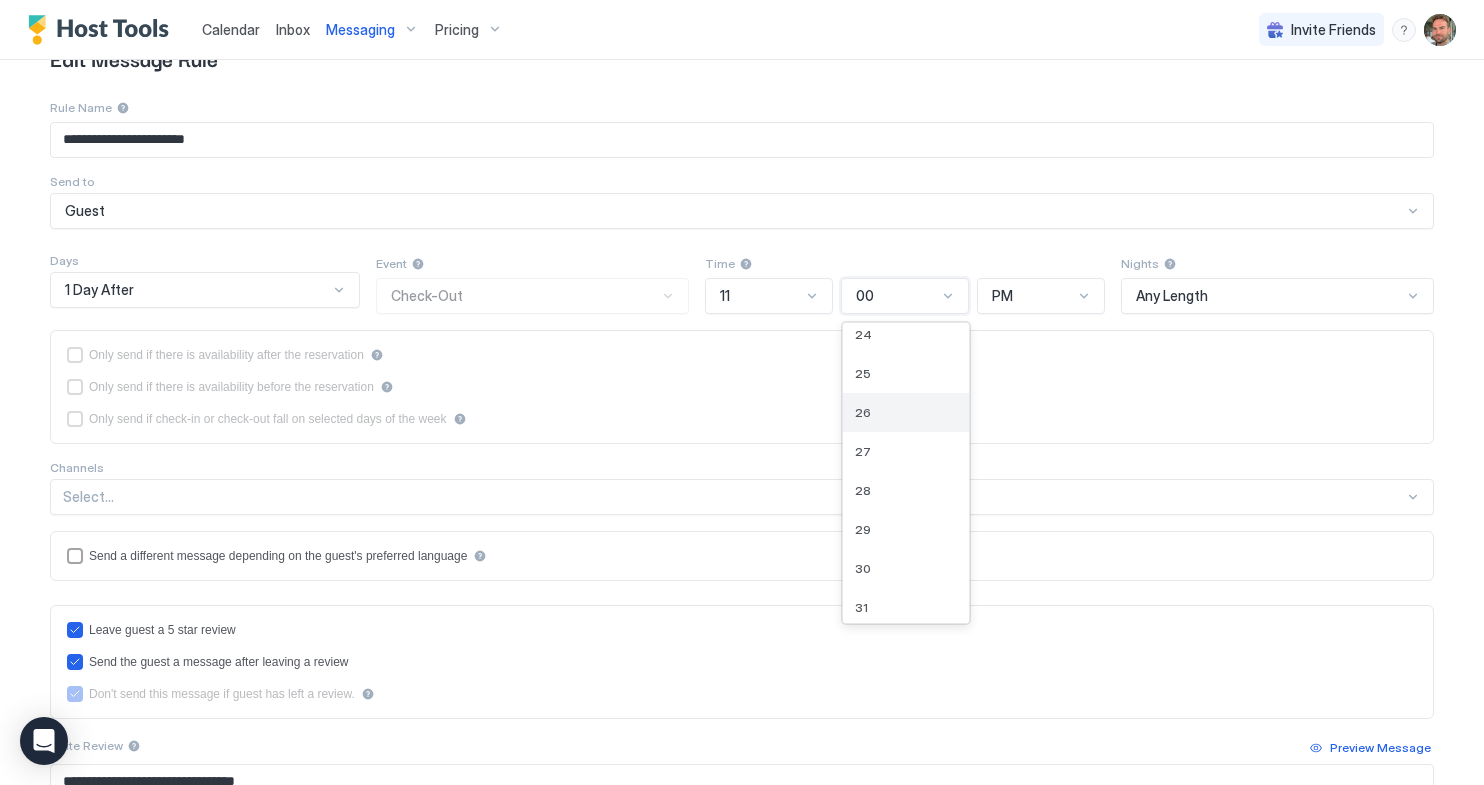 scroll, scrollTop: 1020, scrollLeft: 0, axis: vertical 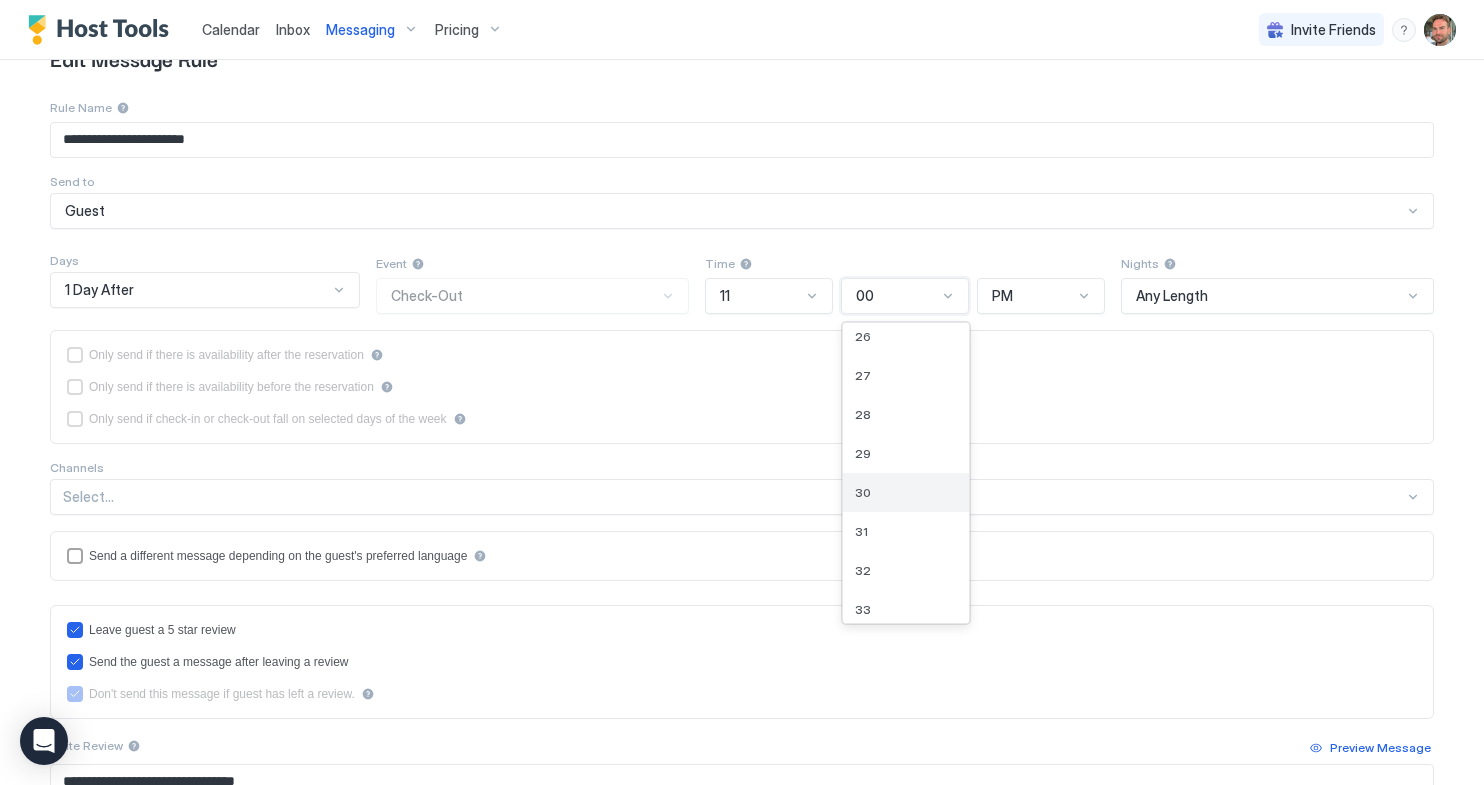 click on "30" at bounding box center [906, 492] 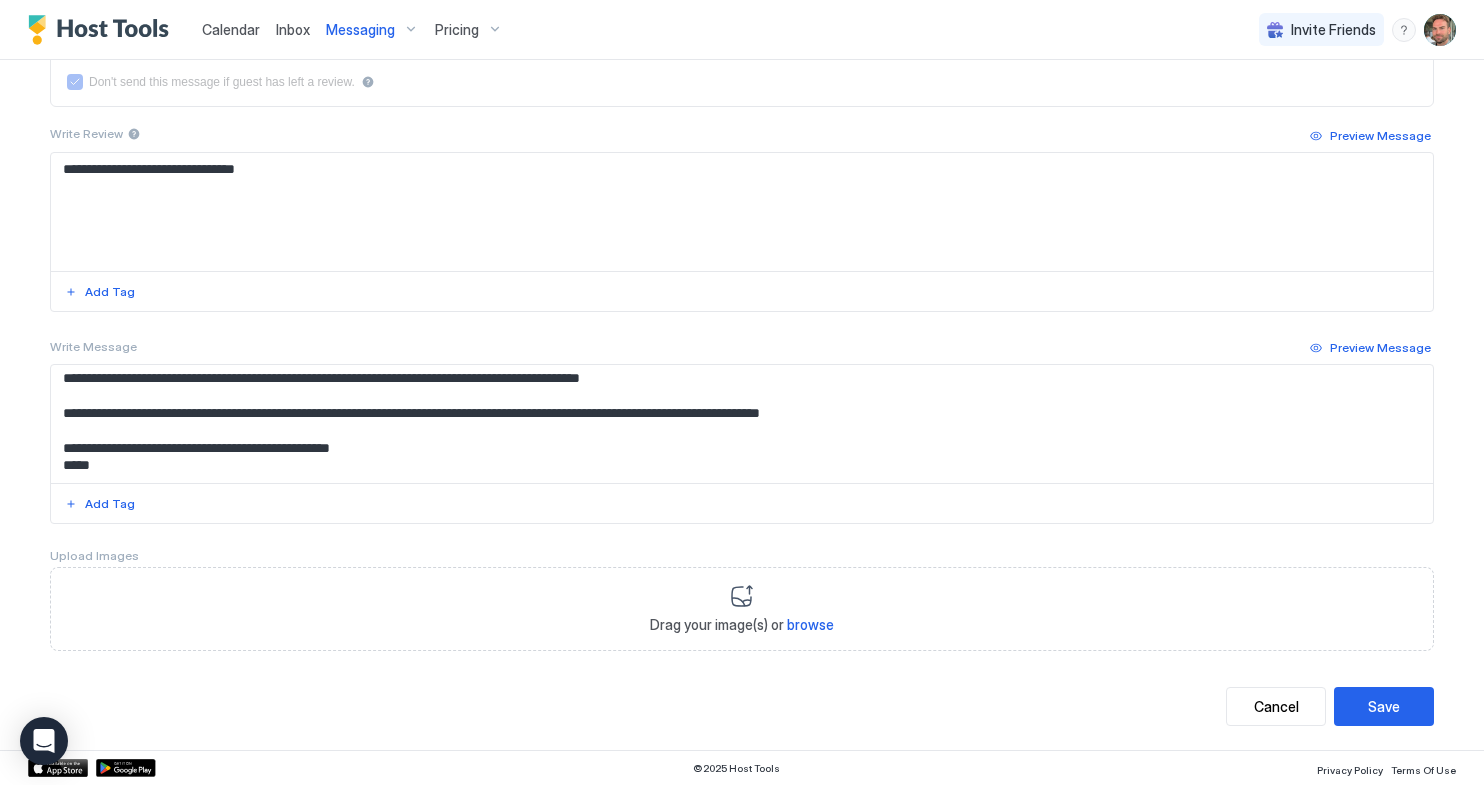 scroll, scrollTop: 274, scrollLeft: 0, axis: vertical 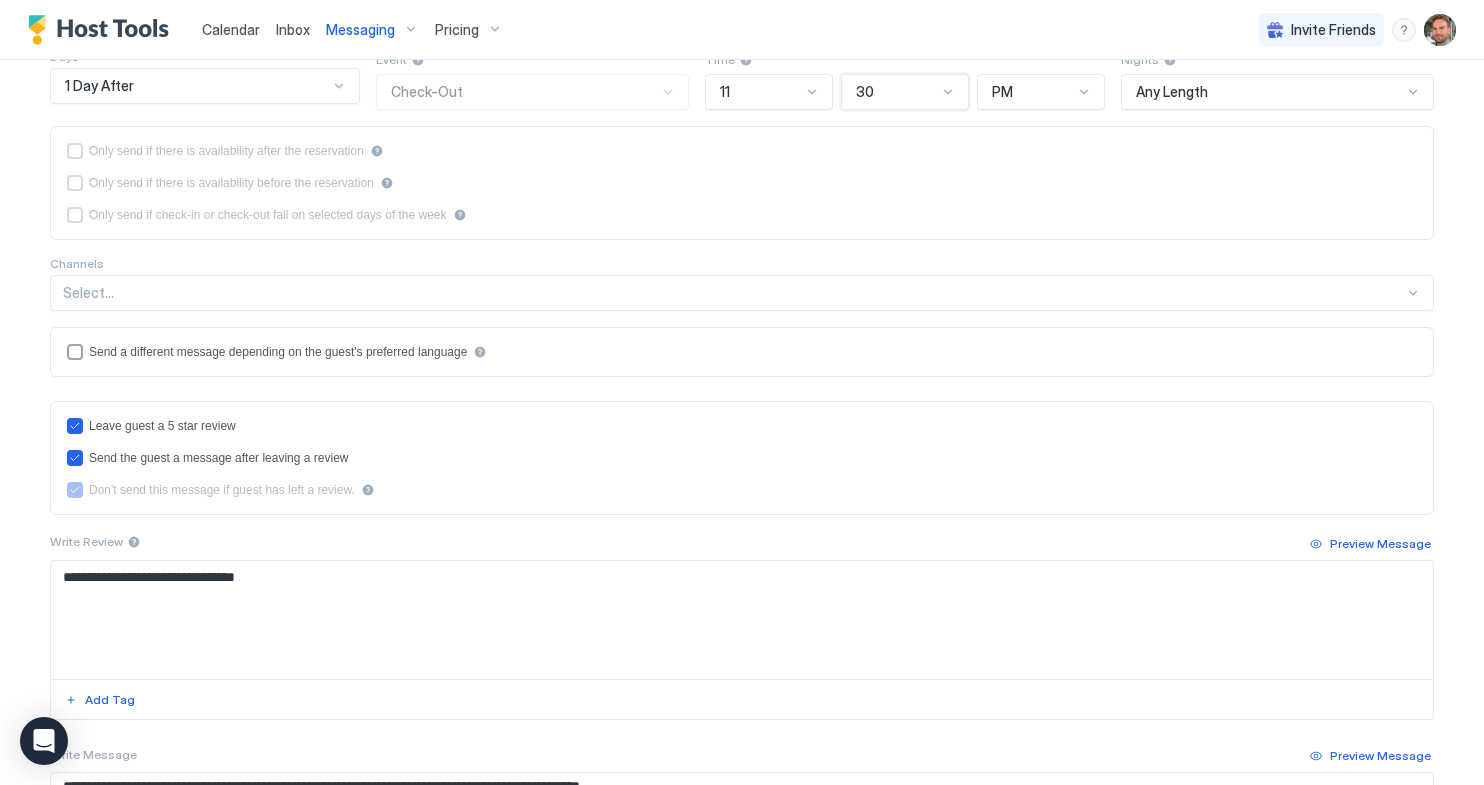 click on "PM" at bounding box center [1032, 92] 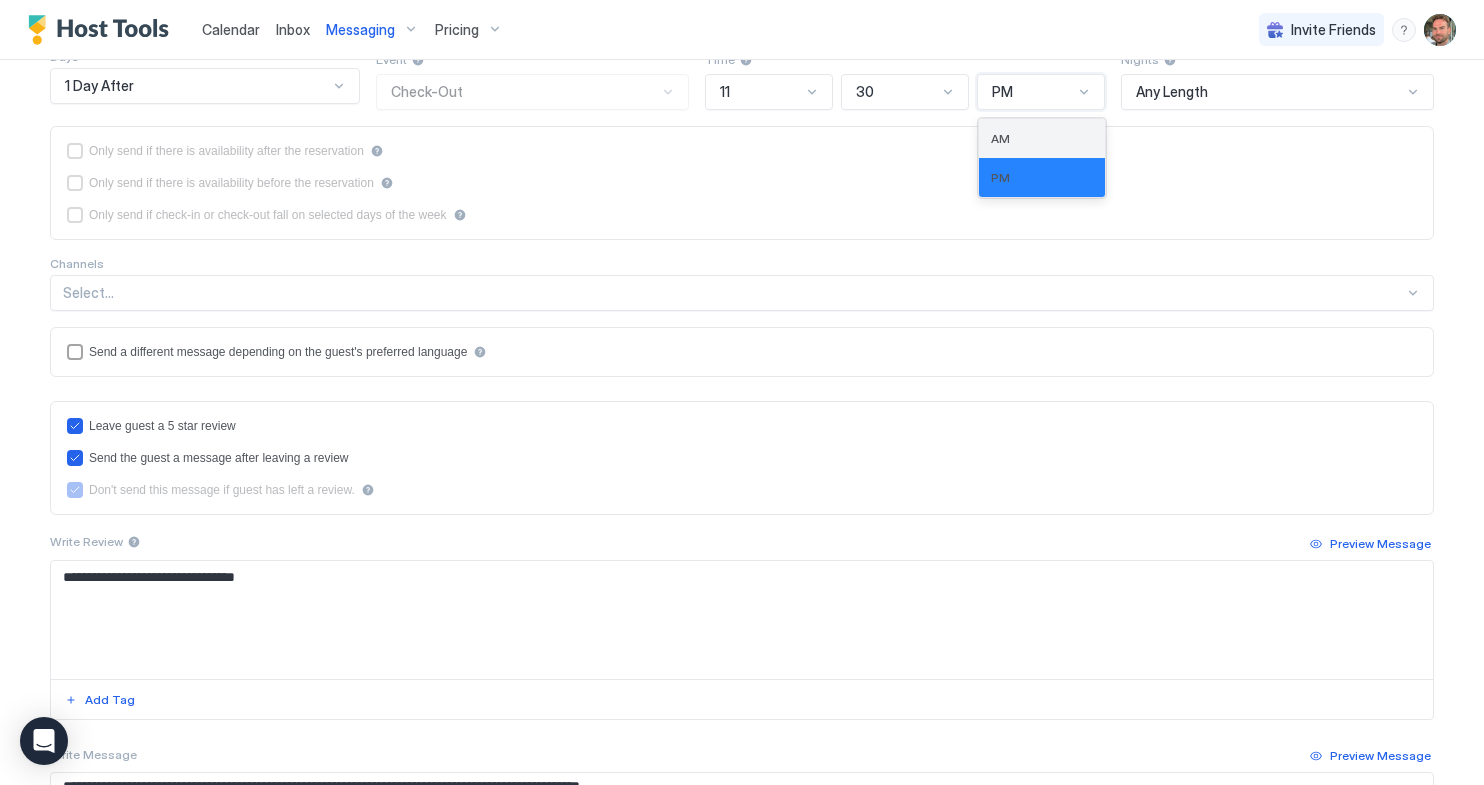 click on "AM" at bounding box center [1042, 138] 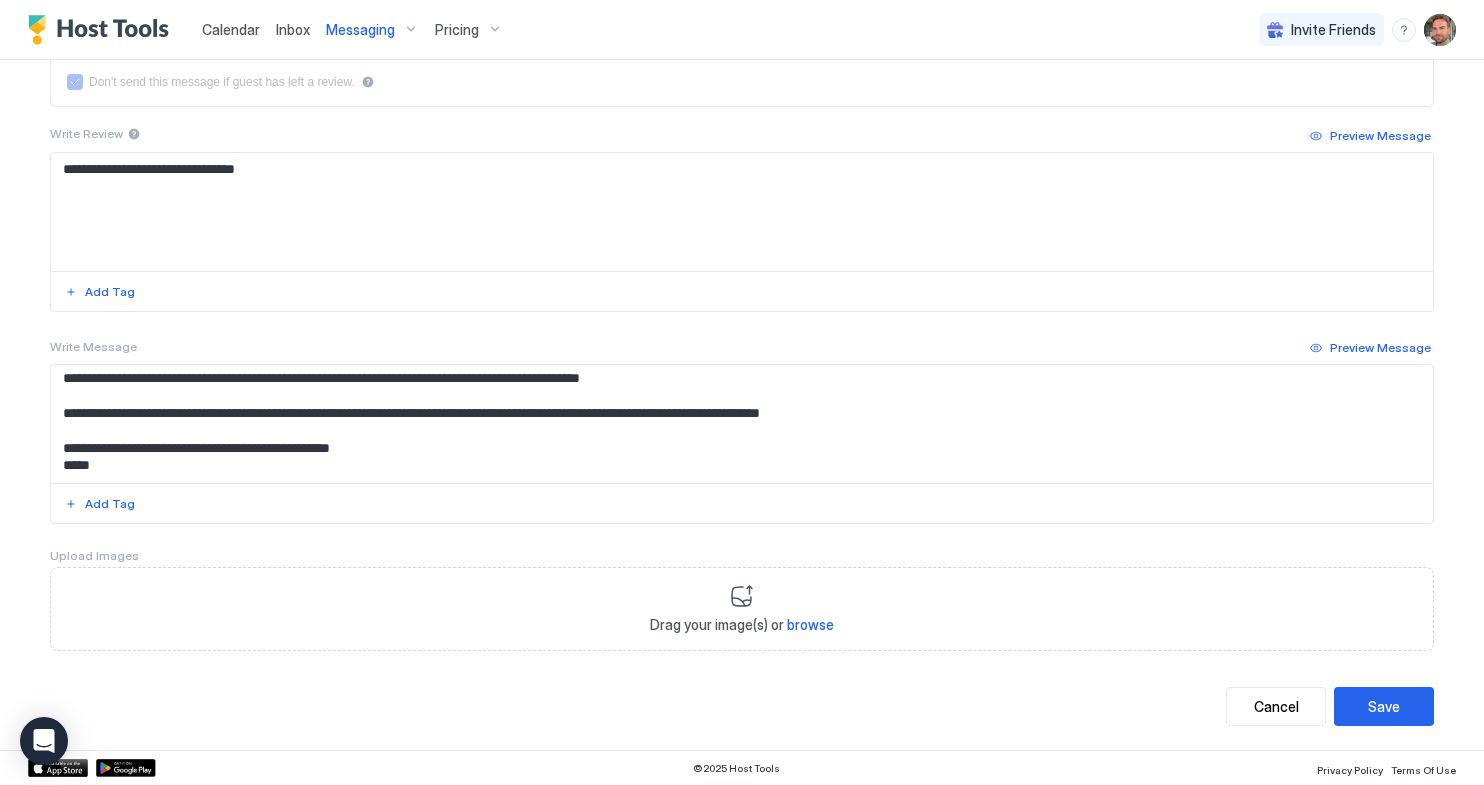scroll, scrollTop: 683, scrollLeft: 0, axis: vertical 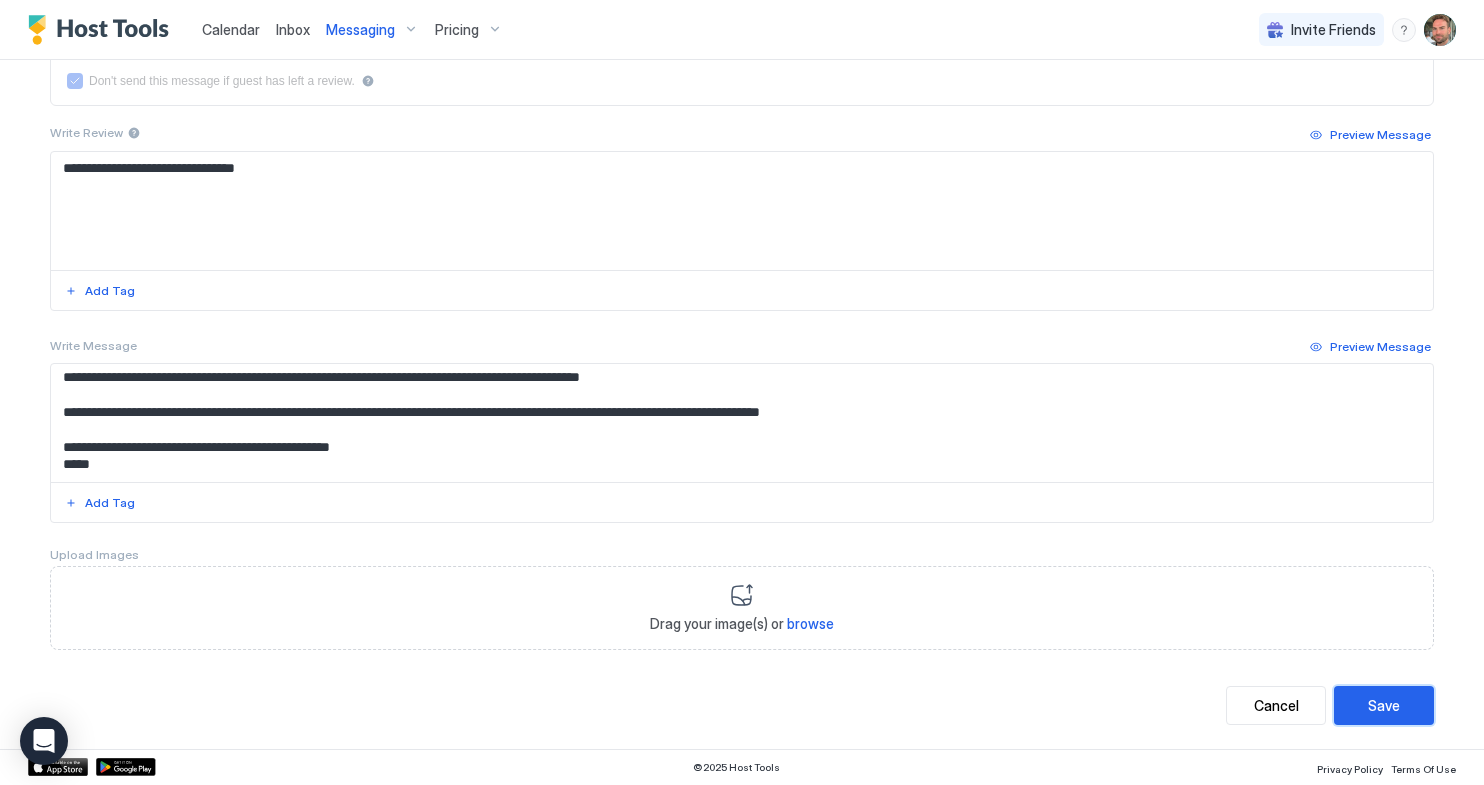 click on "Save" at bounding box center (1384, 705) 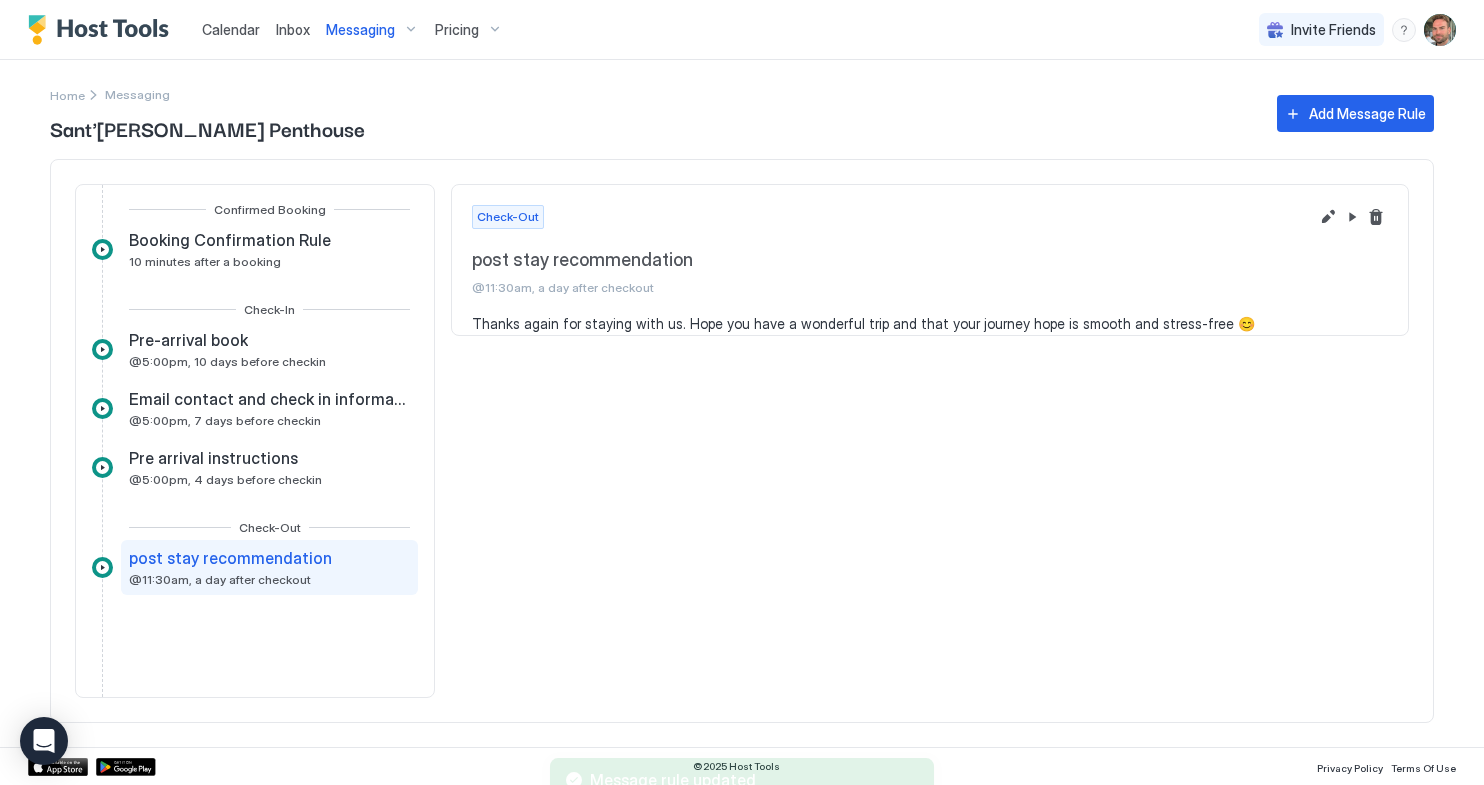 scroll, scrollTop: 0, scrollLeft: 0, axis: both 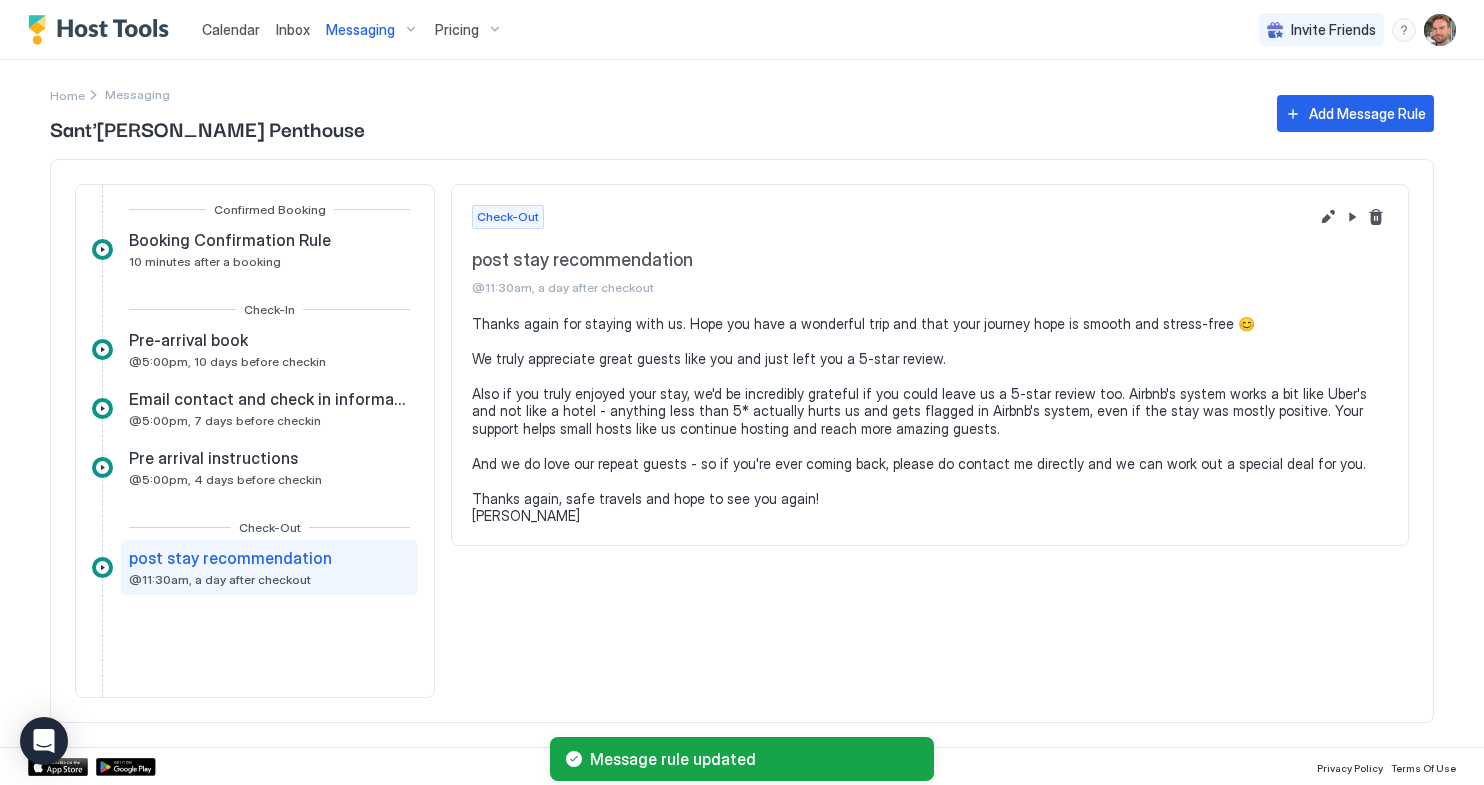 click on "Messaging" at bounding box center (360, 30) 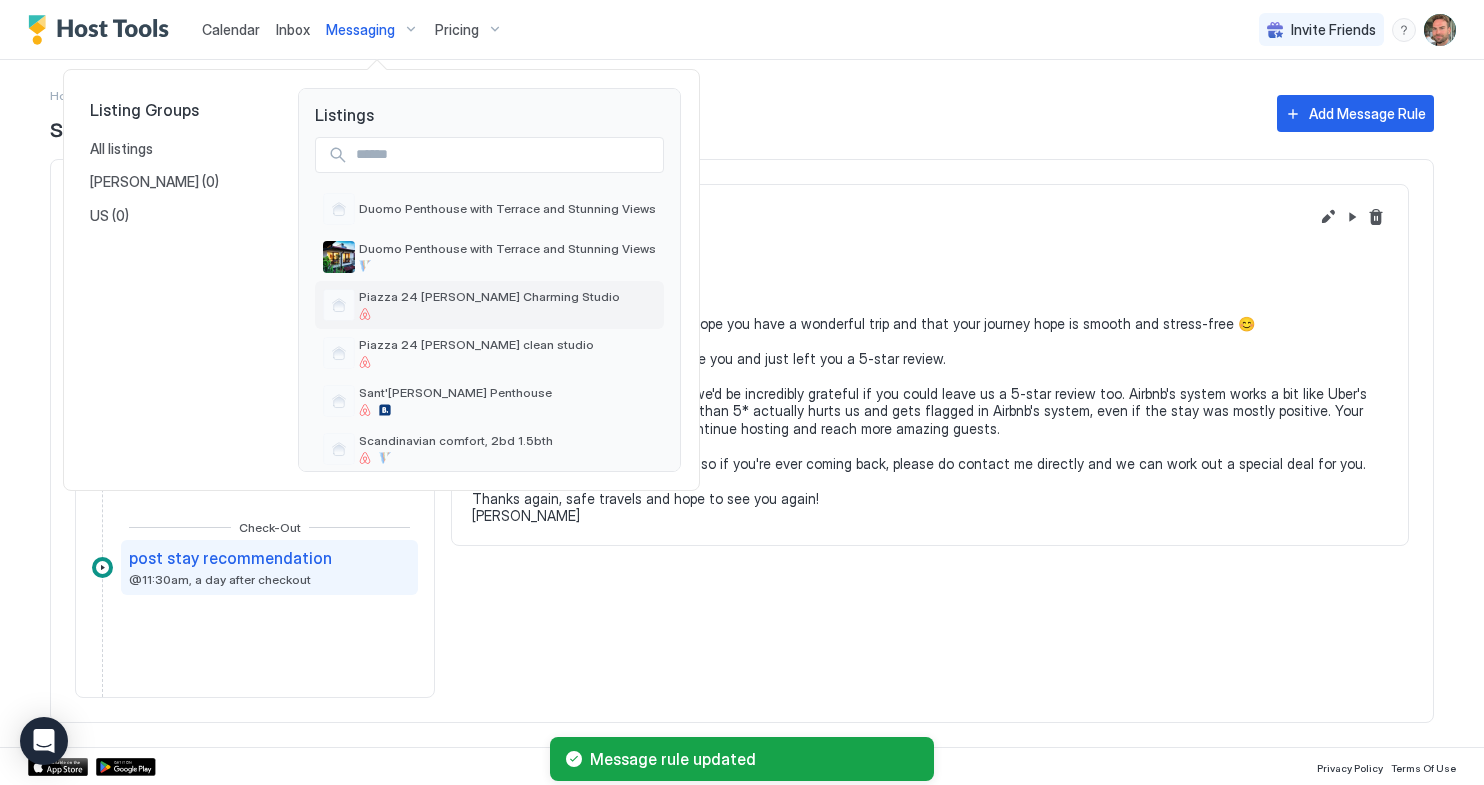 click on "Piazza 24 [PERSON_NAME] Charming Studio" at bounding box center [489, 296] 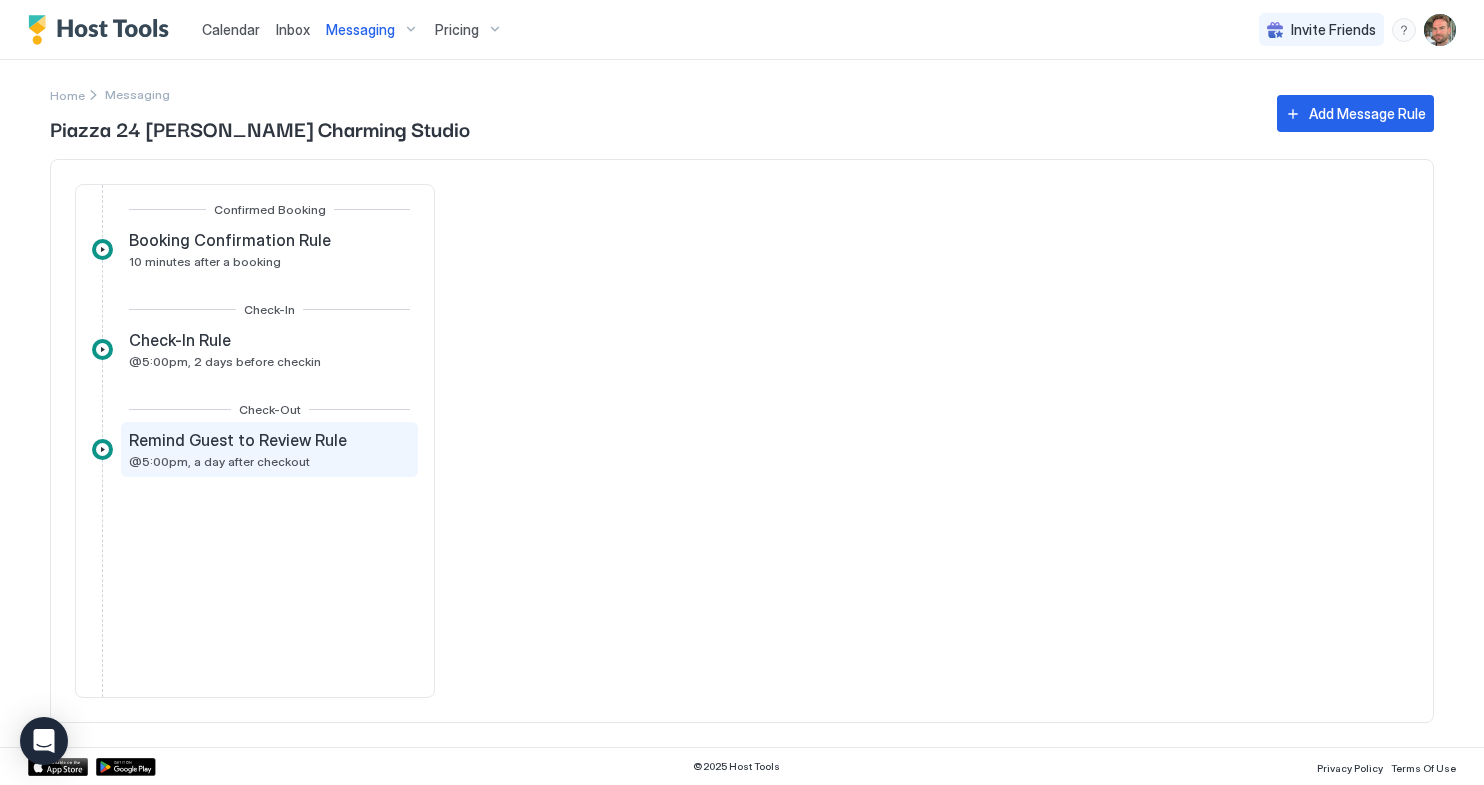 click on "Remind Guest to Review Rule" at bounding box center [238, 440] 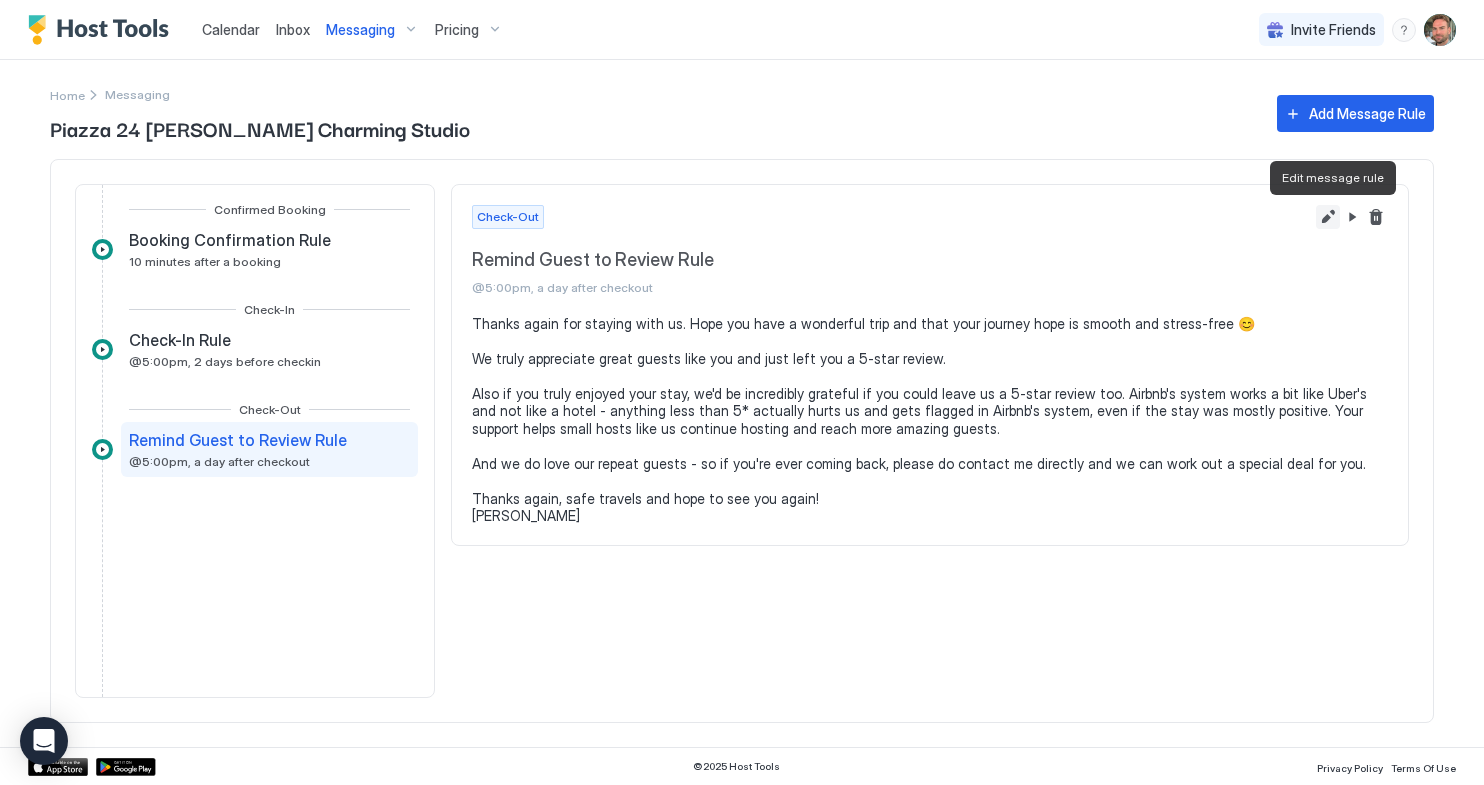 click at bounding box center (1328, 217) 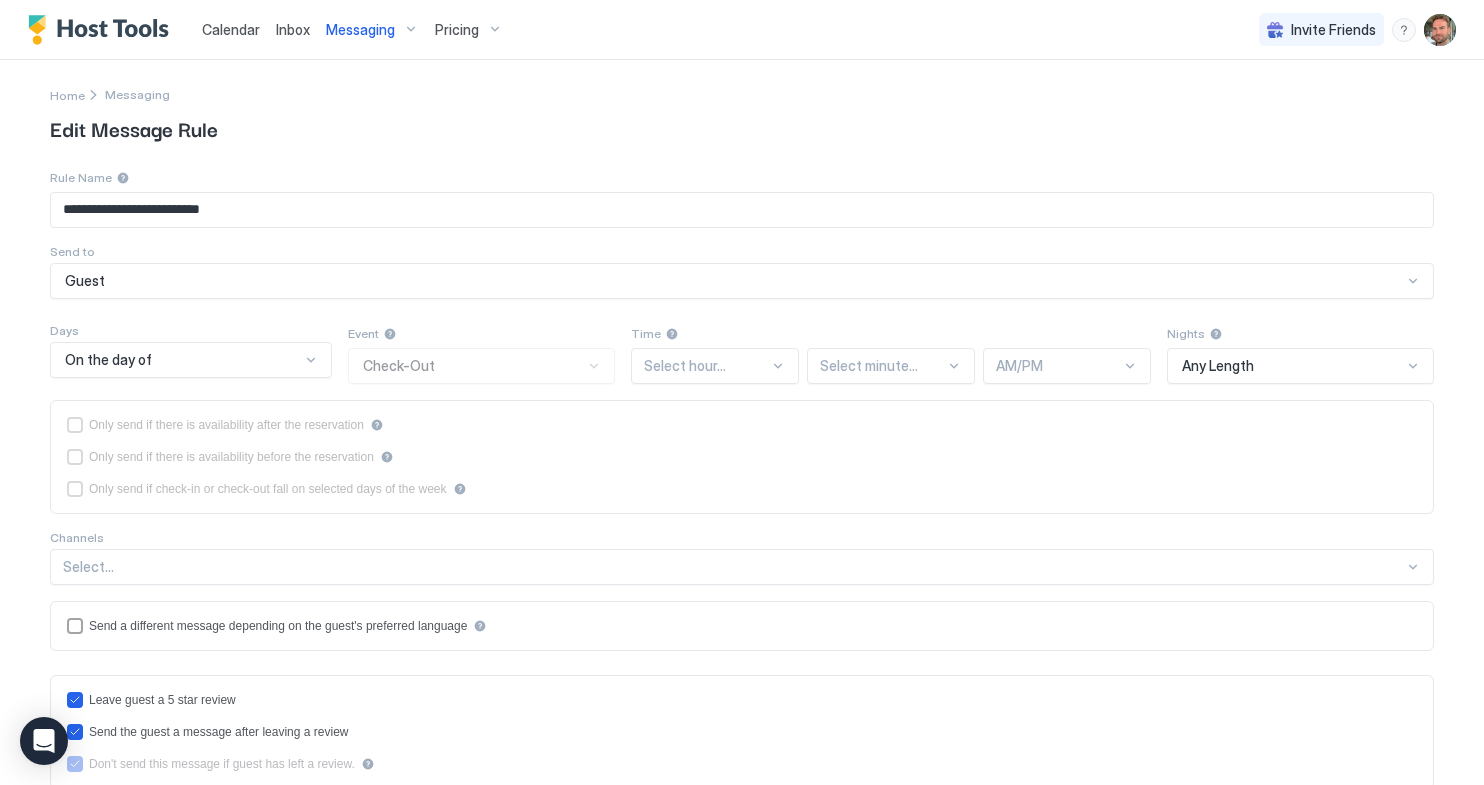 type on "**********" 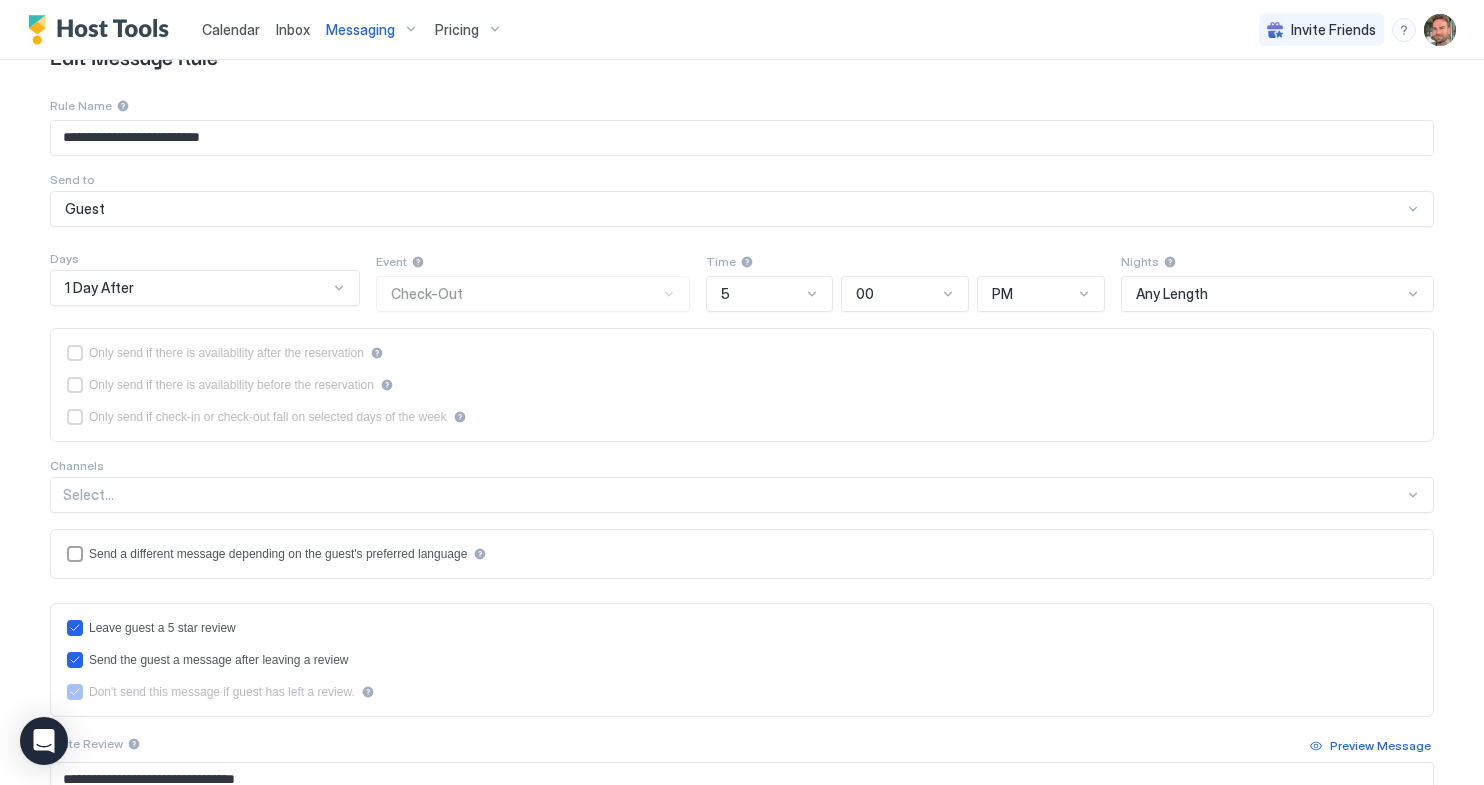scroll, scrollTop: 0, scrollLeft: 0, axis: both 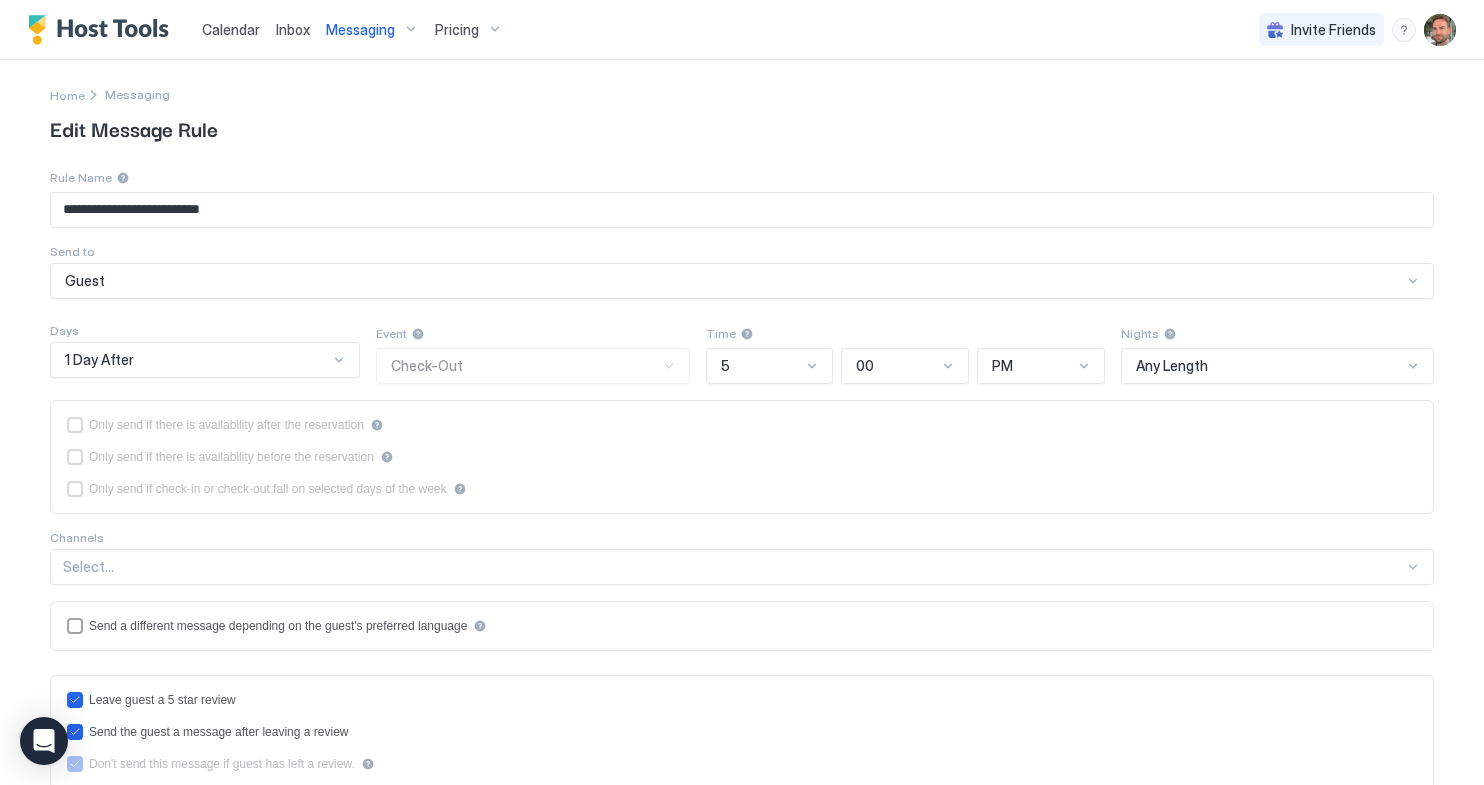 click on "5" at bounding box center (761, 366) 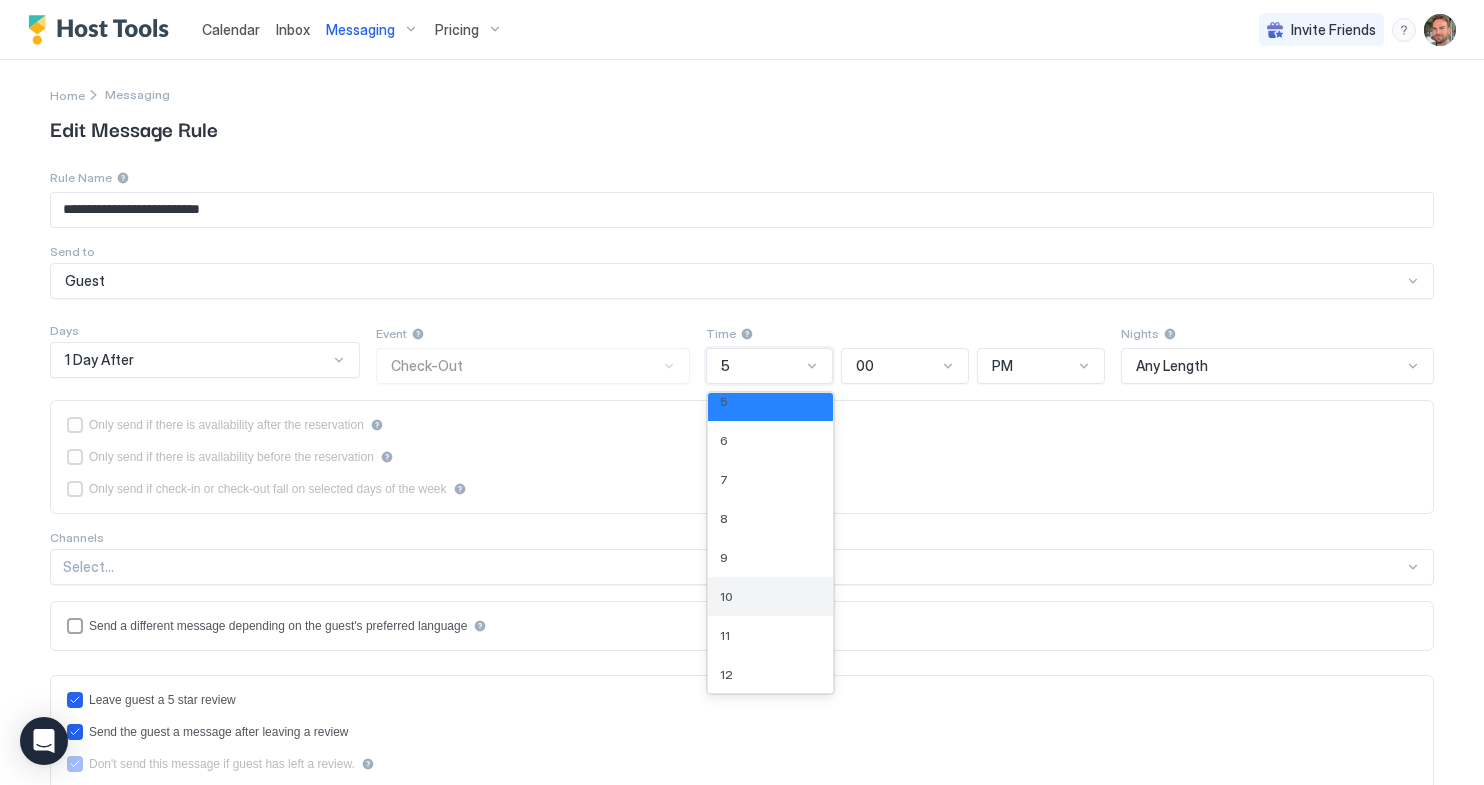 scroll, scrollTop: 168, scrollLeft: 0, axis: vertical 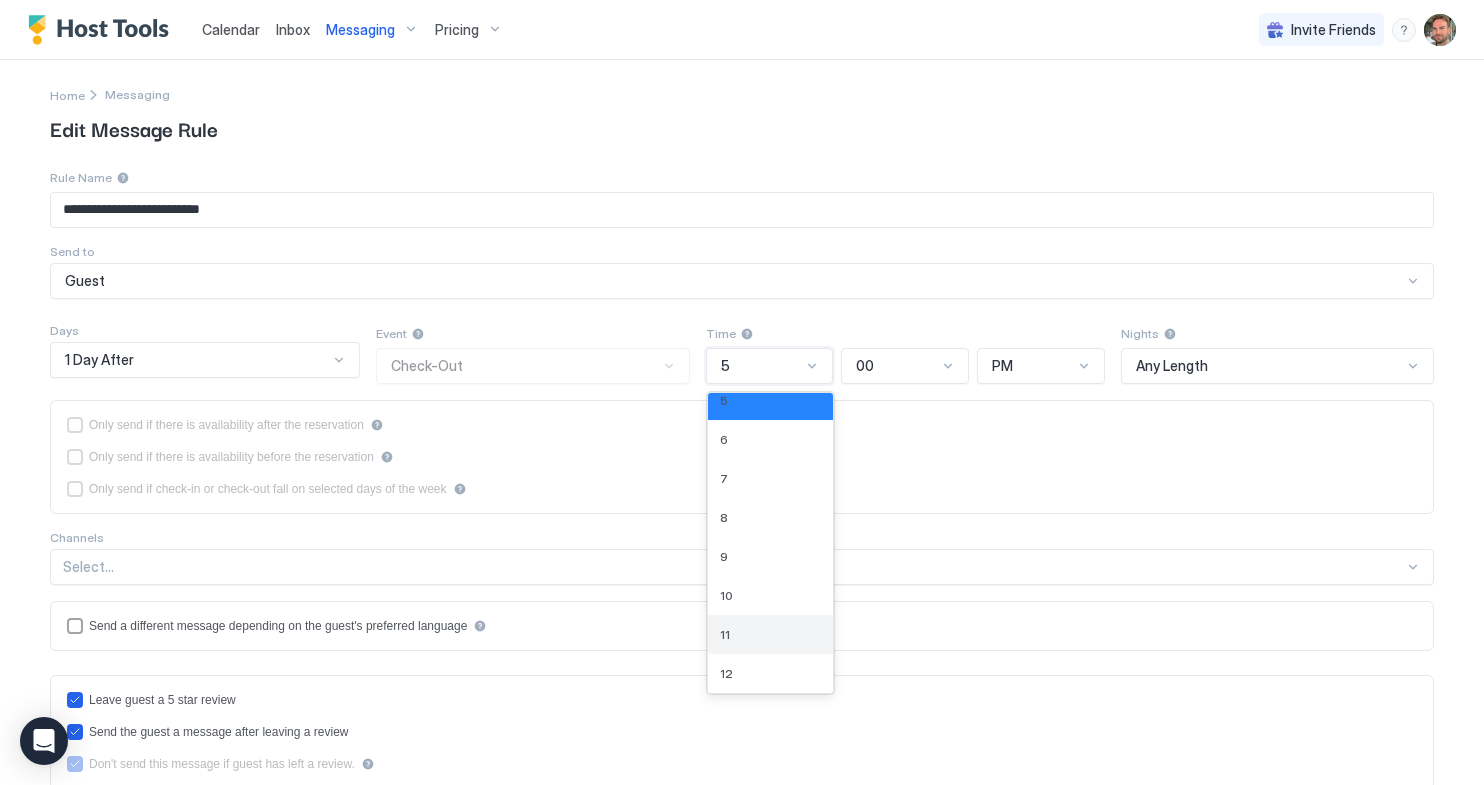 click on "11" at bounding box center (771, 634) 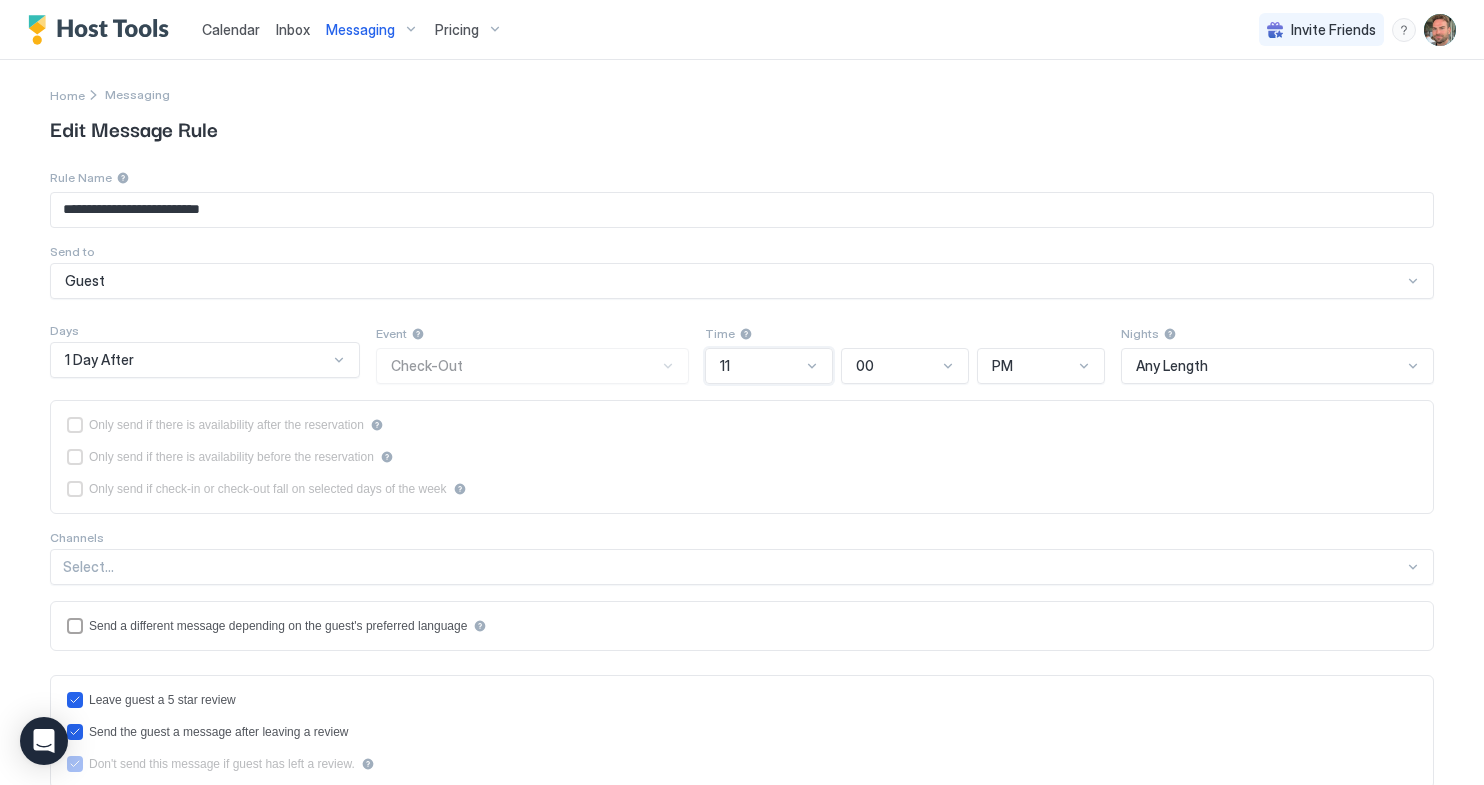 click on "PM" at bounding box center [1041, 366] 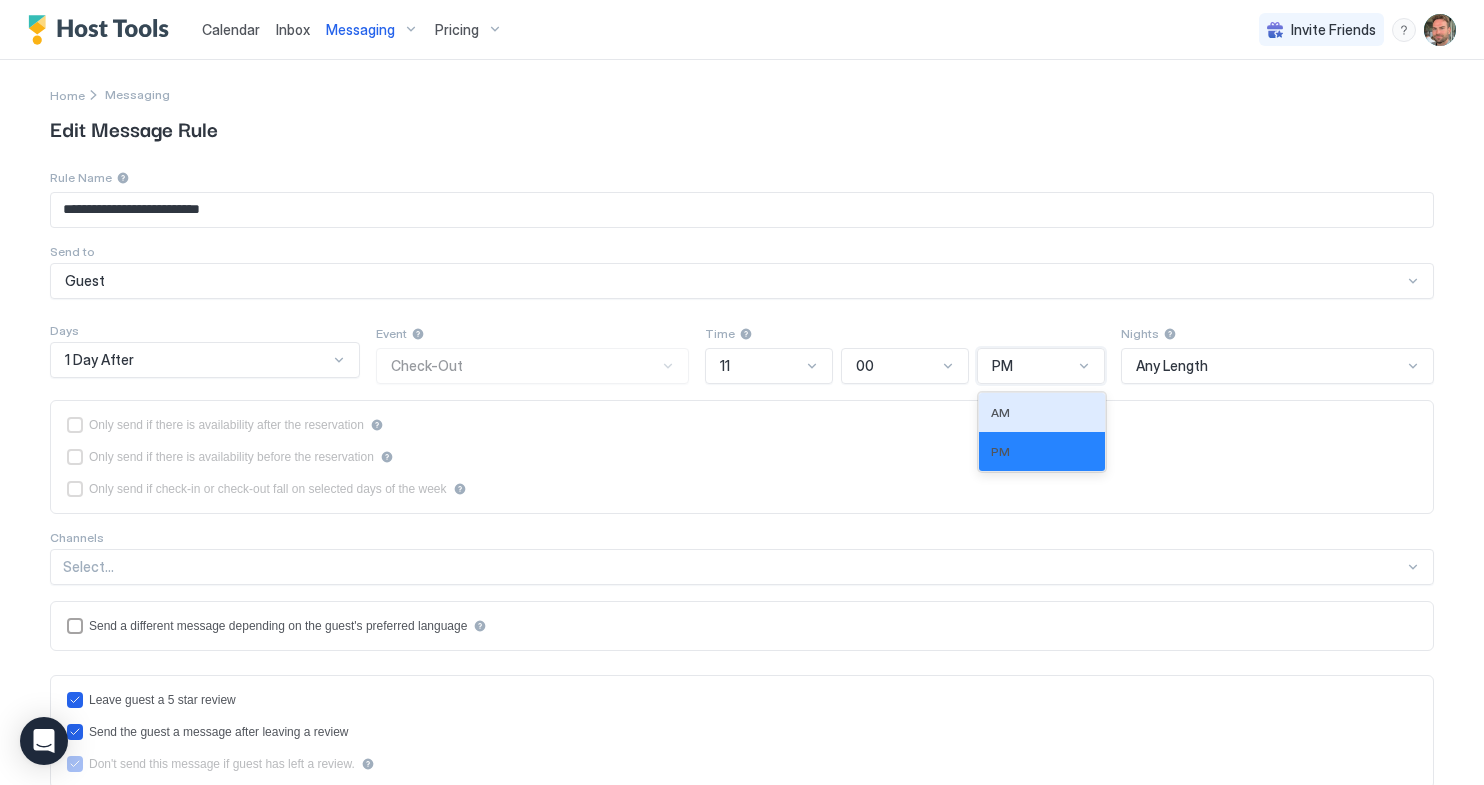 click on "AM" at bounding box center [1042, 412] 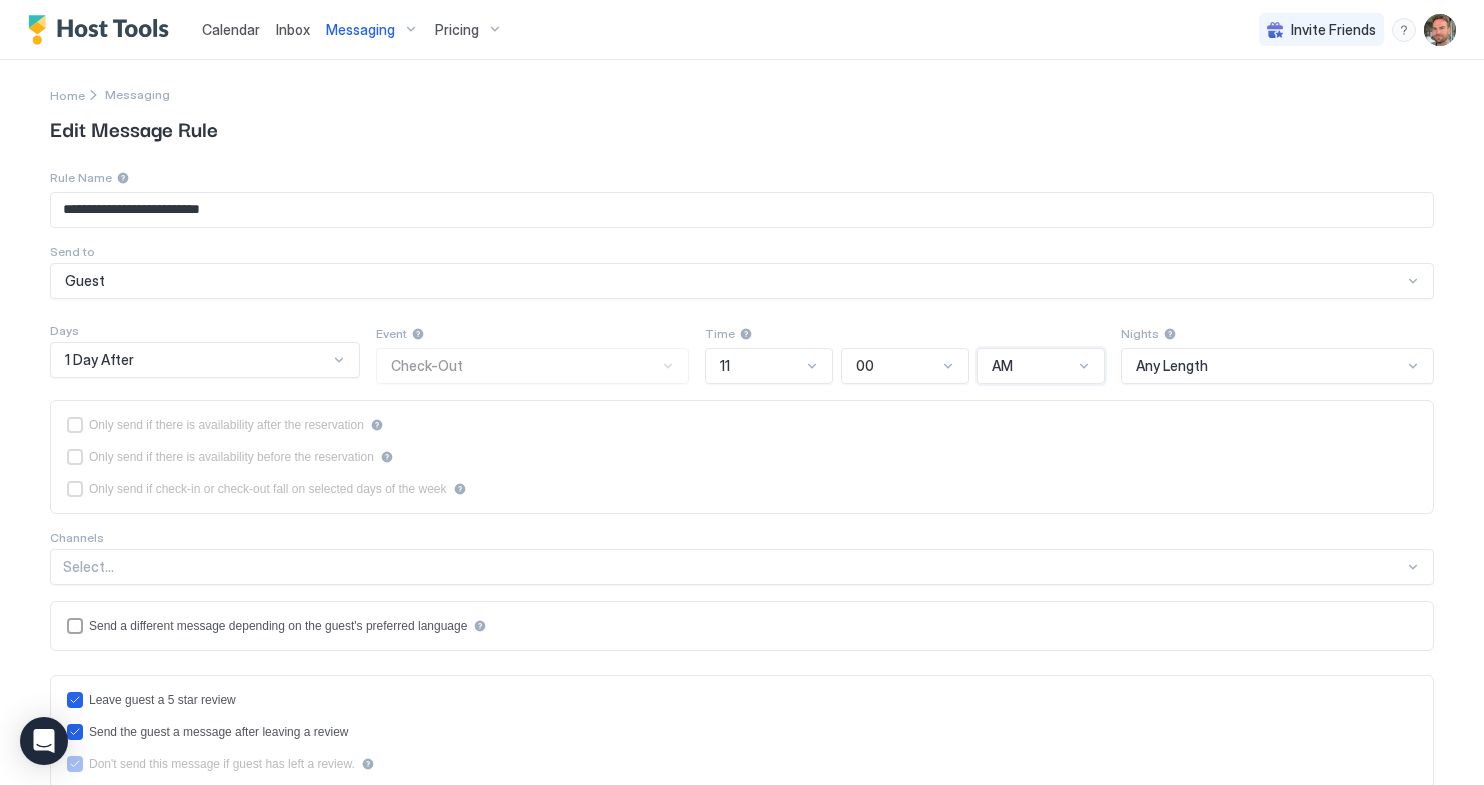 click on "00" at bounding box center (905, 366) 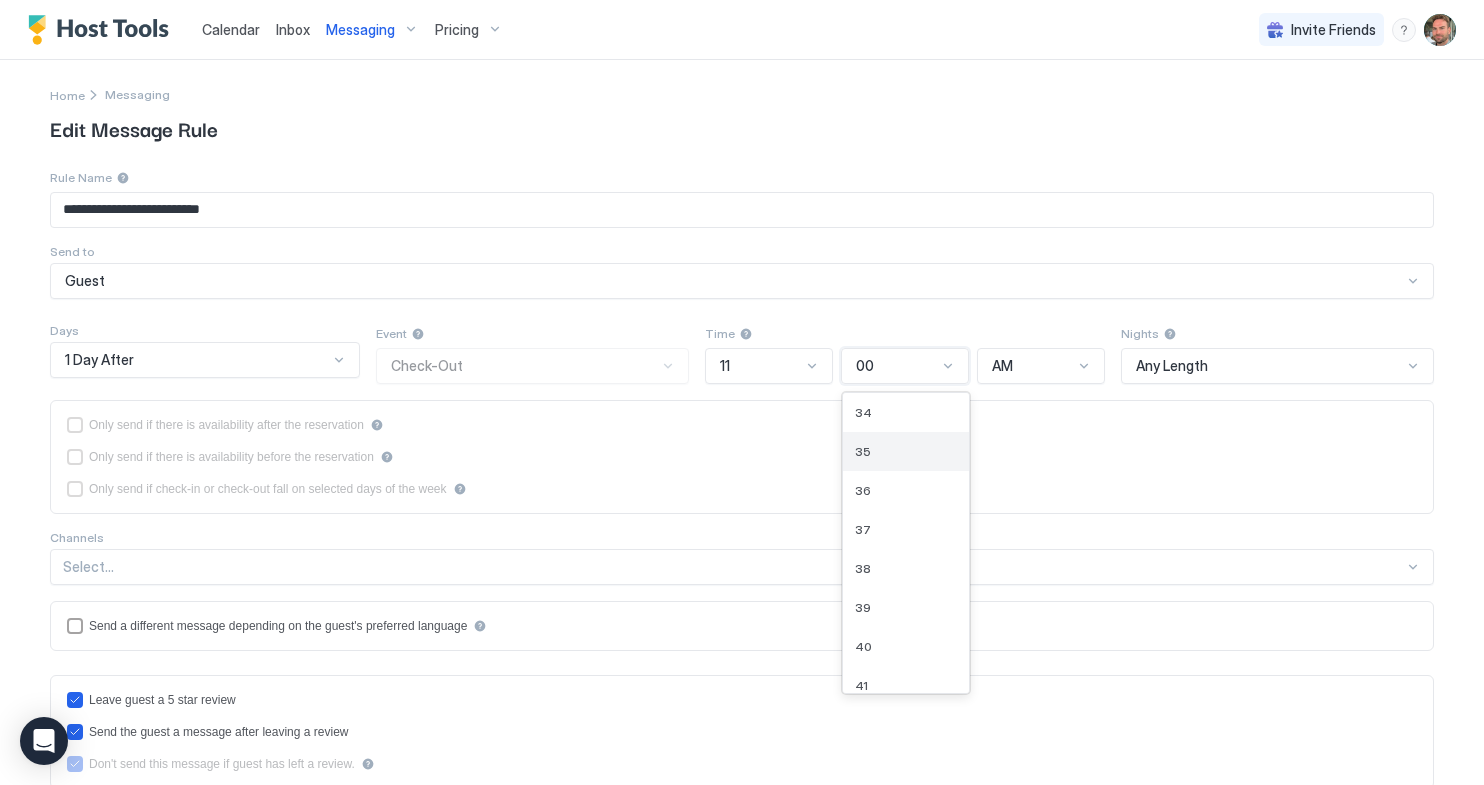scroll, scrollTop: 1122, scrollLeft: 0, axis: vertical 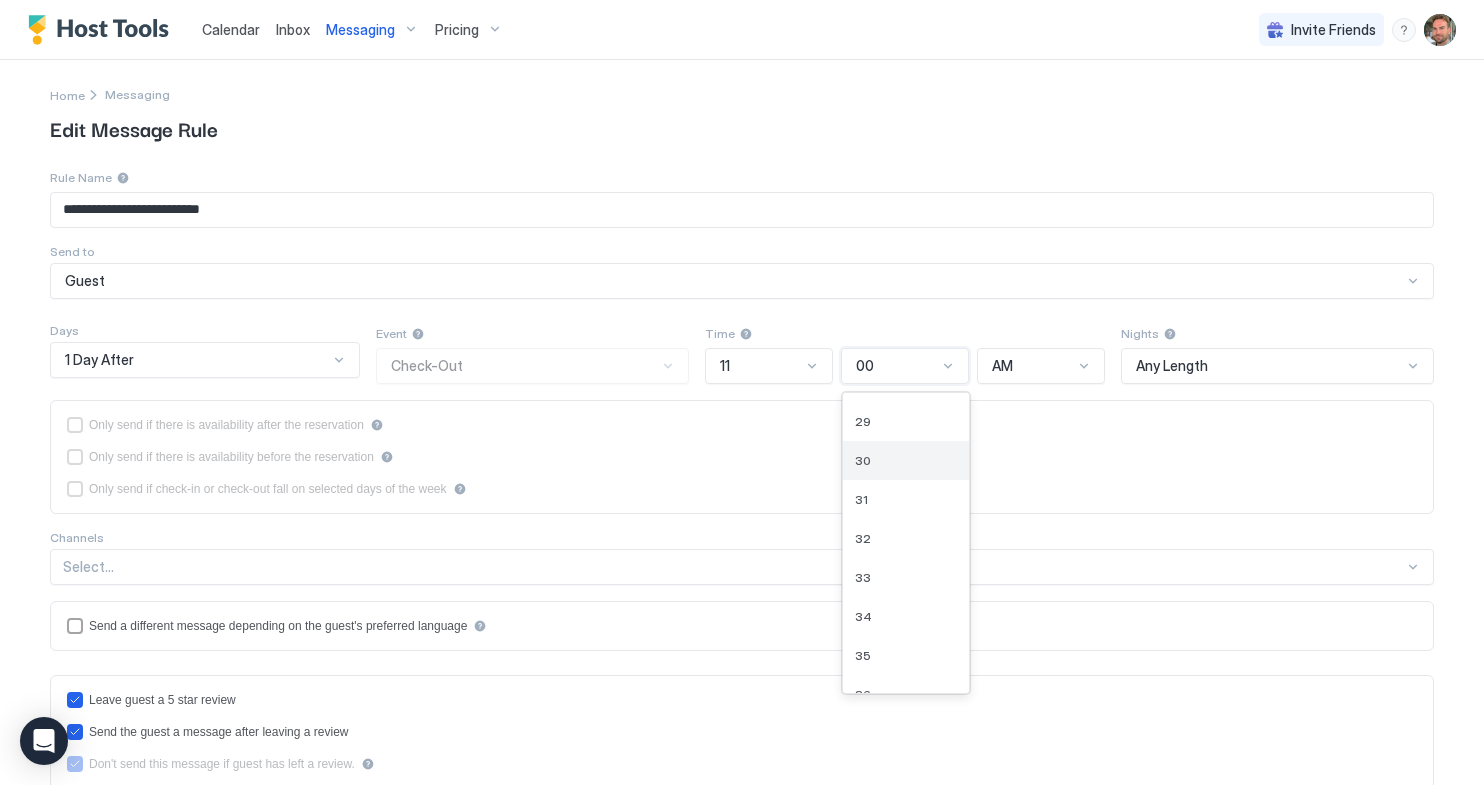 click on "30" at bounding box center (906, 460) 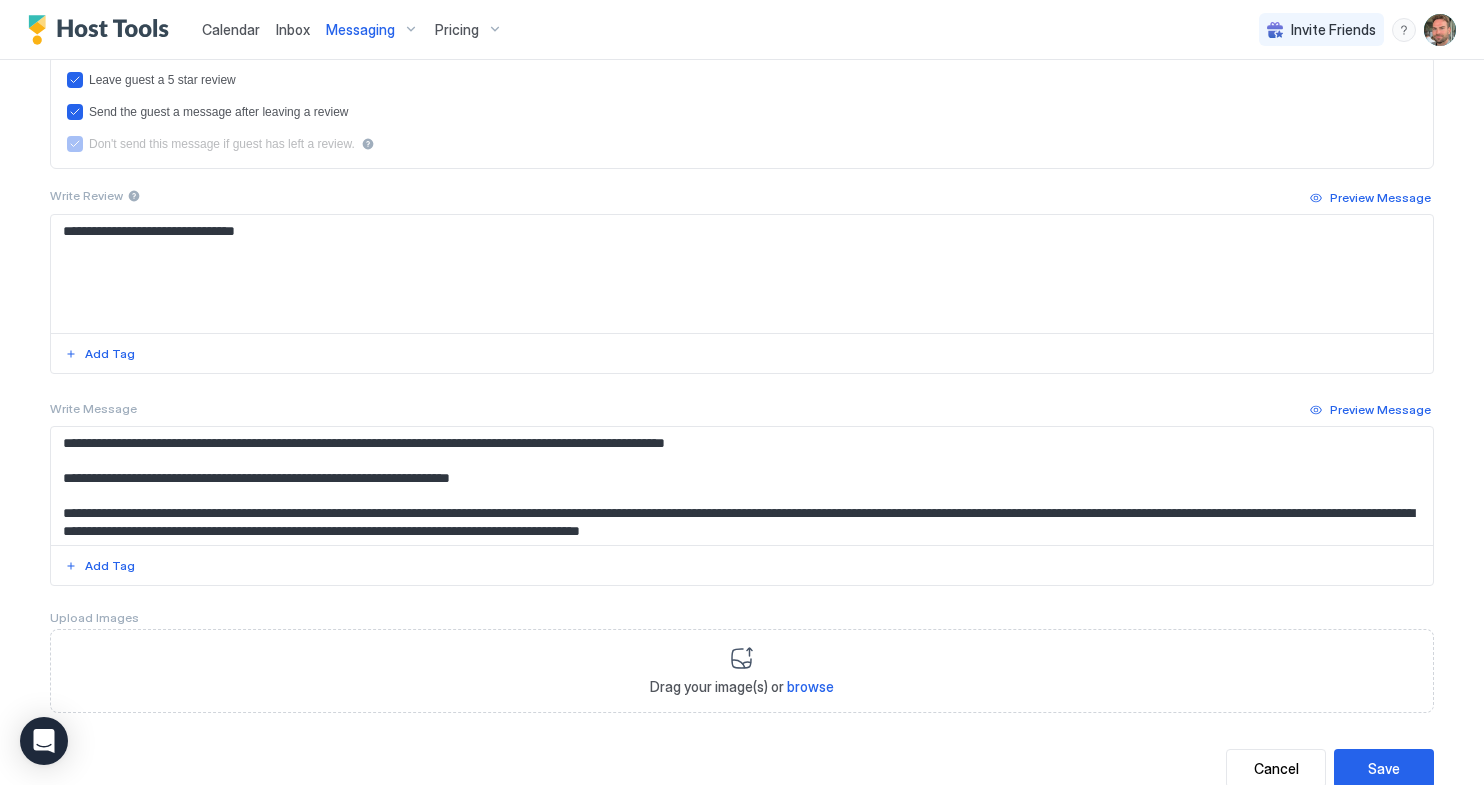 scroll, scrollTop: 683, scrollLeft: 0, axis: vertical 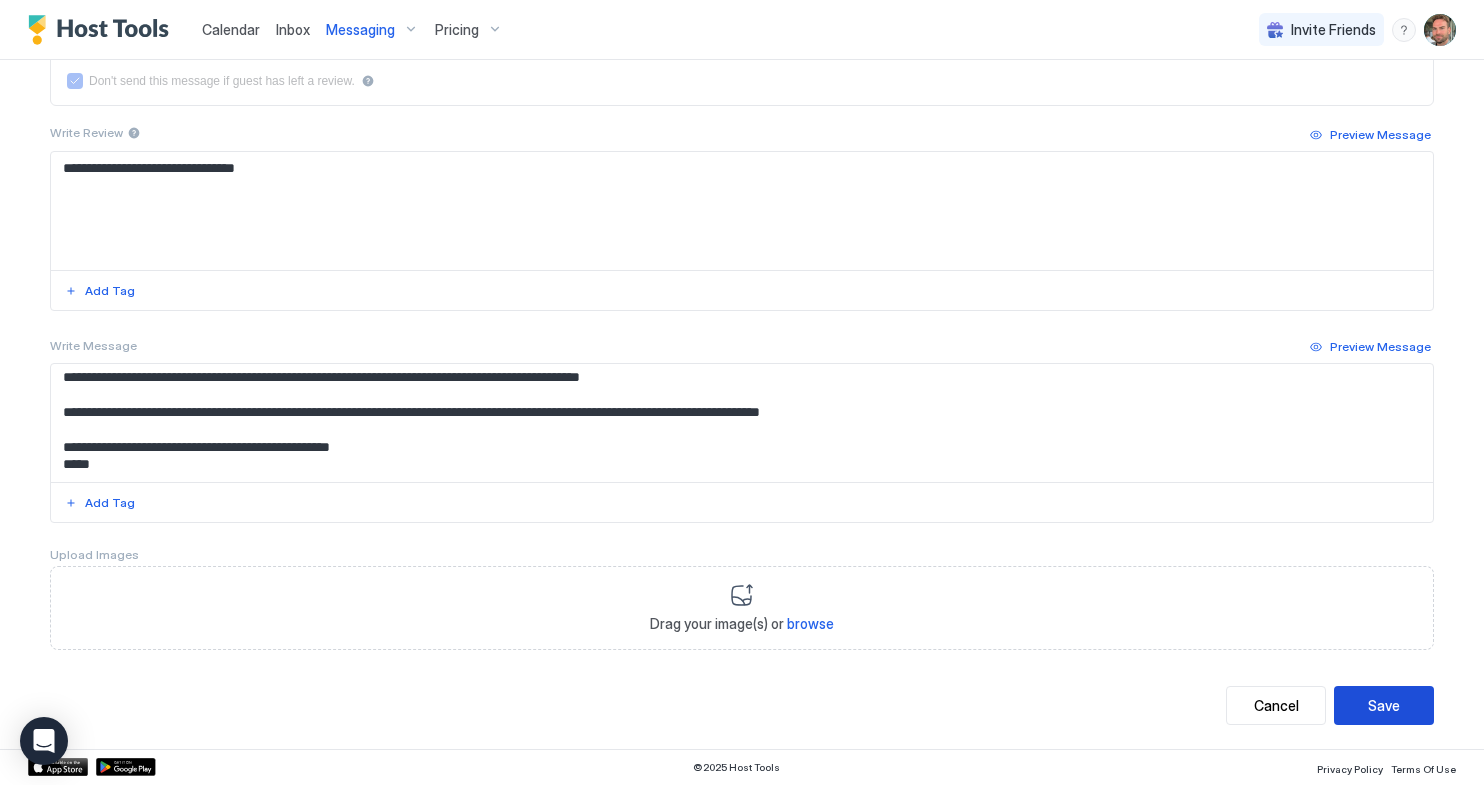 drag, startPoint x: 1398, startPoint y: 715, endPoint x: 1384, endPoint y: 713, distance: 14.142136 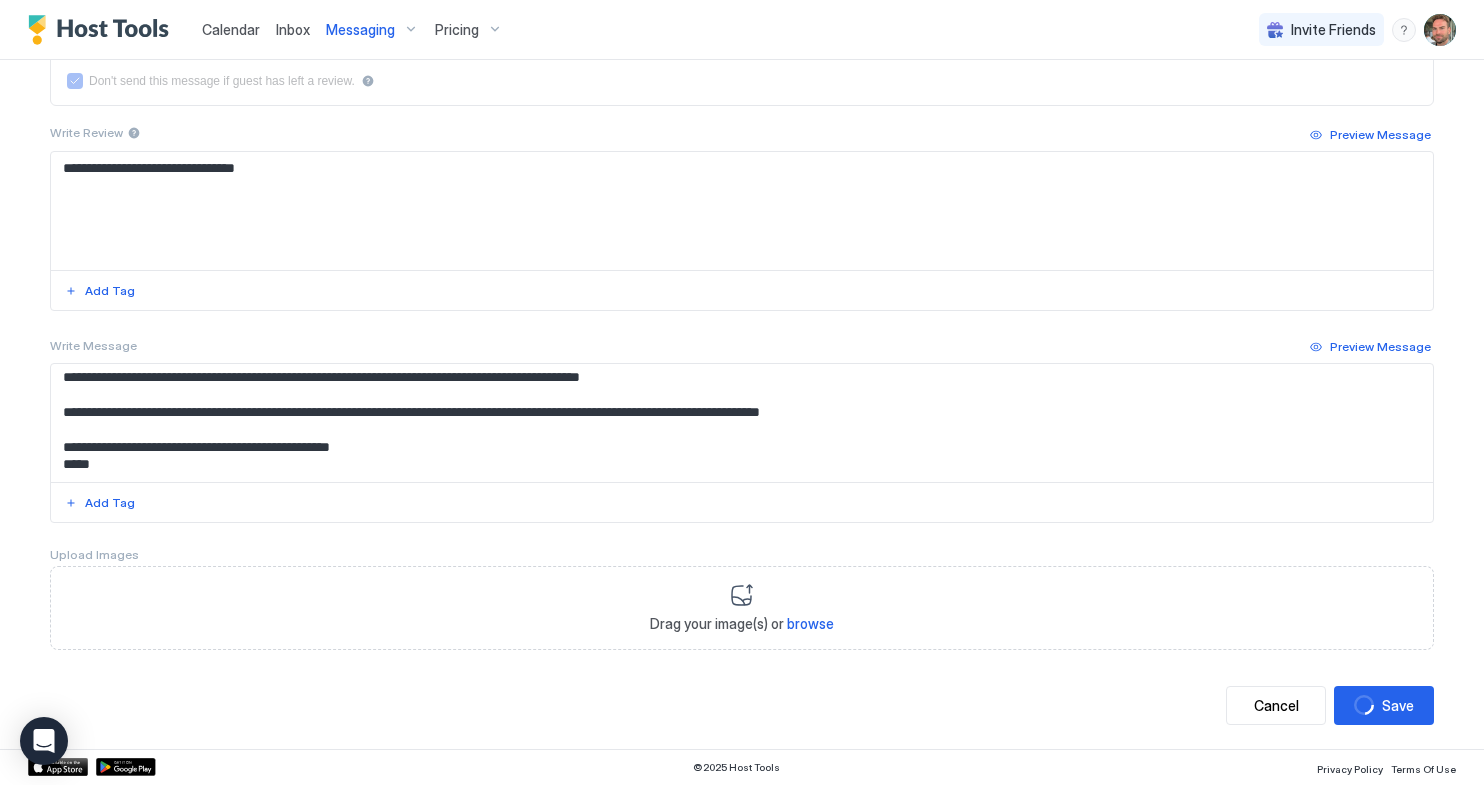 scroll, scrollTop: 0, scrollLeft: 0, axis: both 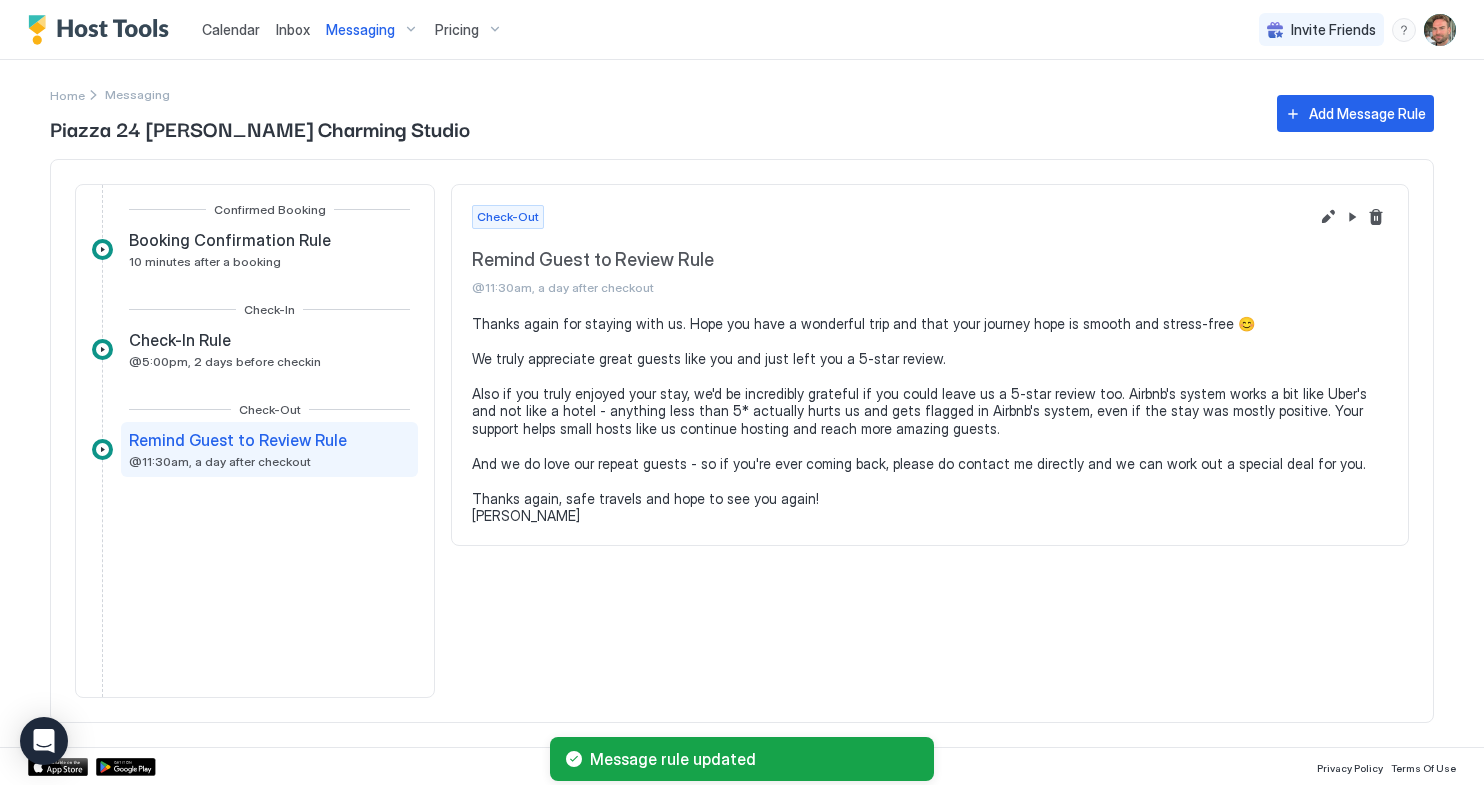 click on "Messaging" at bounding box center [137, 94] 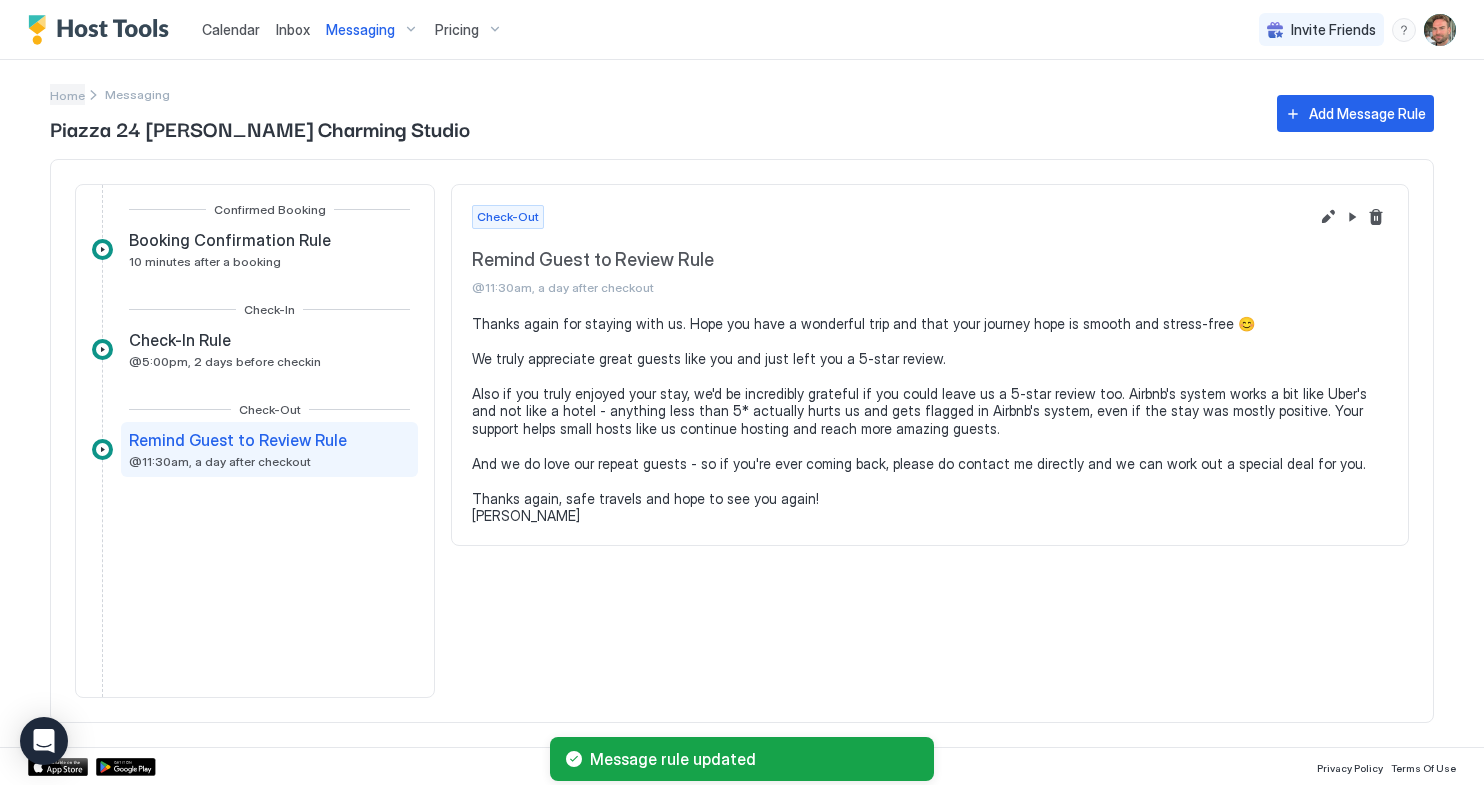 click on "Home" at bounding box center [67, 95] 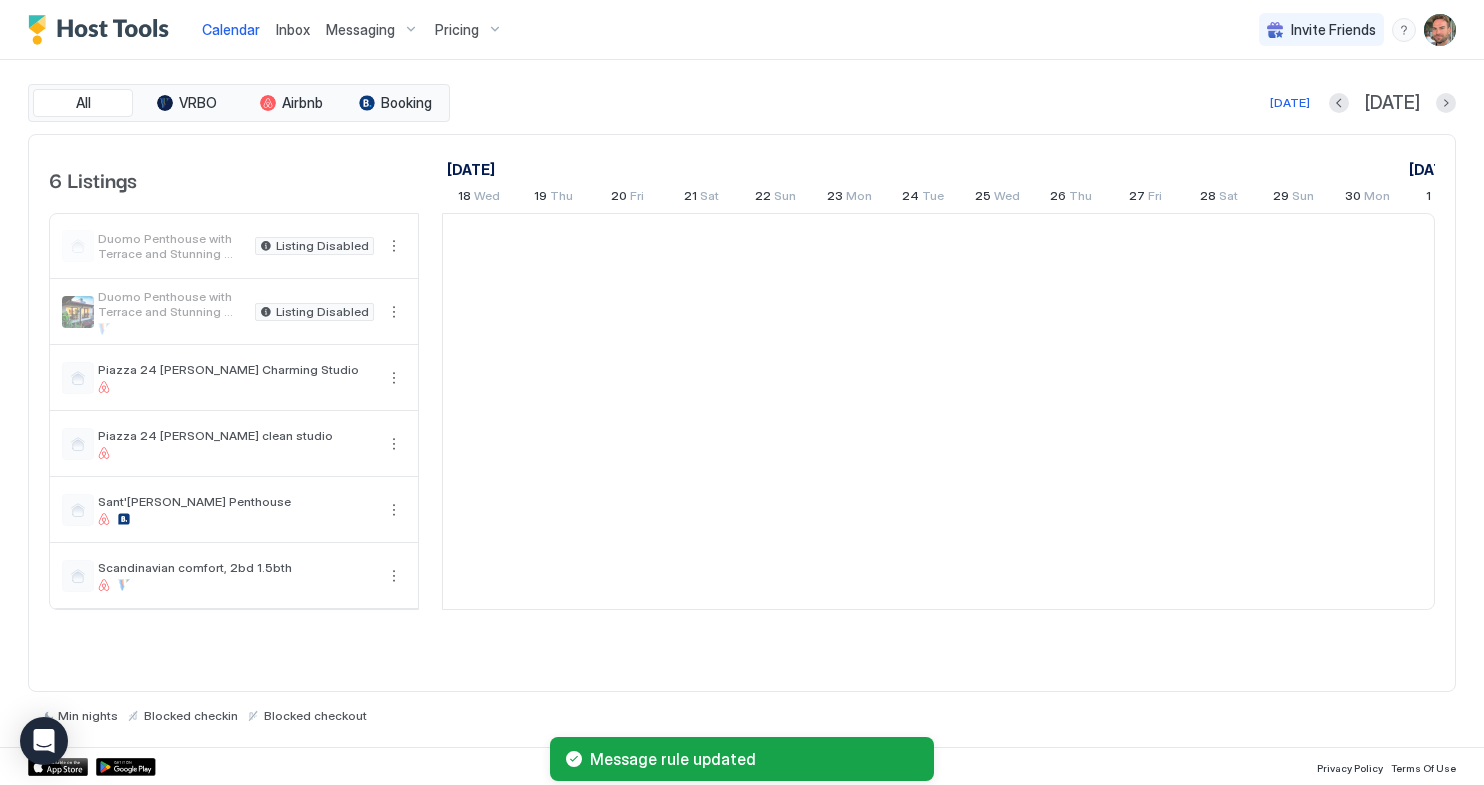 scroll, scrollTop: 0, scrollLeft: 1111, axis: horizontal 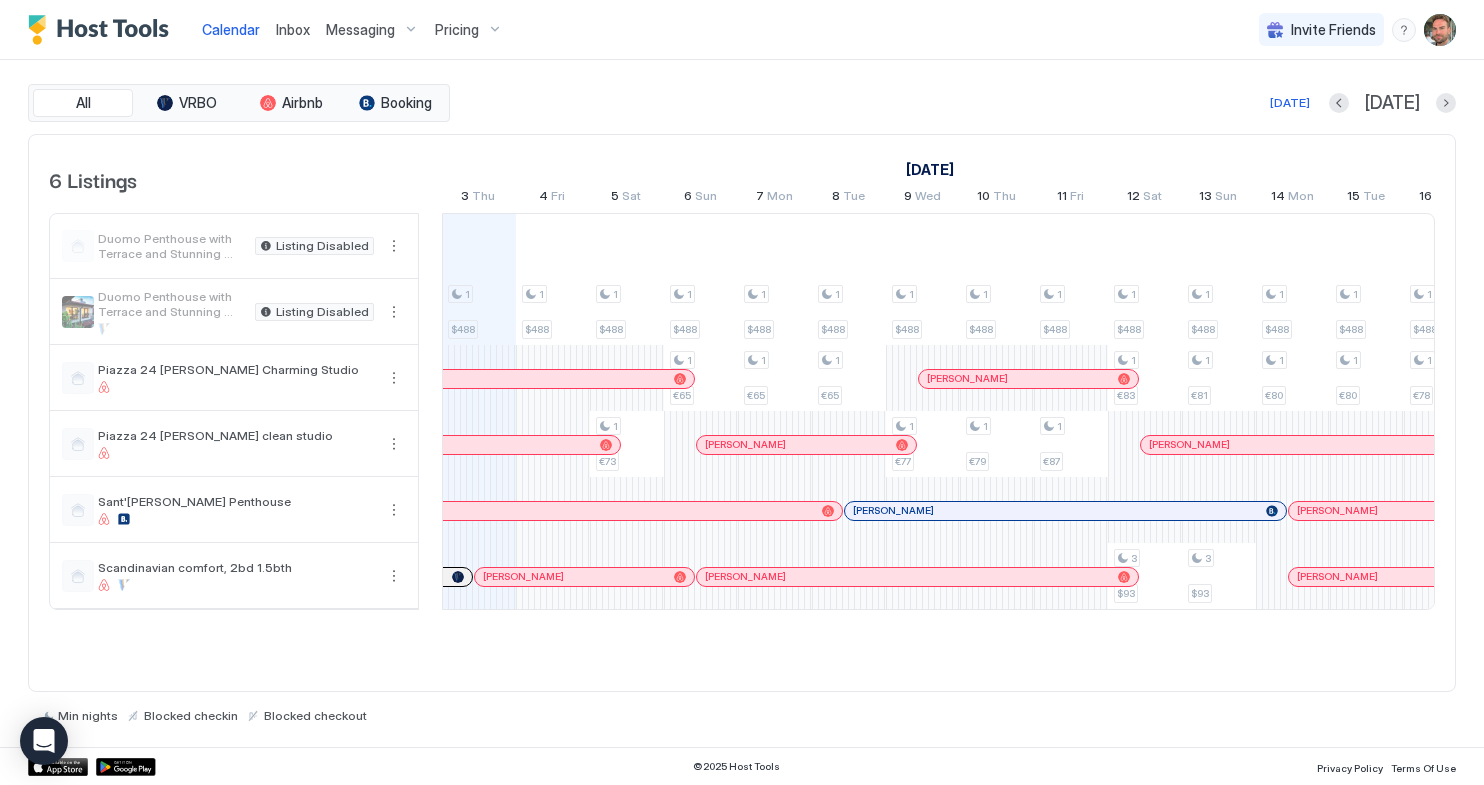 click on "Messaging" at bounding box center (360, 30) 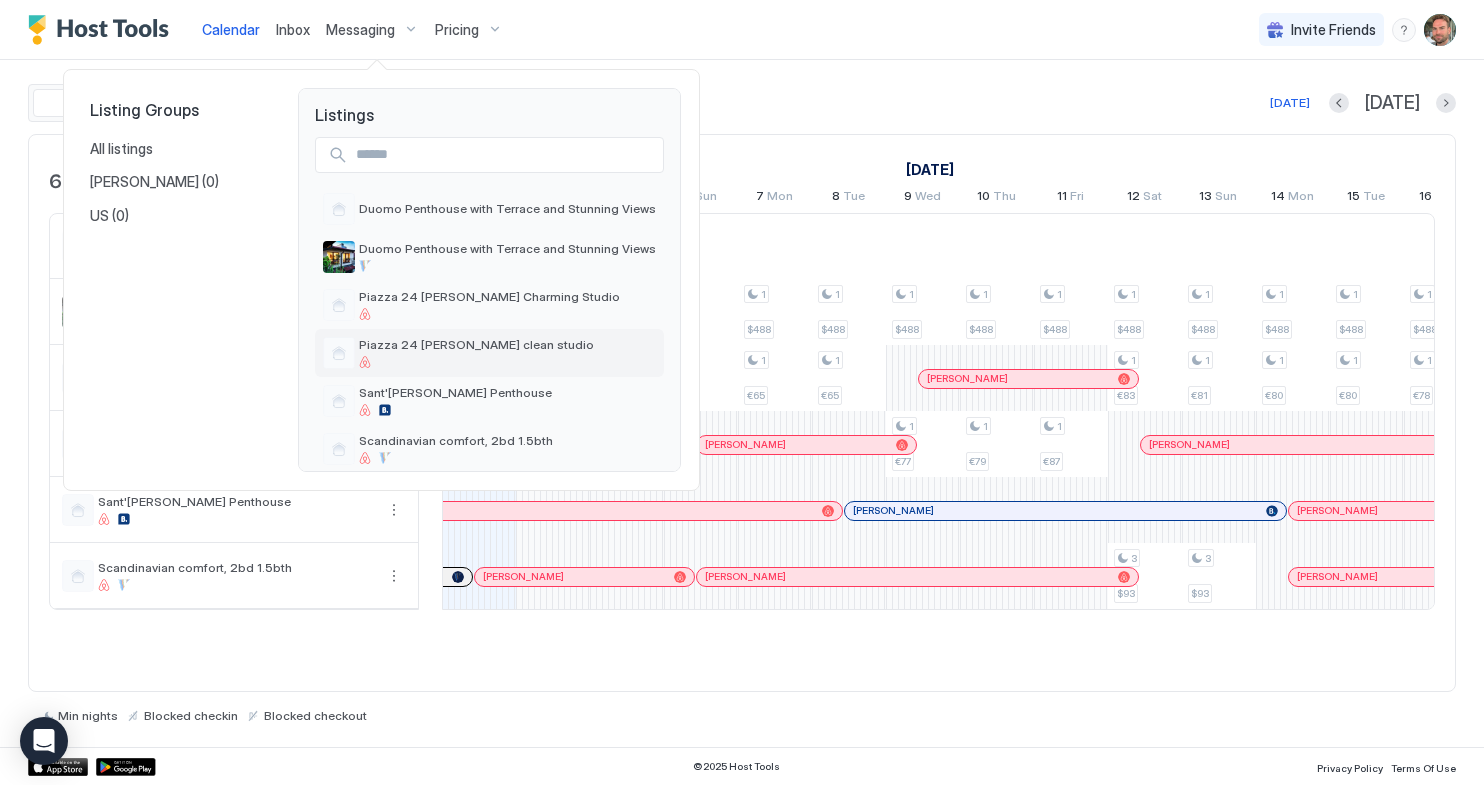 scroll, scrollTop: 2, scrollLeft: 0, axis: vertical 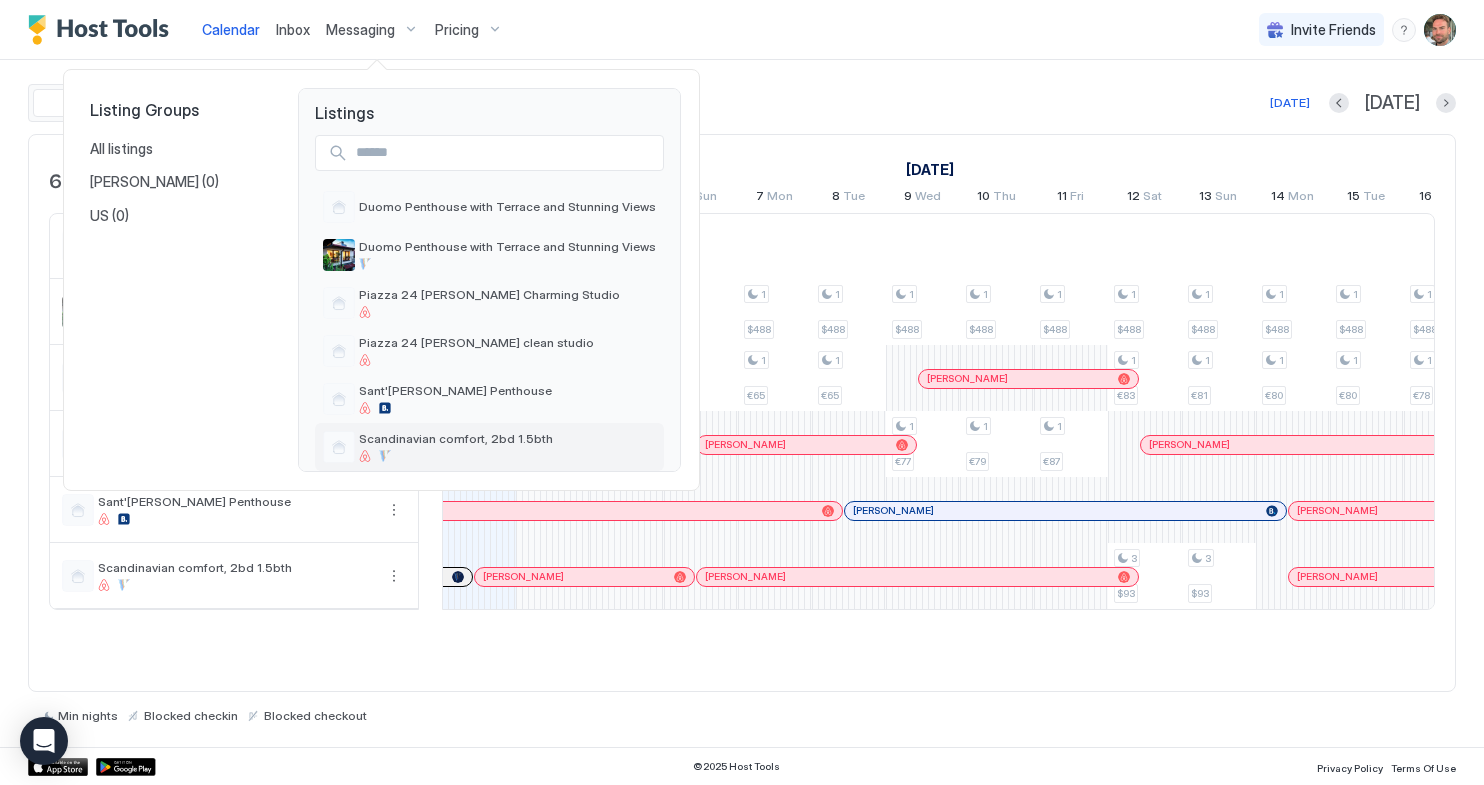 click on "Scandinavian comfort, 2bd 1.5bth" at bounding box center [456, 438] 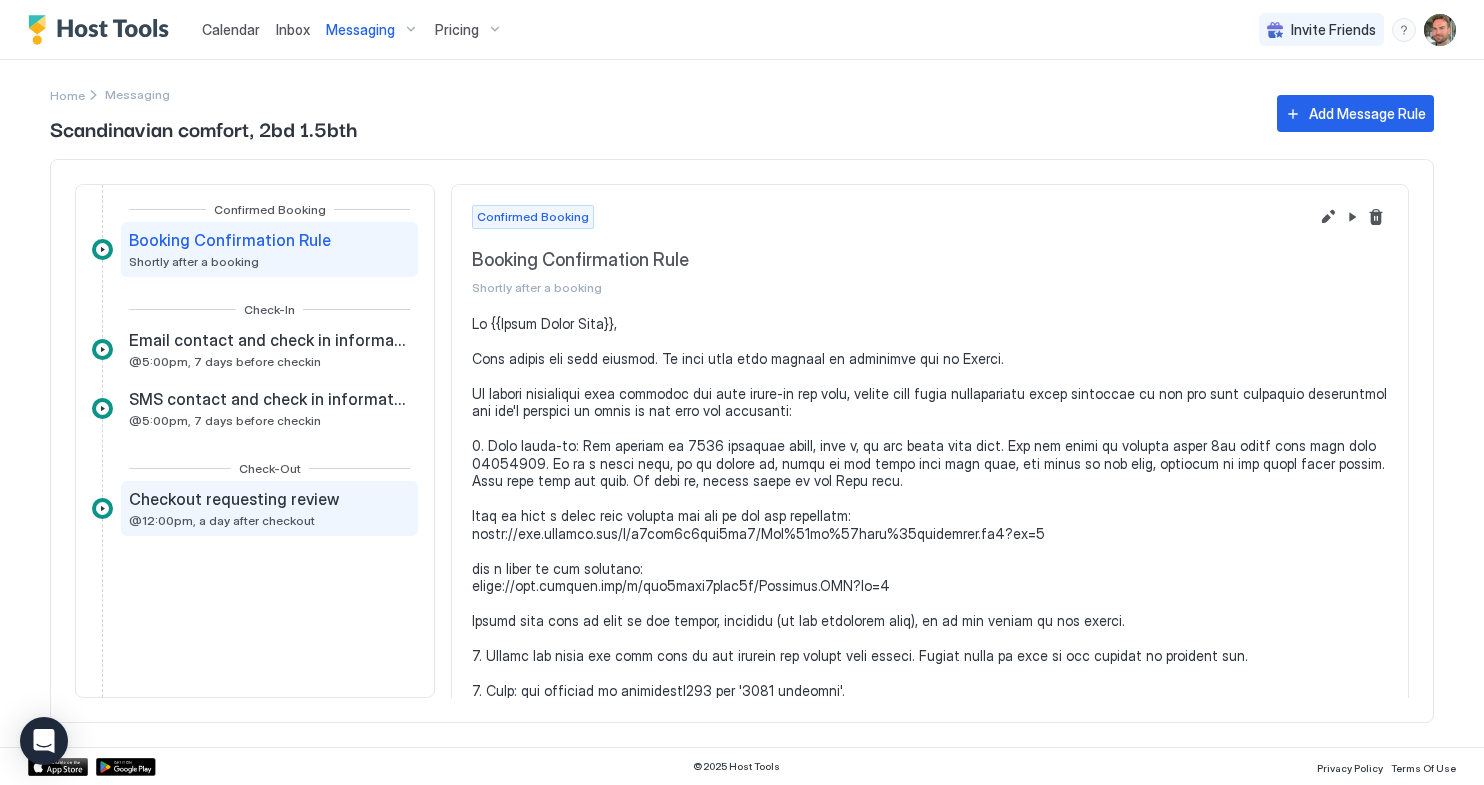 click on "@12:00pm, a day after checkout" at bounding box center (222, 520) 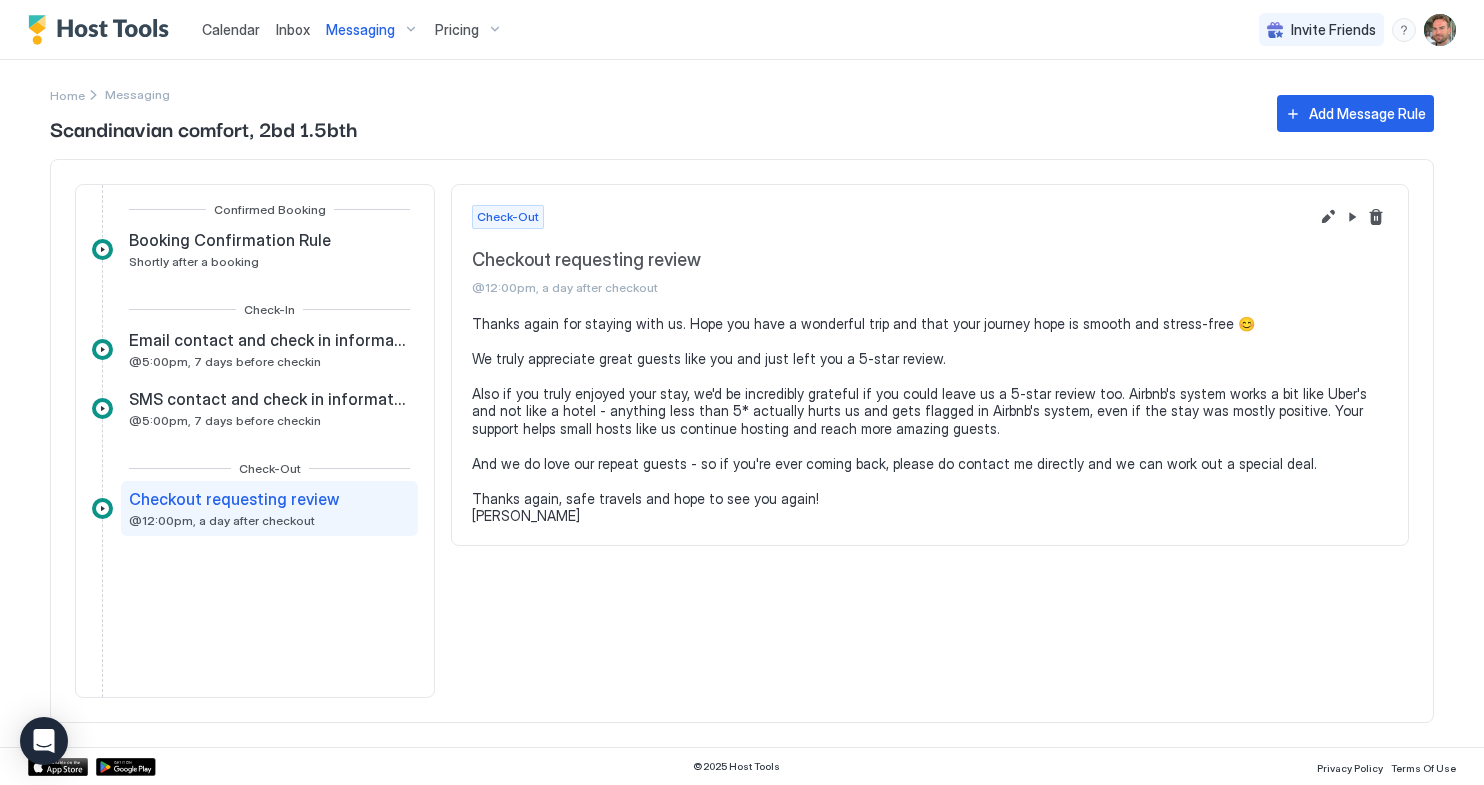 click on "Messaging" at bounding box center [360, 30] 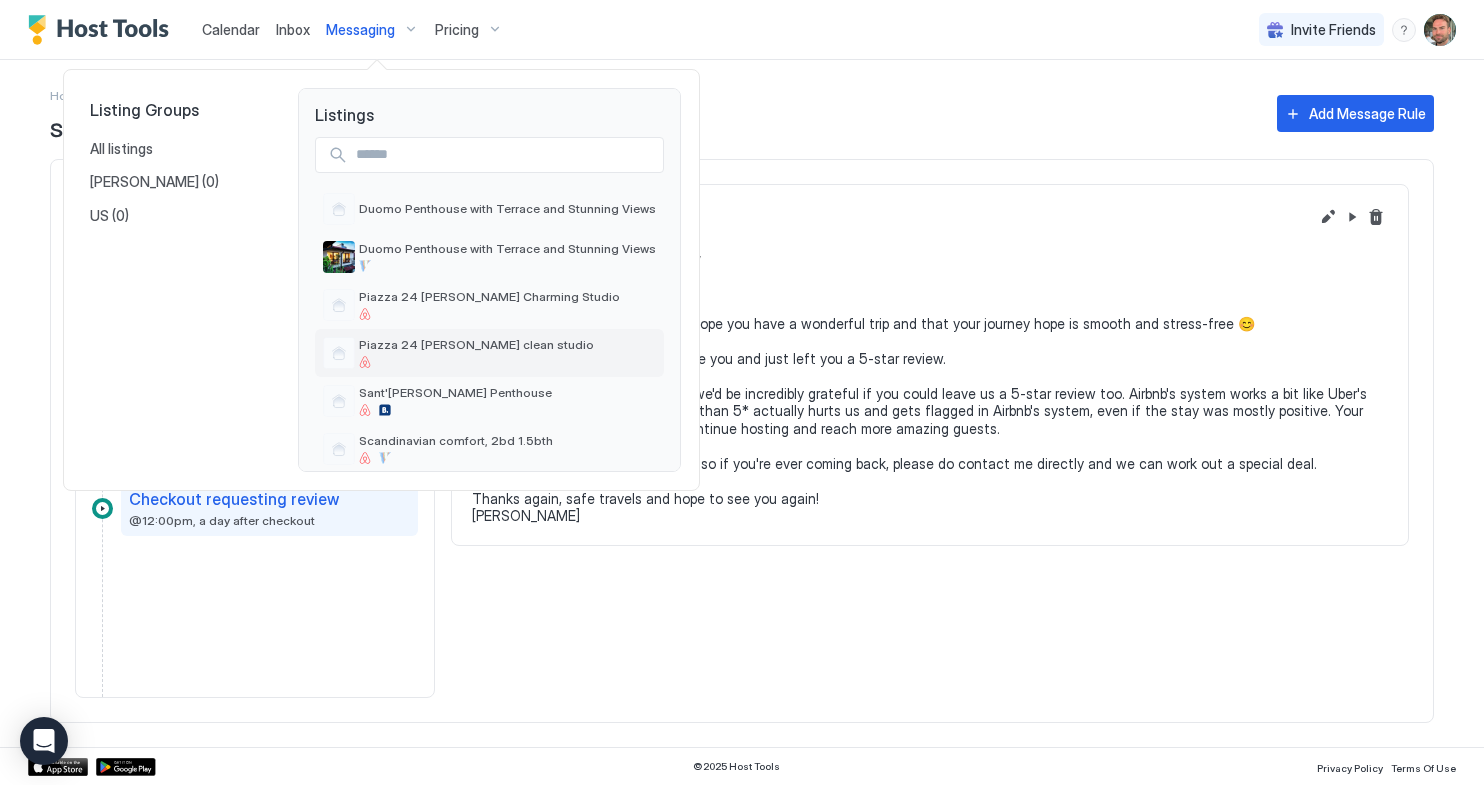scroll, scrollTop: 2, scrollLeft: 0, axis: vertical 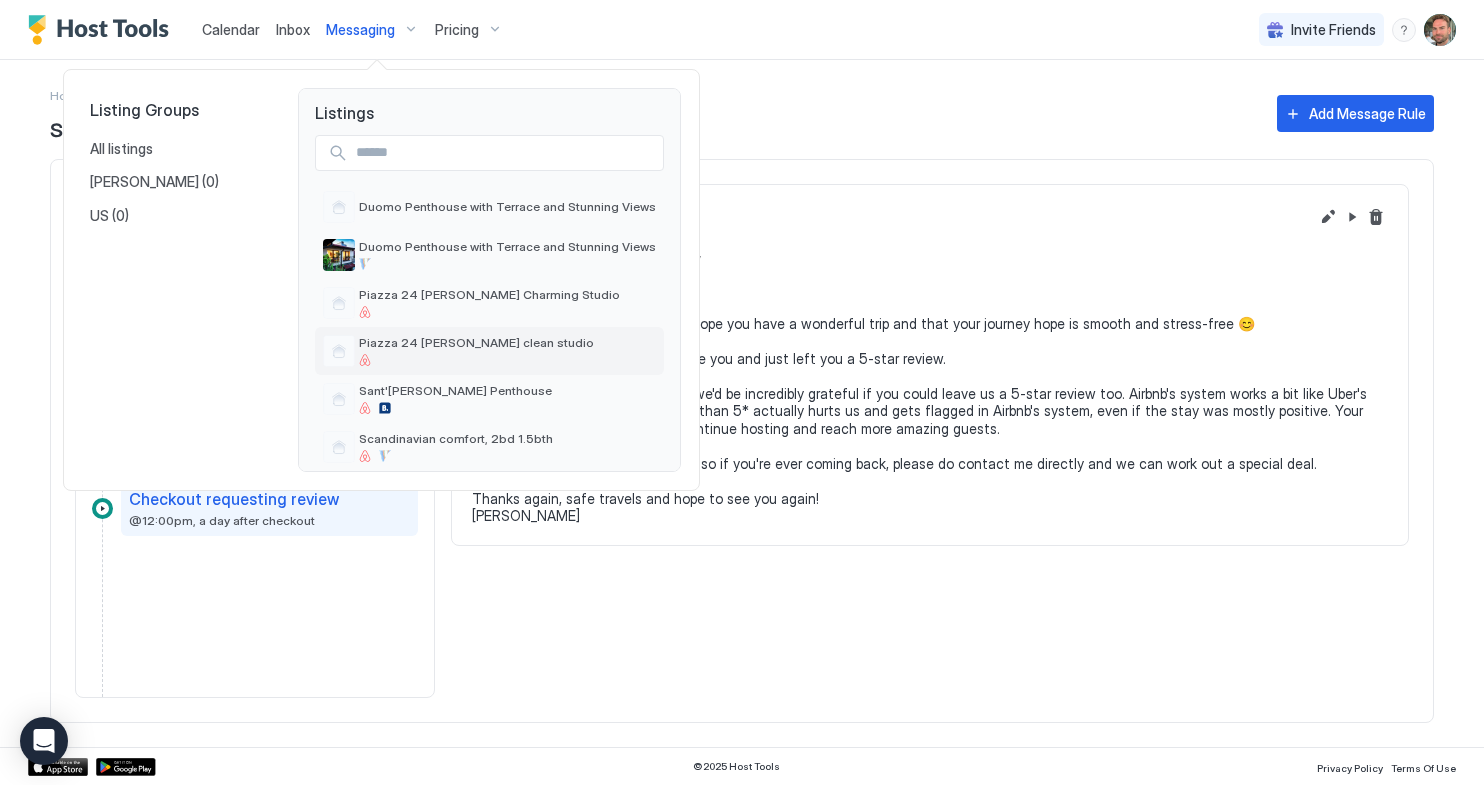 click on "[PERSON_NAME] 24 [PERSON_NAME] clean studio" at bounding box center [476, 342] 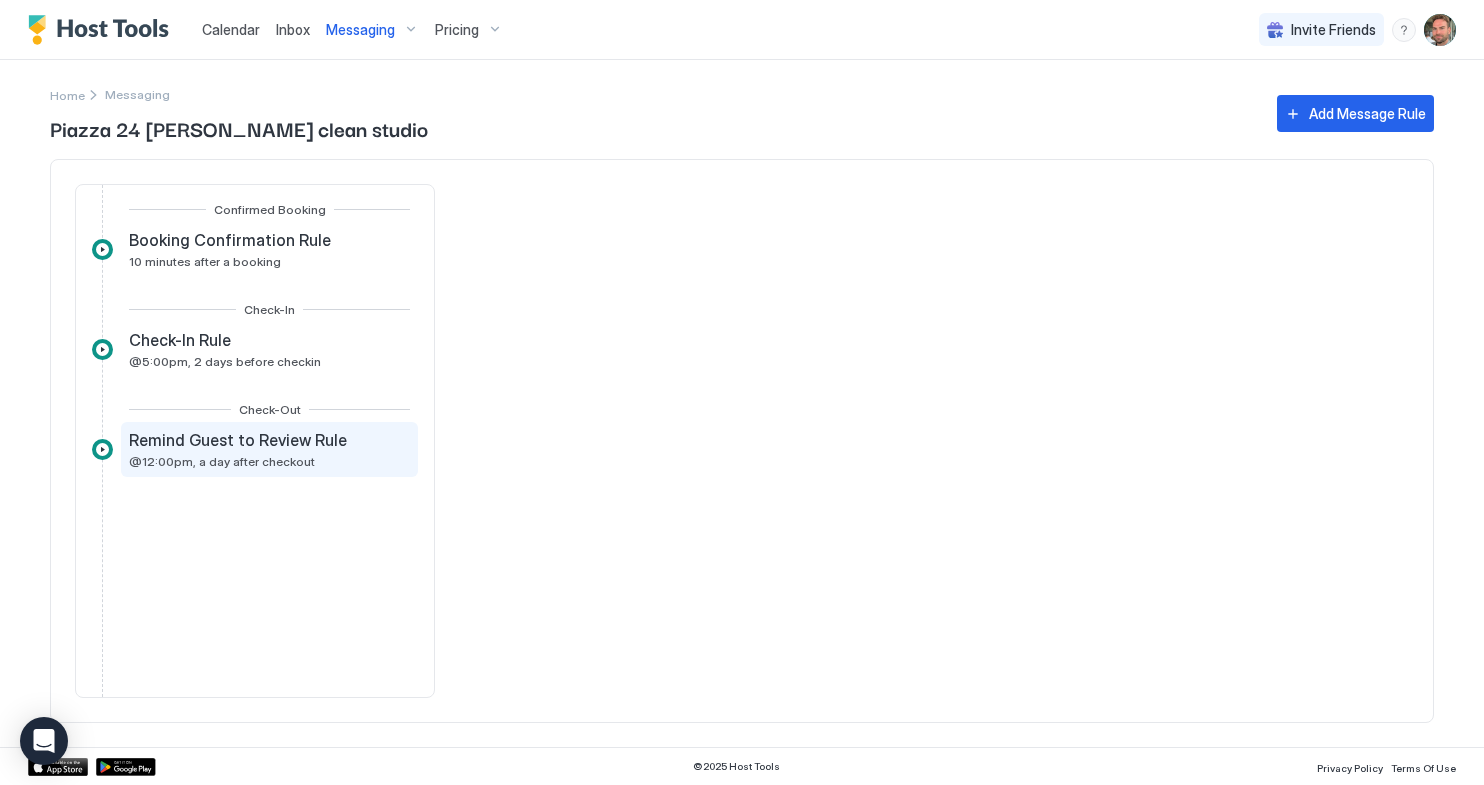 click on "Remind Guest to Review Rule" at bounding box center [238, 440] 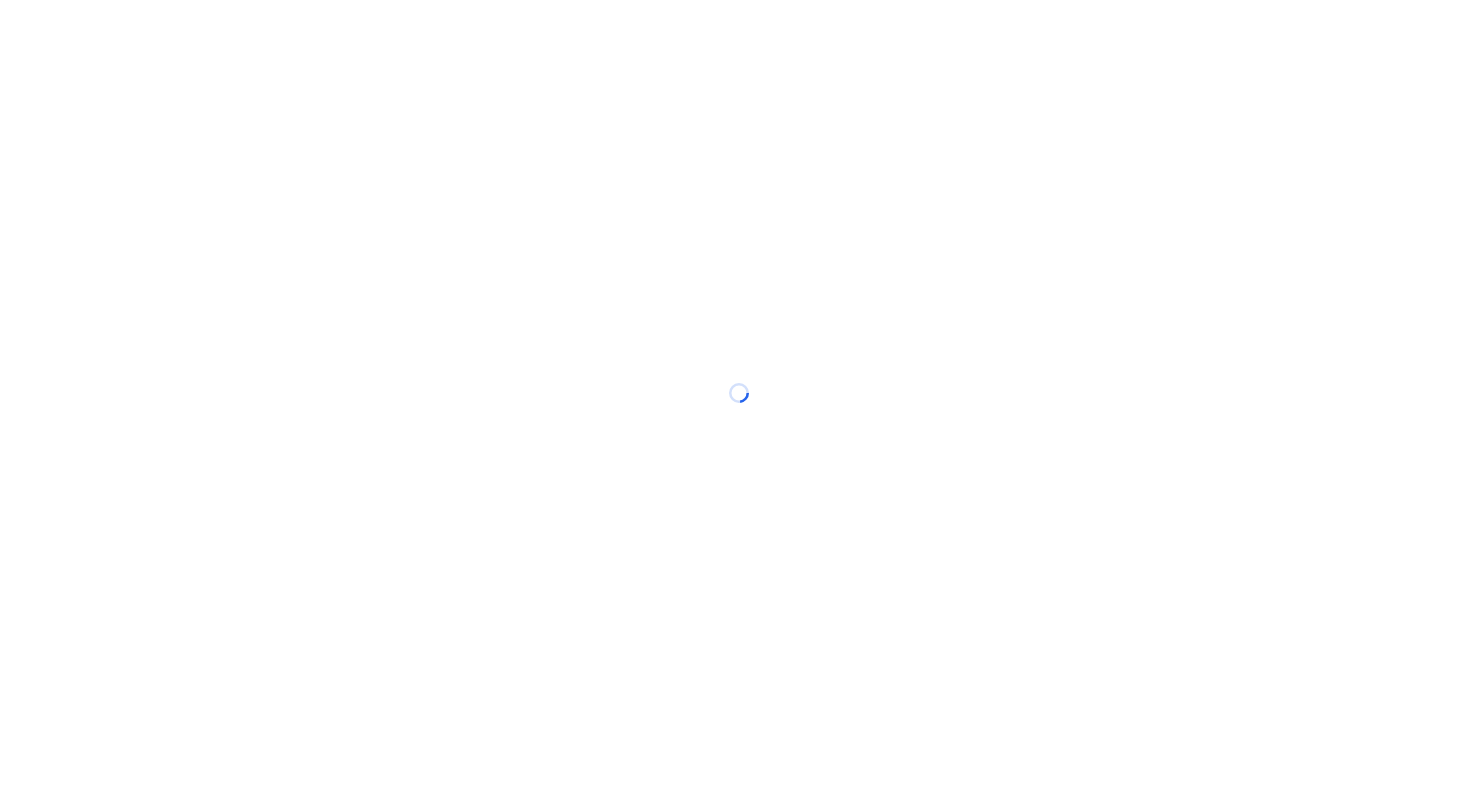 scroll, scrollTop: 0, scrollLeft: 0, axis: both 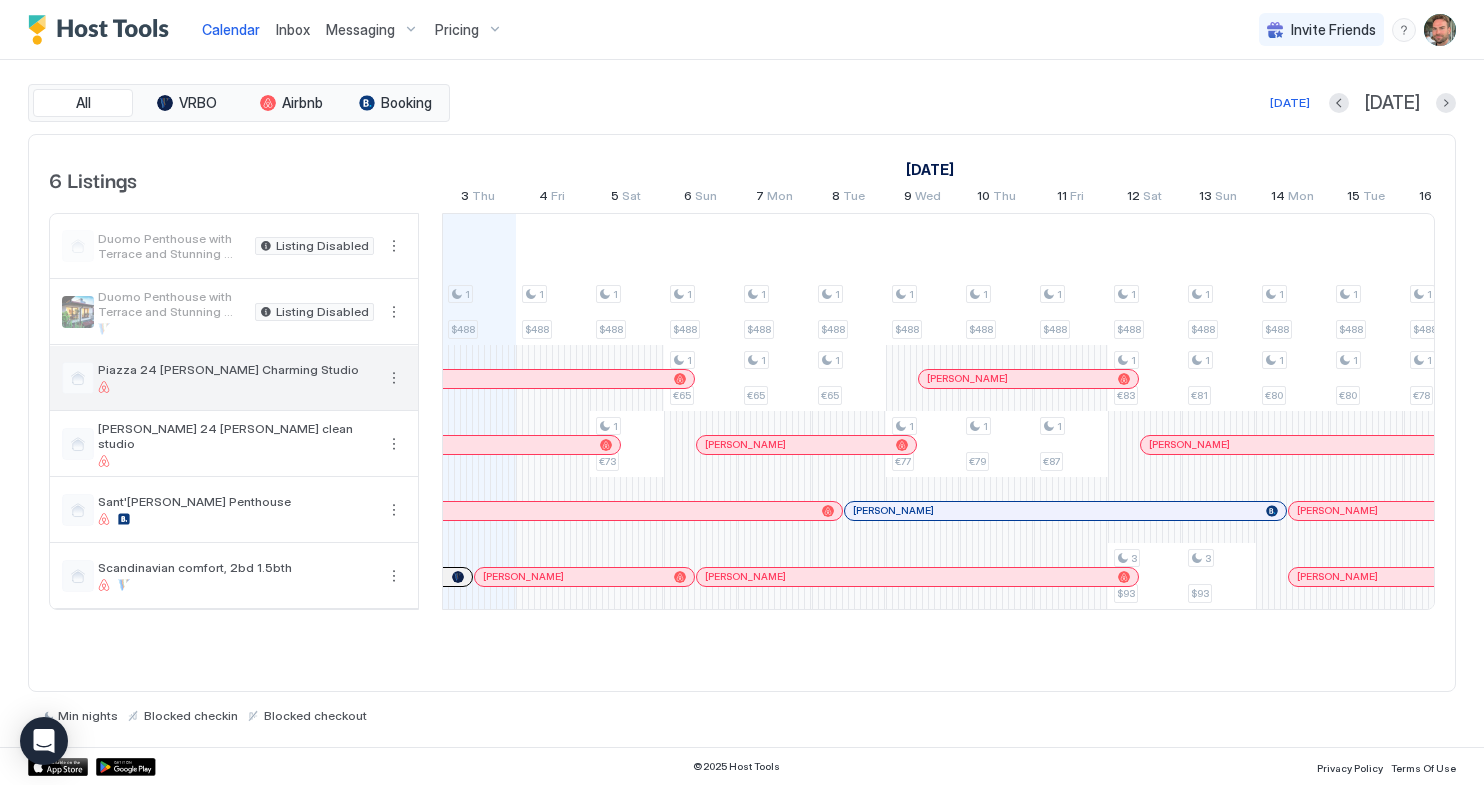 click on "Piazza 24 [PERSON_NAME] Charming Studio" at bounding box center (234, 378) 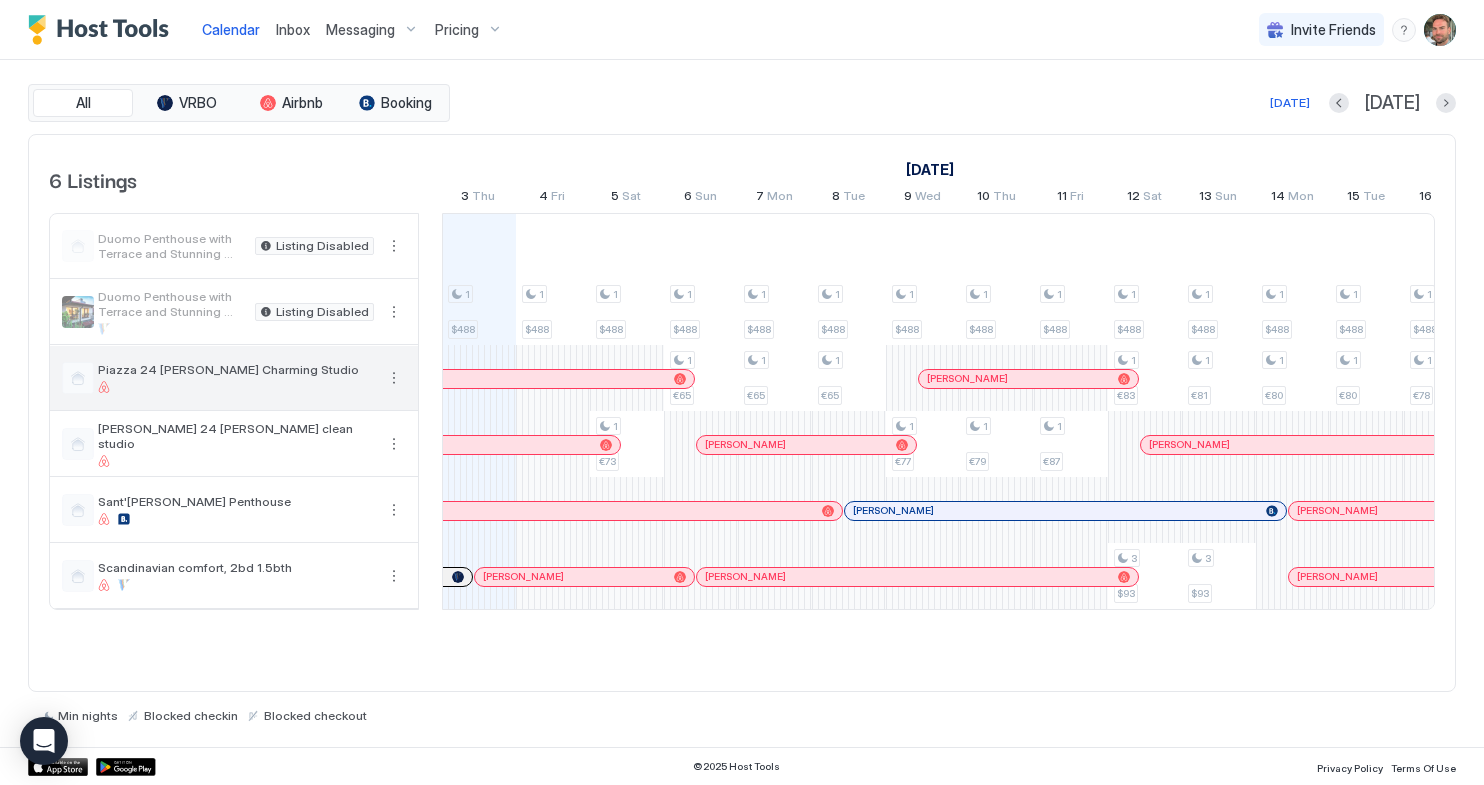 click at bounding box center [394, 378] 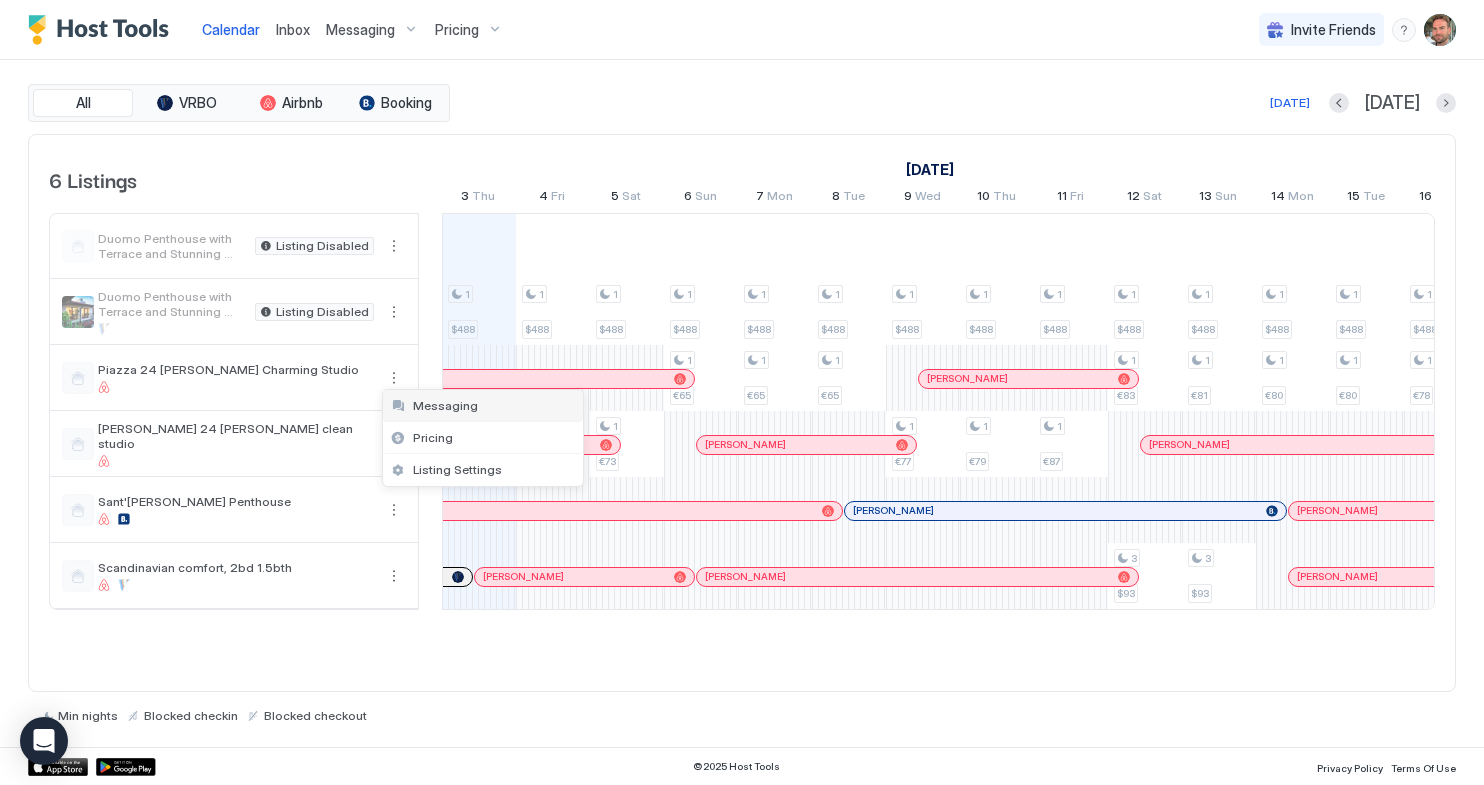 click on "Messaging" at bounding box center (434, 405) 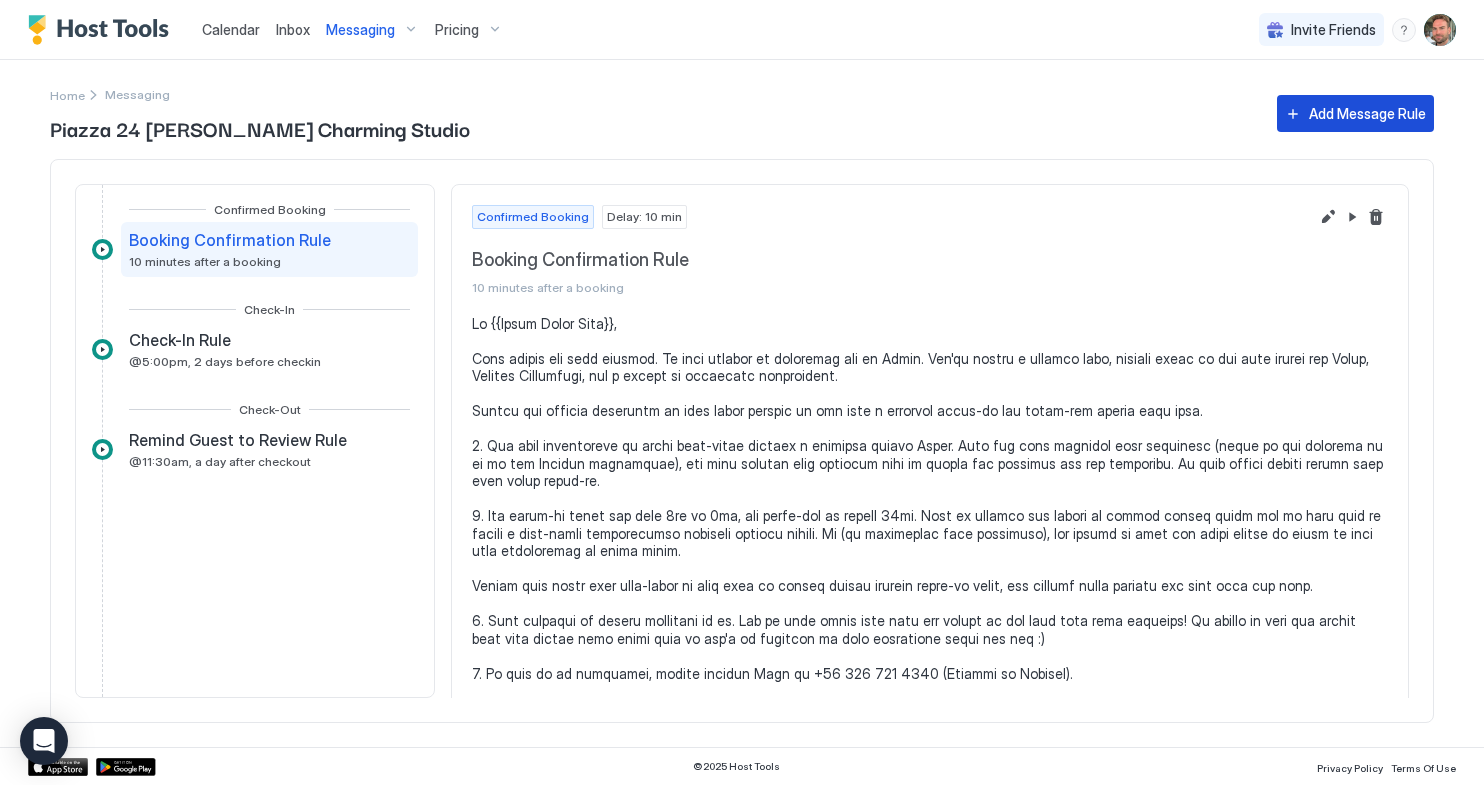 click on "Add Message Rule" at bounding box center (1367, 113) 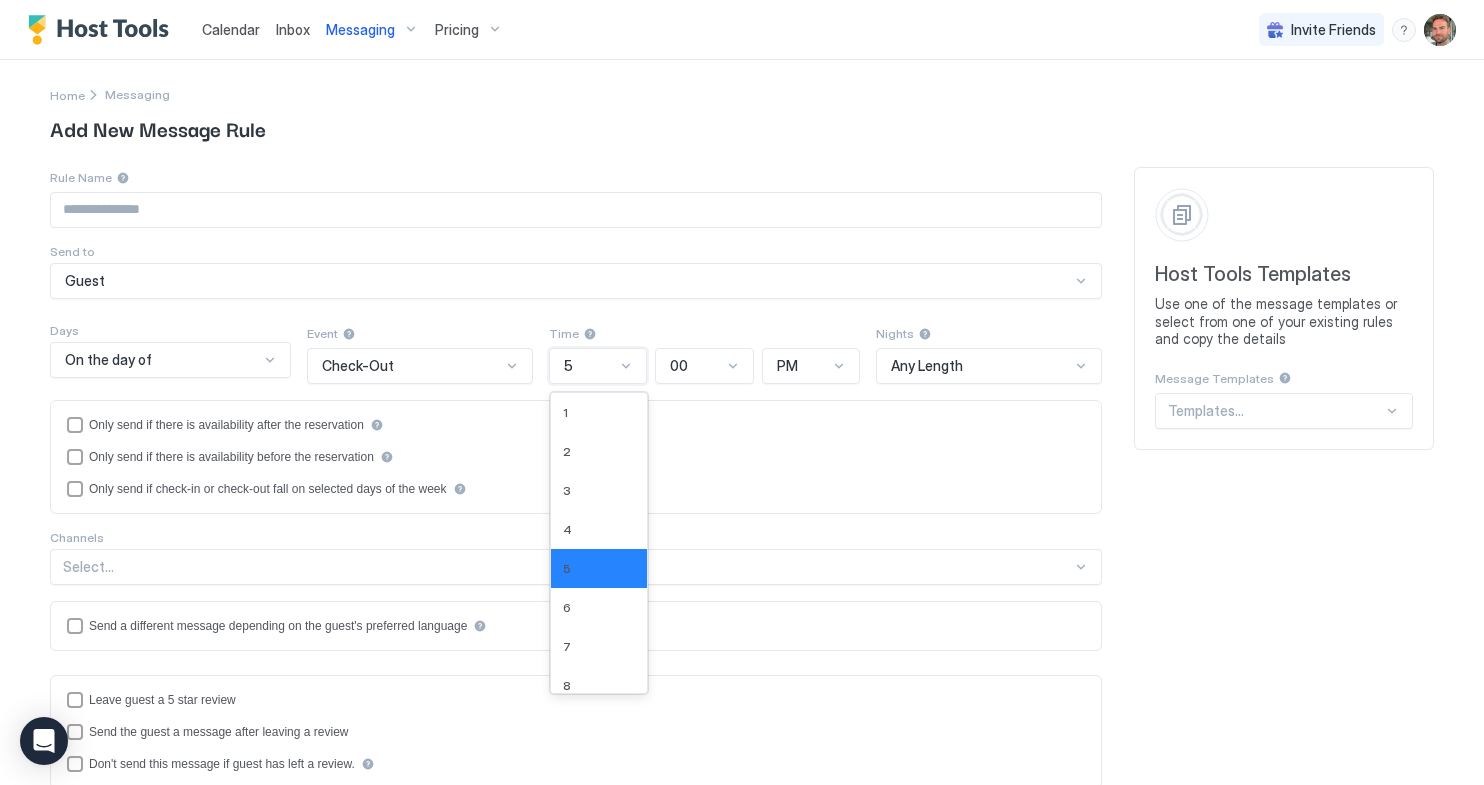 click on "5" at bounding box center (590, 366) 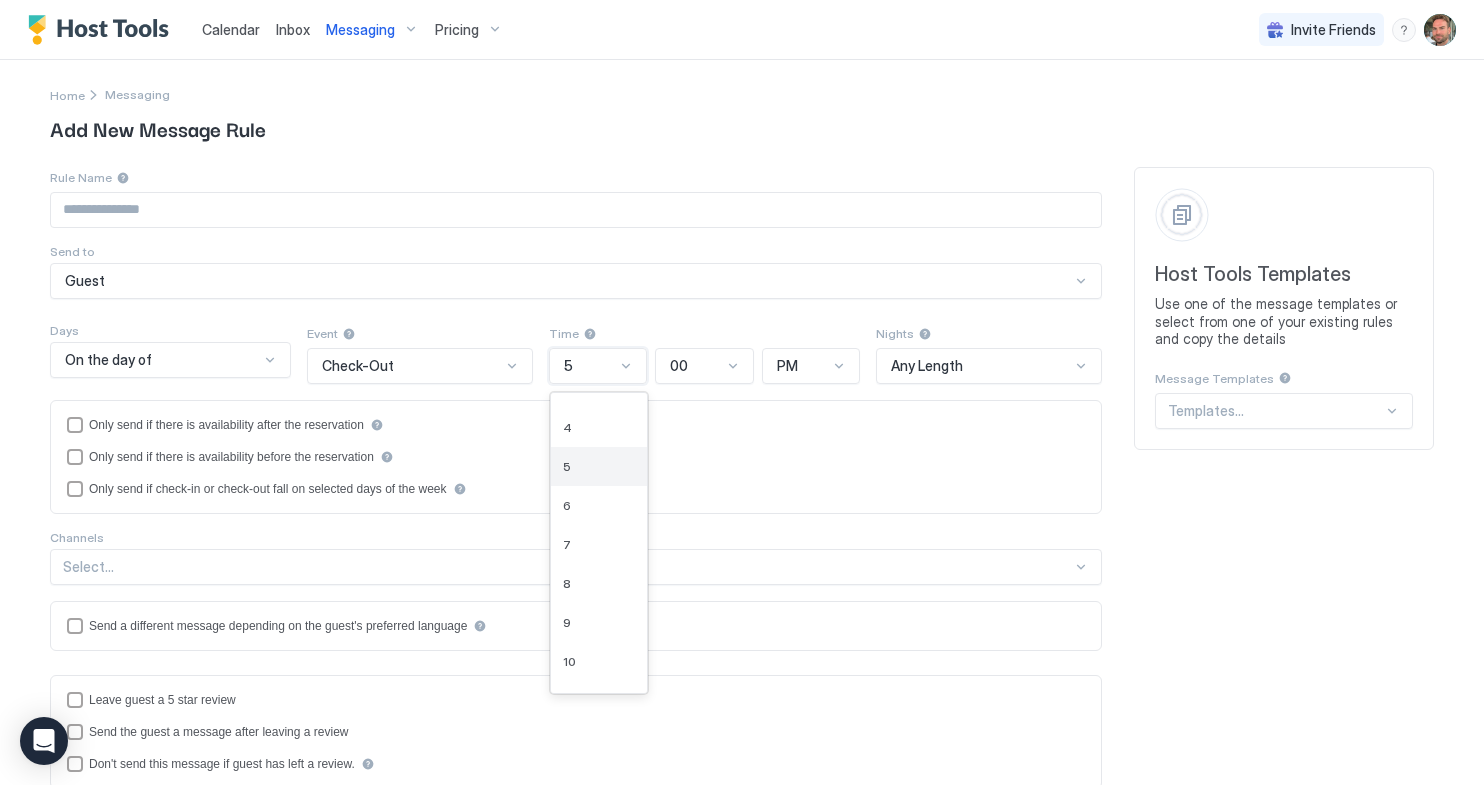scroll, scrollTop: 168, scrollLeft: 0, axis: vertical 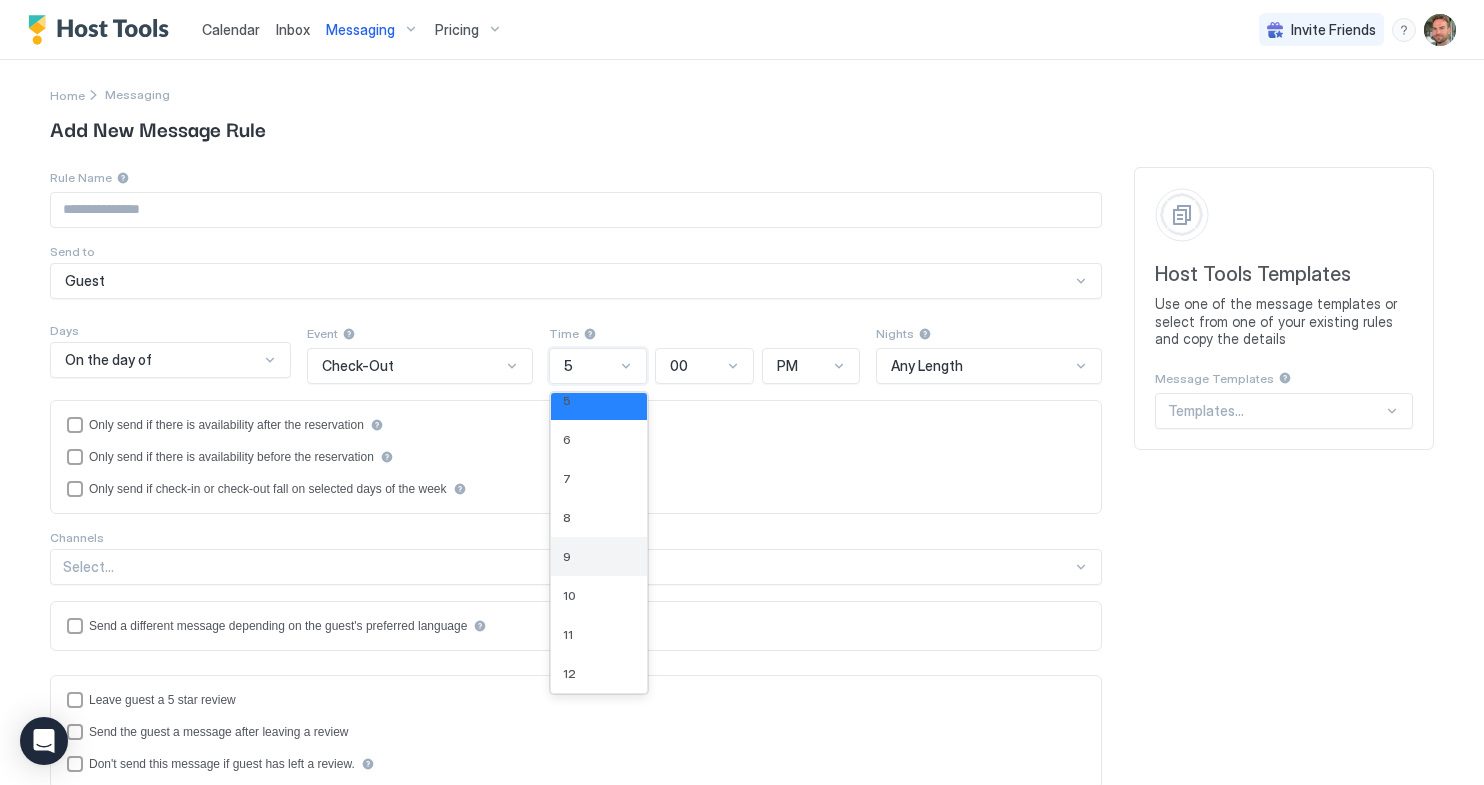drag, startPoint x: 581, startPoint y: 541, endPoint x: 729, endPoint y: 437, distance: 180.8867 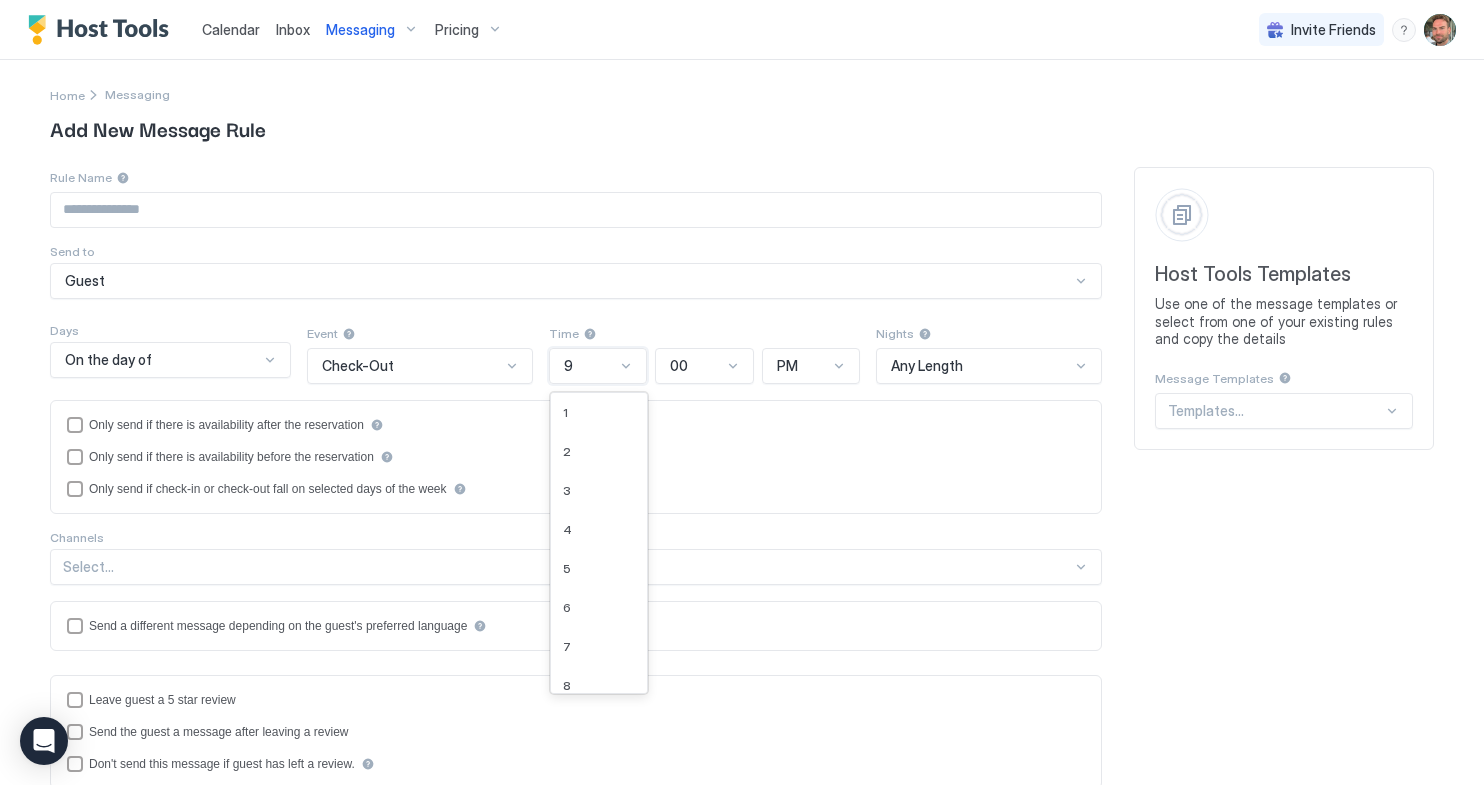 click on "9" at bounding box center [598, 366] 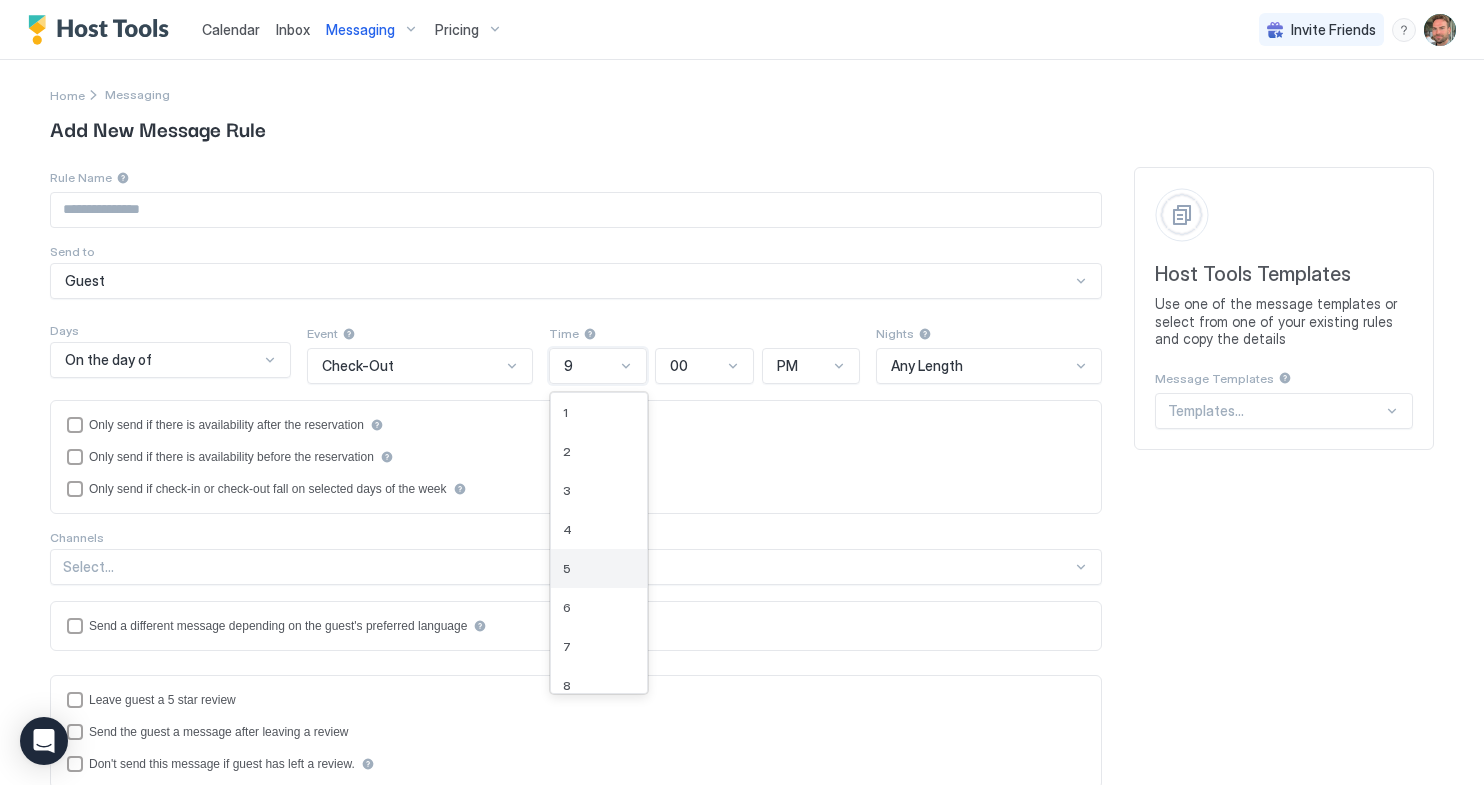 scroll, scrollTop: 64, scrollLeft: 0, axis: vertical 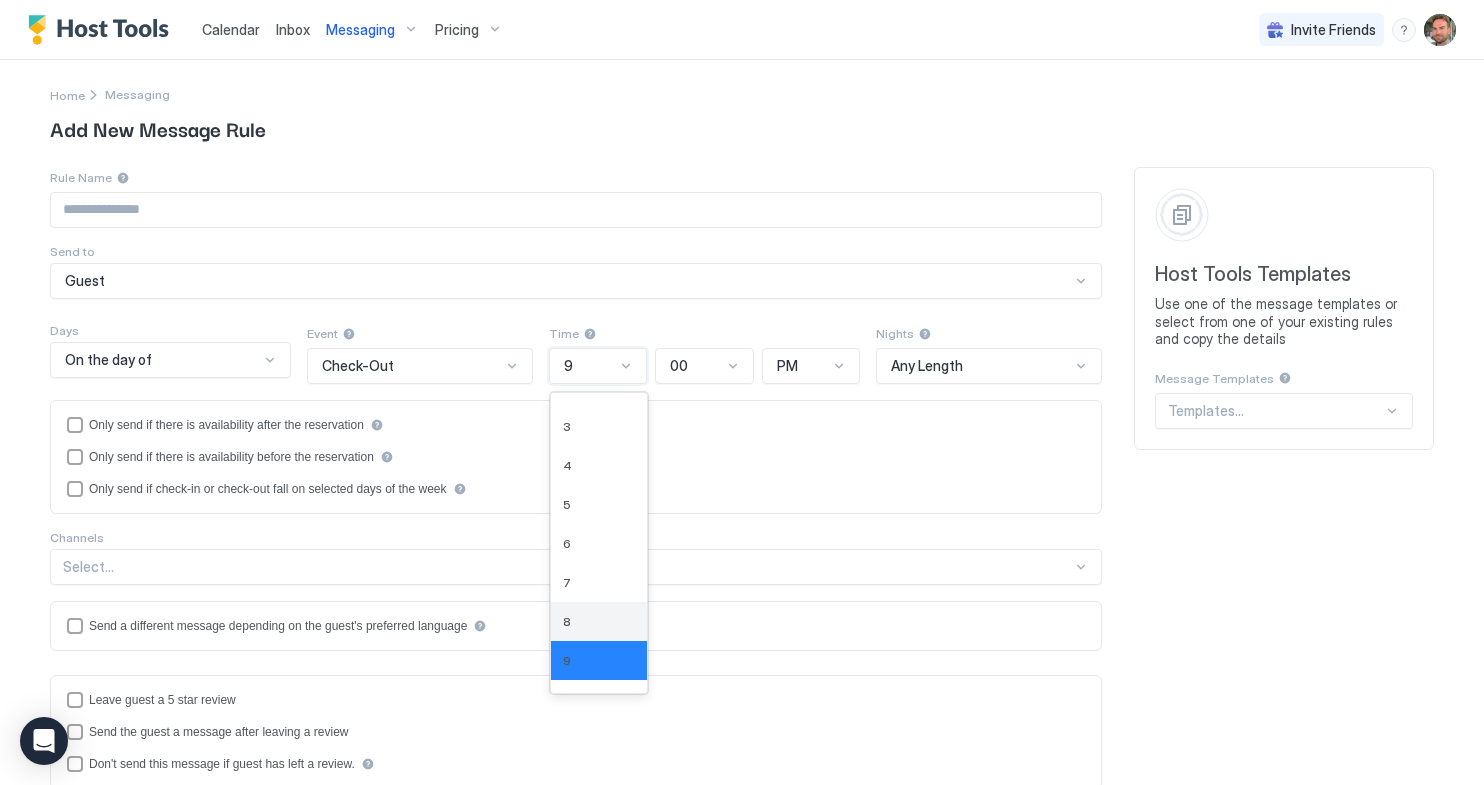 click on "8" at bounding box center [599, 621] 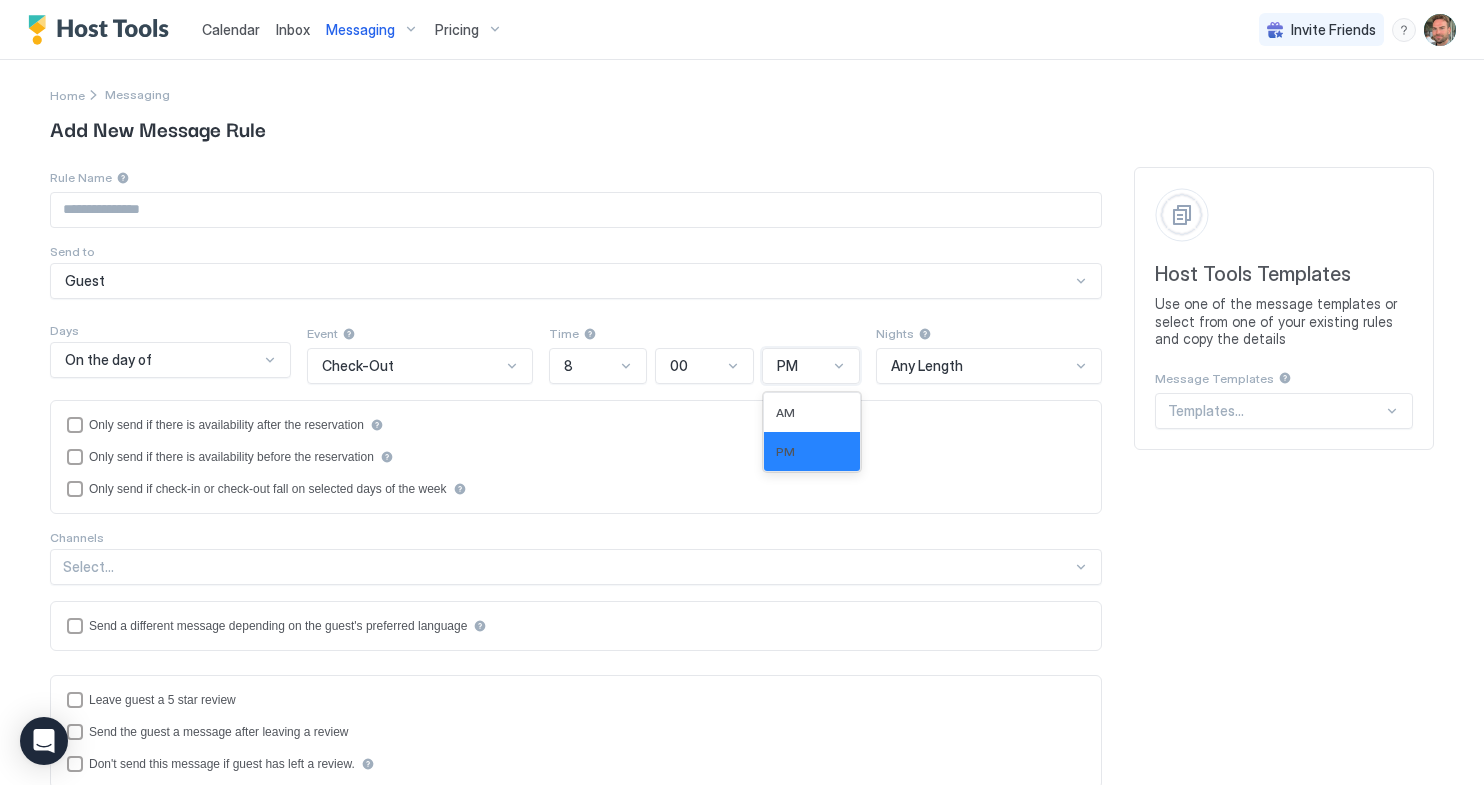 click on "PM" at bounding box center [803, 366] 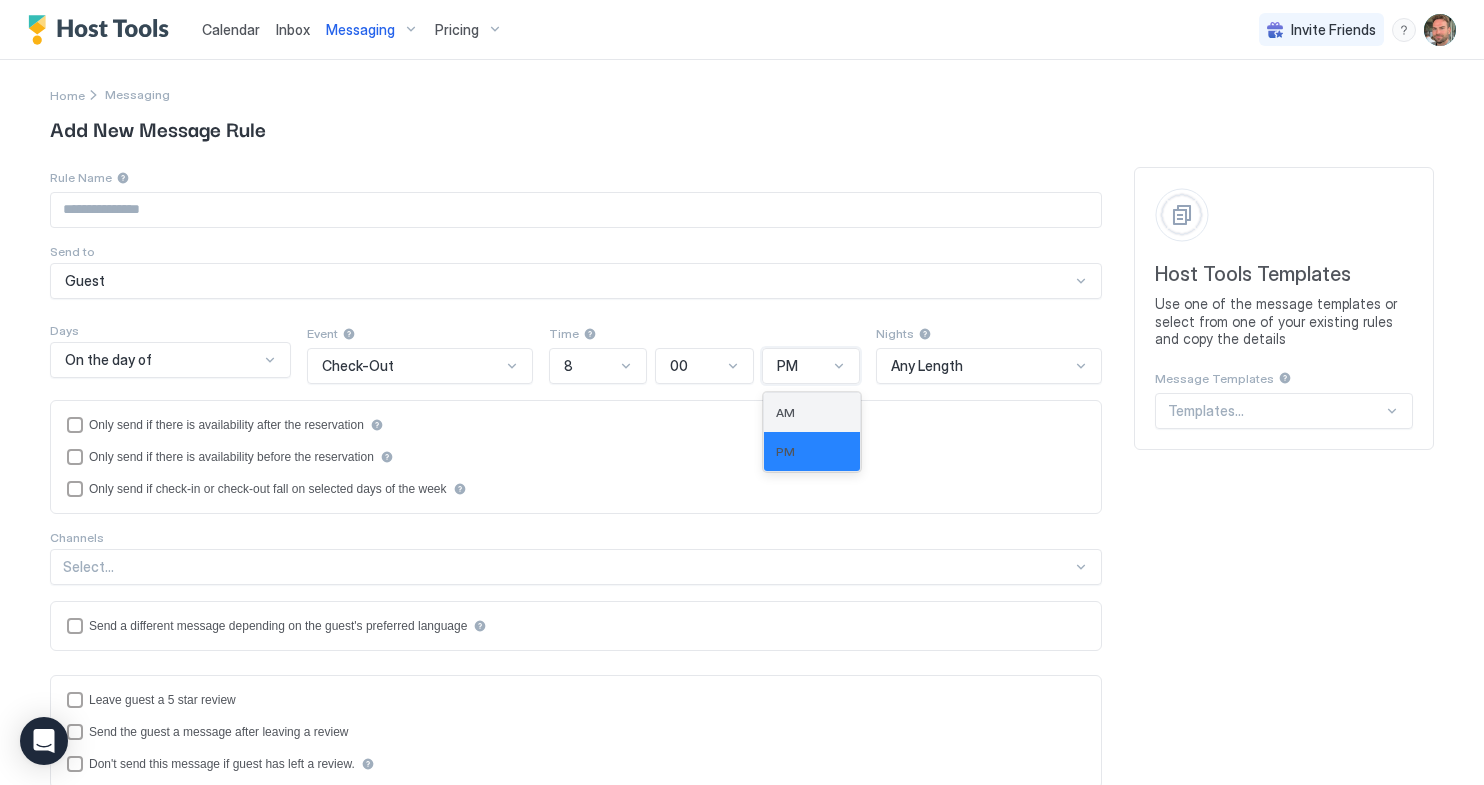 click on "AM" at bounding box center [812, 412] 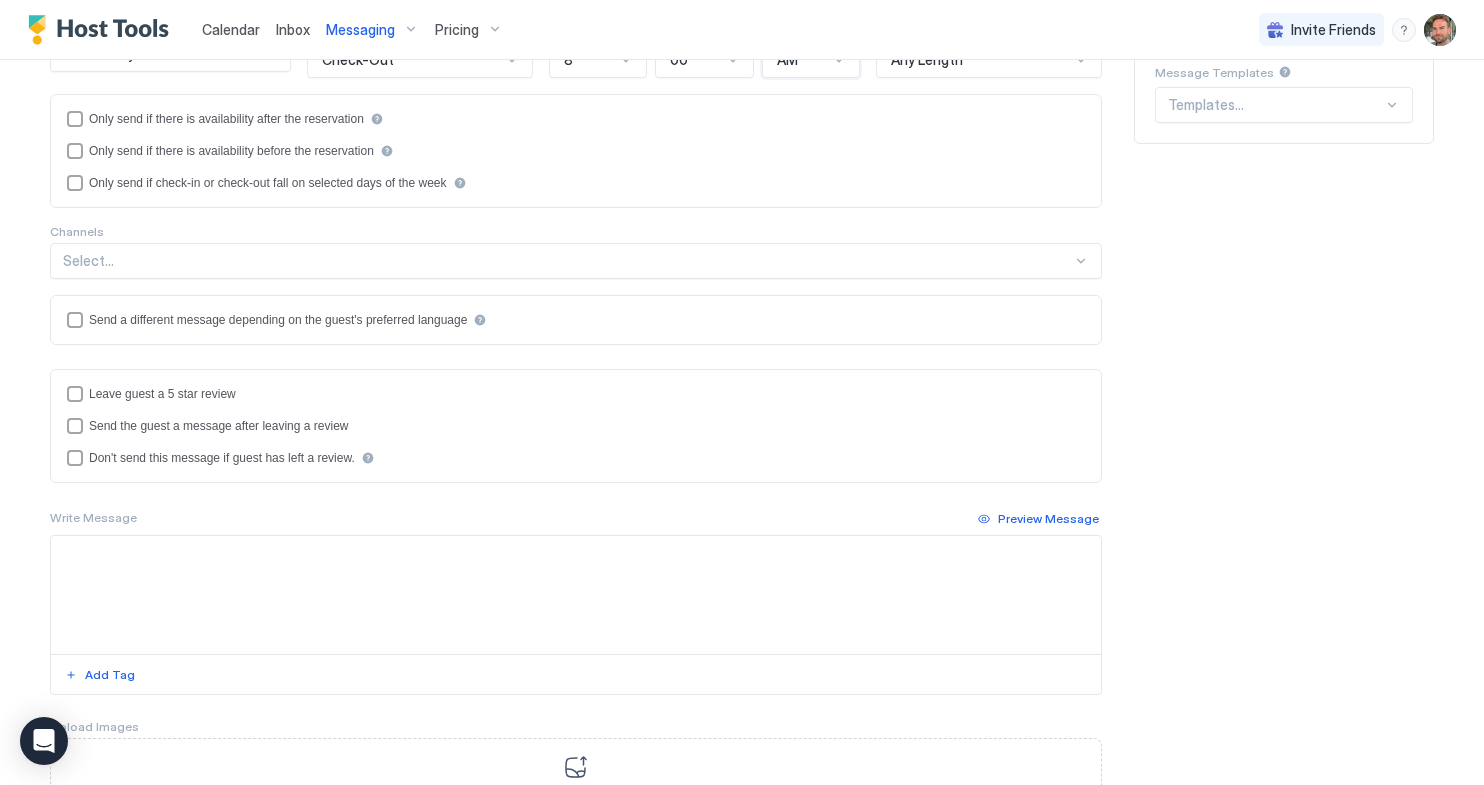 scroll, scrollTop: 0, scrollLeft: 0, axis: both 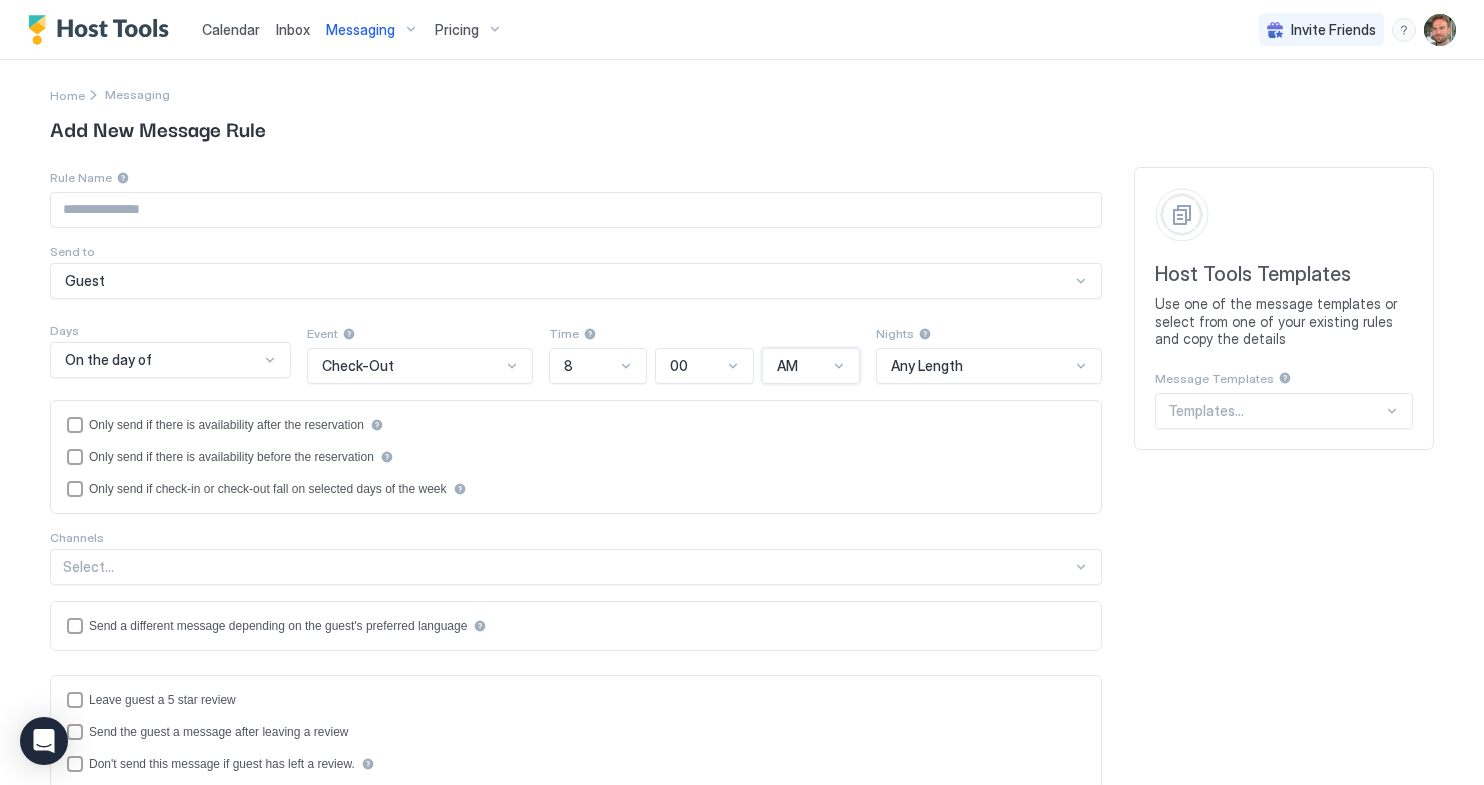 click at bounding box center (576, 210) 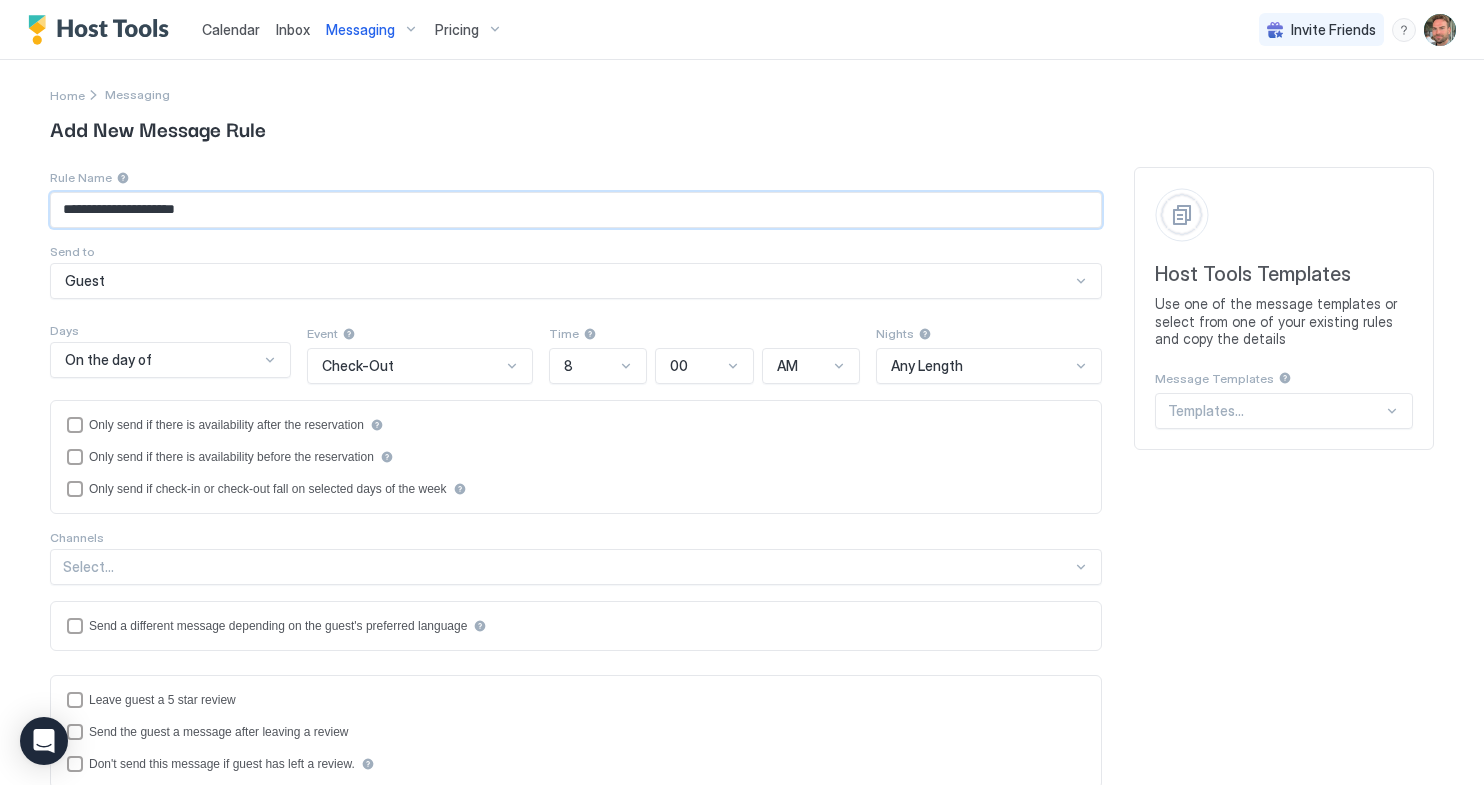 scroll, scrollTop: 204, scrollLeft: 0, axis: vertical 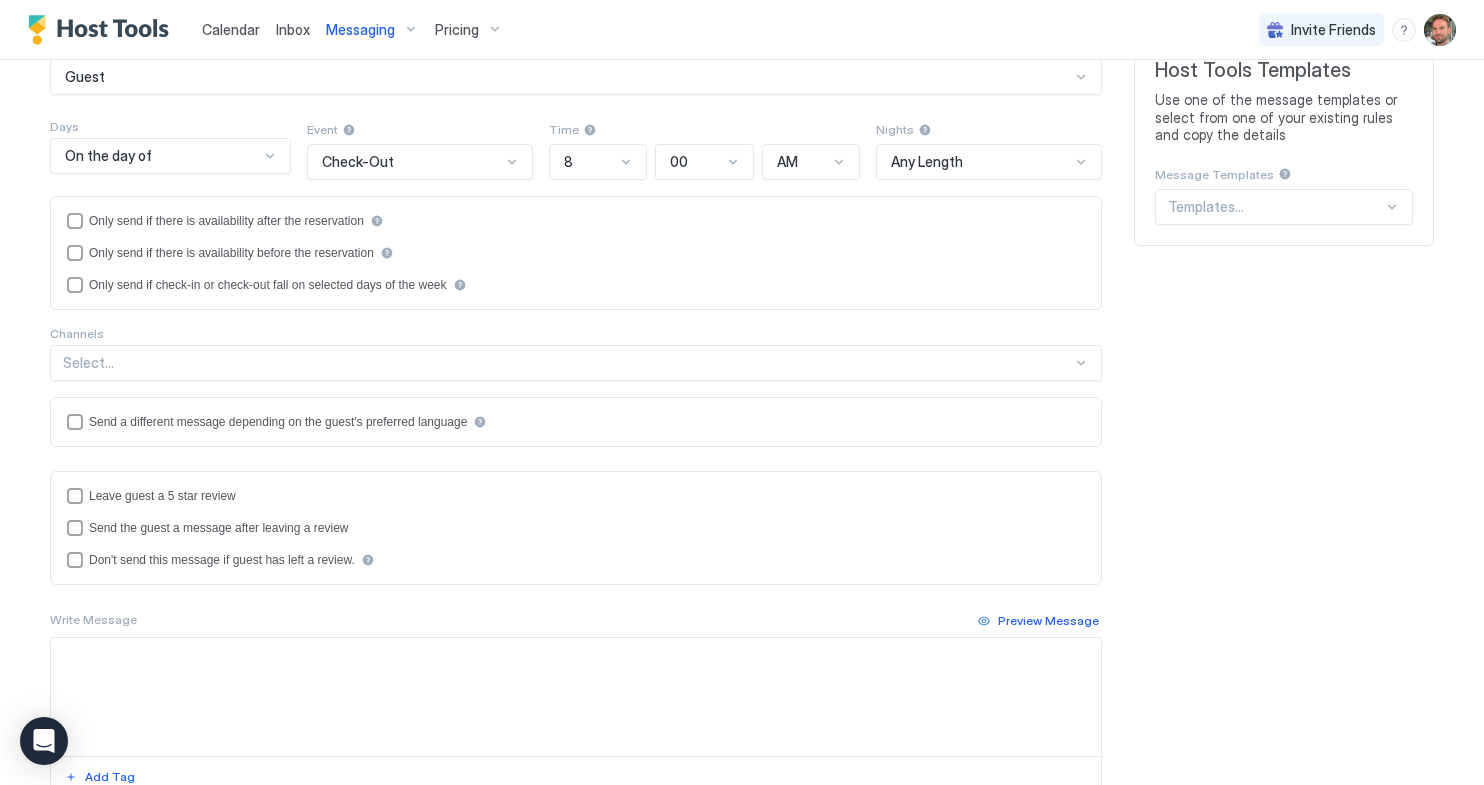 type on "**********" 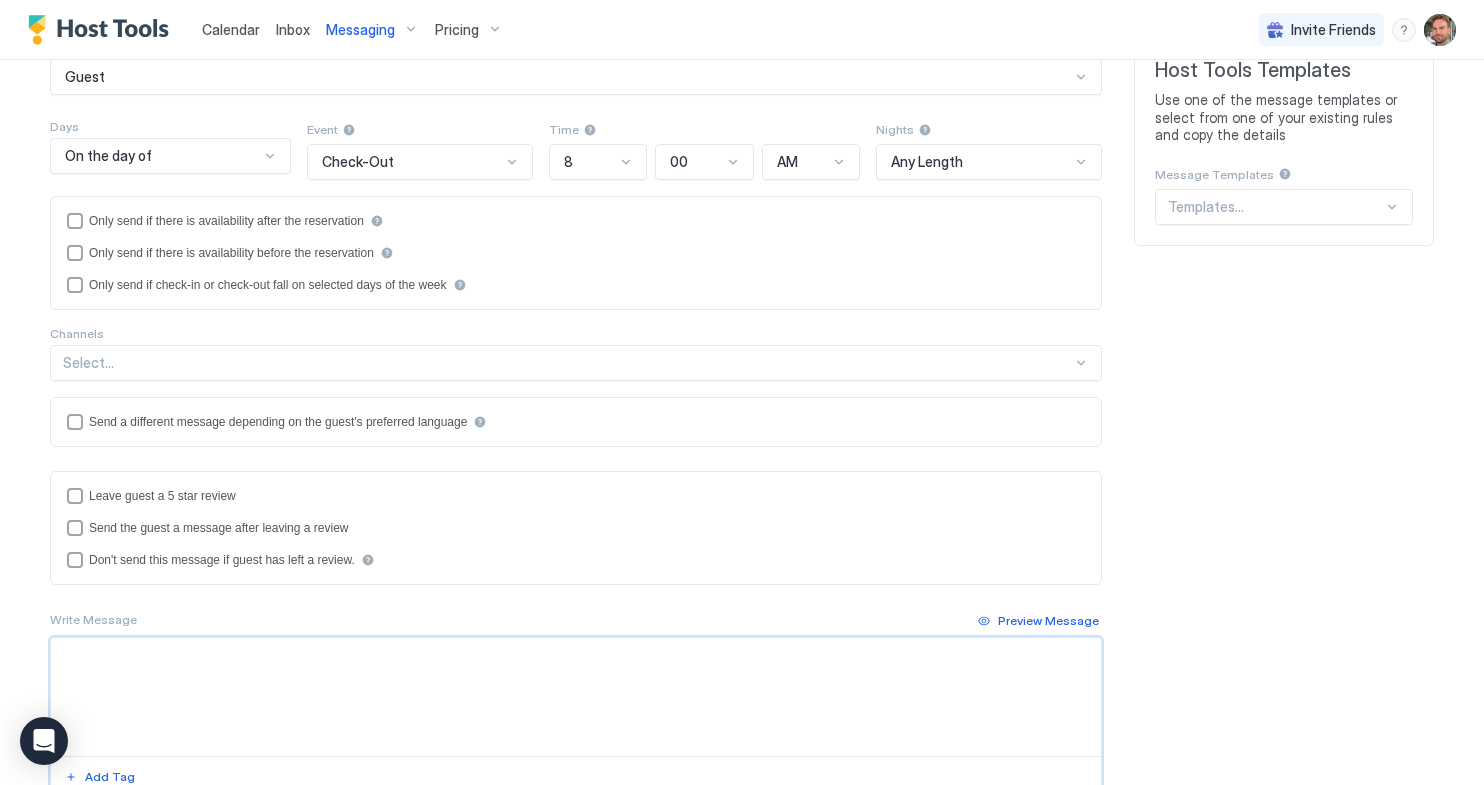 type on "*" 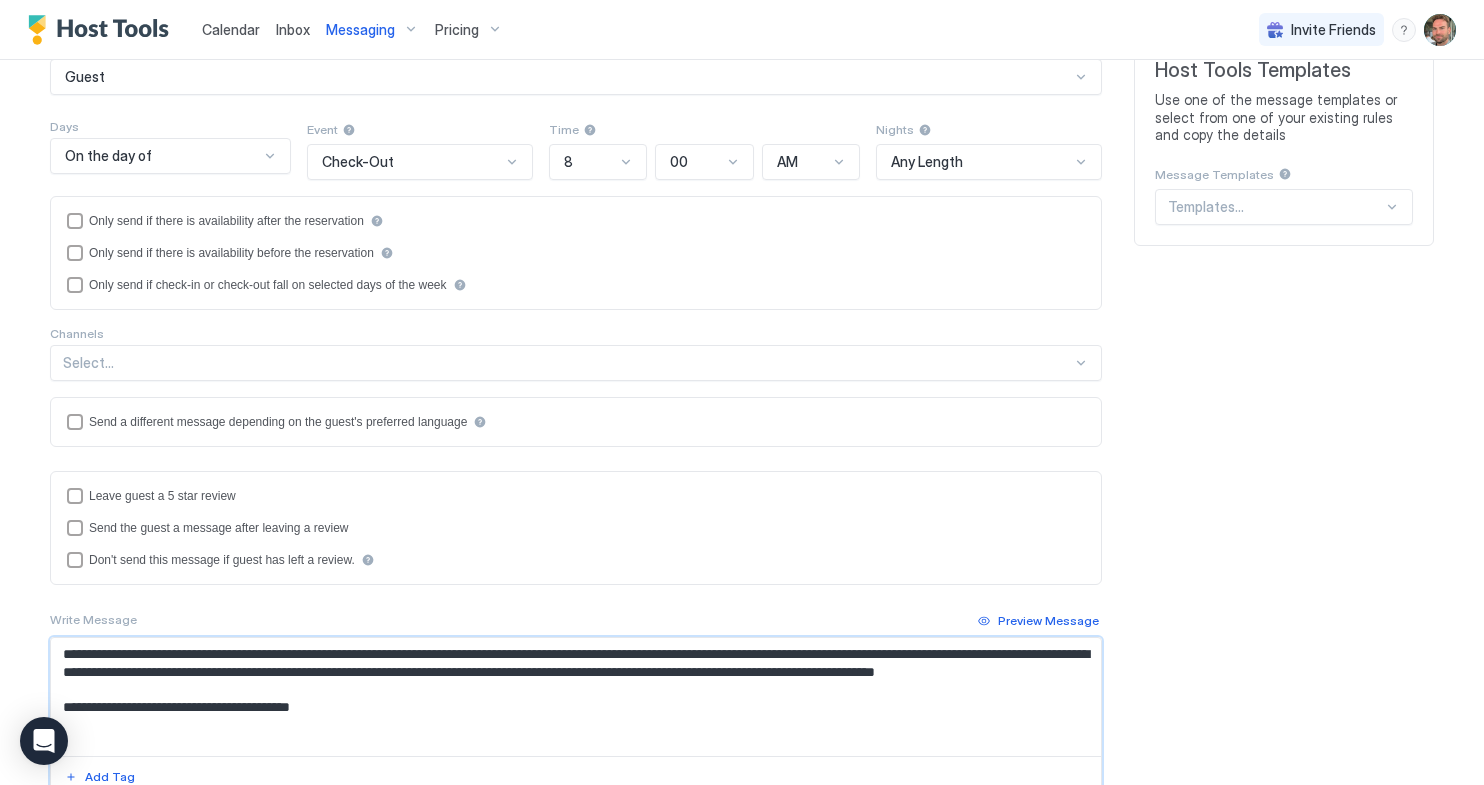 click on "**********" at bounding box center [576, 697] 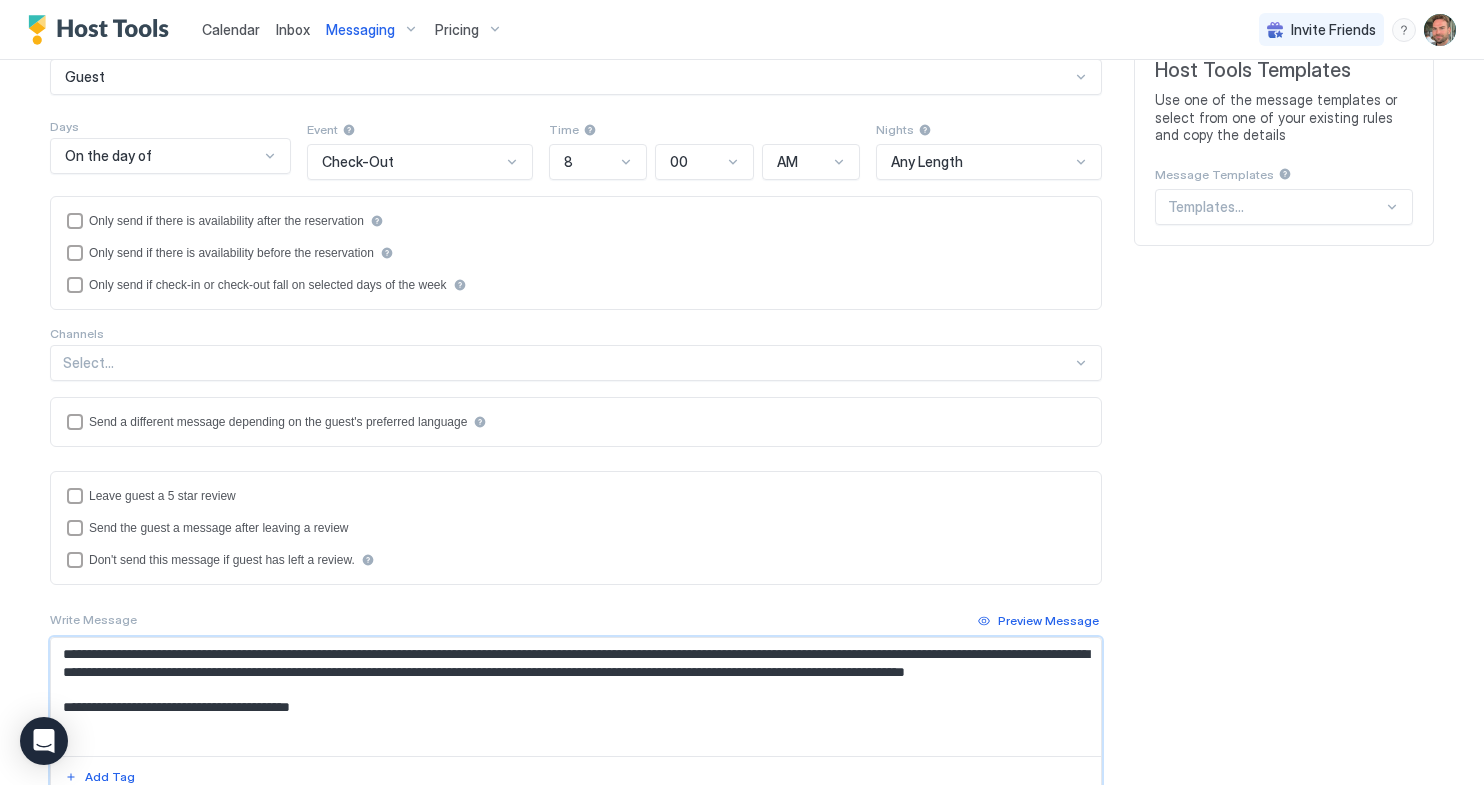 click on "**********" at bounding box center (576, 697) 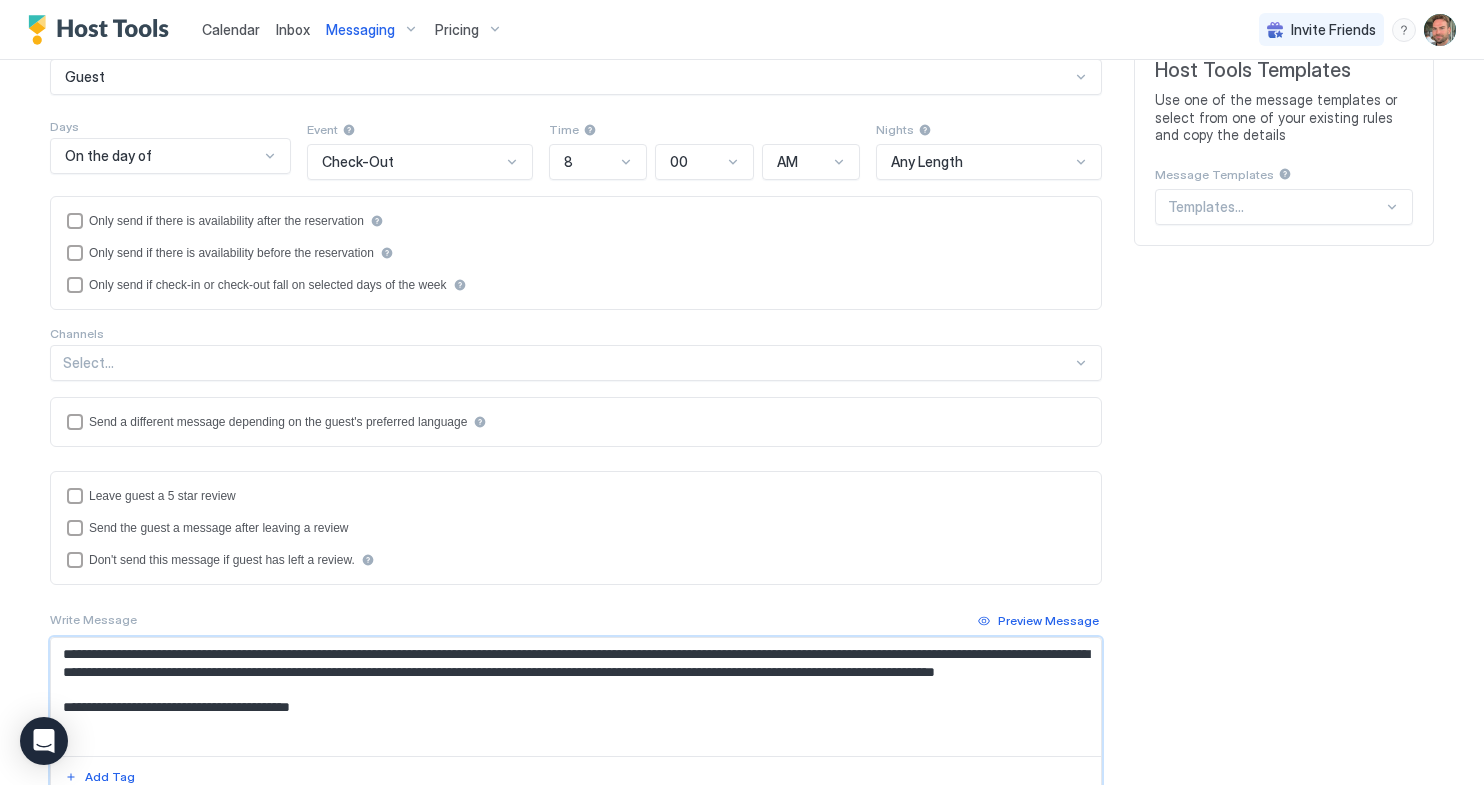 click on "**********" at bounding box center [576, 697] 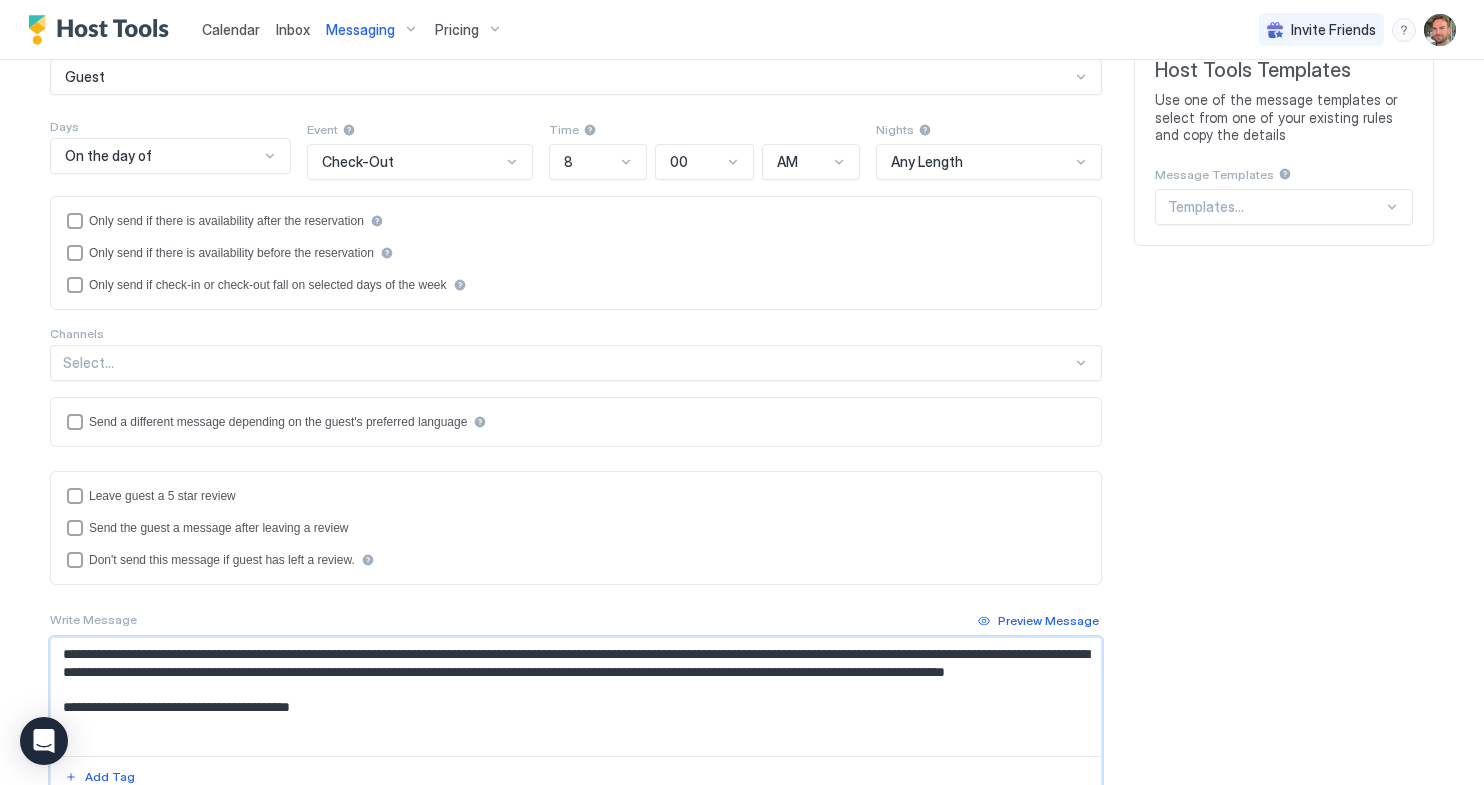 click on "**********" at bounding box center (576, 697) 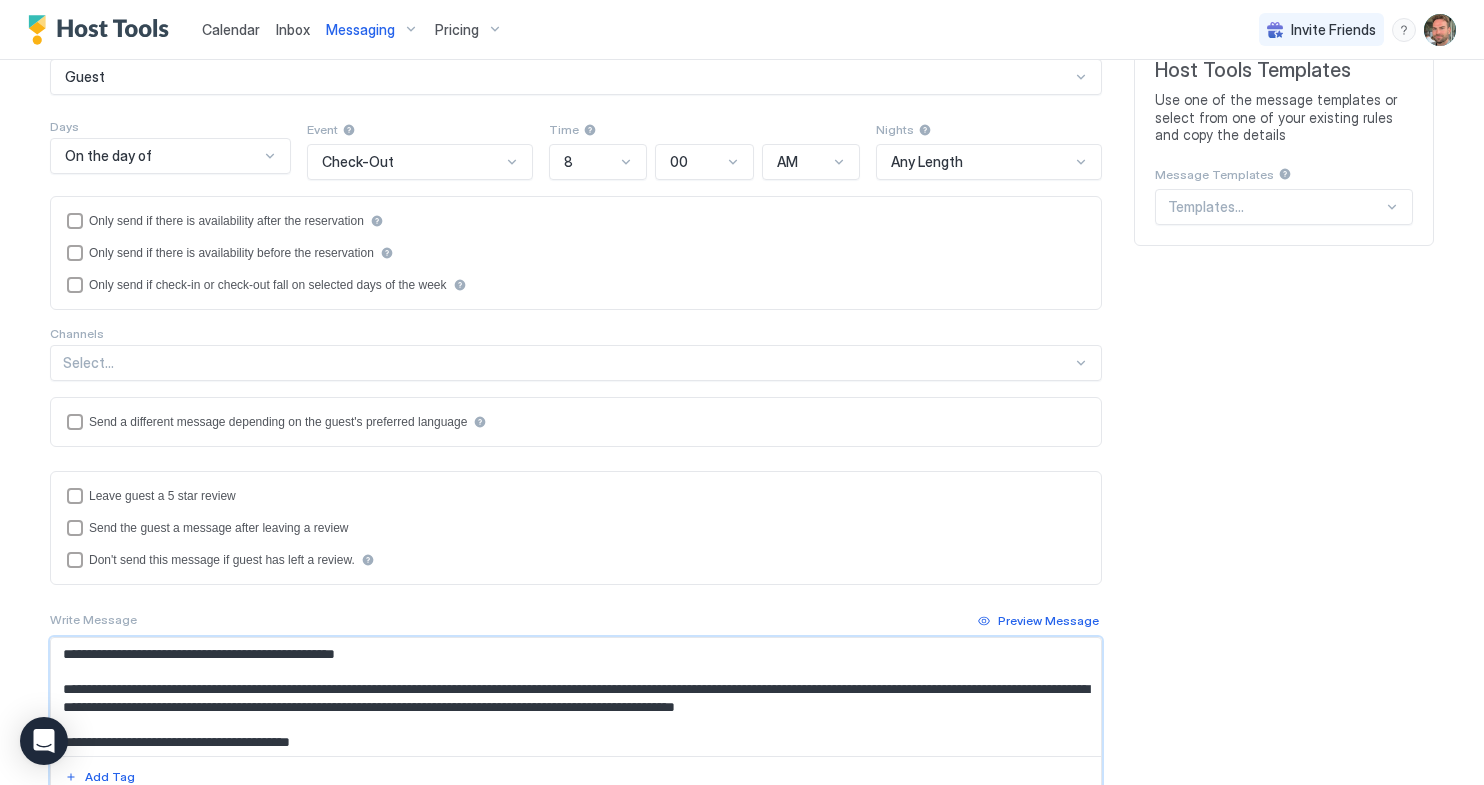 click on "**********" at bounding box center (576, 697) 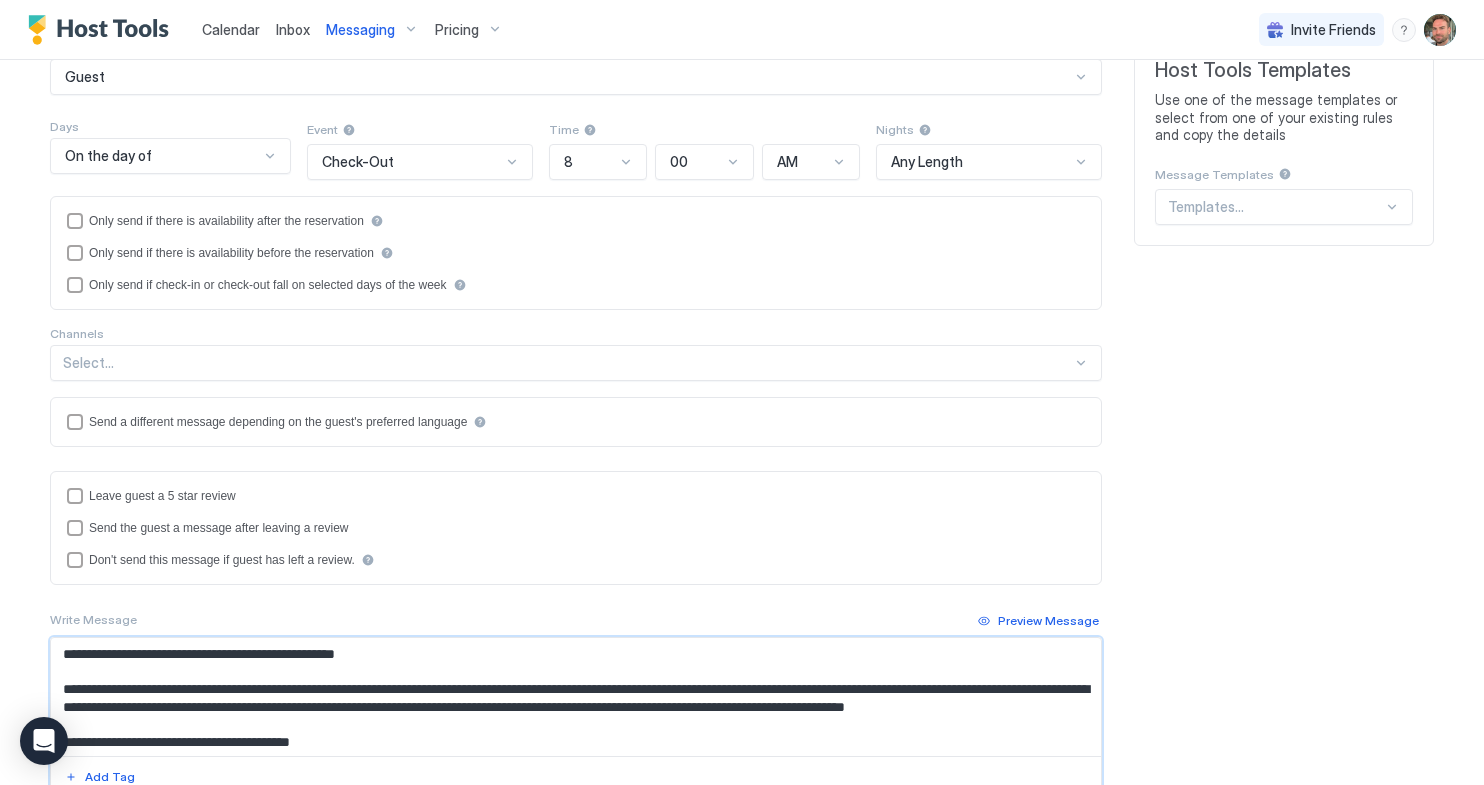 drag, startPoint x: 711, startPoint y: 686, endPoint x: 624, endPoint y: 721, distance: 93.77633 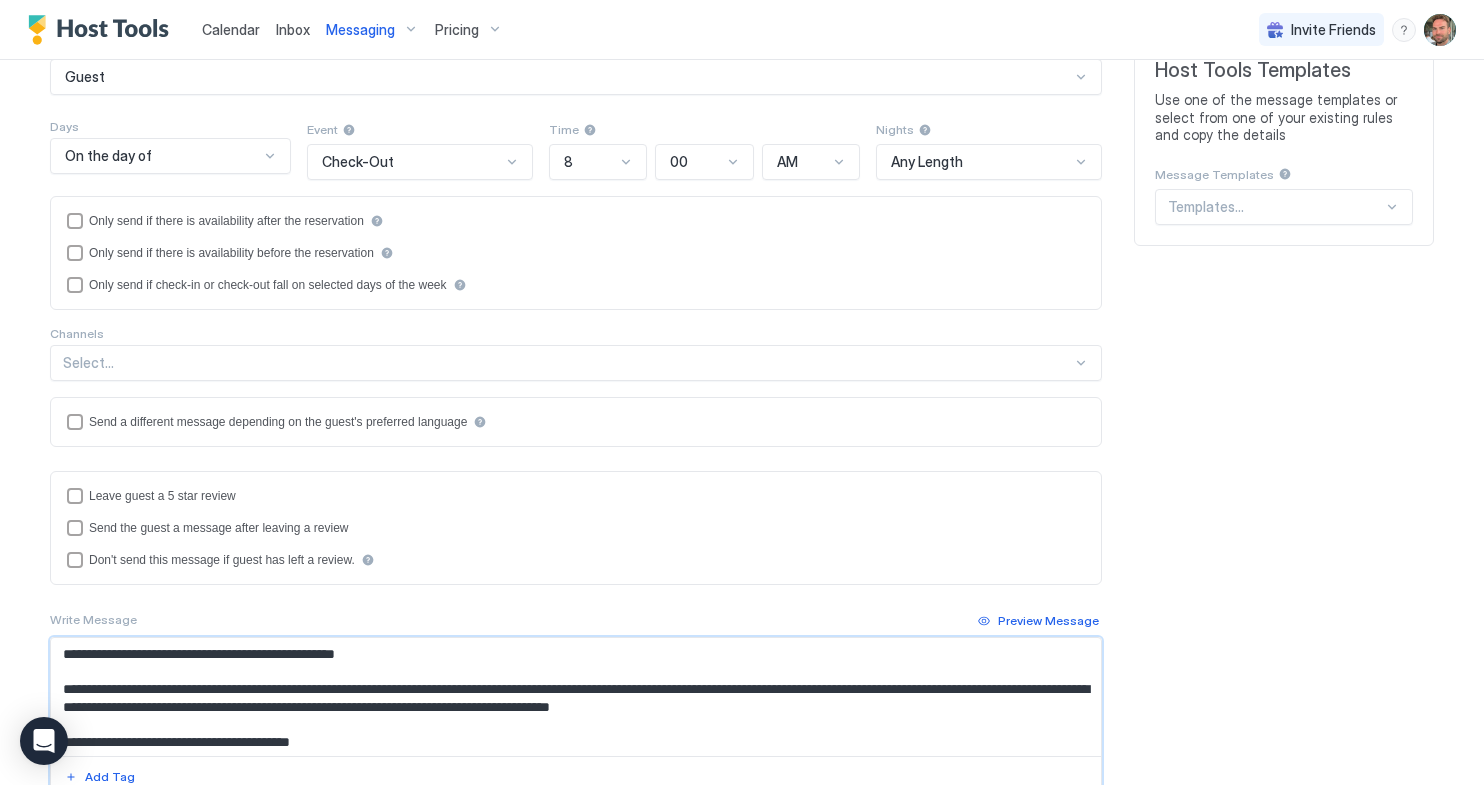 click on "**********" at bounding box center [576, 697] 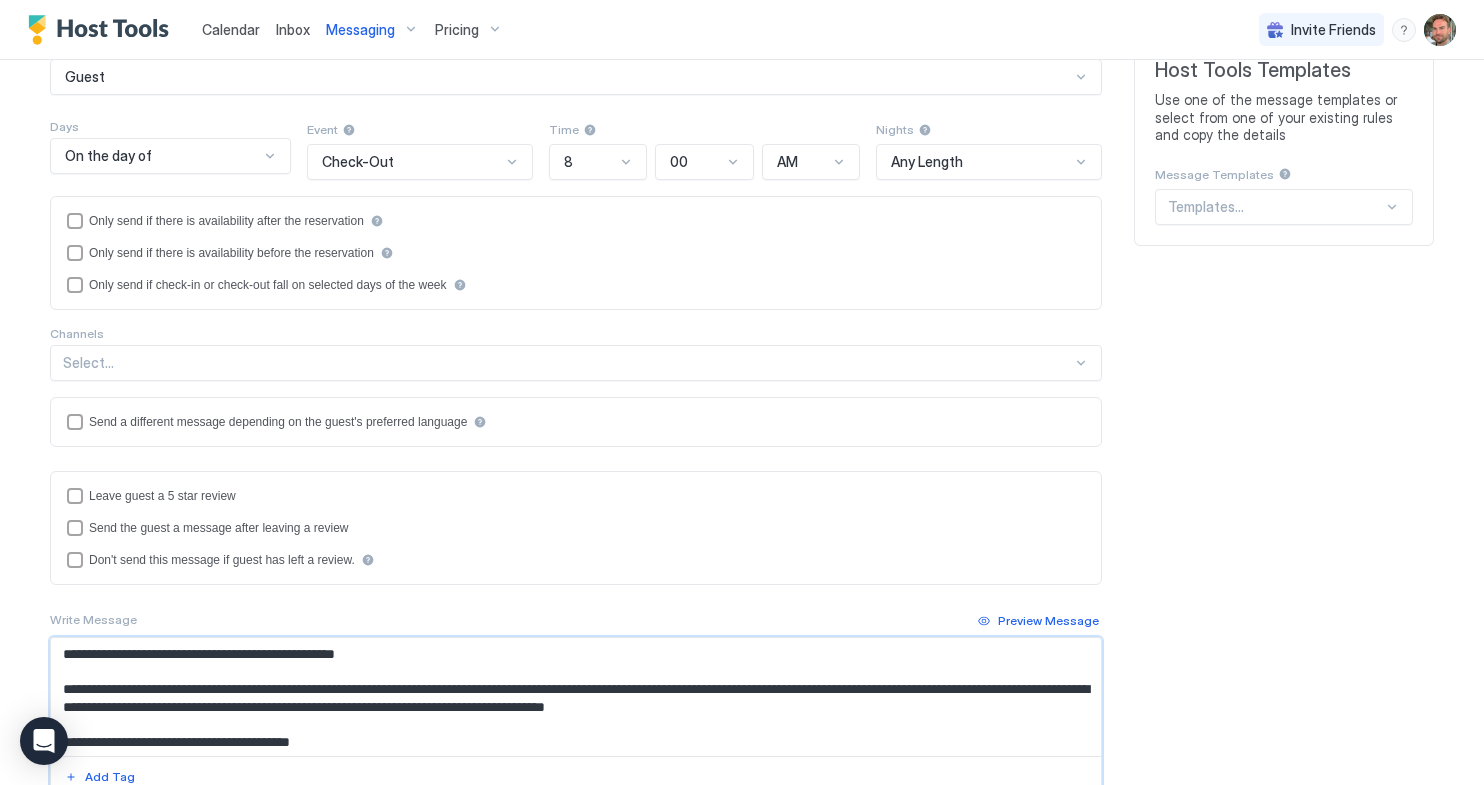 drag, startPoint x: 590, startPoint y: 685, endPoint x: 580, endPoint y: 700, distance: 18.027756 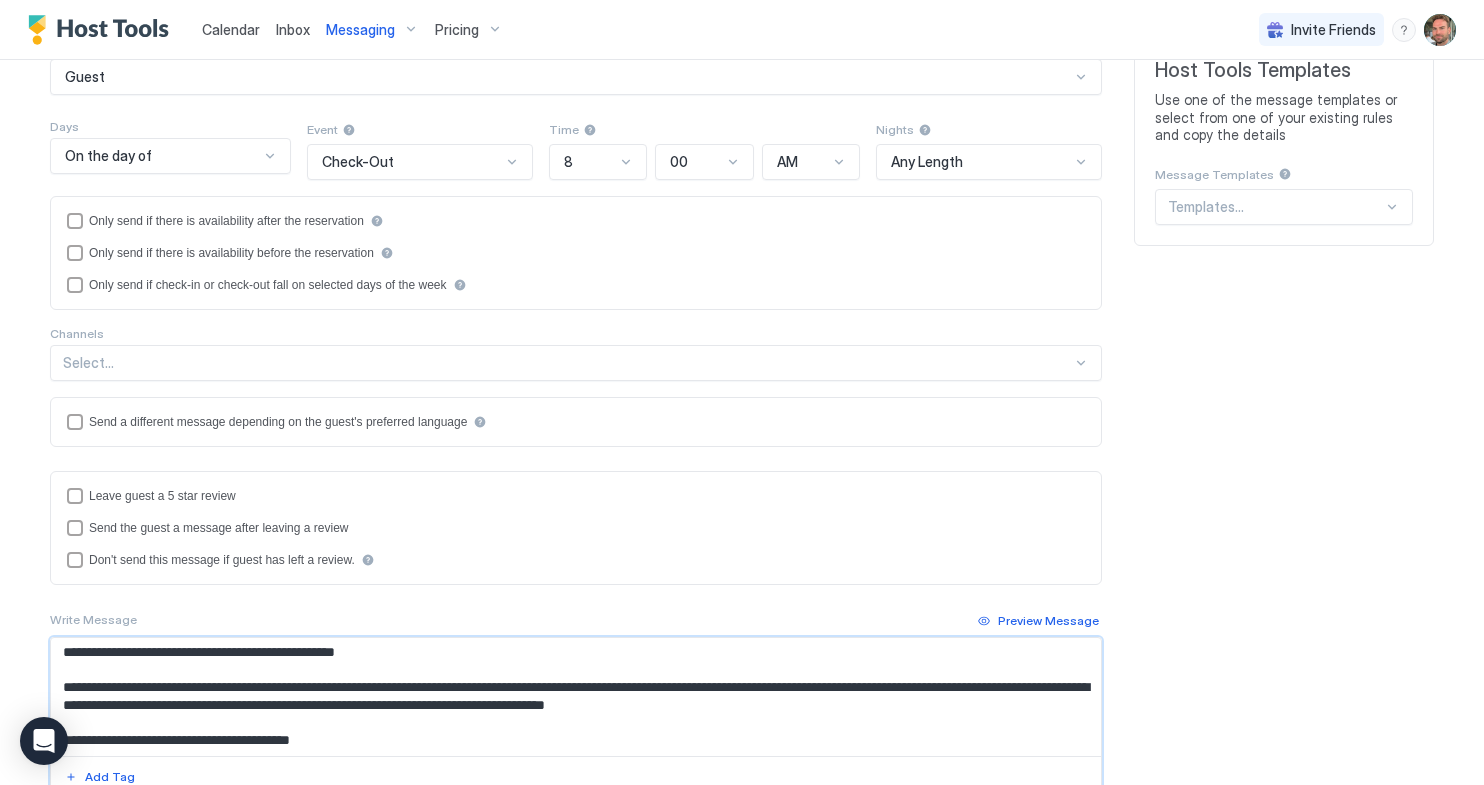 scroll, scrollTop: 3, scrollLeft: 0, axis: vertical 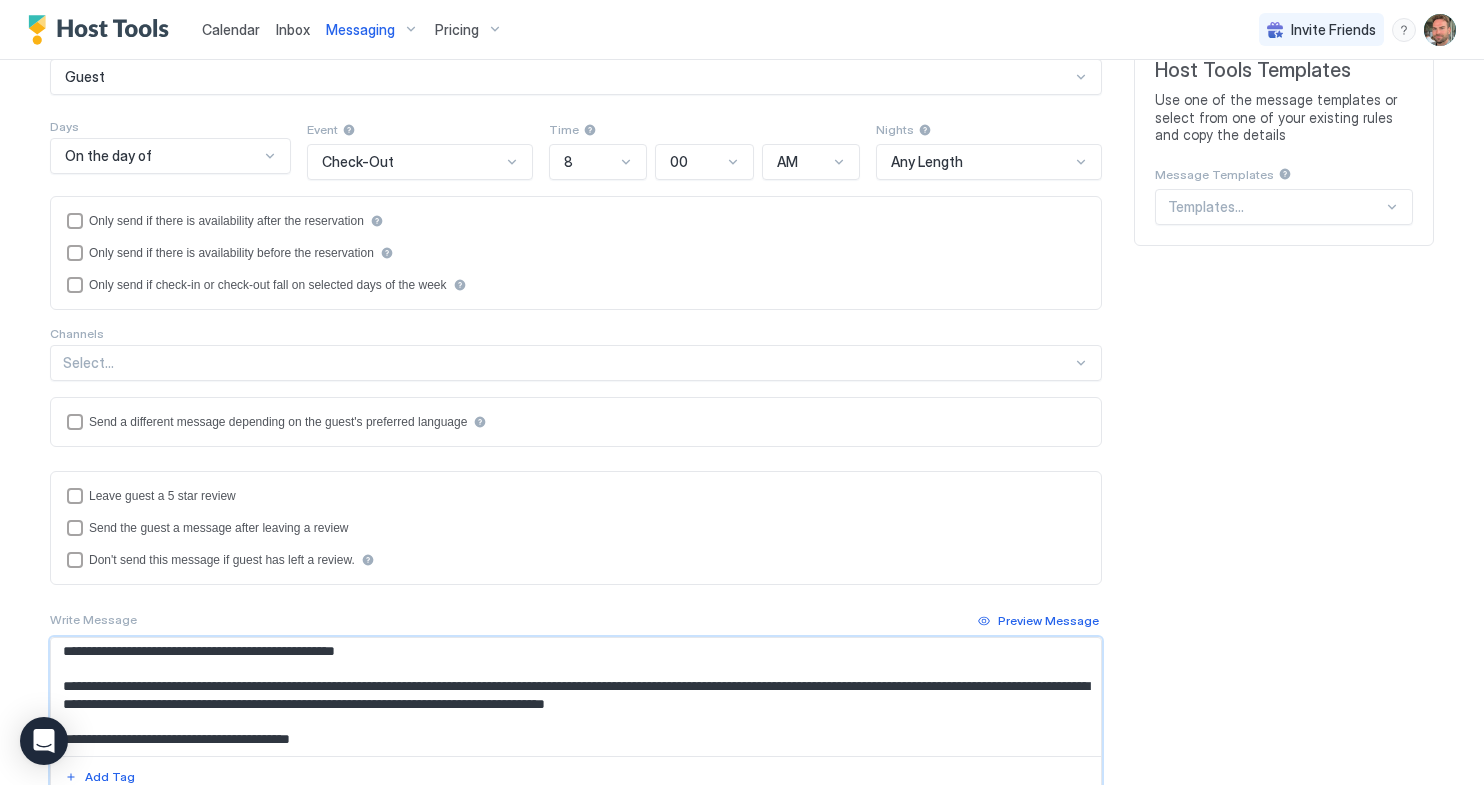 click on "**********" at bounding box center [576, 697] 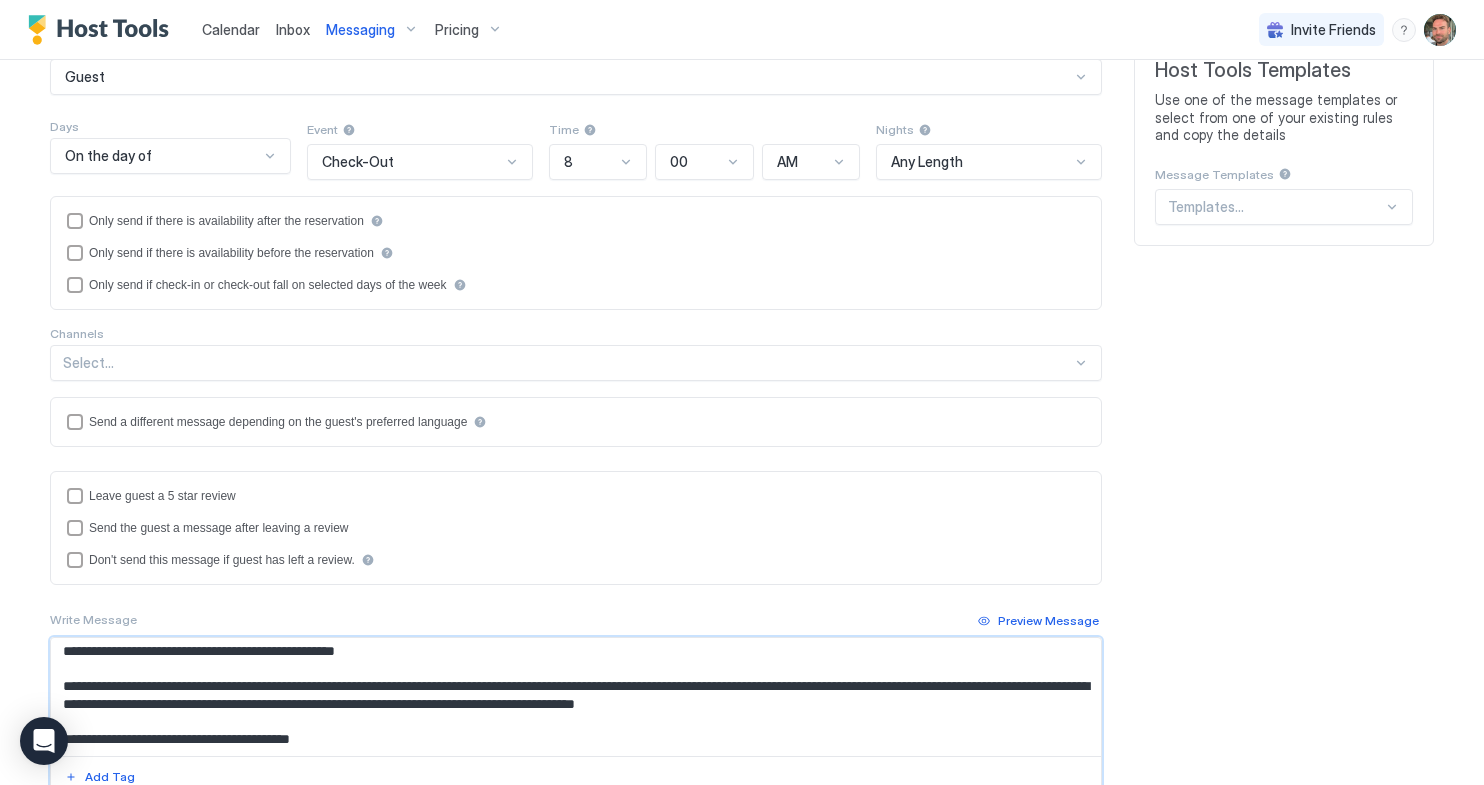 click on "**********" at bounding box center [576, 697] 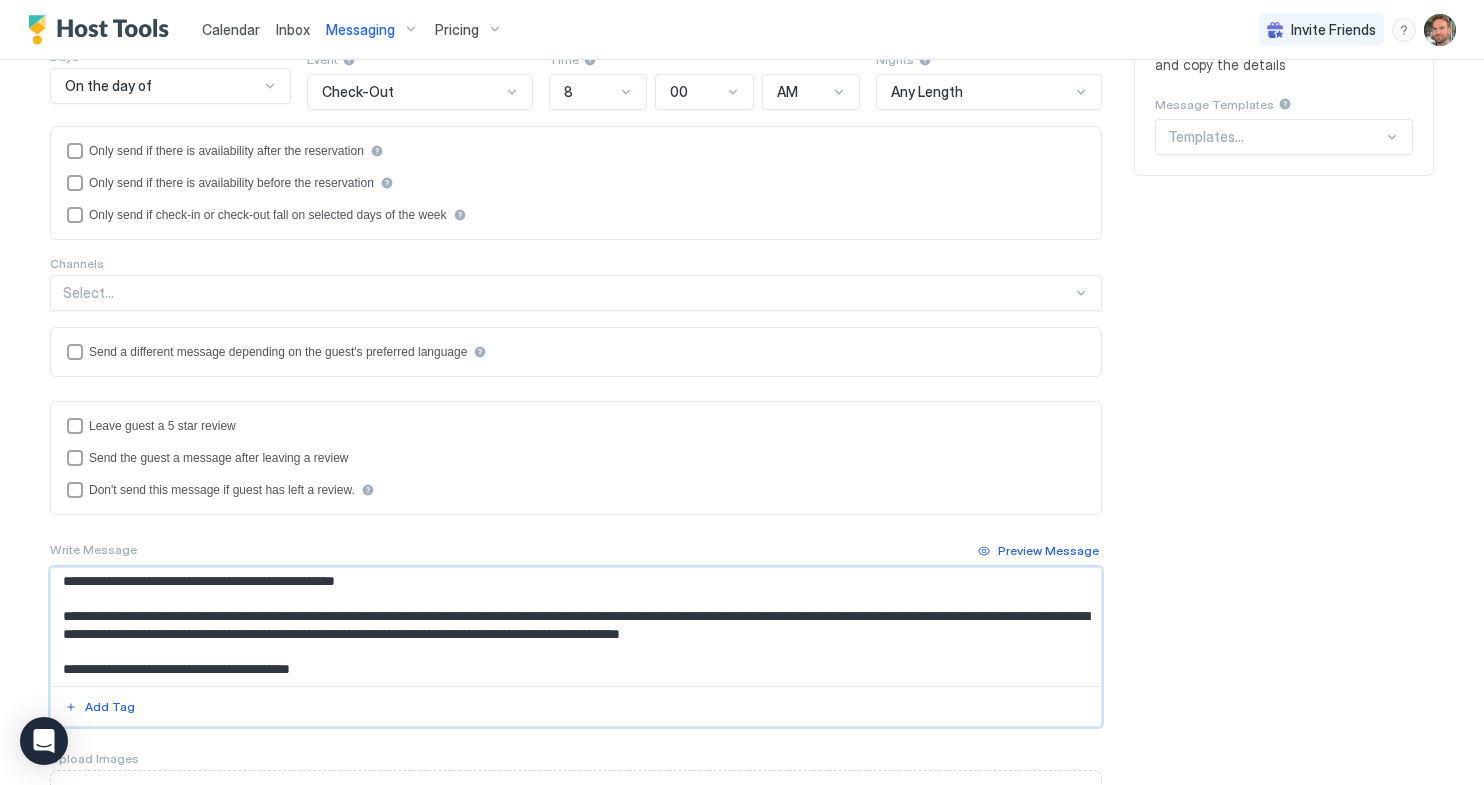 scroll, scrollTop: 306, scrollLeft: 0, axis: vertical 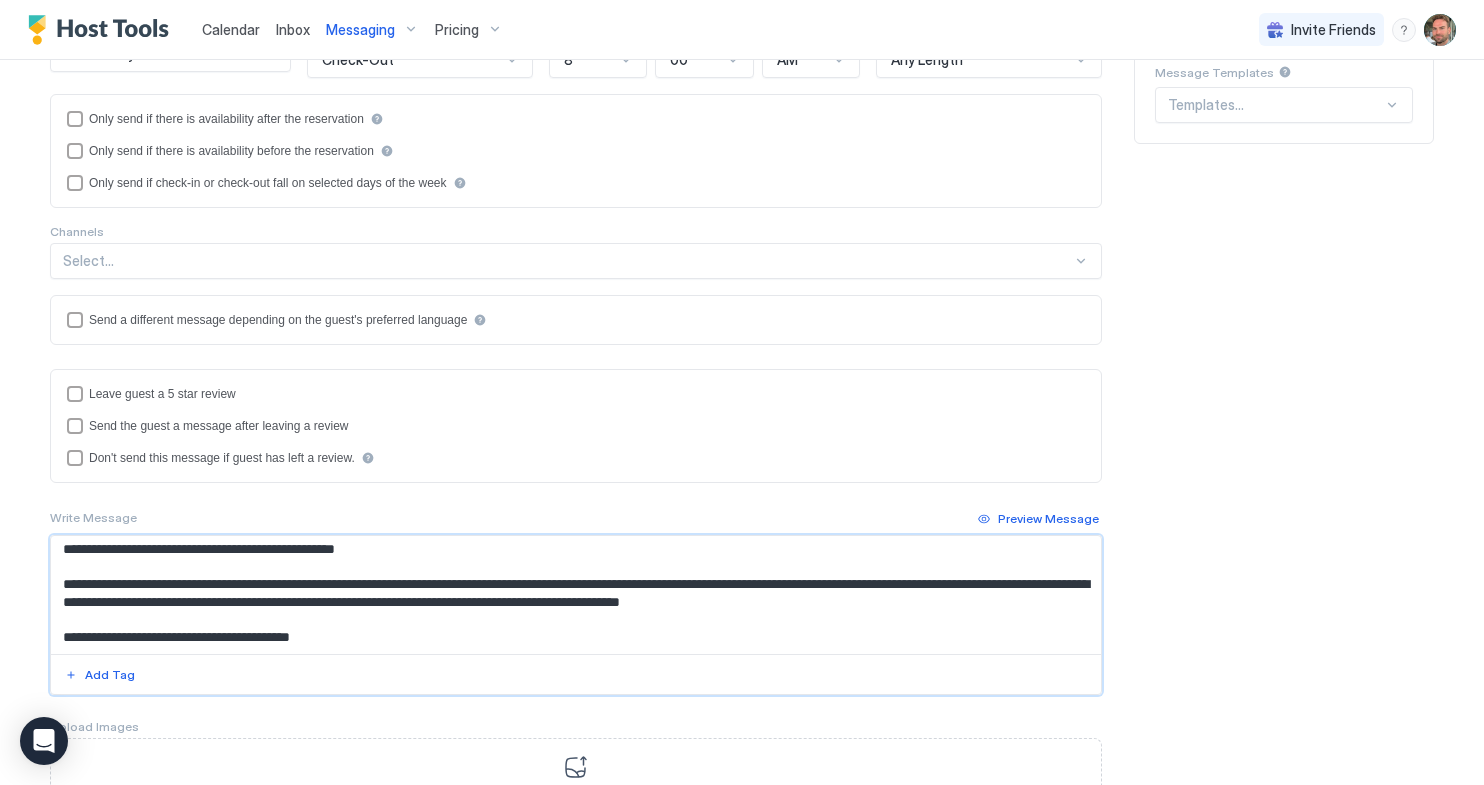 click on "**********" at bounding box center [576, 595] 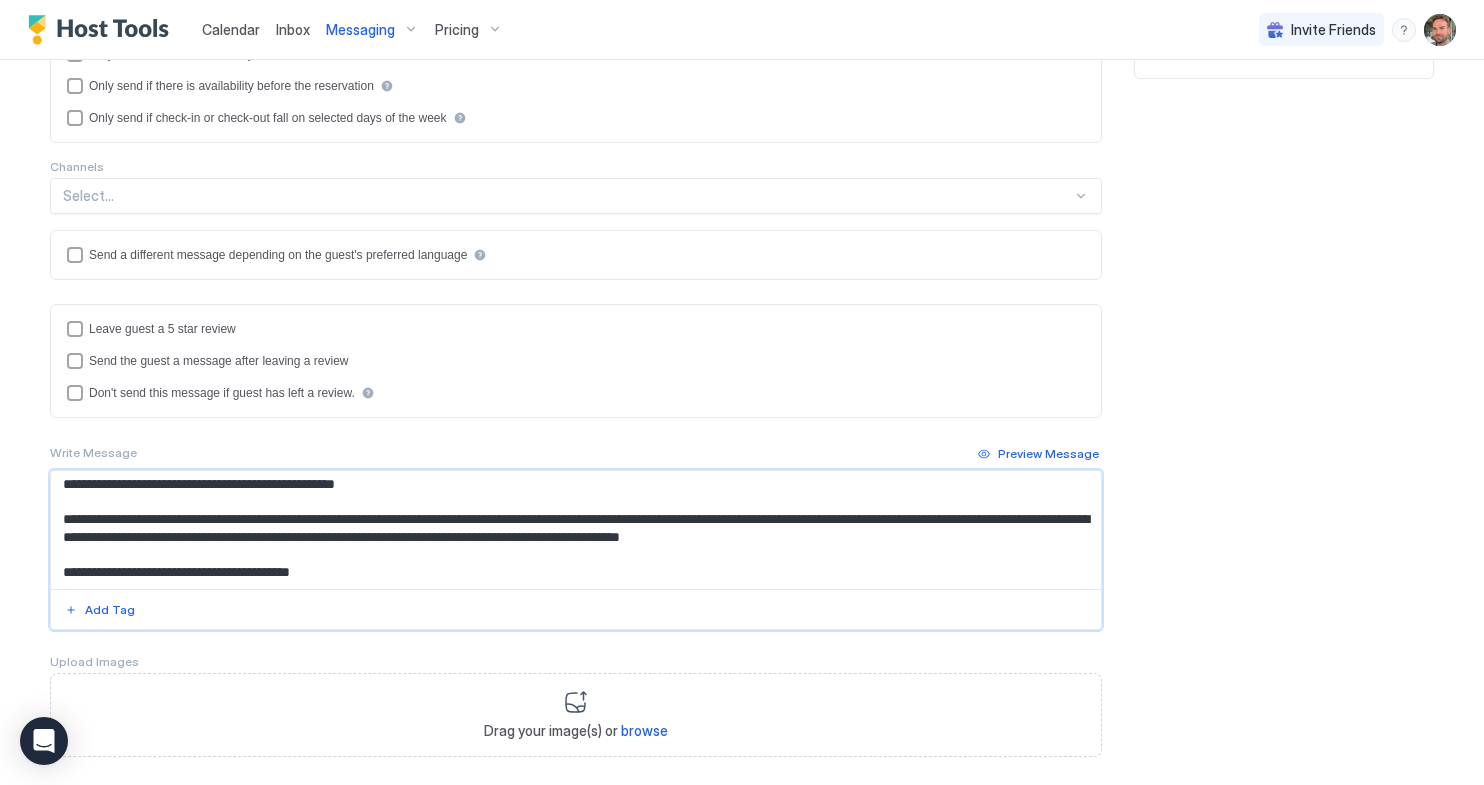 scroll, scrollTop: 408, scrollLeft: 0, axis: vertical 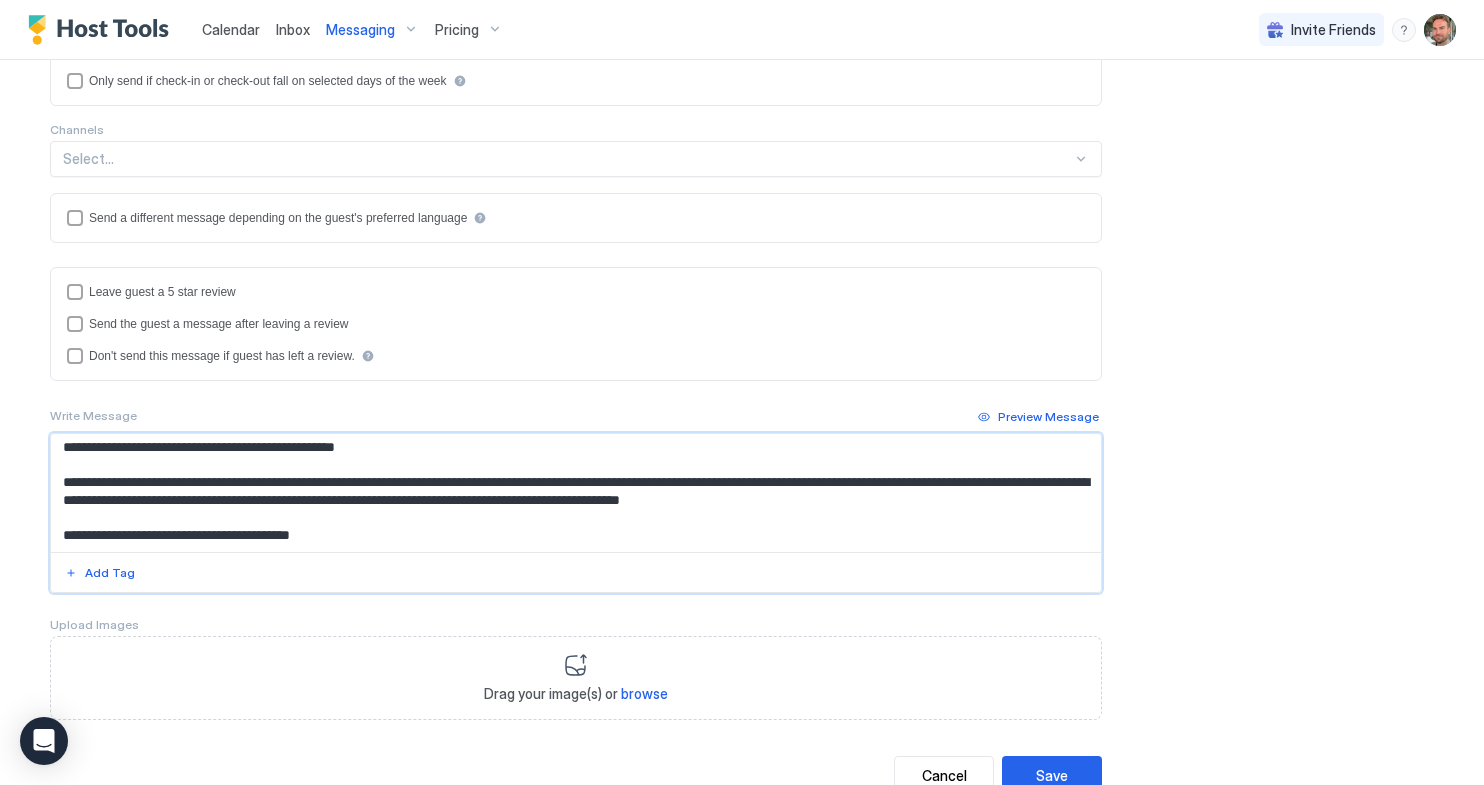 drag, startPoint x: 356, startPoint y: 533, endPoint x: -25, endPoint y: 536, distance: 381.0118 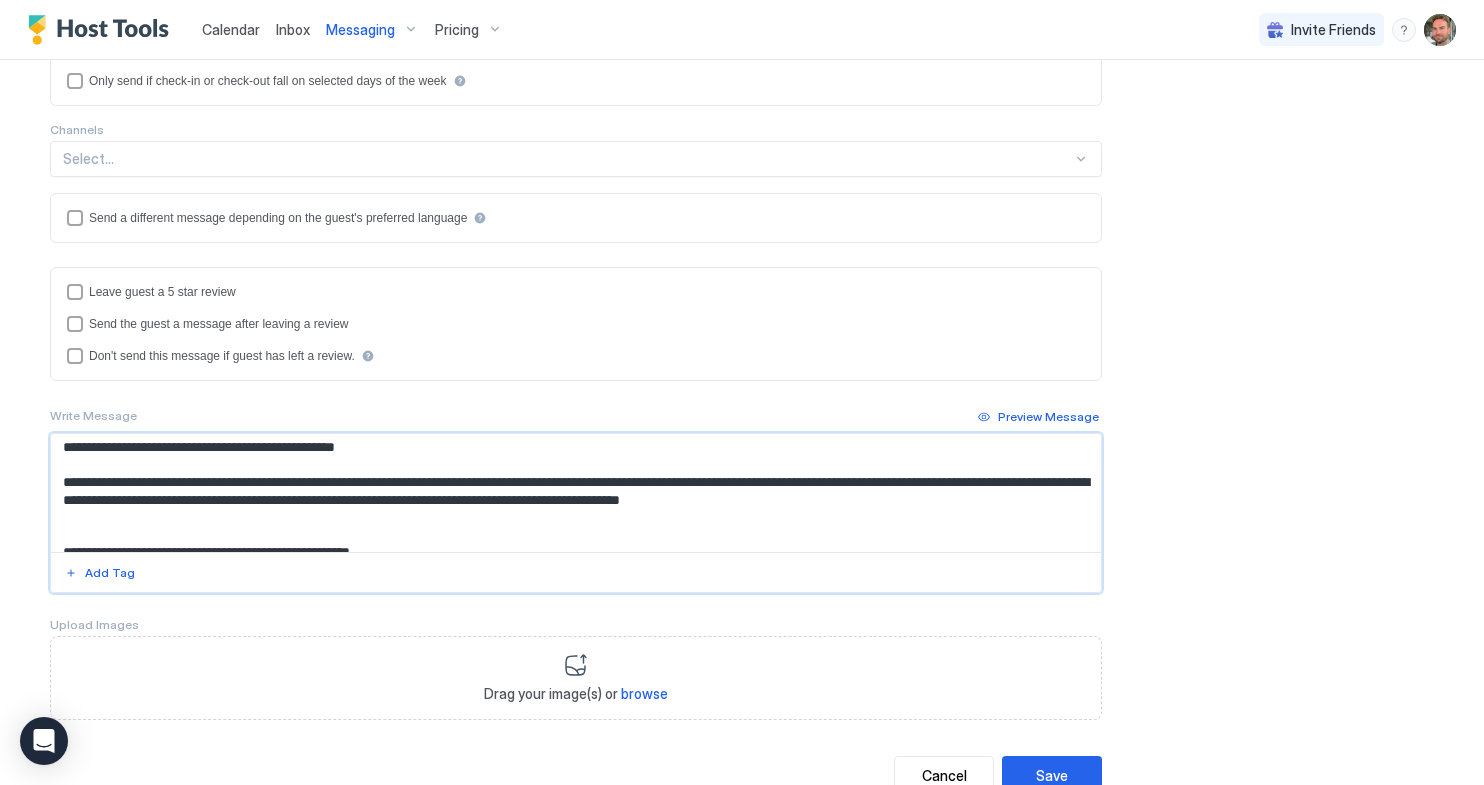 scroll, scrollTop: 13, scrollLeft: 0, axis: vertical 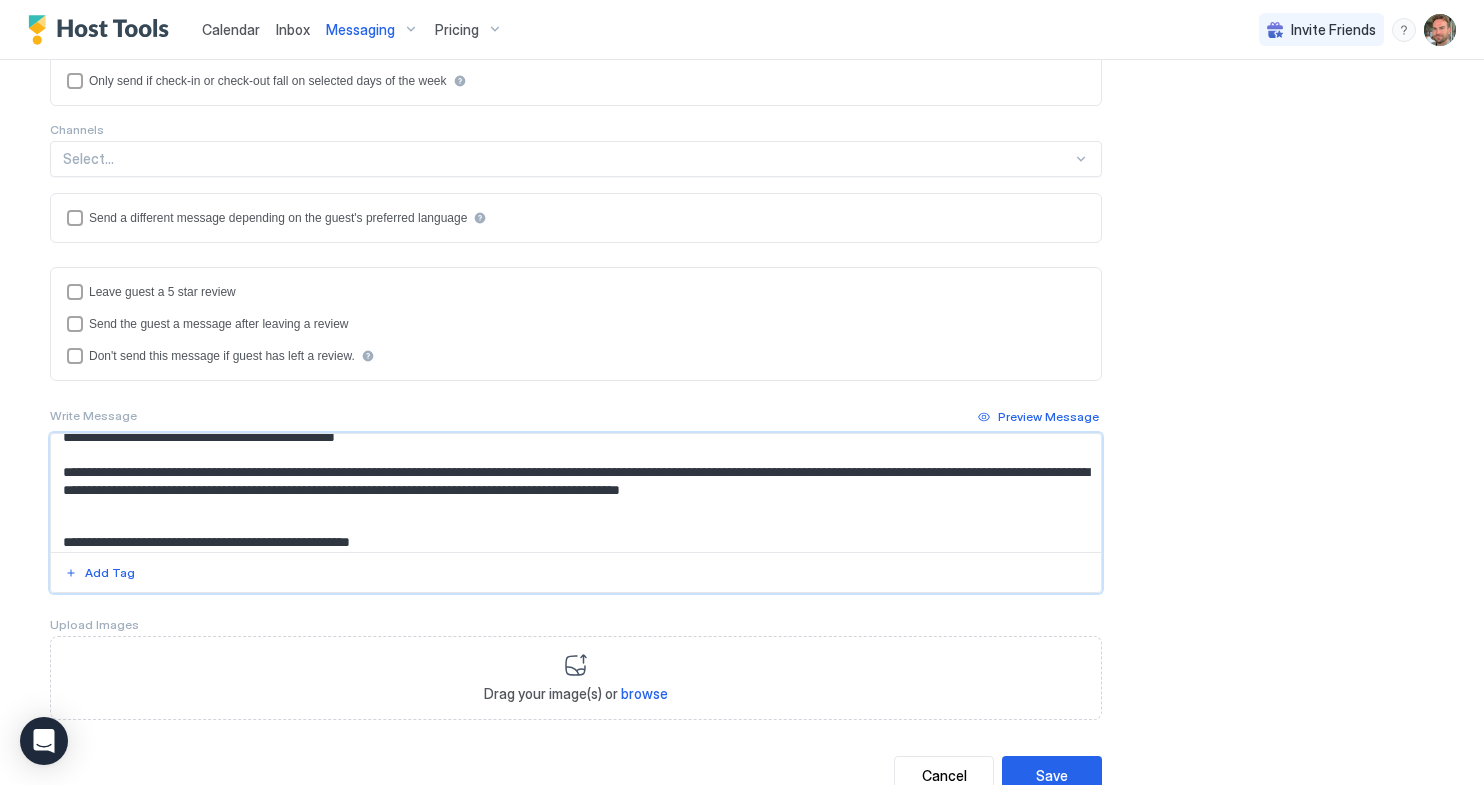 click on "**********" at bounding box center (576, 493) 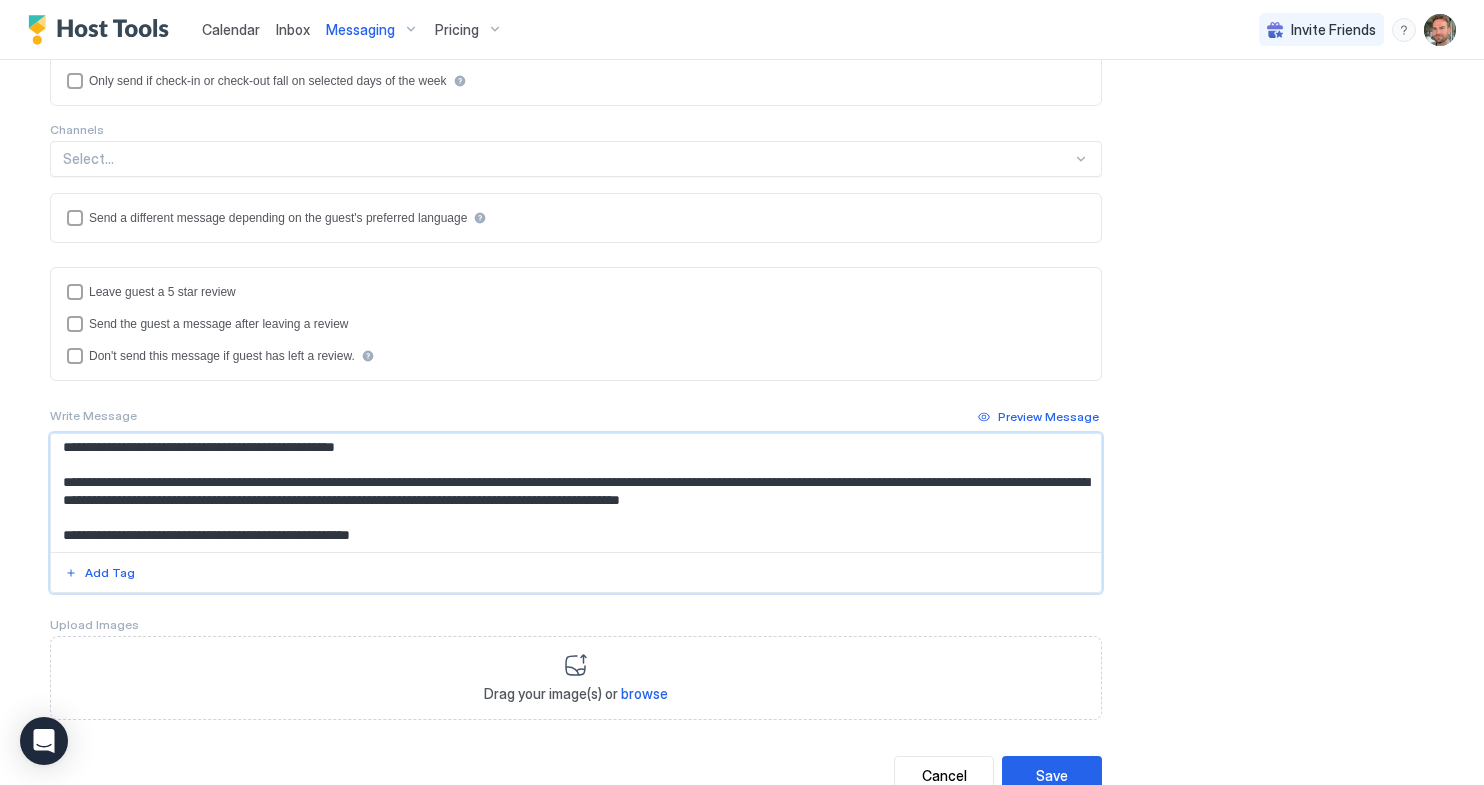 scroll, scrollTop: 3, scrollLeft: 0, axis: vertical 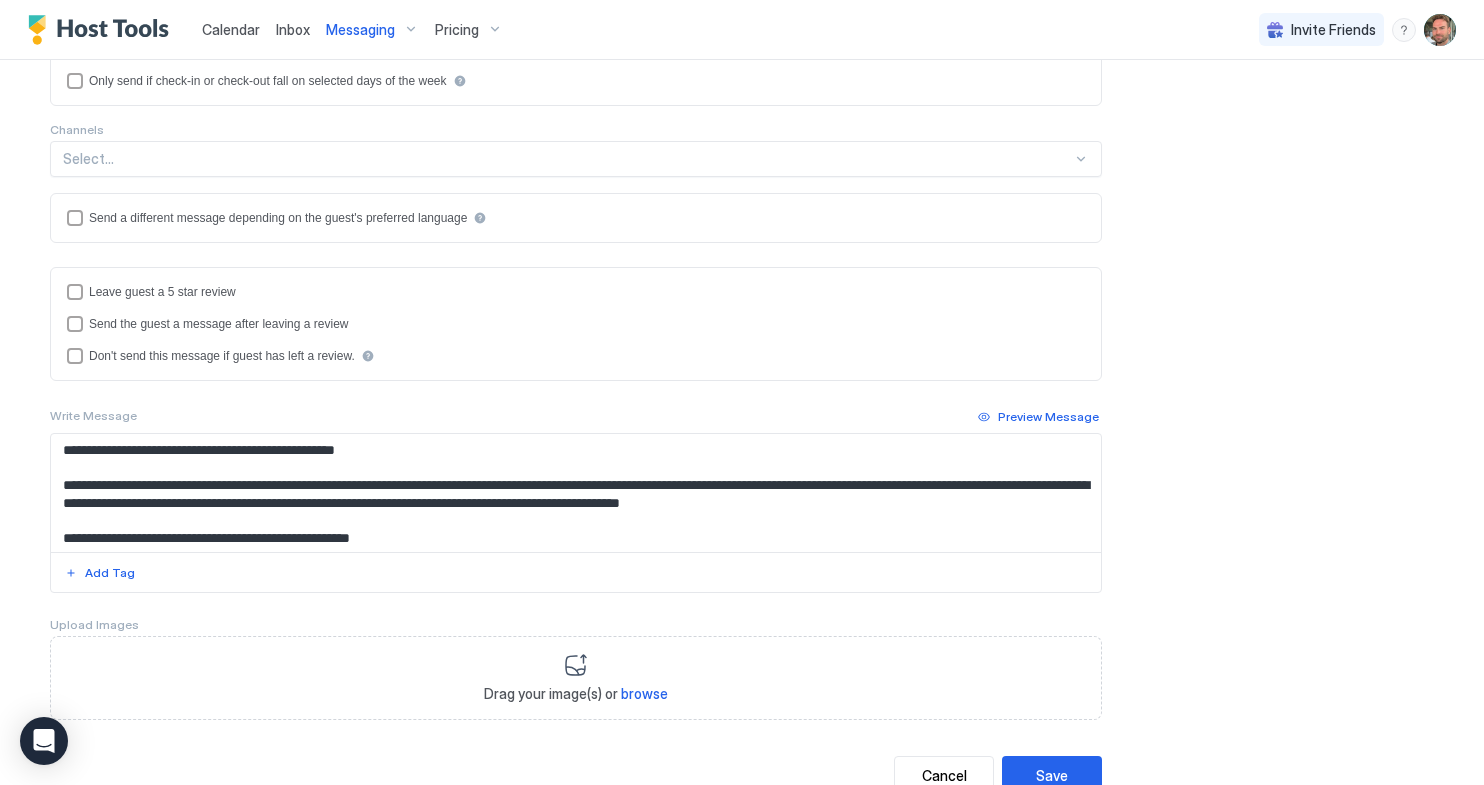 click on "**********" at bounding box center (576, 493) 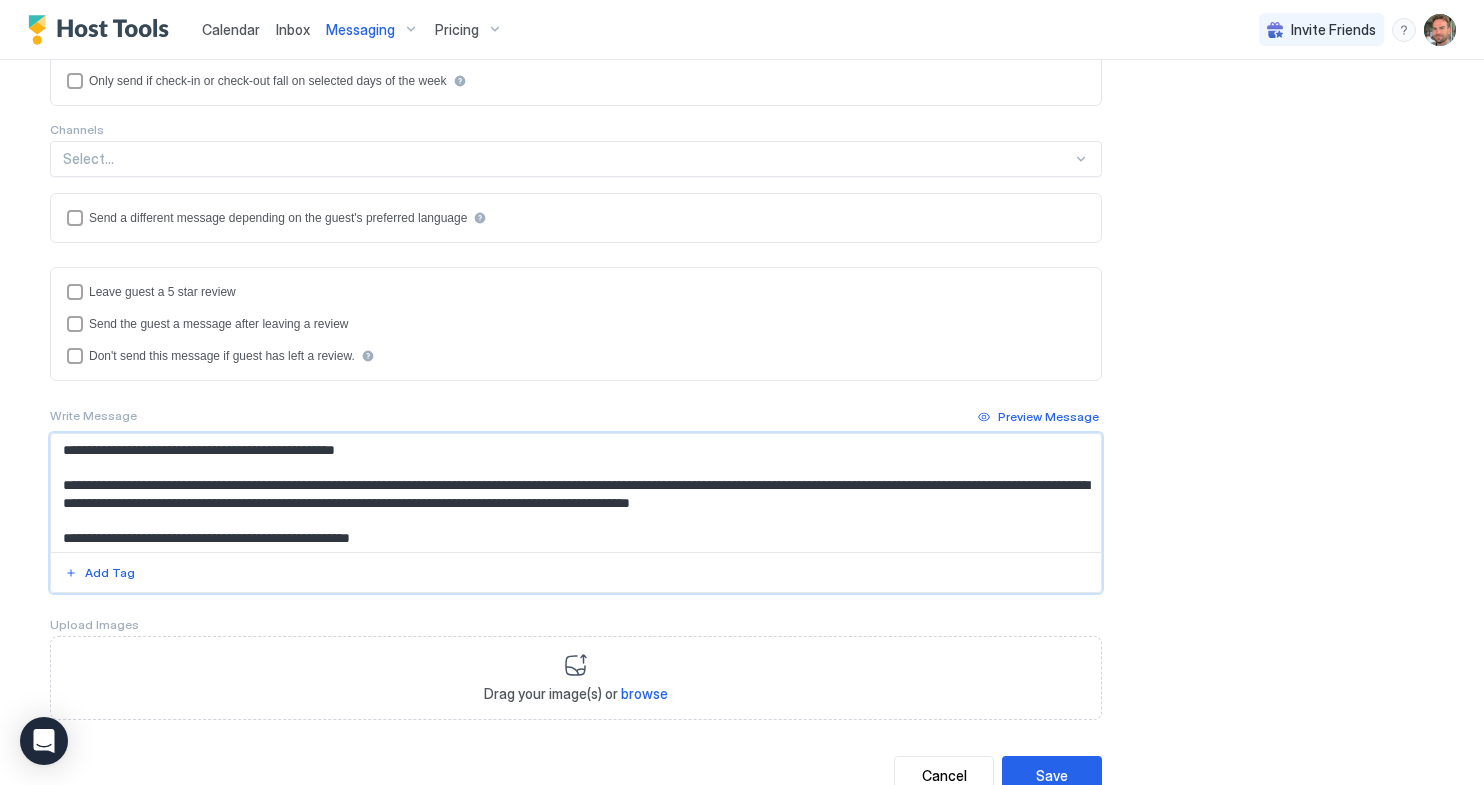 click on "**********" at bounding box center [576, 493] 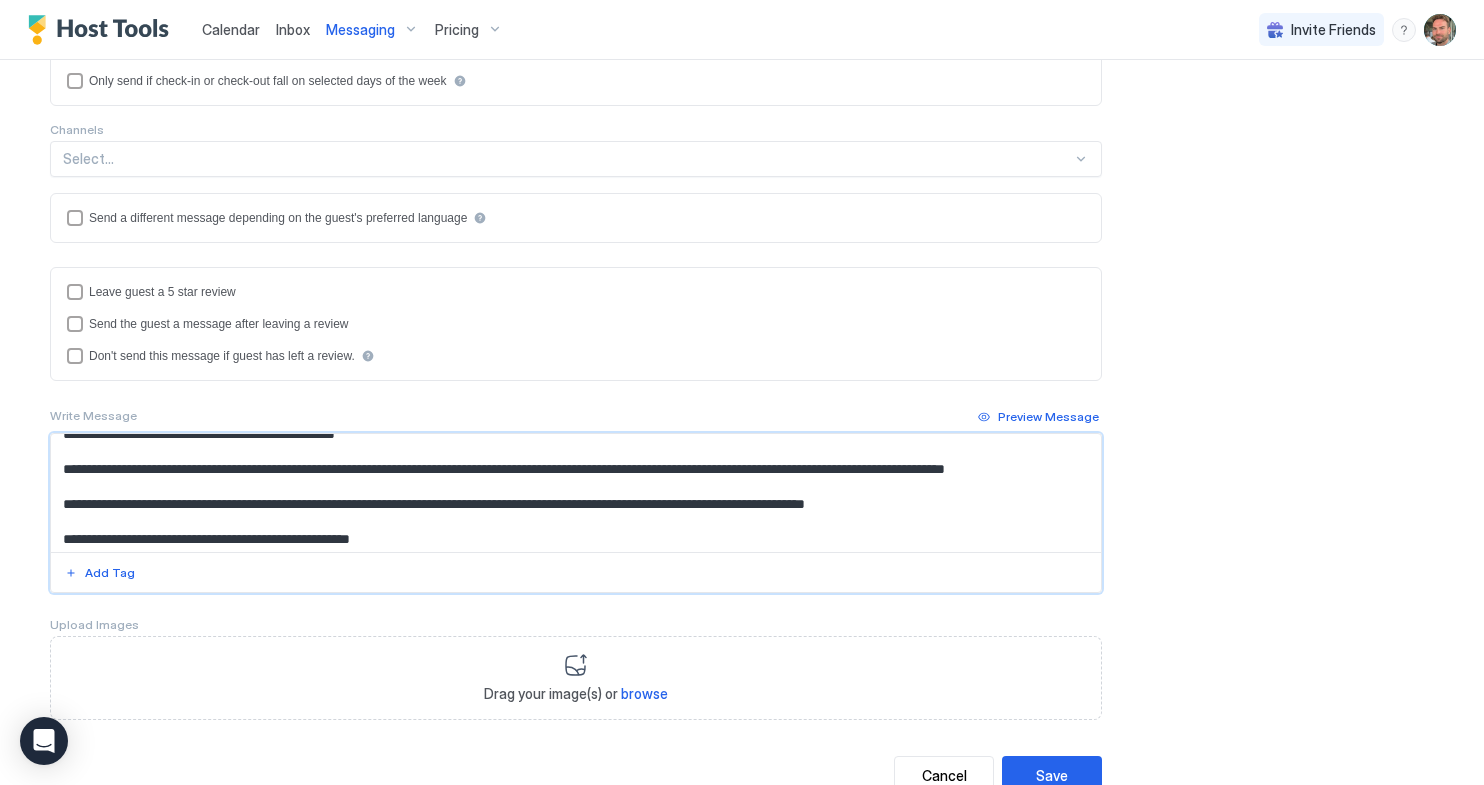 scroll, scrollTop: 21, scrollLeft: 0, axis: vertical 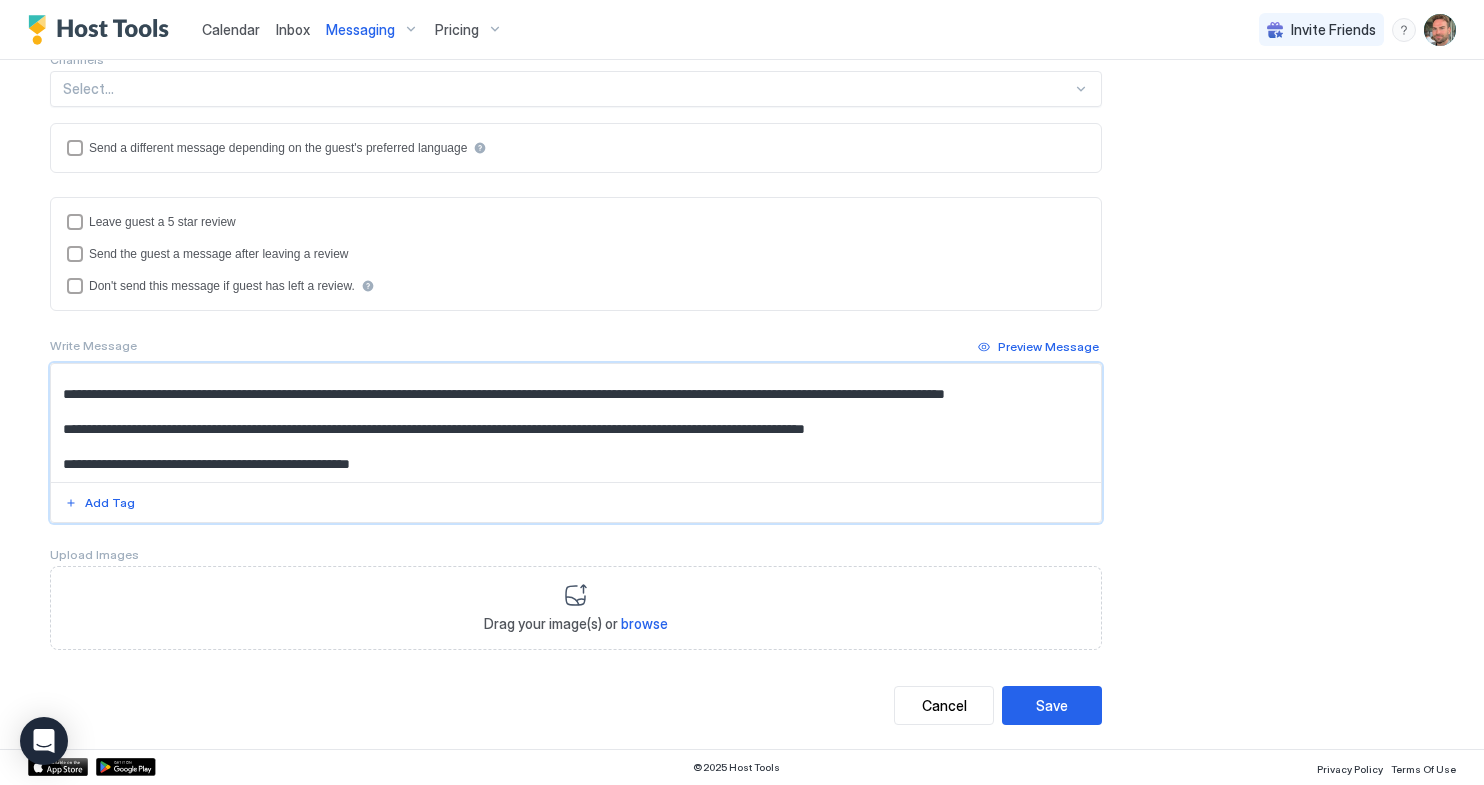 click on "**********" at bounding box center (576, 423) 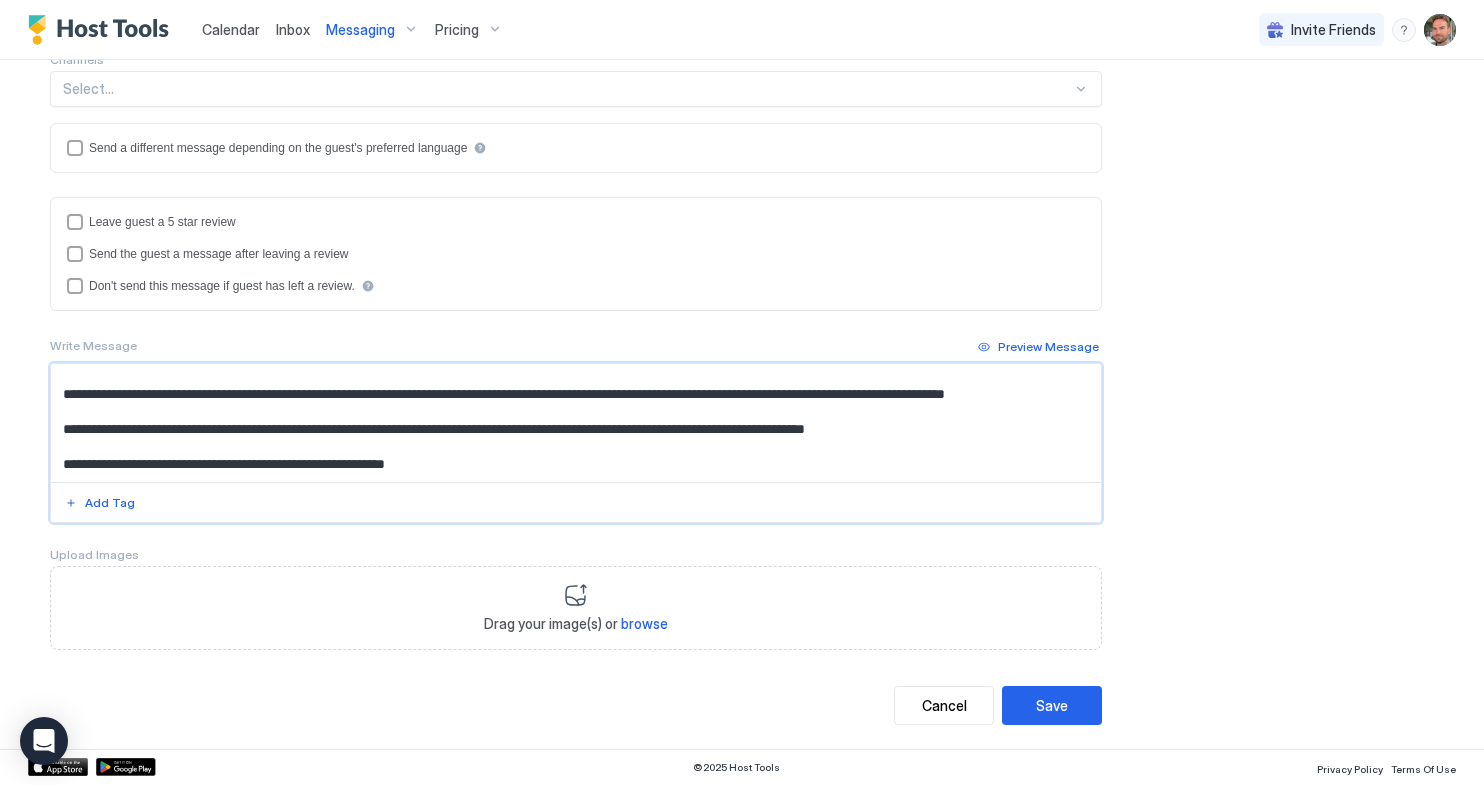 click on "**********" at bounding box center (576, 423) 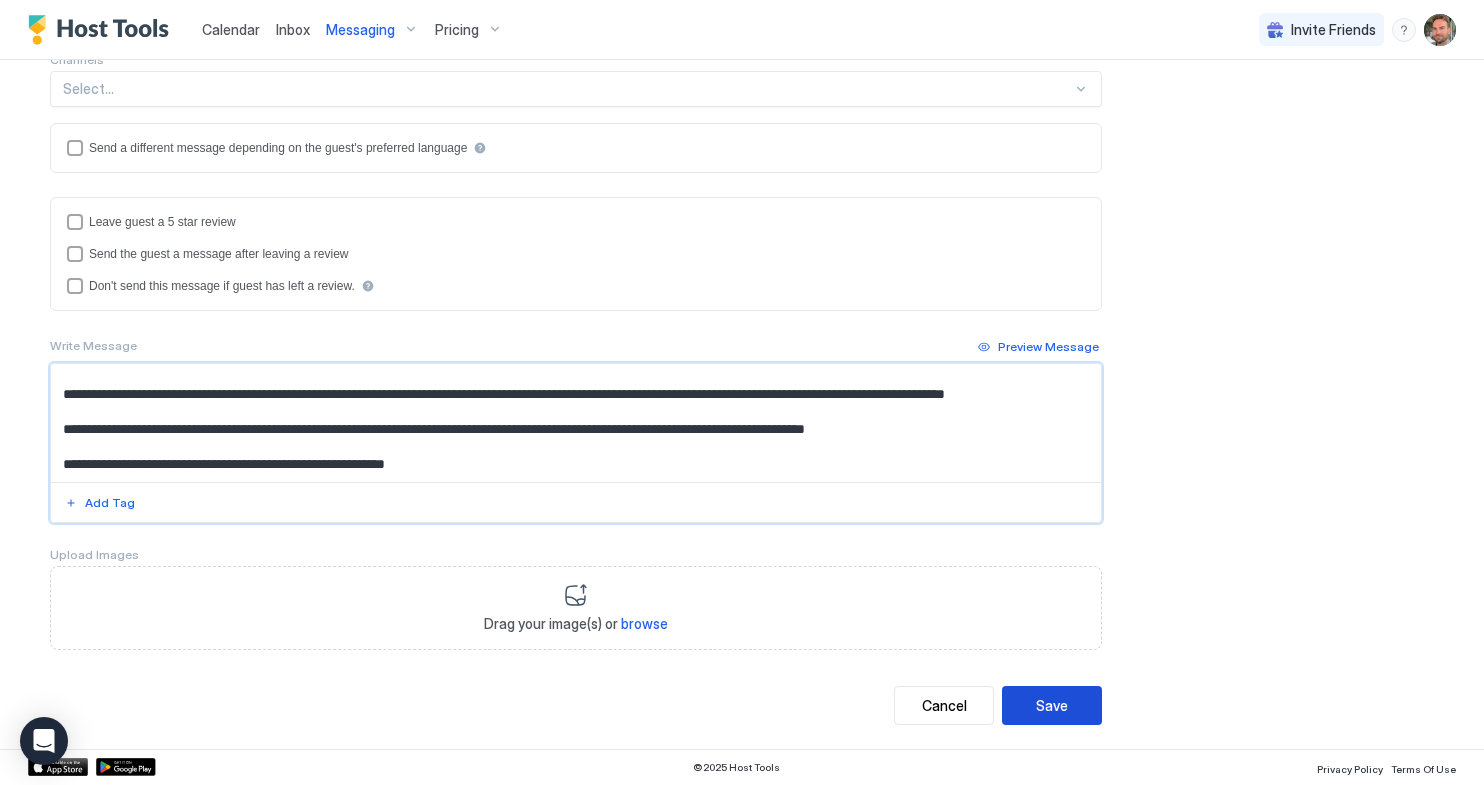type on "**********" 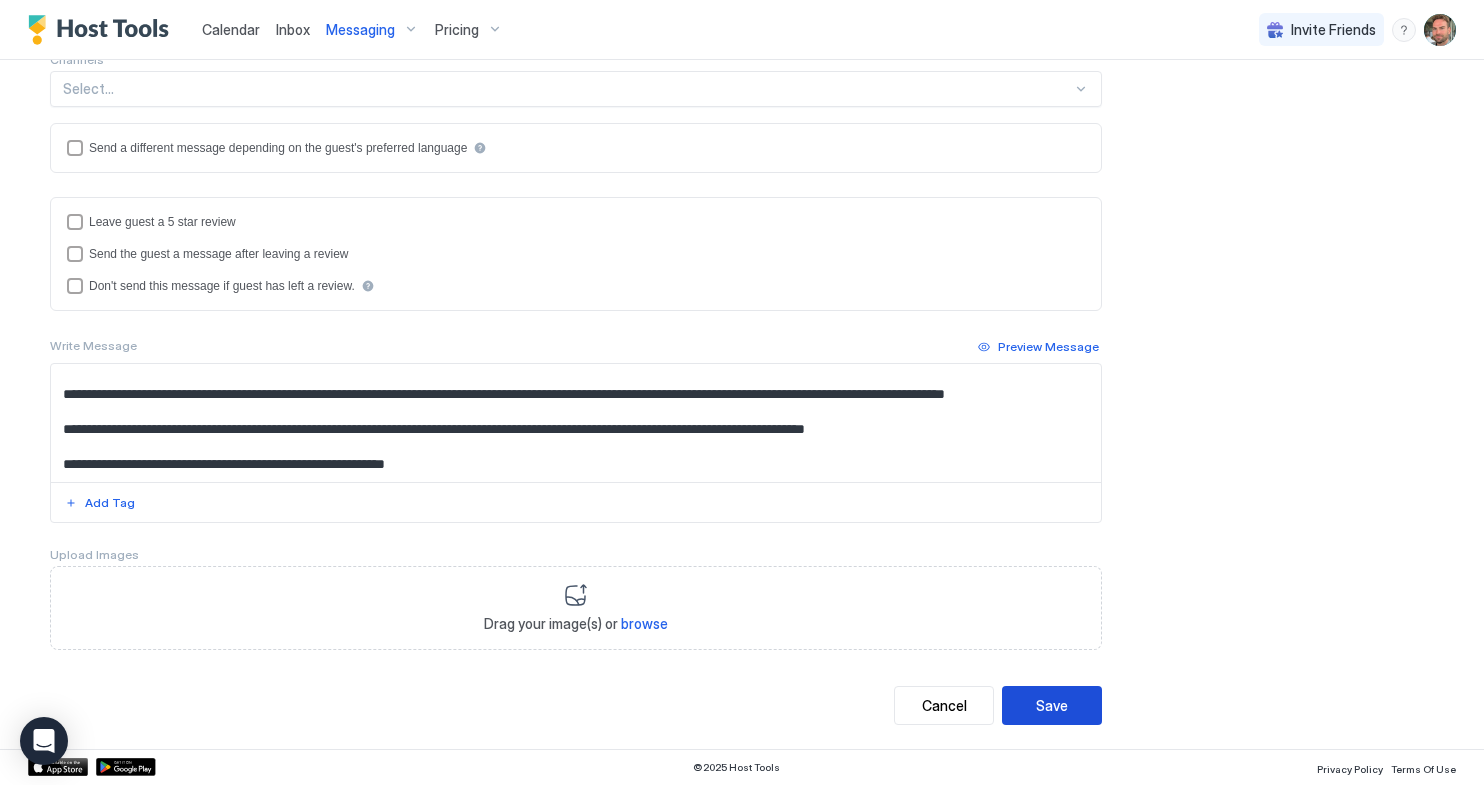click on "Save" at bounding box center (1052, 705) 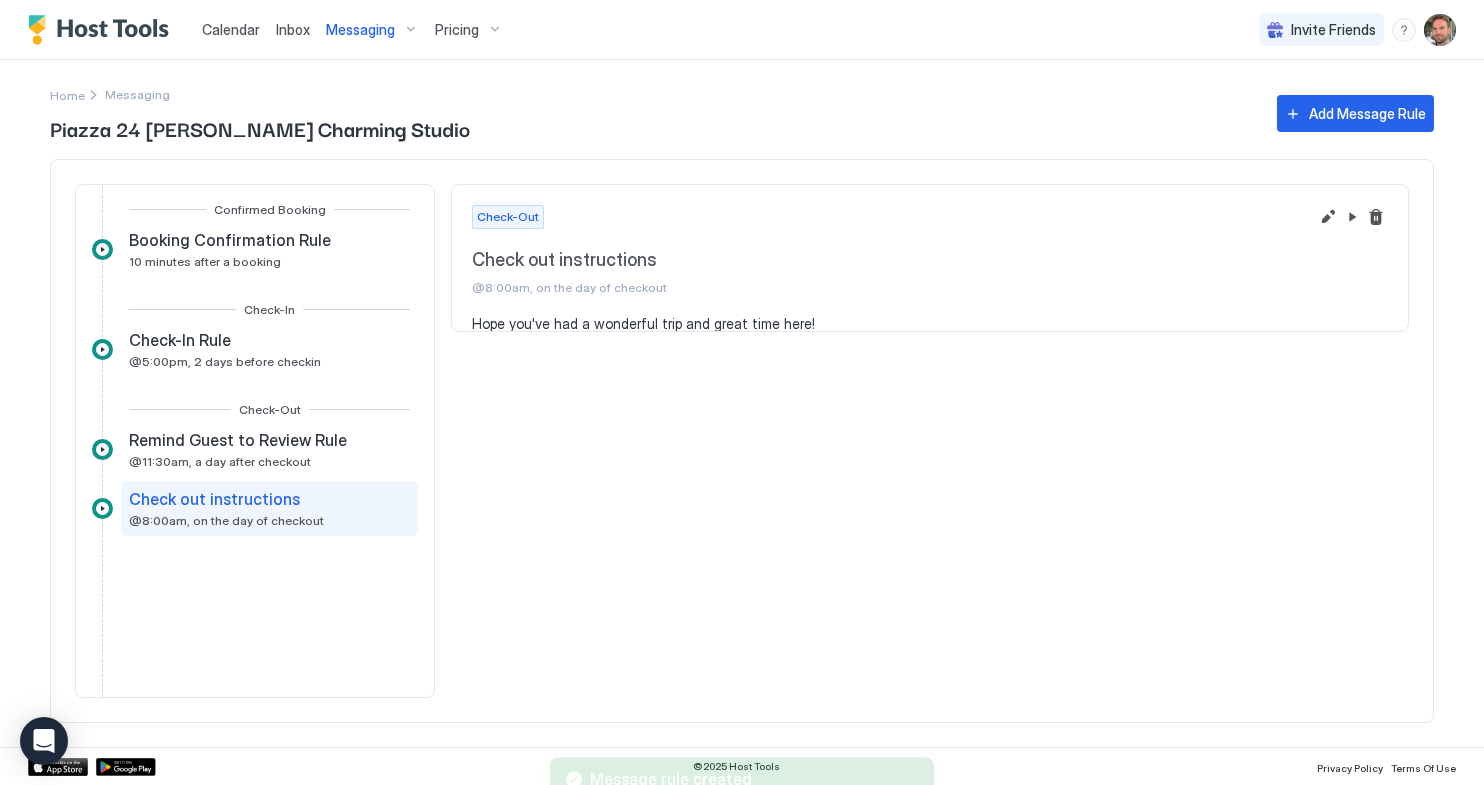 scroll, scrollTop: 0, scrollLeft: 0, axis: both 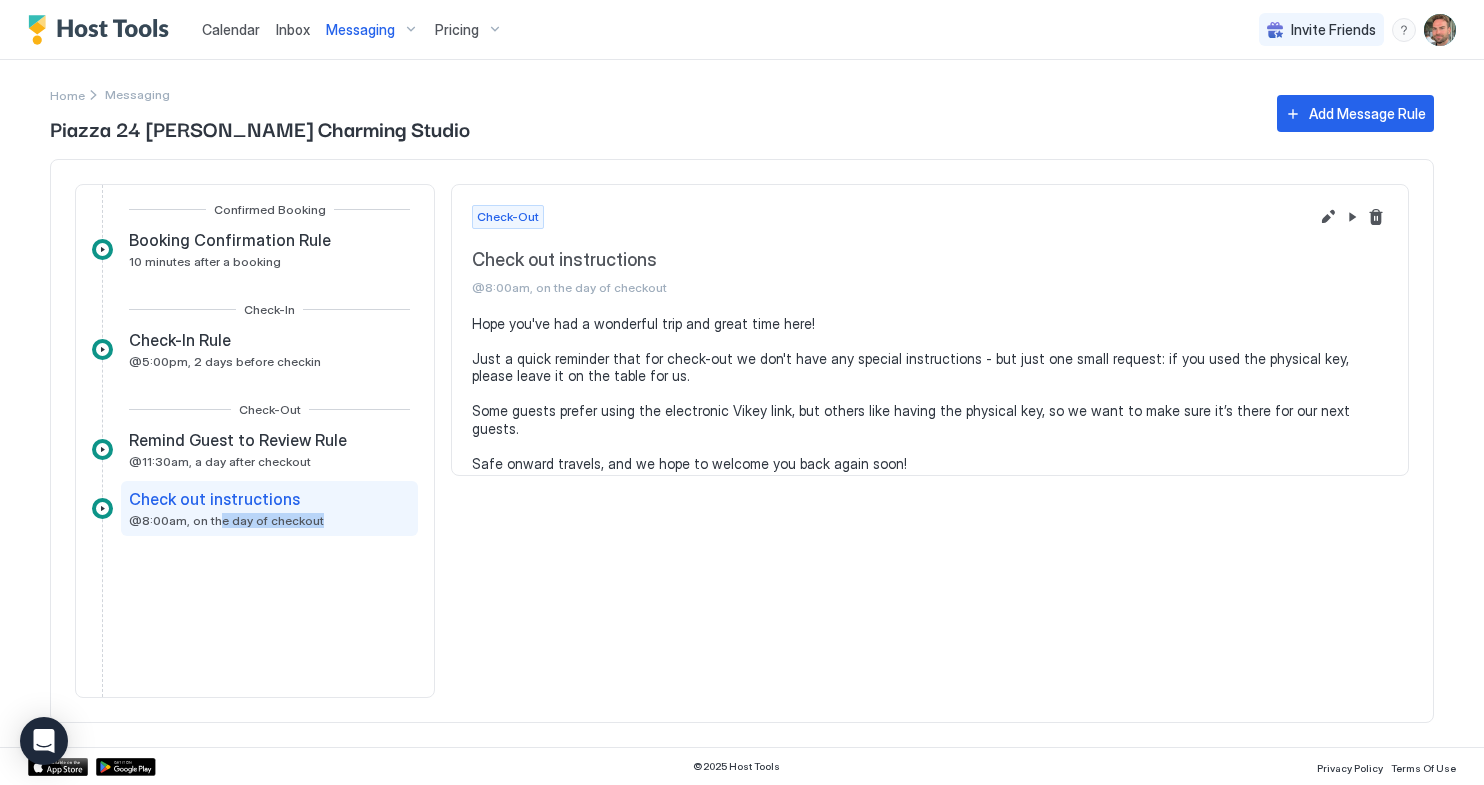 drag, startPoint x: 213, startPoint y: 525, endPoint x: 469, endPoint y: 579, distance: 261.63333 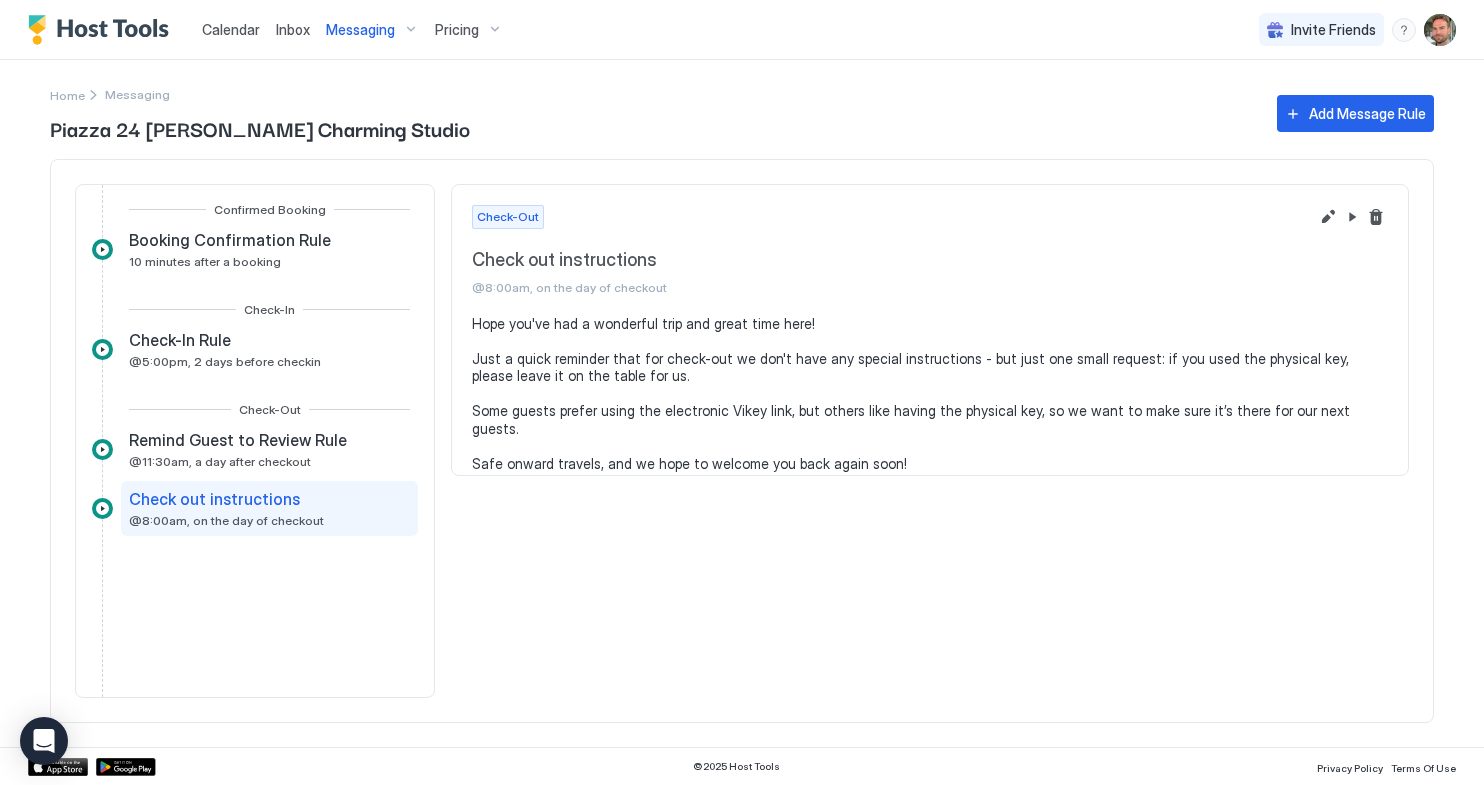 click on "Check-Out Check out instructions @8:00am, on the day of checkout Hope you've had a wonderful trip and great time here!
Just a quick reminder that for check-out we don't have any special instructions - but just one small request: if you used the physical key, please leave it on the table for us.
Some guests prefer using the electronic Vikey link, but others like having the physical key, so we want to make sure it’s there for our next guests.
Safe onward travels, and we hope to welcome you back again soon!" at bounding box center [930, 441] 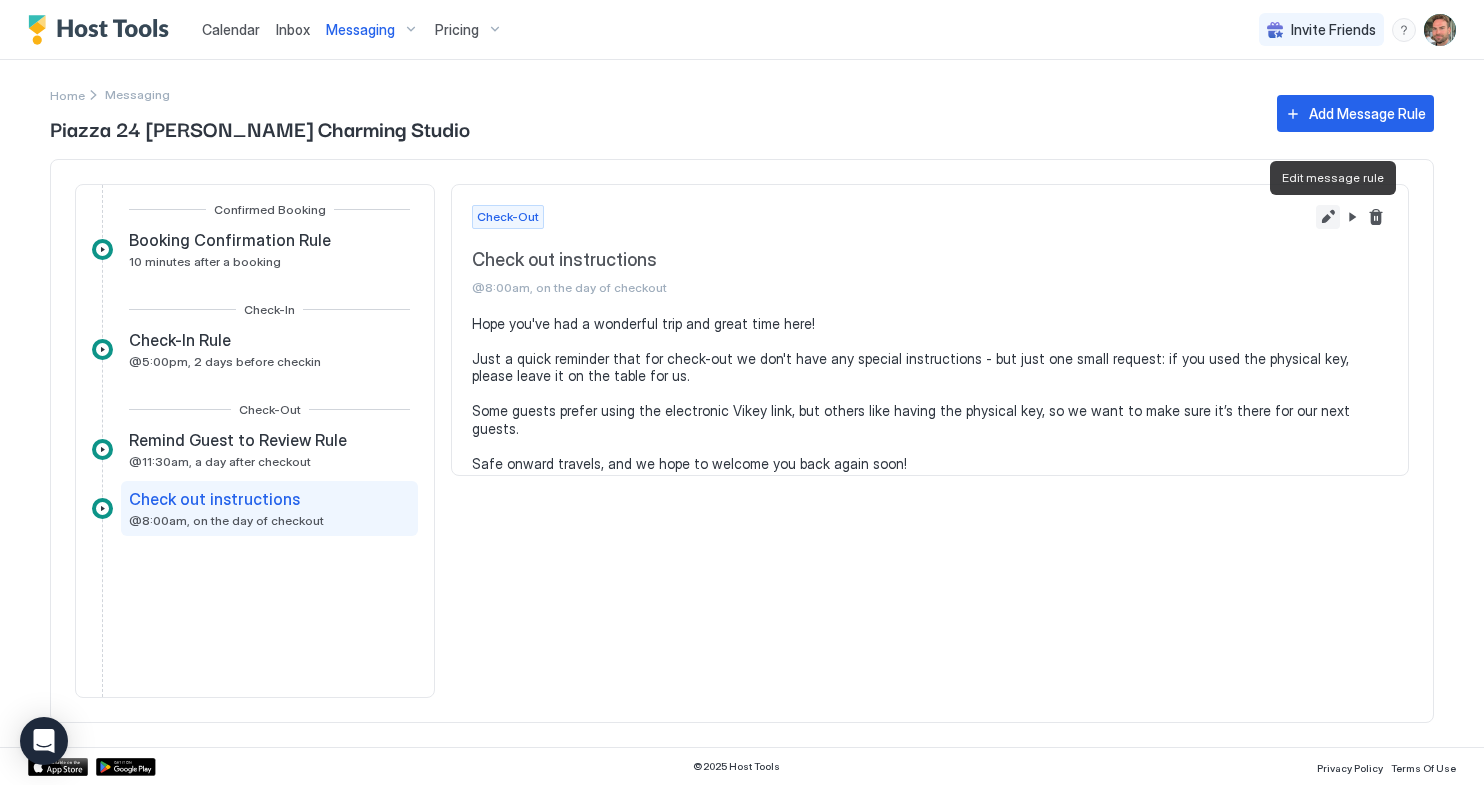click at bounding box center (1328, 217) 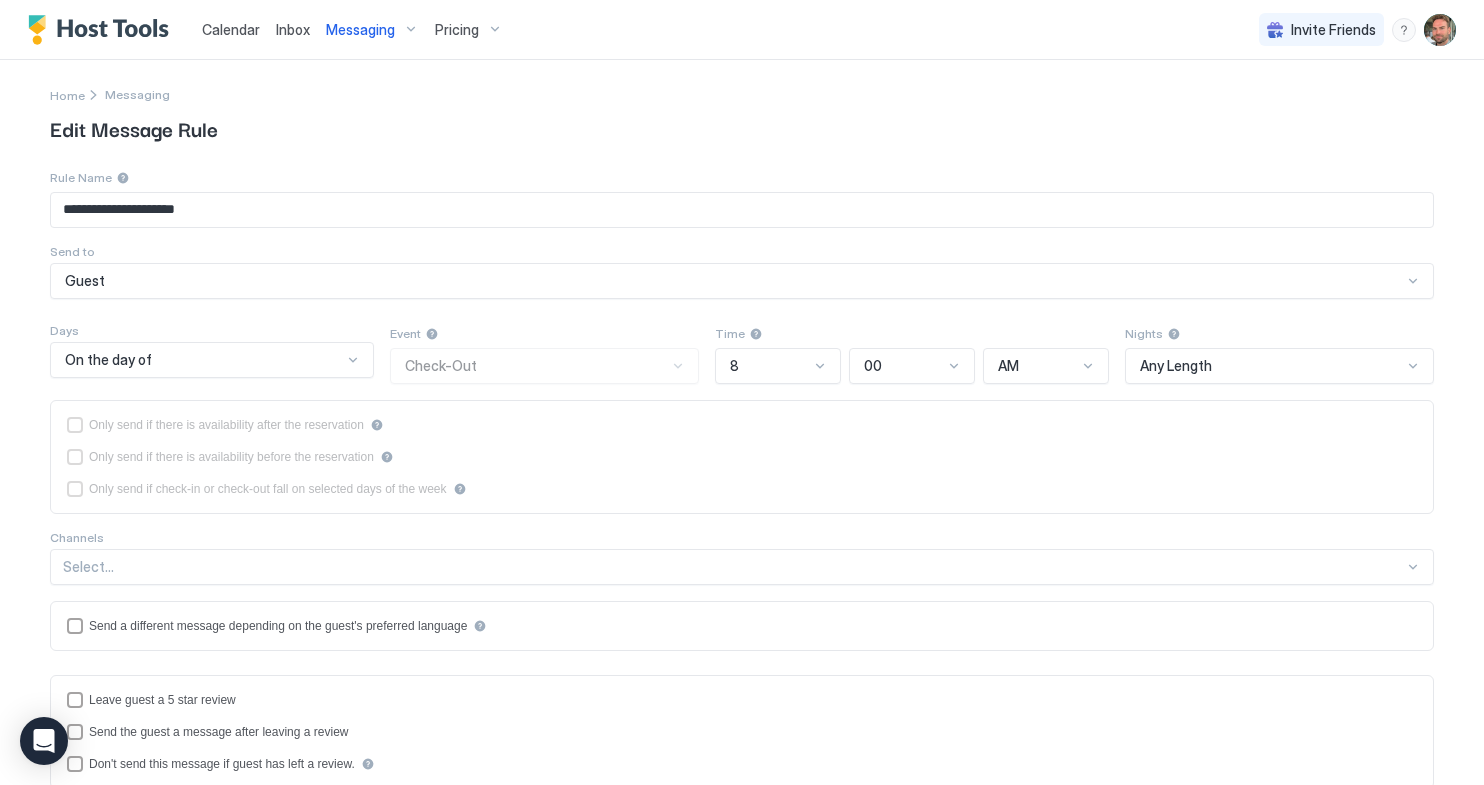 click on "Messaging" at bounding box center (360, 30) 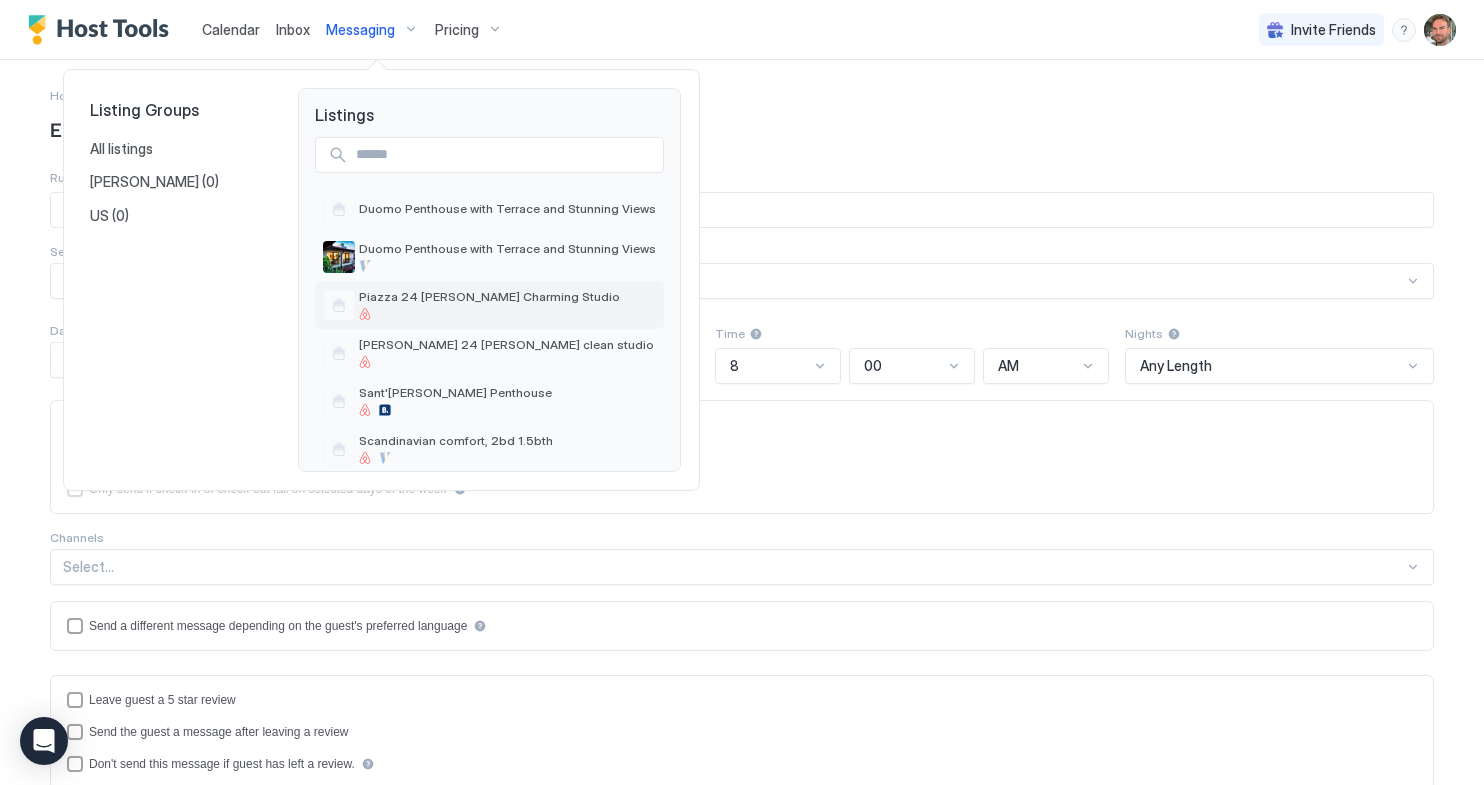 click at bounding box center (489, 314) 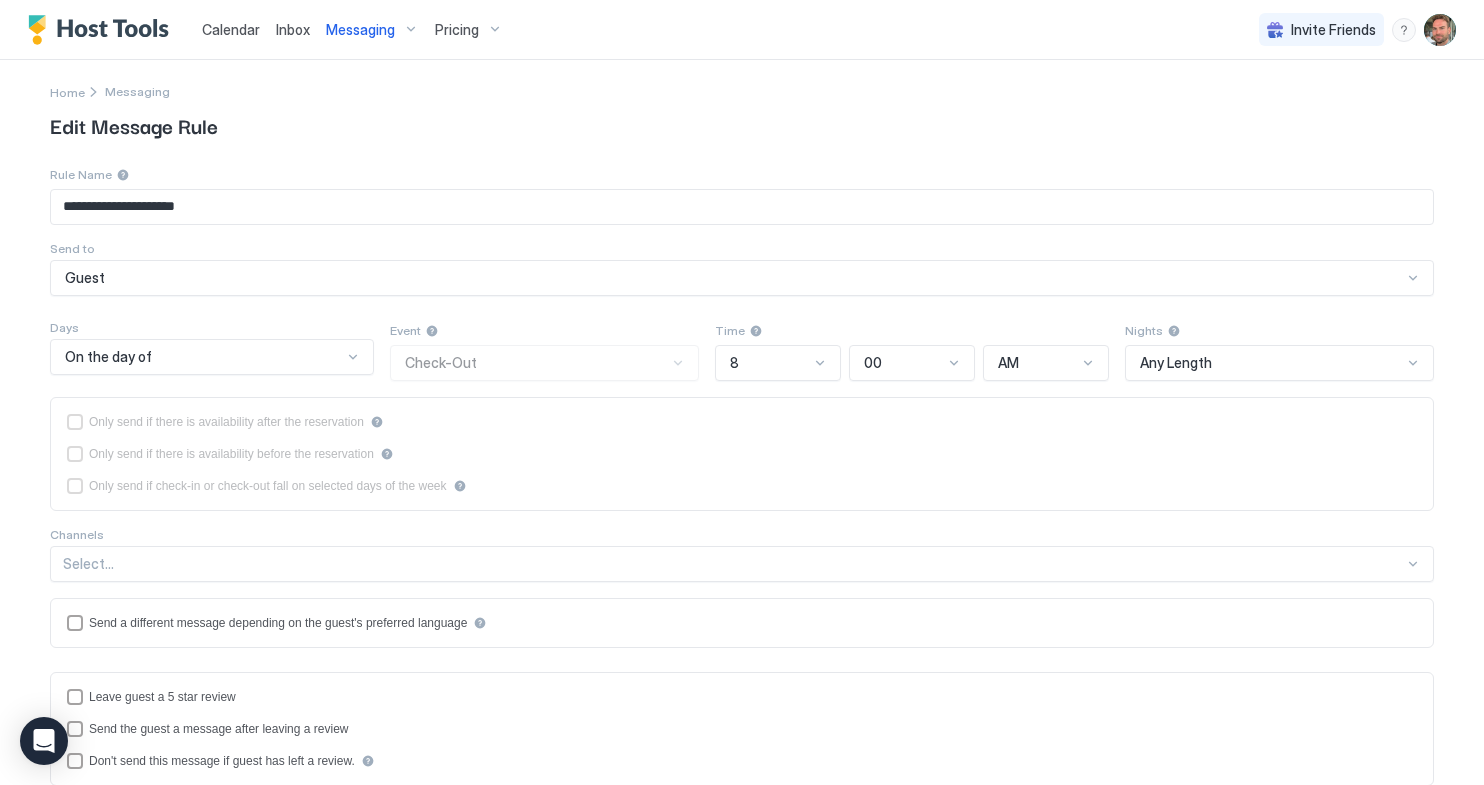 scroll, scrollTop: 0, scrollLeft: 0, axis: both 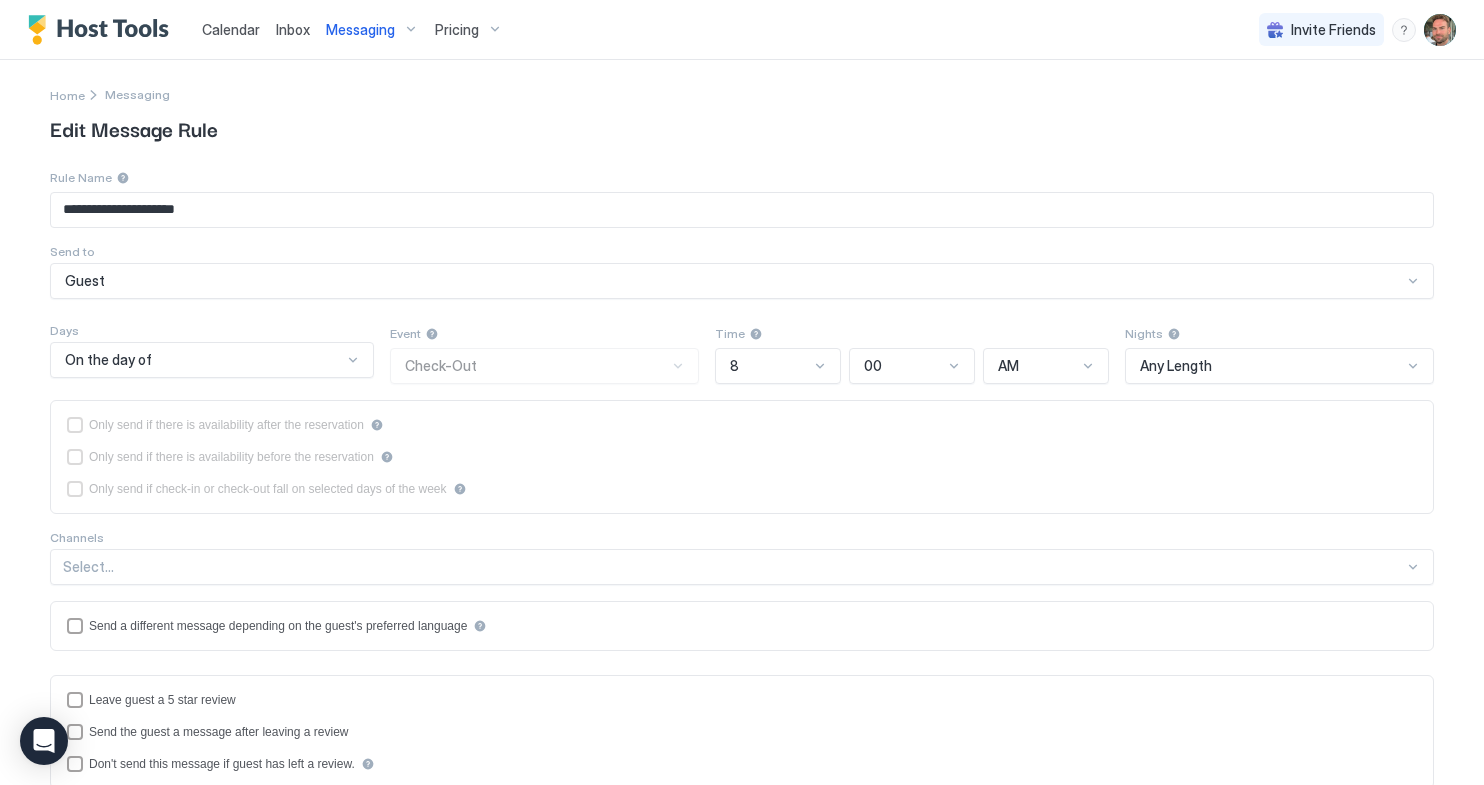 click on "Messaging" at bounding box center (372, 30) 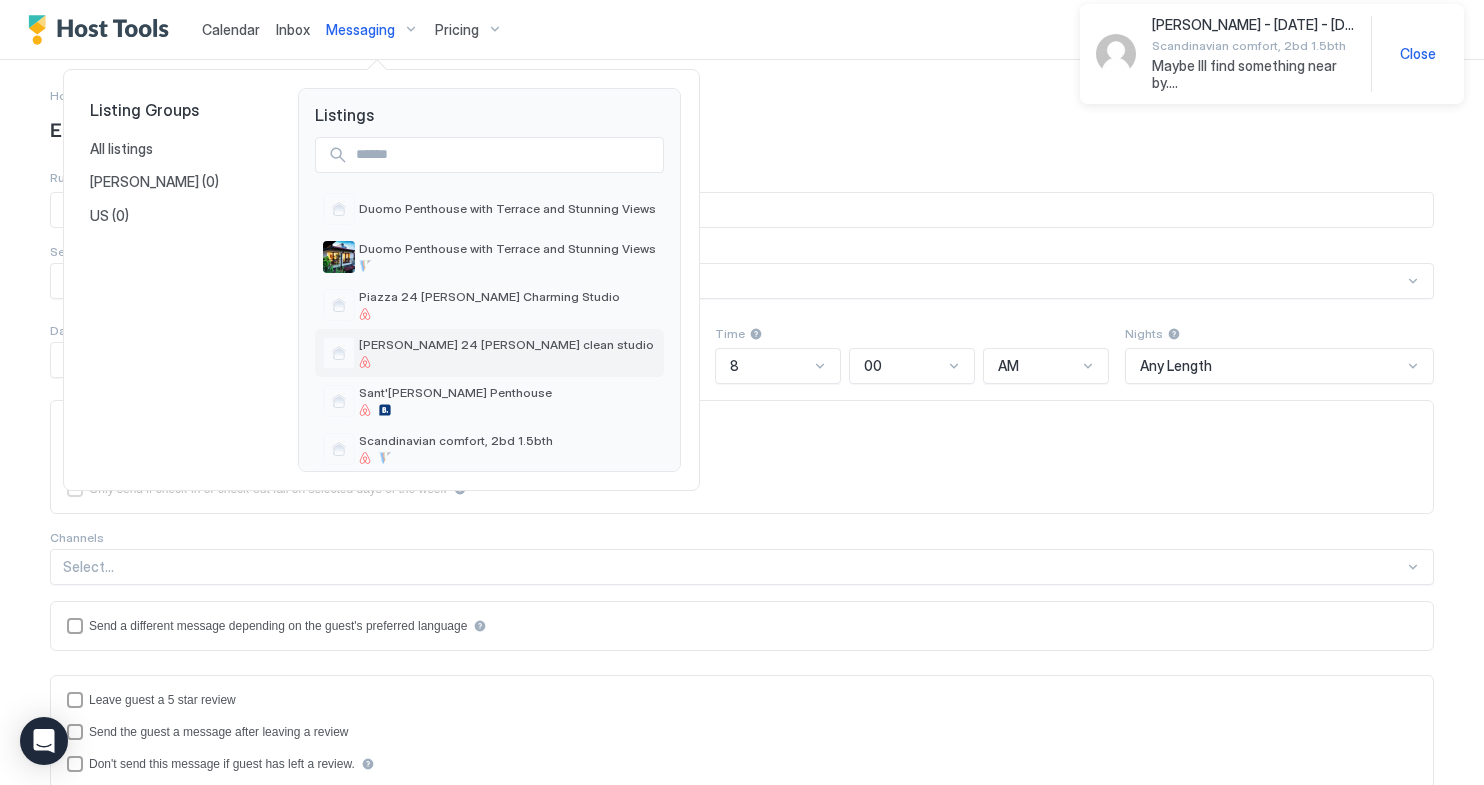click on "[PERSON_NAME] 24 [PERSON_NAME] clean studio" at bounding box center [506, 344] 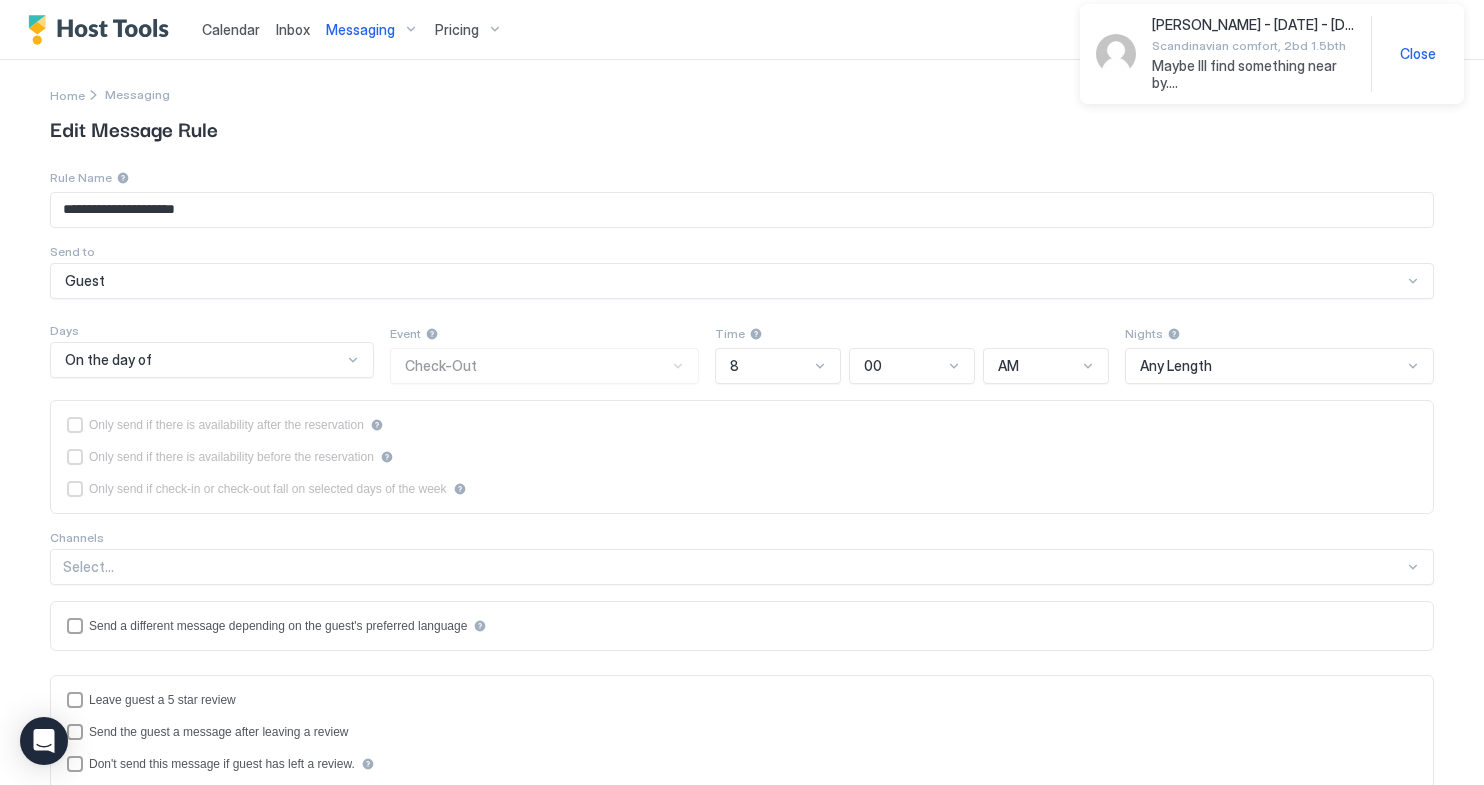 click on "Messaging" at bounding box center (360, 30) 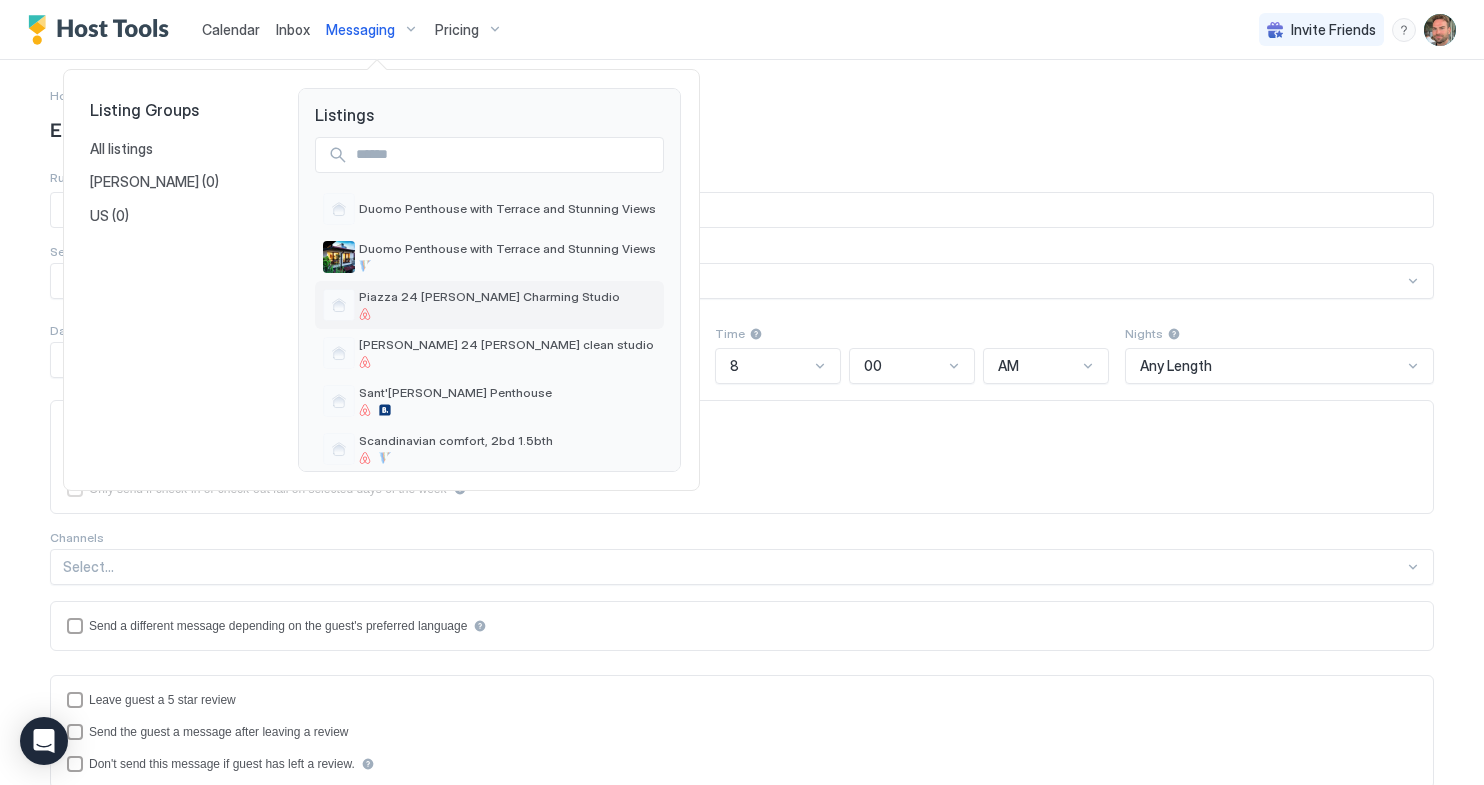 click on "Piazza 24 [PERSON_NAME] Charming Studio" at bounding box center (489, 296) 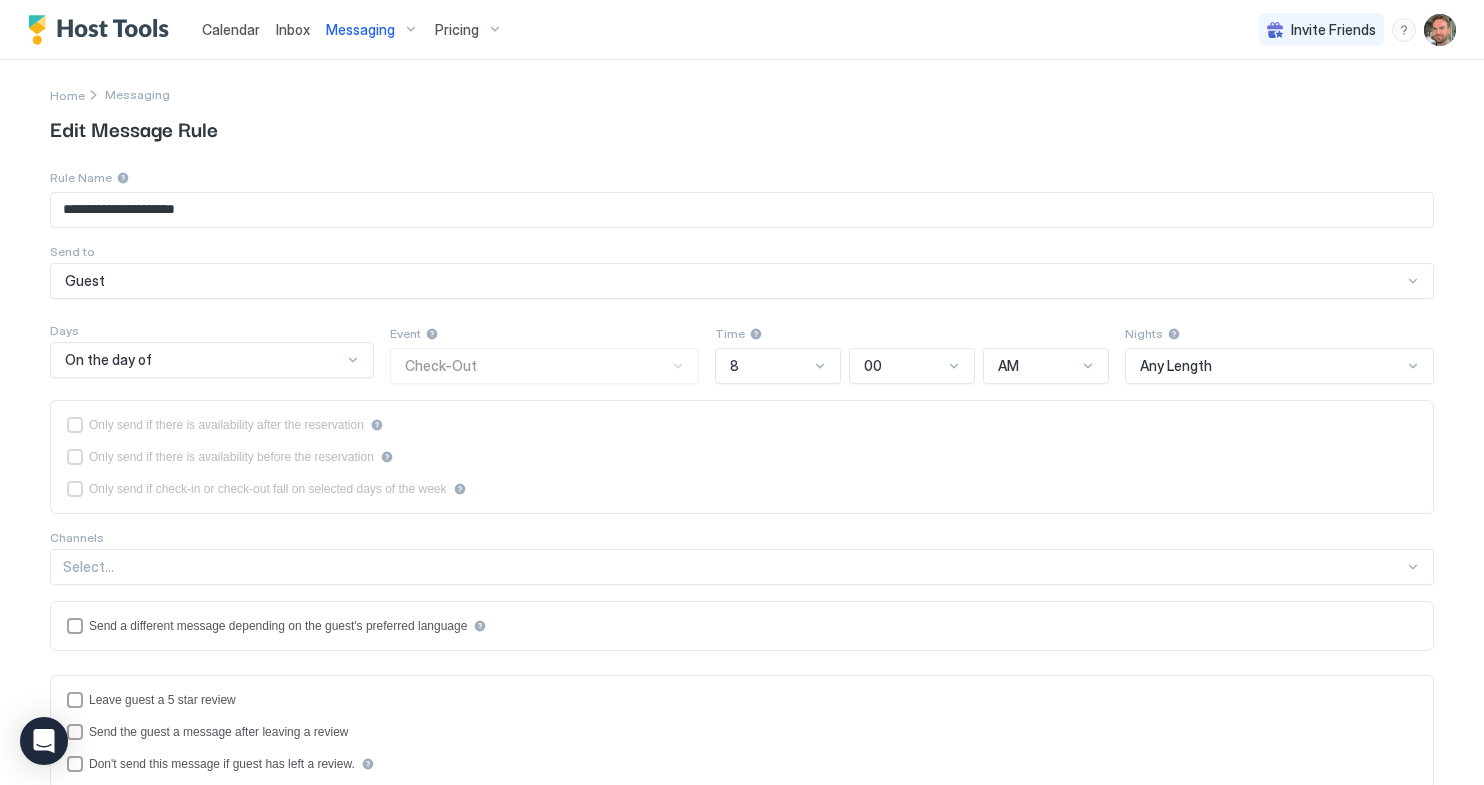 click on "Messaging" at bounding box center [137, 94] 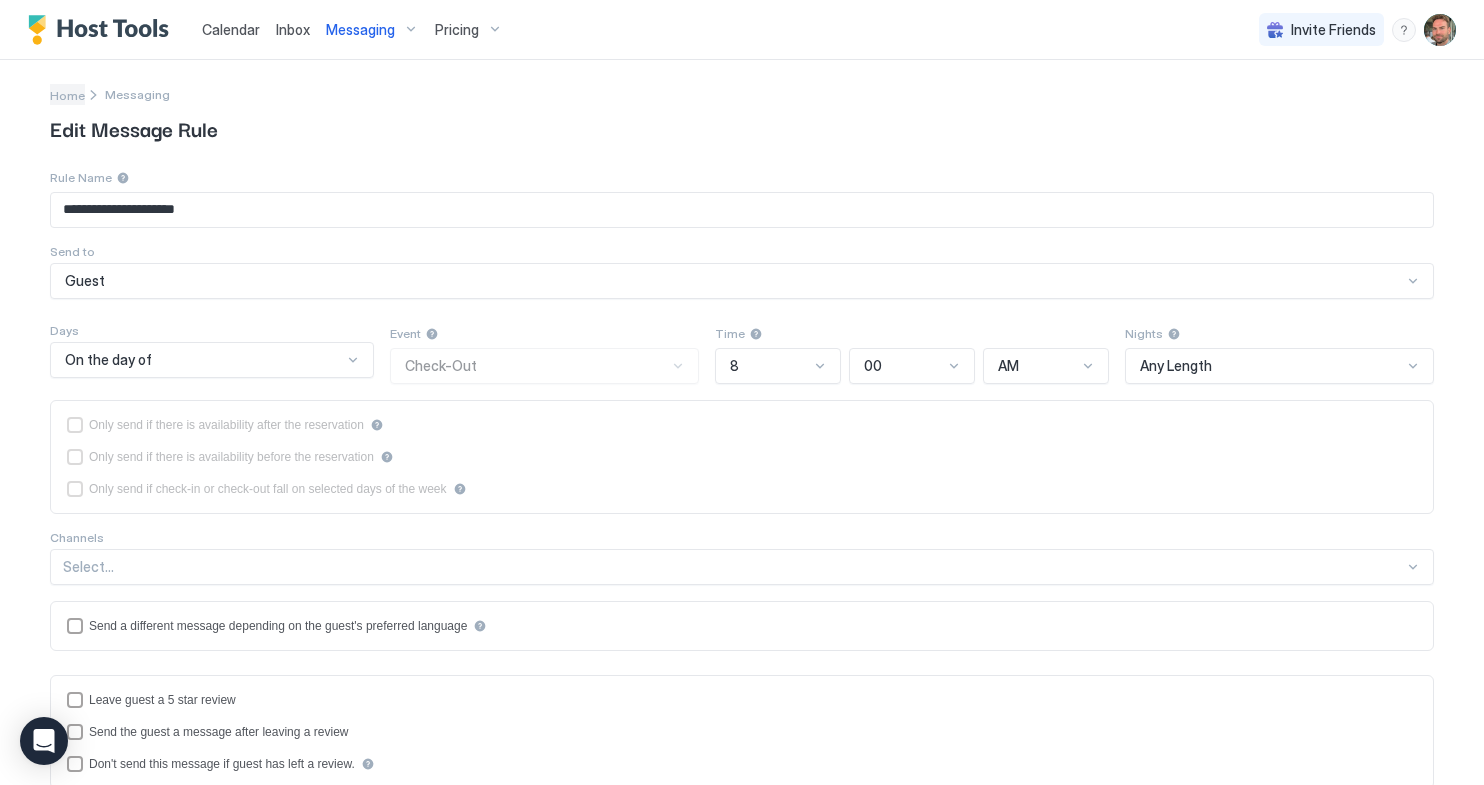 click on "Home" at bounding box center [67, 95] 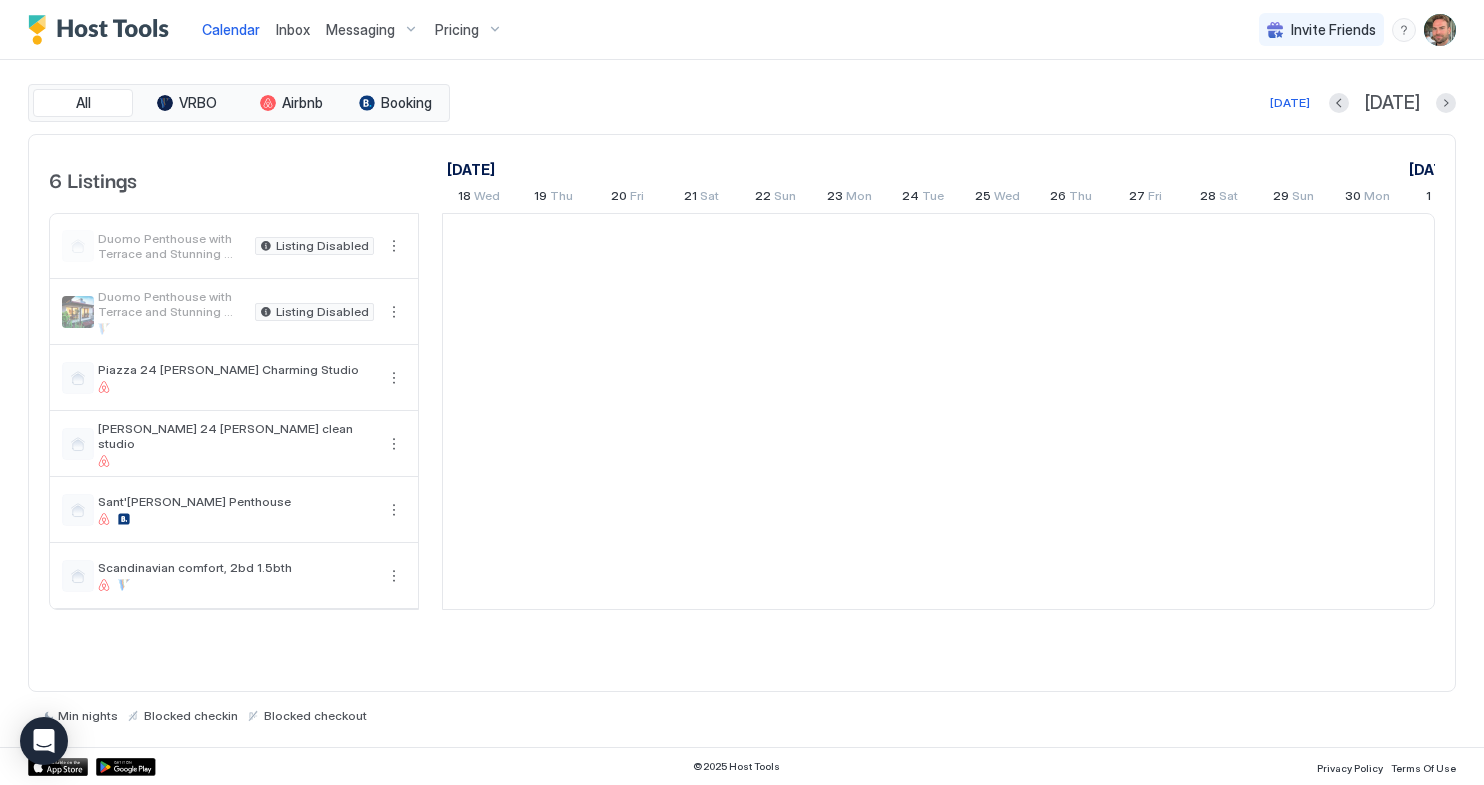 scroll, scrollTop: 0, scrollLeft: 1111, axis: horizontal 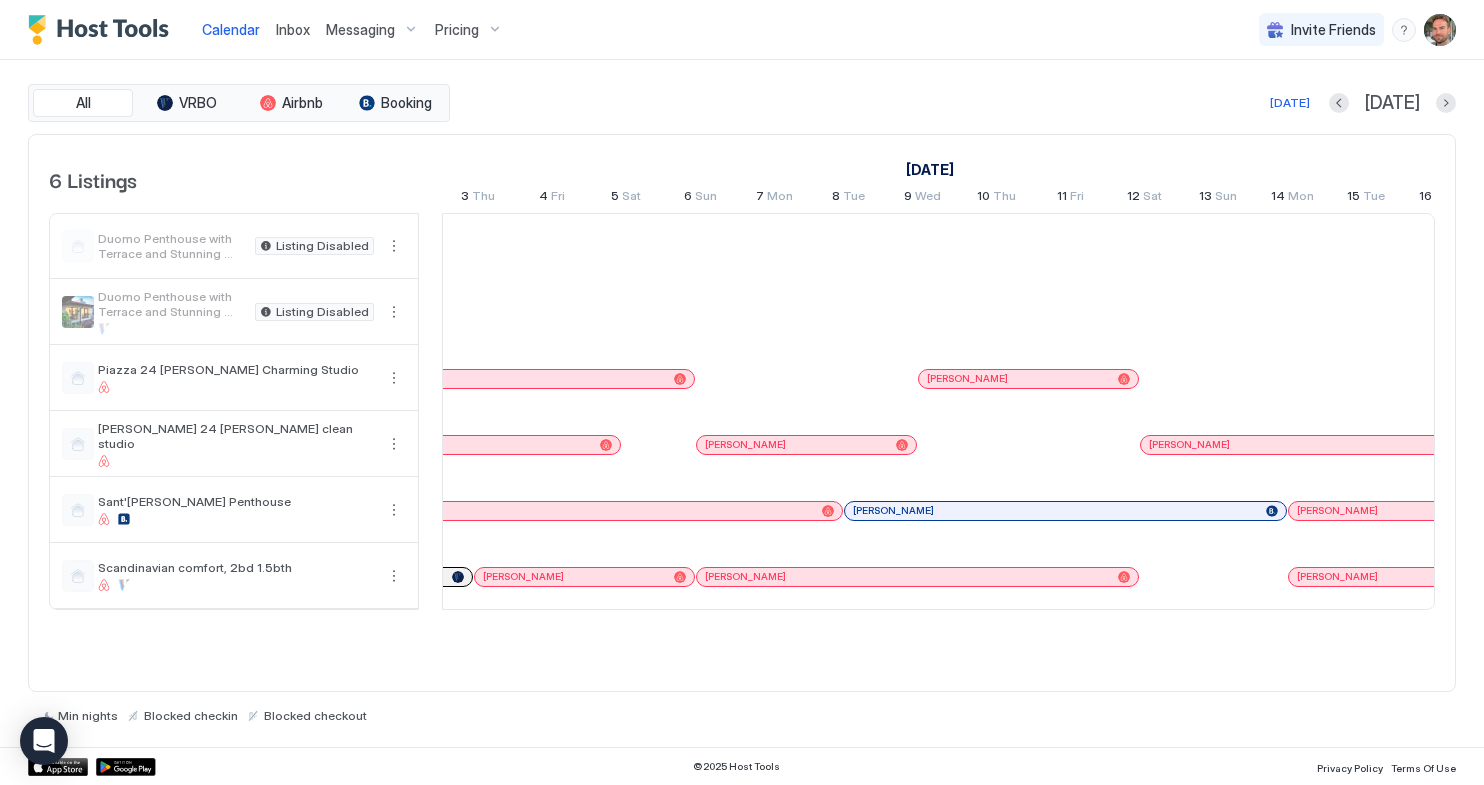 click on "Messaging" at bounding box center (360, 30) 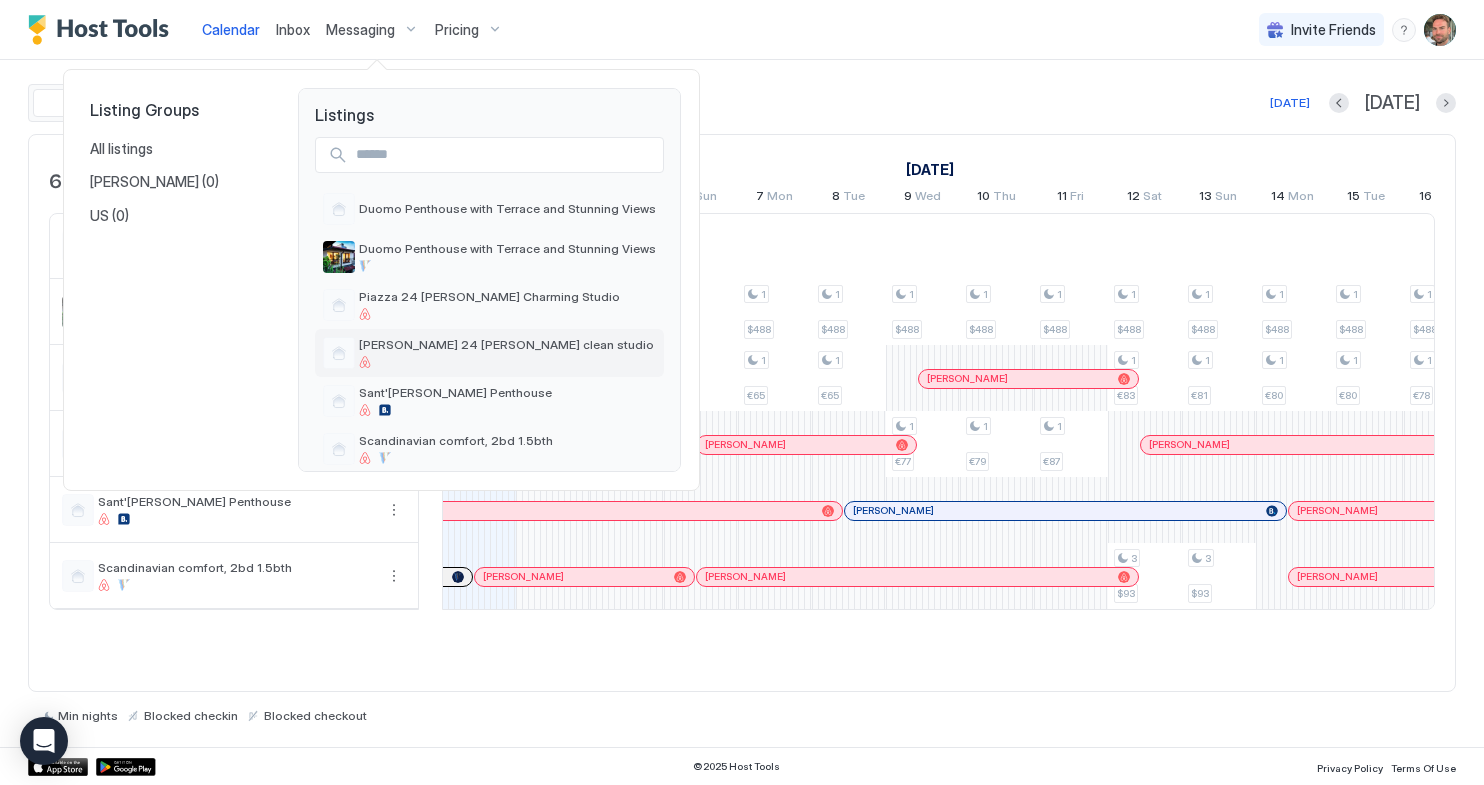 click on "[PERSON_NAME] 24 [PERSON_NAME] clean studio" at bounding box center [506, 344] 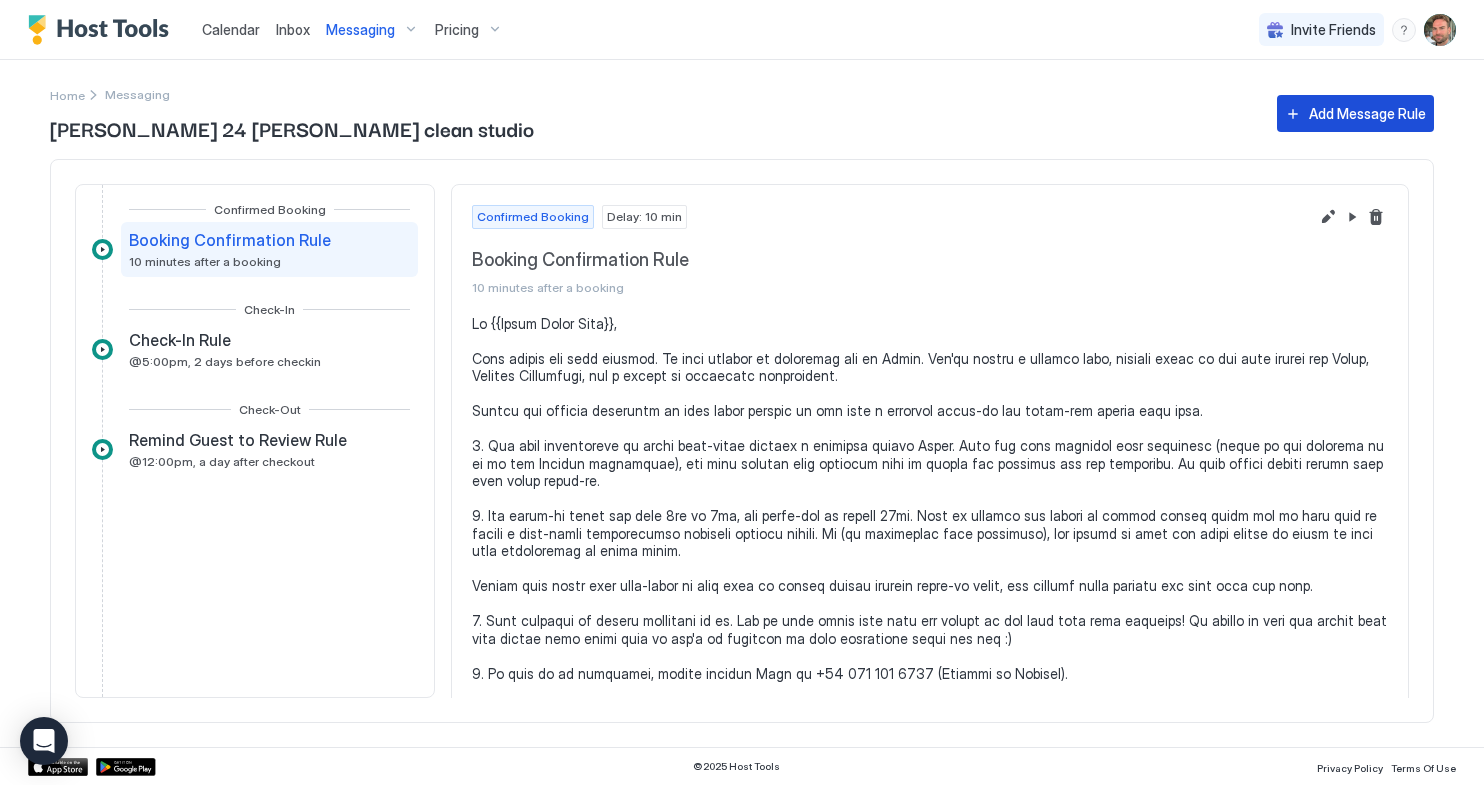 click on "Add Message Rule" at bounding box center [1367, 113] 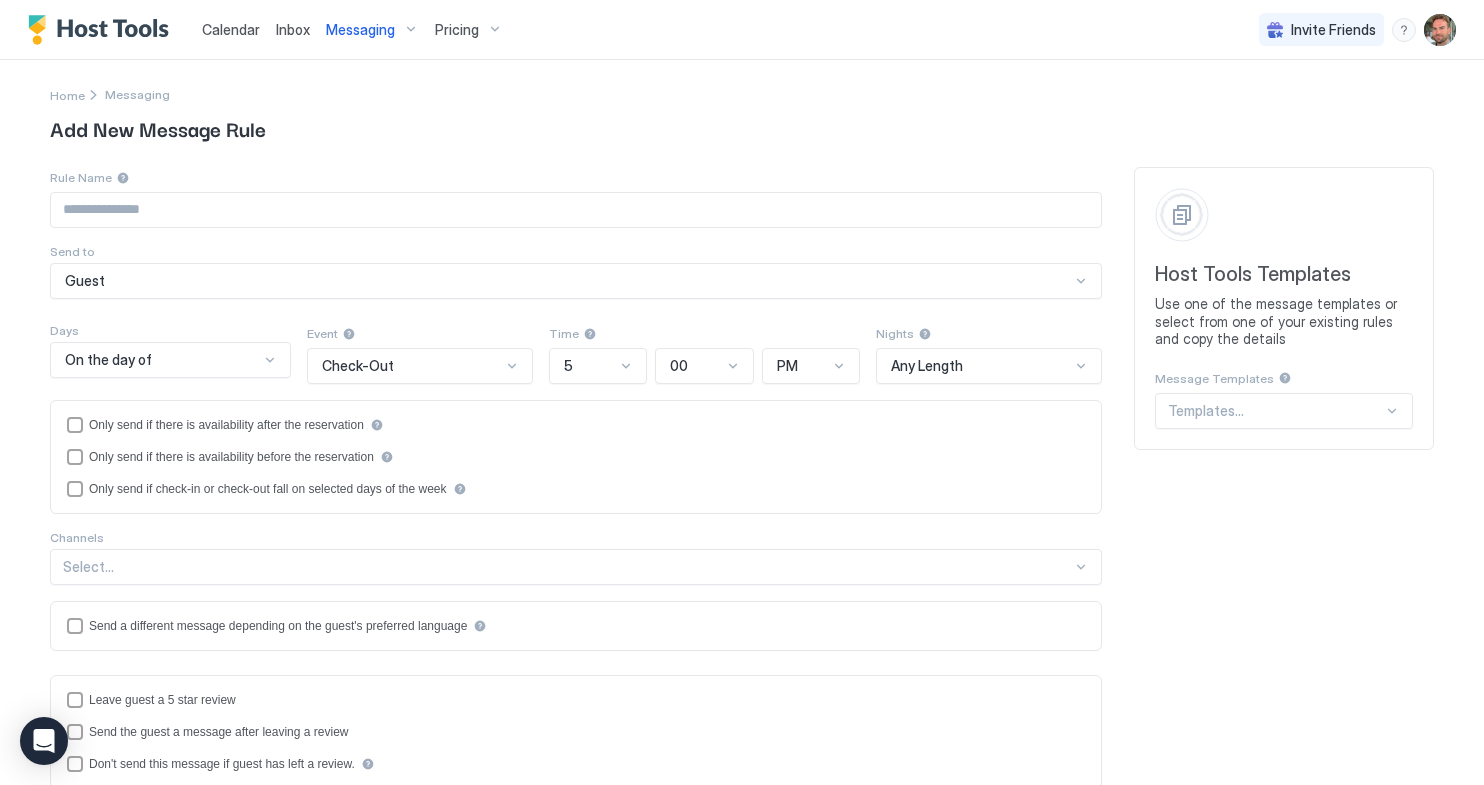 click at bounding box center [1275, 411] 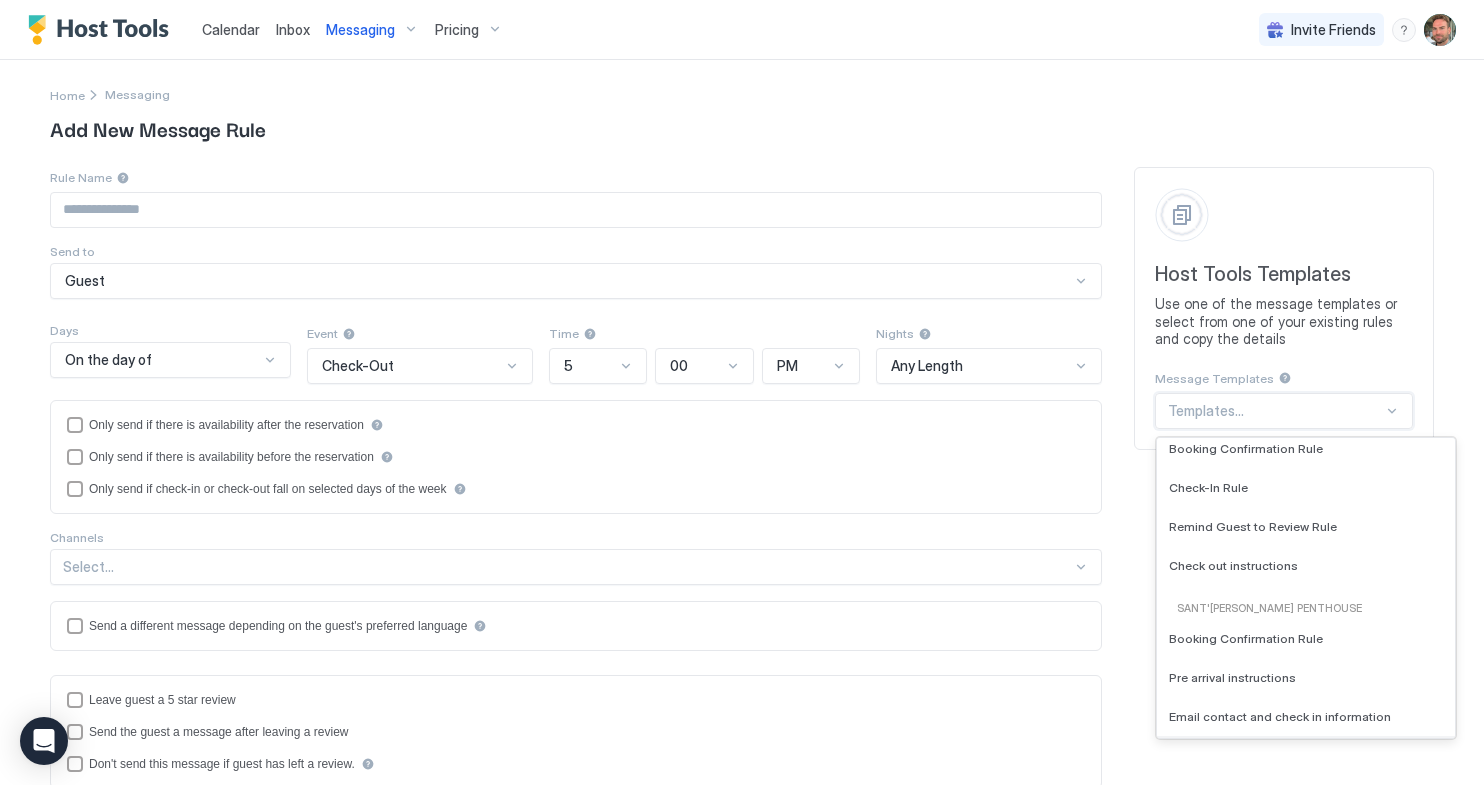 scroll, scrollTop: 978, scrollLeft: 0, axis: vertical 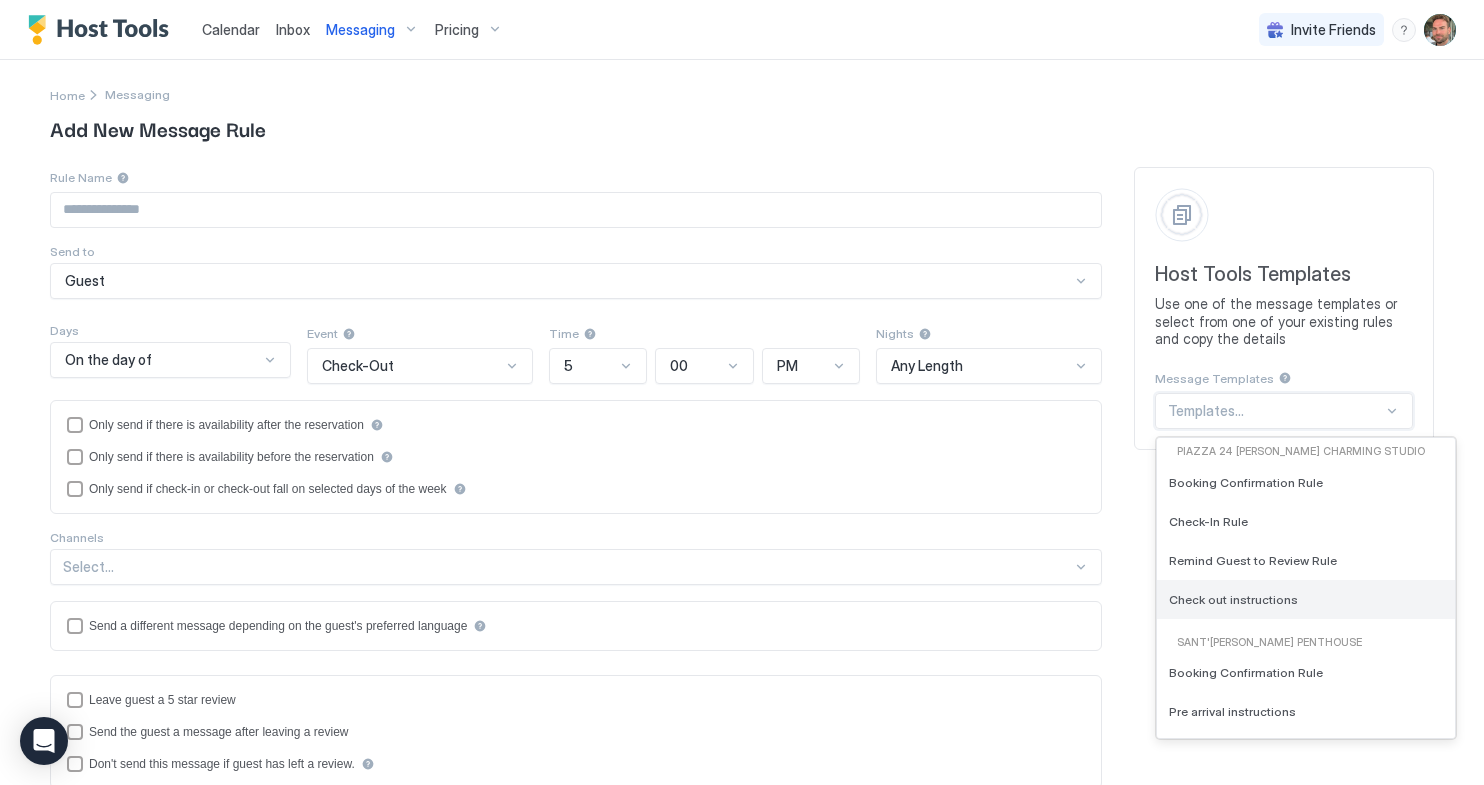 click on "Check out instructions" at bounding box center [1233, 599] 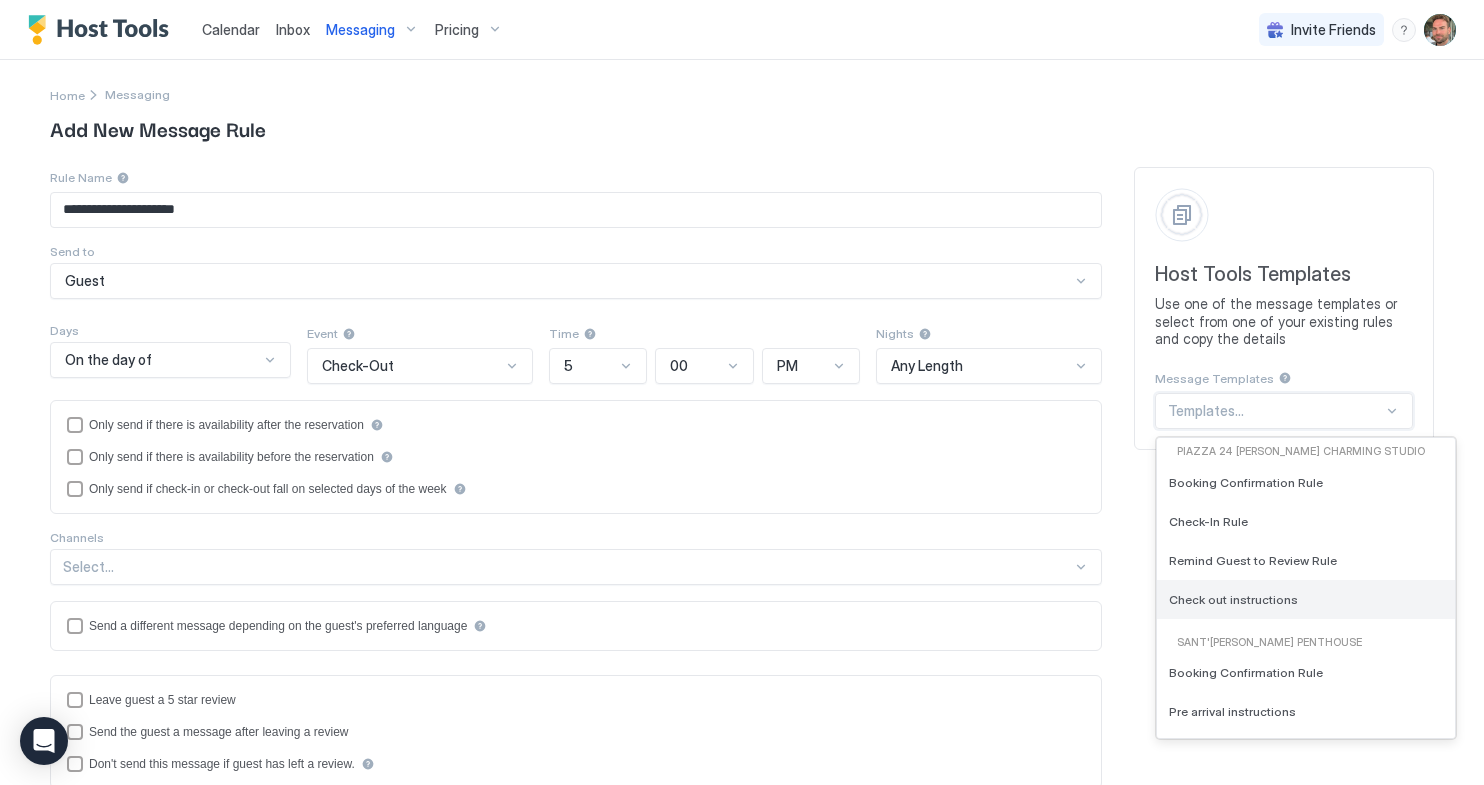 type on "**********" 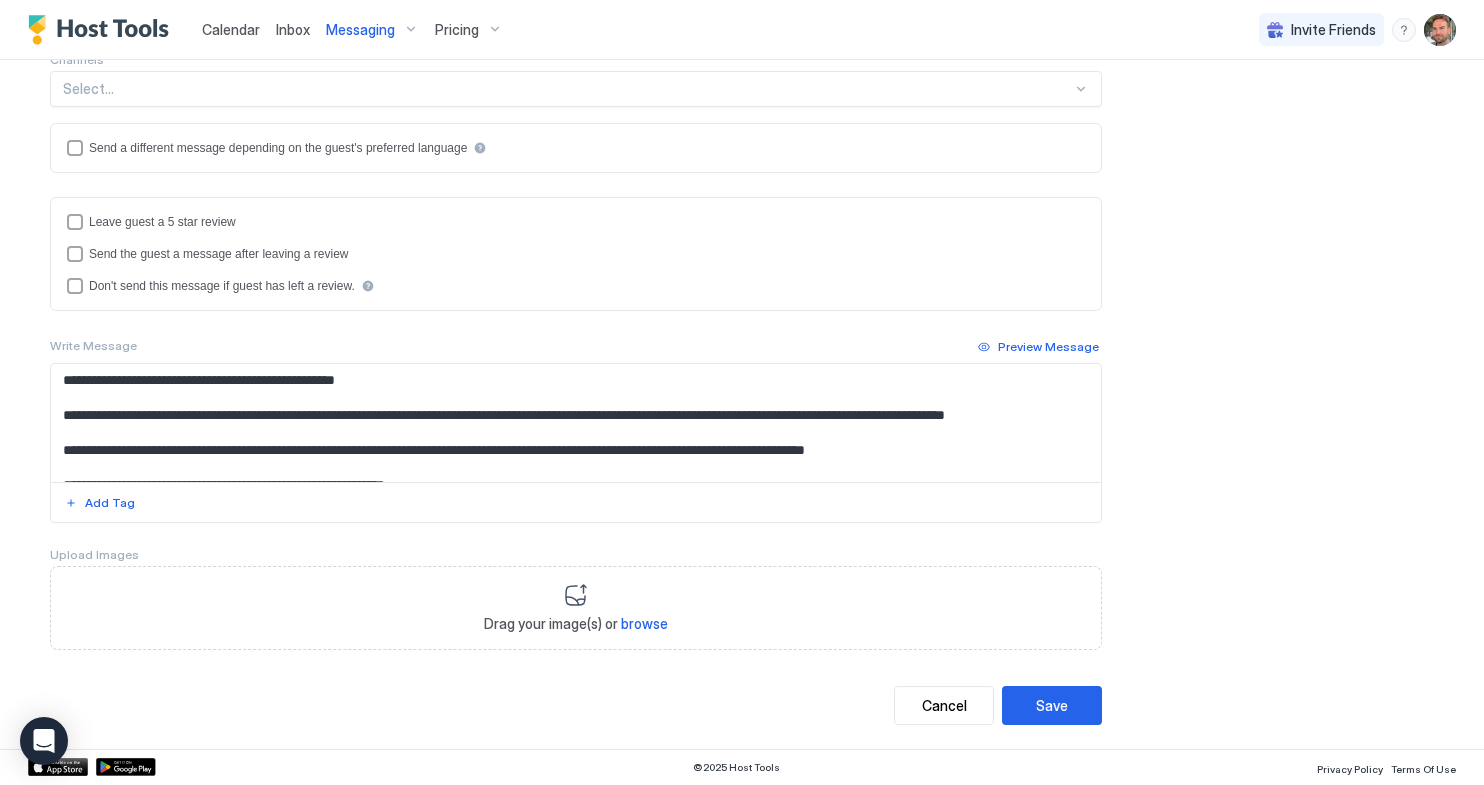 scroll, scrollTop: 0, scrollLeft: 0, axis: both 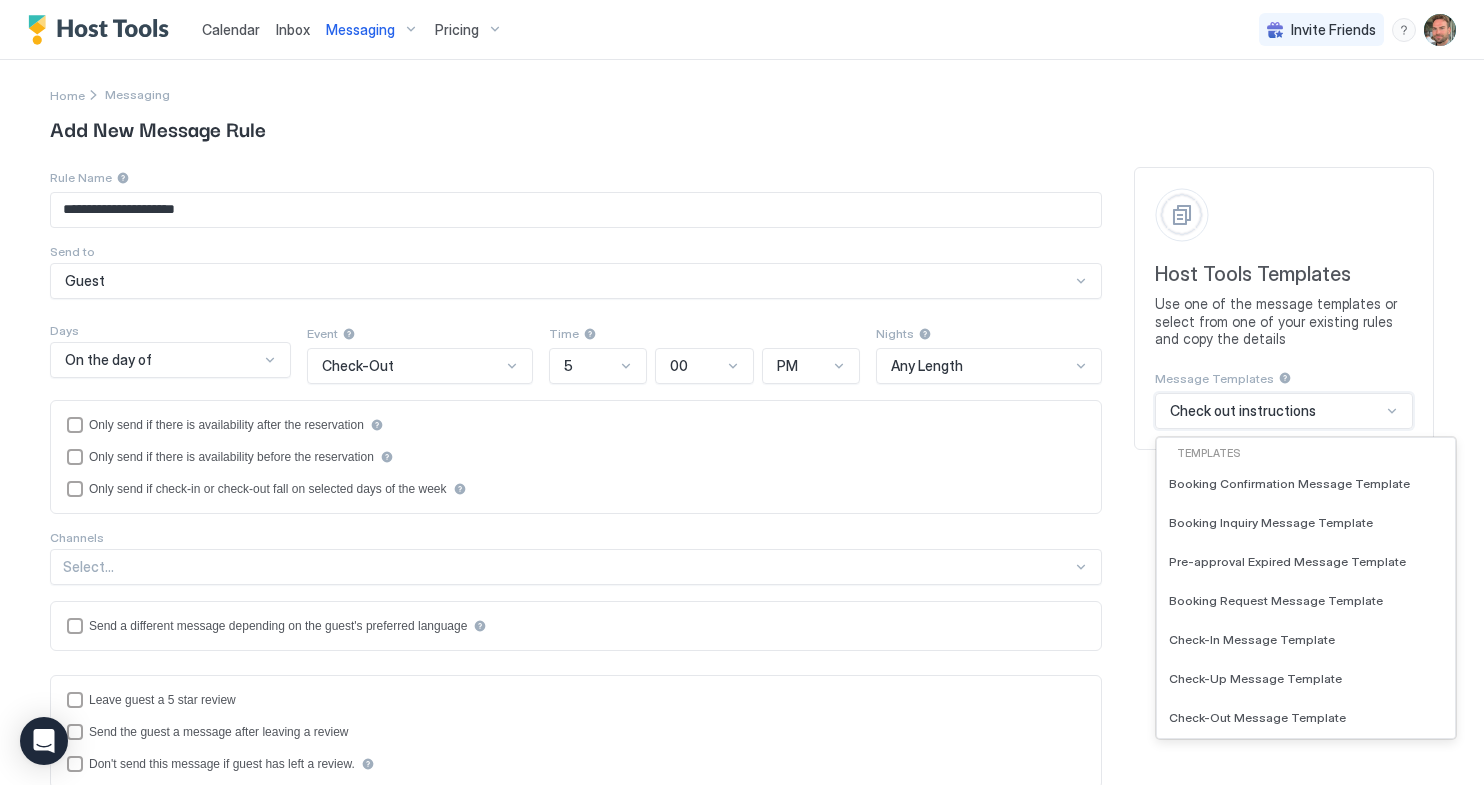 click on "Check out instructions" at bounding box center [1284, 411] 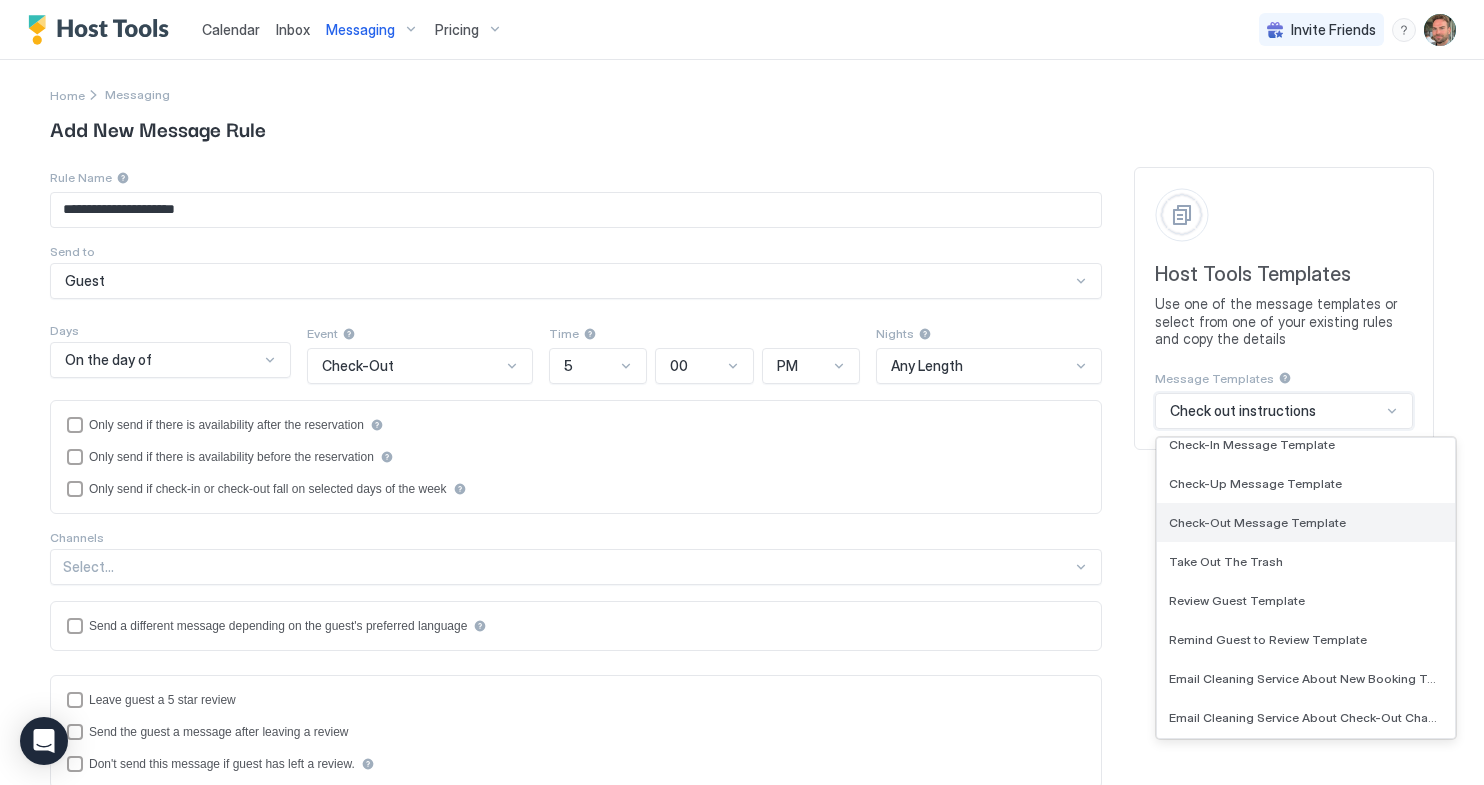 scroll, scrollTop: 204, scrollLeft: 0, axis: vertical 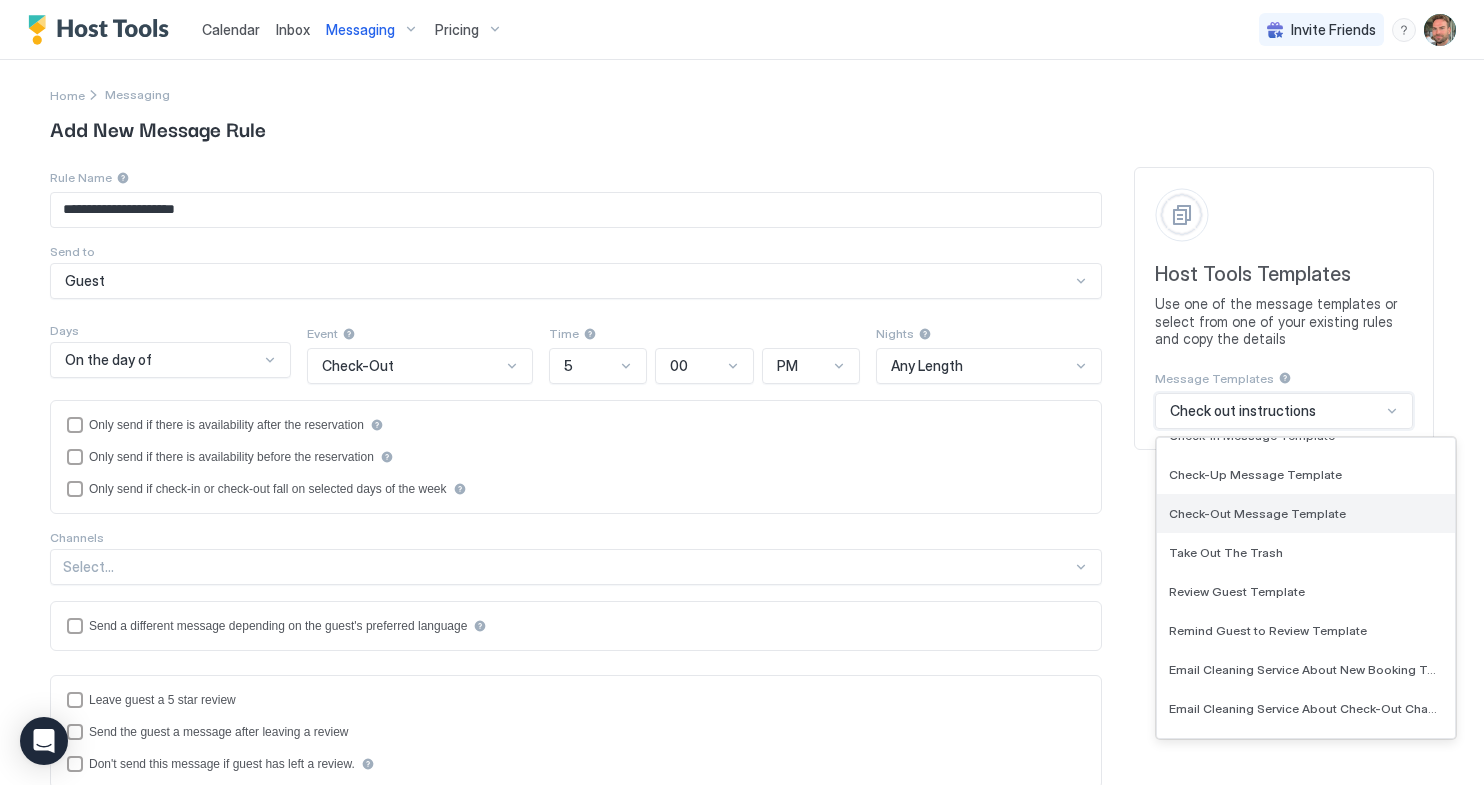 click on "Check-Out Message Template" at bounding box center (1257, 513) 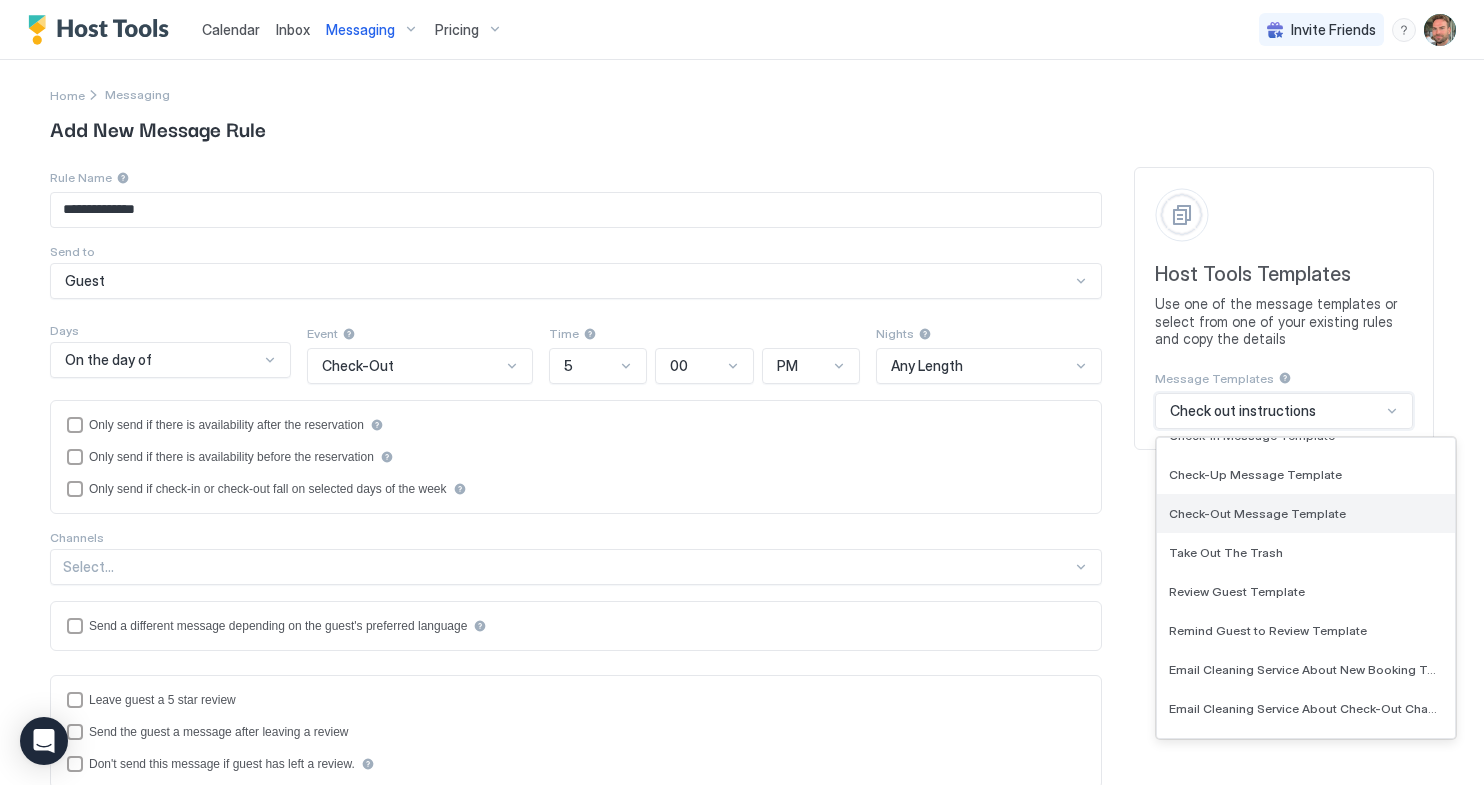 type on "**********" 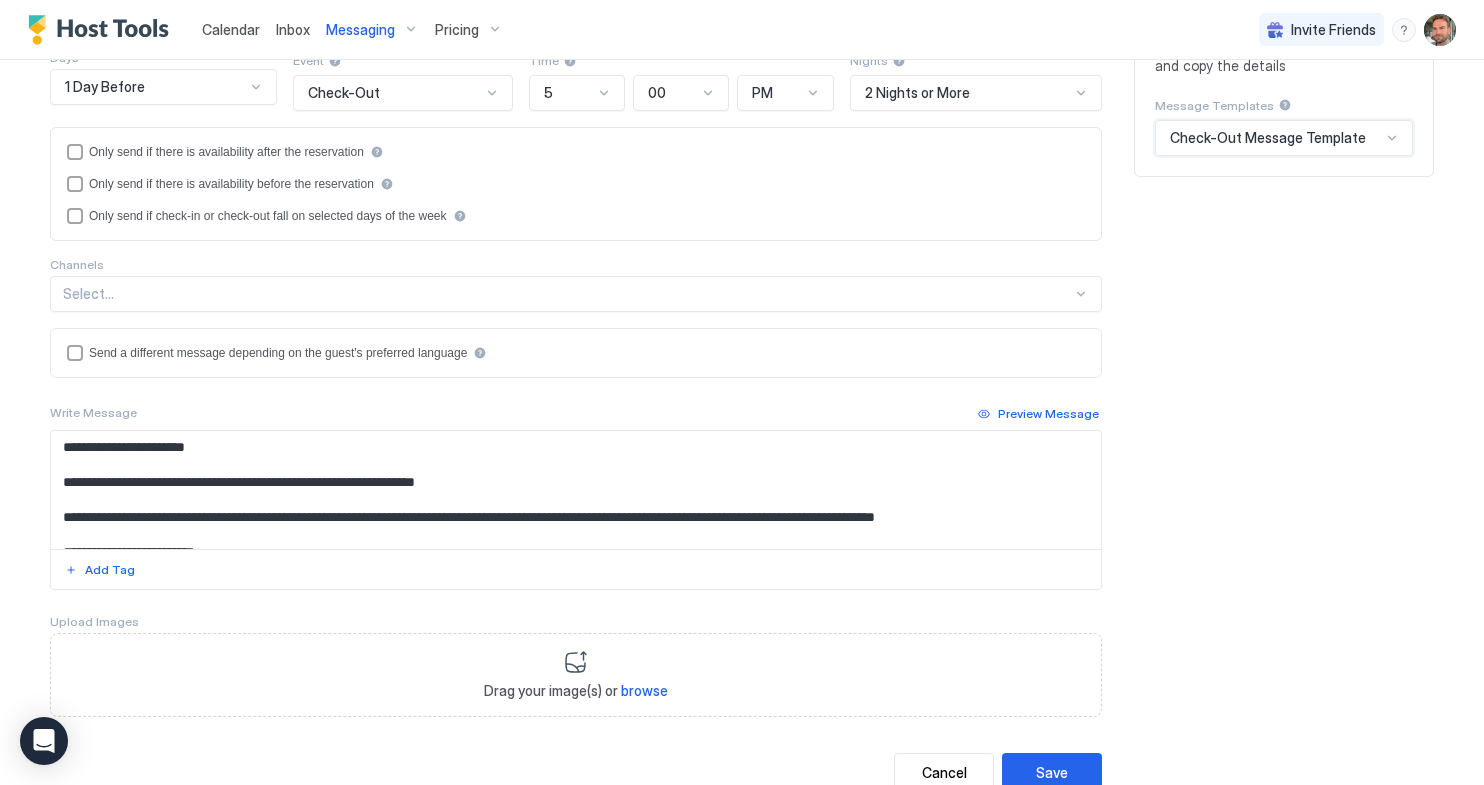 scroll, scrollTop: 306, scrollLeft: 0, axis: vertical 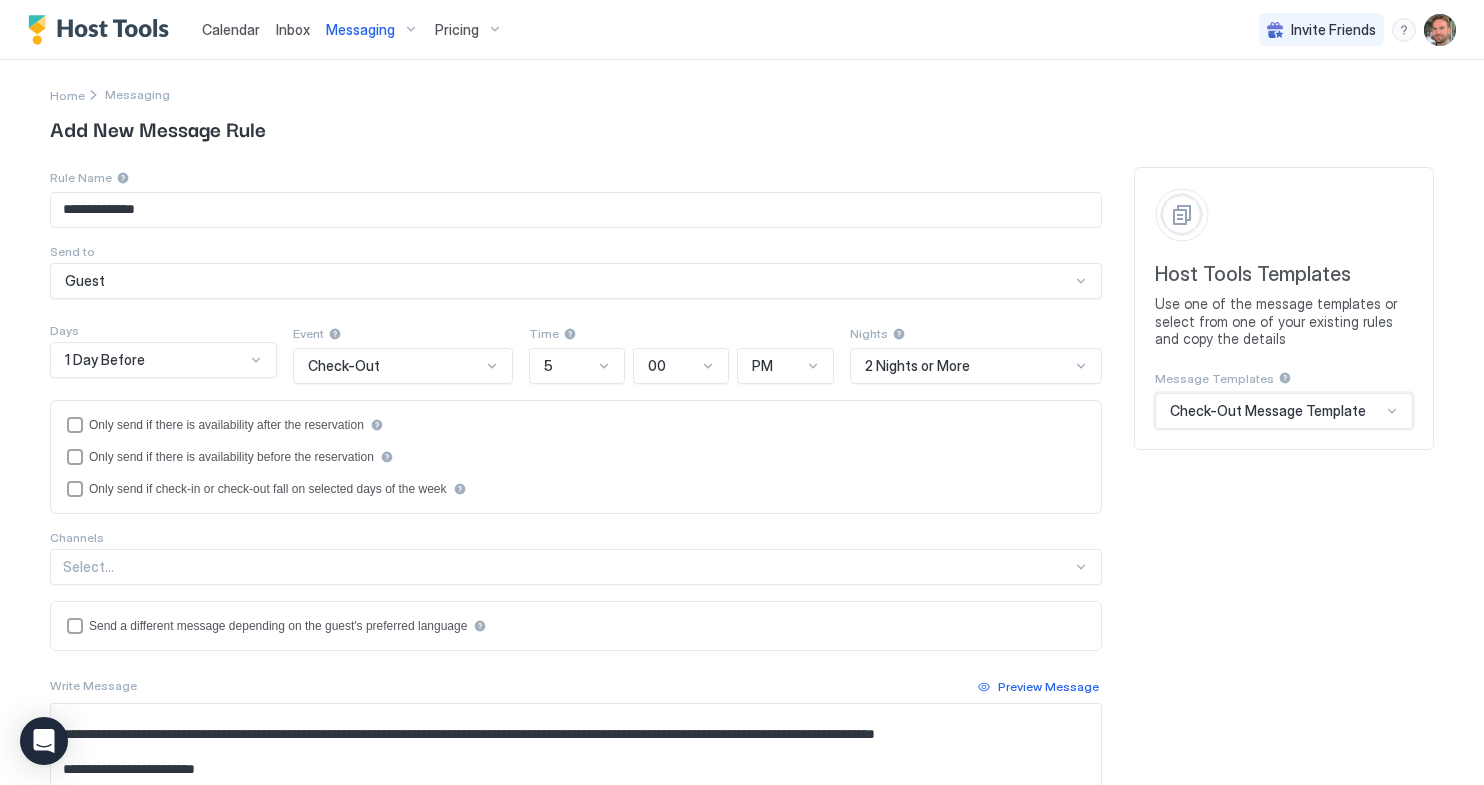 click on "Check-Out Message Template" at bounding box center [1268, 411] 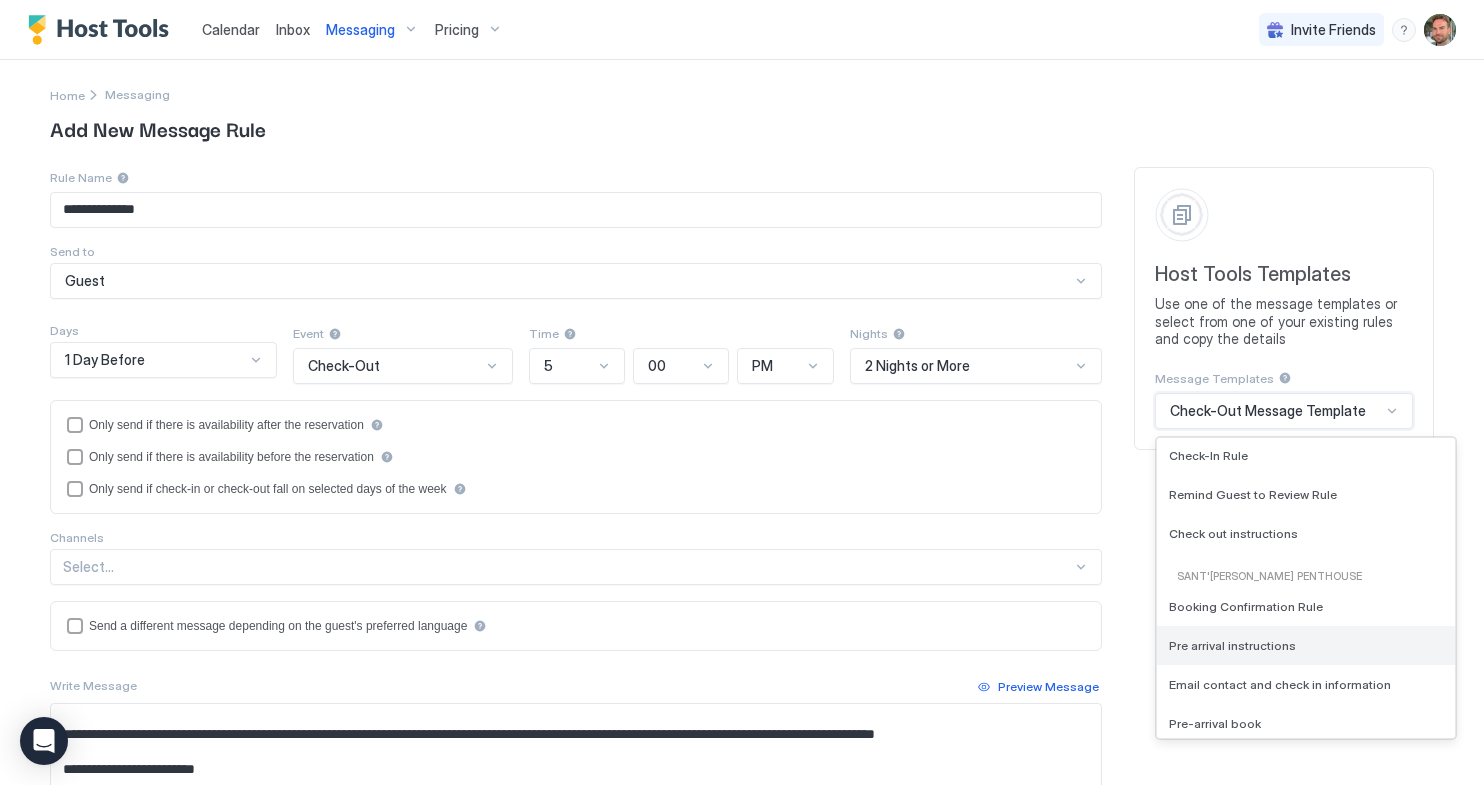 scroll, scrollTop: 1080, scrollLeft: 0, axis: vertical 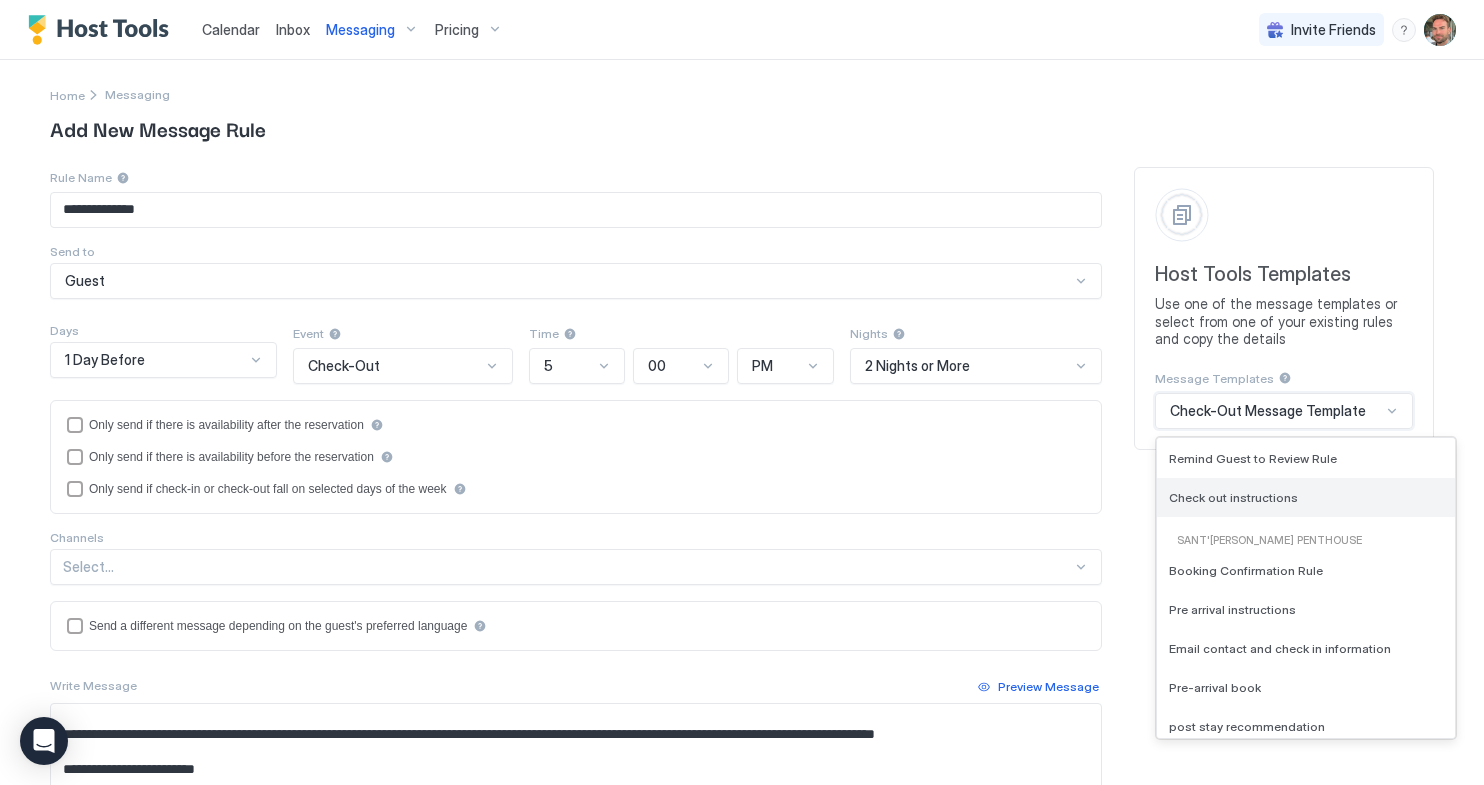 click on "Check out instructions" at bounding box center (1233, 497) 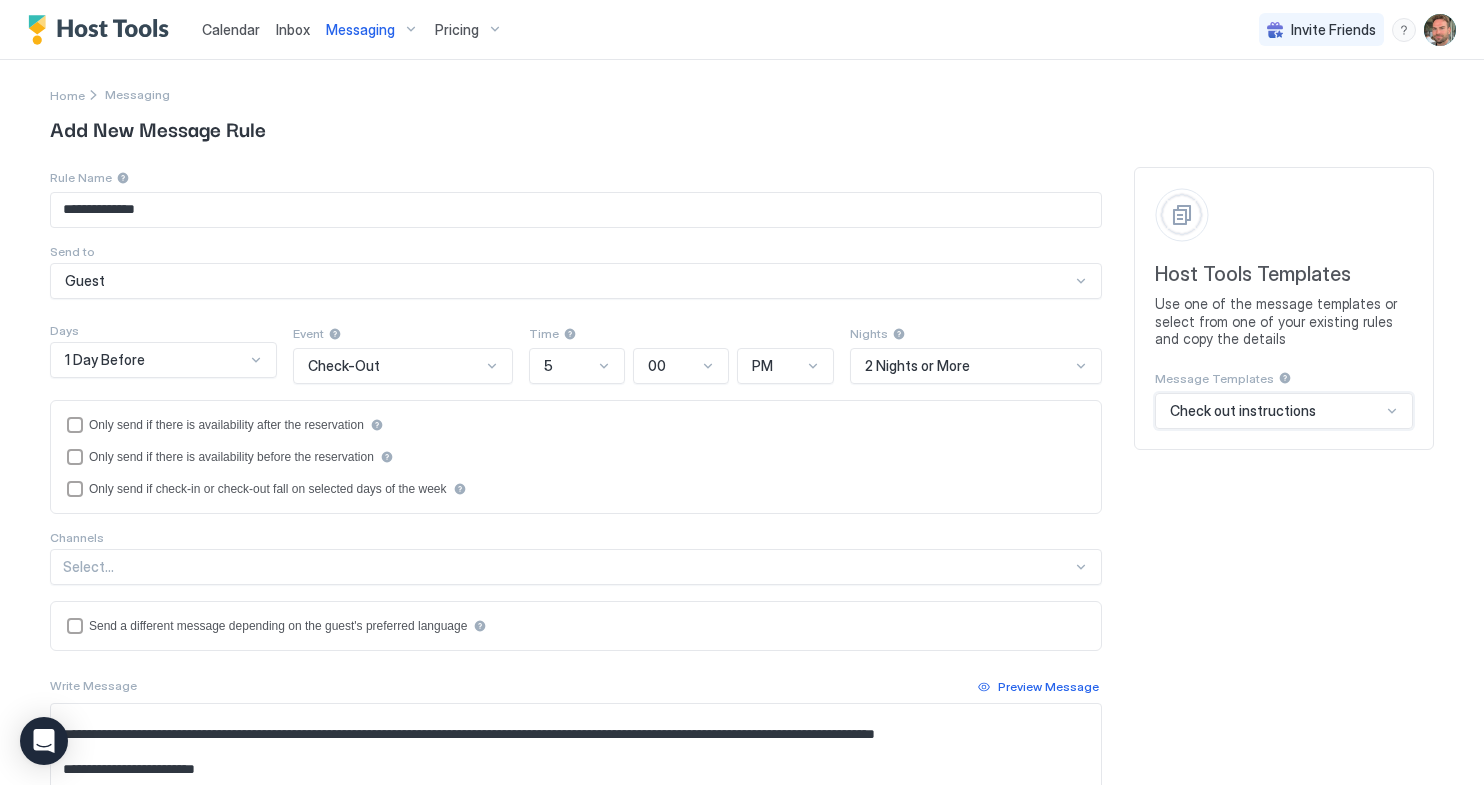 scroll, scrollTop: 340, scrollLeft: 0, axis: vertical 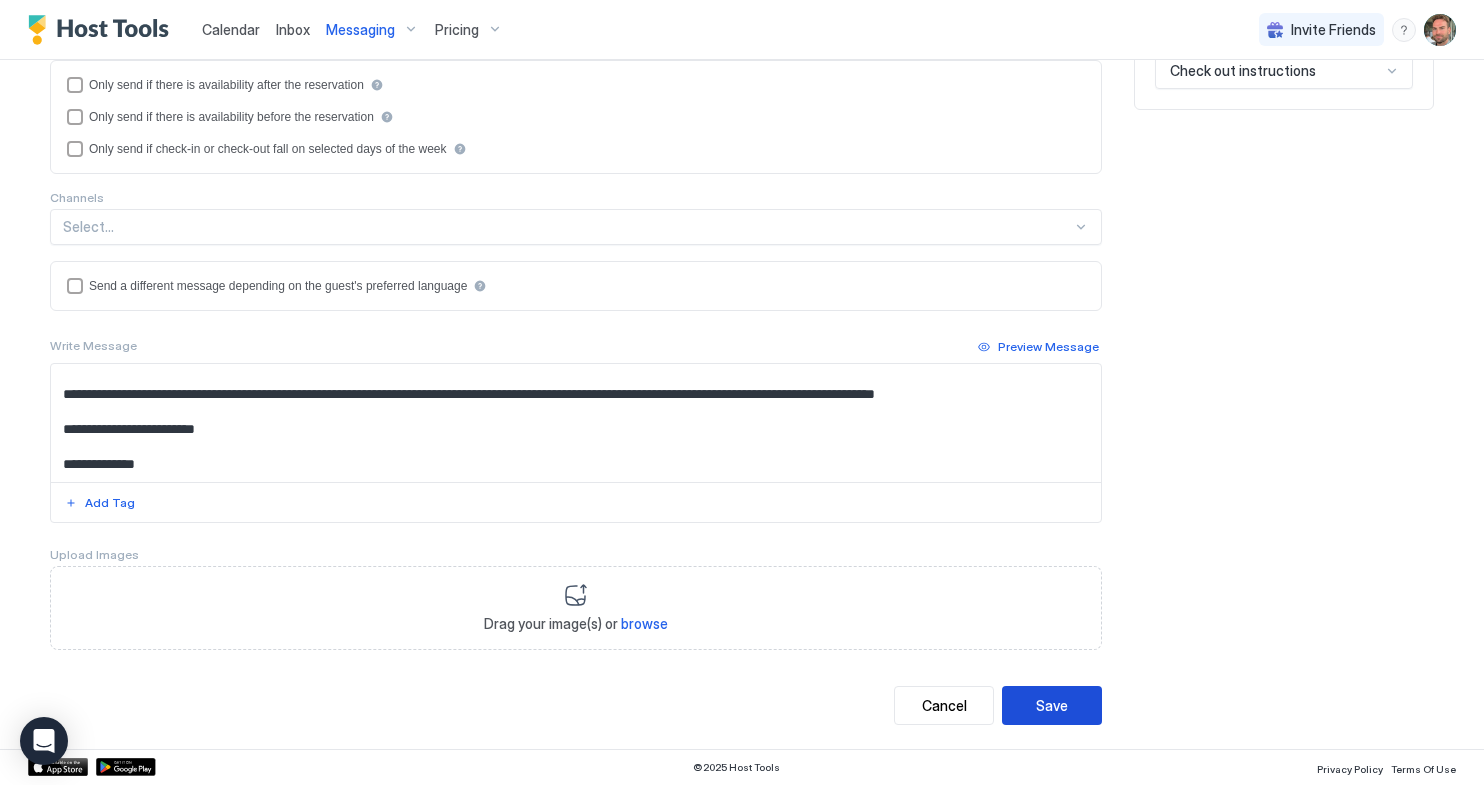 drag, startPoint x: 1075, startPoint y: 706, endPoint x: 896, endPoint y: 636, distance: 192.20041 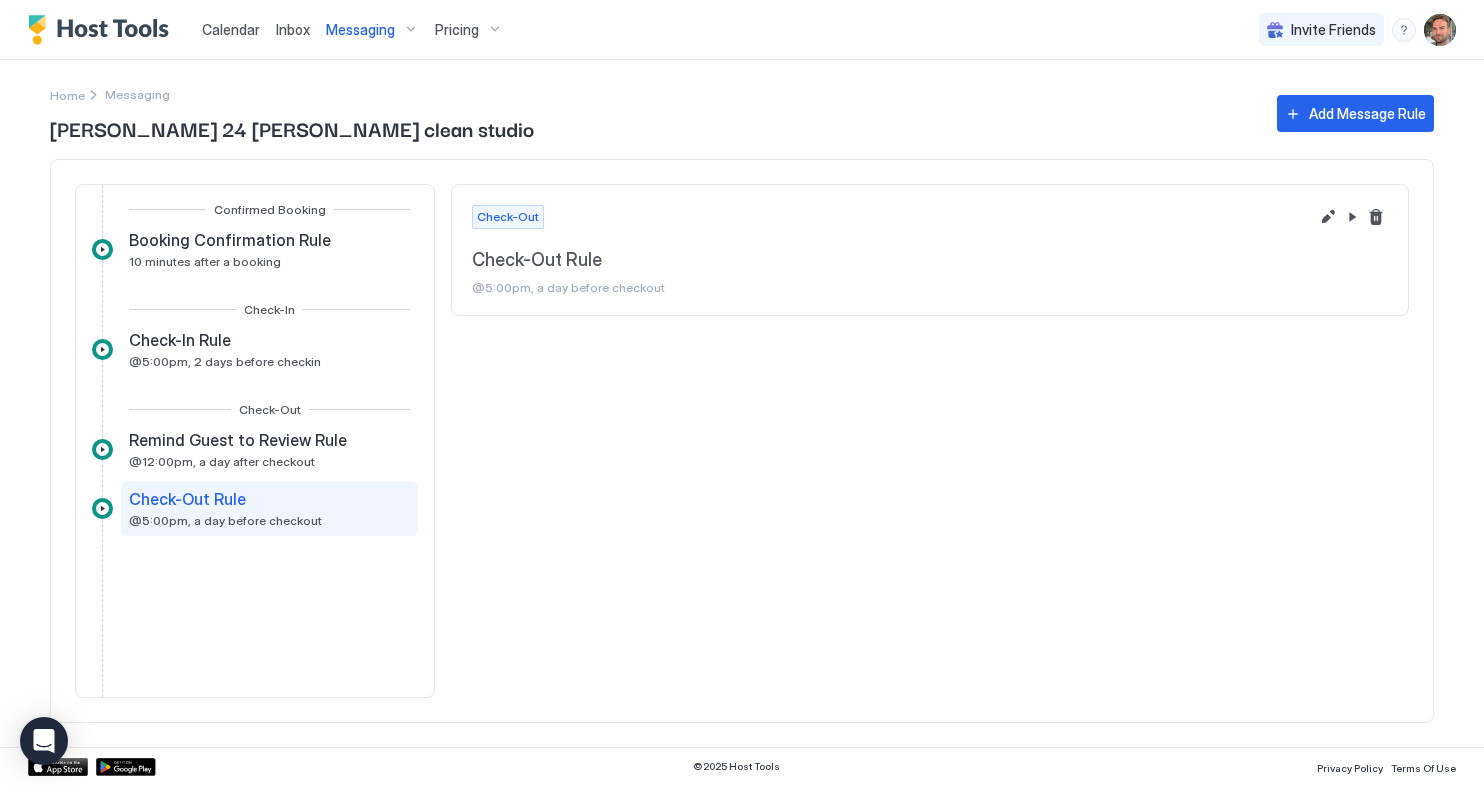 scroll, scrollTop: 0, scrollLeft: 0, axis: both 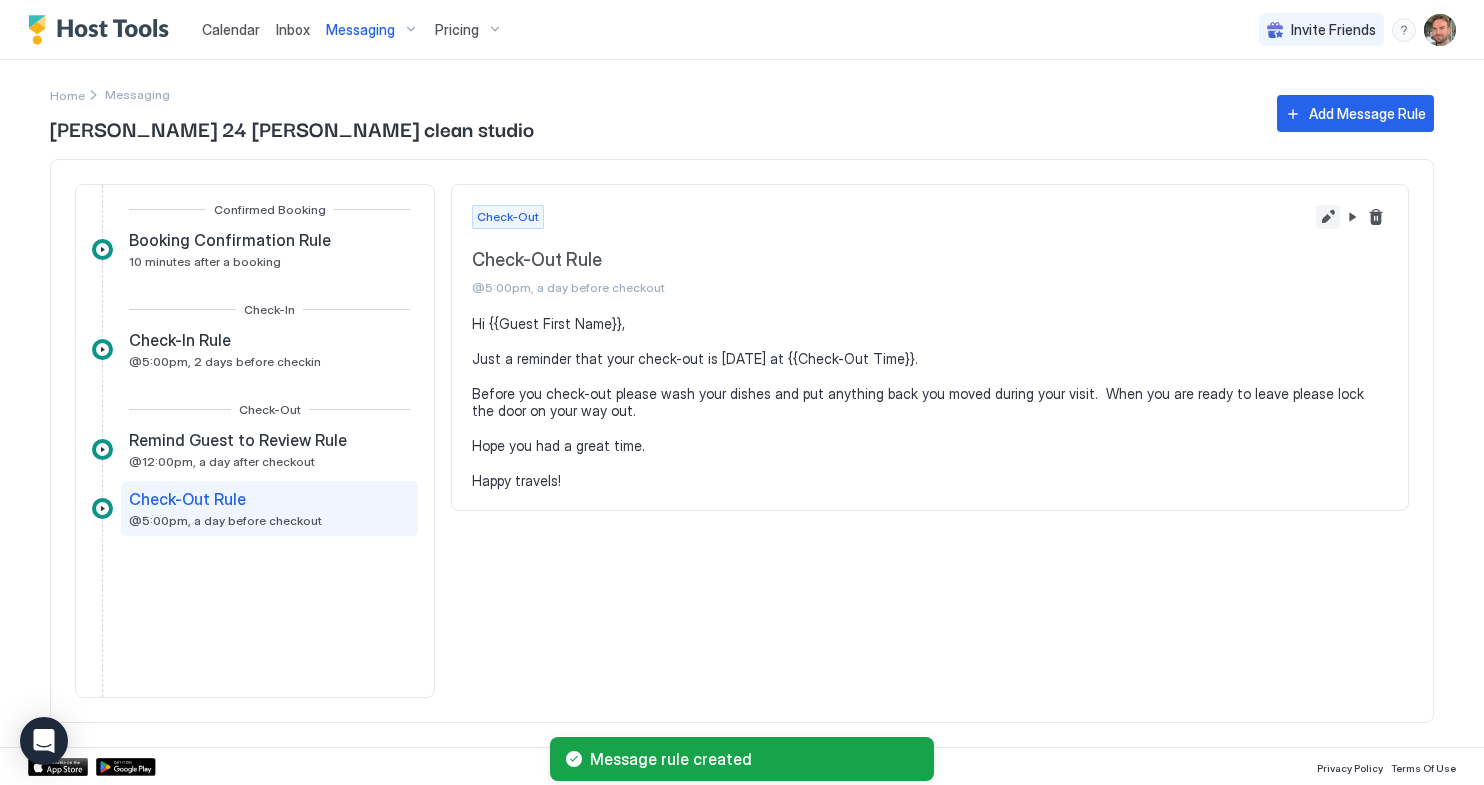click at bounding box center [1328, 217] 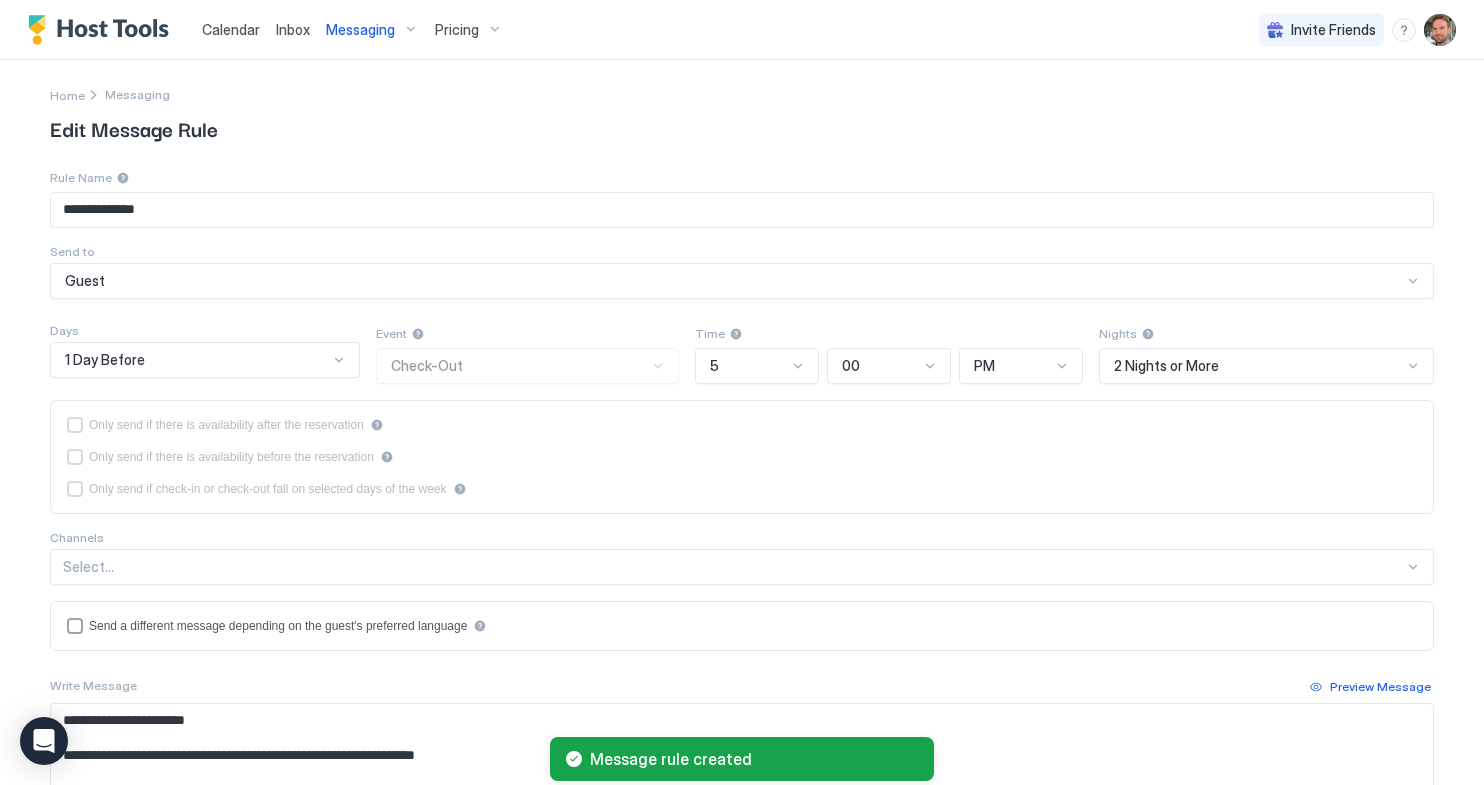 click on "Messaging" at bounding box center [137, 94] 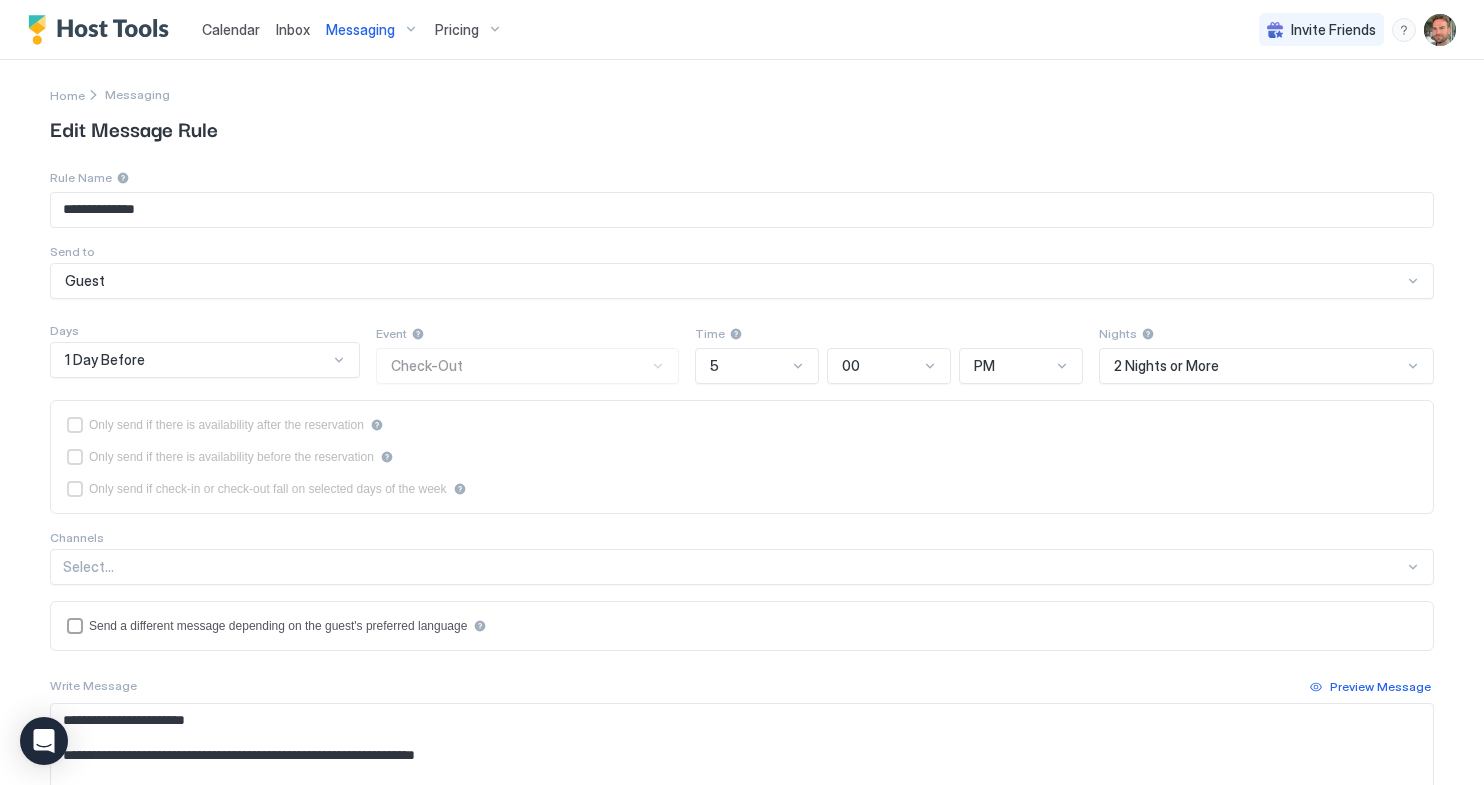 click on "Messaging" at bounding box center [360, 30] 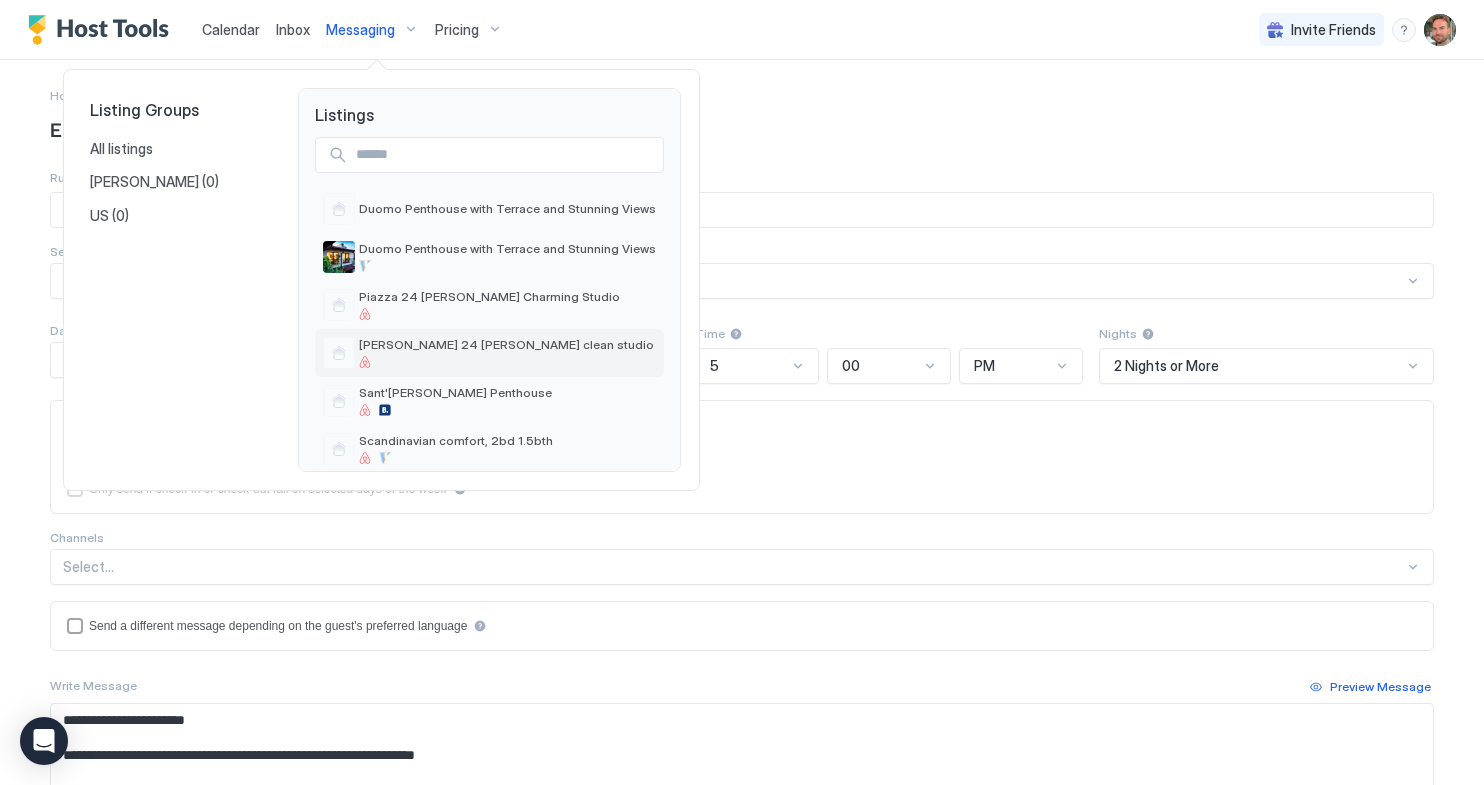 click on "[PERSON_NAME] 24 [PERSON_NAME] clean studio" at bounding box center [506, 352] 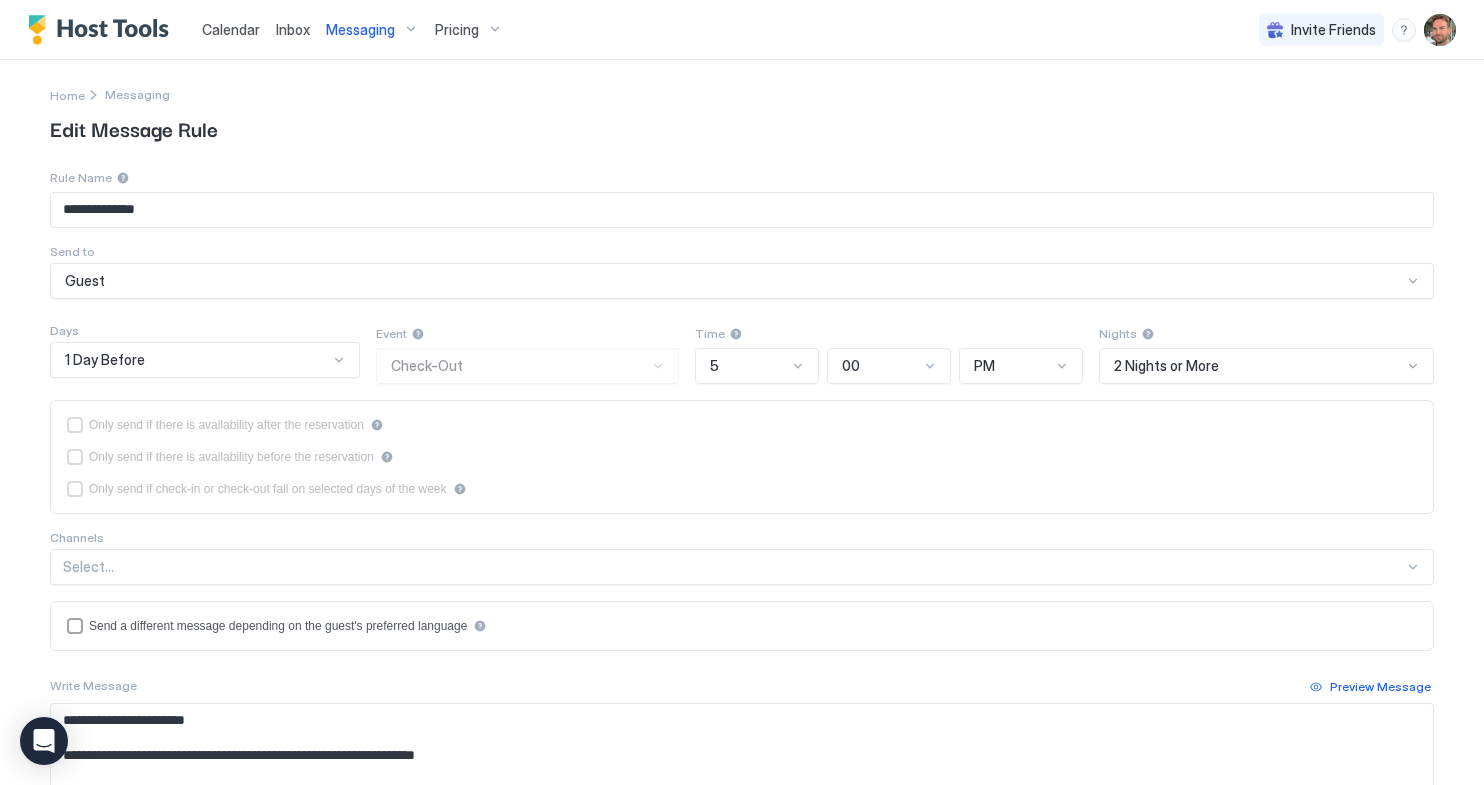 scroll, scrollTop: 340, scrollLeft: 0, axis: vertical 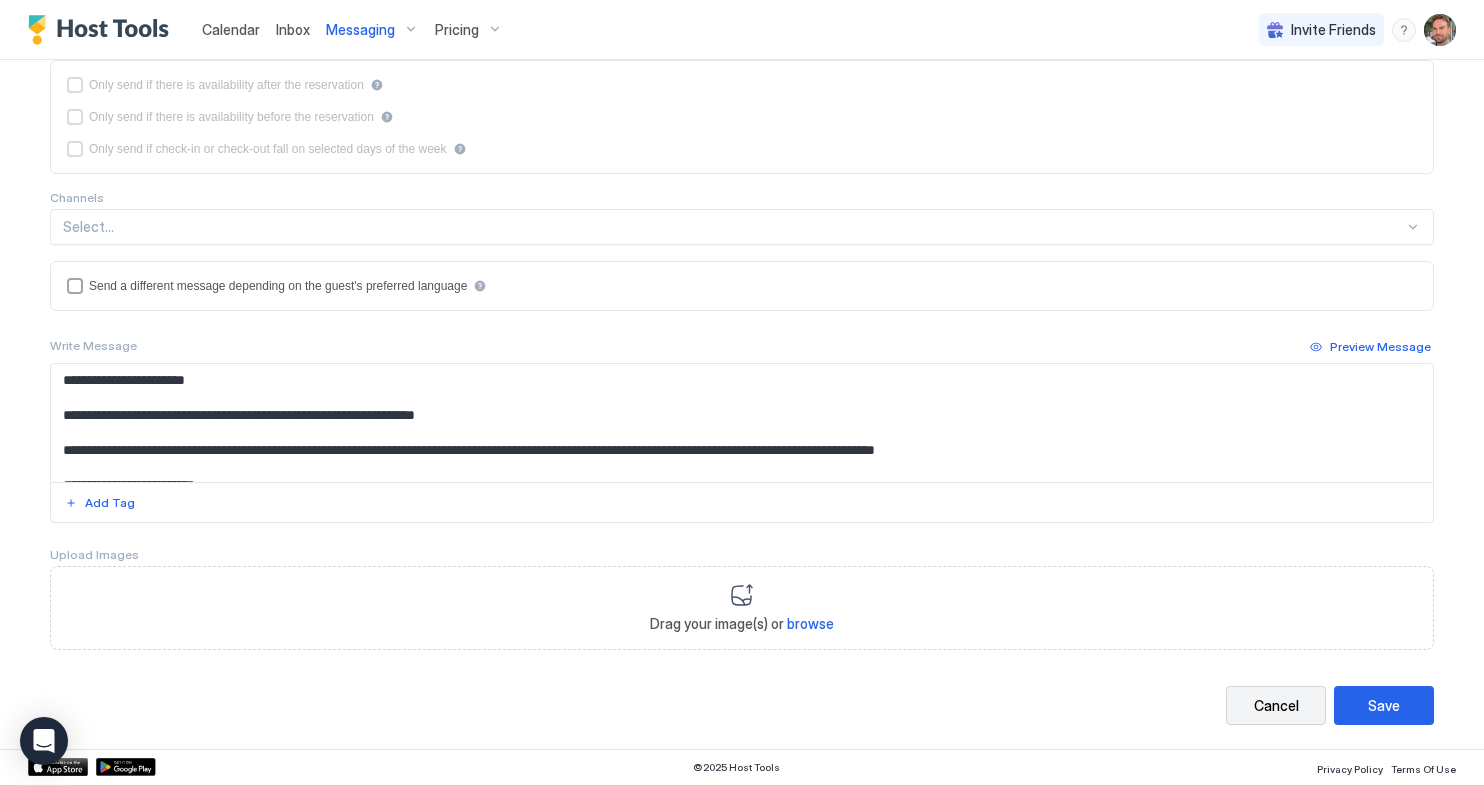 click on "Cancel" at bounding box center (1276, 705) 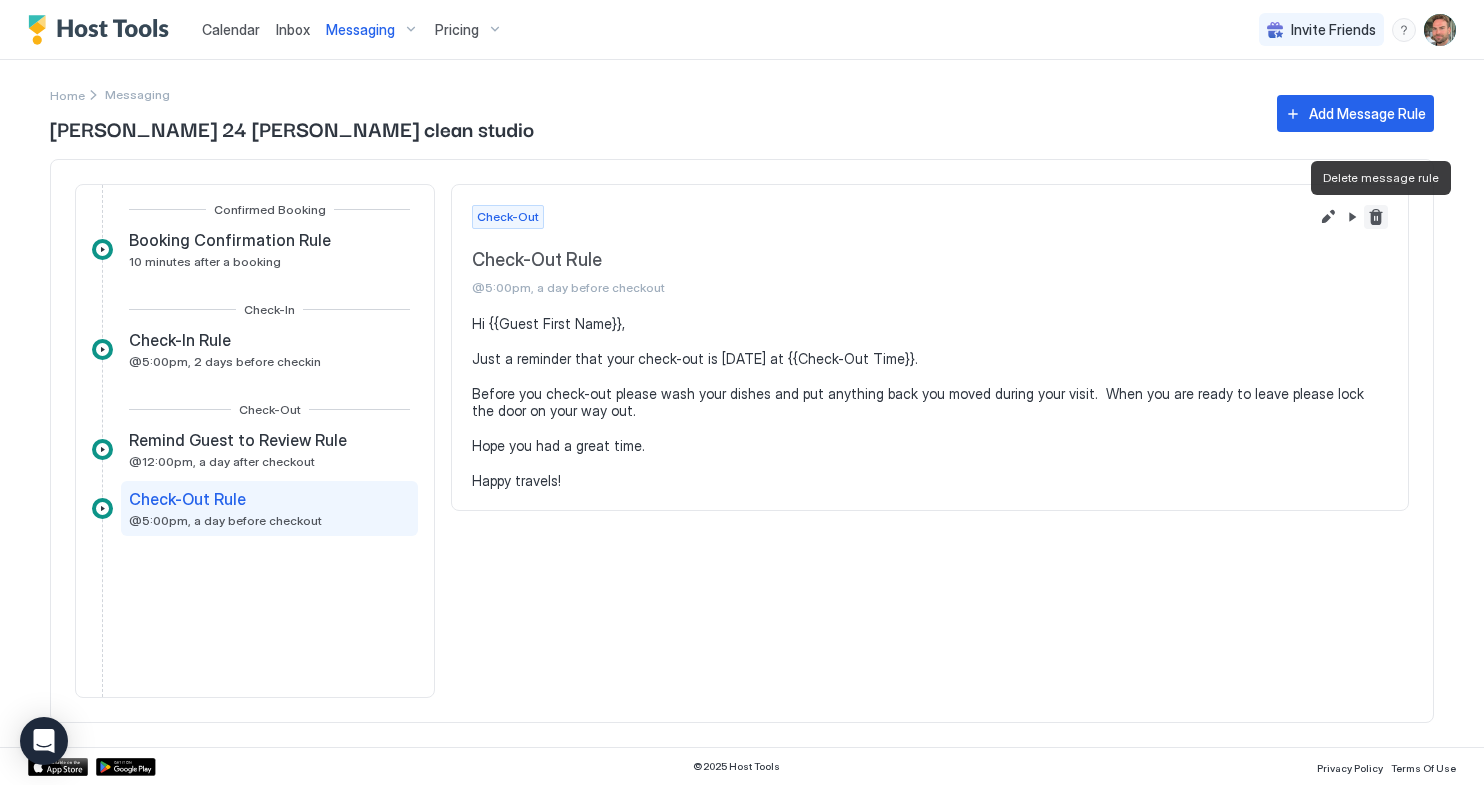 click at bounding box center (1376, 217) 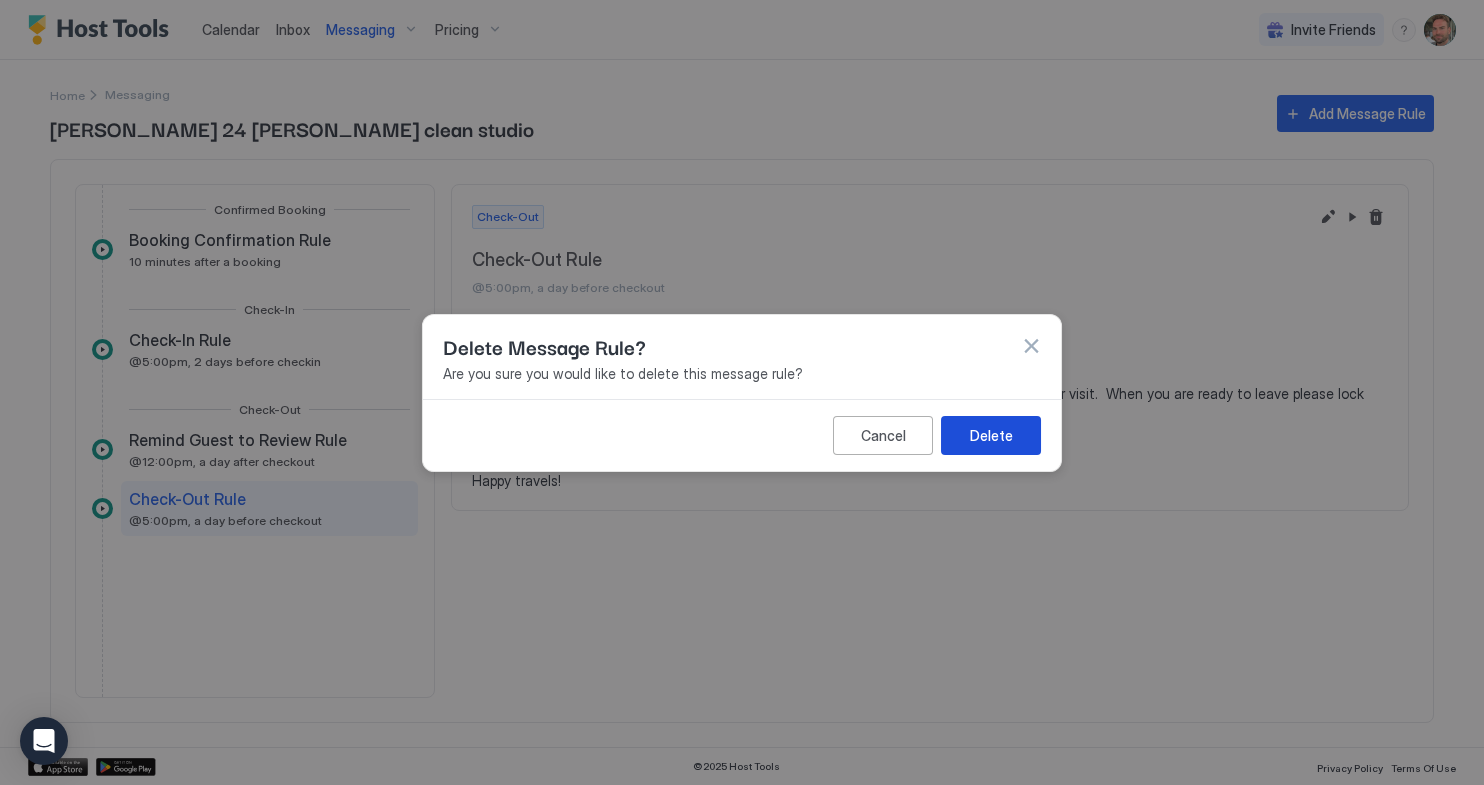 click on "Delete" at bounding box center (991, 434) 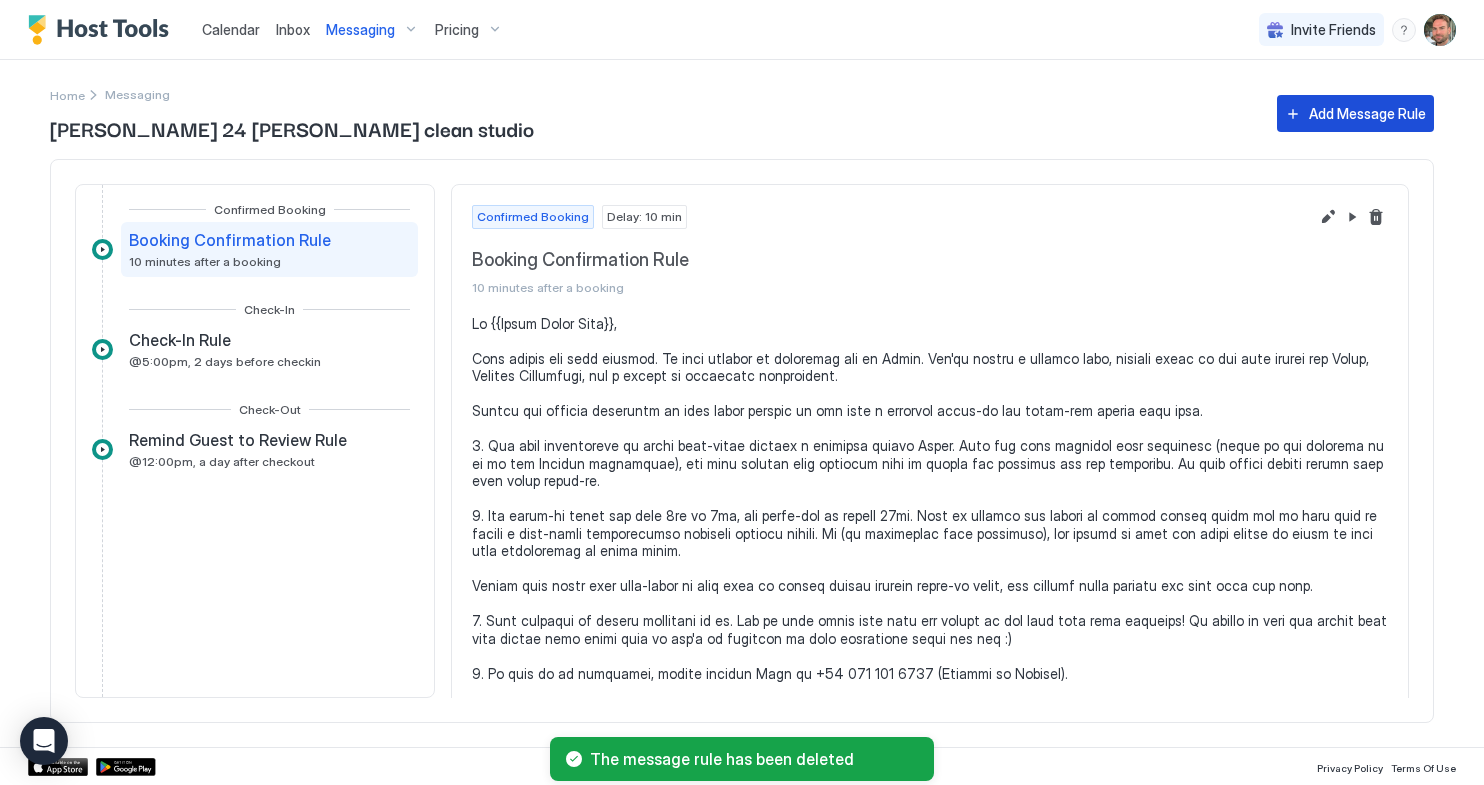 click on "Add Message Rule" at bounding box center (1355, 113) 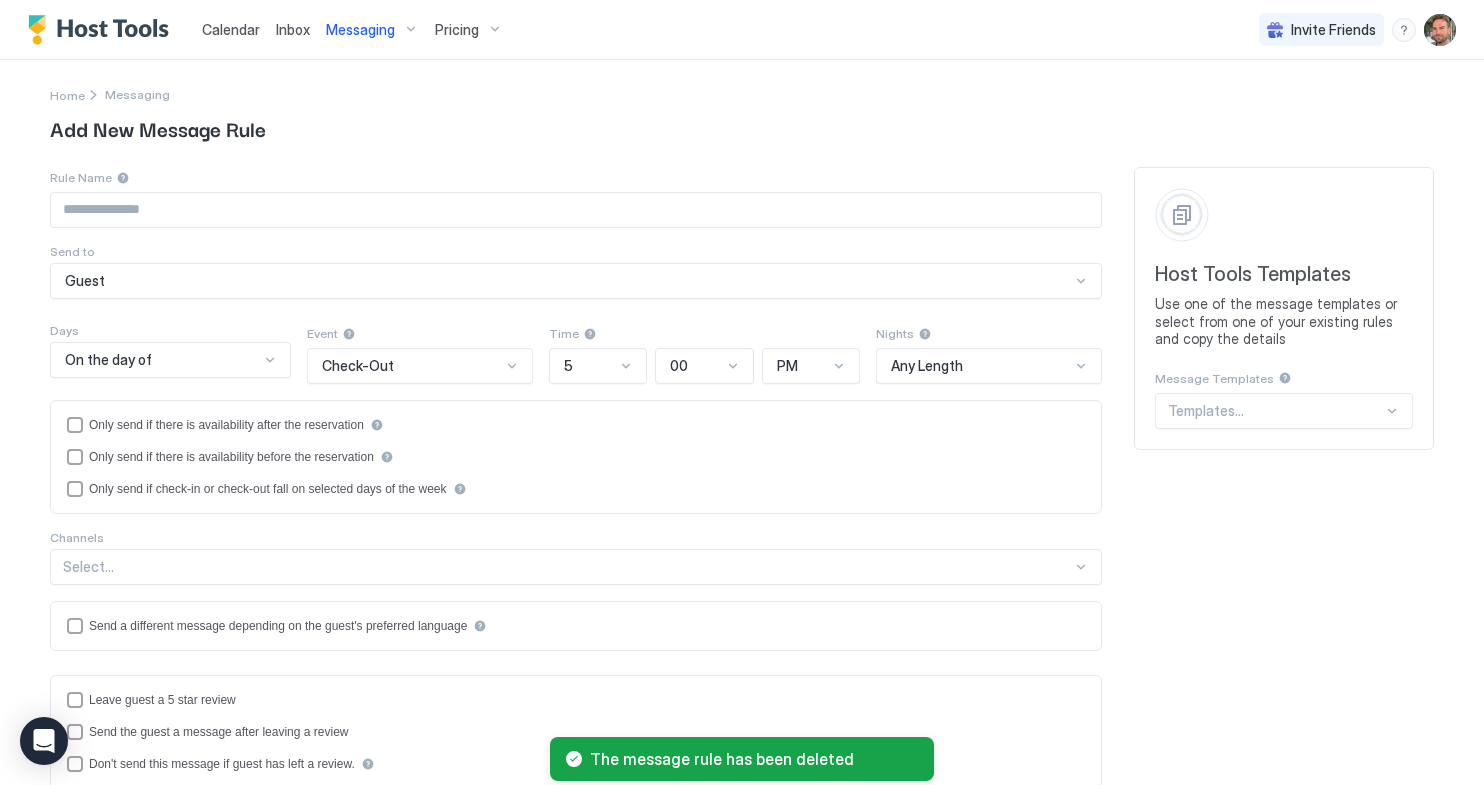 click on "Templates..." at bounding box center (1284, 411) 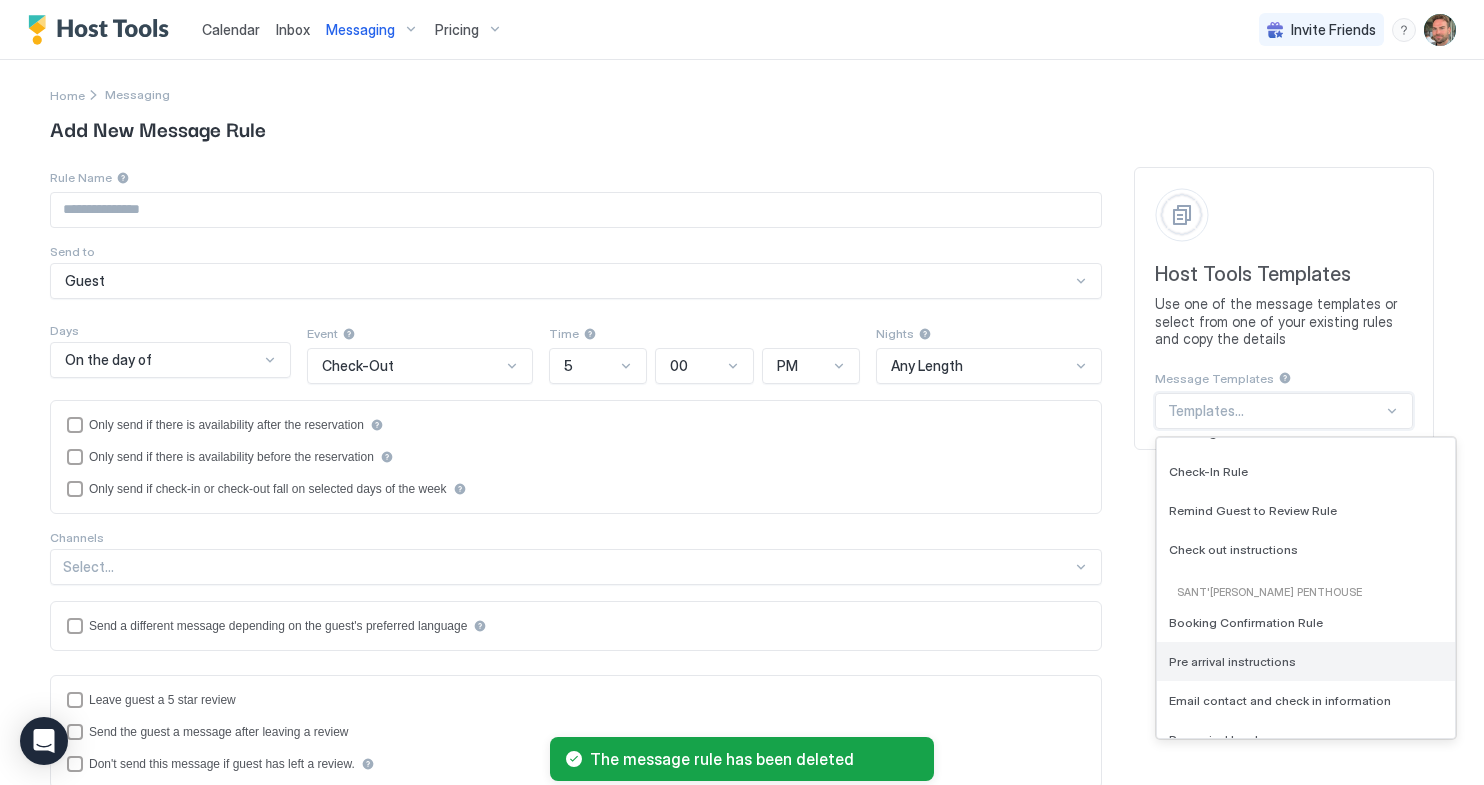 scroll, scrollTop: 978, scrollLeft: 0, axis: vertical 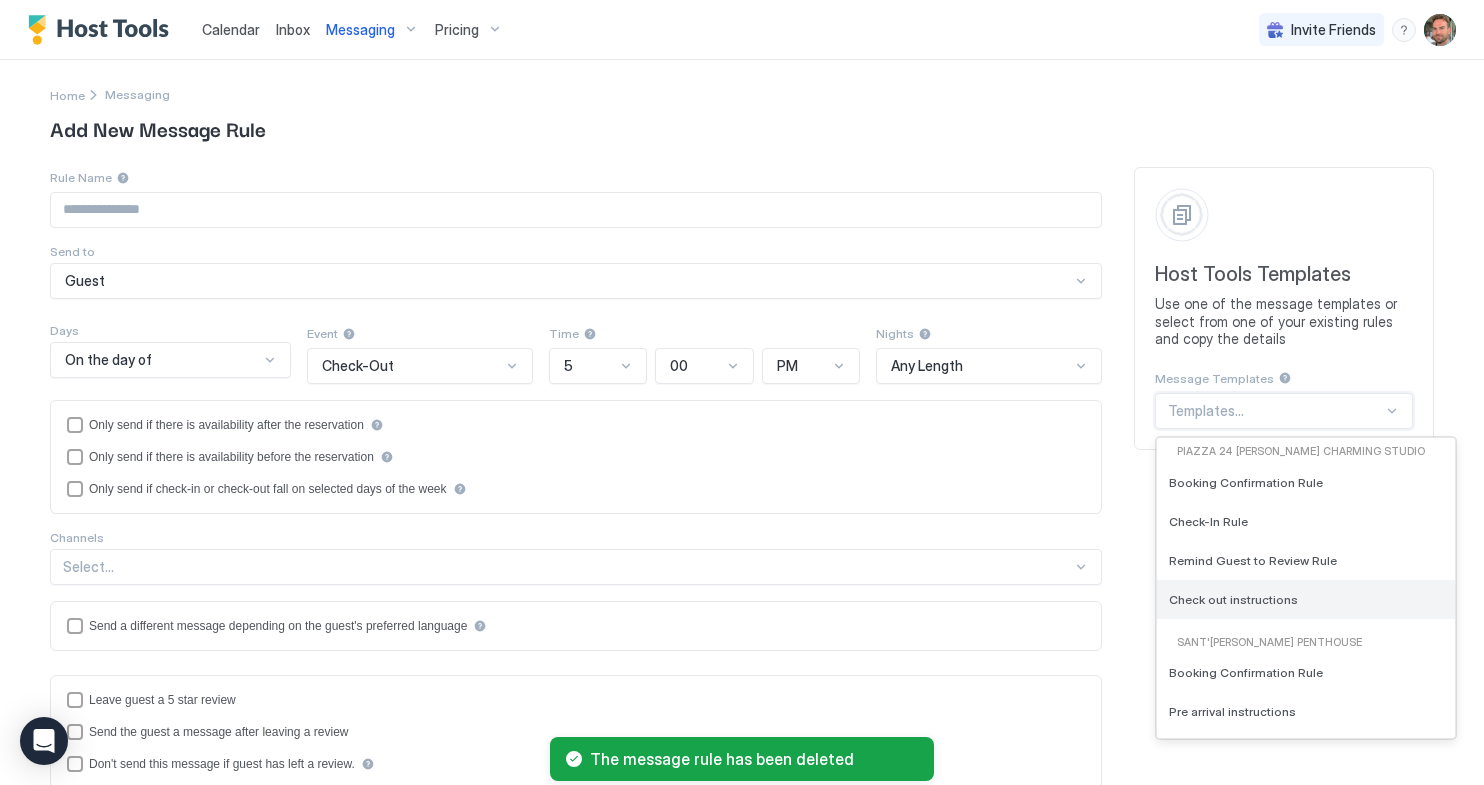 click on "Check out instructions" at bounding box center [1233, 599] 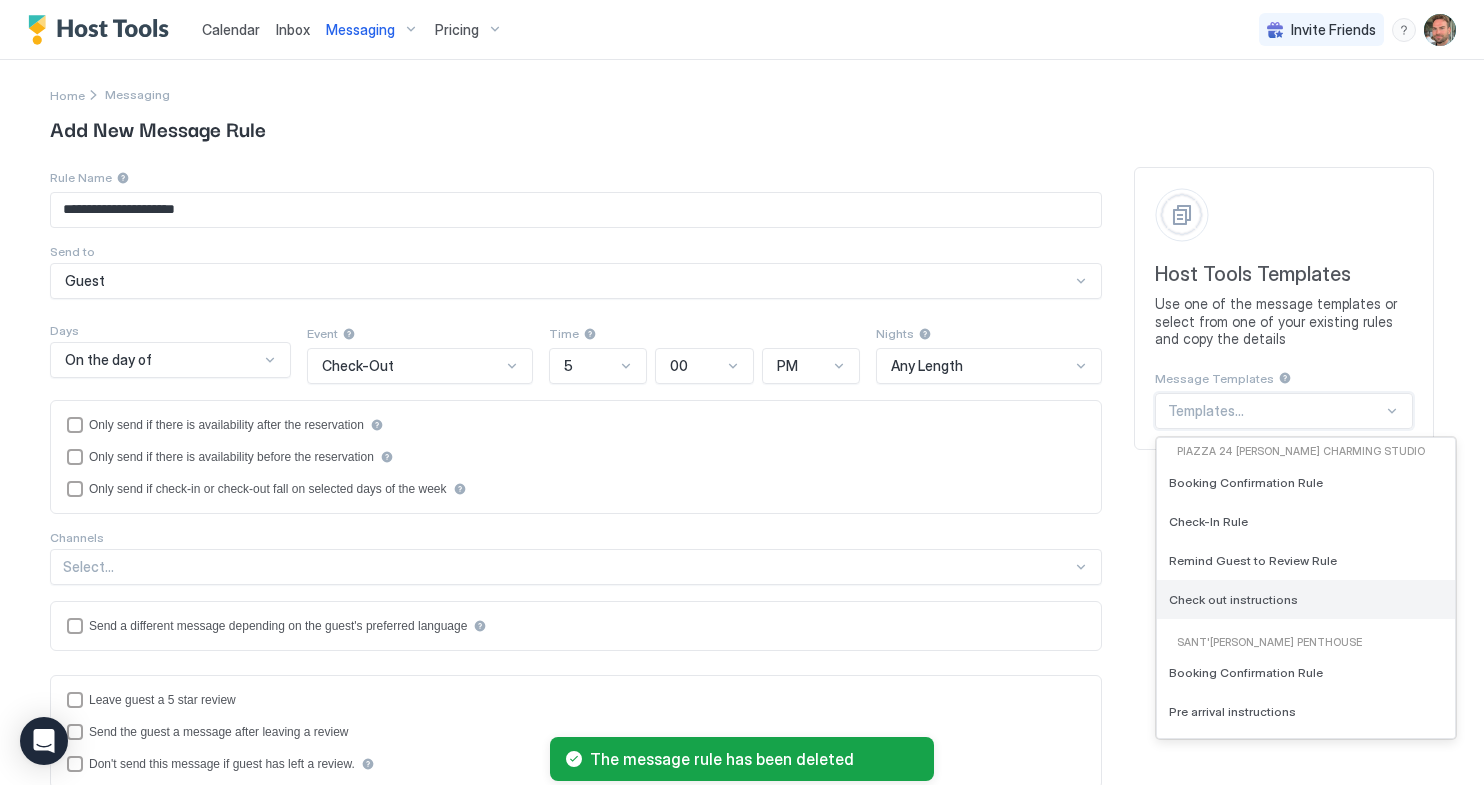 type on "**********" 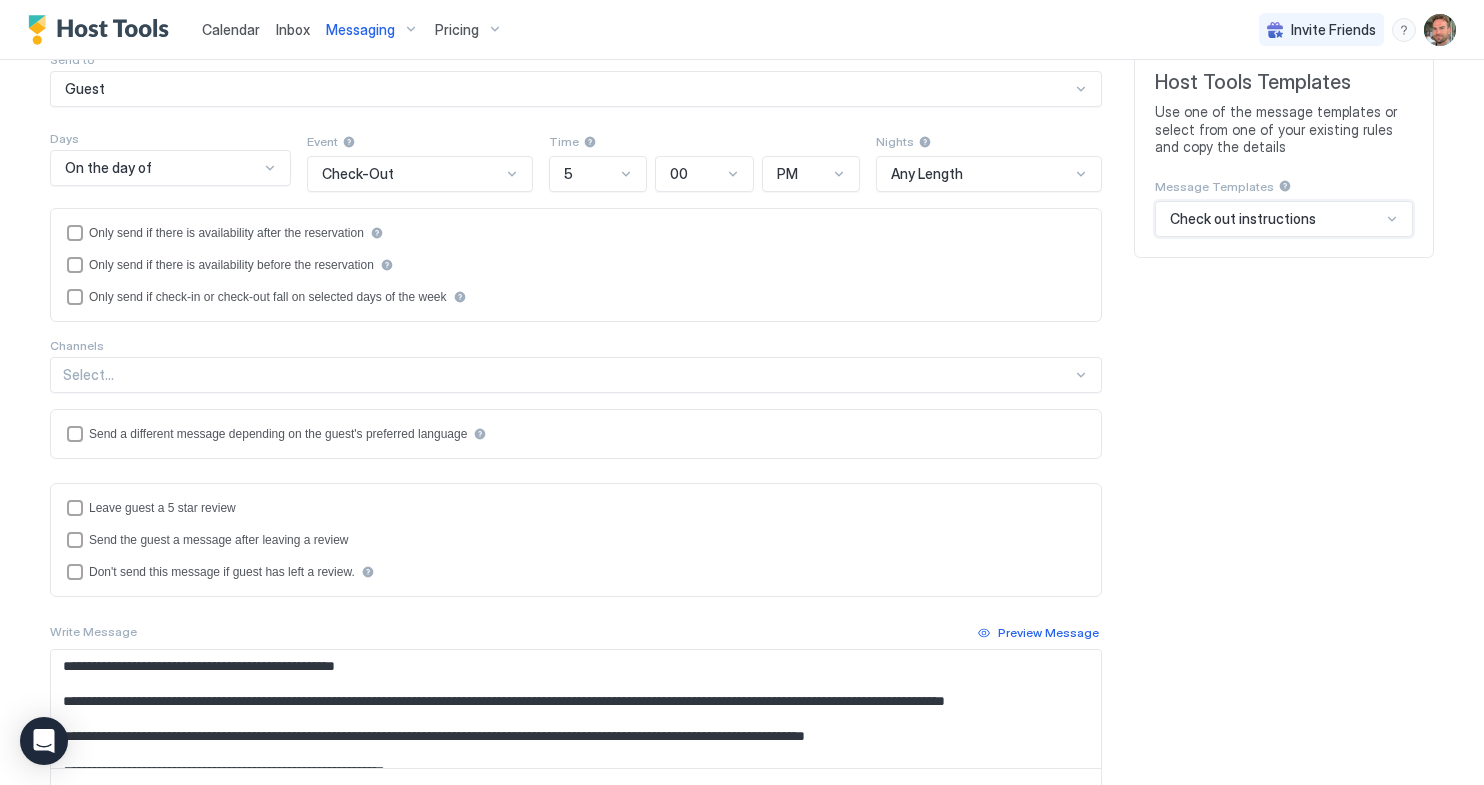 scroll, scrollTop: 70, scrollLeft: 0, axis: vertical 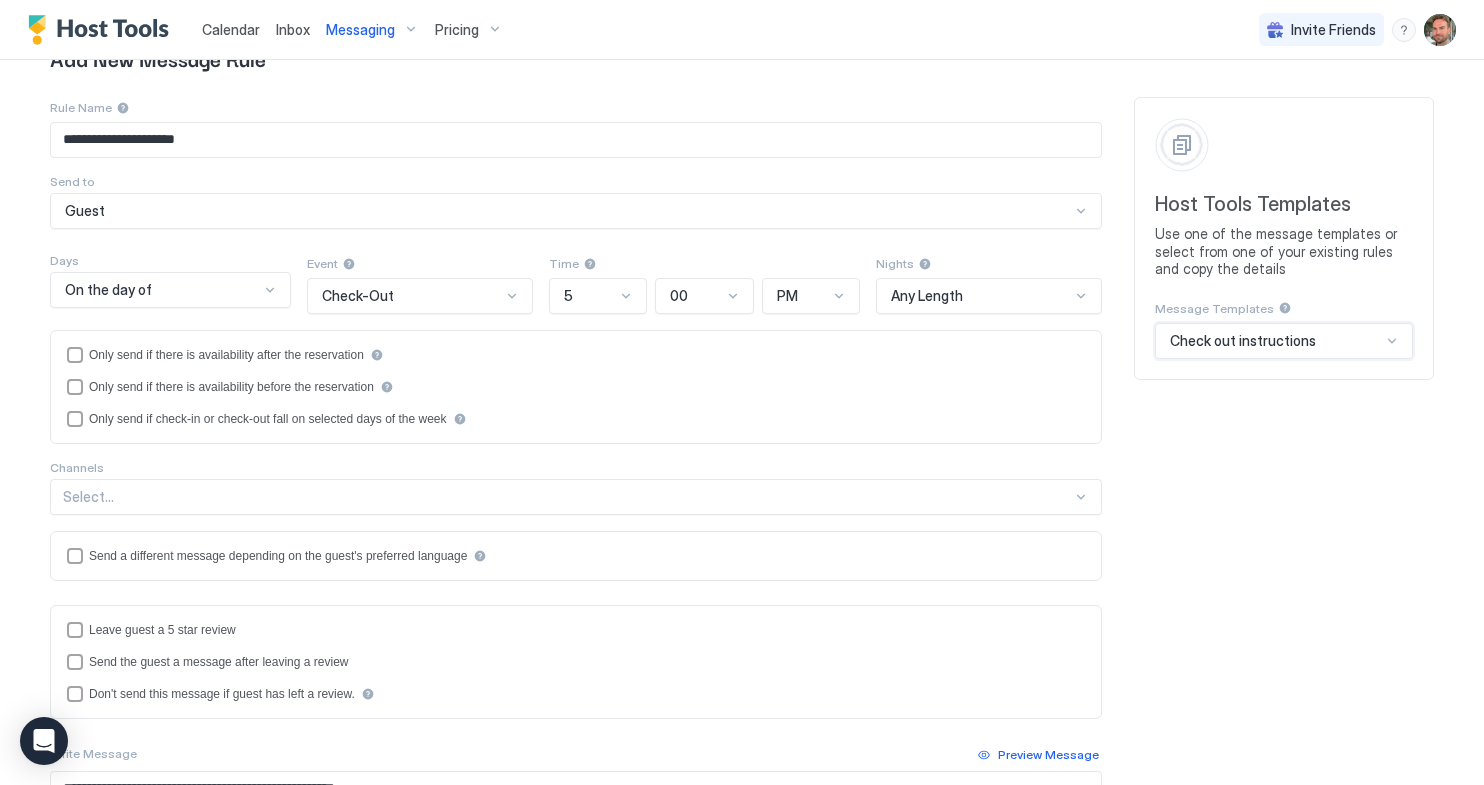 click on "5" at bounding box center (590, 296) 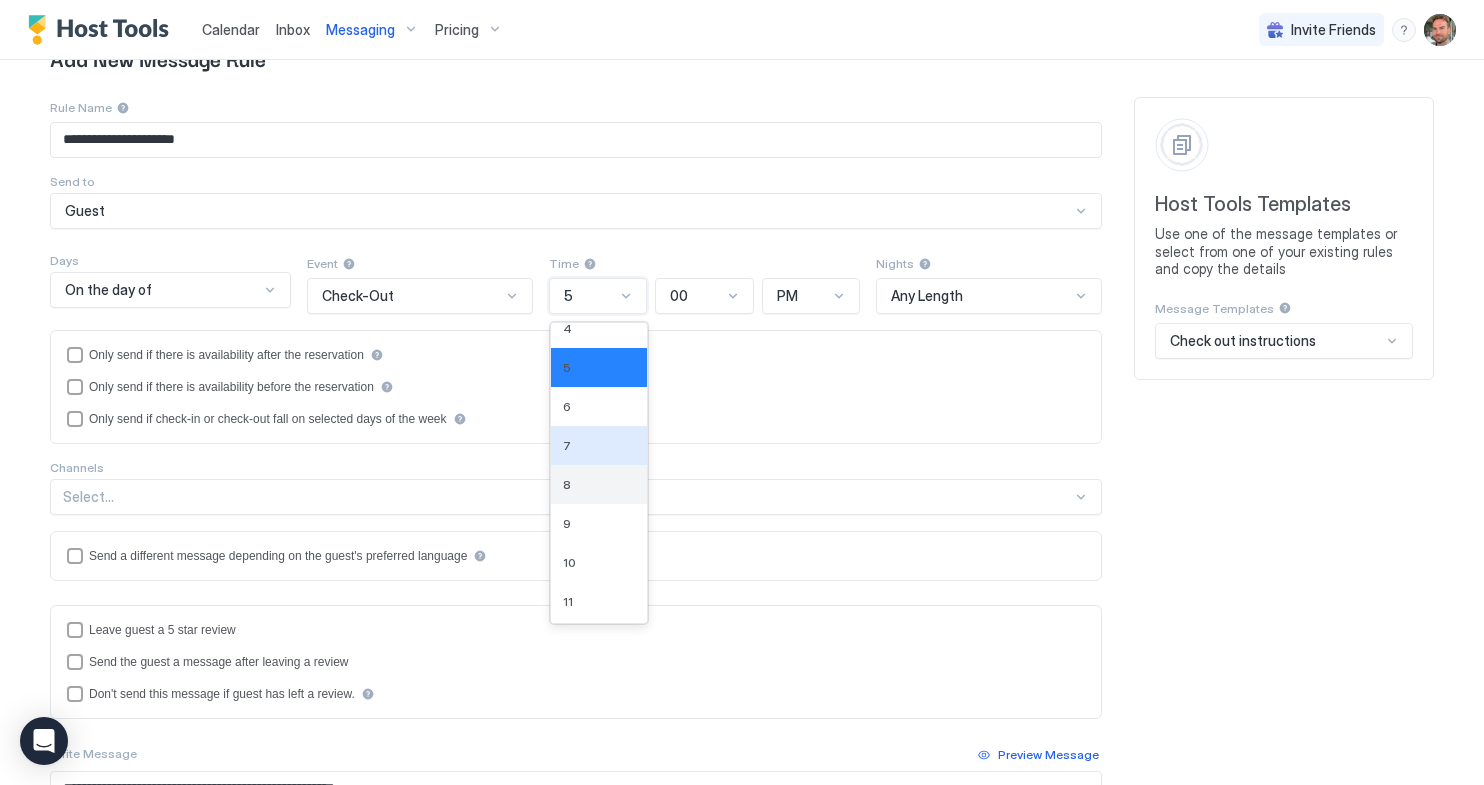 scroll, scrollTop: 168, scrollLeft: 0, axis: vertical 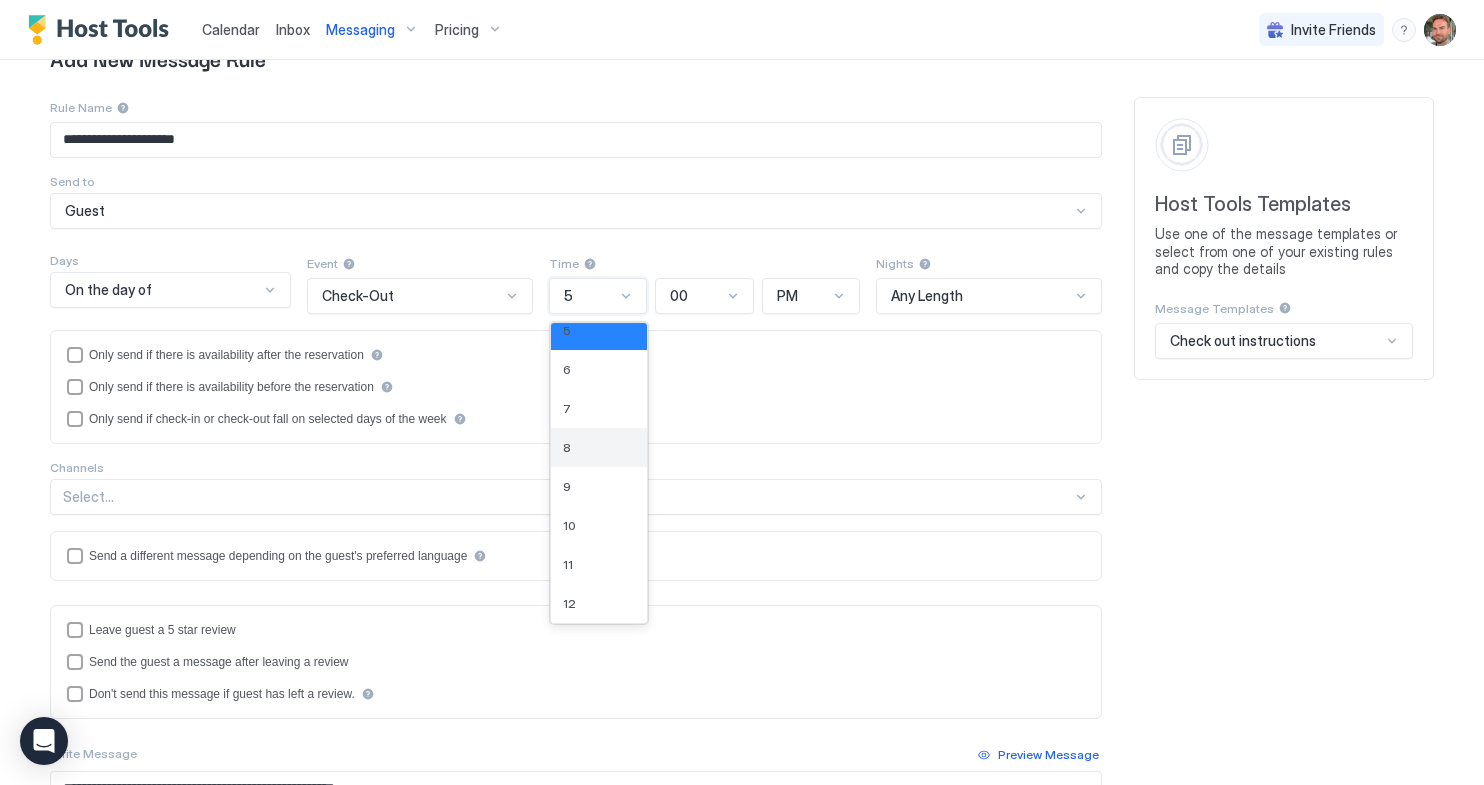 click on "8" at bounding box center (599, 447) 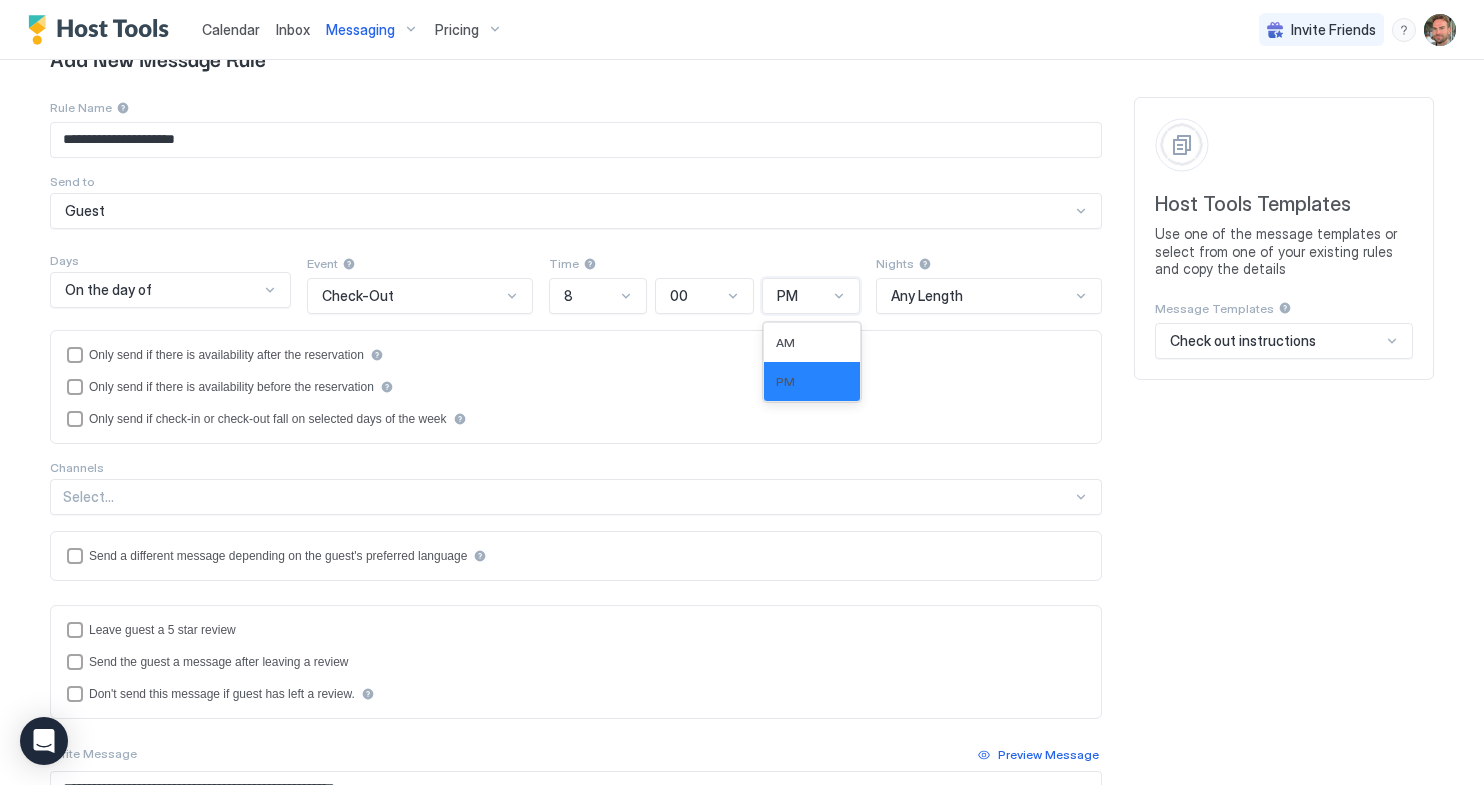 click on "PM" at bounding box center [811, 296] 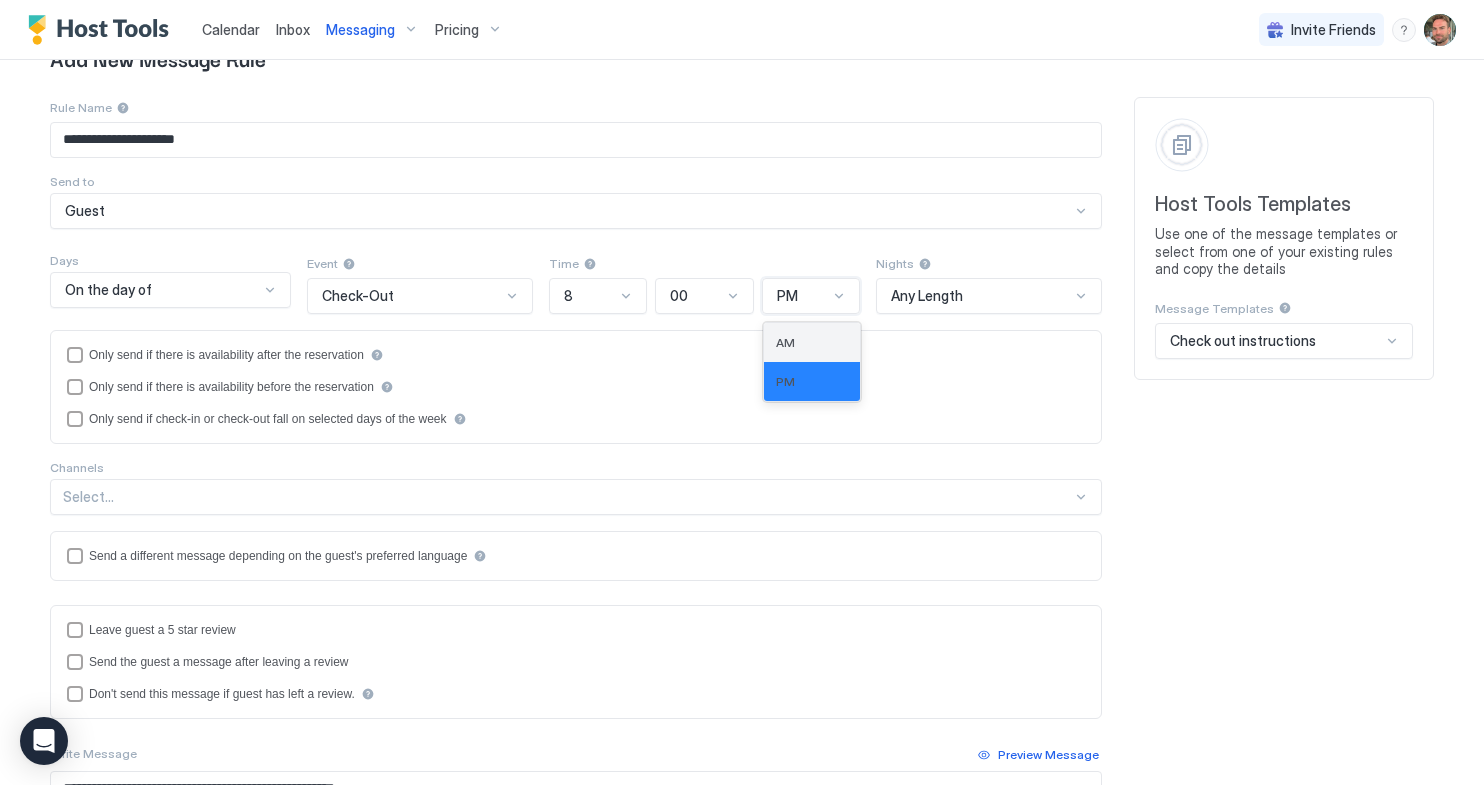 click on "AM" at bounding box center (812, 342) 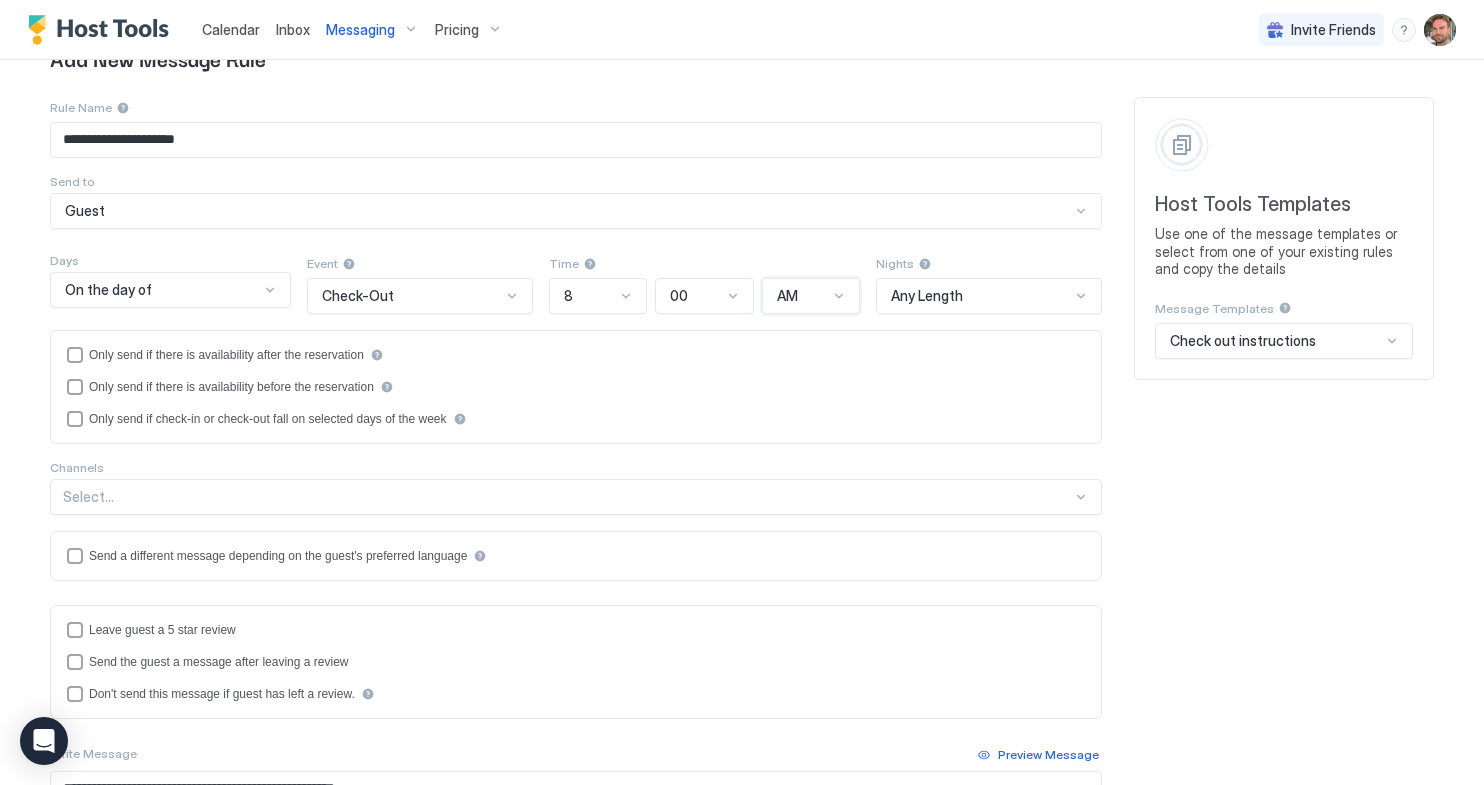 scroll, scrollTop: 478, scrollLeft: 0, axis: vertical 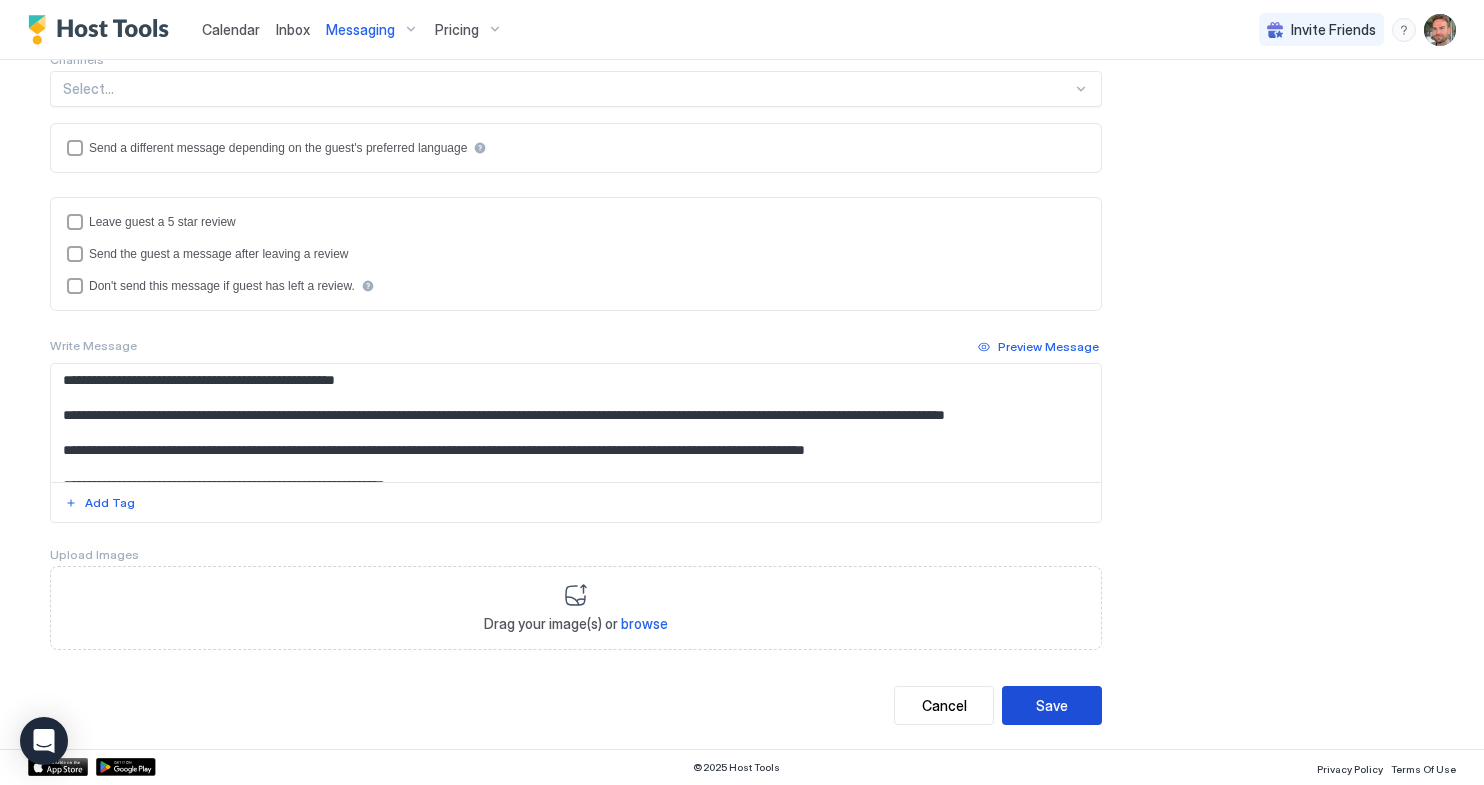 click on "Save" at bounding box center (1052, 705) 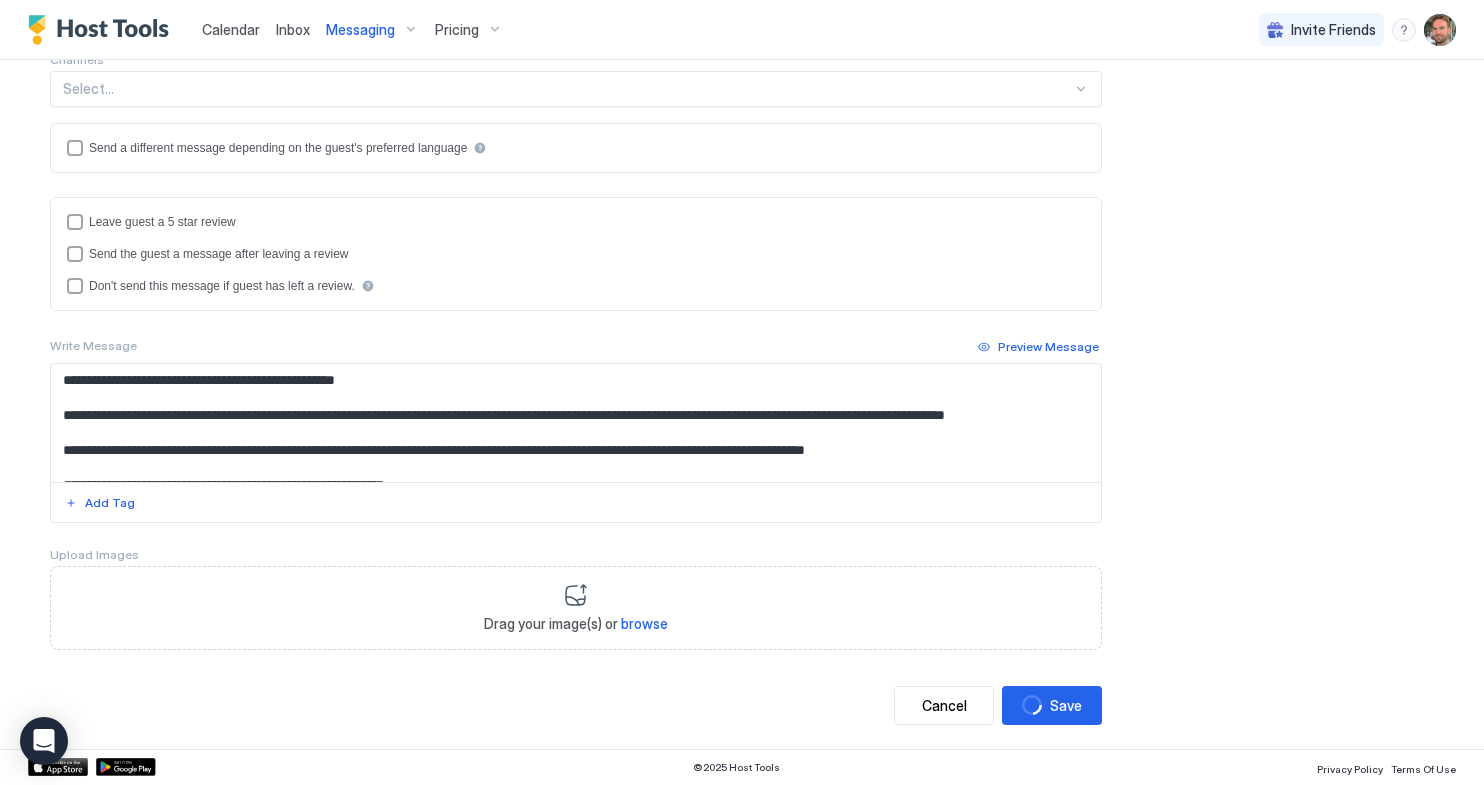 scroll, scrollTop: 0, scrollLeft: 0, axis: both 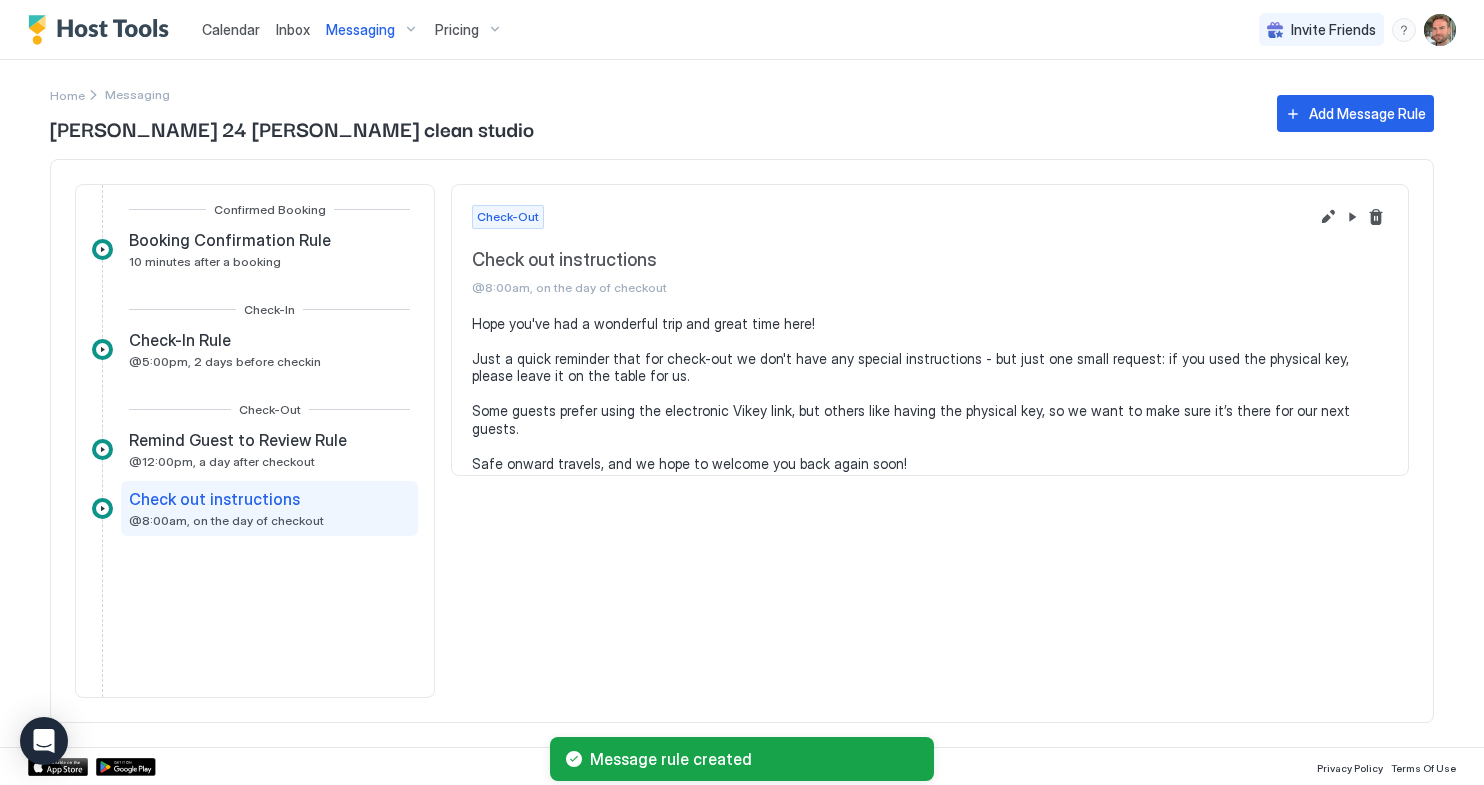 click on "Messaging" at bounding box center (360, 30) 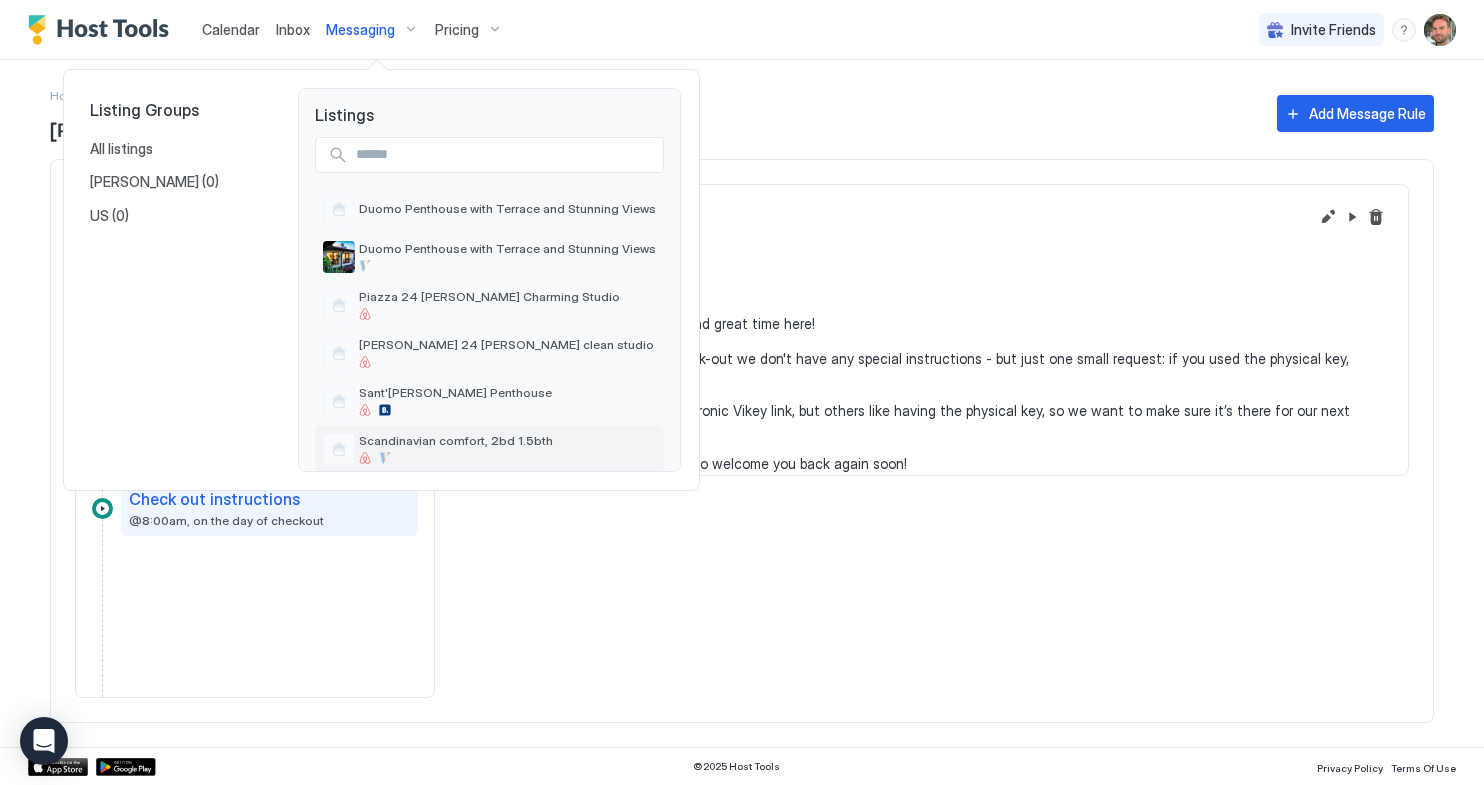 click on "Scandinavian comfort, 2bd 1.5bth" at bounding box center (456, 440) 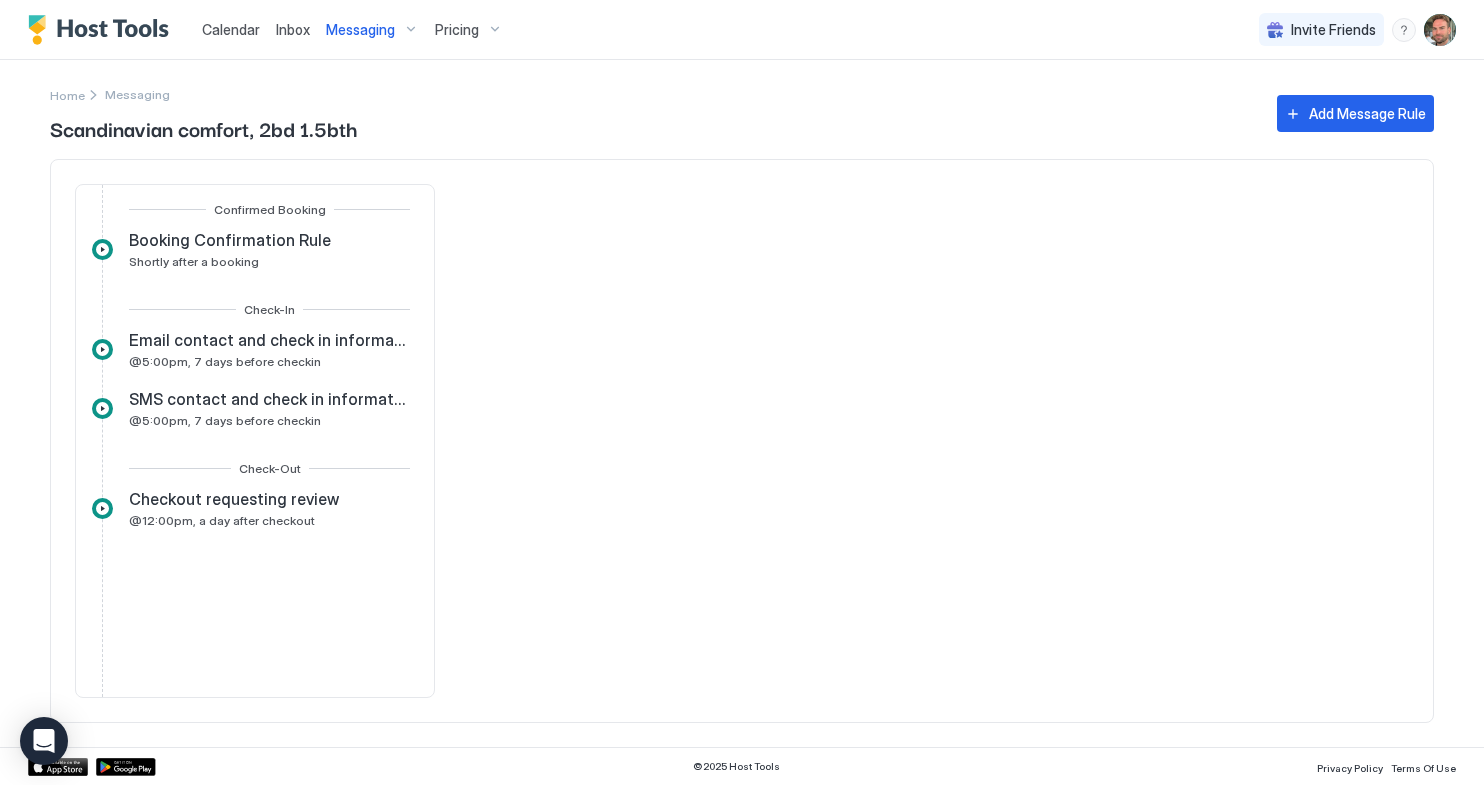 click on "Add Message Rule" at bounding box center [1367, 113] 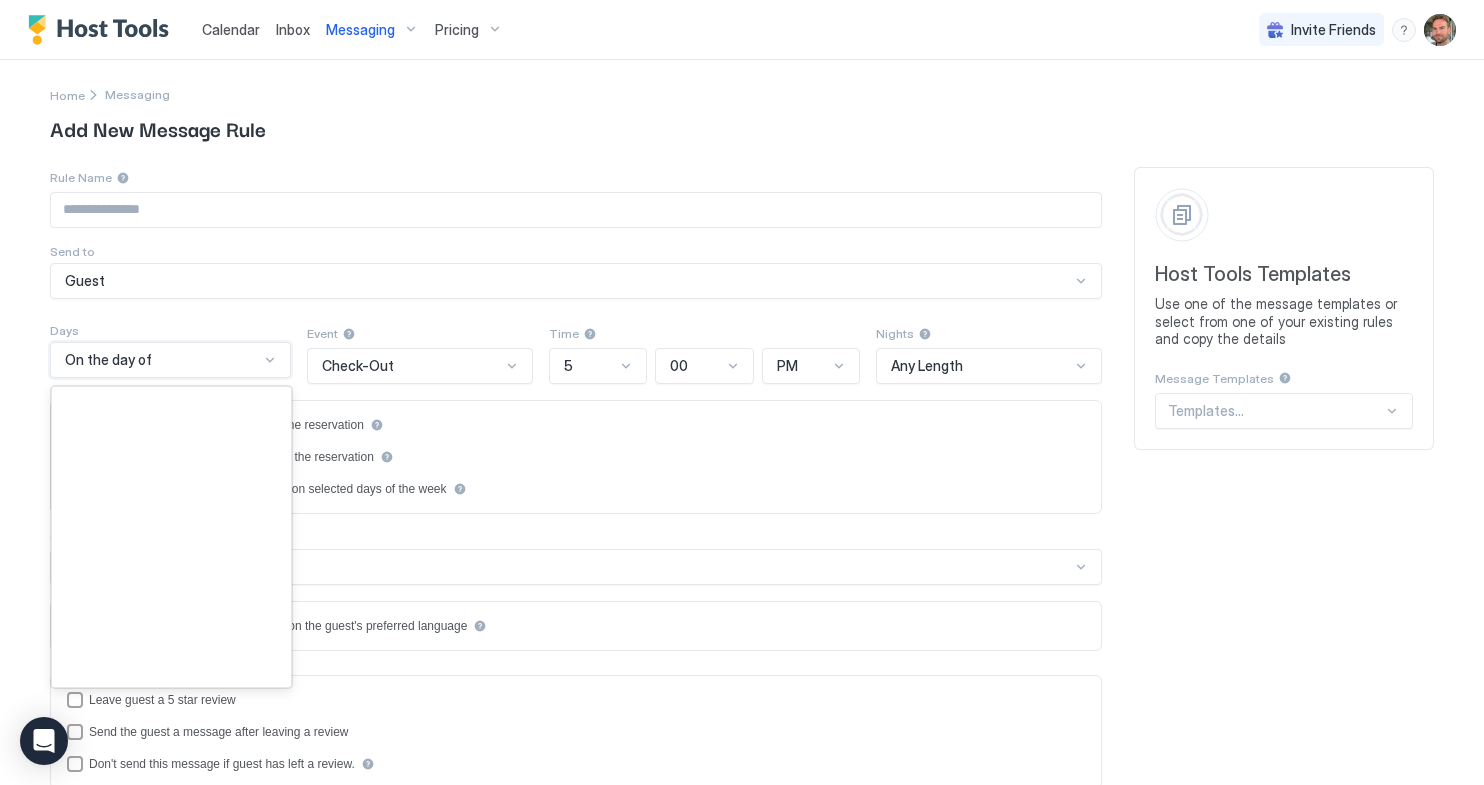 click on "On the day of" at bounding box center [162, 360] 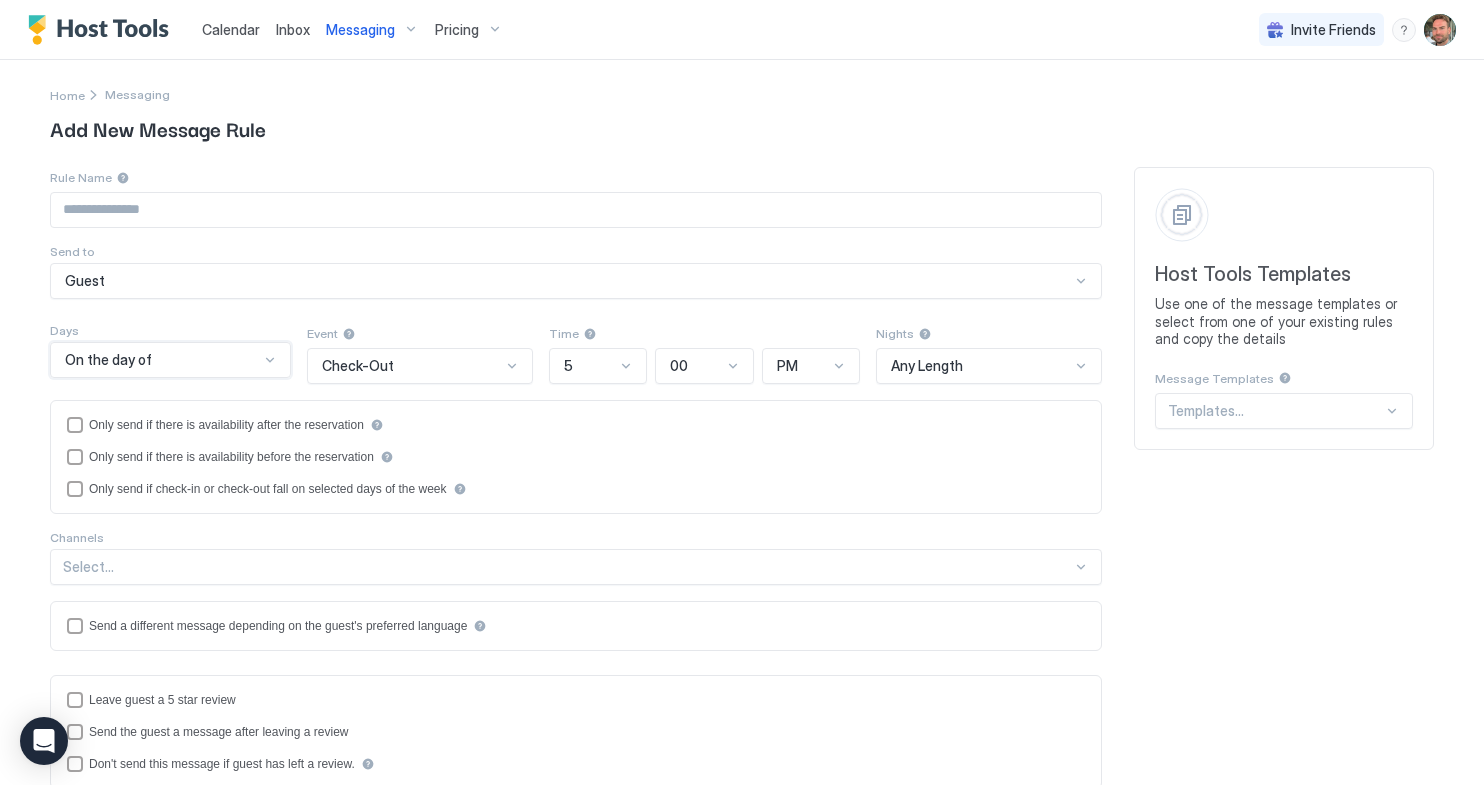 click on "On the day of" at bounding box center [170, 360] 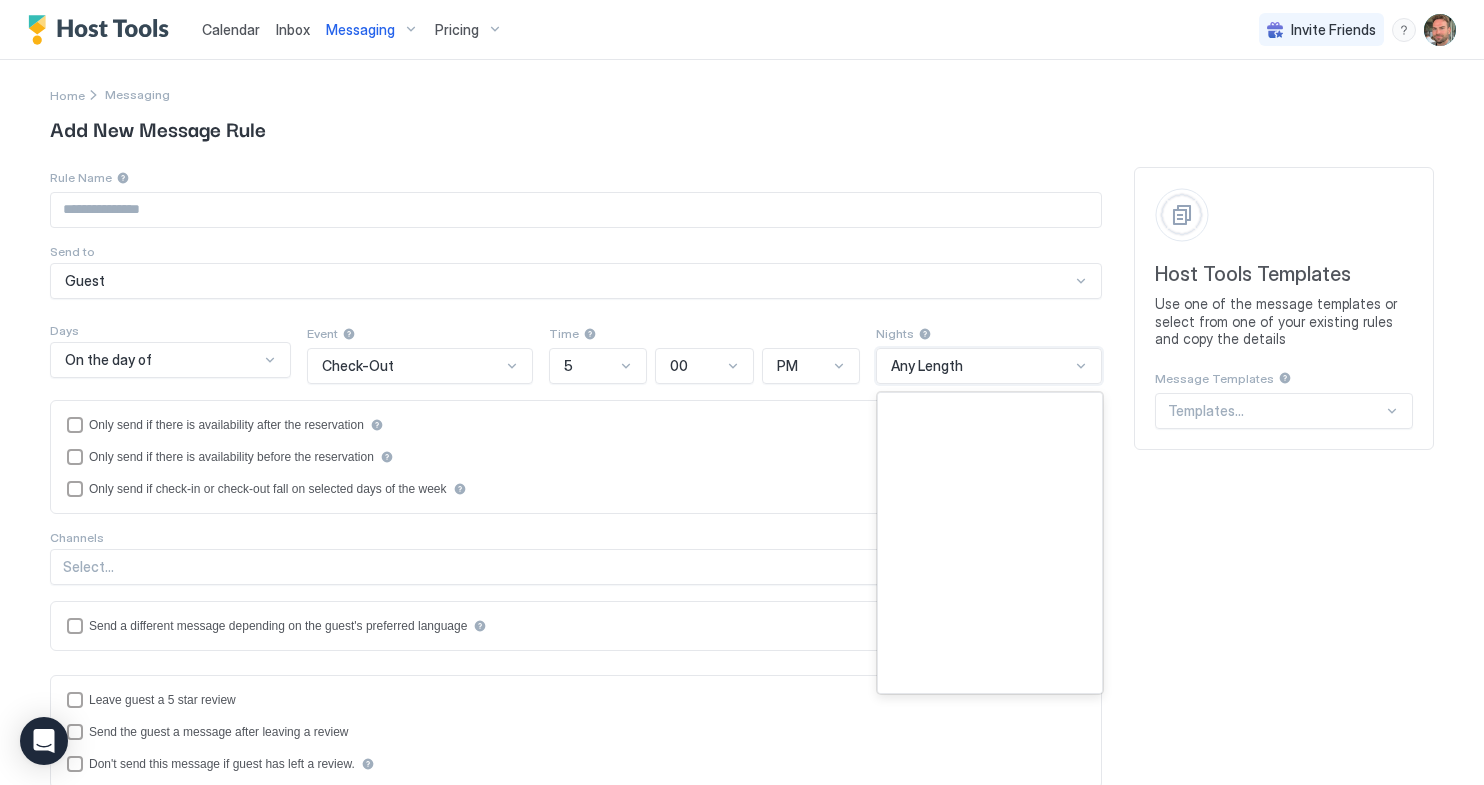 click on "Any Length" at bounding box center (980, 366) 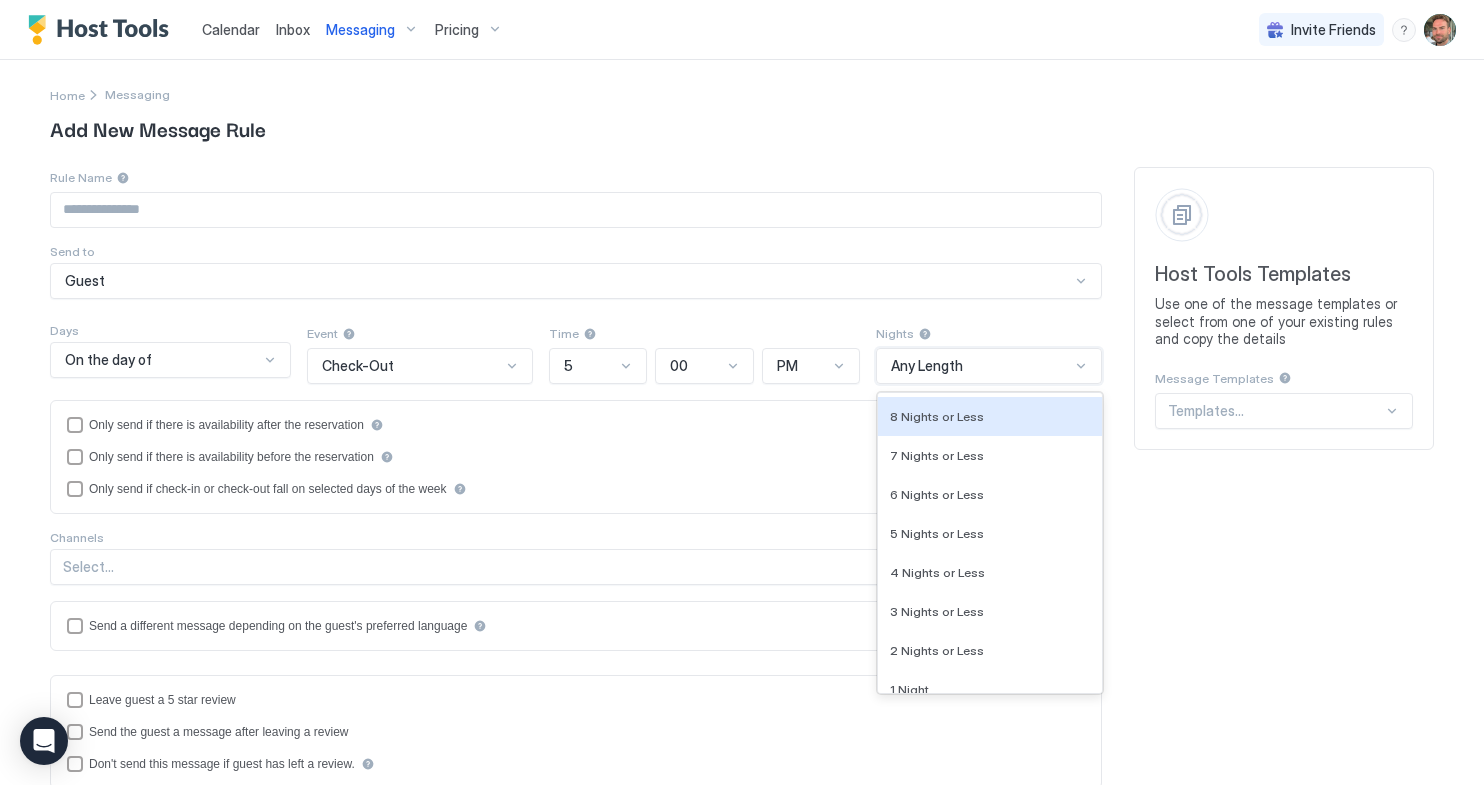 scroll, scrollTop: 1758, scrollLeft: 0, axis: vertical 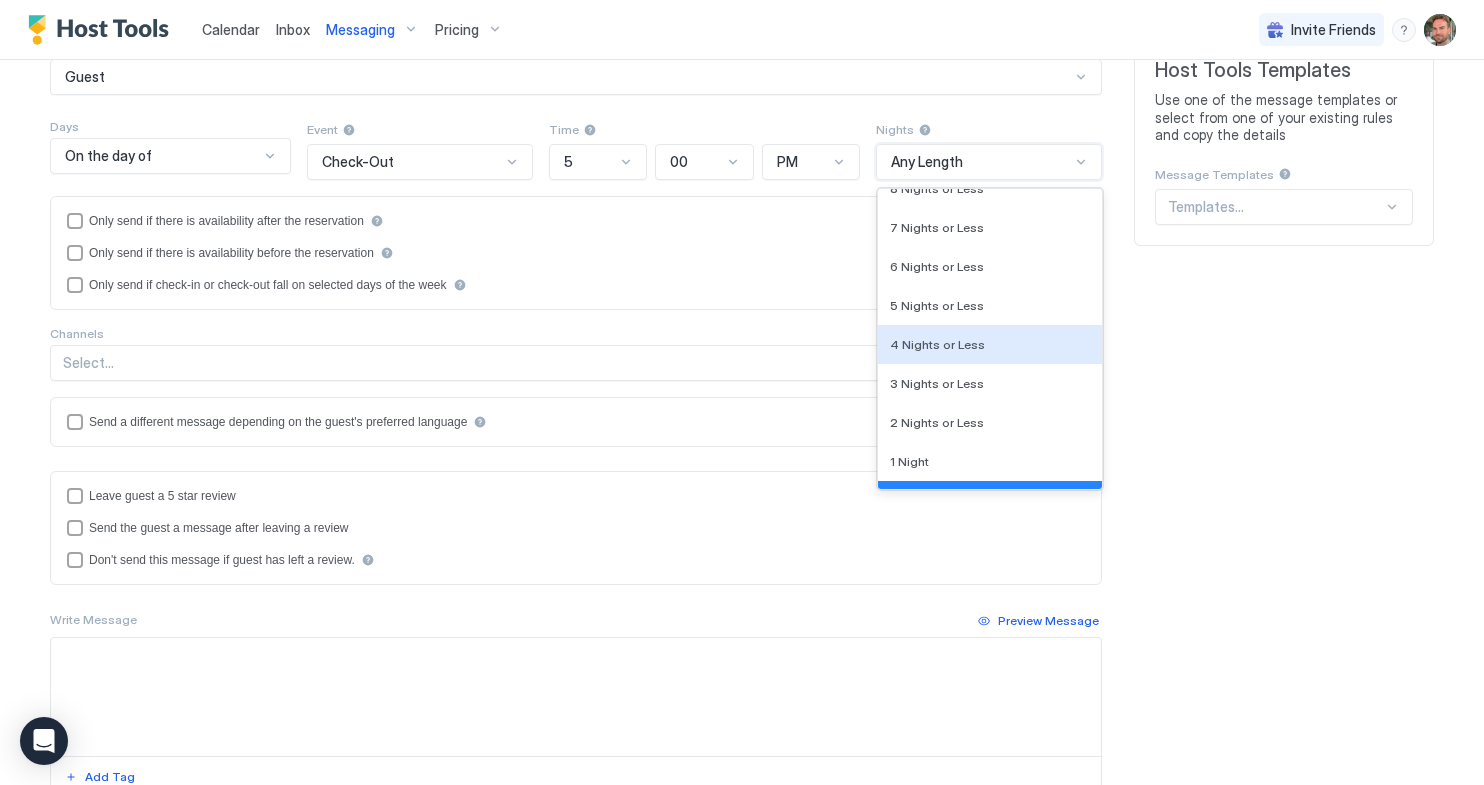 click on "Only send if there is availability after the reservation Only send if there is availability before the reservation Only send if check-in or check-out fall on selected days of the week" at bounding box center (576, 253) 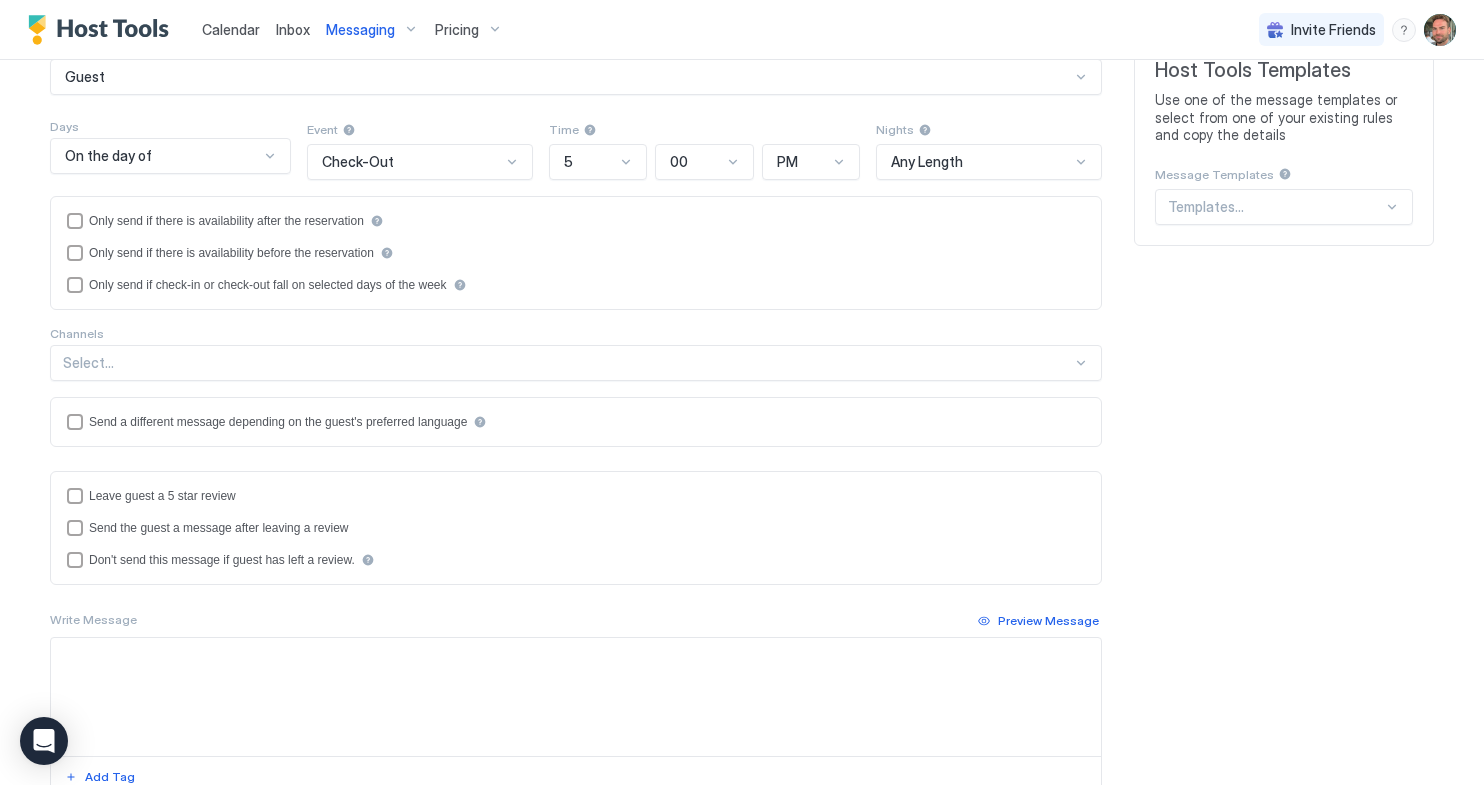 click on "On the day of" at bounding box center (162, 156) 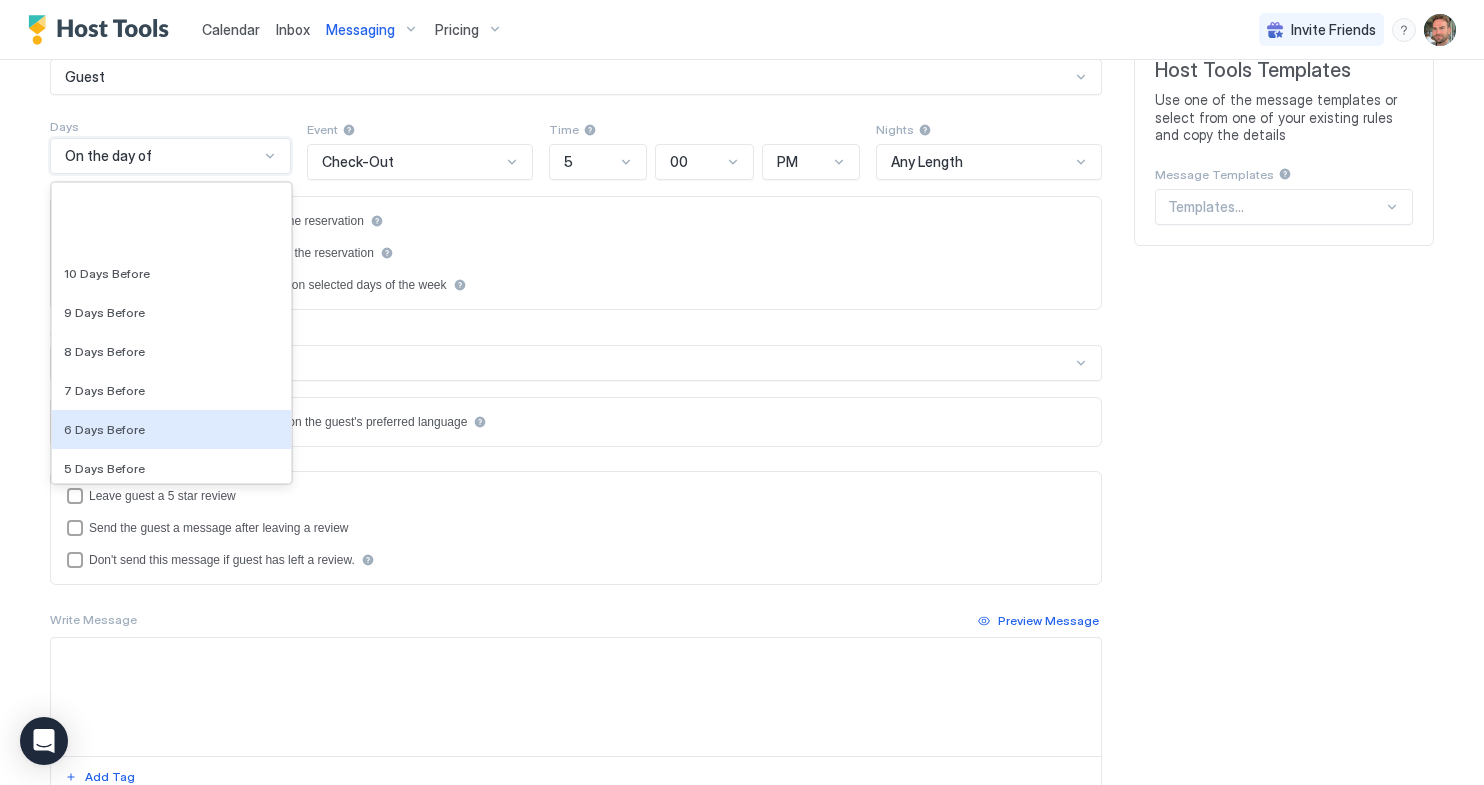 scroll, scrollTop: 2674, scrollLeft: 0, axis: vertical 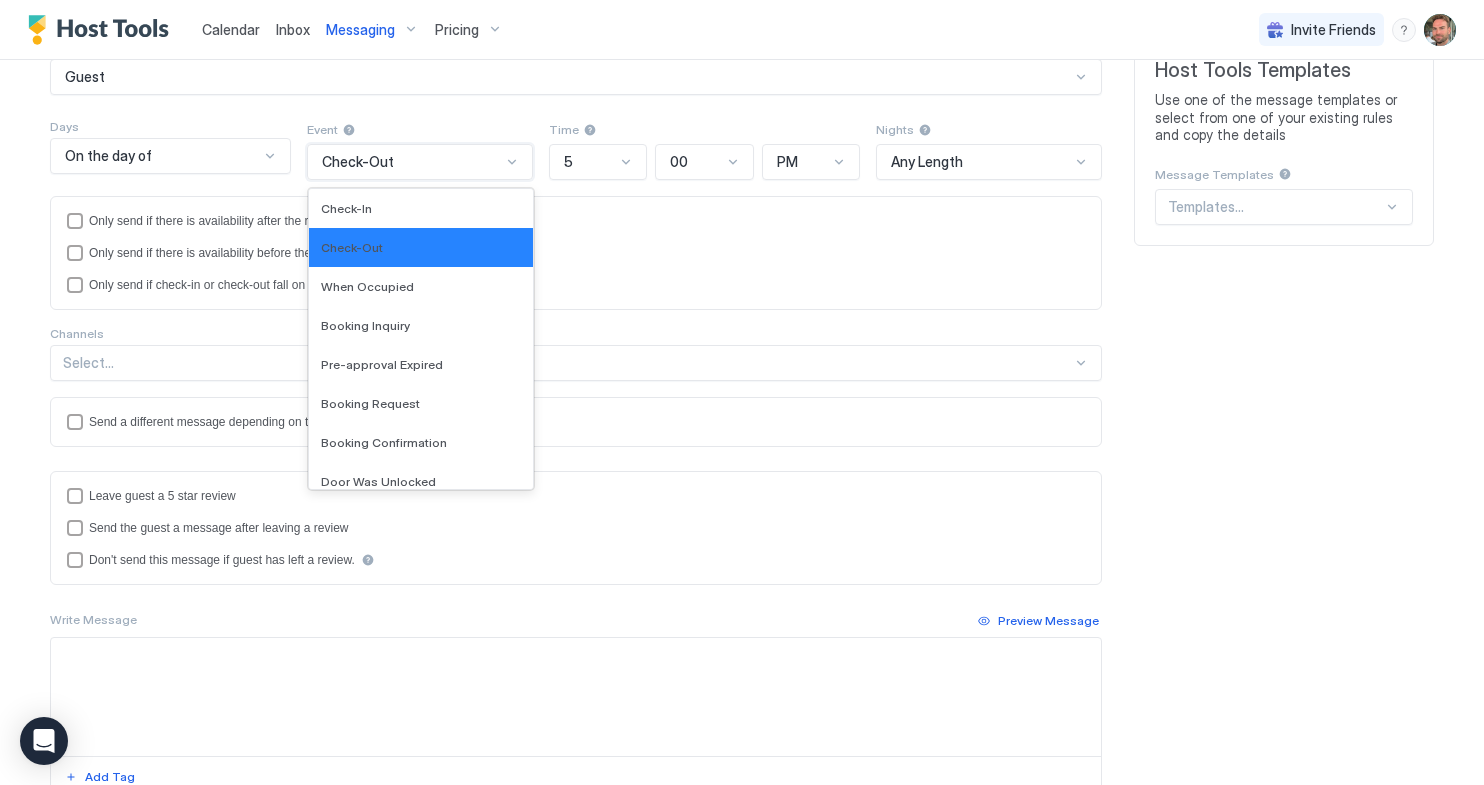 click on "Check-Out" at bounding box center (411, 162) 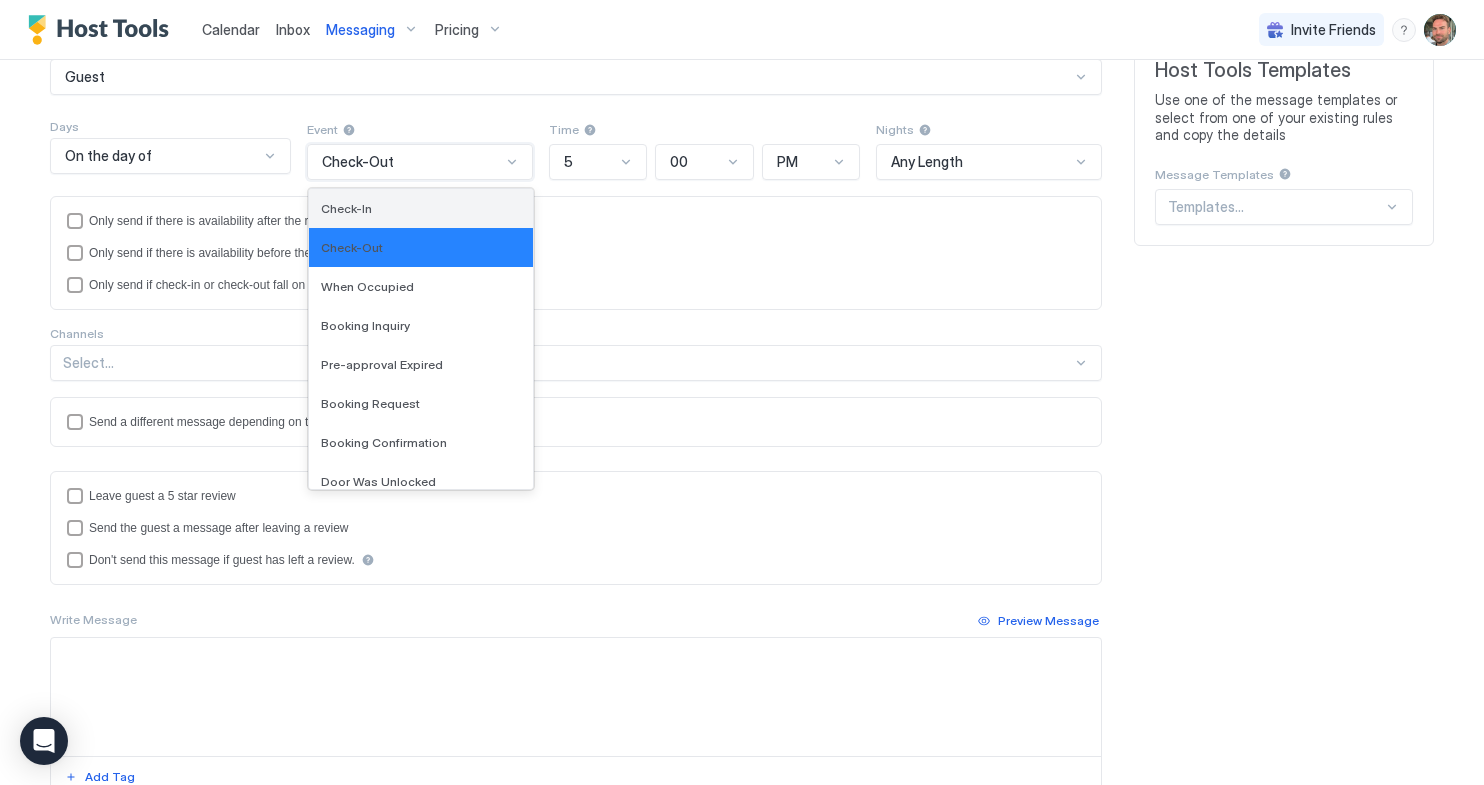 click on "Check-In" at bounding box center (421, 208) 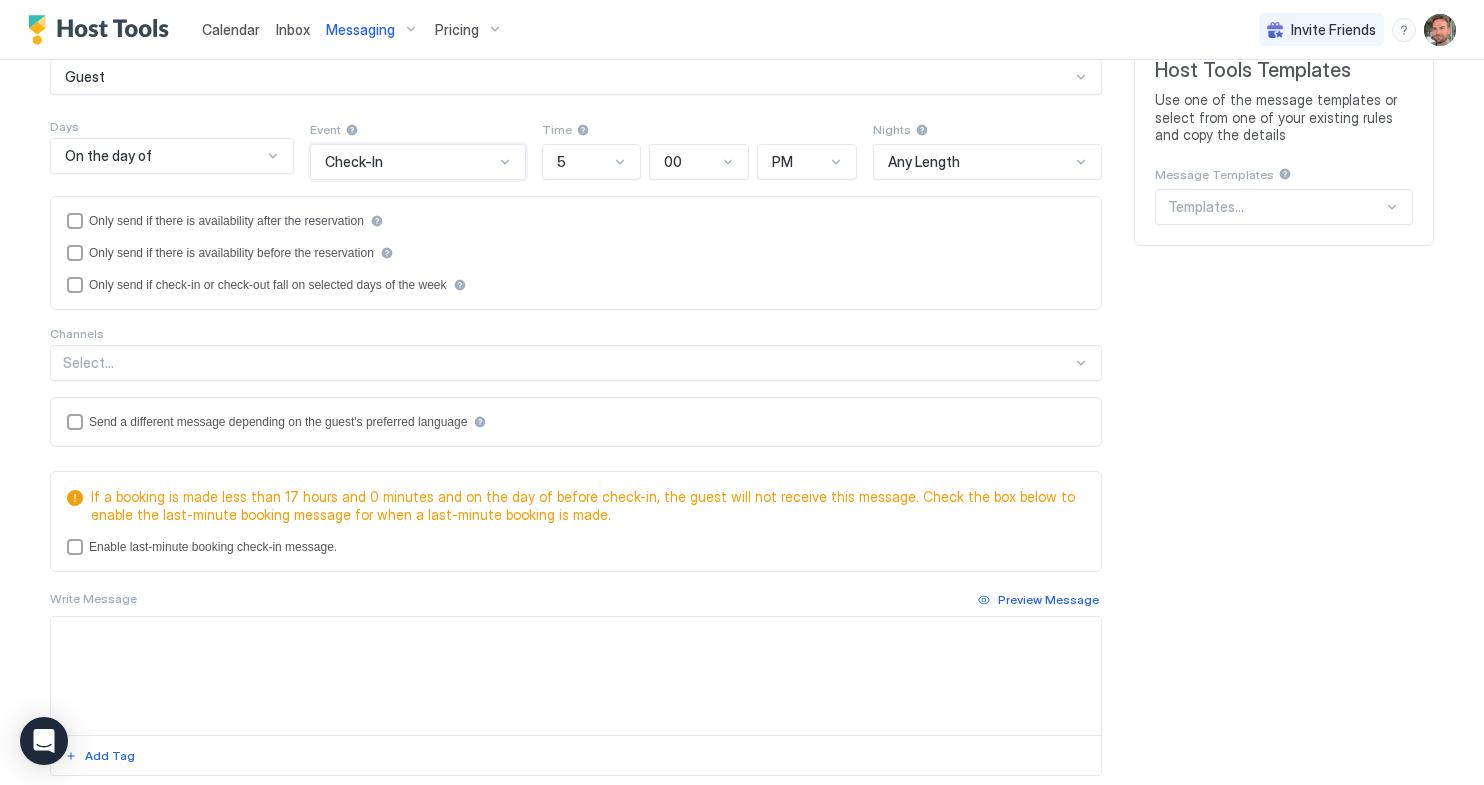 click on "On the day of" at bounding box center (172, 156) 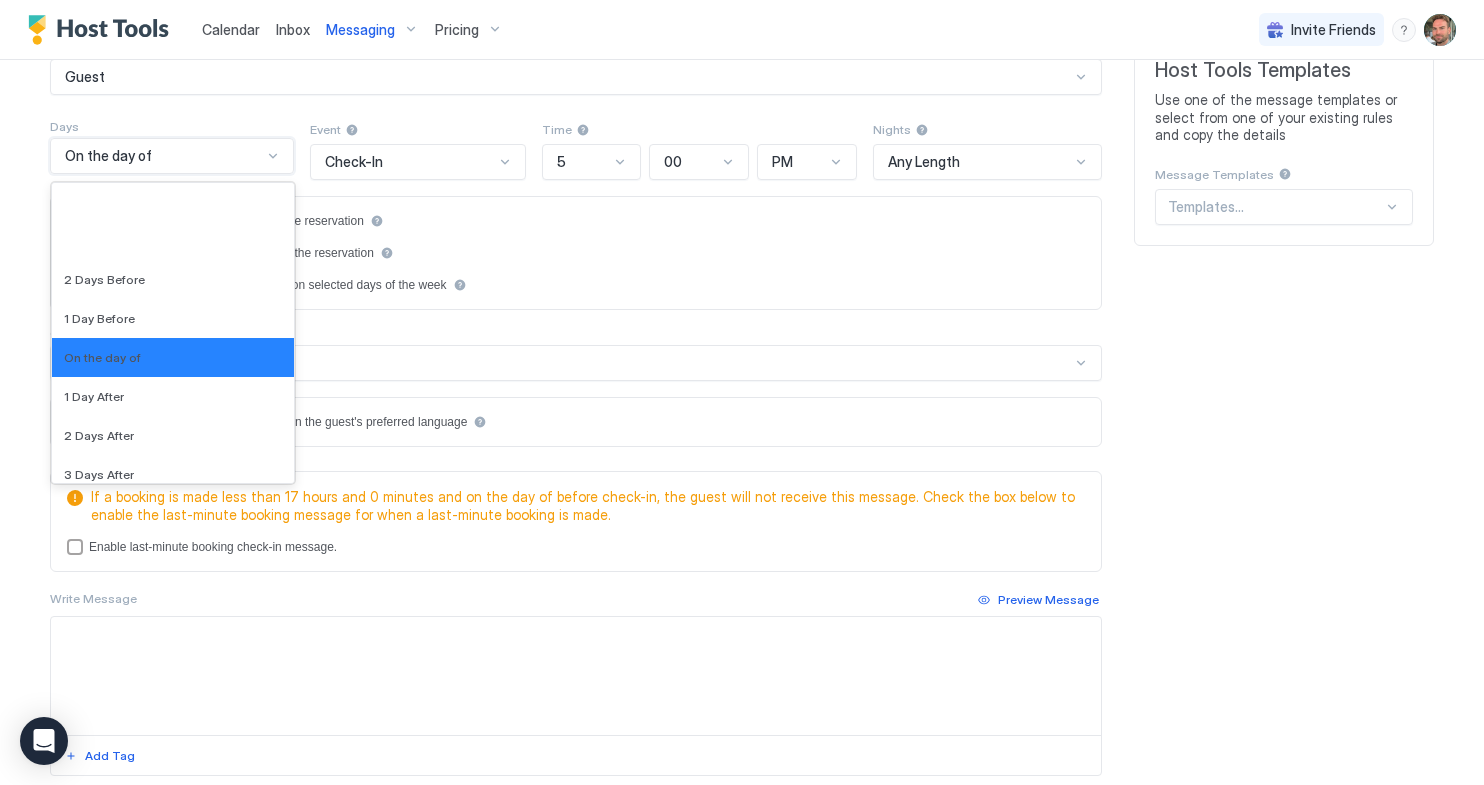 scroll, scrollTop: 3216, scrollLeft: 0, axis: vertical 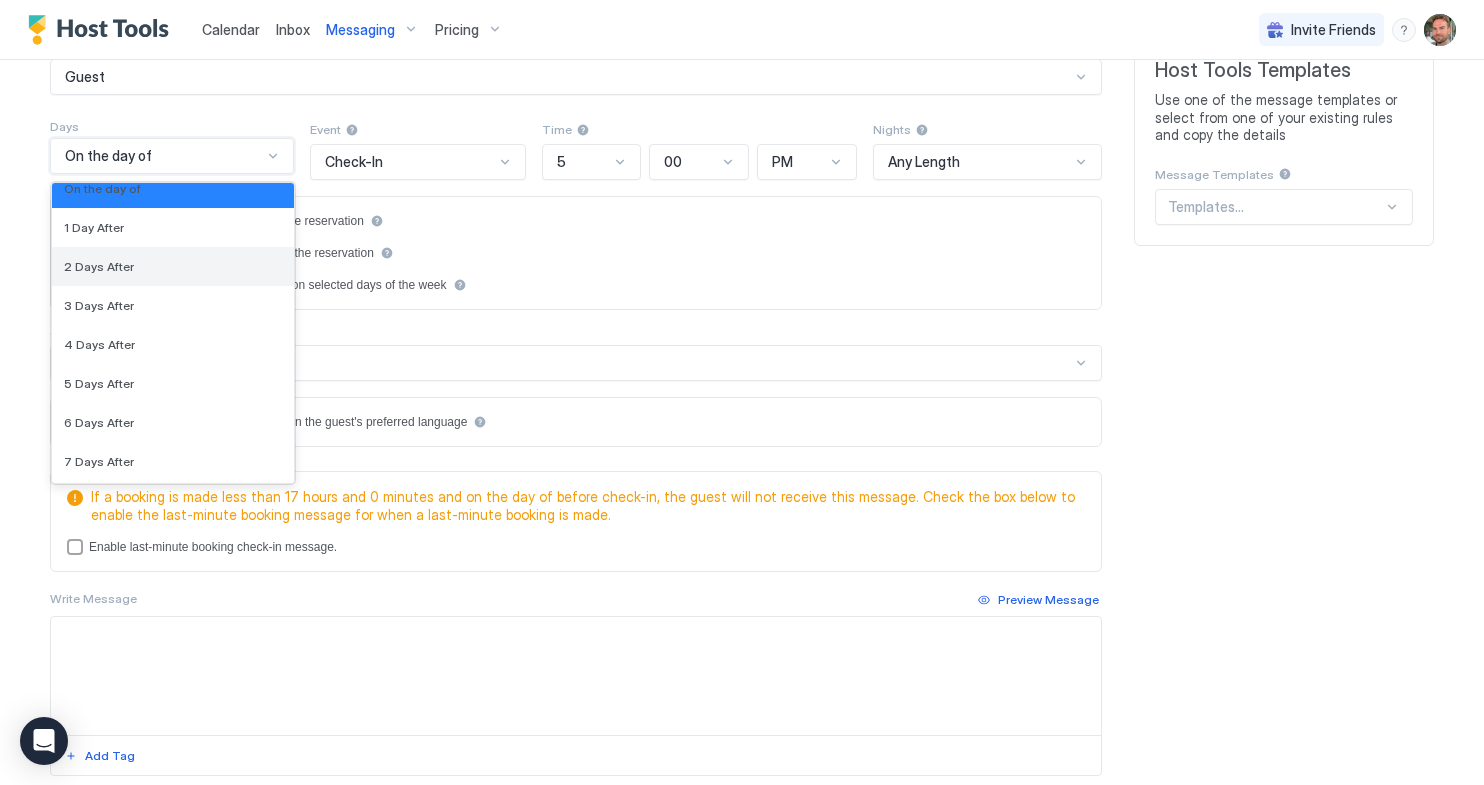 click on "2 Days After" at bounding box center (99, 266) 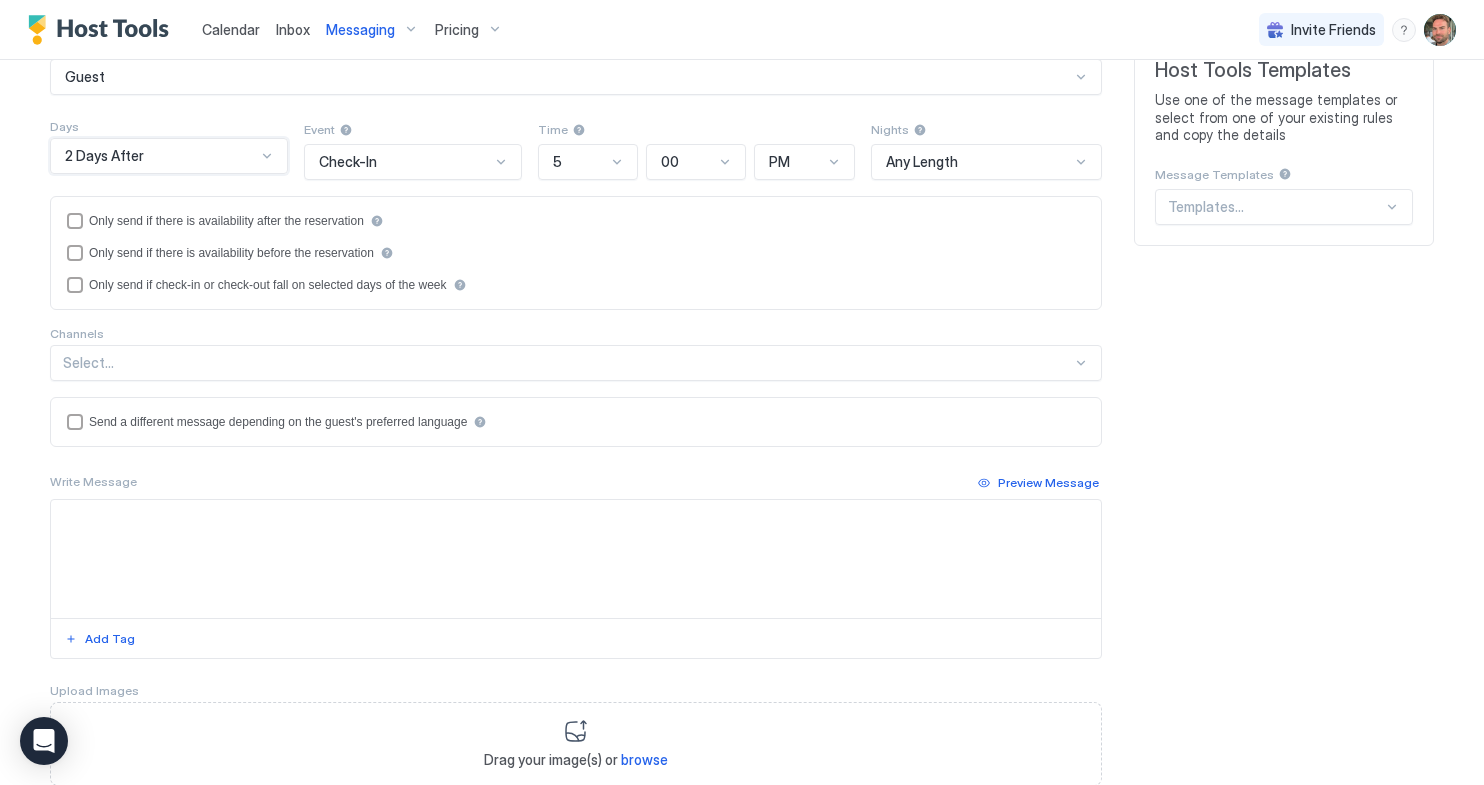 click on "2 Days After" at bounding box center [169, 156] 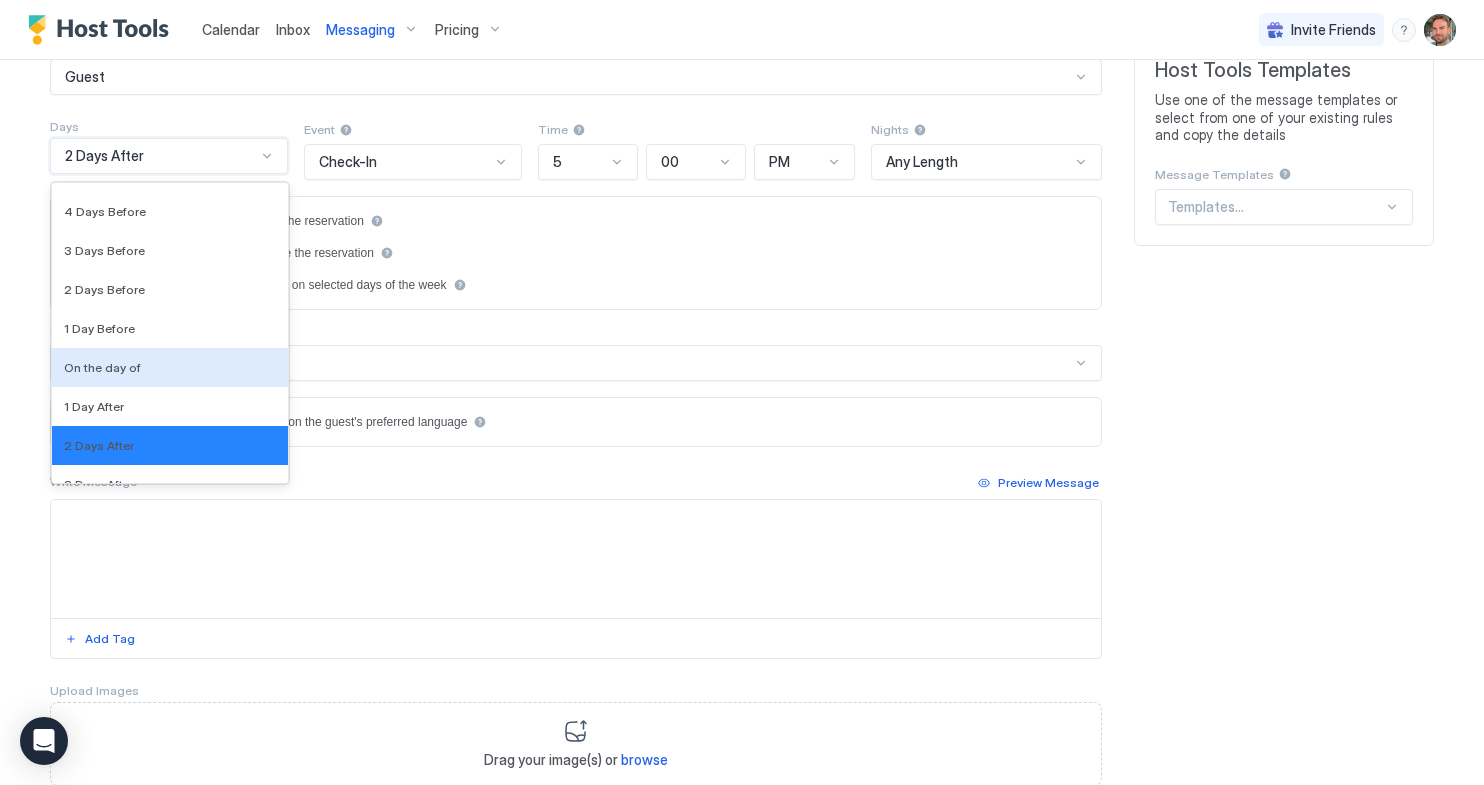 scroll, scrollTop: 3050, scrollLeft: 0, axis: vertical 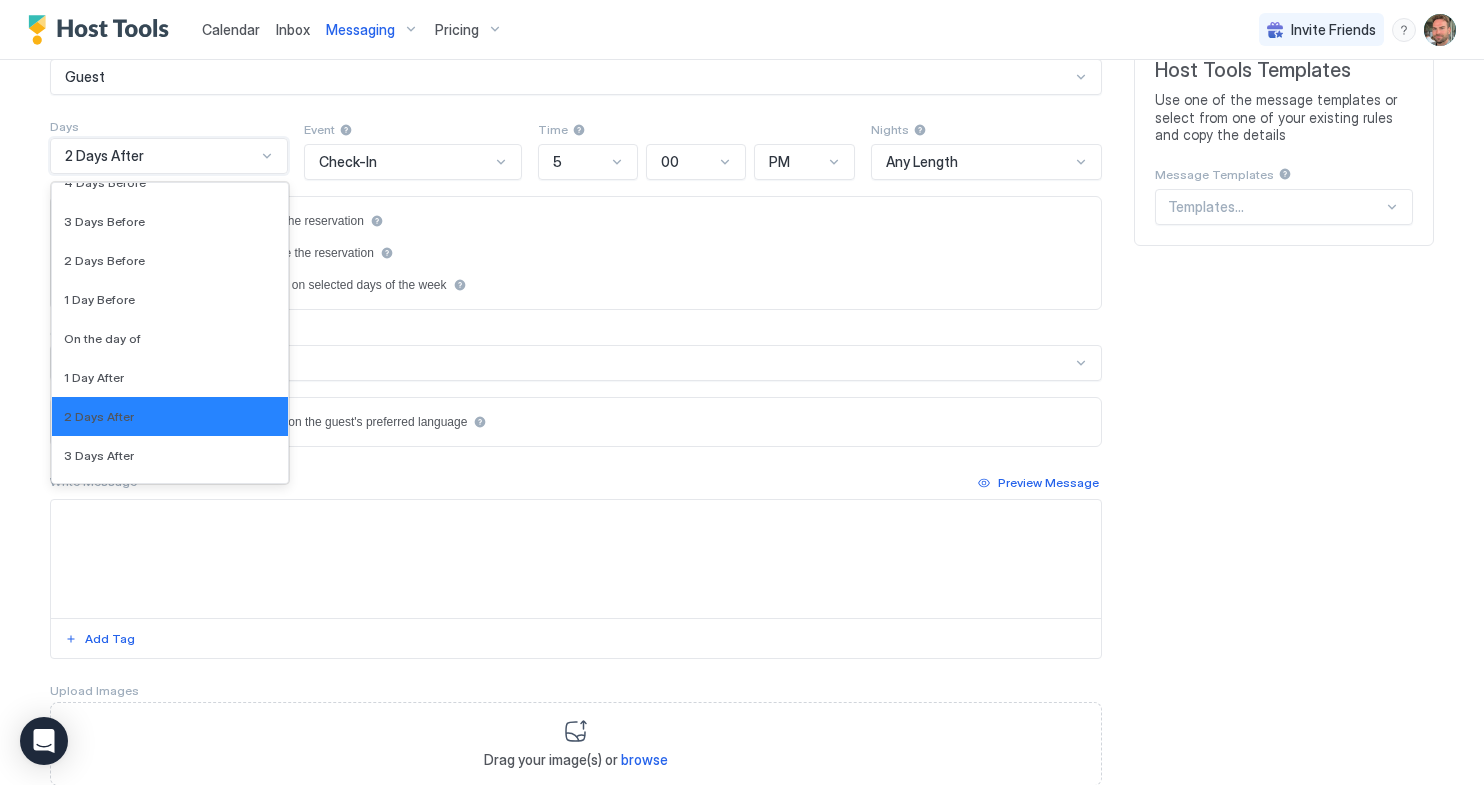 click on "2 Days After" at bounding box center (99, 416) 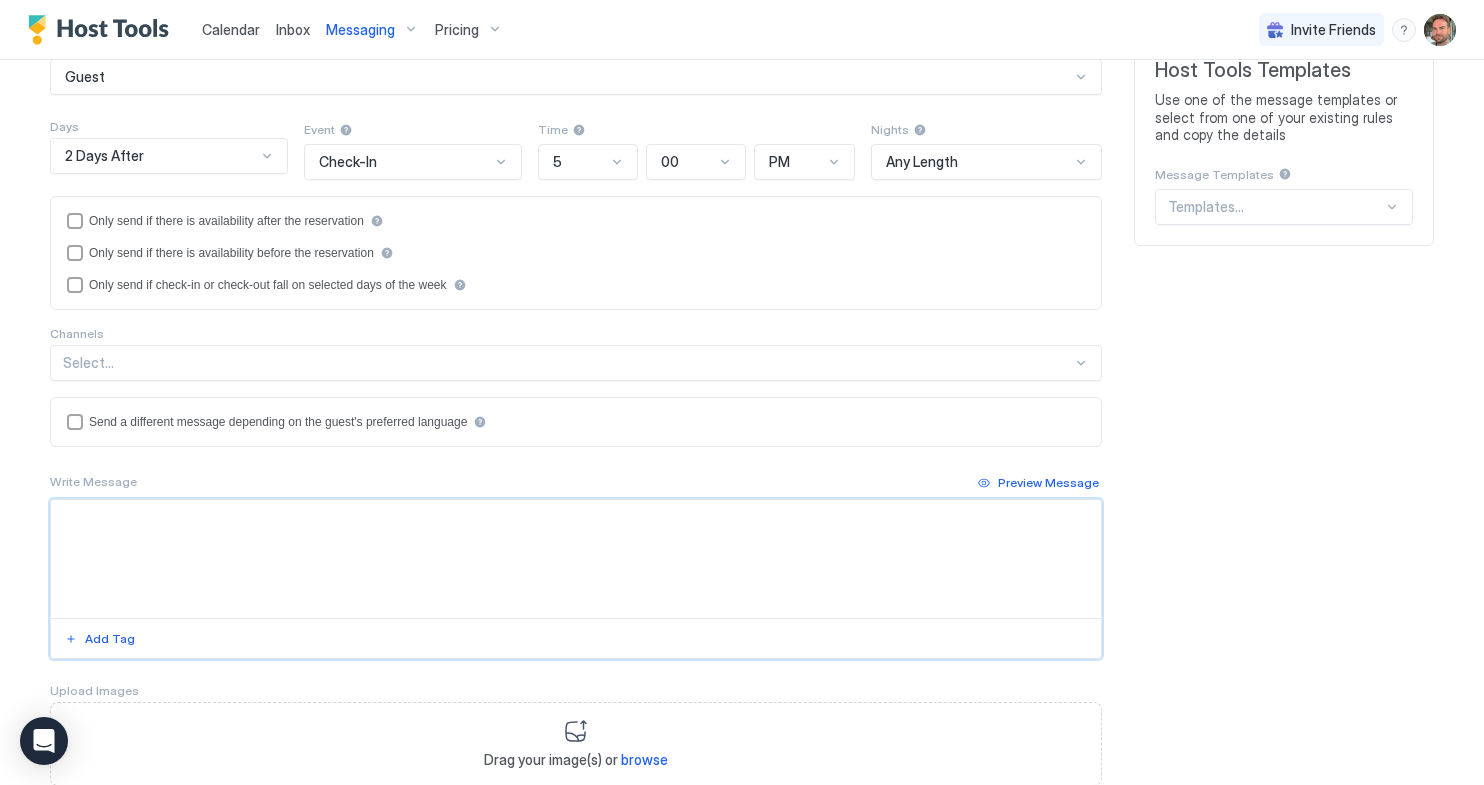 click at bounding box center (576, 559) 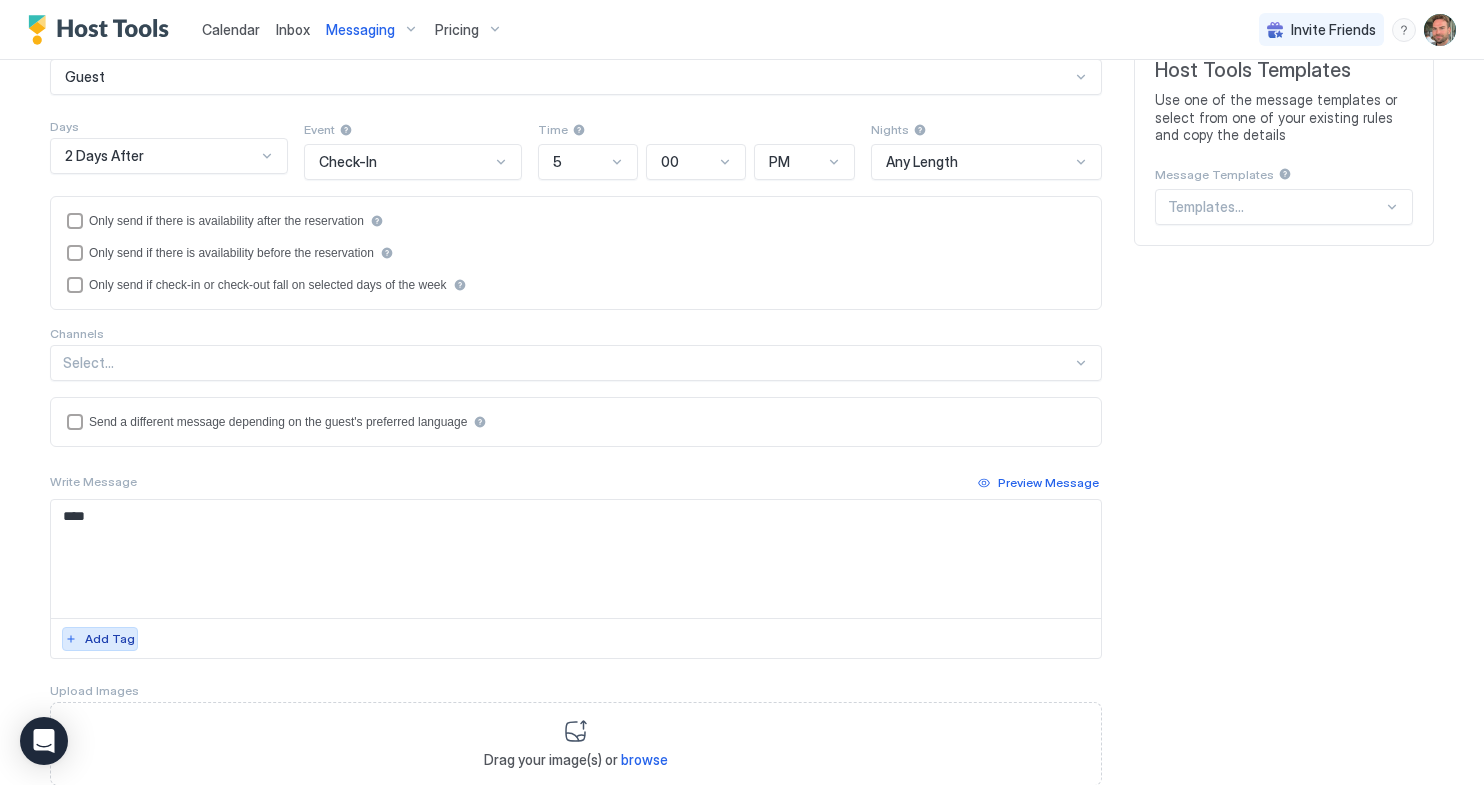 click on "Add Tag" at bounding box center (110, 639) 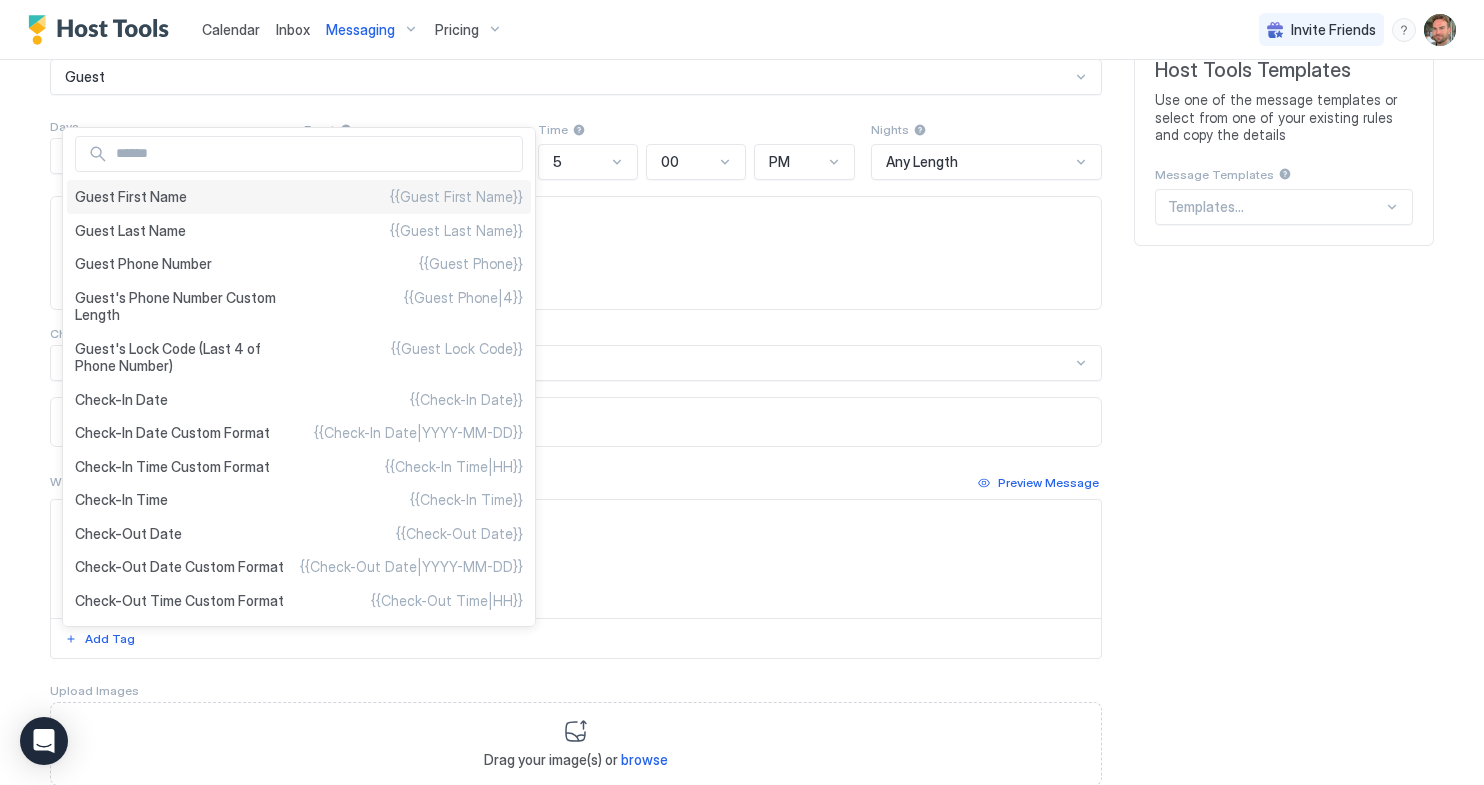 click on "Guest First Name" at bounding box center [131, 197] 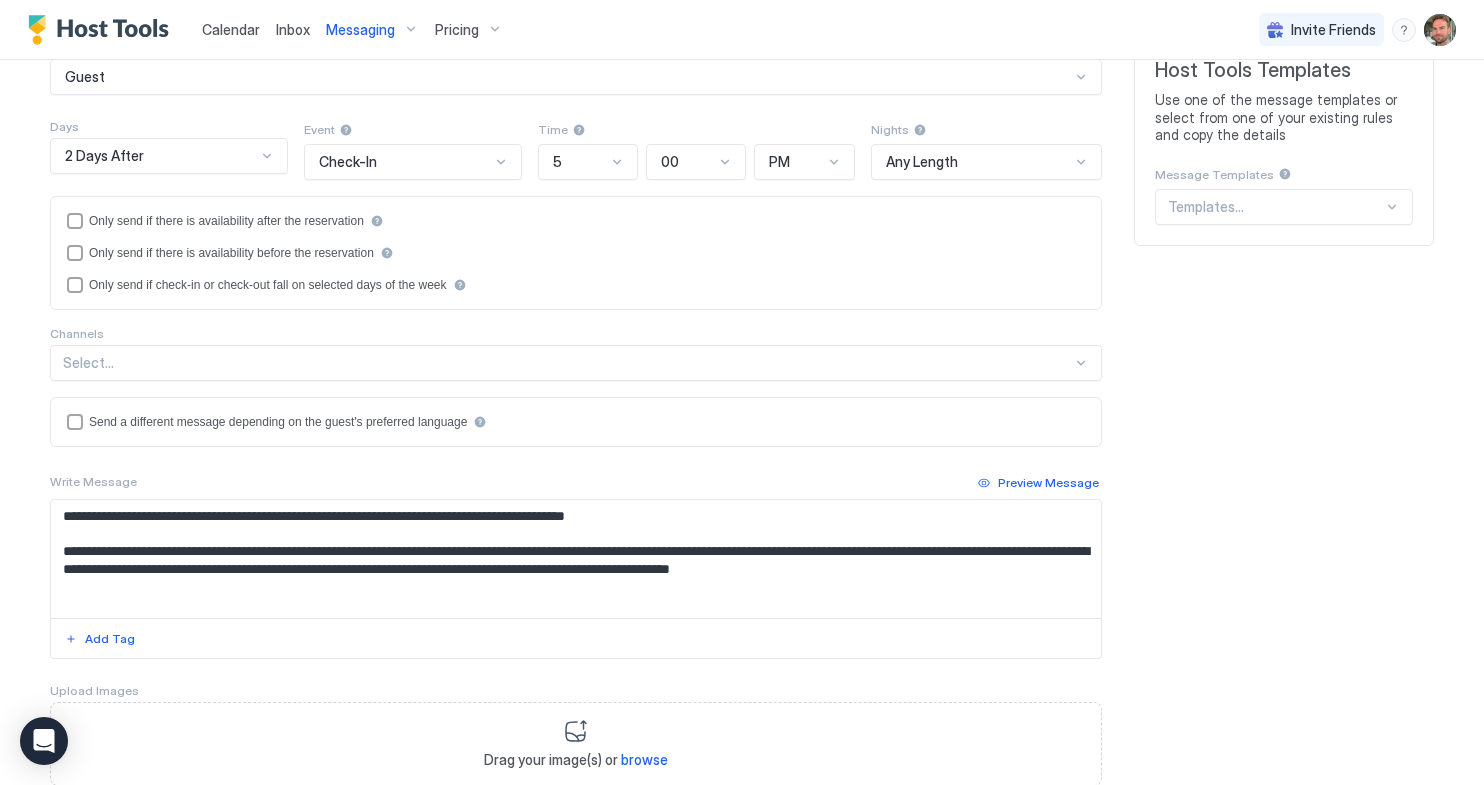 click on "**********" at bounding box center (576, 559) 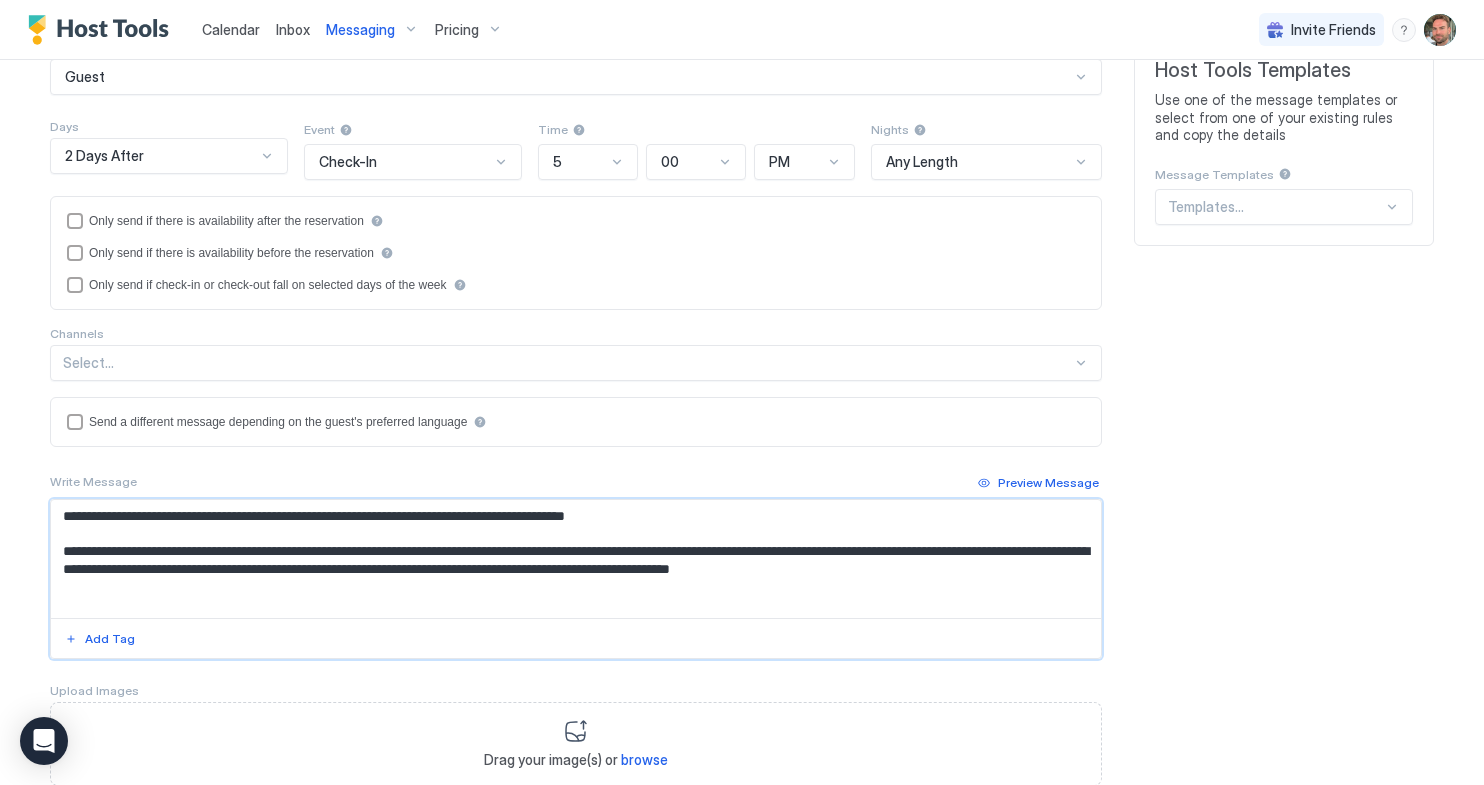 drag, startPoint x: 414, startPoint y: 515, endPoint x: 841, endPoint y: 506, distance: 427.09485 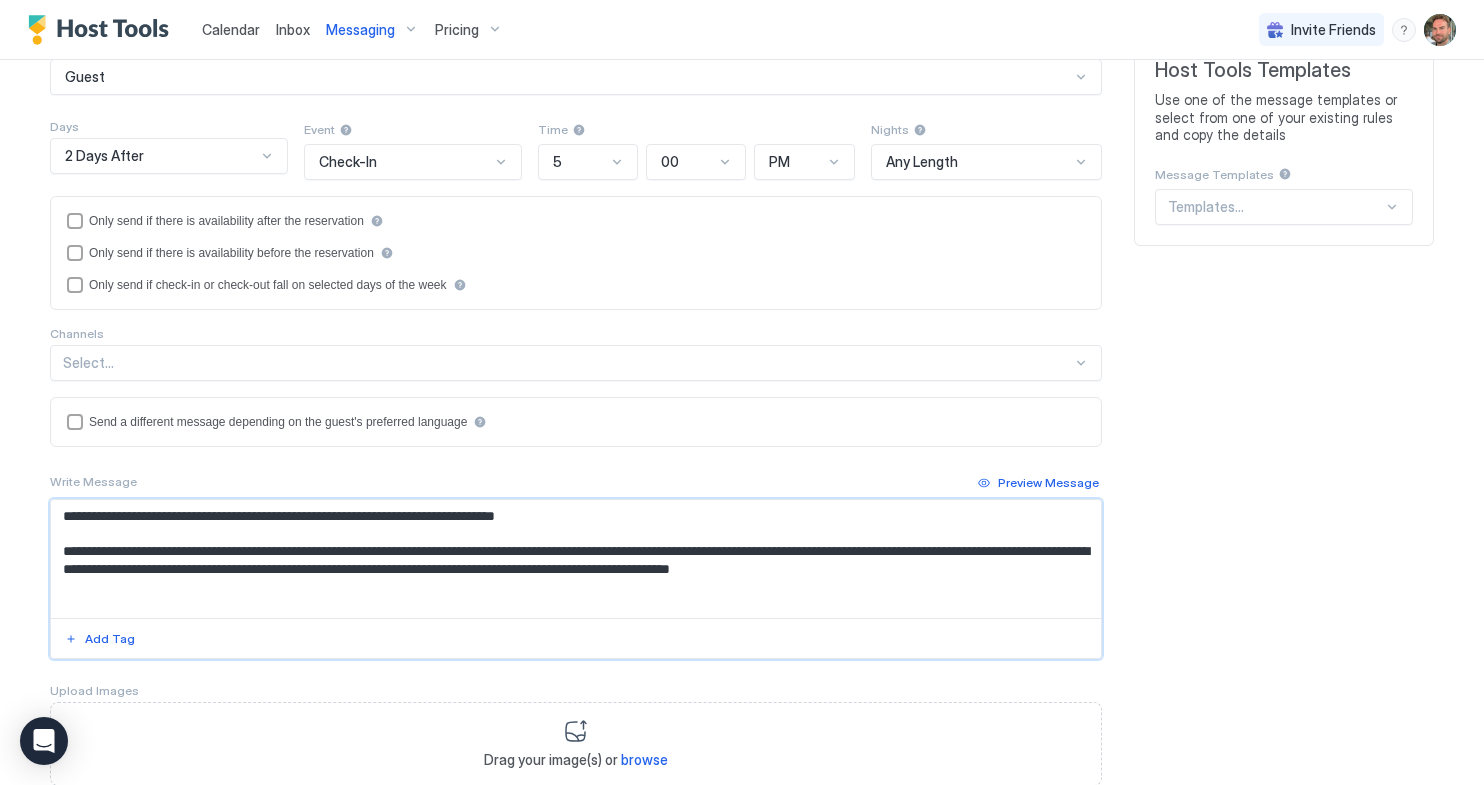 drag, startPoint x: 1026, startPoint y: 578, endPoint x: -24, endPoint y: 538, distance: 1050.7616 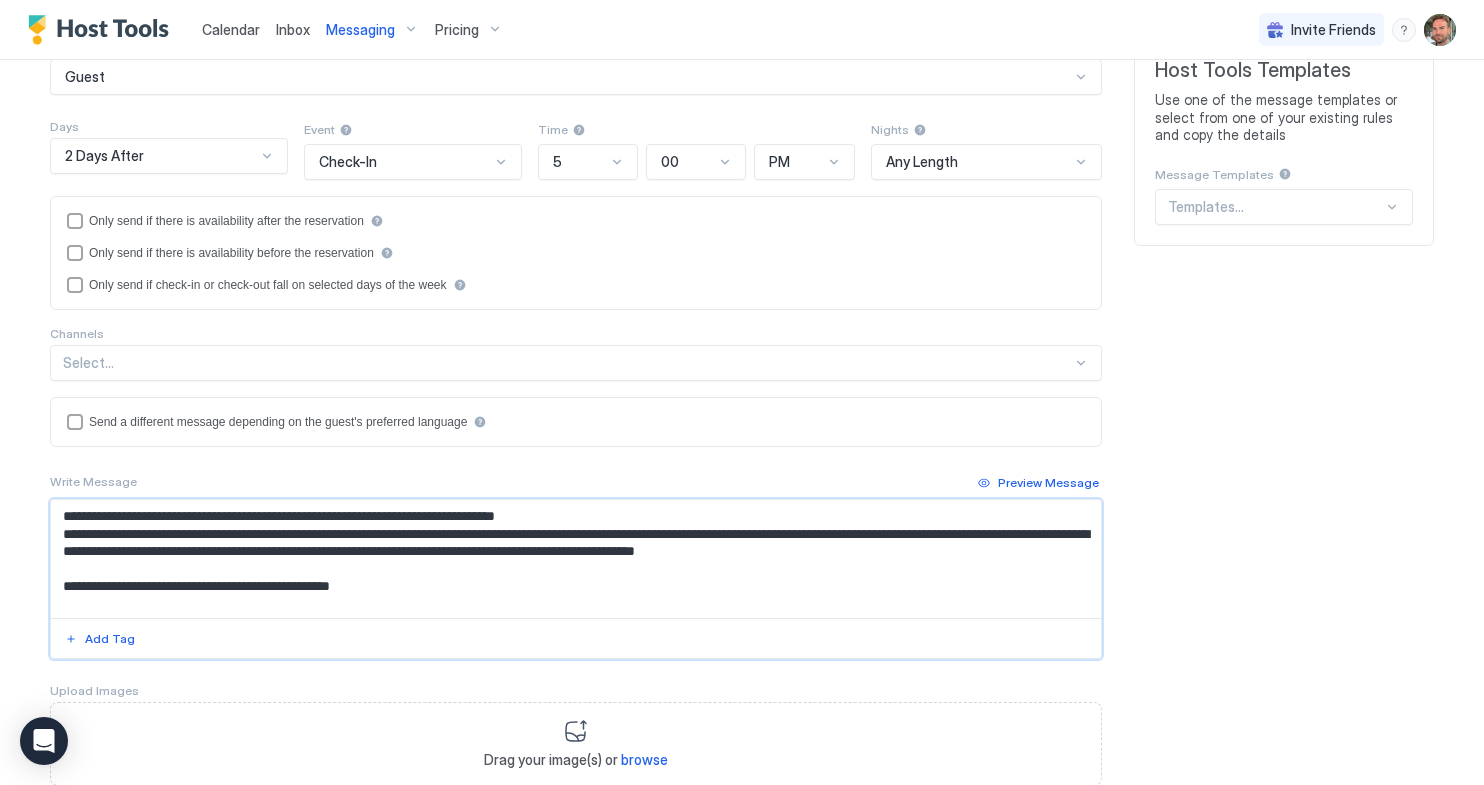 click on "**********" at bounding box center (576, 559) 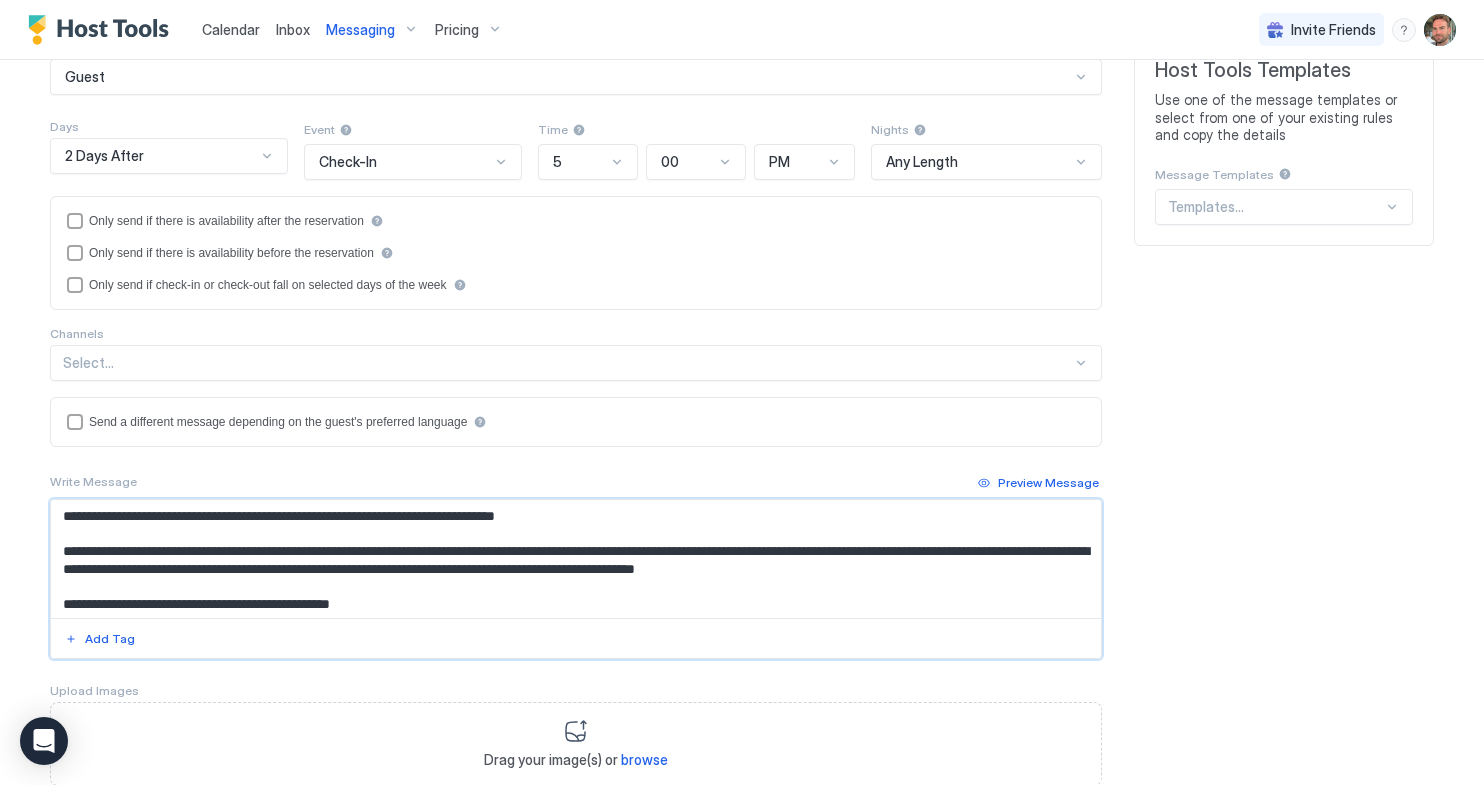 drag, startPoint x: 64, startPoint y: 571, endPoint x: 227, endPoint y: 512, distance: 173.34937 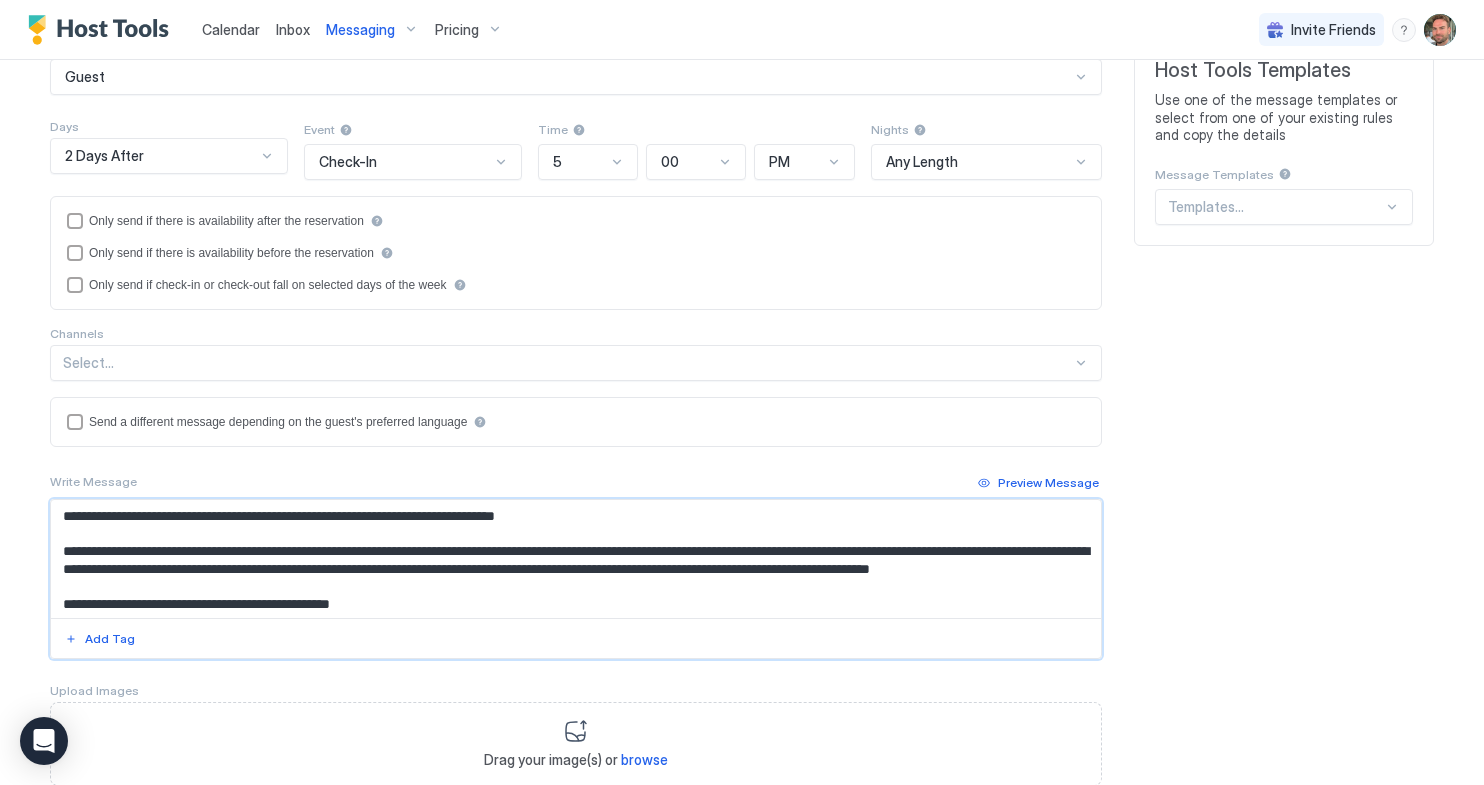 click on "**********" at bounding box center [576, 559] 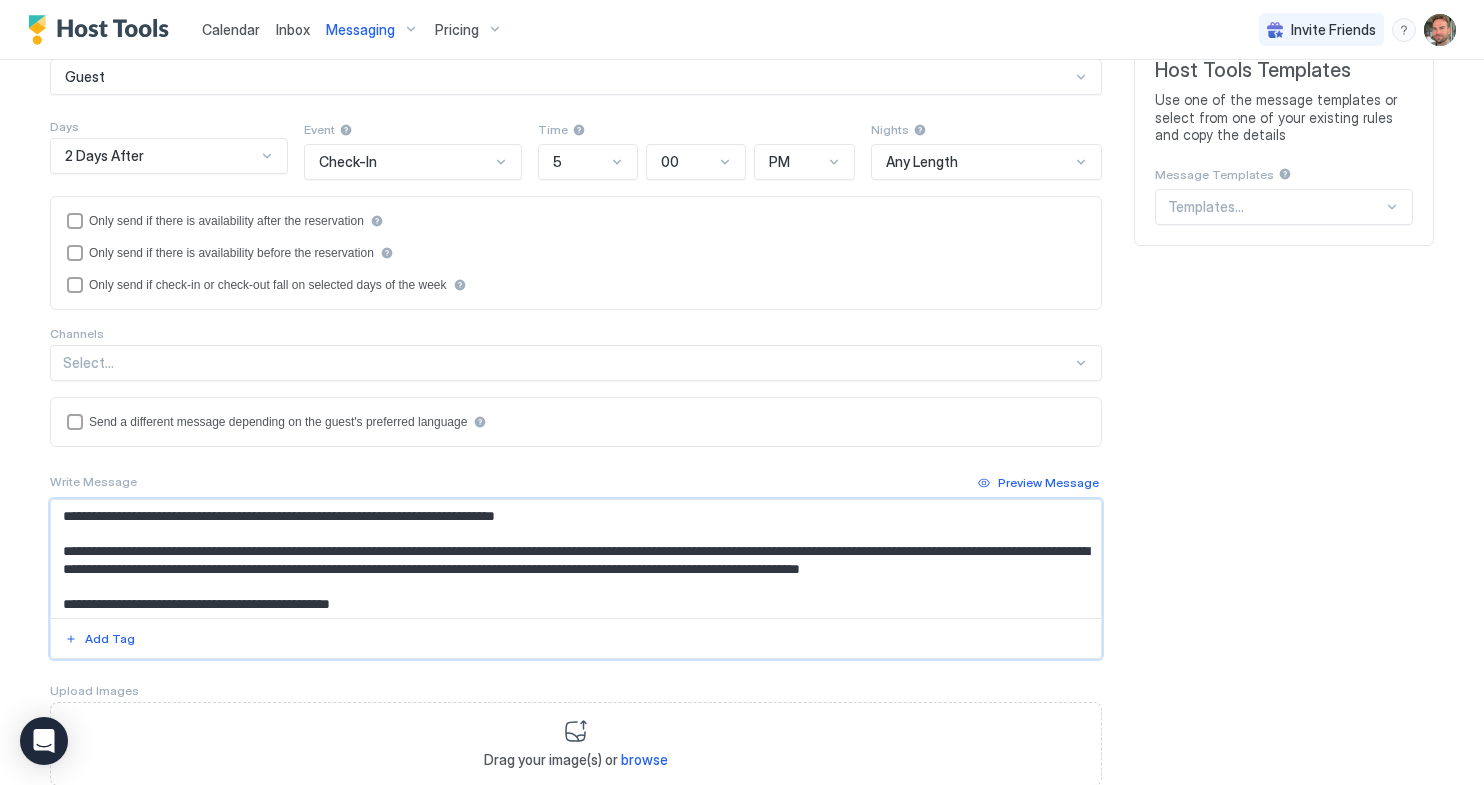 click on "**********" at bounding box center (576, 559) 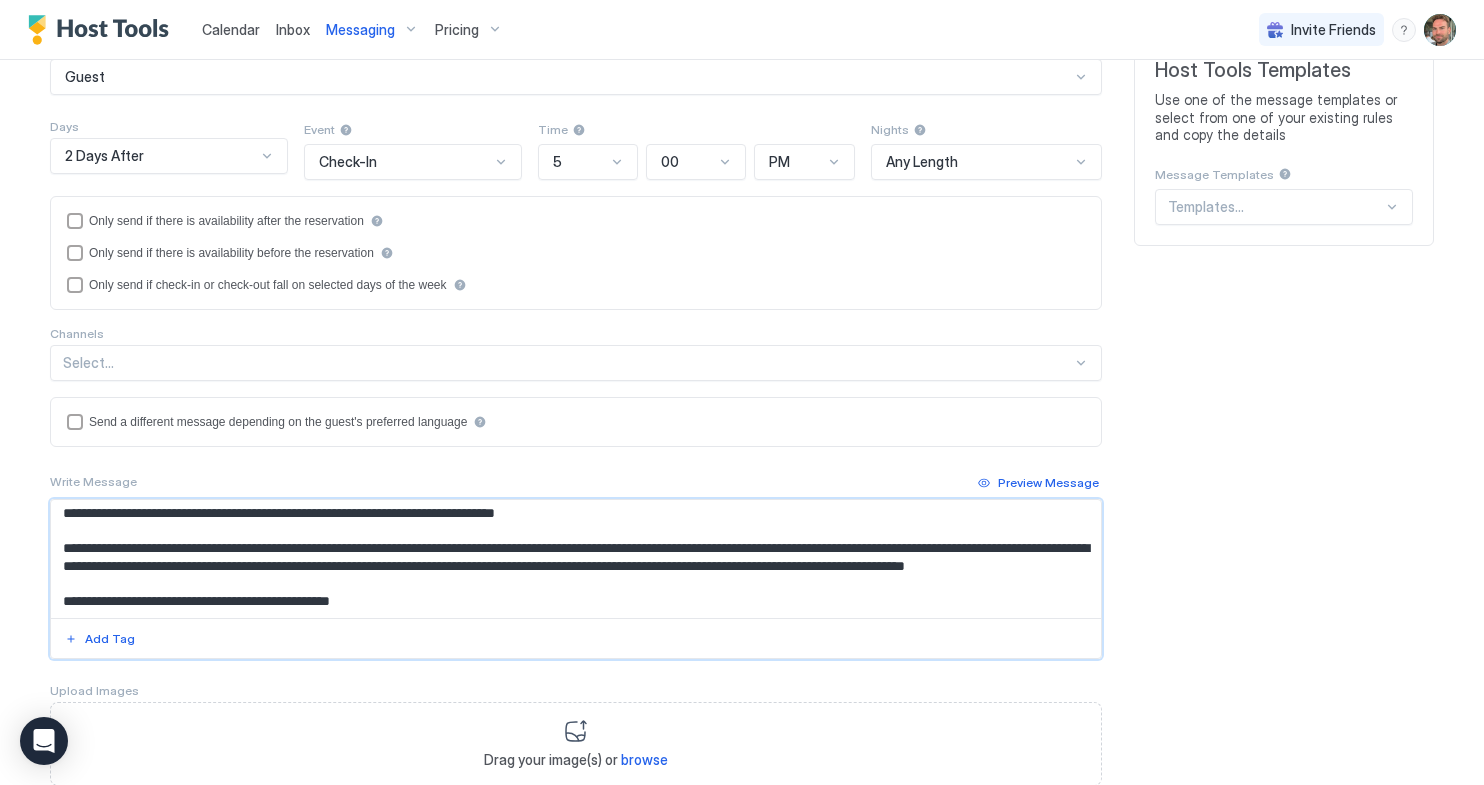 scroll, scrollTop: 21, scrollLeft: 0, axis: vertical 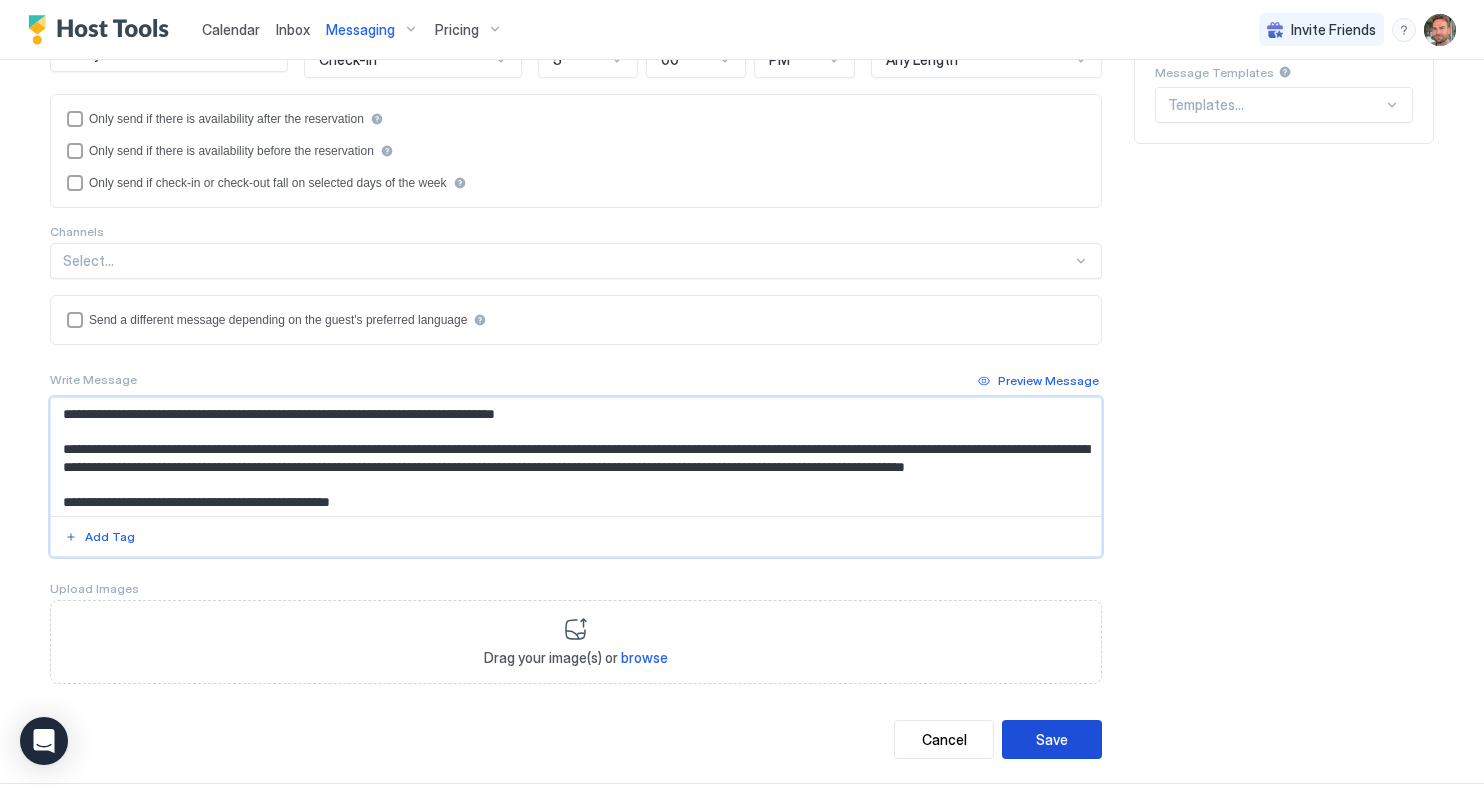 type on "**********" 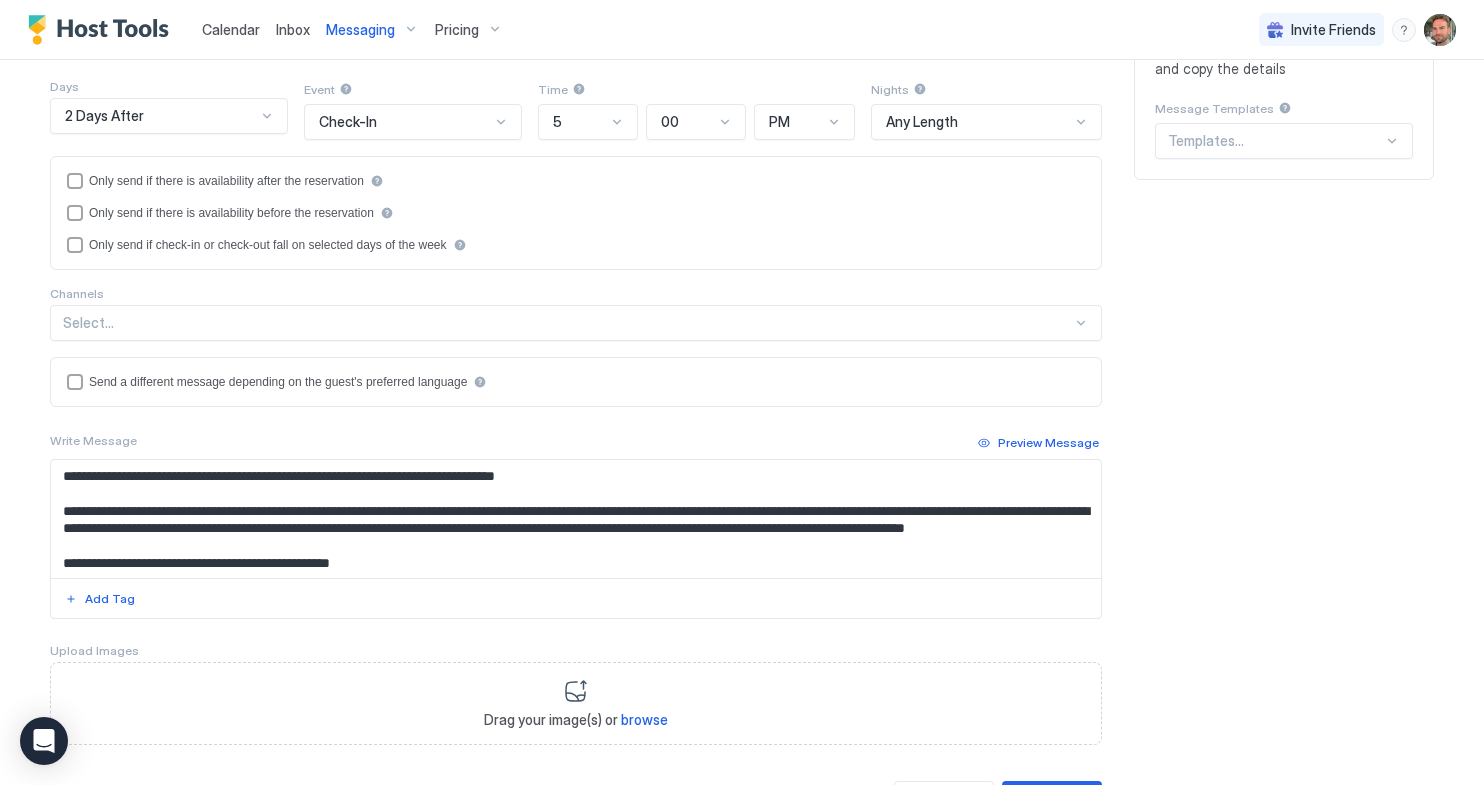scroll, scrollTop: 230, scrollLeft: 0, axis: vertical 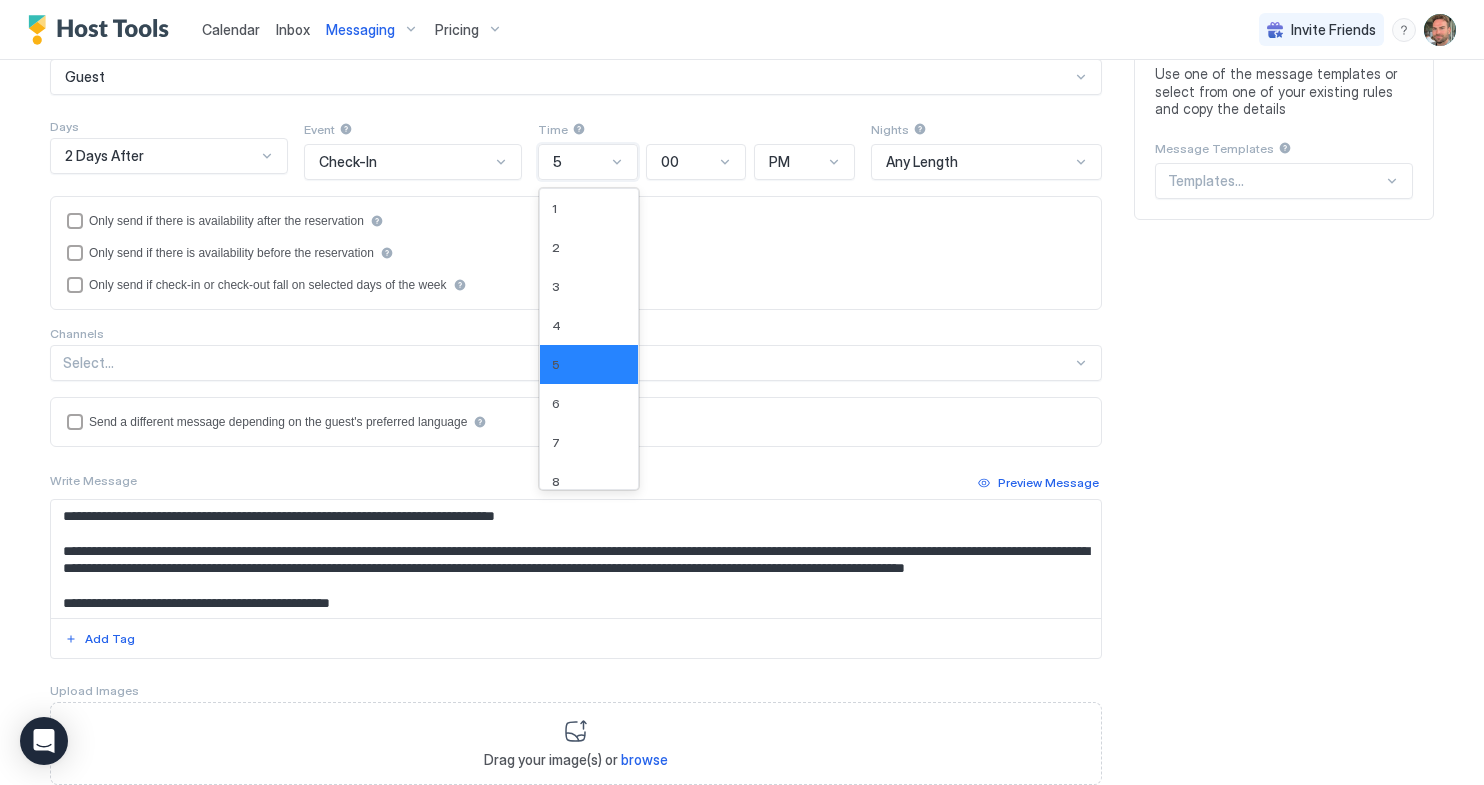 click on "5" at bounding box center (588, 162) 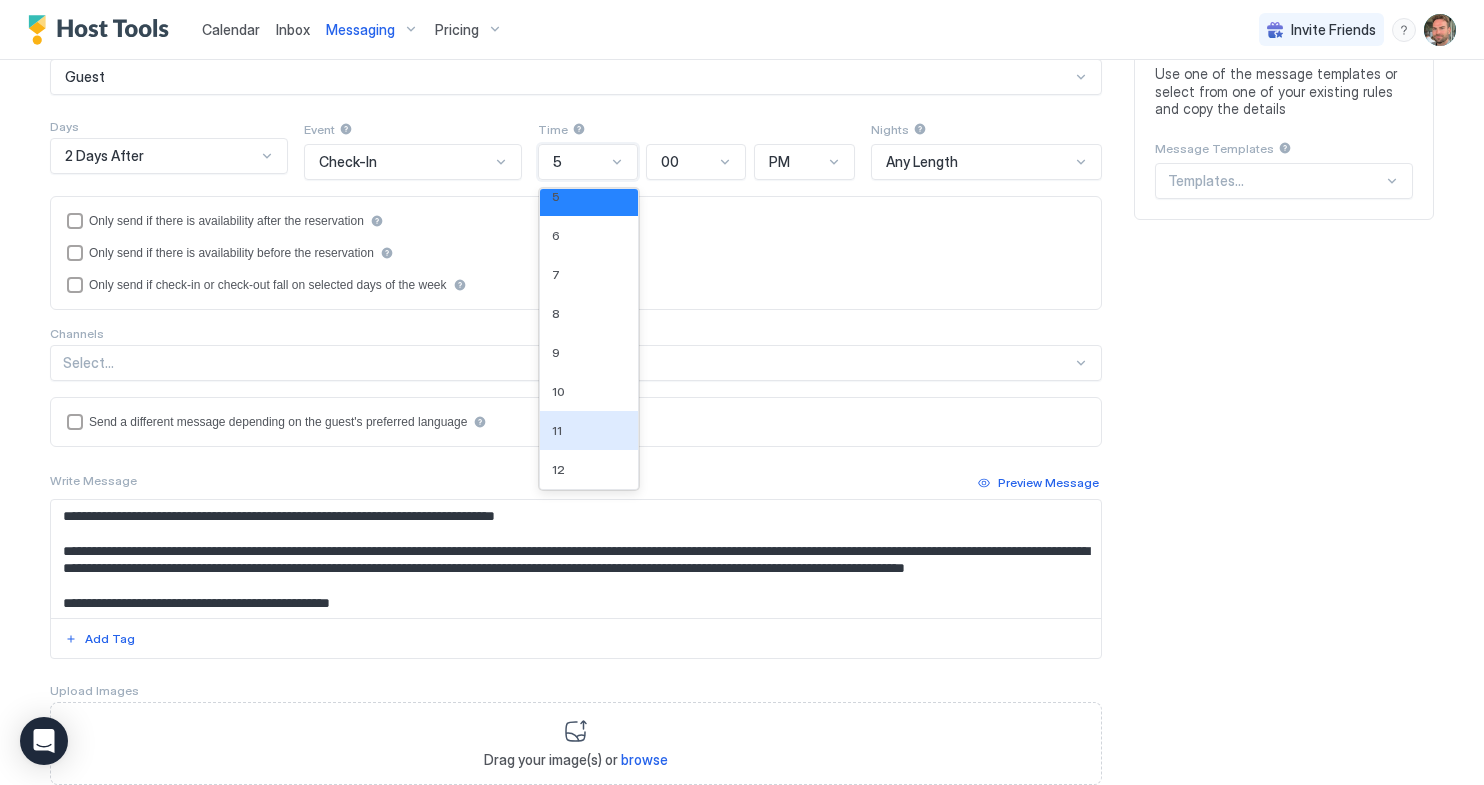drag, startPoint x: 563, startPoint y: 427, endPoint x: 742, endPoint y: 197, distance: 291.44638 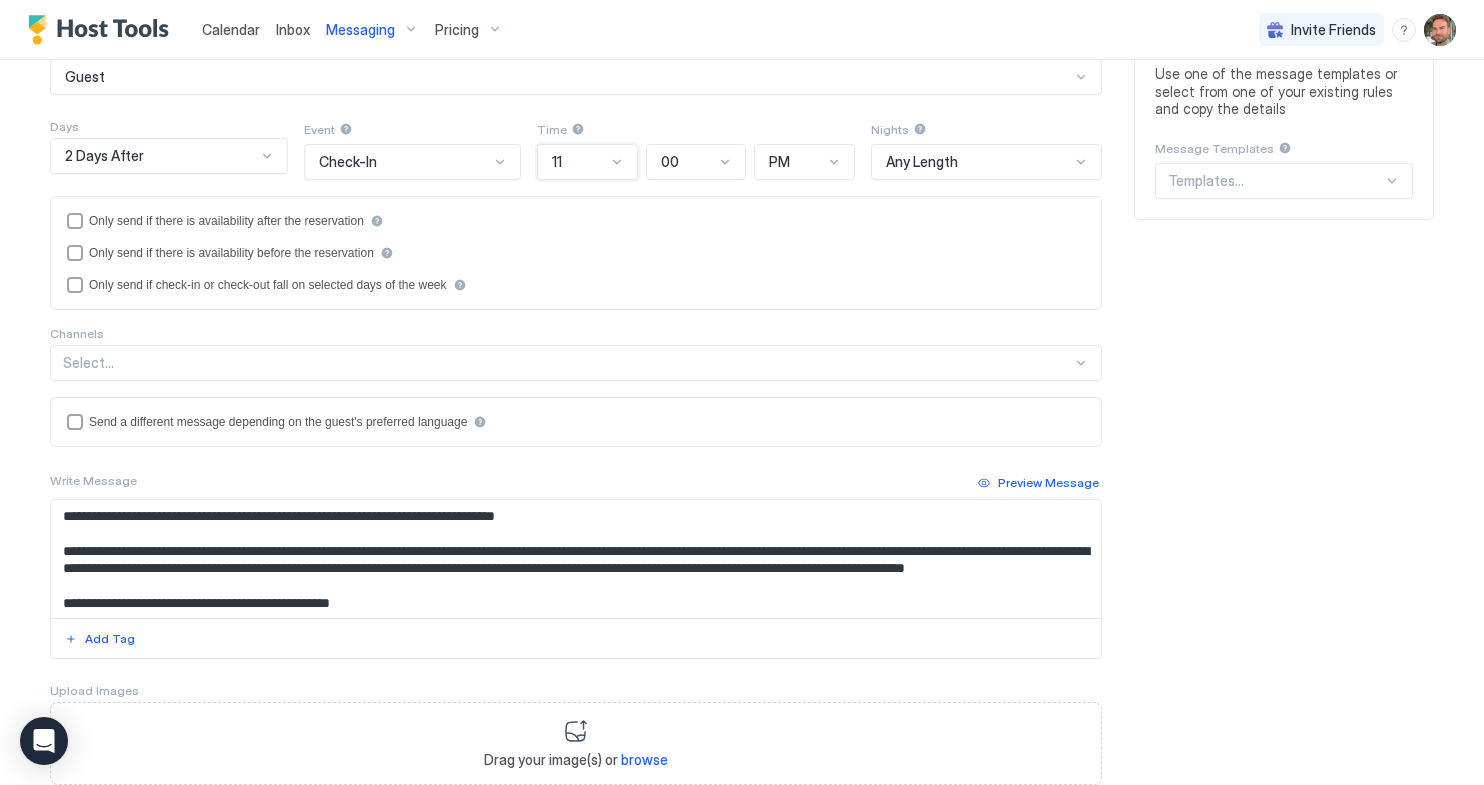 click on "PM" at bounding box center (779, 162) 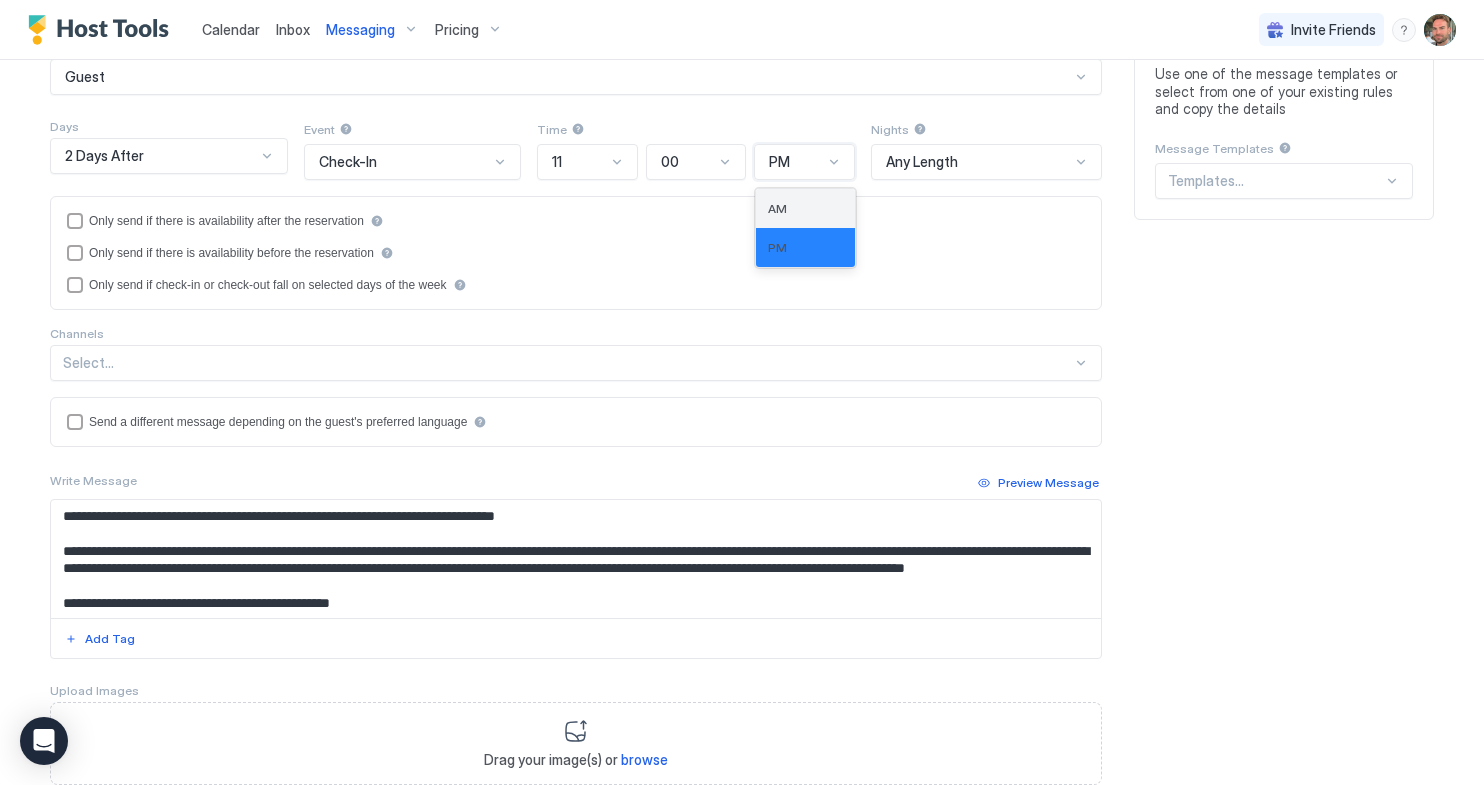 click on "AM" at bounding box center [805, 208] 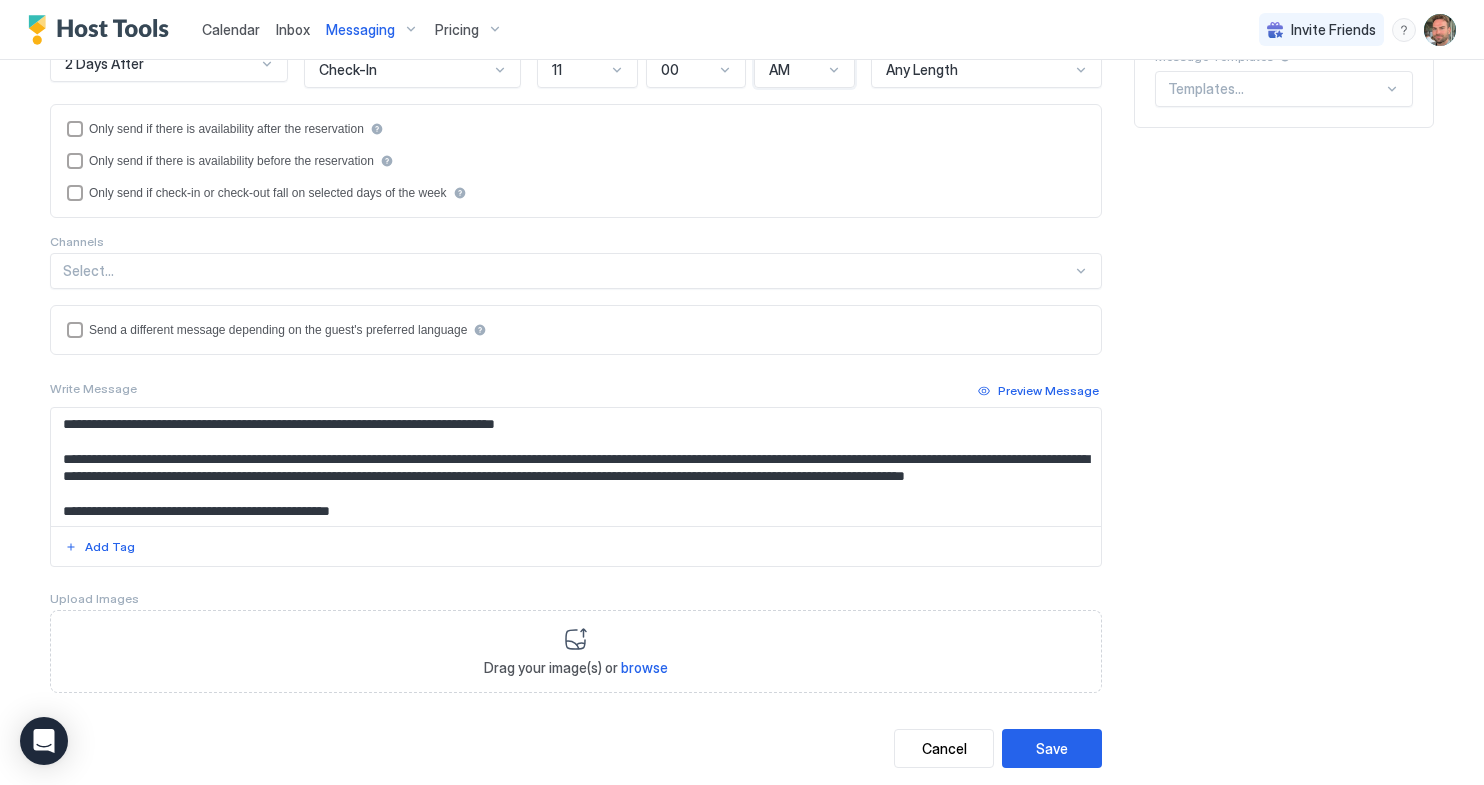 scroll, scrollTop: 365, scrollLeft: 0, axis: vertical 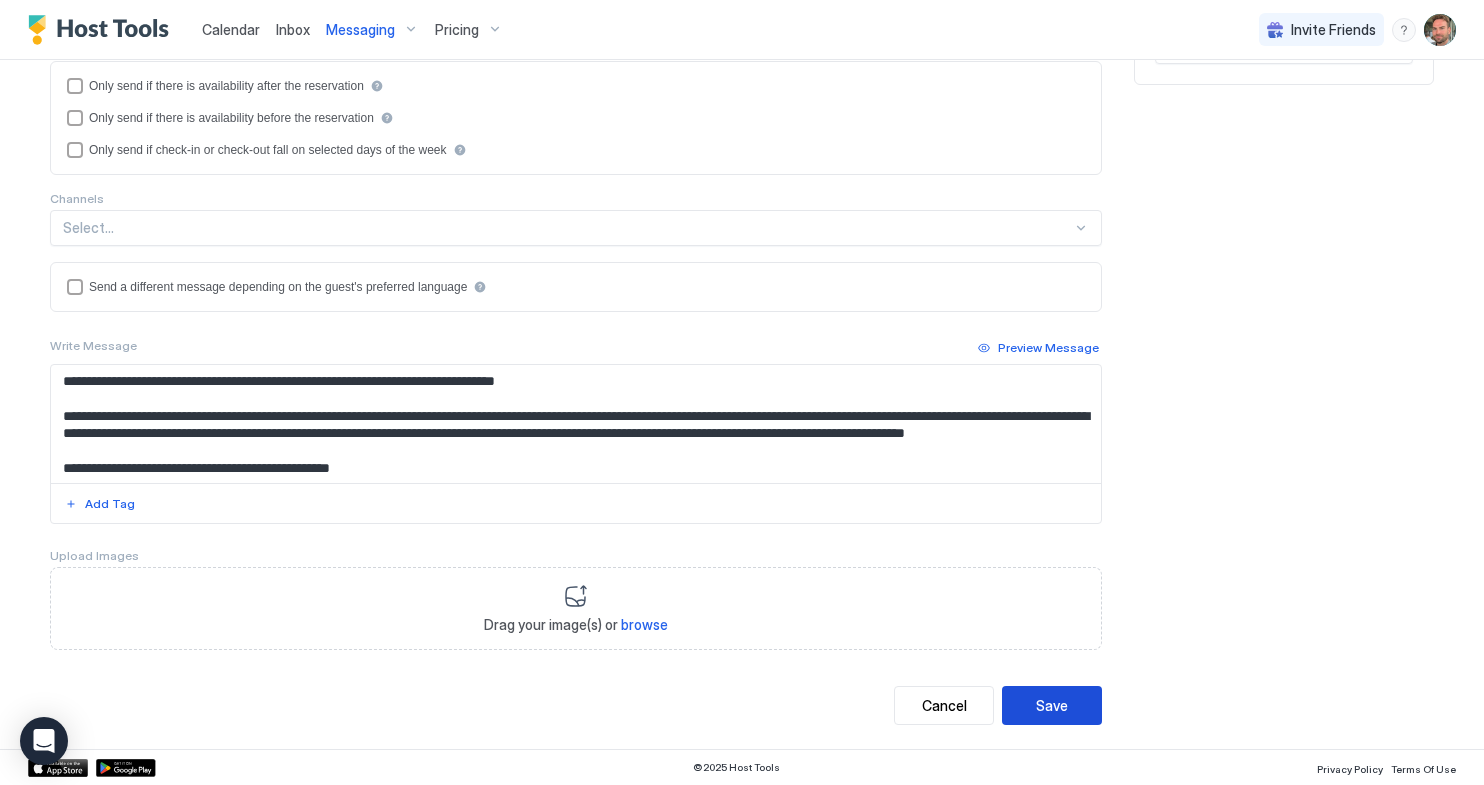 click on "Save" at bounding box center (1052, 705) 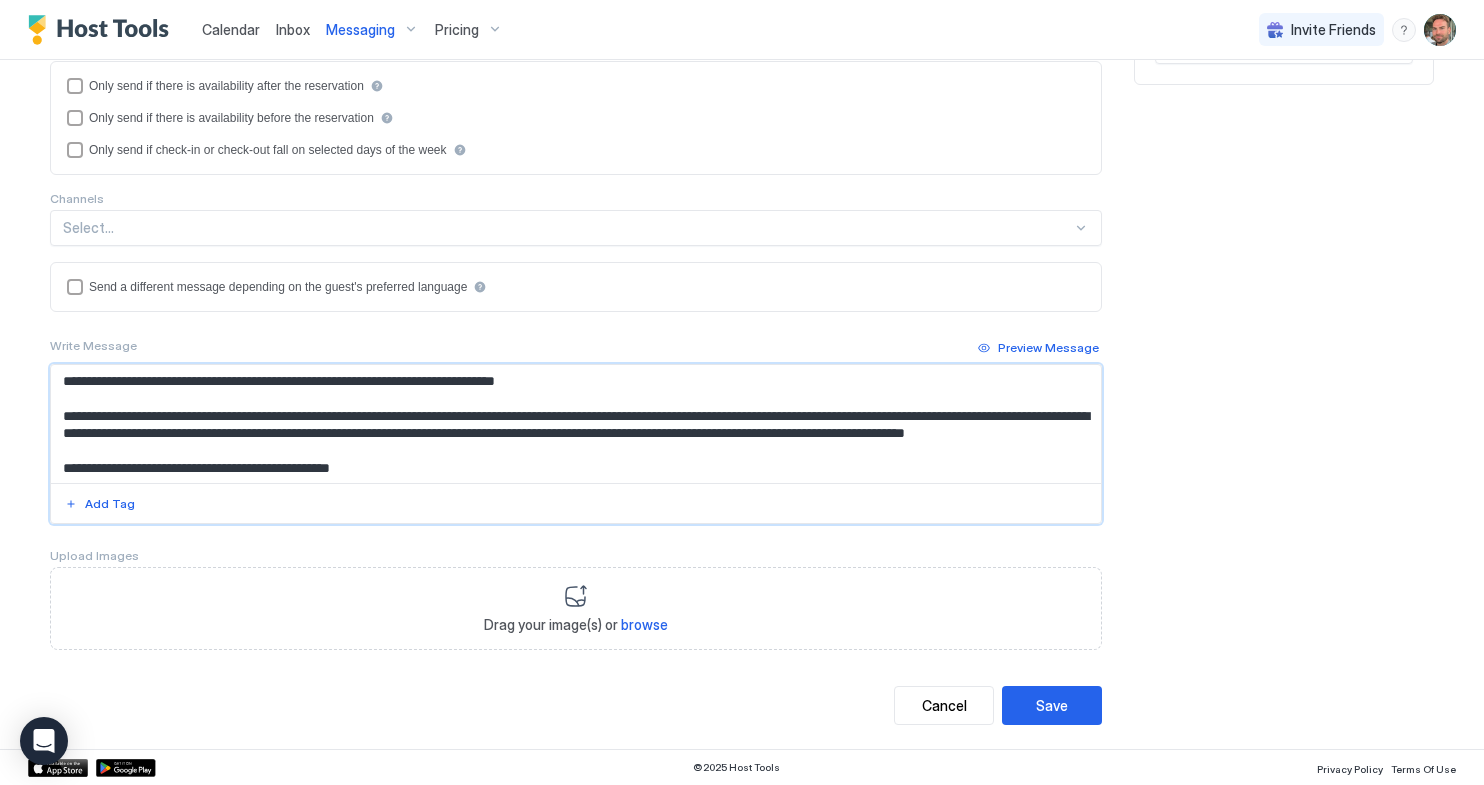 click on "**********" at bounding box center (576, 424) 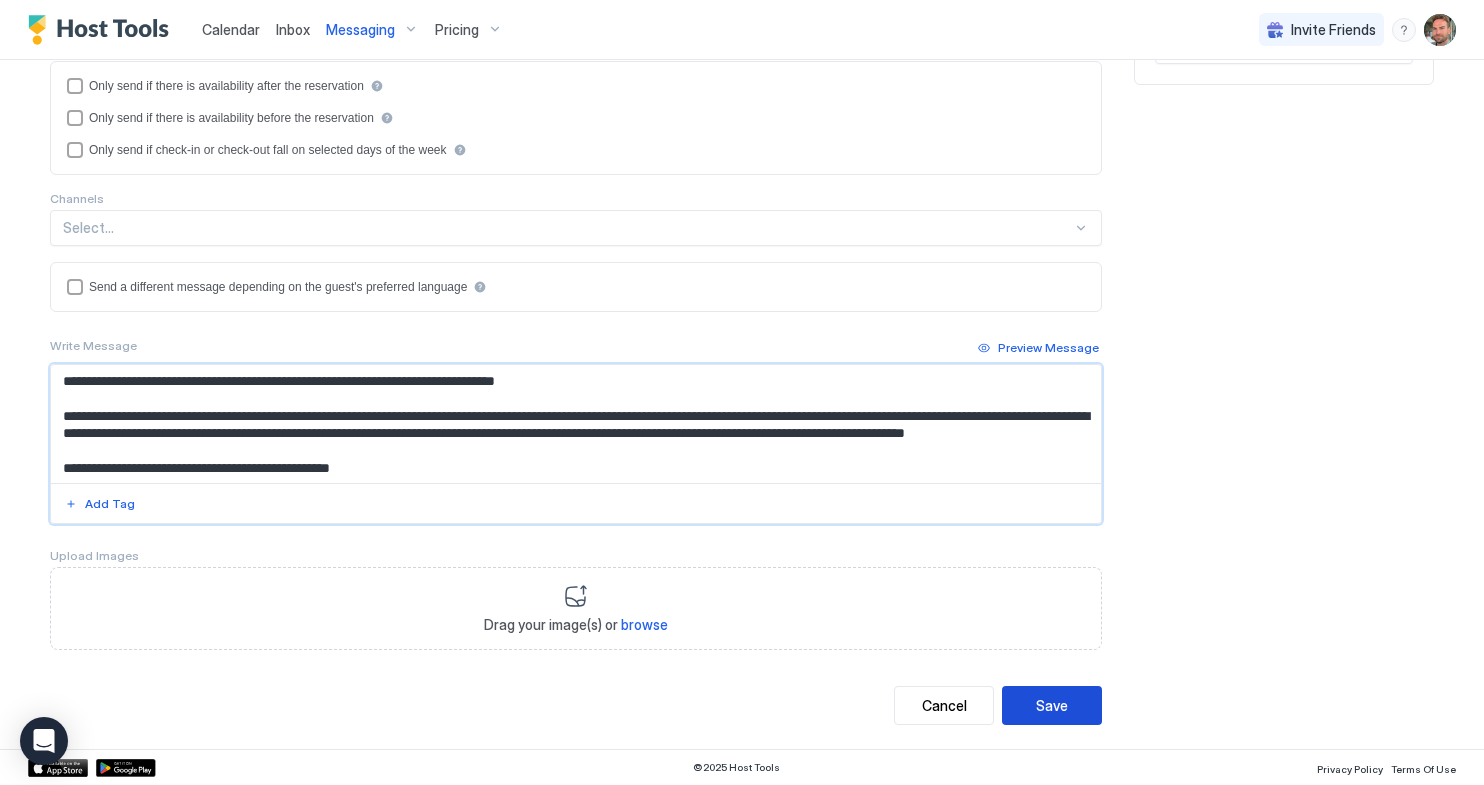 click on "Save" at bounding box center (1052, 705) 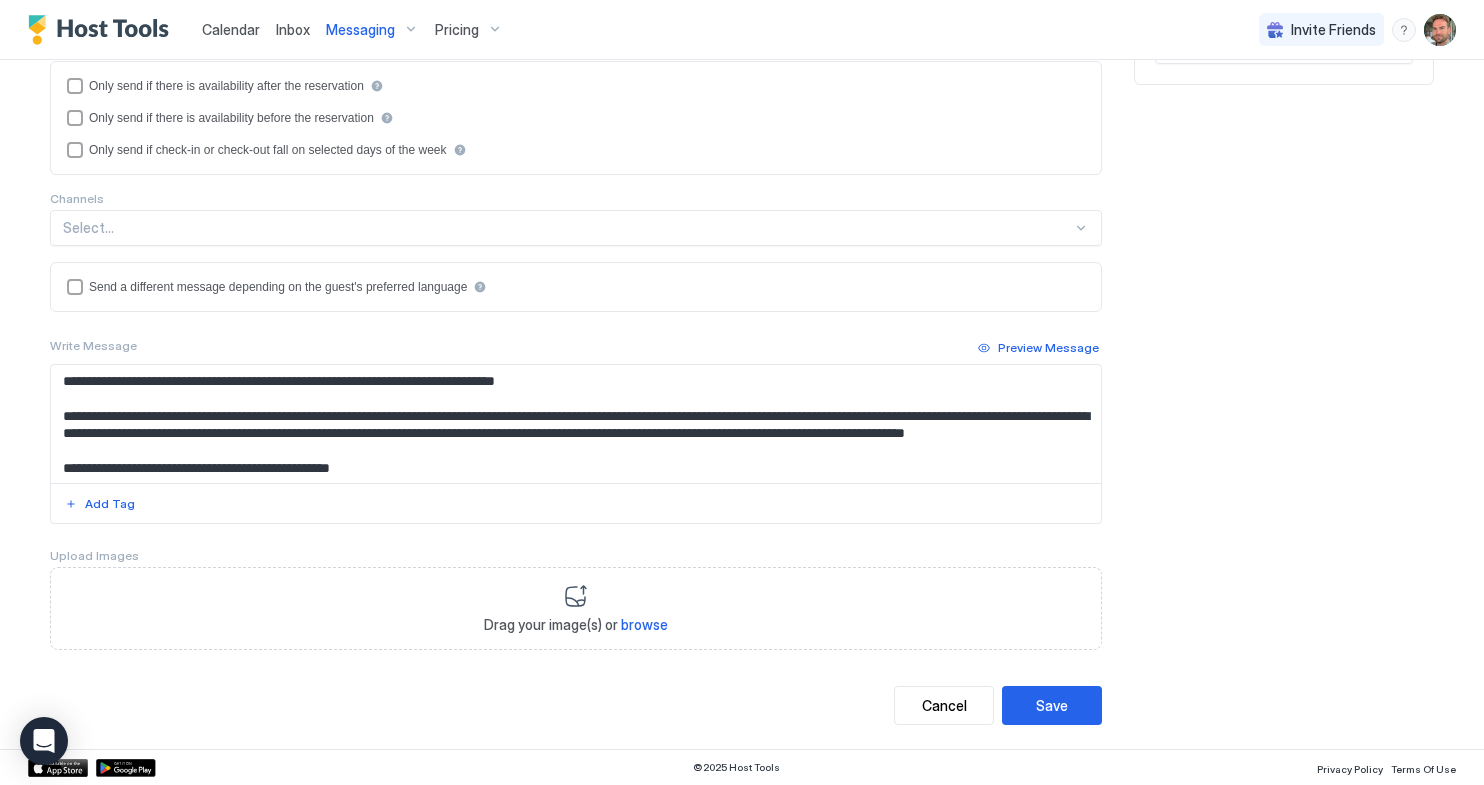 scroll, scrollTop: 0, scrollLeft: 0, axis: both 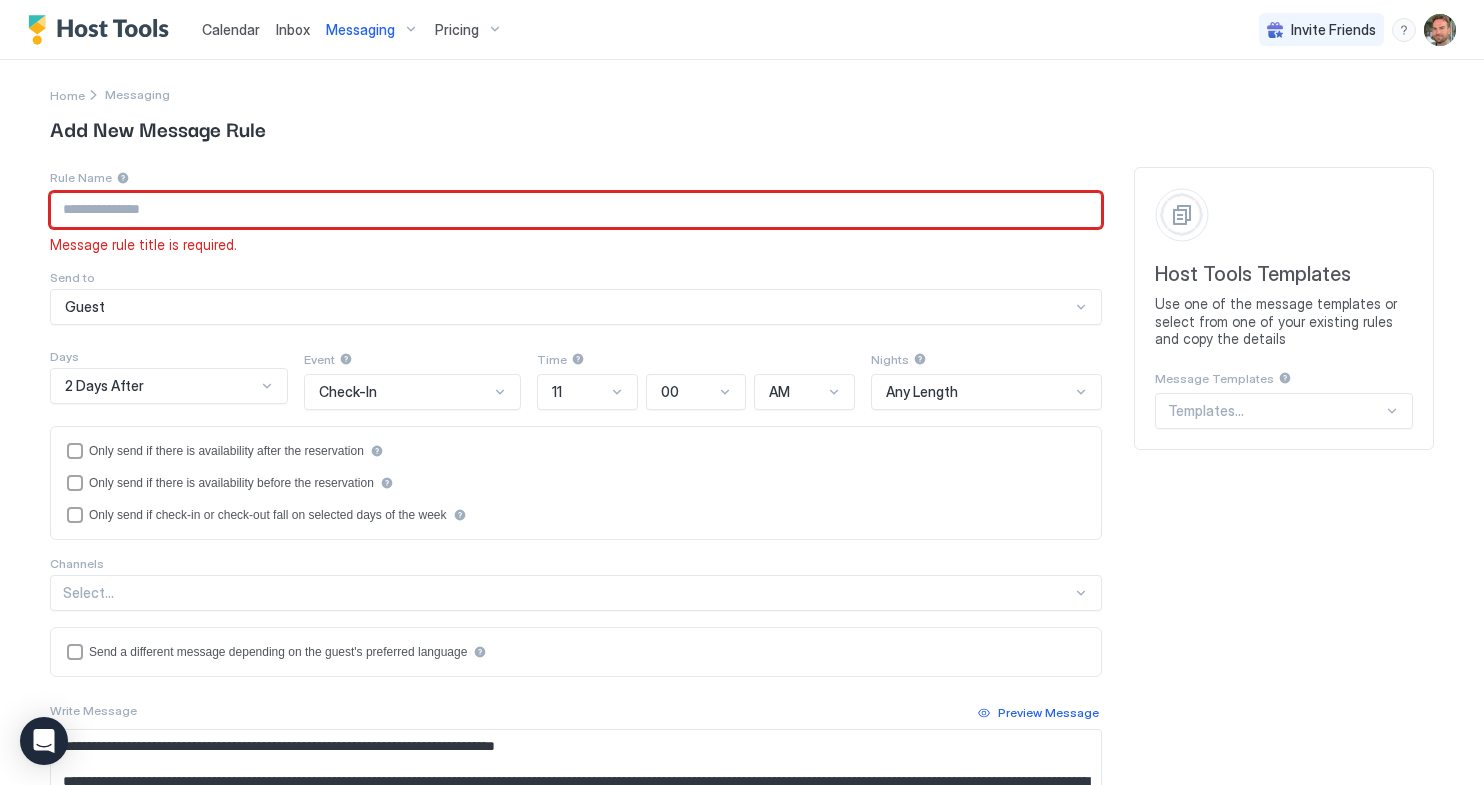 click at bounding box center (576, 210) 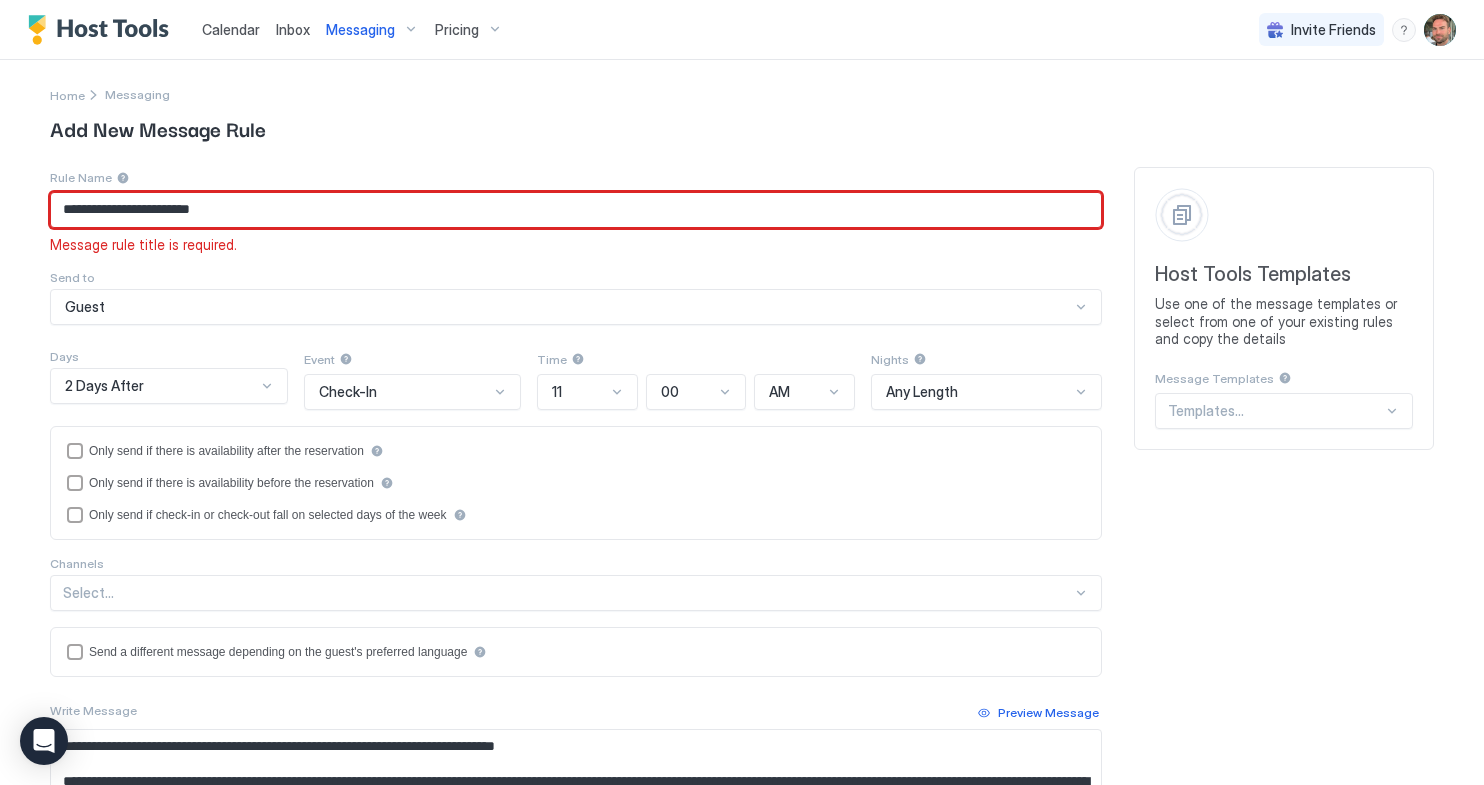 click on "**********" at bounding box center (576, 210) 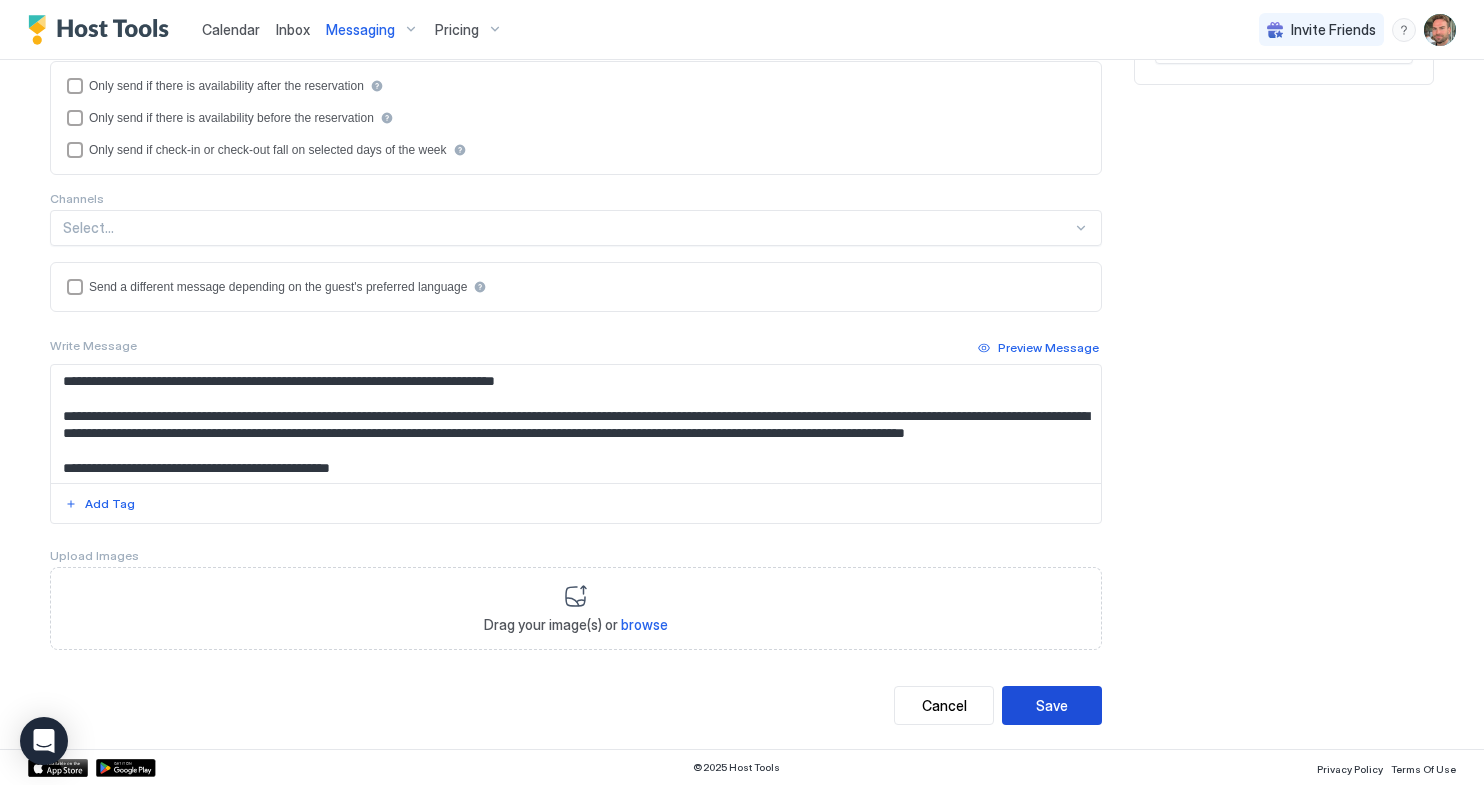 type on "**********" 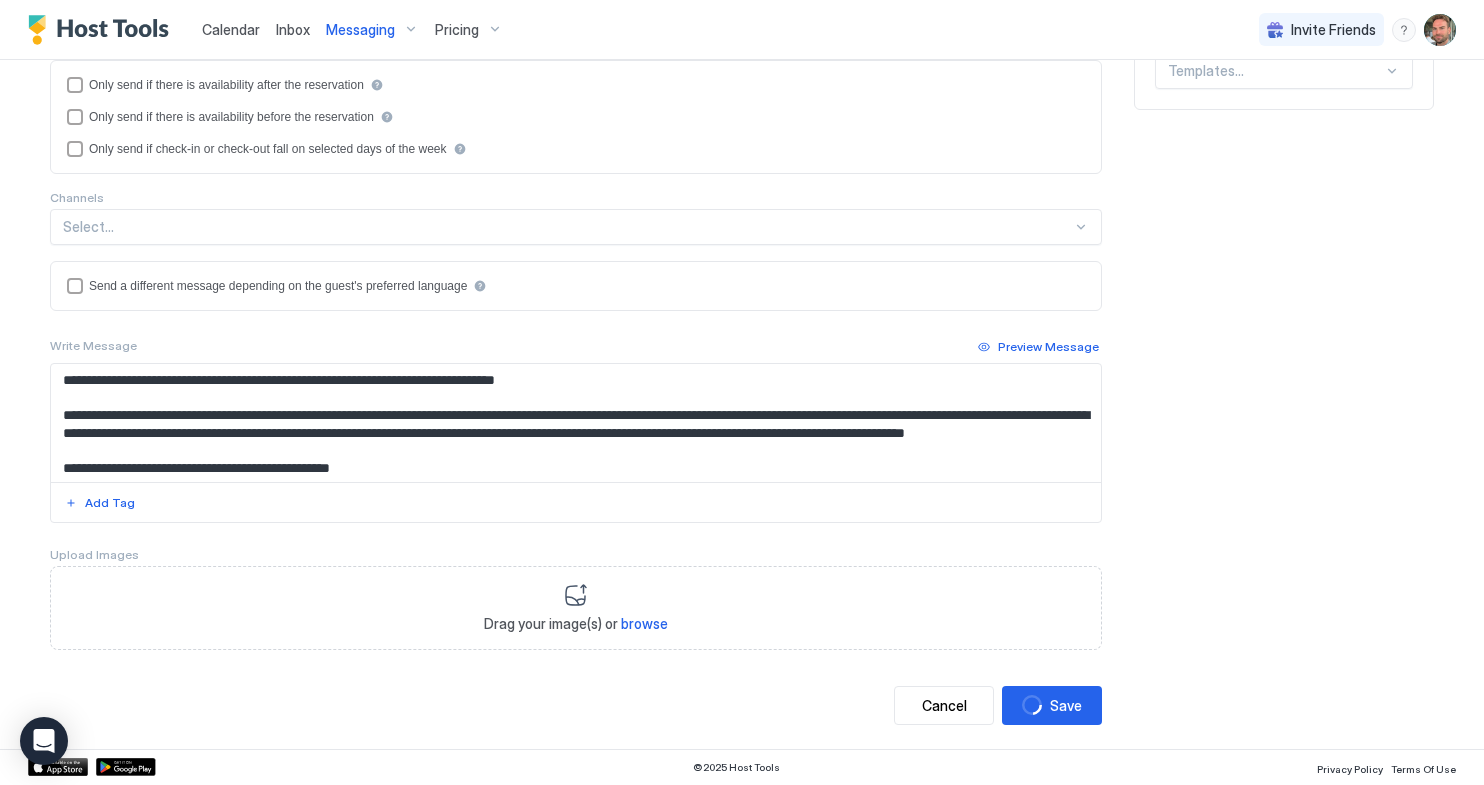 scroll, scrollTop: 340, scrollLeft: 0, axis: vertical 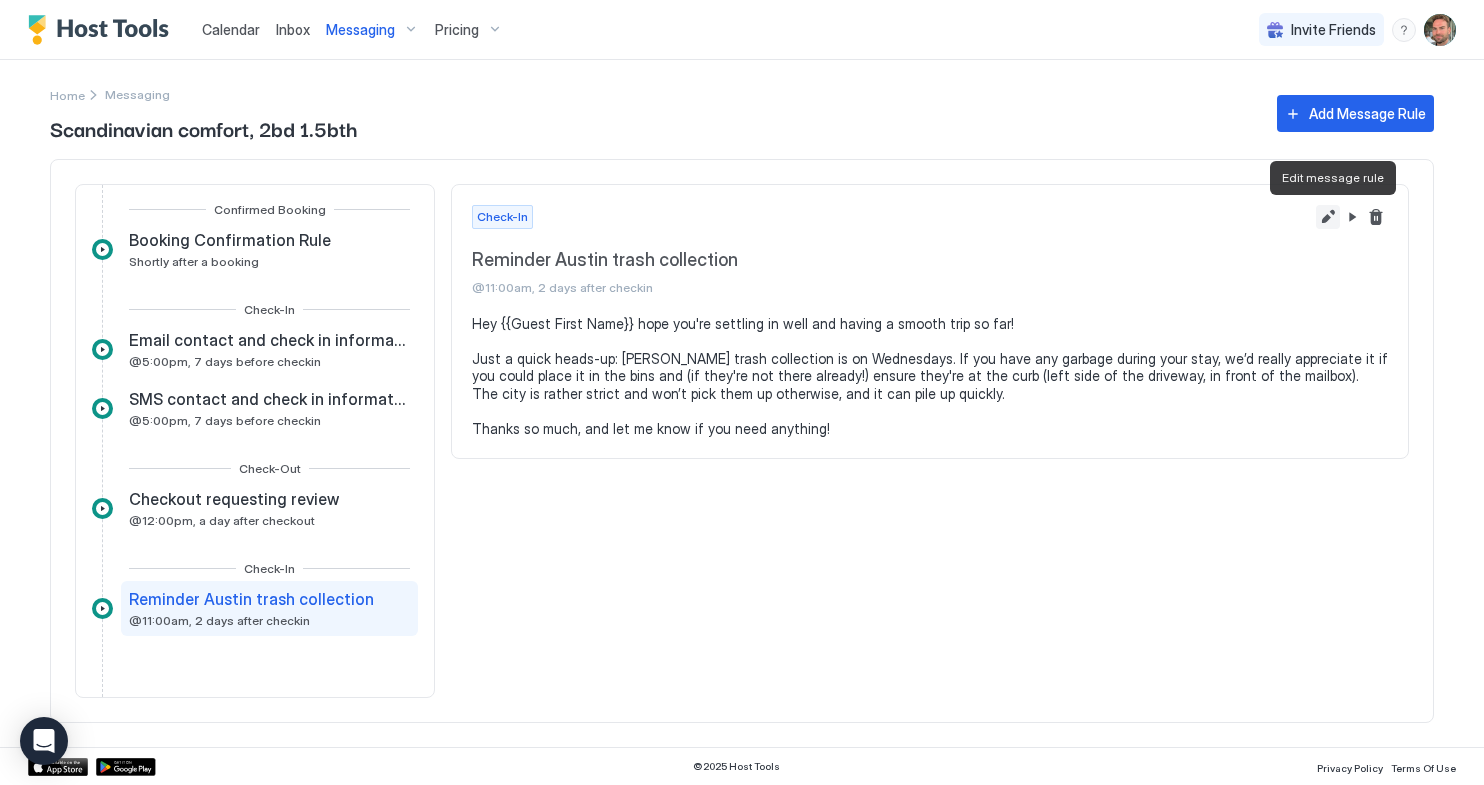 click at bounding box center [1328, 217] 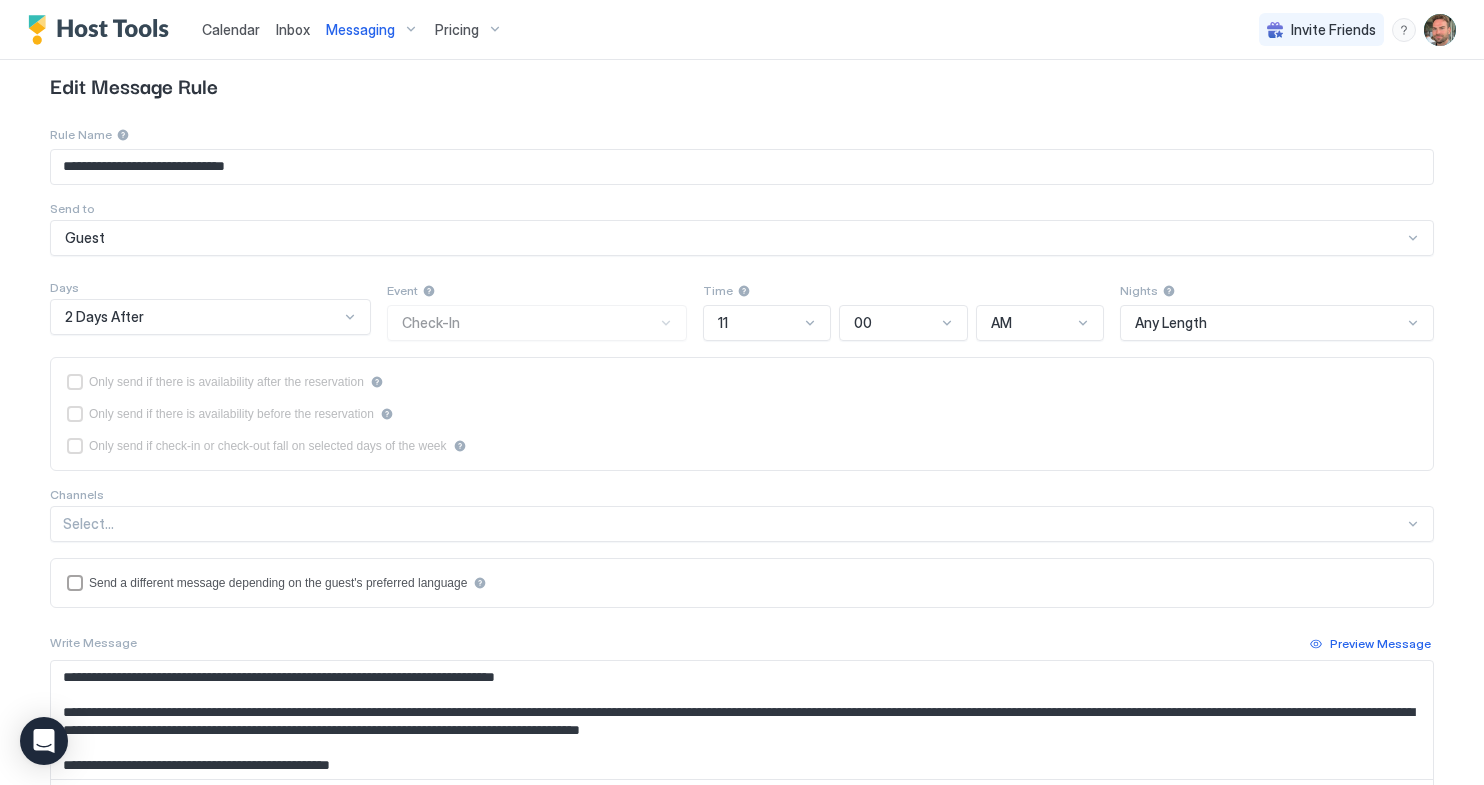 scroll, scrollTop: 102, scrollLeft: 0, axis: vertical 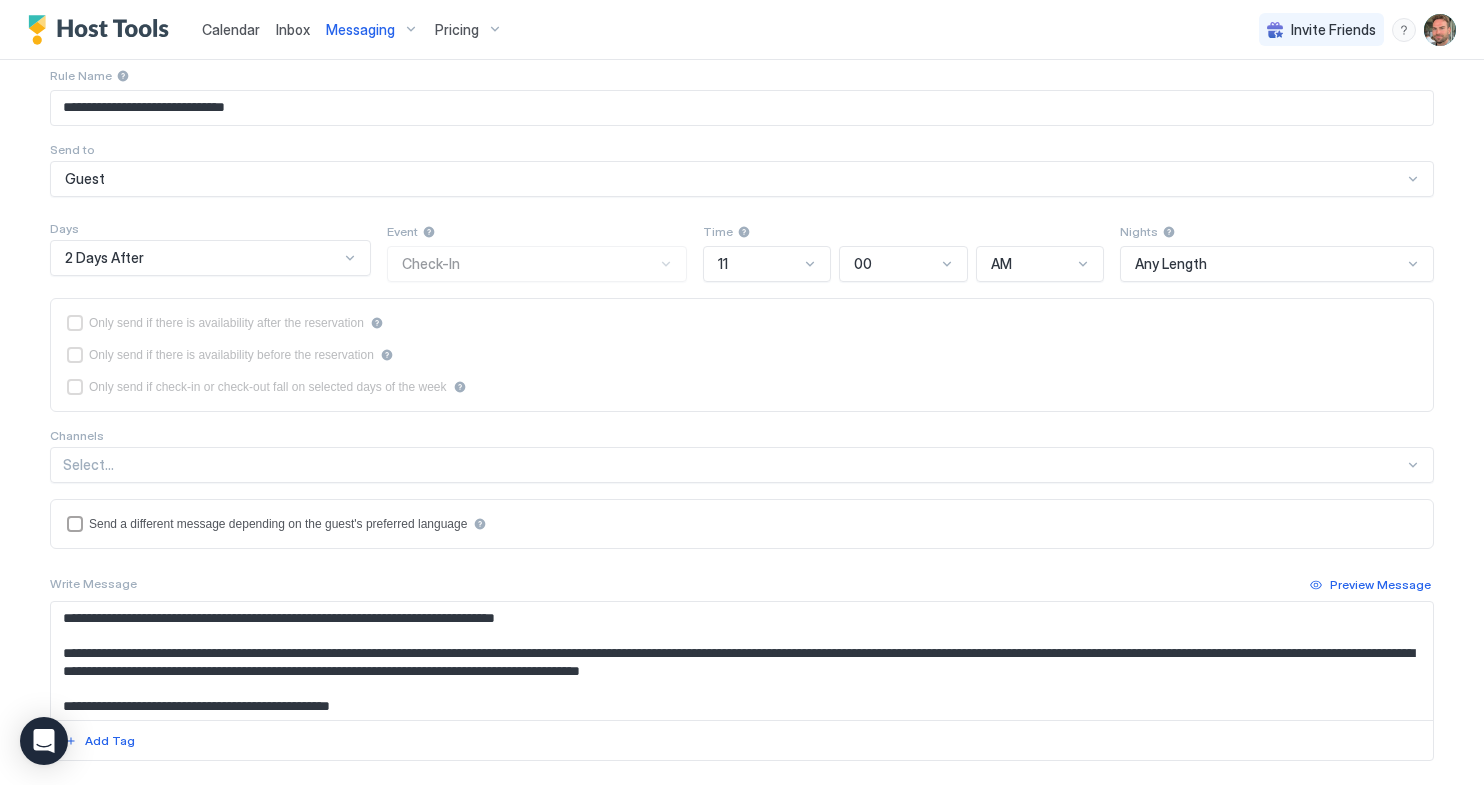 click on "**********" at bounding box center [742, 661] 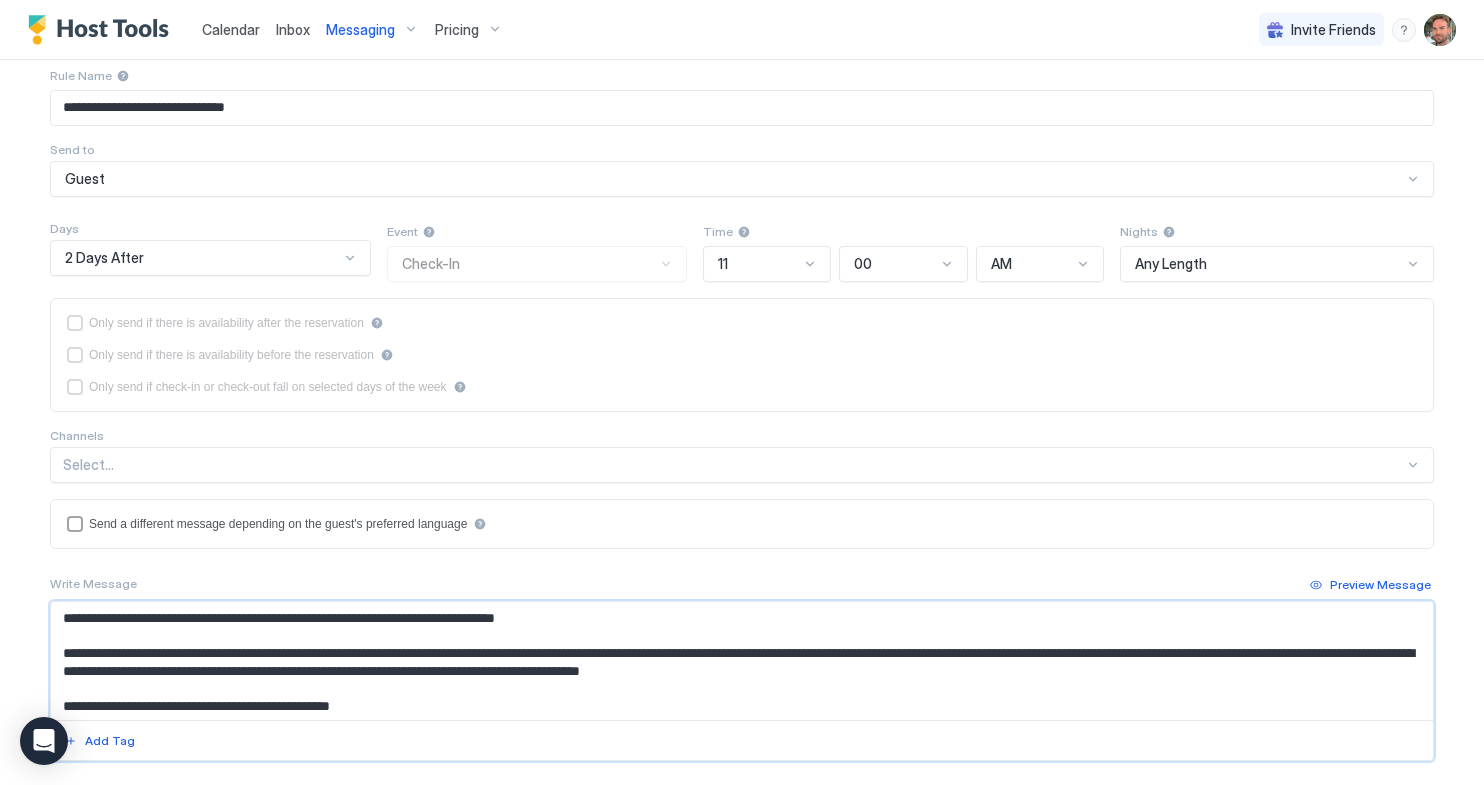 click on "**********" at bounding box center (742, 661) 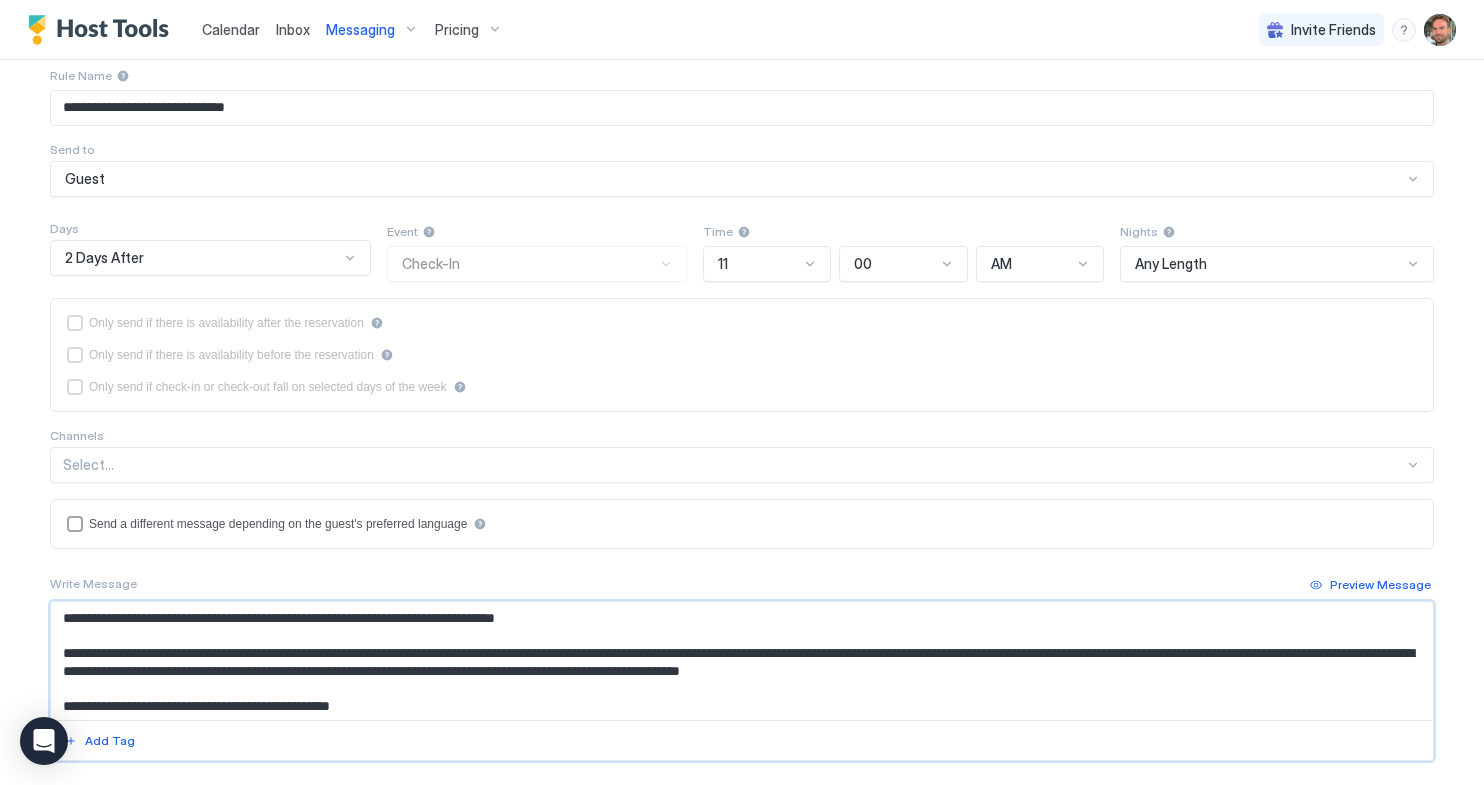 click on "**********" at bounding box center [742, 661] 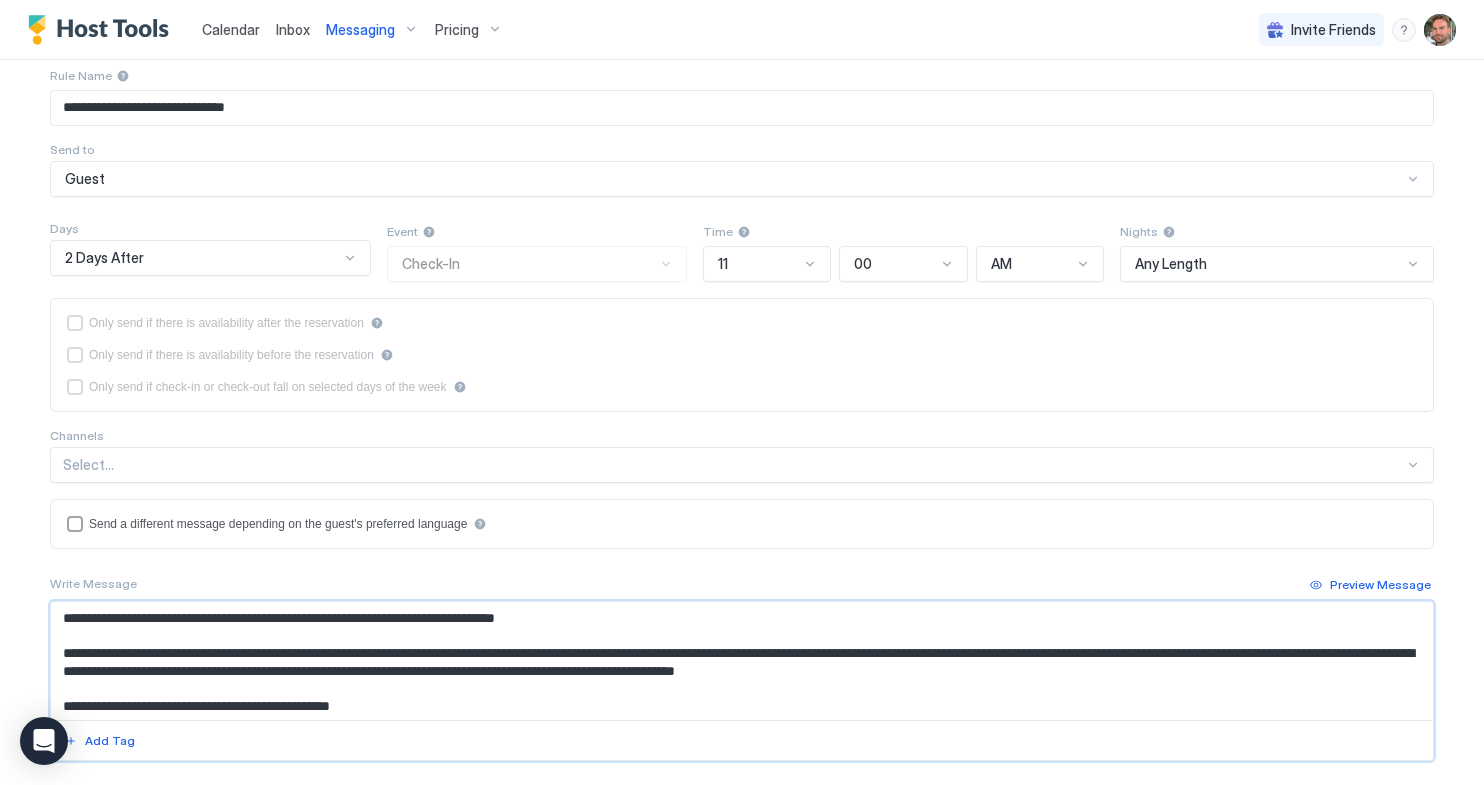 click on "**********" at bounding box center (742, 661) 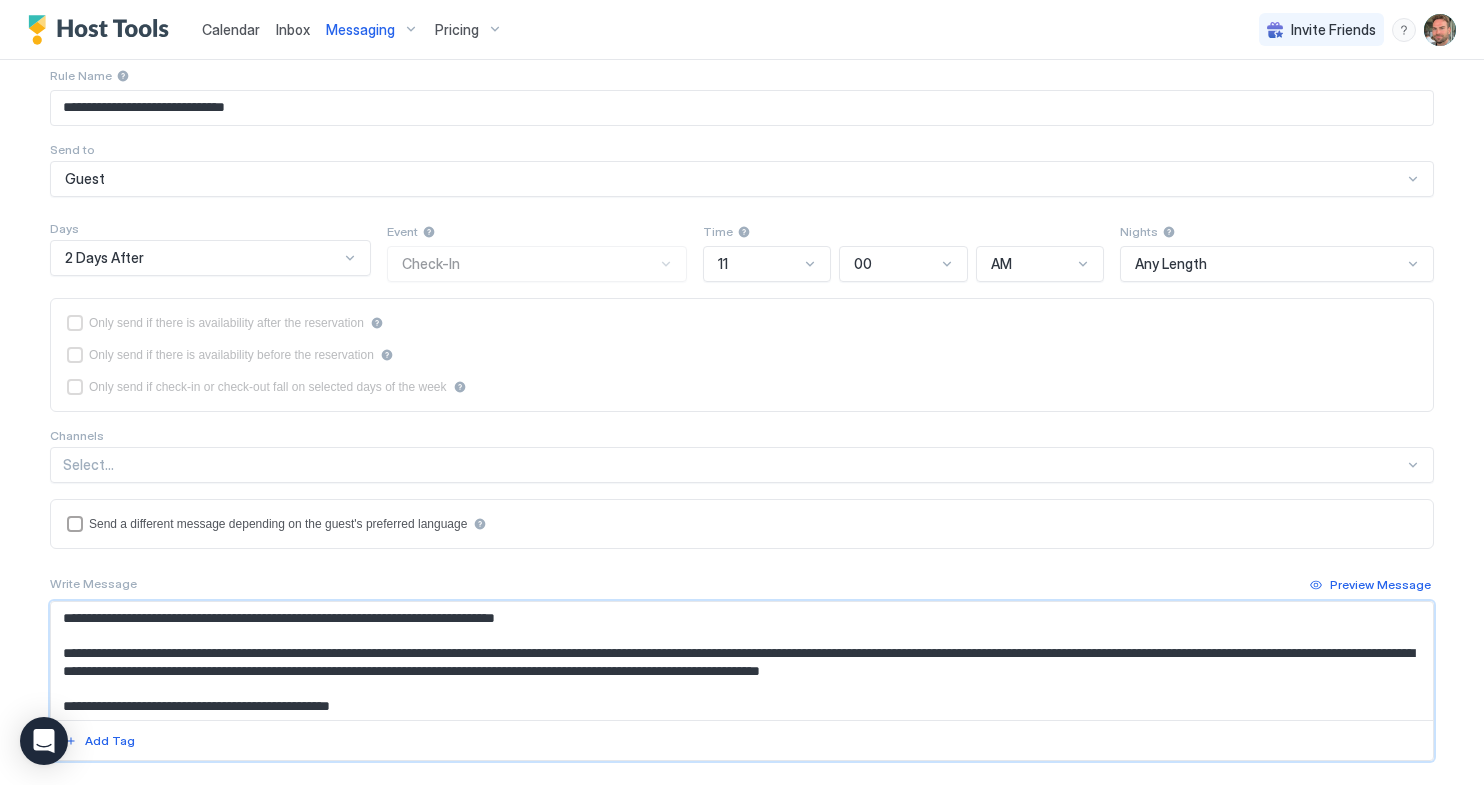 click on "**********" at bounding box center (742, 661) 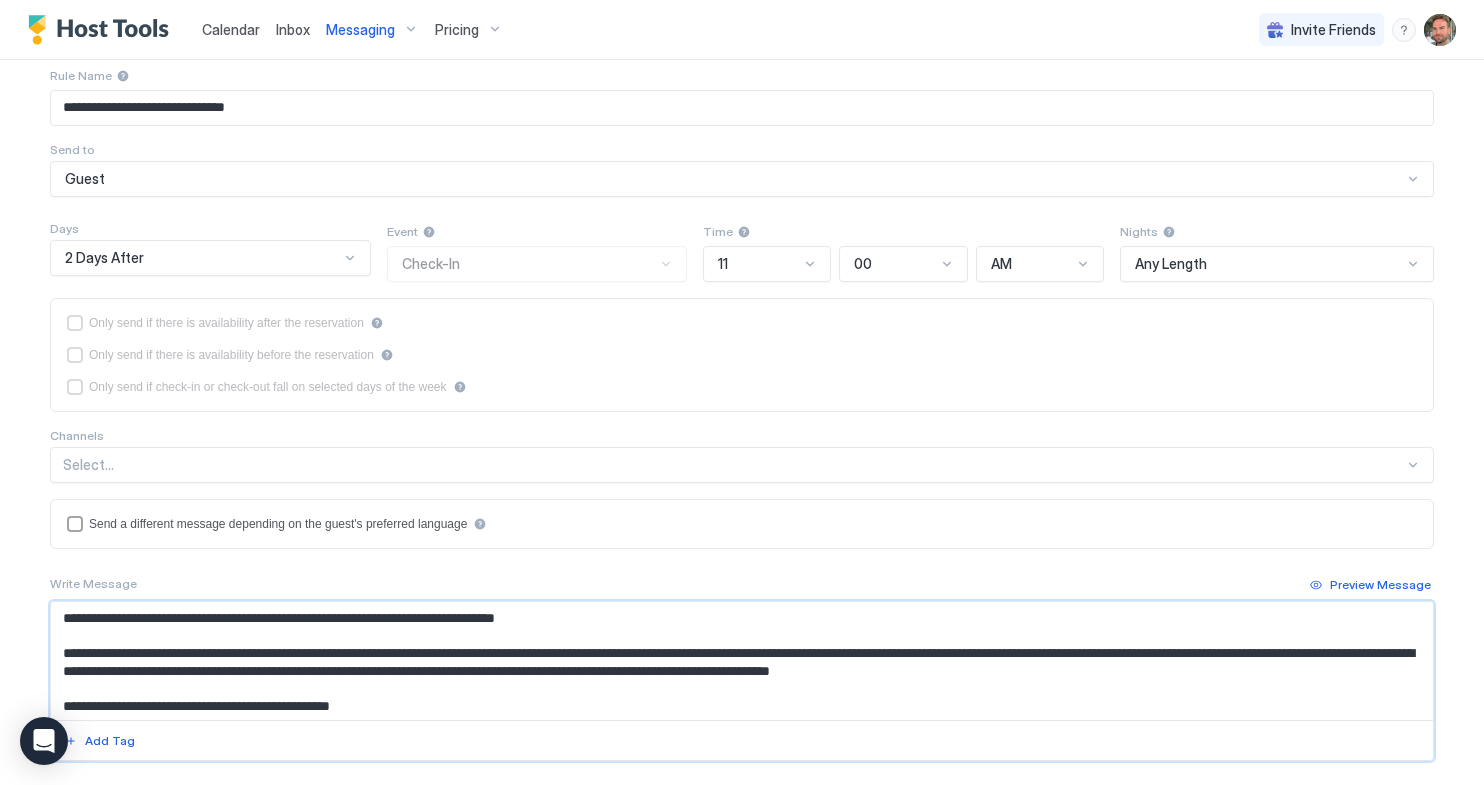 click on "**********" at bounding box center [742, 661] 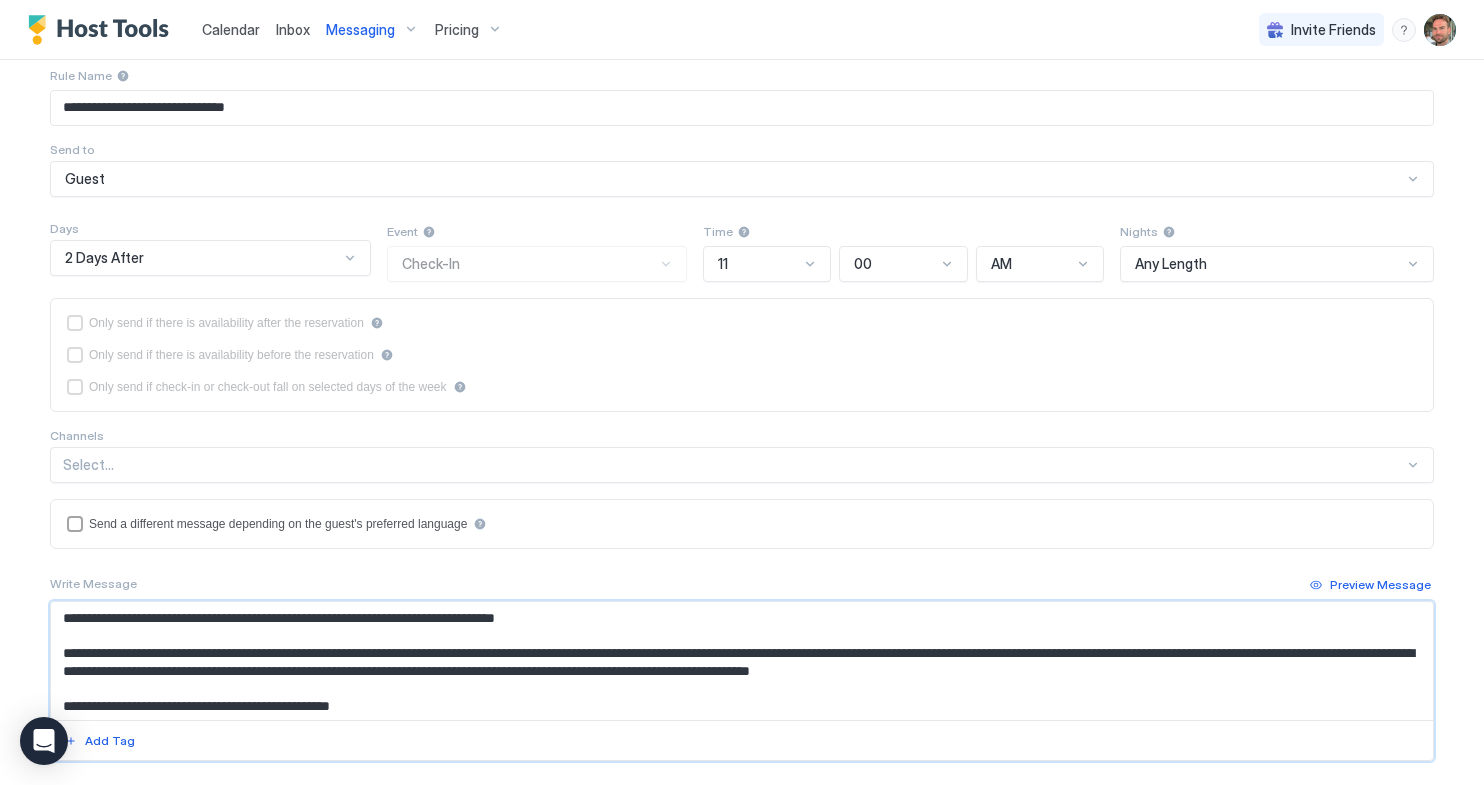 click on "**********" at bounding box center [742, 661] 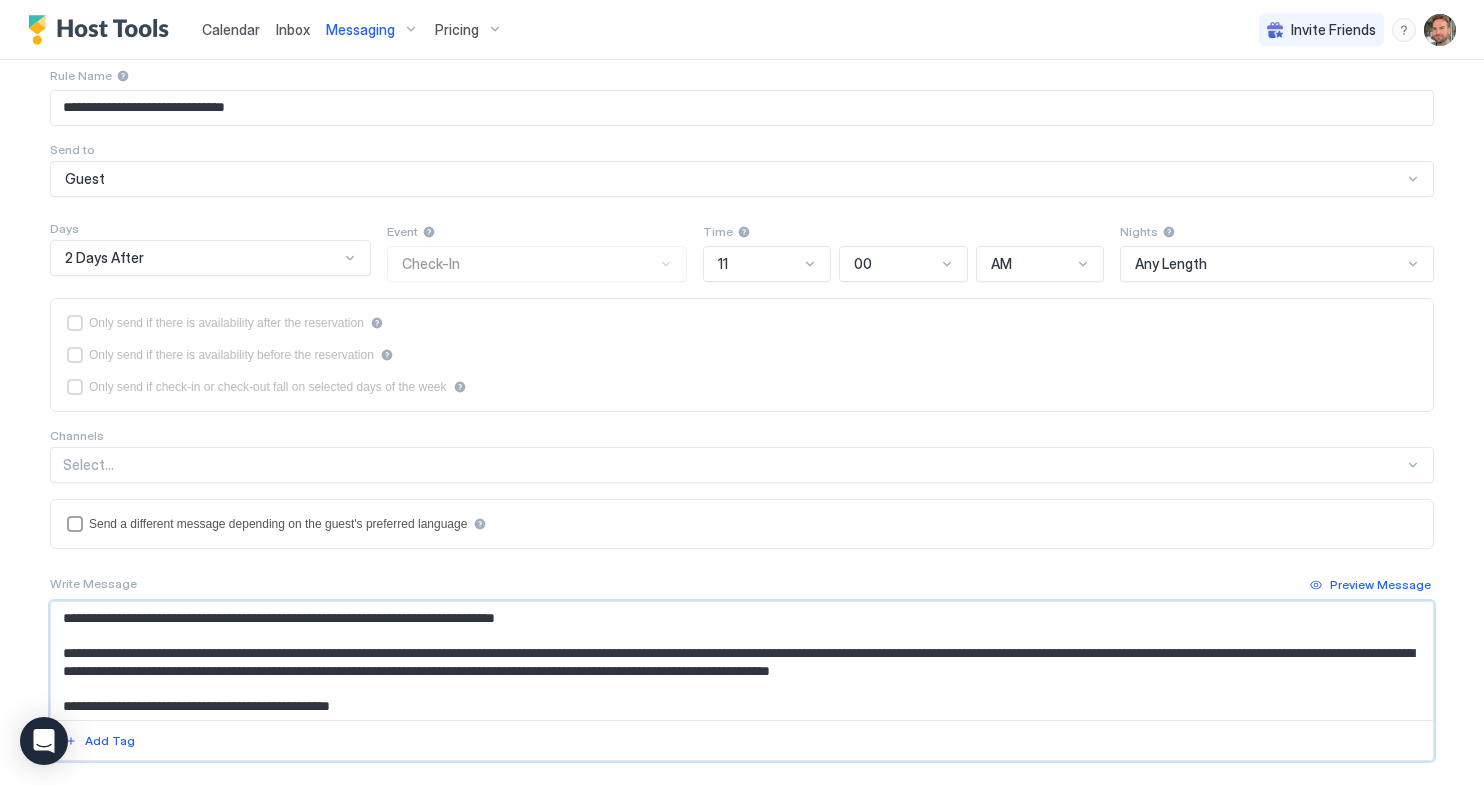 drag, startPoint x: 144, startPoint y: 671, endPoint x: 229, endPoint y: 675, distance: 85.09406 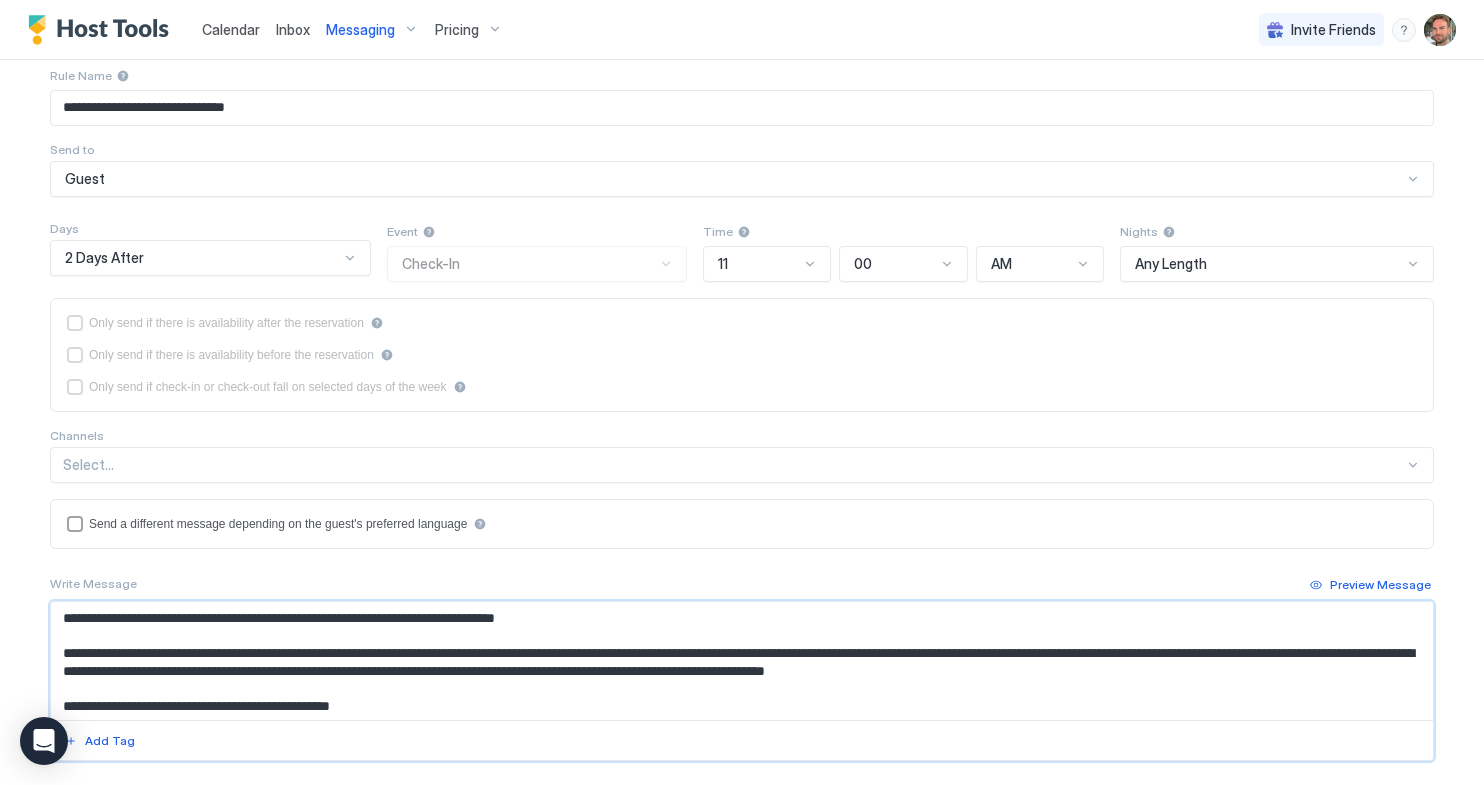 scroll, scrollTop: 3, scrollLeft: 0, axis: vertical 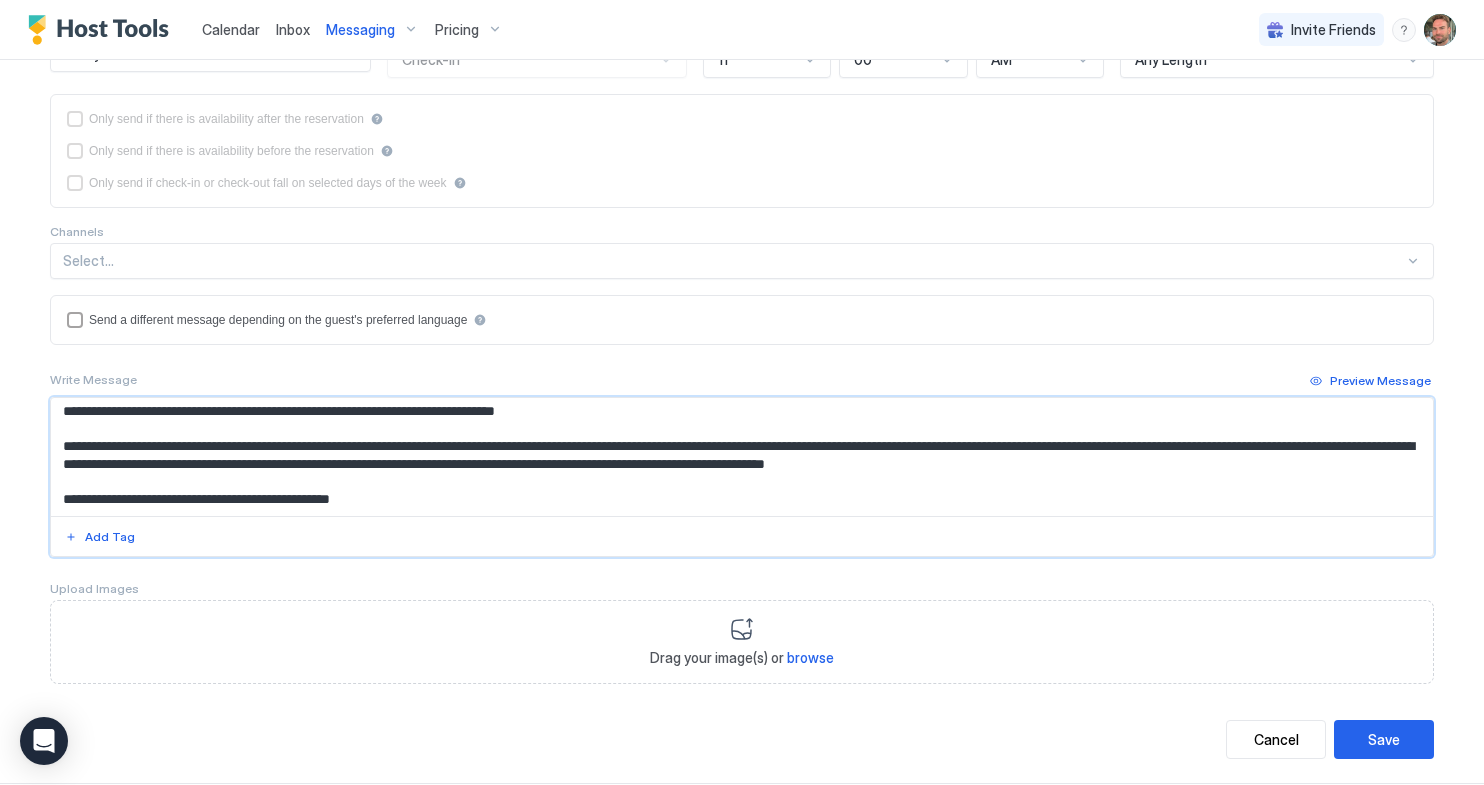 click on "**********" at bounding box center (742, 457) 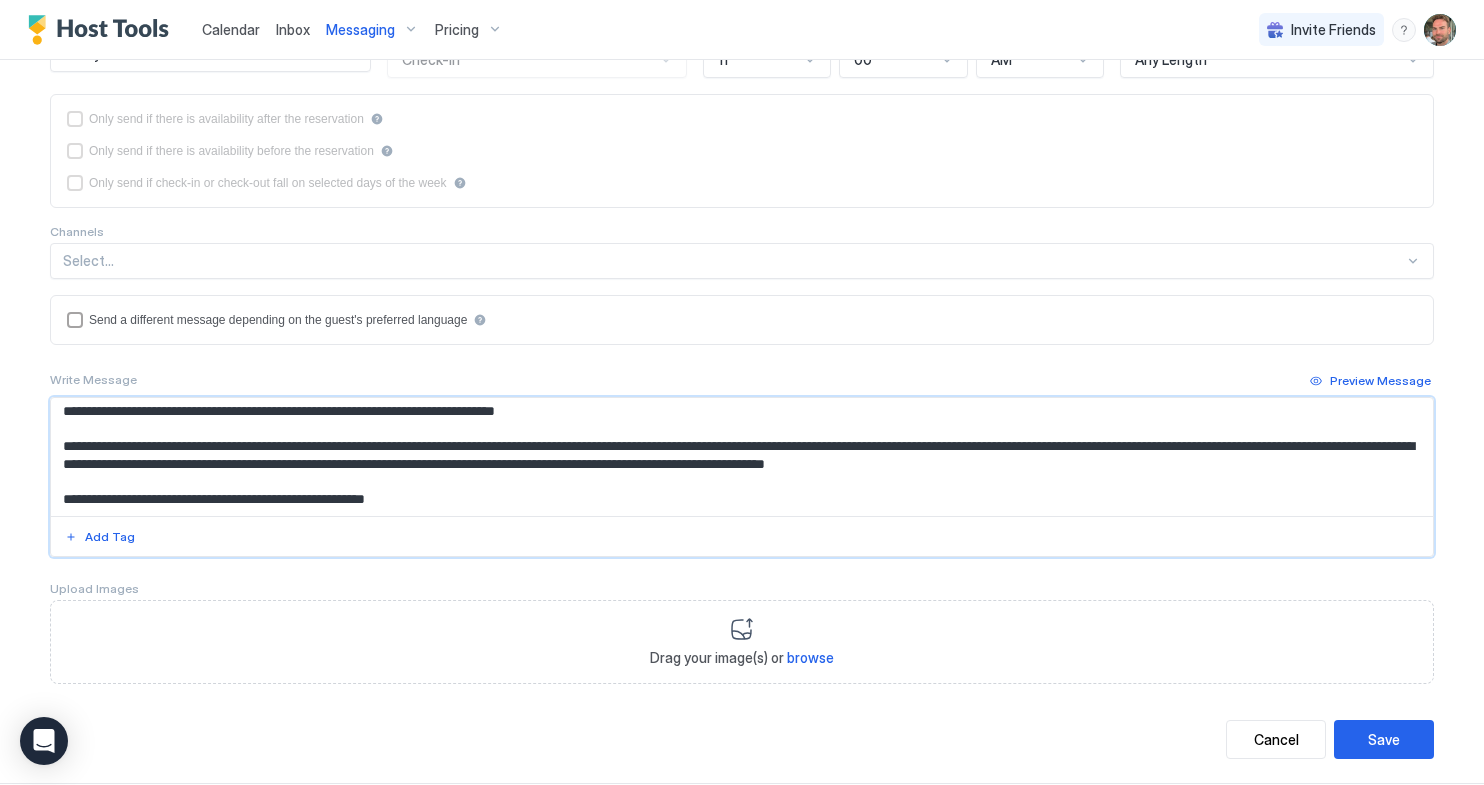 click on "**********" at bounding box center [742, 457] 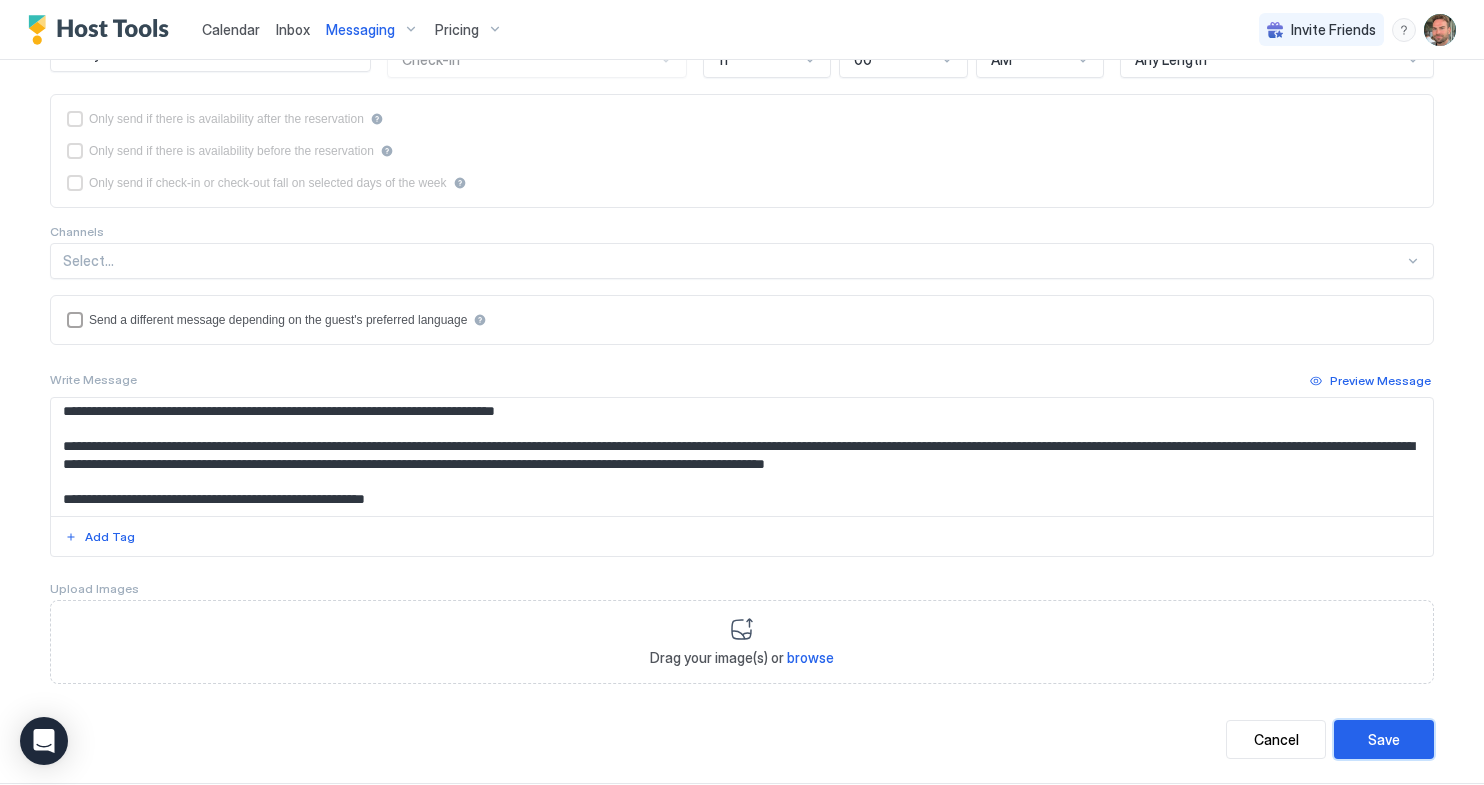click on "Save" at bounding box center [1384, 739] 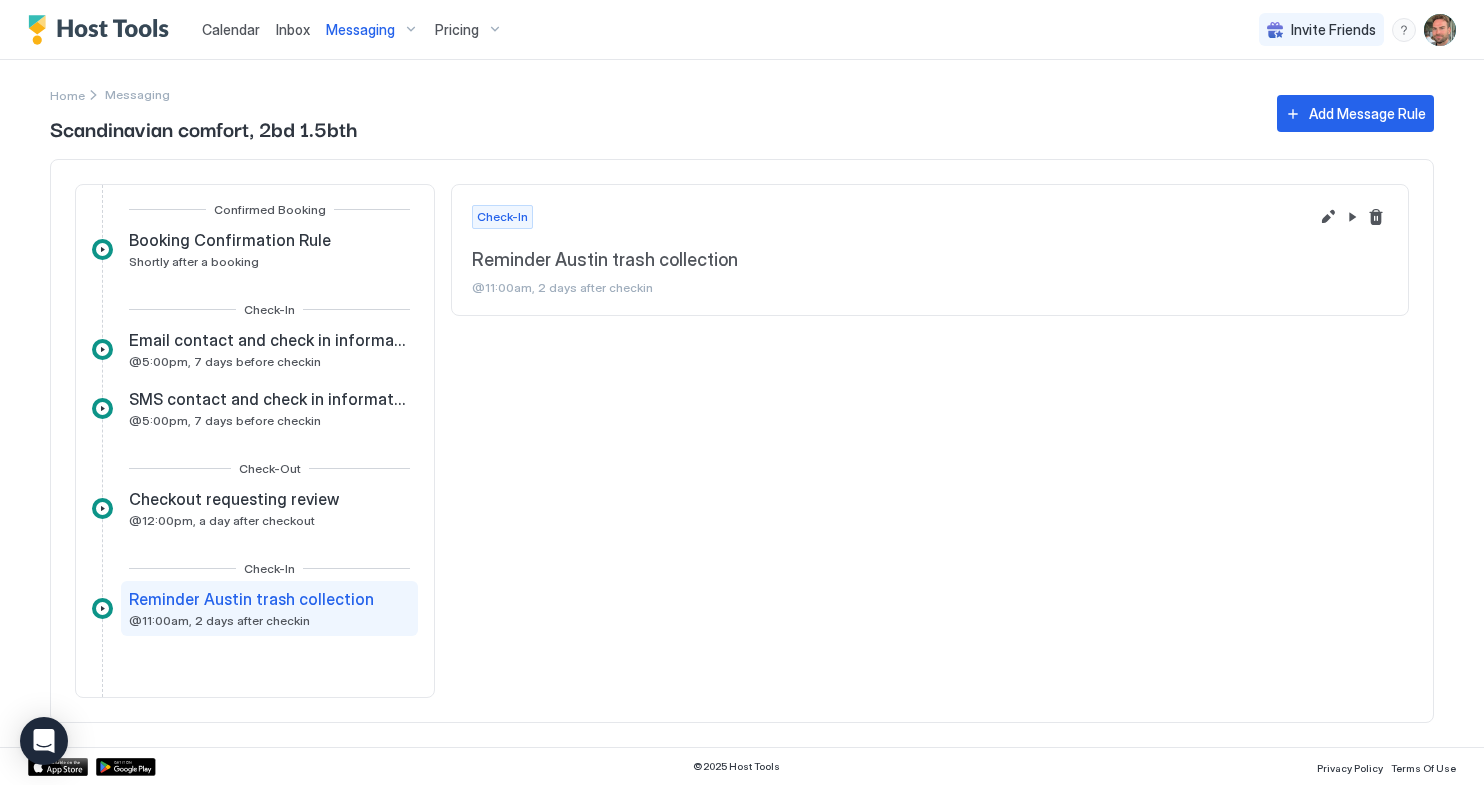 scroll, scrollTop: 0, scrollLeft: 0, axis: both 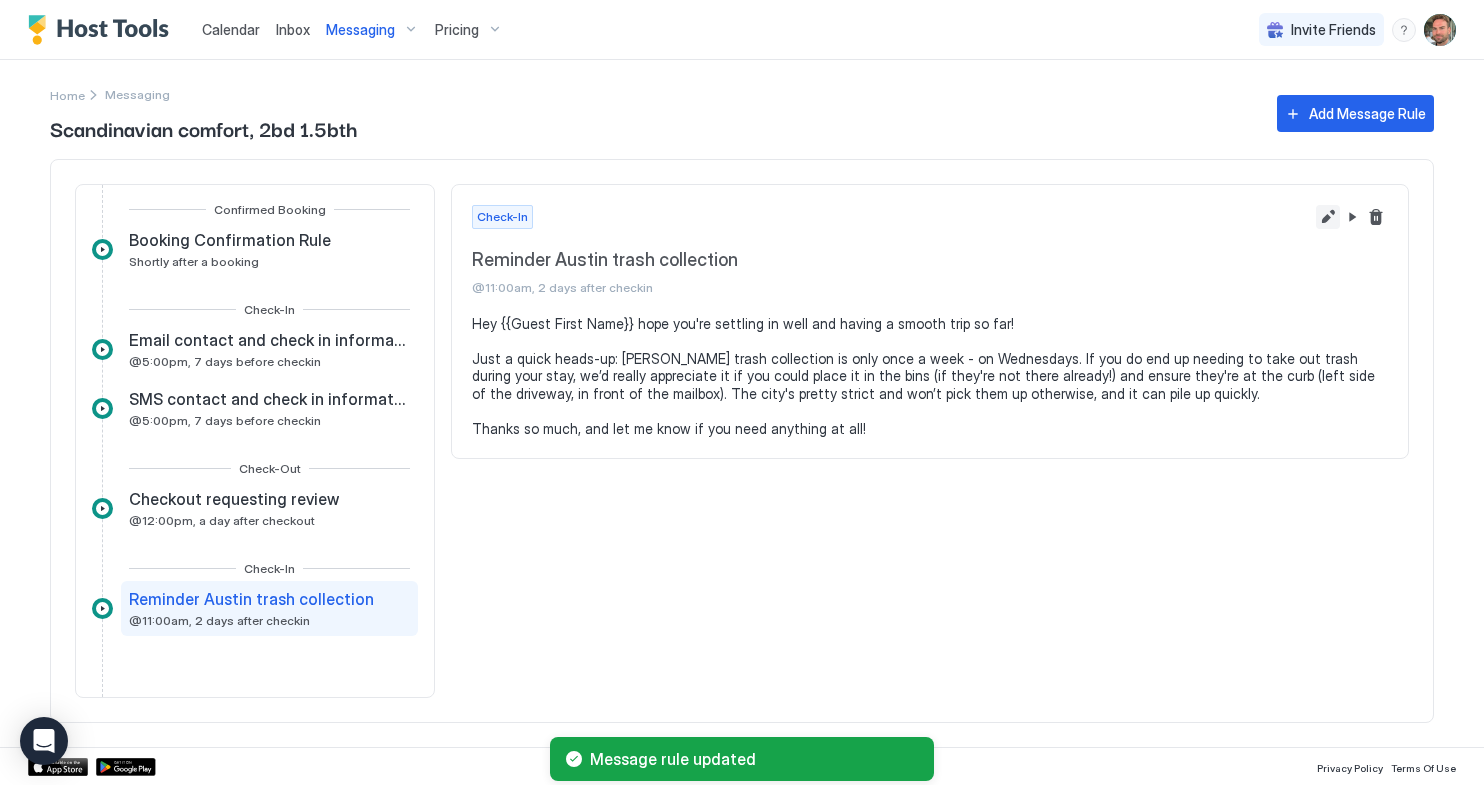 click at bounding box center [1328, 217] 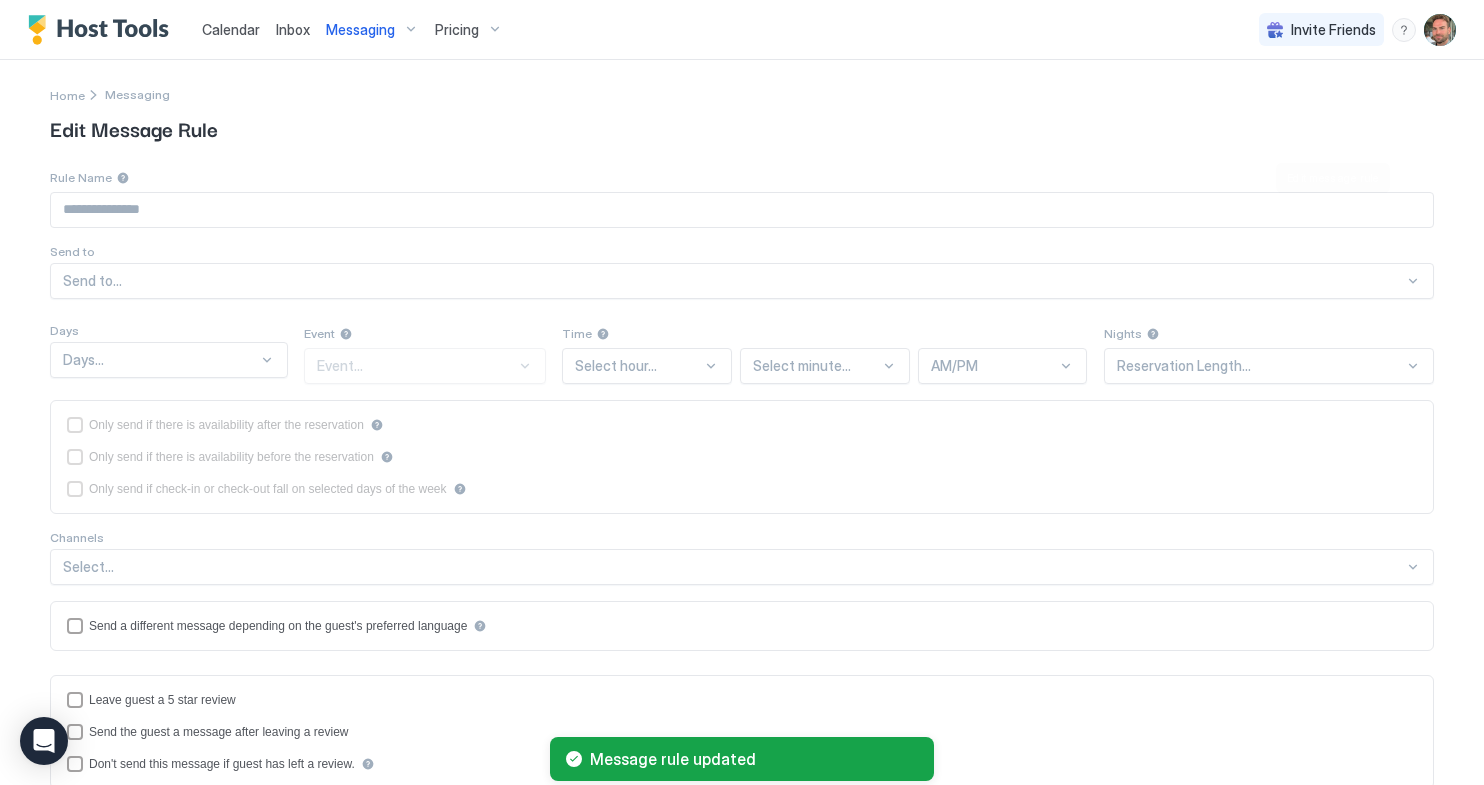 type on "**********" 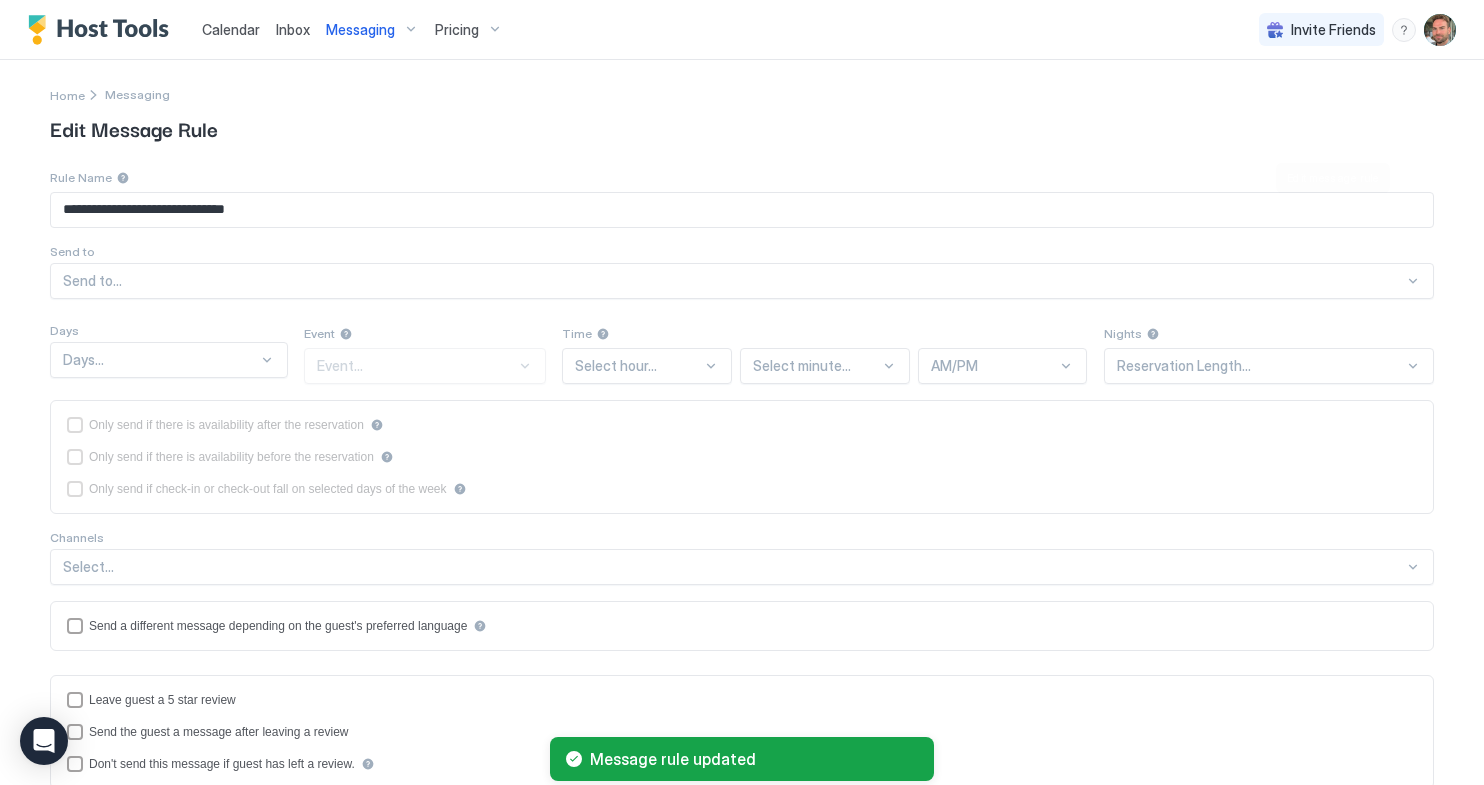 type on "**********" 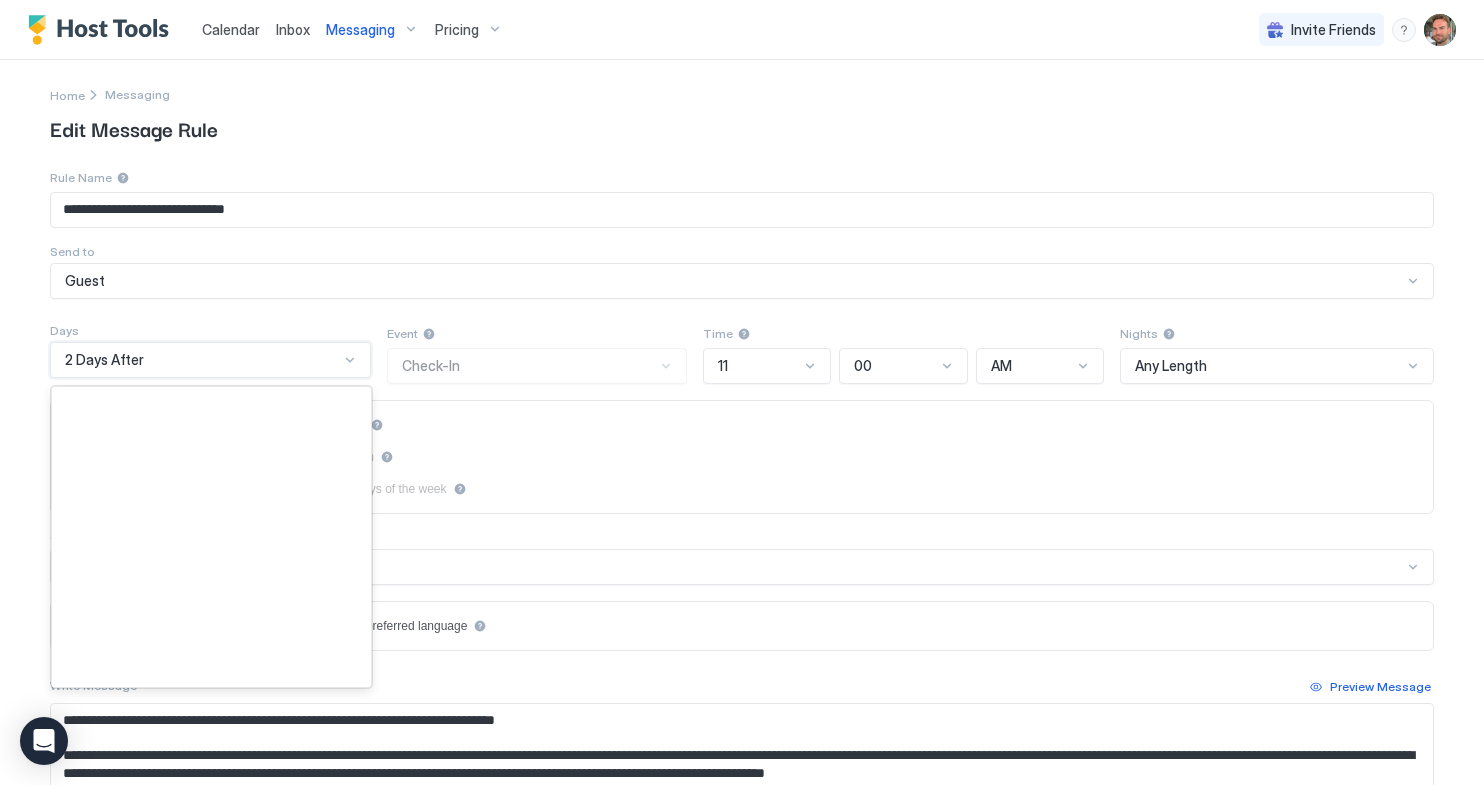 click on "2 Days After" at bounding box center (202, 360) 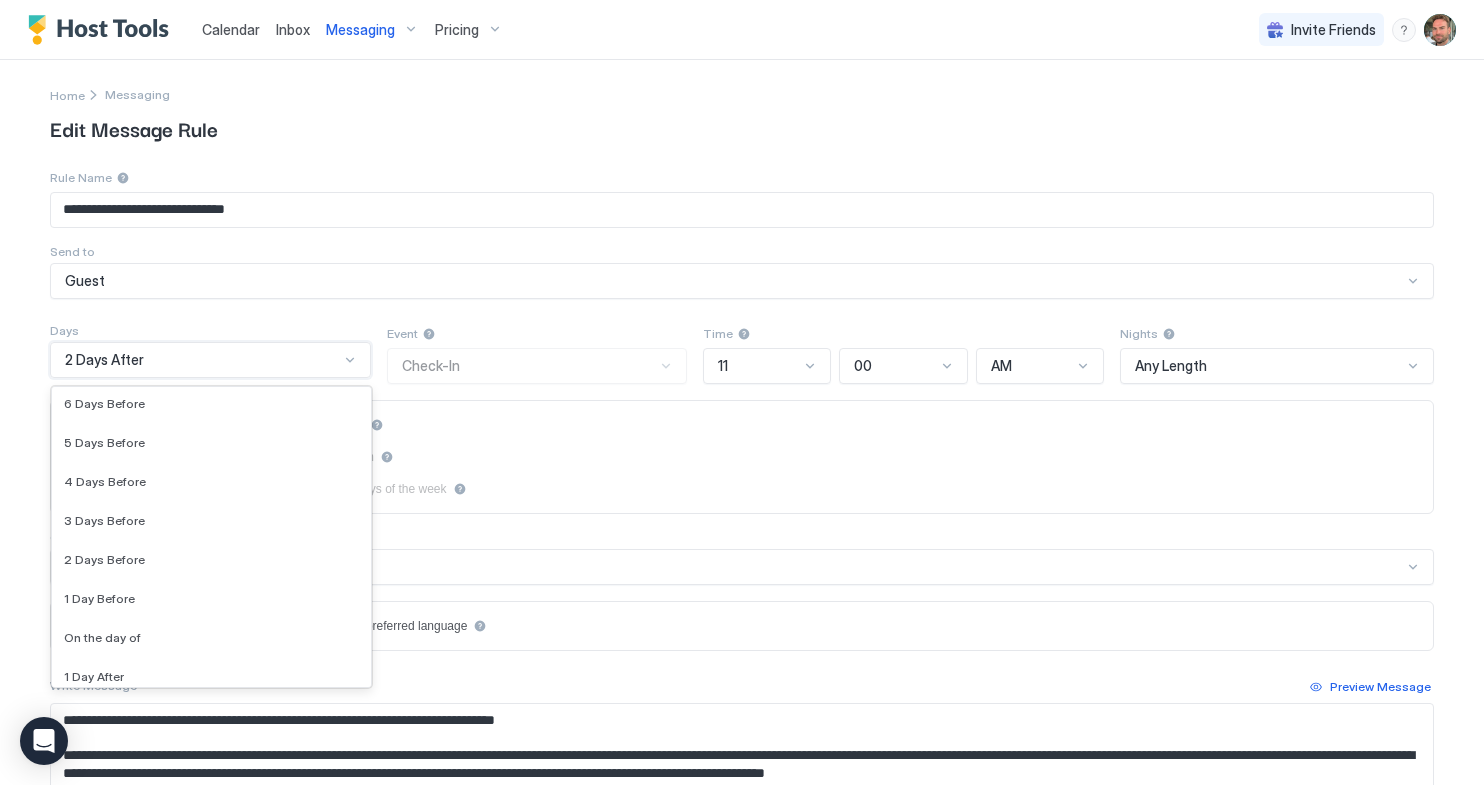 scroll, scrollTop: 334, scrollLeft: 0, axis: vertical 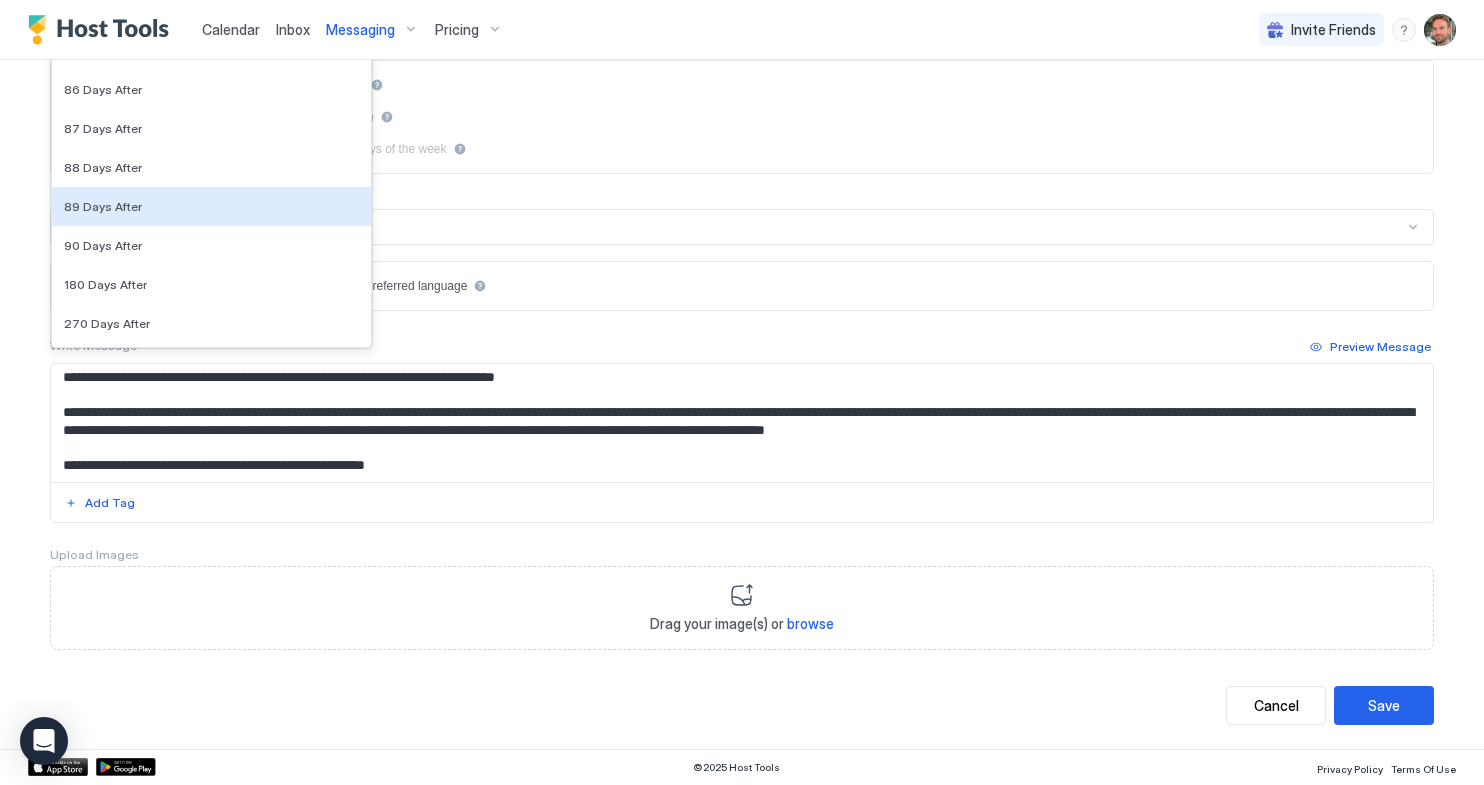 click on "**********" at bounding box center (742, 238) 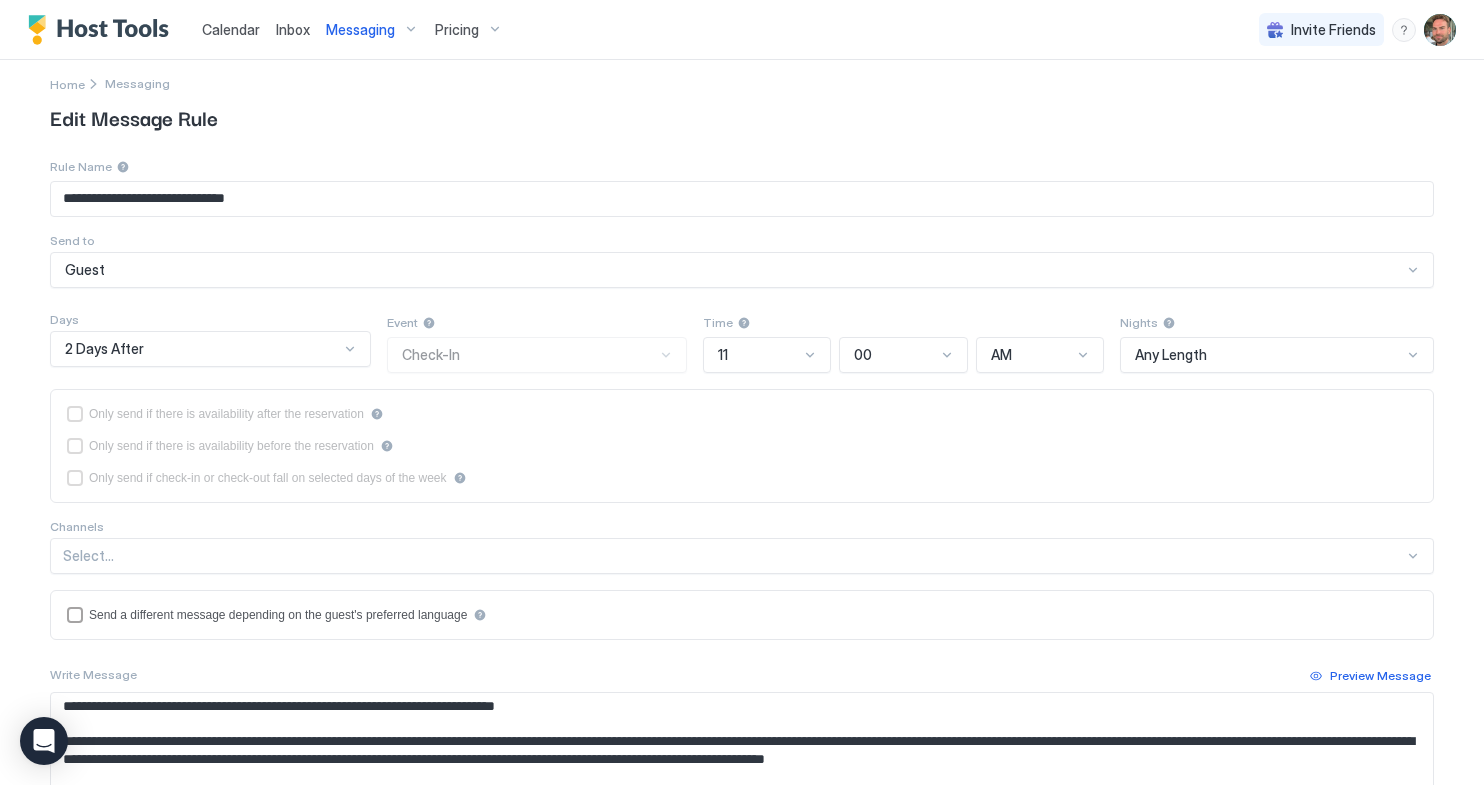 scroll, scrollTop: 0, scrollLeft: 0, axis: both 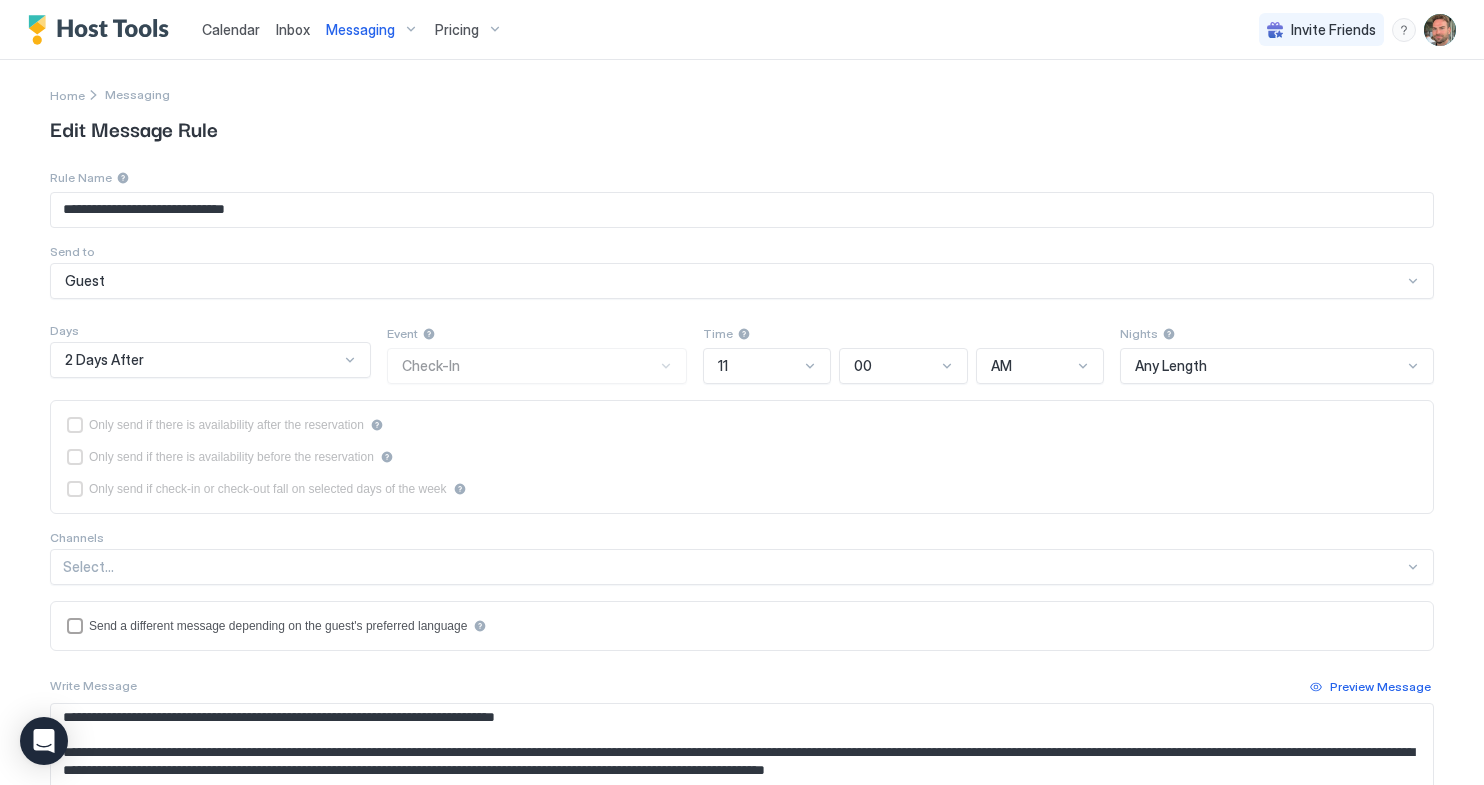 click on "Inbox" at bounding box center [293, 29] 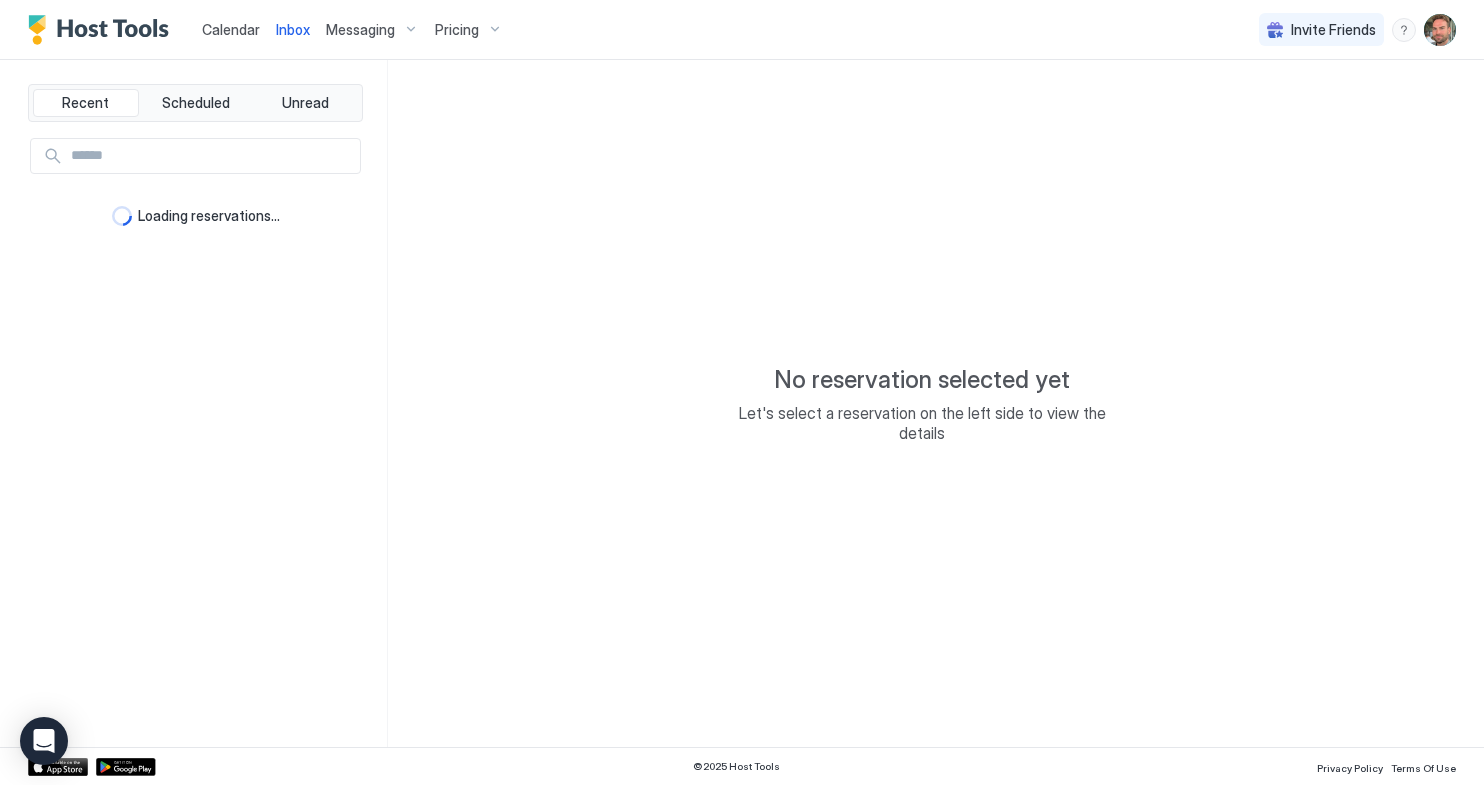 click on "Messaging" at bounding box center [360, 30] 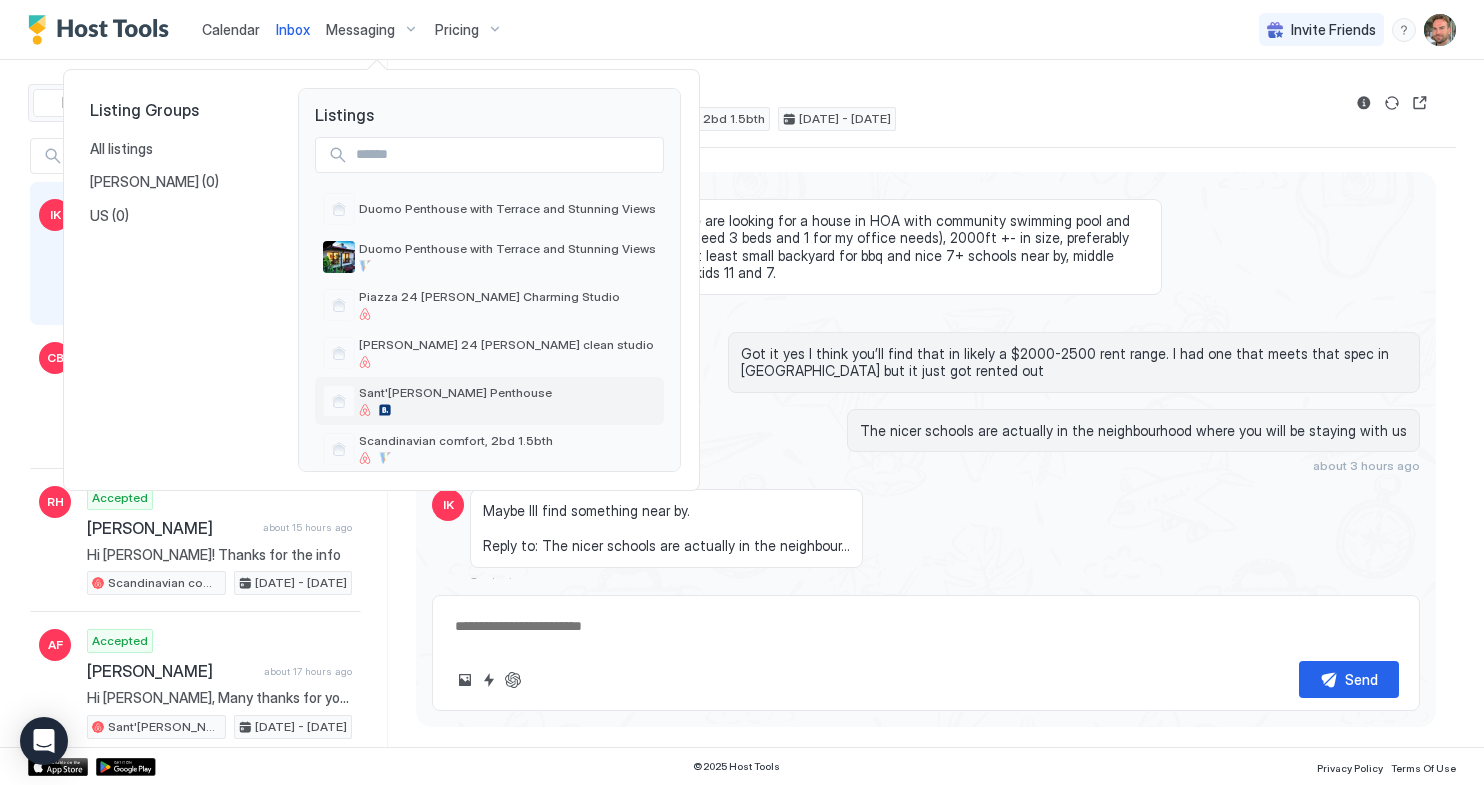type on "*" 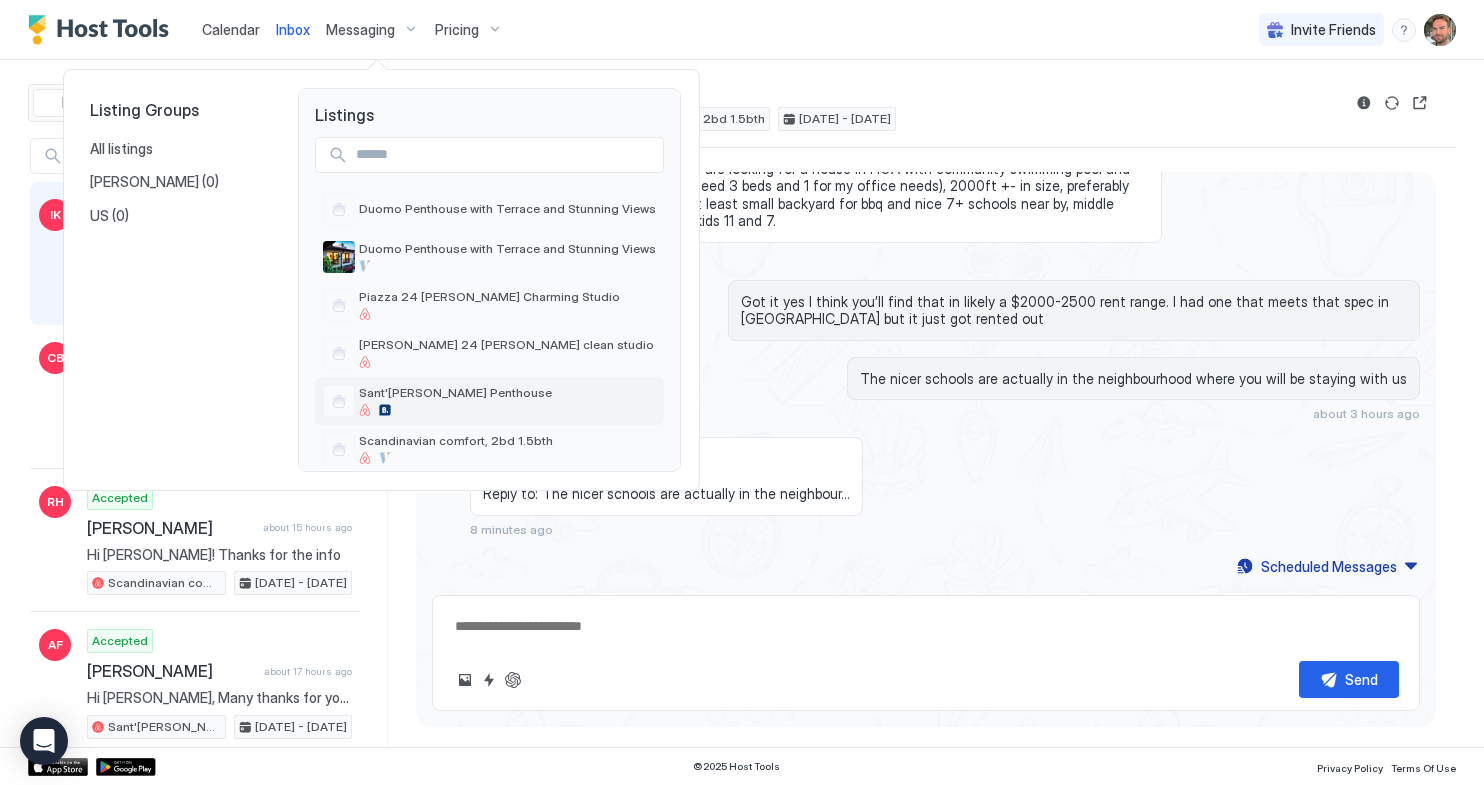 scroll, scrollTop: 1606, scrollLeft: 0, axis: vertical 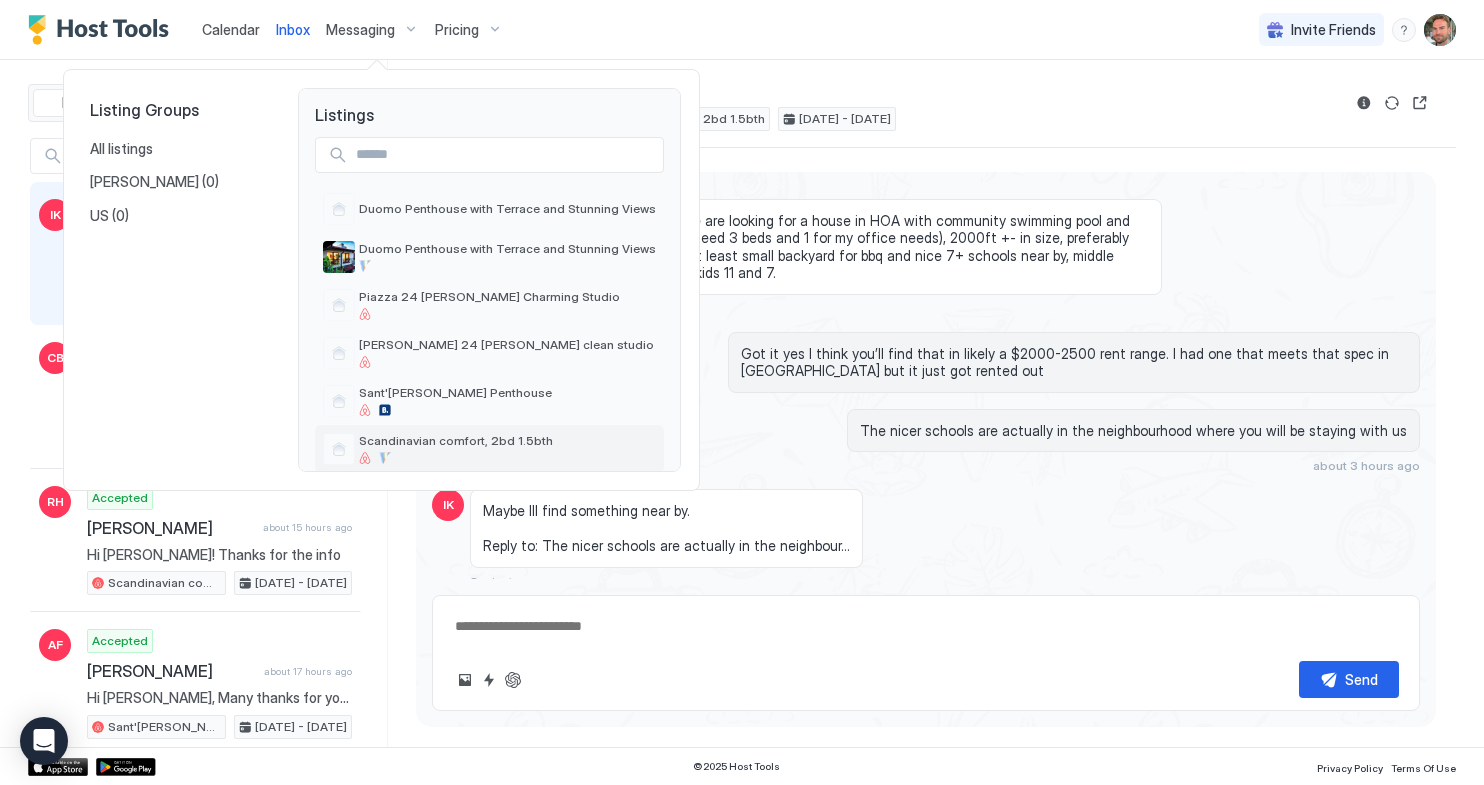 click on "Scandinavian comfort, 2bd 1.5bth" at bounding box center (456, 440) 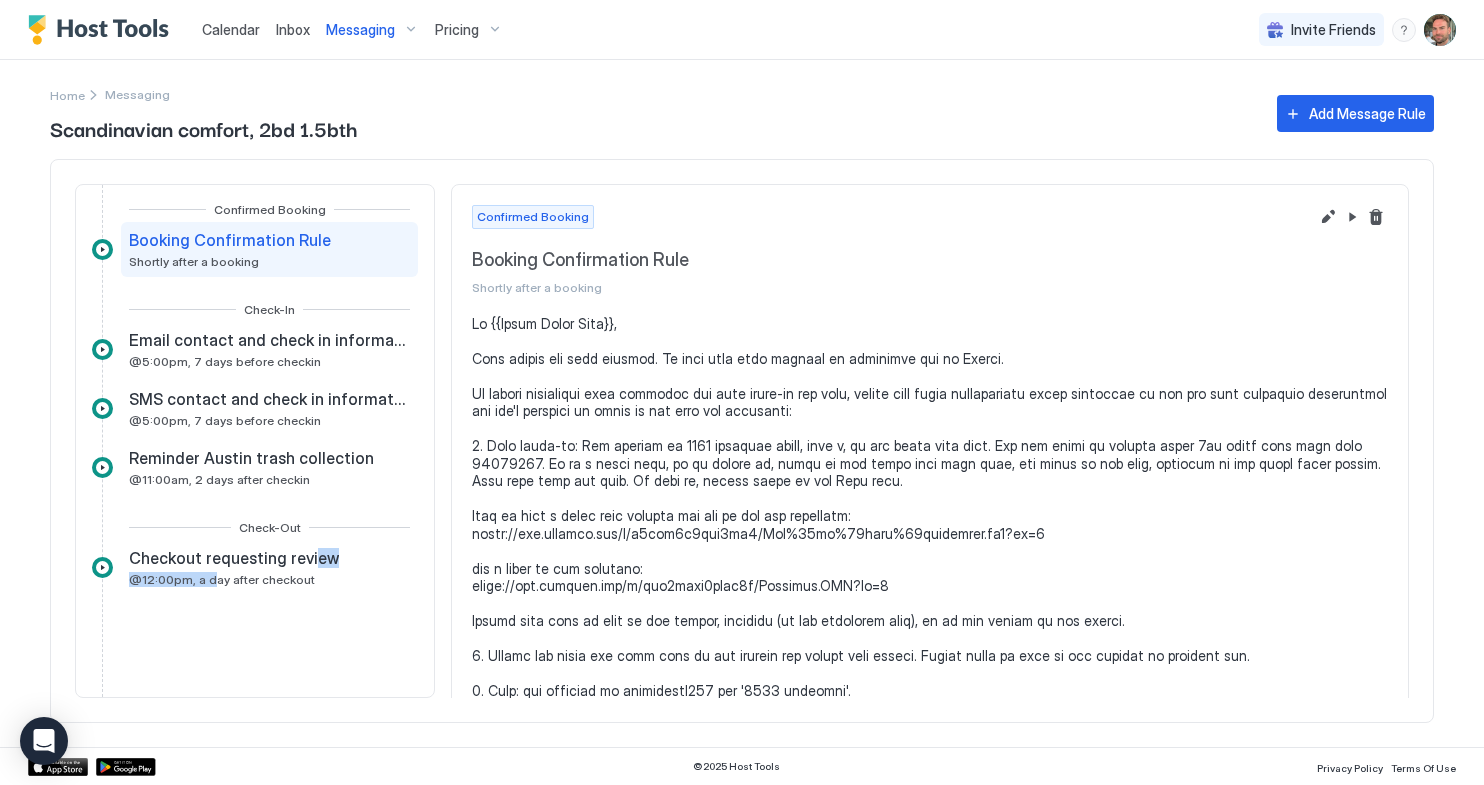 drag, startPoint x: 209, startPoint y: 576, endPoint x: 307, endPoint y: 637, distance: 115.43397 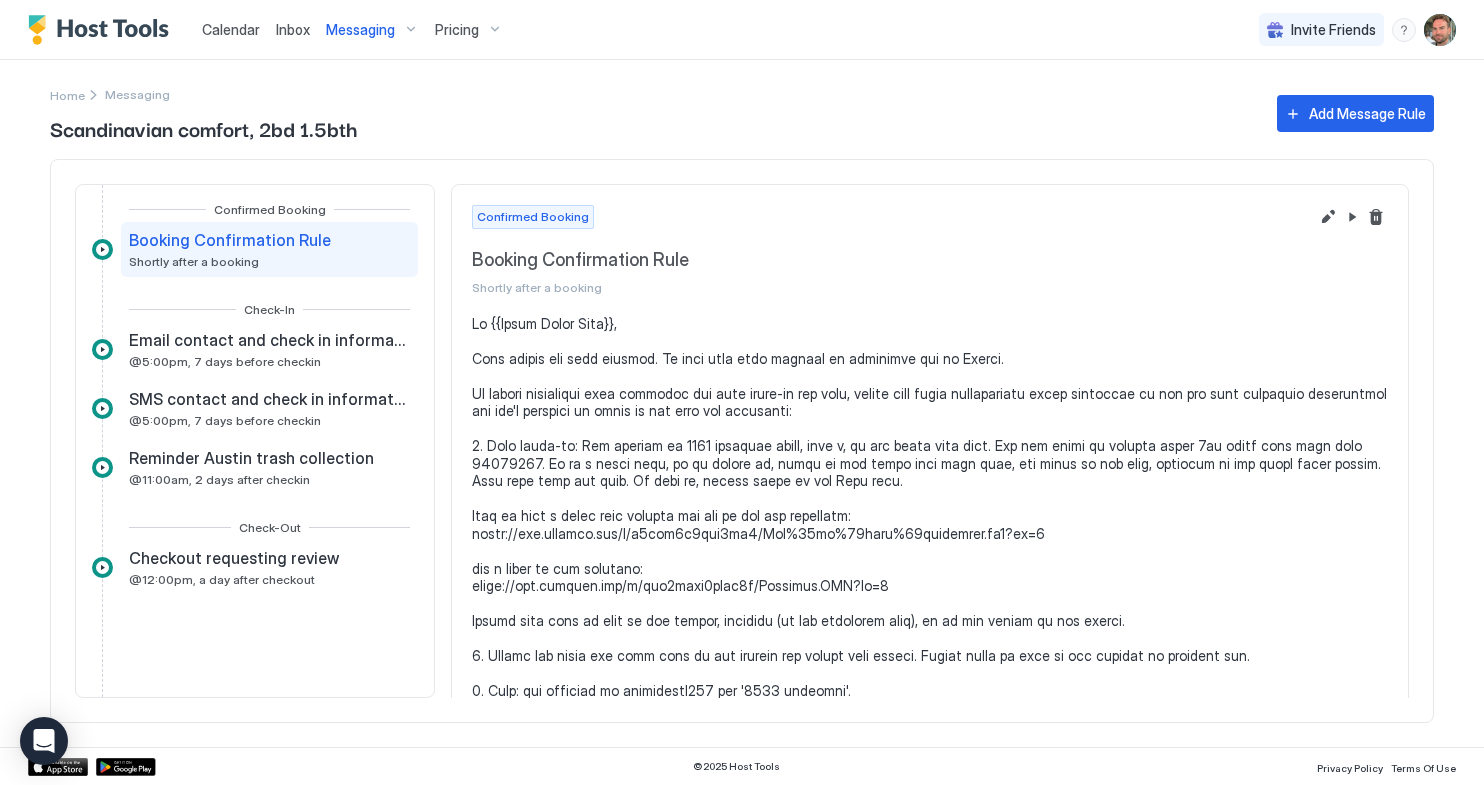 click on "Confirmed Booking Booking Confirmation Rule Shortly after a booking Check-In Email contact and check in information for US @5:00pm, 7 days before checkin SMS contact and check in information for US @5:00pm, 7 days before checkin Reminder Austin trash collection @11:00am, 2 days after checkin Check-Out Checkout requesting review @12:00pm, a day after checkout Confirmed Booking Booking Confirmation Rule Shortly after a booking" at bounding box center [742, 441] 